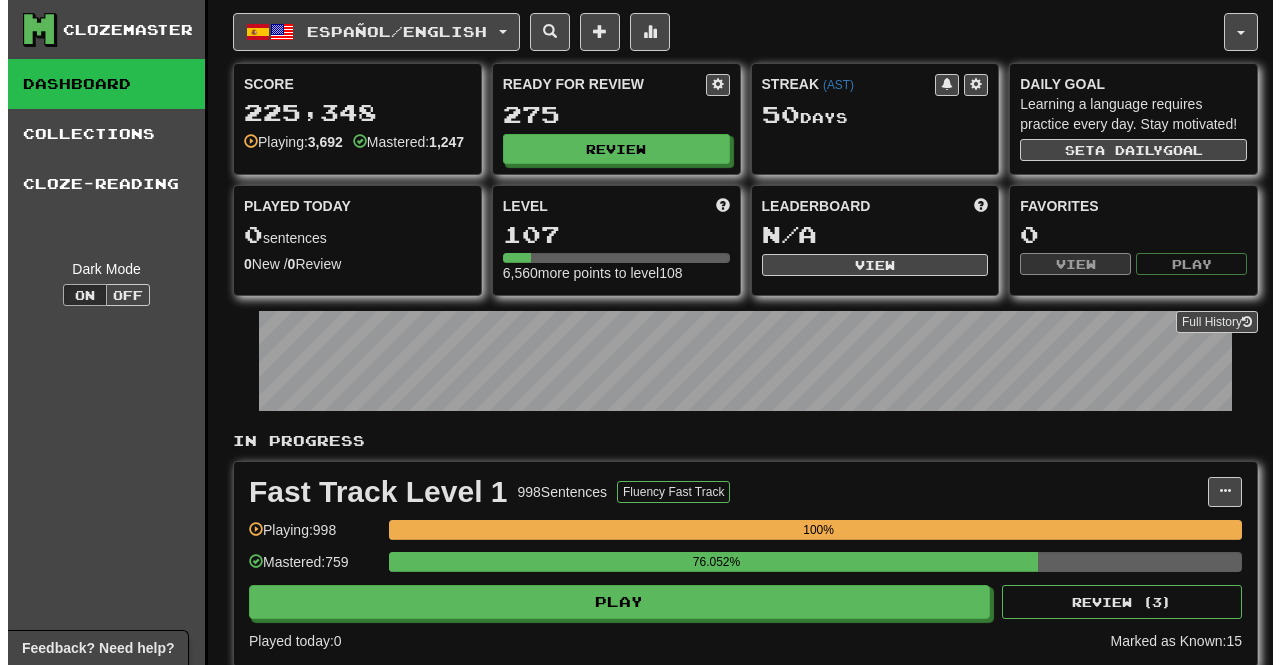 scroll, scrollTop: 0, scrollLeft: 0, axis: both 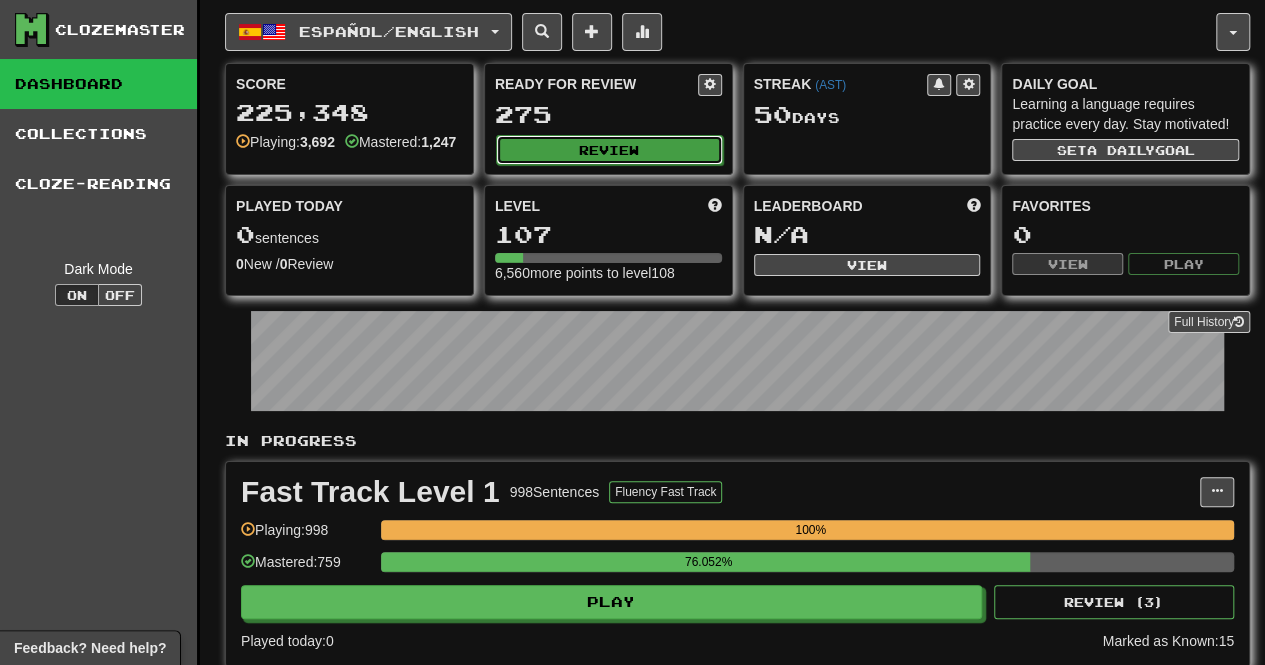 click on "Review" at bounding box center (609, 150) 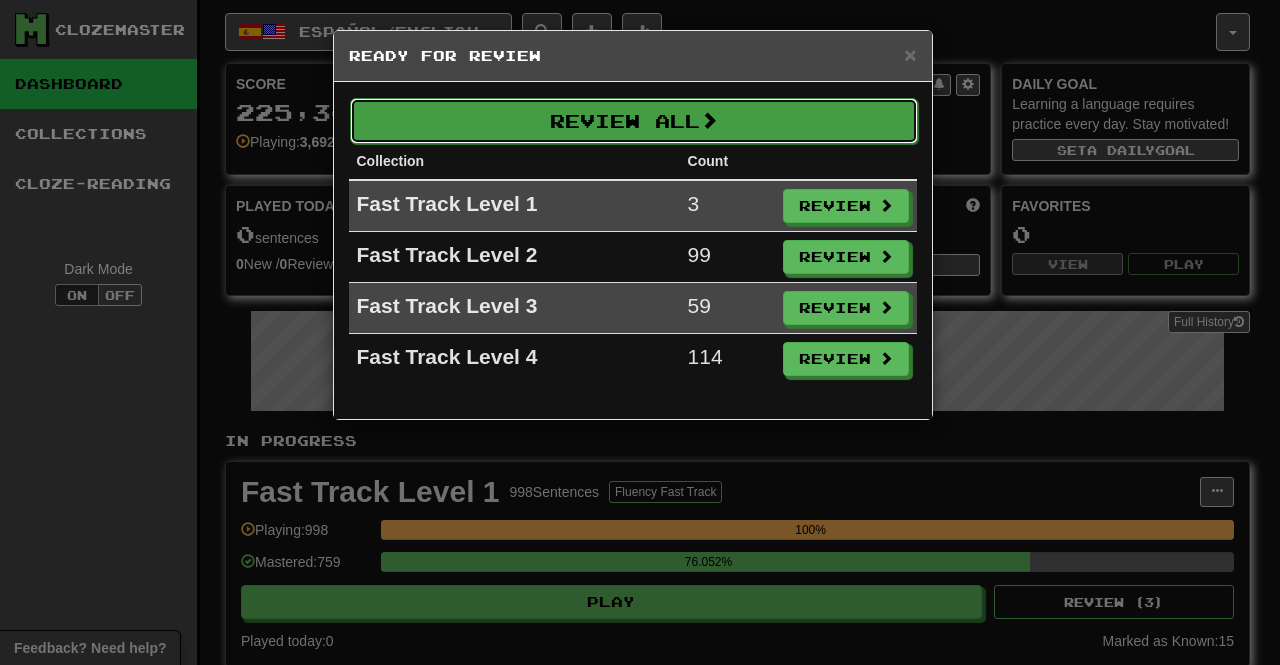 click on "Review All" at bounding box center (634, 121) 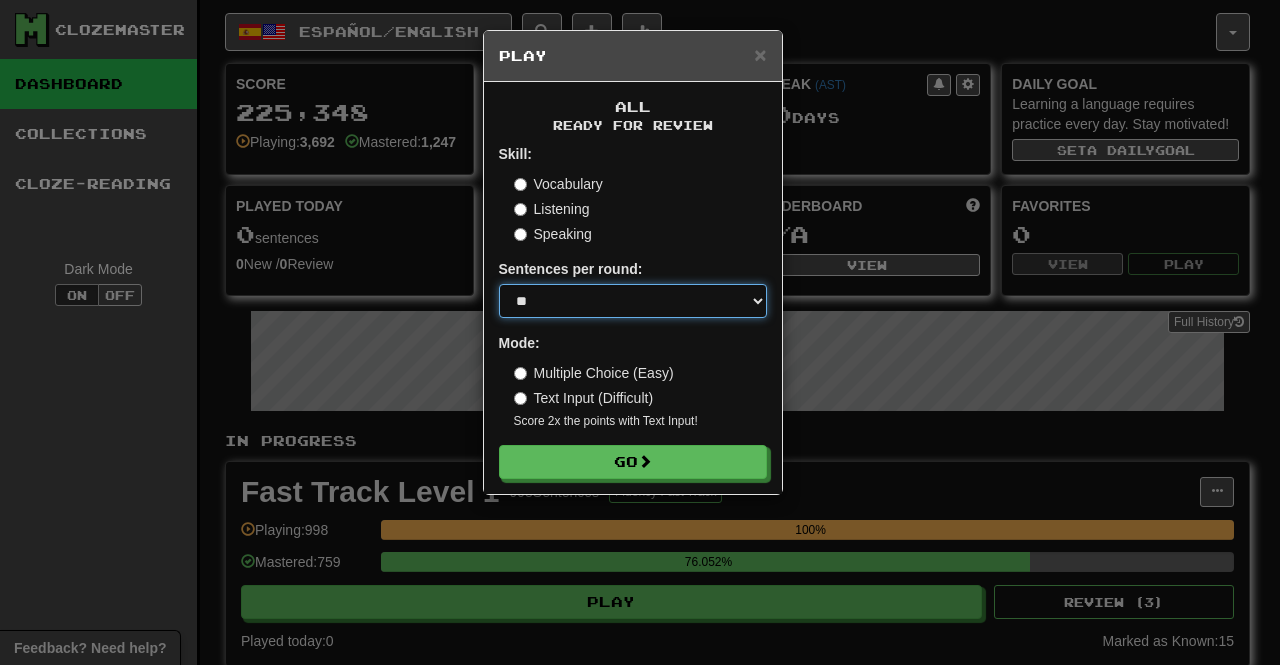 click on "* ** ** ** ** ** *** ********" at bounding box center [633, 301] 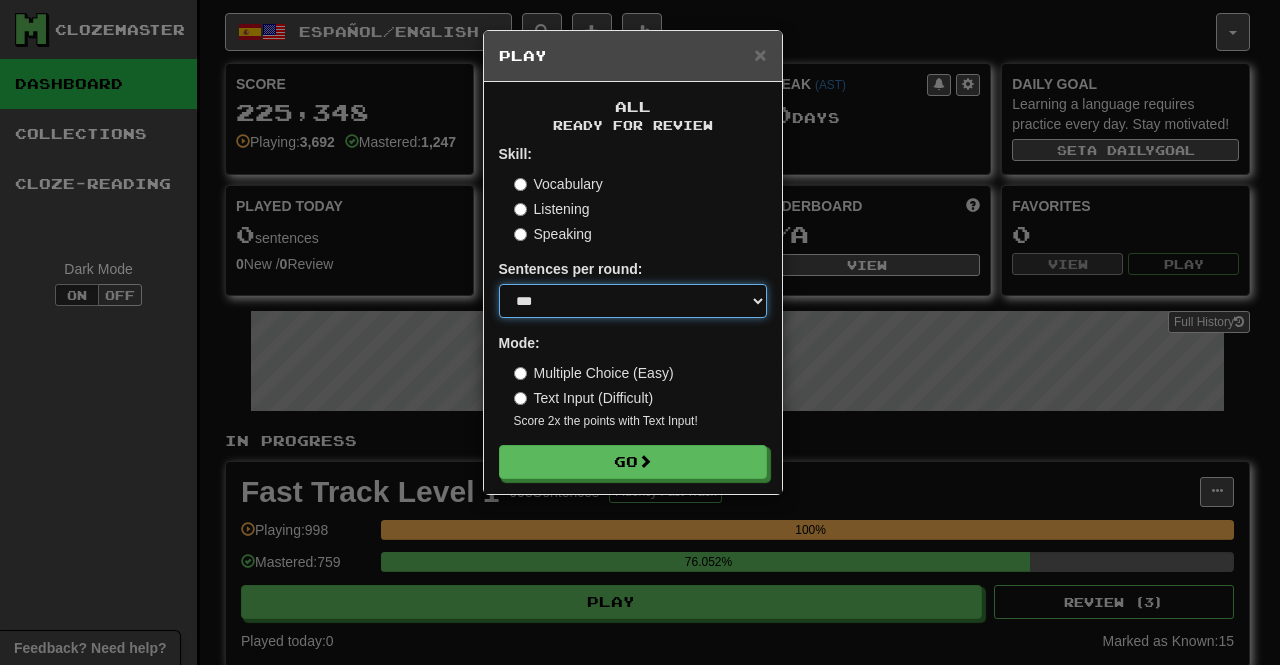 click on "* ** ** ** ** ** *** ********" at bounding box center [633, 301] 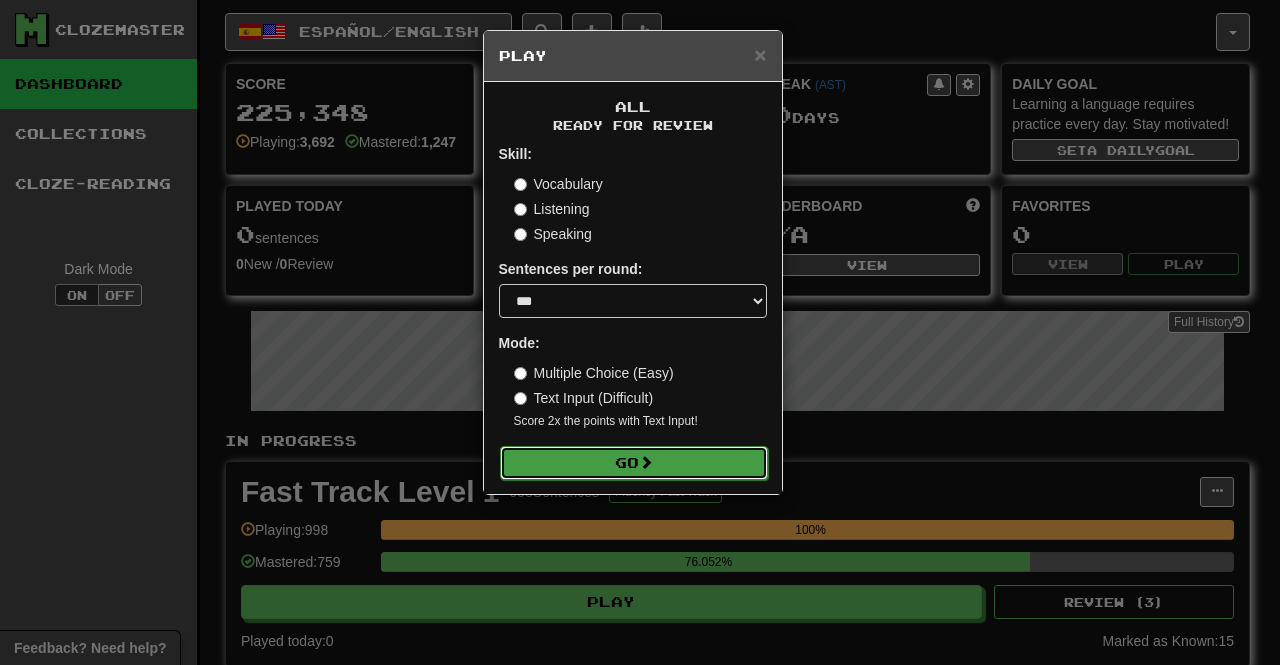 click on "Go" at bounding box center (634, 463) 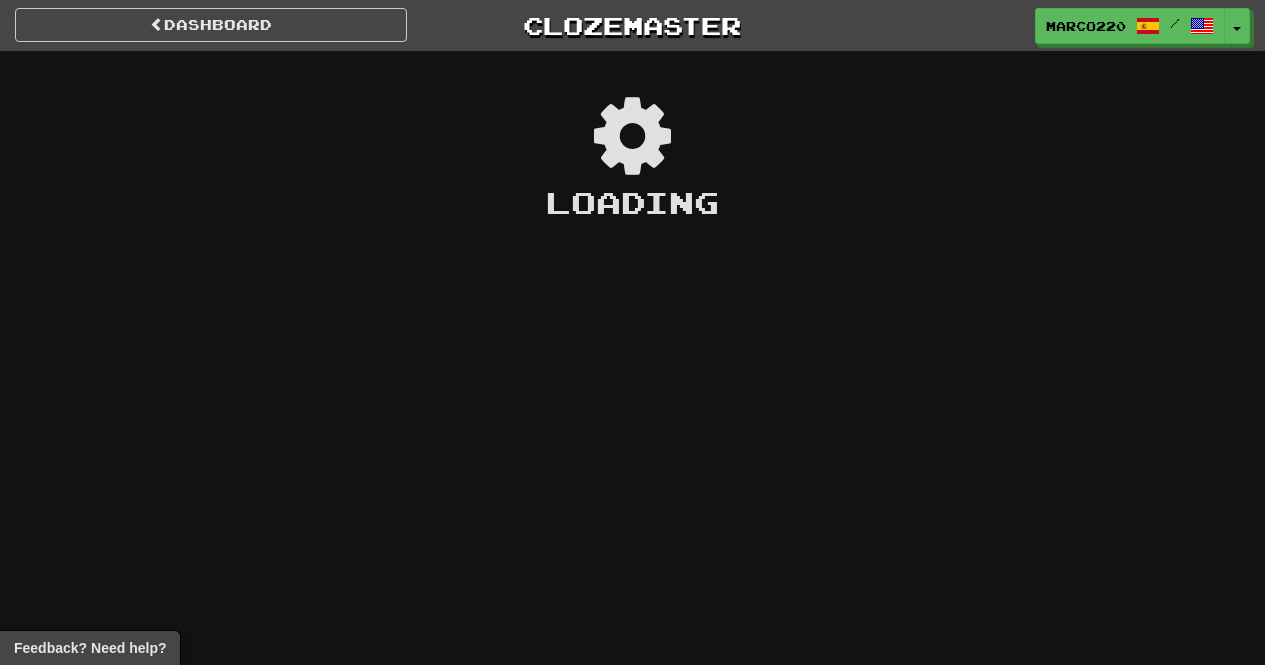 scroll, scrollTop: 0, scrollLeft: 0, axis: both 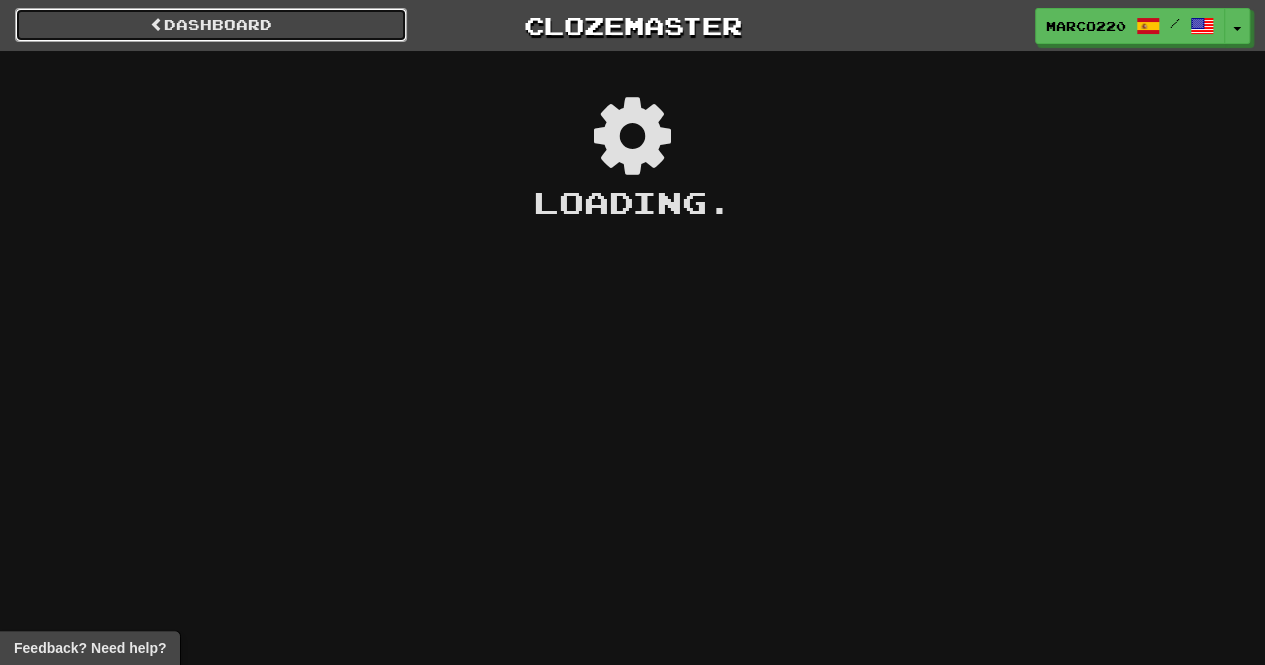click on "Dashboard" at bounding box center (211, 25) 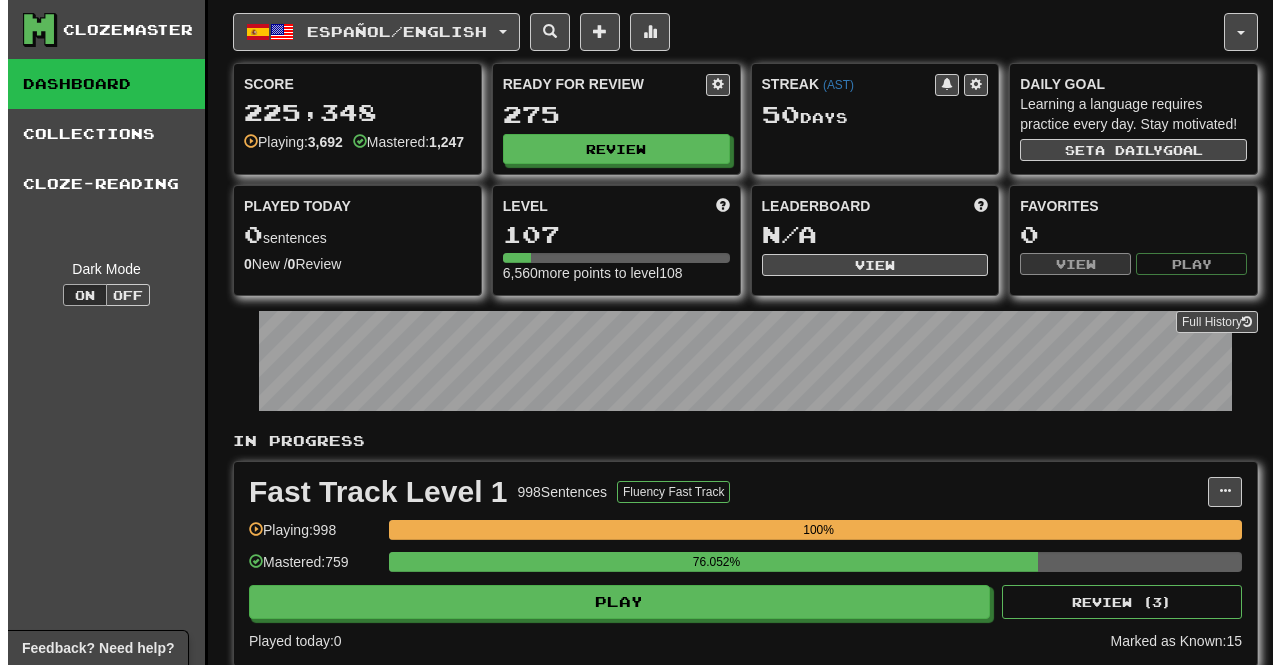 scroll, scrollTop: 0, scrollLeft: 0, axis: both 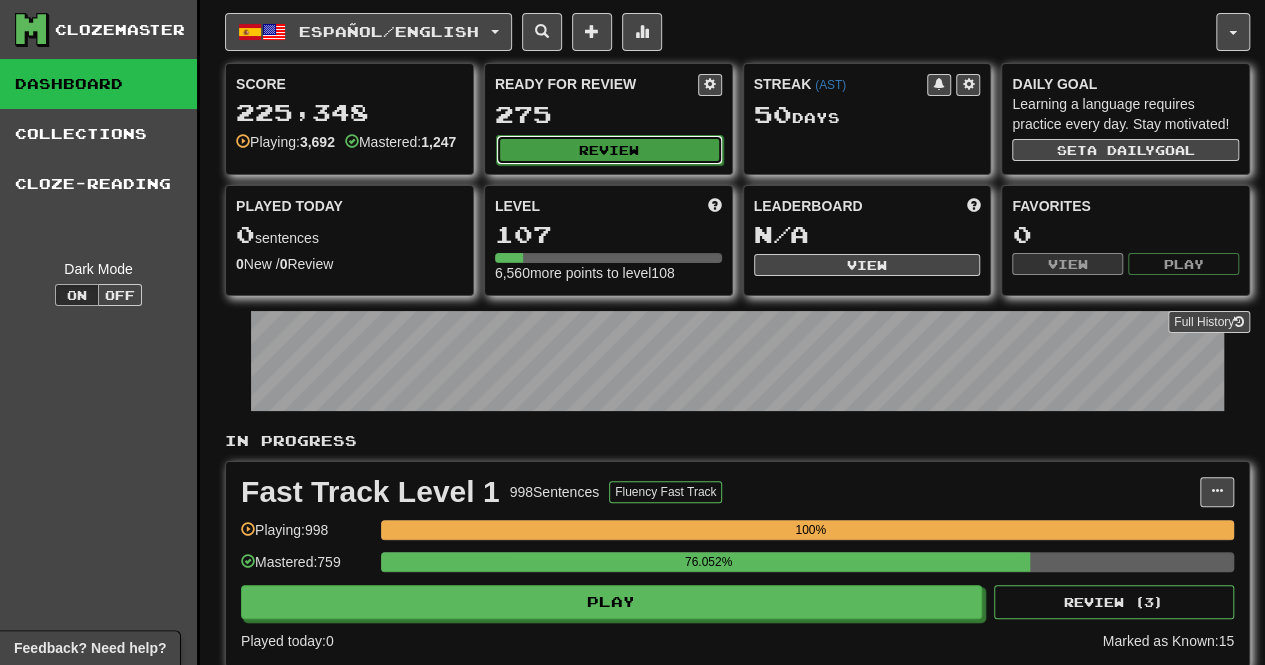 click on "Review" at bounding box center [609, 150] 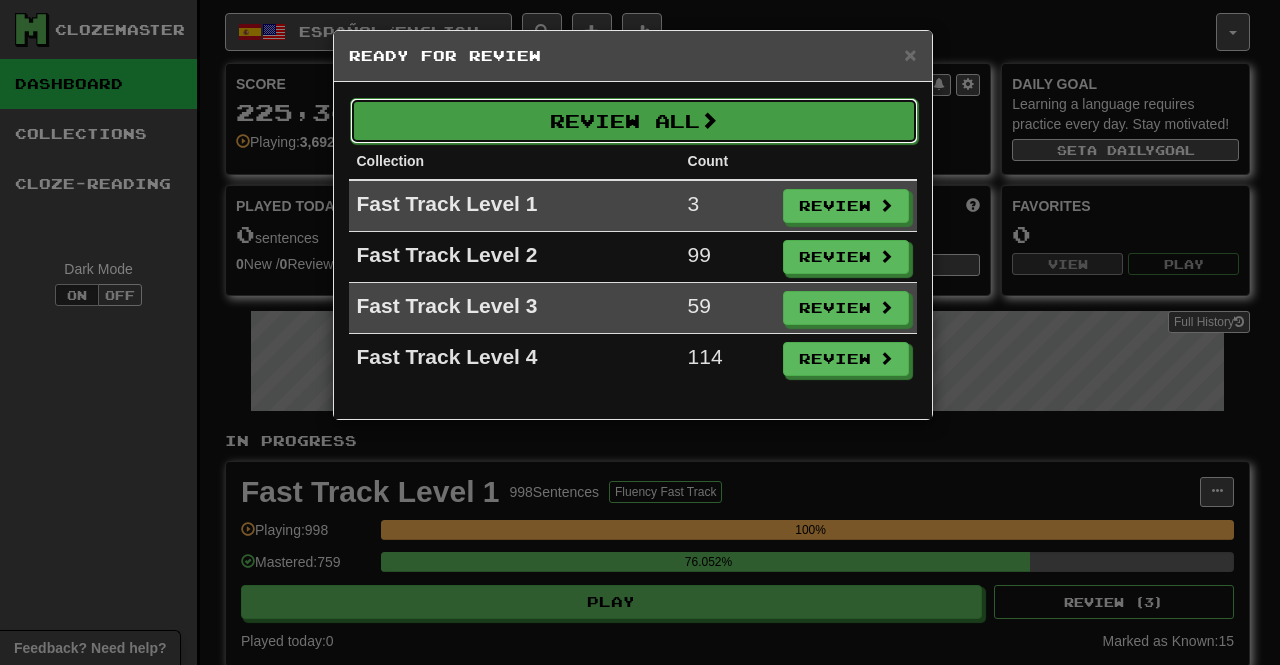 click on "Review All" at bounding box center (634, 121) 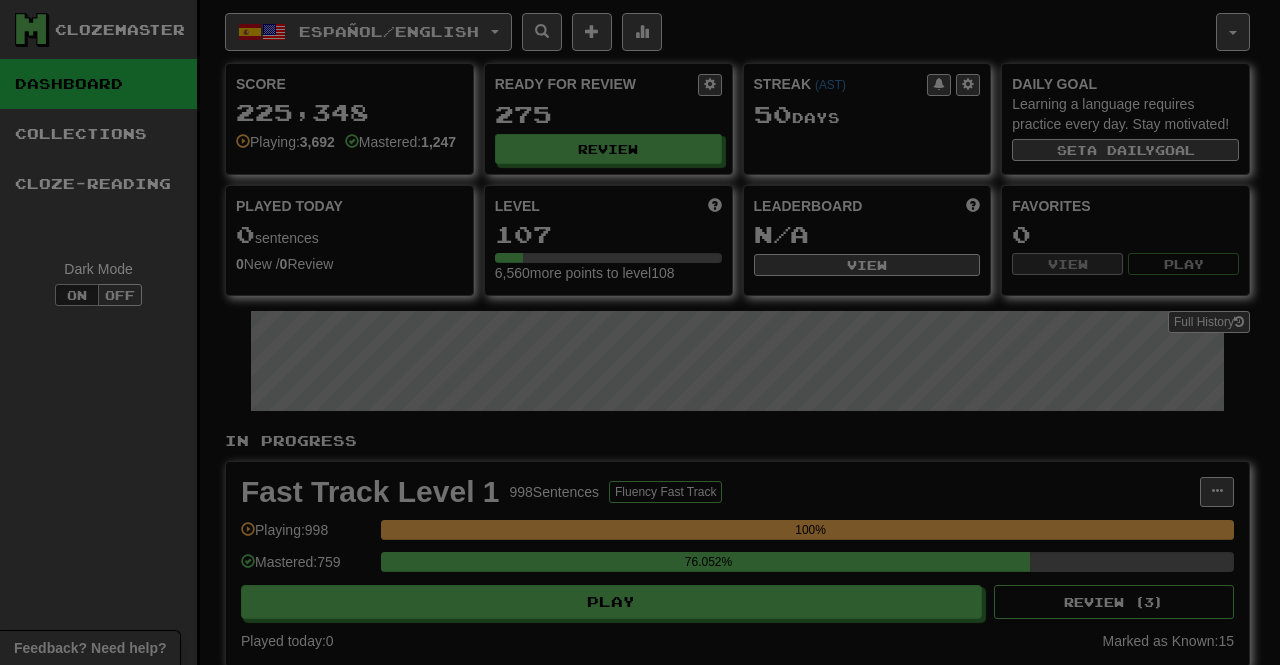 select on "***" 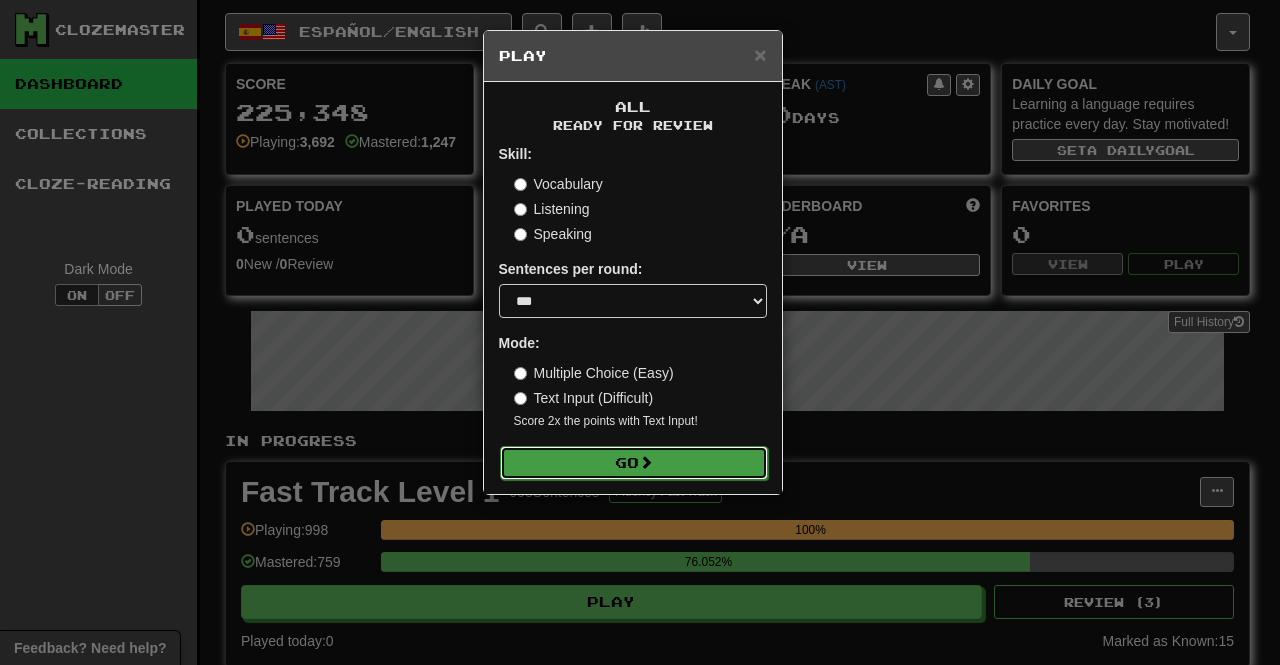 click on "Go" at bounding box center (634, 463) 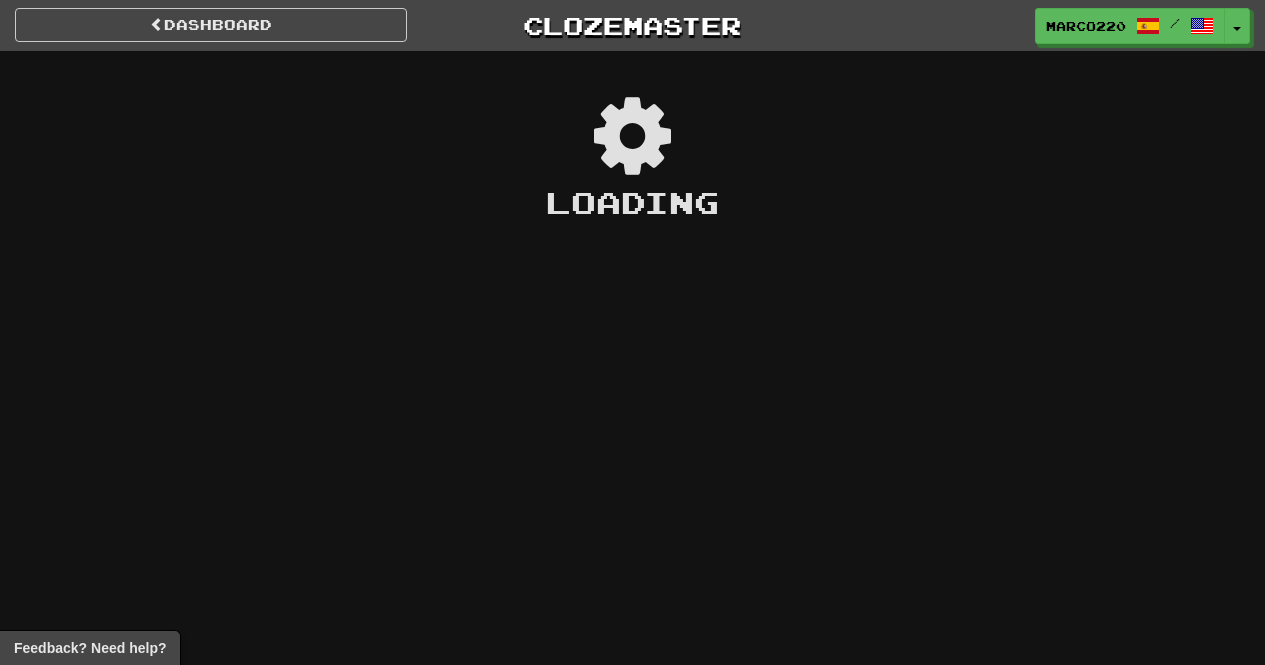 scroll, scrollTop: 0, scrollLeft: 0, axis: both 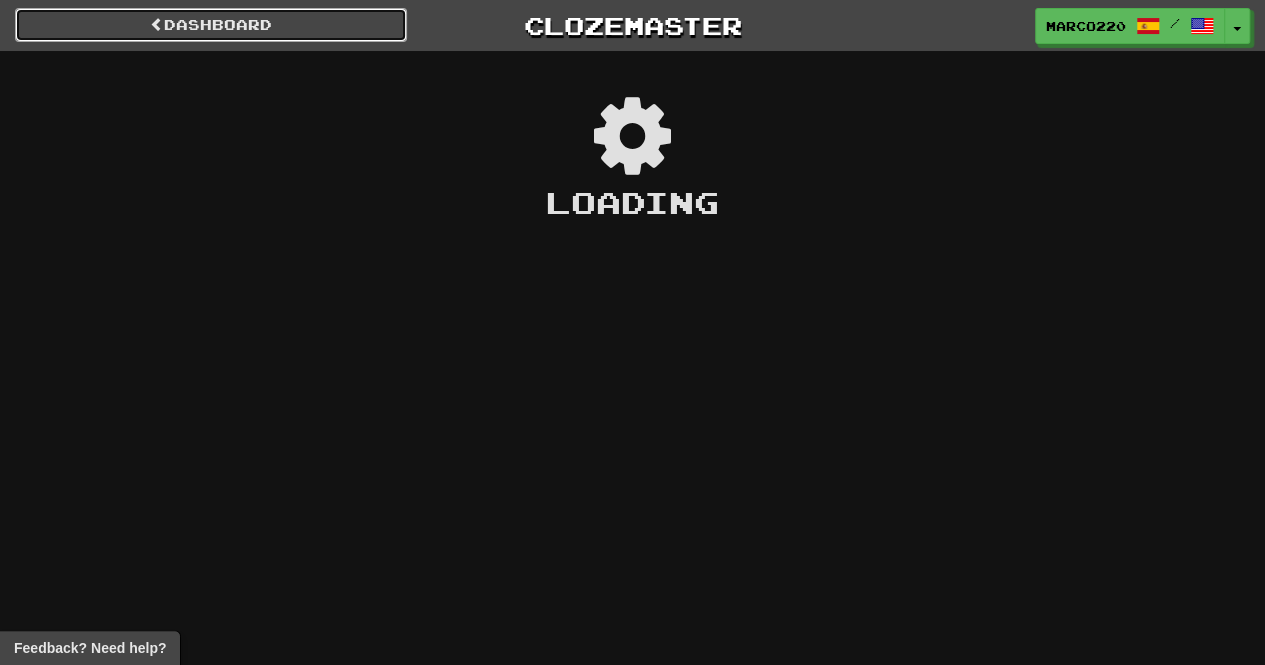 click on "Dashboard" at bounding box center (211, 25) 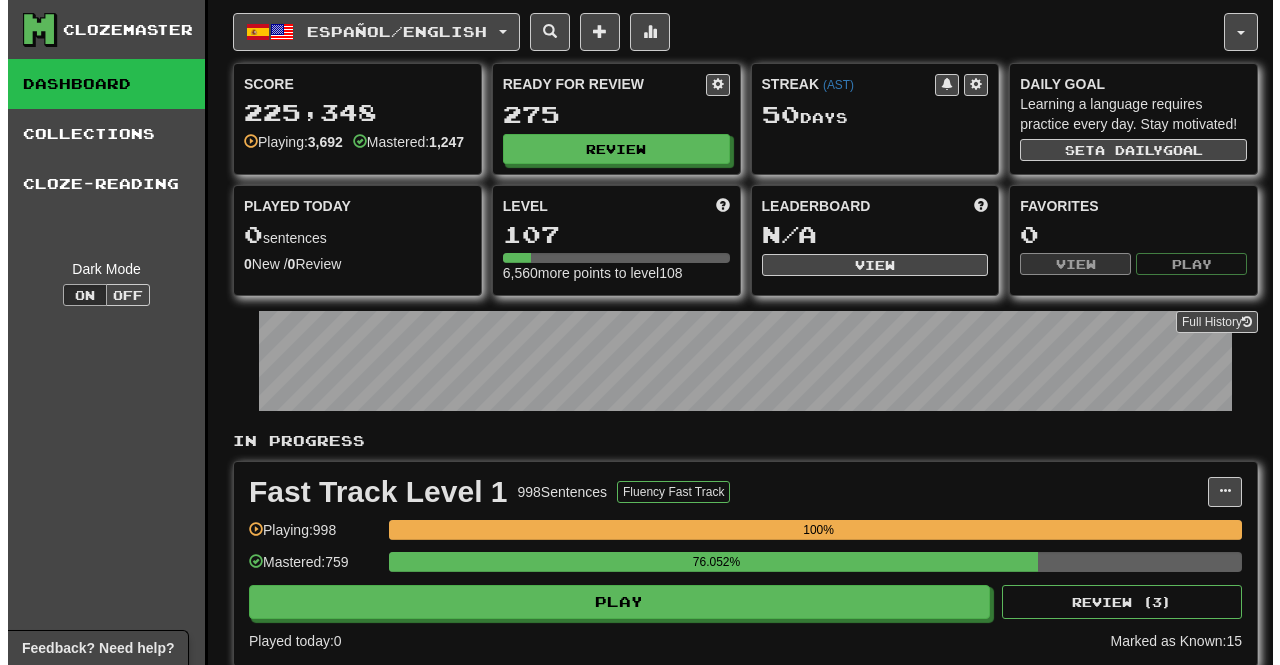 scroll, scrollTop: 0, scrollLeft: 0, axis: both 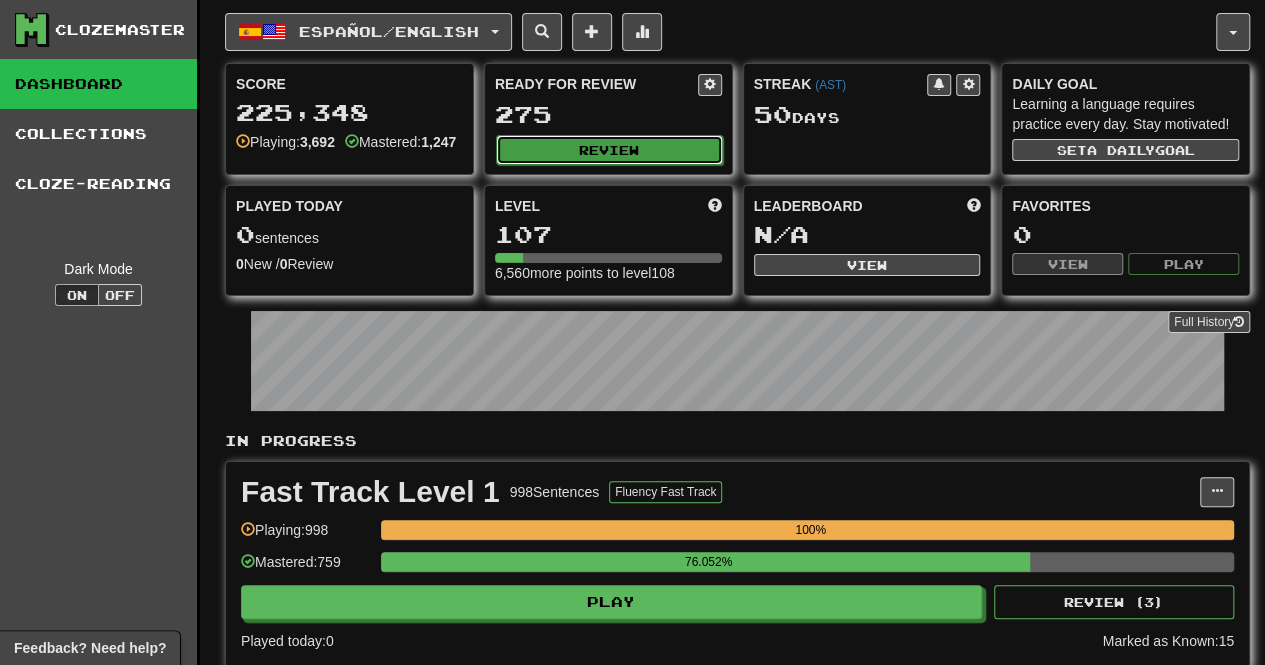 click on "Review" at bounding box center [609, 150] 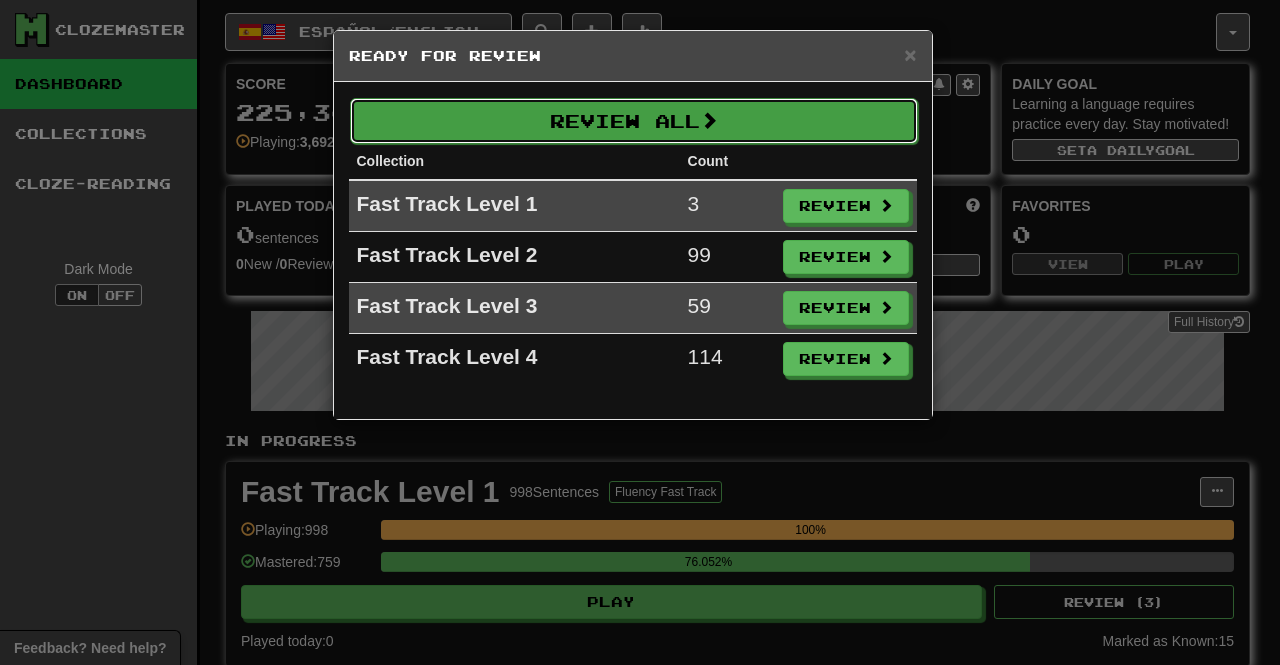 click on "Review All" at bounding box center [634, 121] 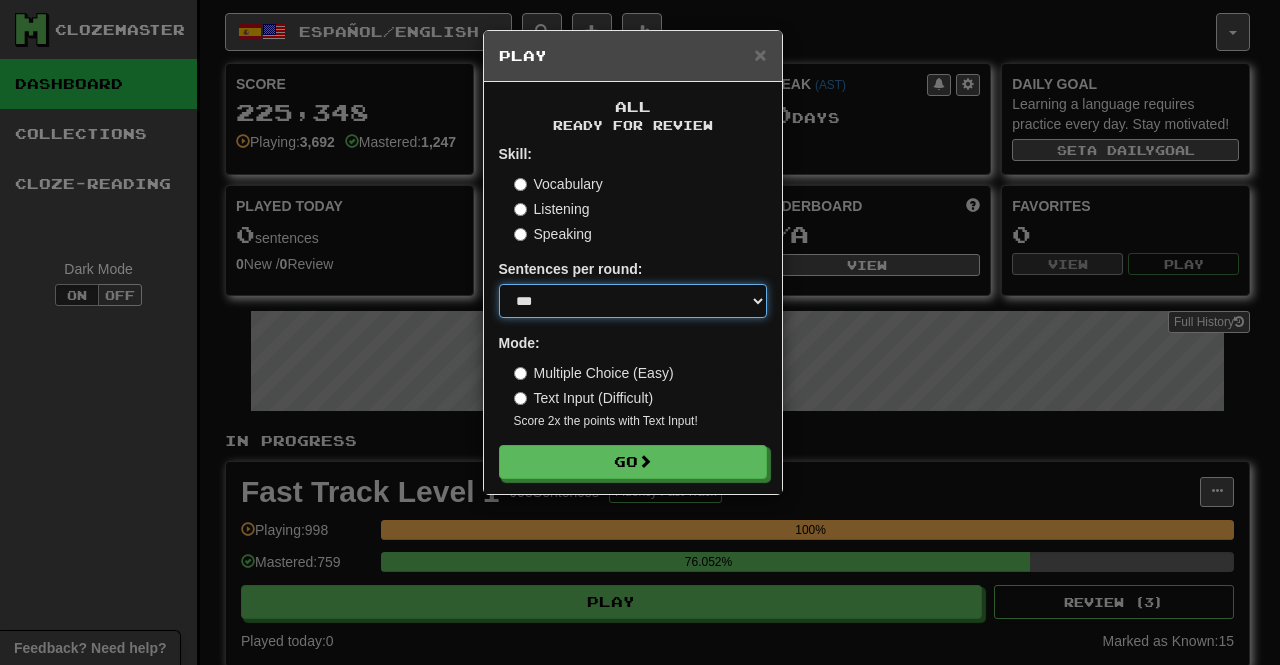 click on "* ** ** ** ** ** *** ********" at bounding box center (633, 301) 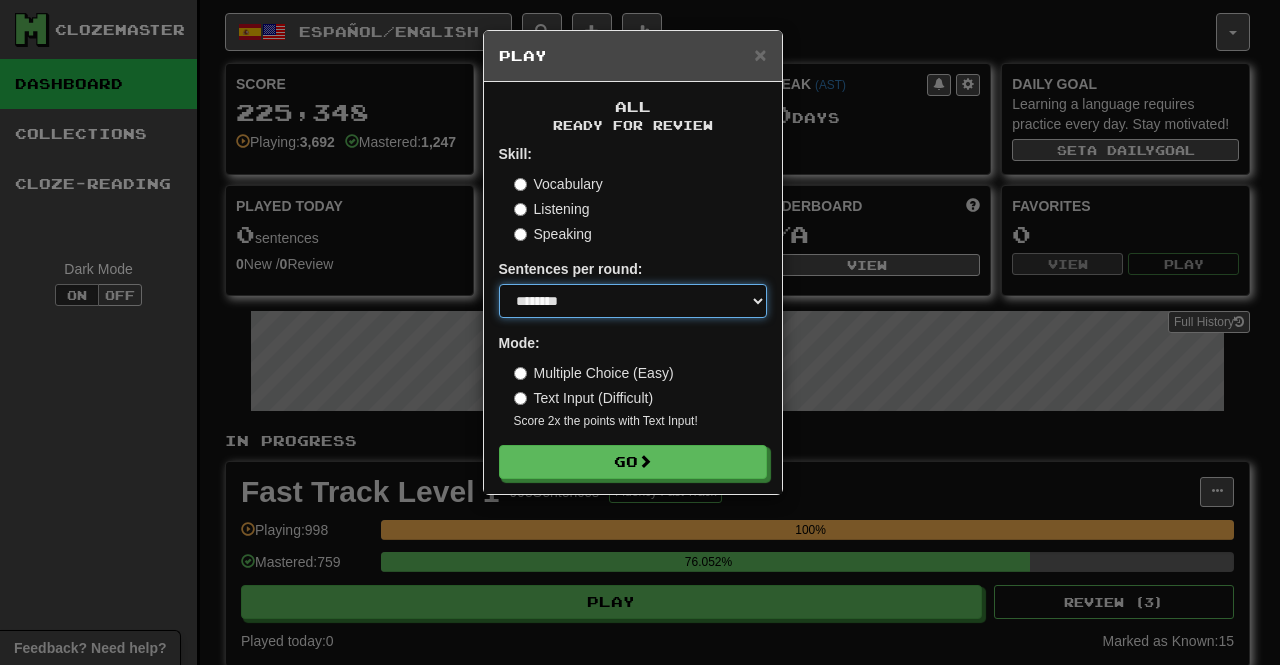 click on "* ** ** ** ** ** *** ********" at bounding box center [633, 301] 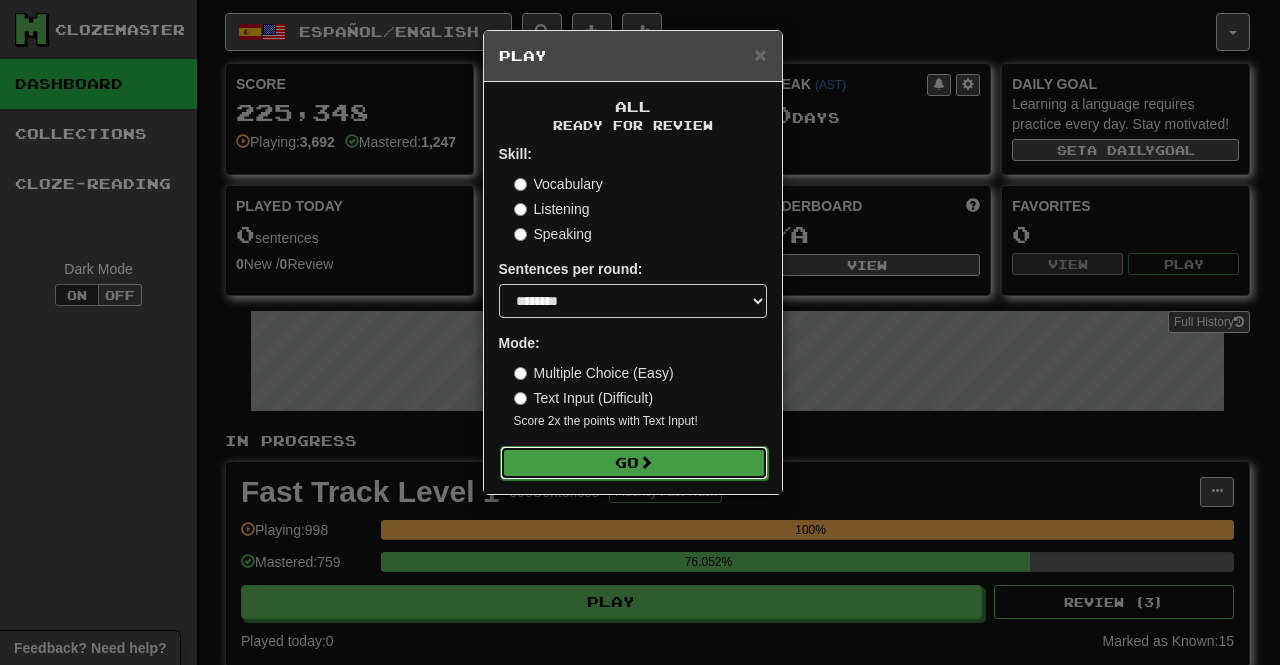 click on "Go" at bounding box center (634, 463) 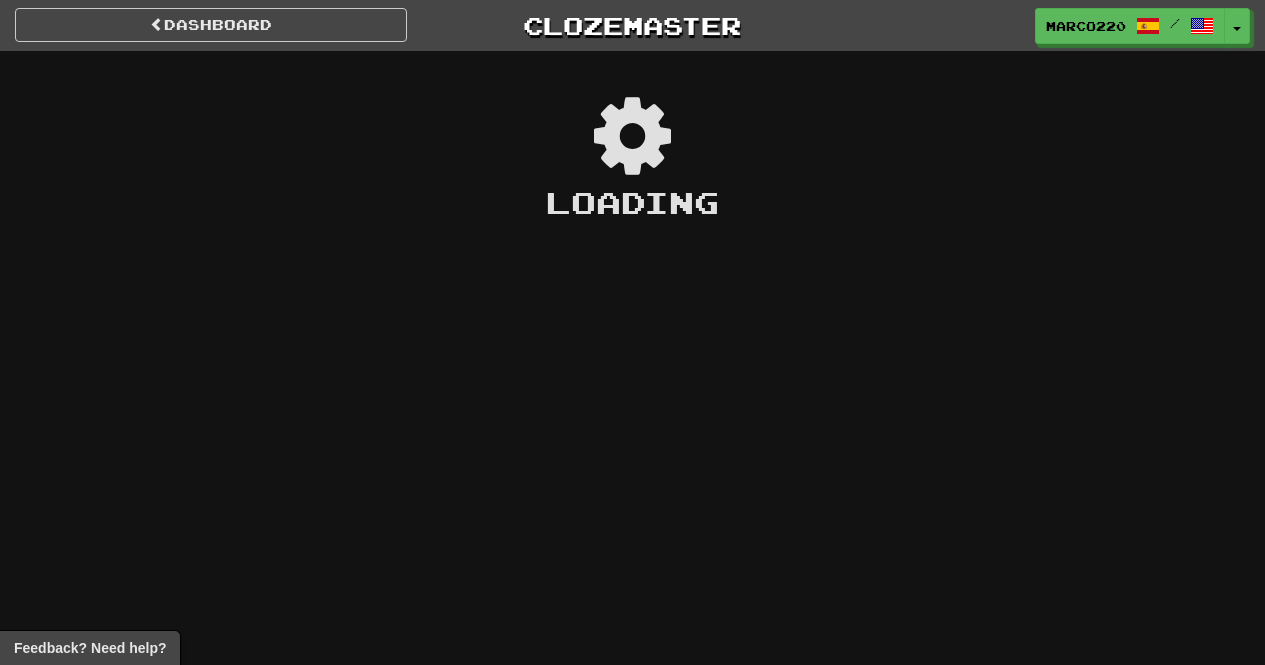 scroll, scrollTop: 0, scrollLeft: 0, axis: both 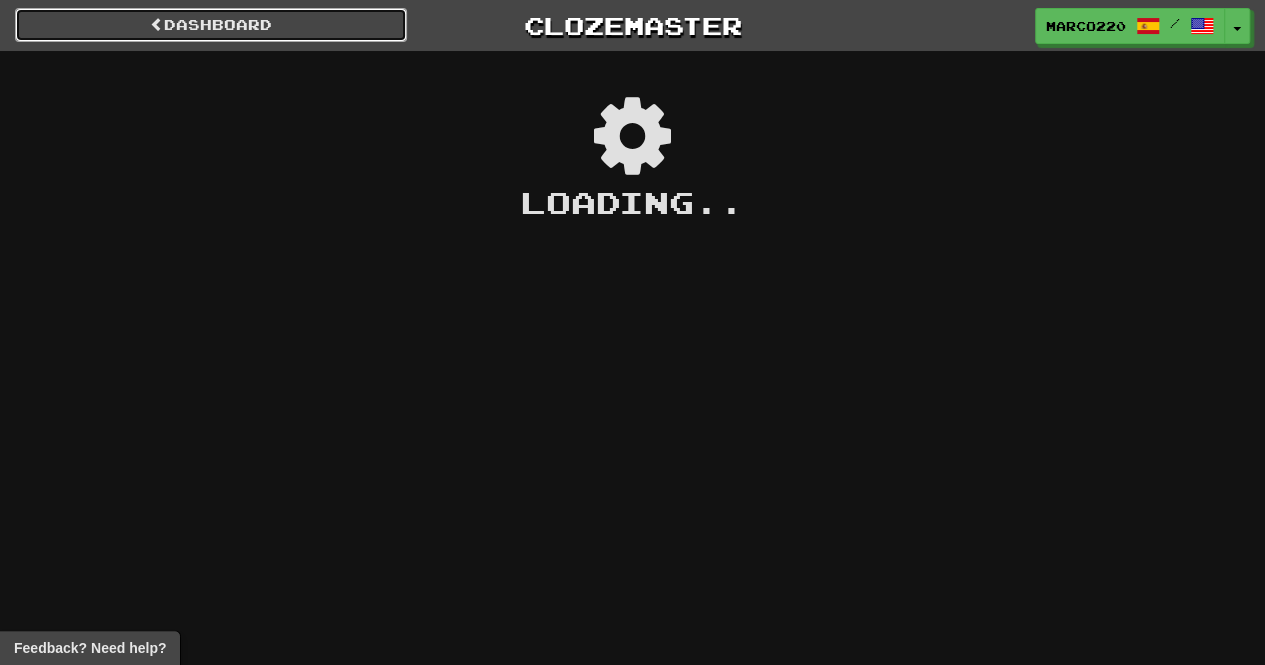 click on "Dashboard" at bounding box center (211, 25) 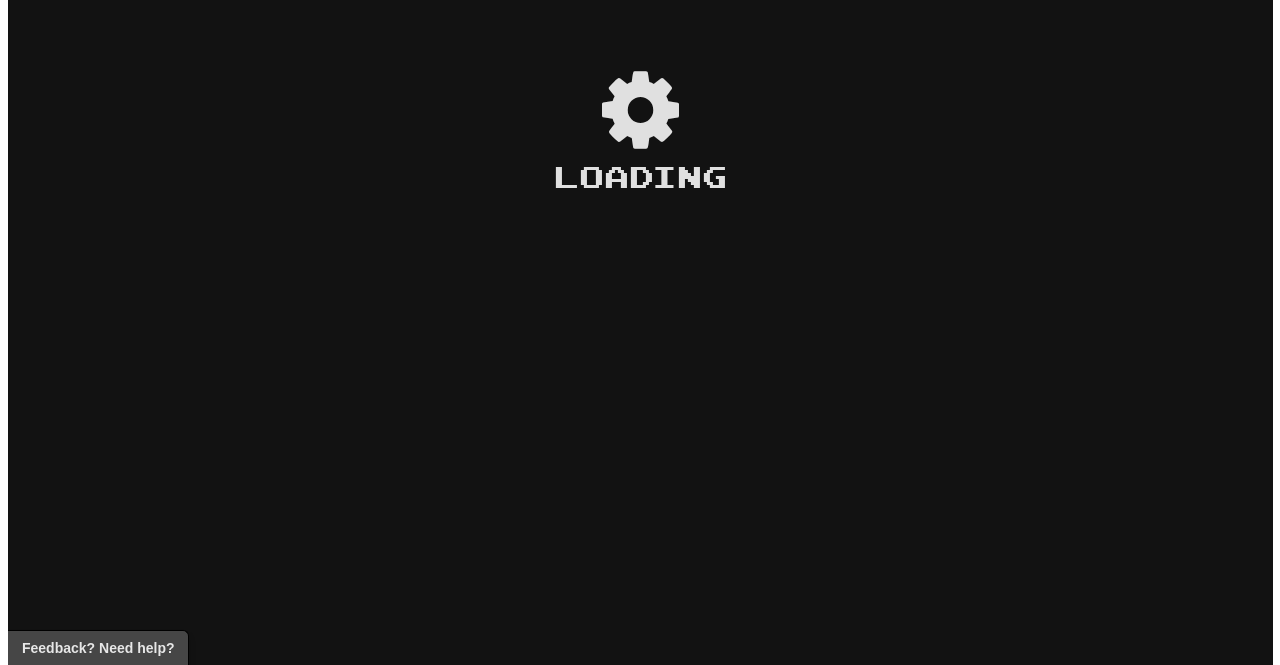 scroll, scrollTop: 0, scrollLeft: 0, axis: both 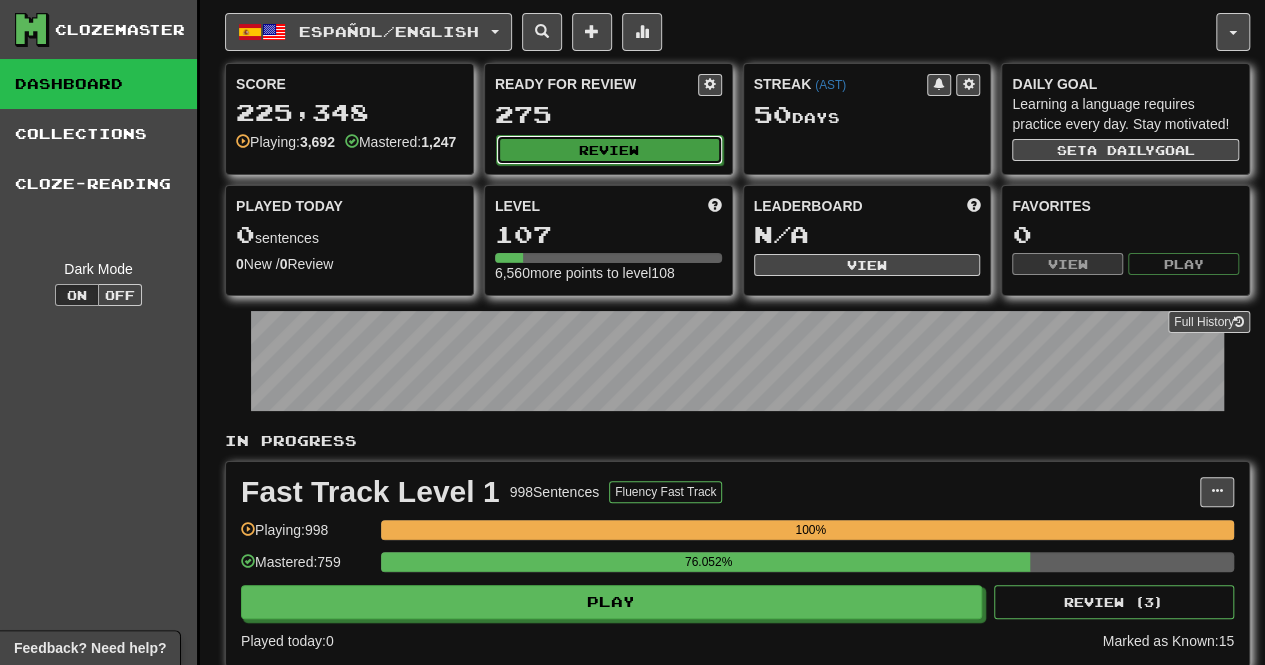 click on "Review" at bounding box center (609, 150) 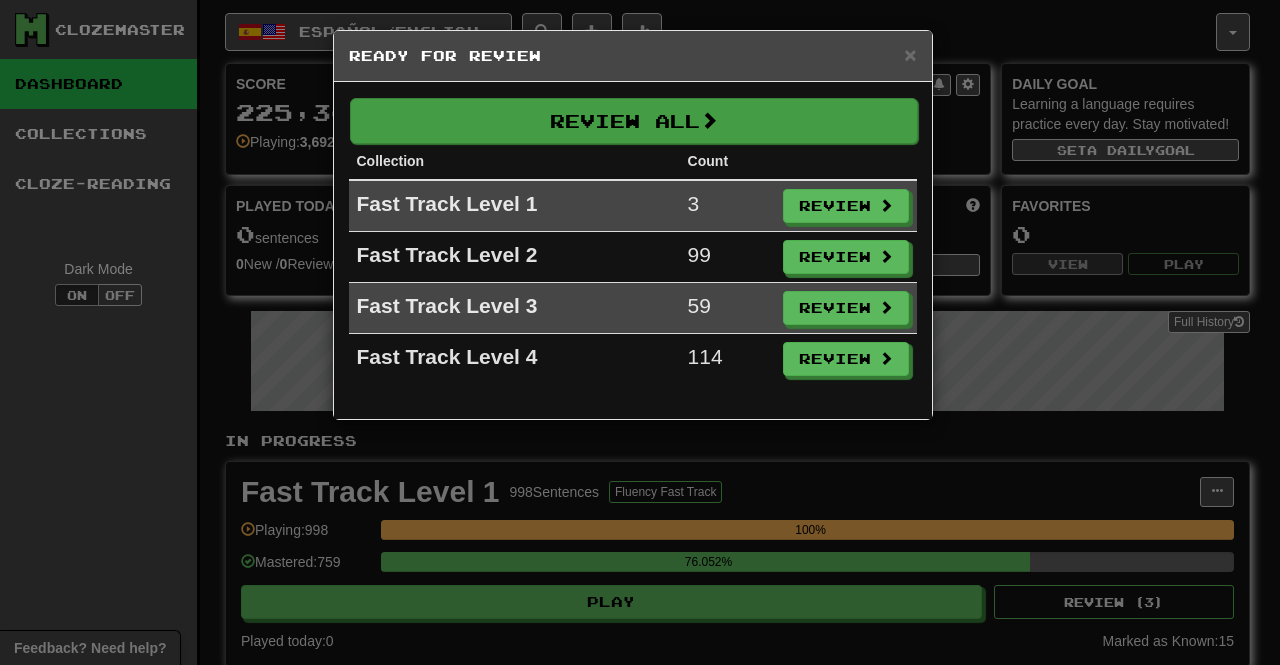 click on "Review All  Collection Count Fast Track Level 1 3 Review Fast Track Level 2 99 Review Fast Track Level 3 59 Review Fast Track Level 4 114 Review" at bounding box center [633, 250] 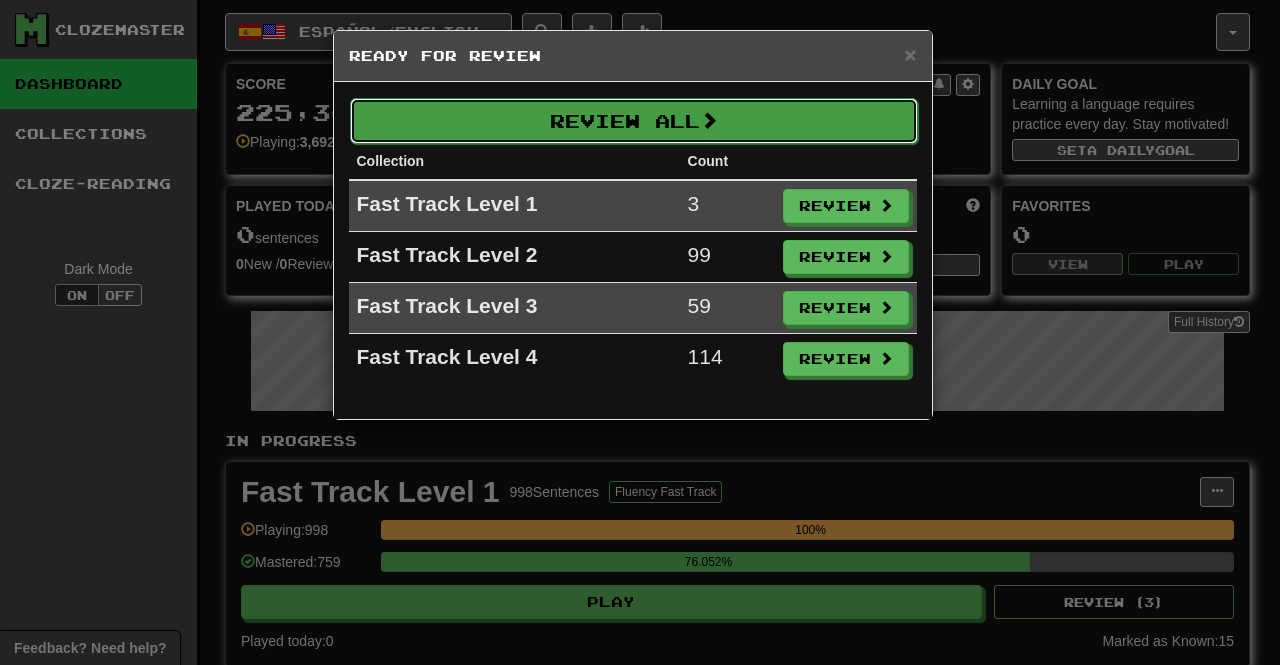 click on "Review All" at bounding box center (634, 121) 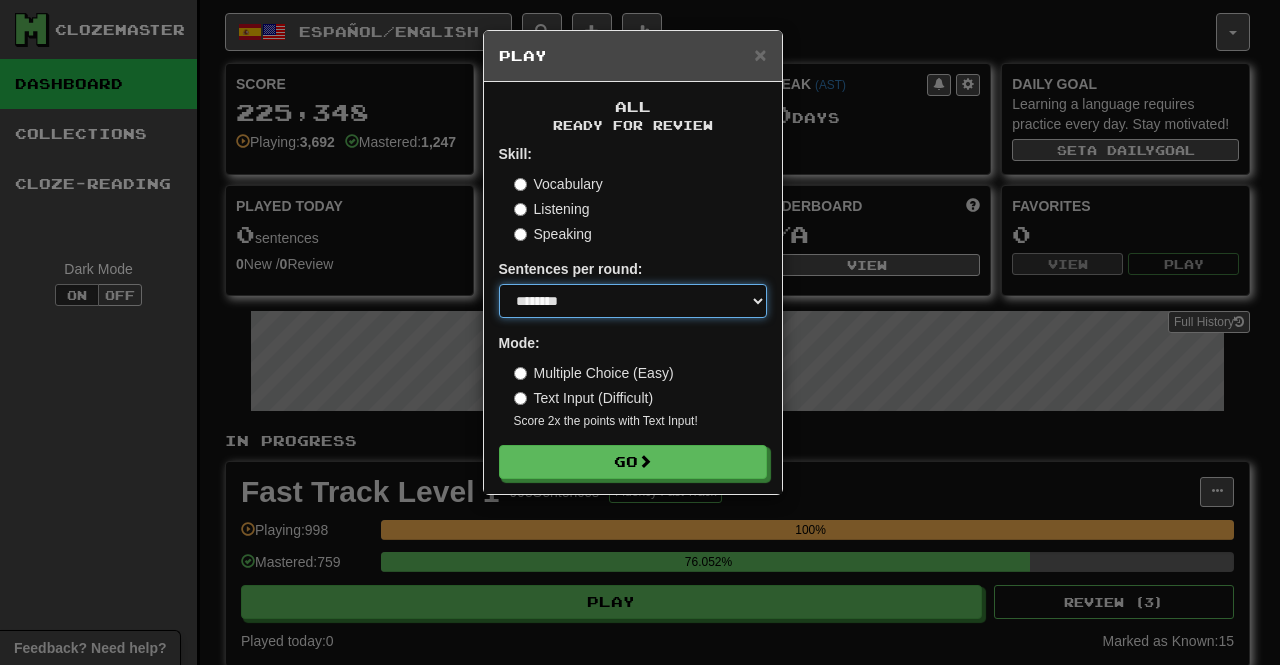 click on "* ** ** ** ** ** *** ********" at bounding box center (633, 301) 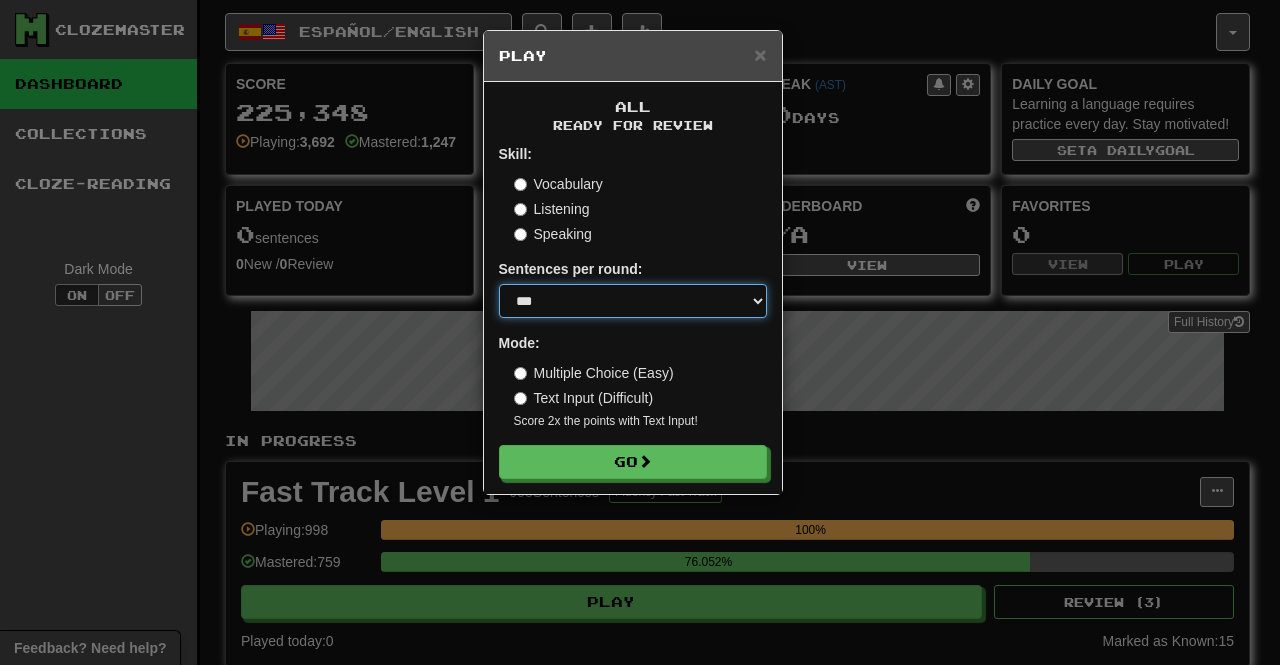 click on "* ** ** ** ** ** *** ********" at bounding box center (633, 301) 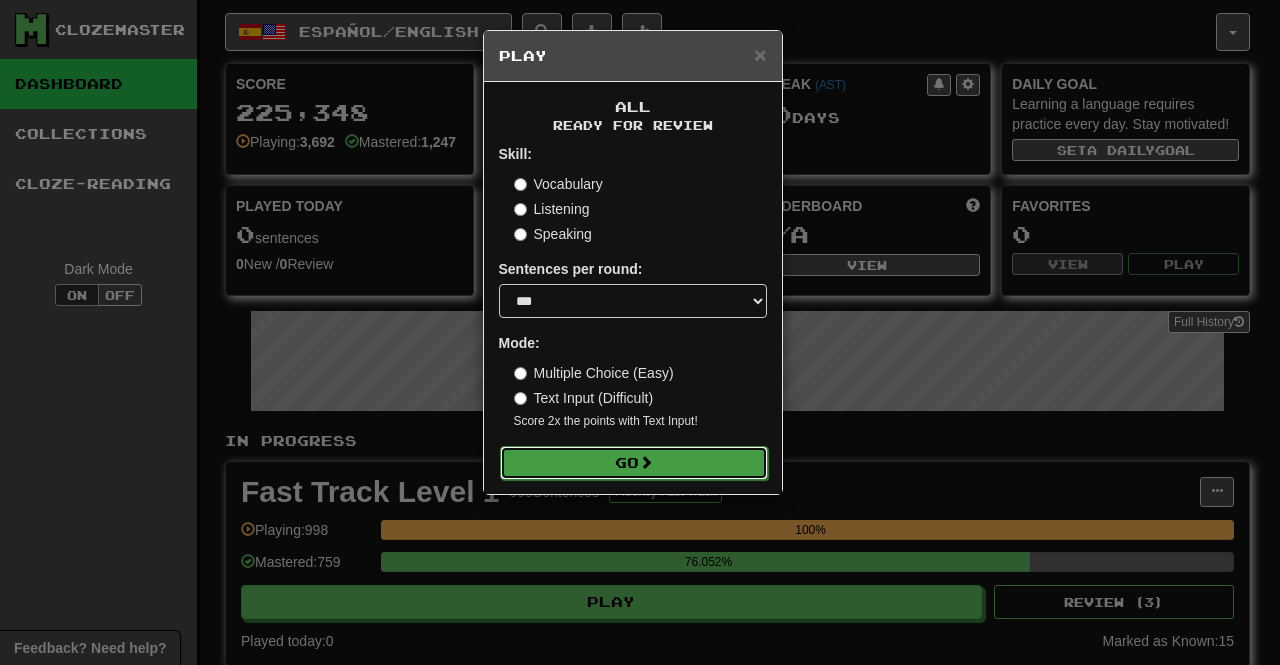 click on "Go" at bounding box center (634, 463) 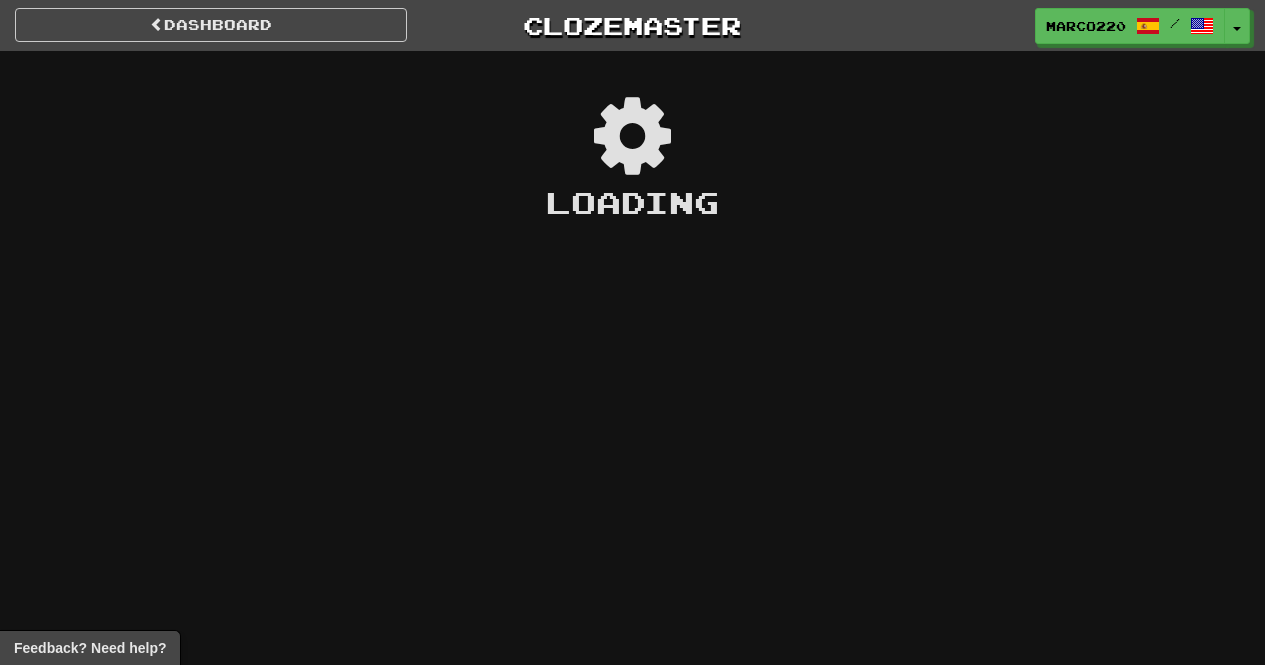 scroll, scrollTop: 0, scrollLeft: 0, axis: both 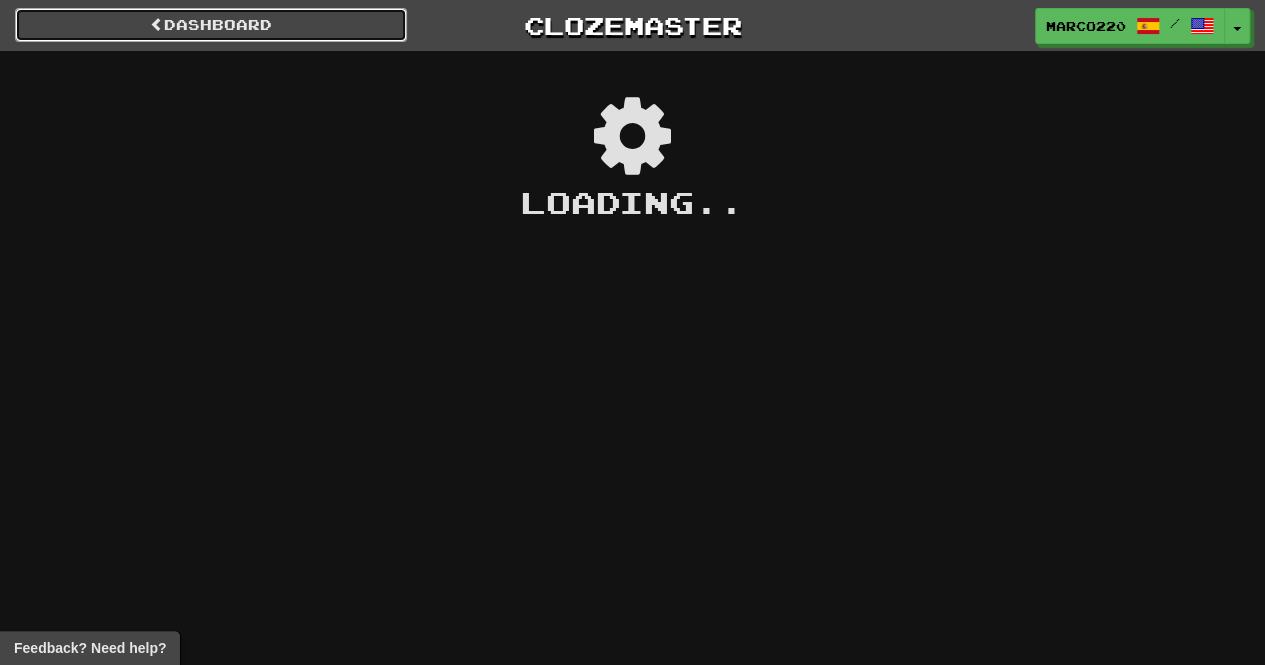 click on "Dashboard" at bounding box center [211, 25] 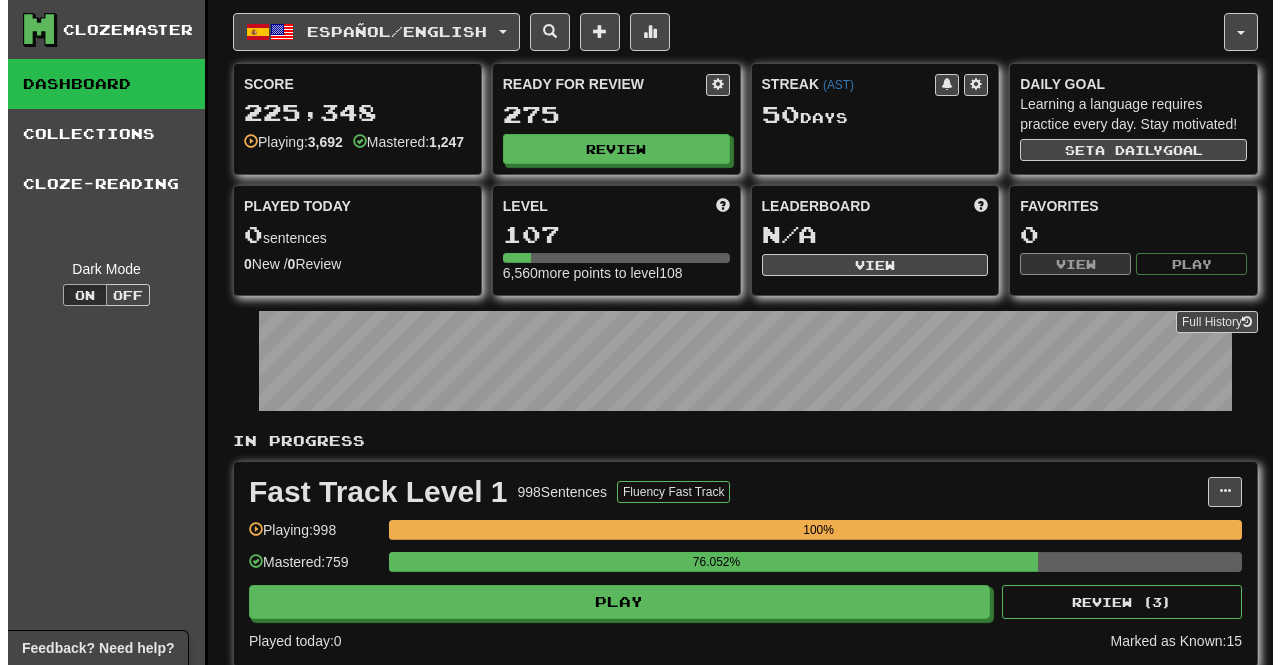 scroll, scrollTop: 0, scrollLeft: 0, axis: both 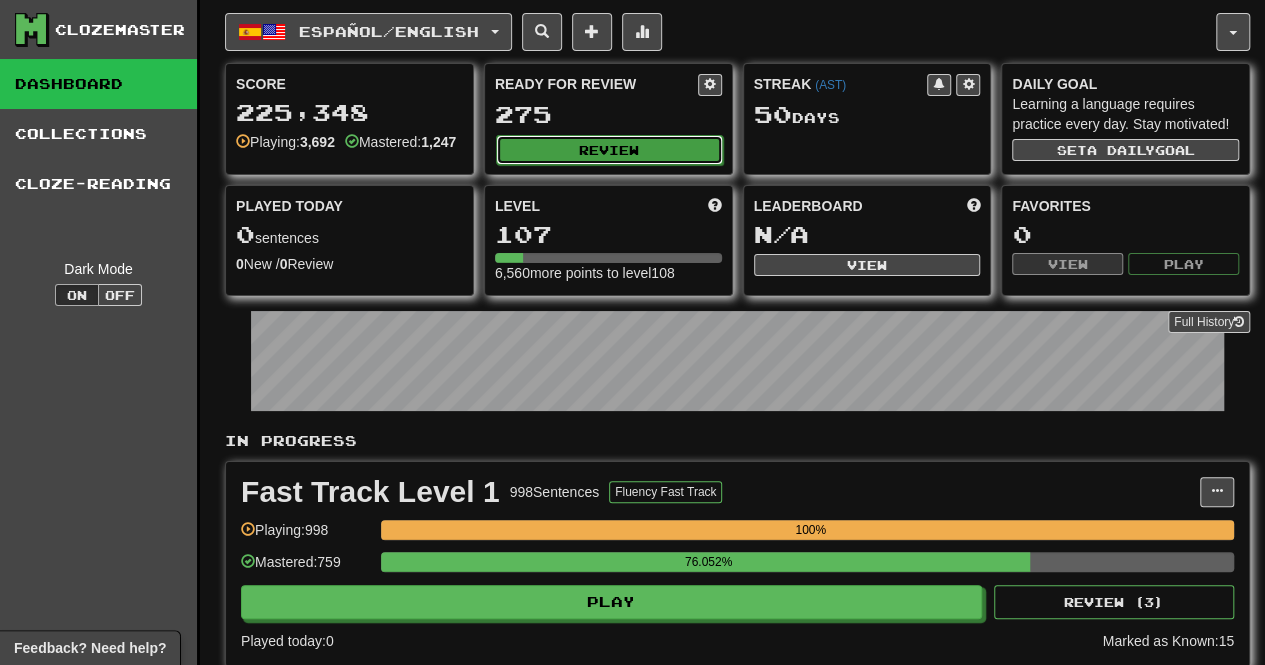 click on "Review" at bounding box center [609, 150] 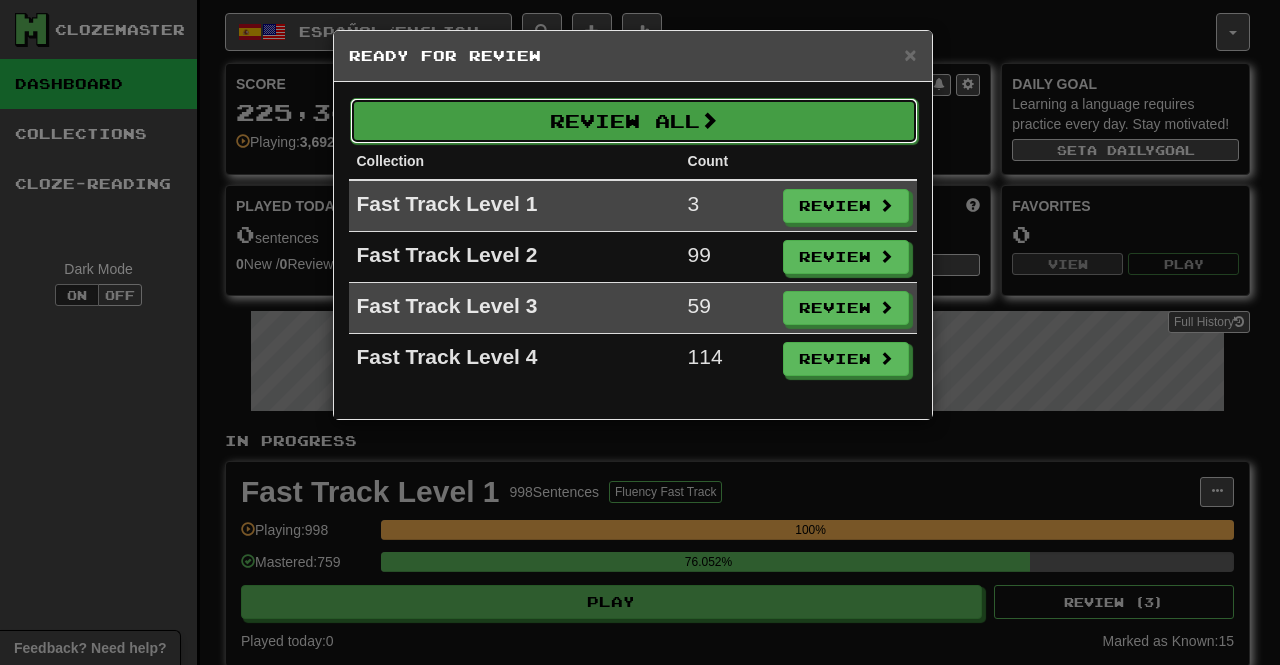 click on "Review All" at bounding box center [634, 121] 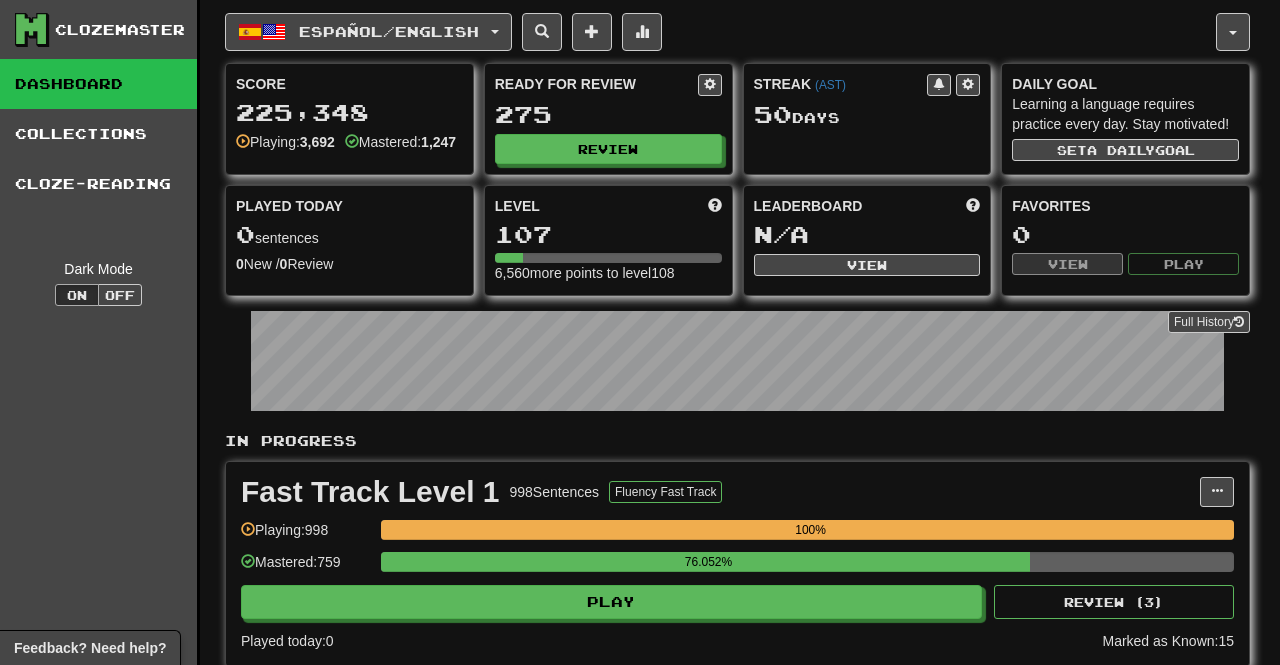 select on "***" 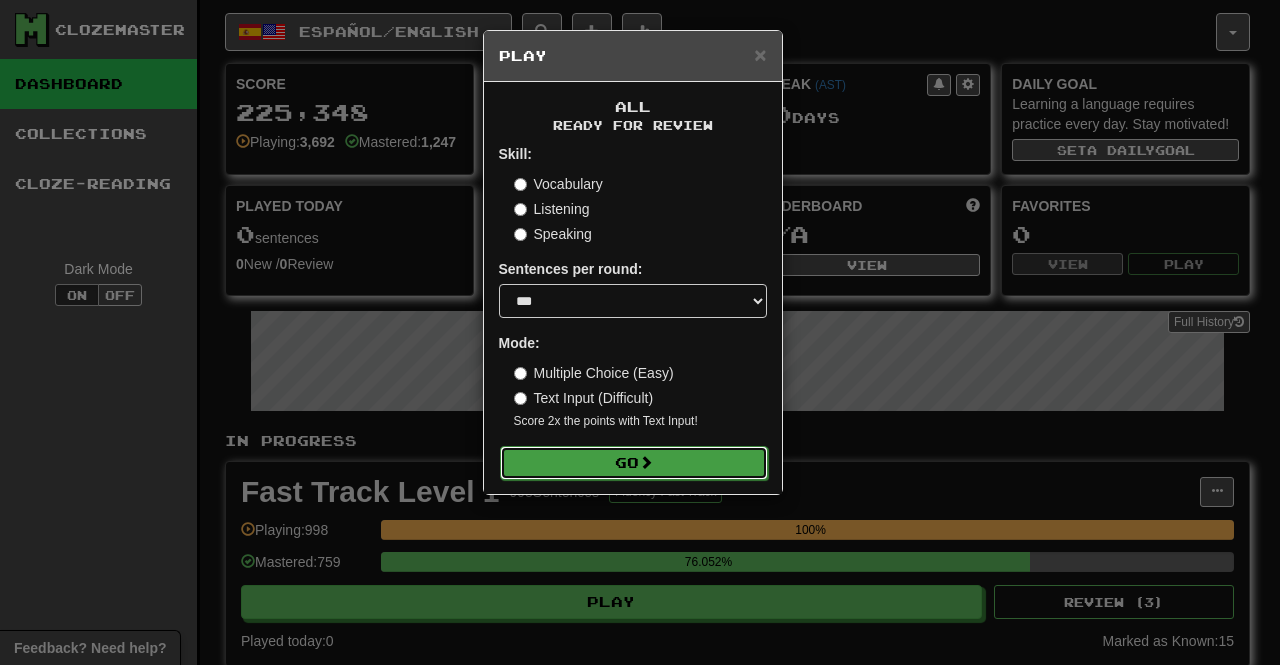 click on "Go" at bounding box center (634, 463) 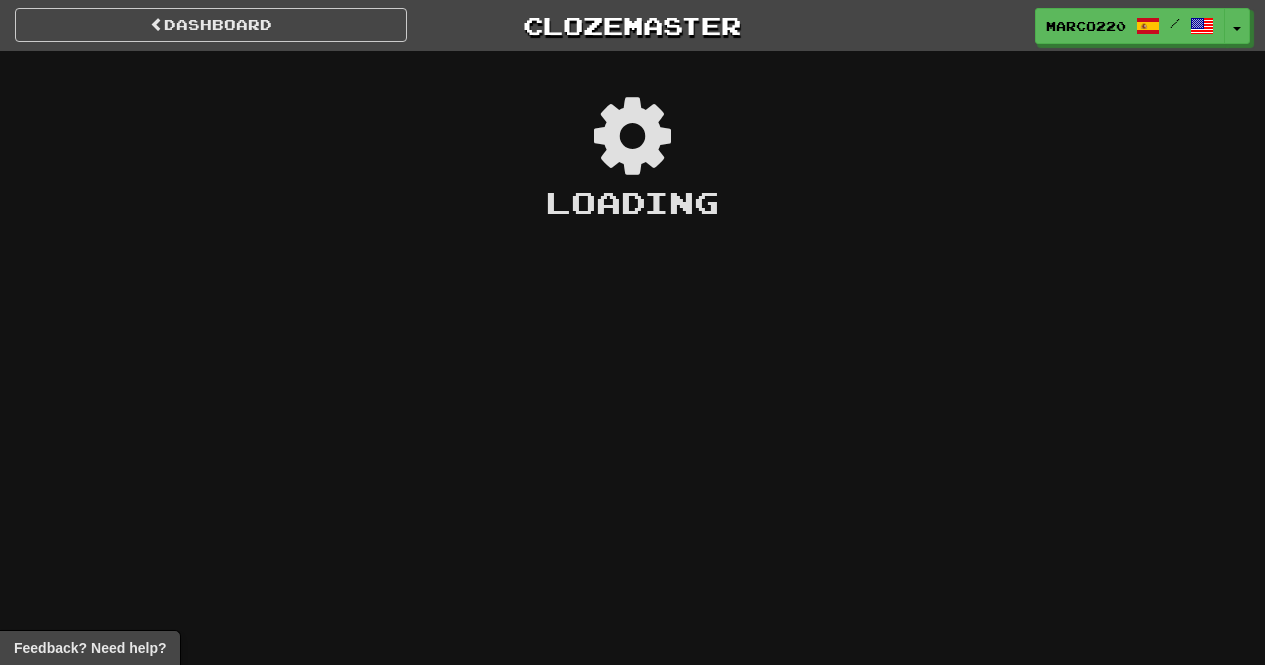 scroll, scrollTop: 0, scrollLeft: 0, axis: both 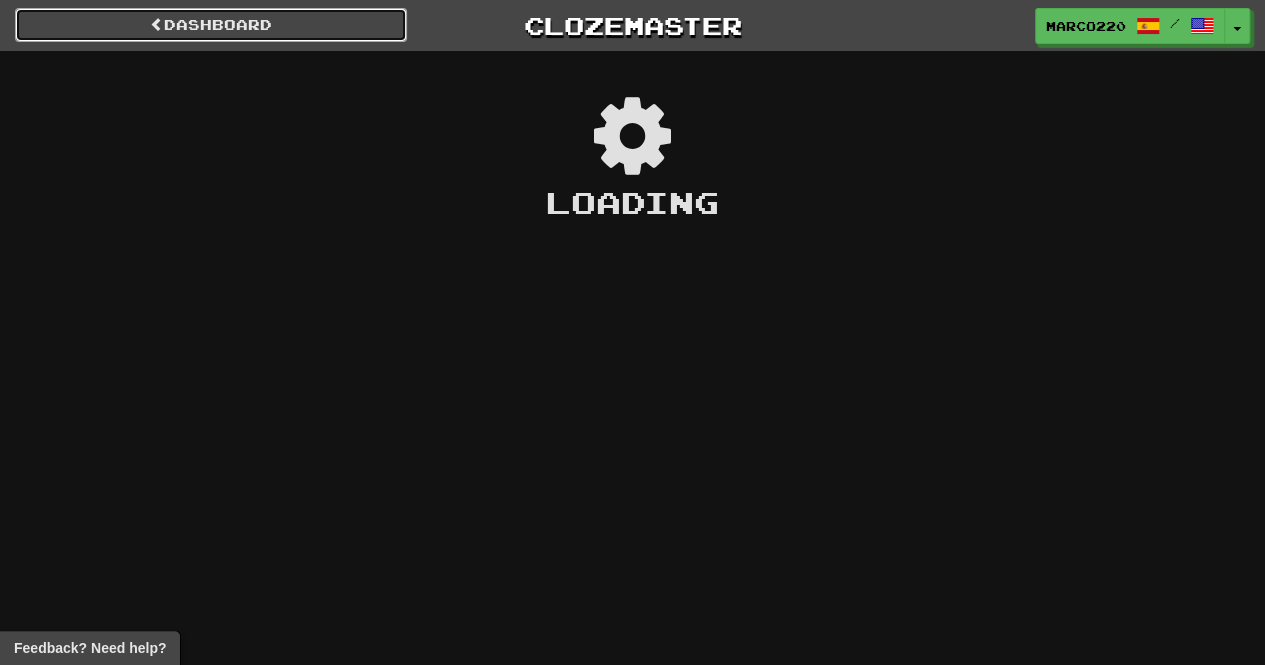click on "Dashboard" at bounding box center [211, 25] 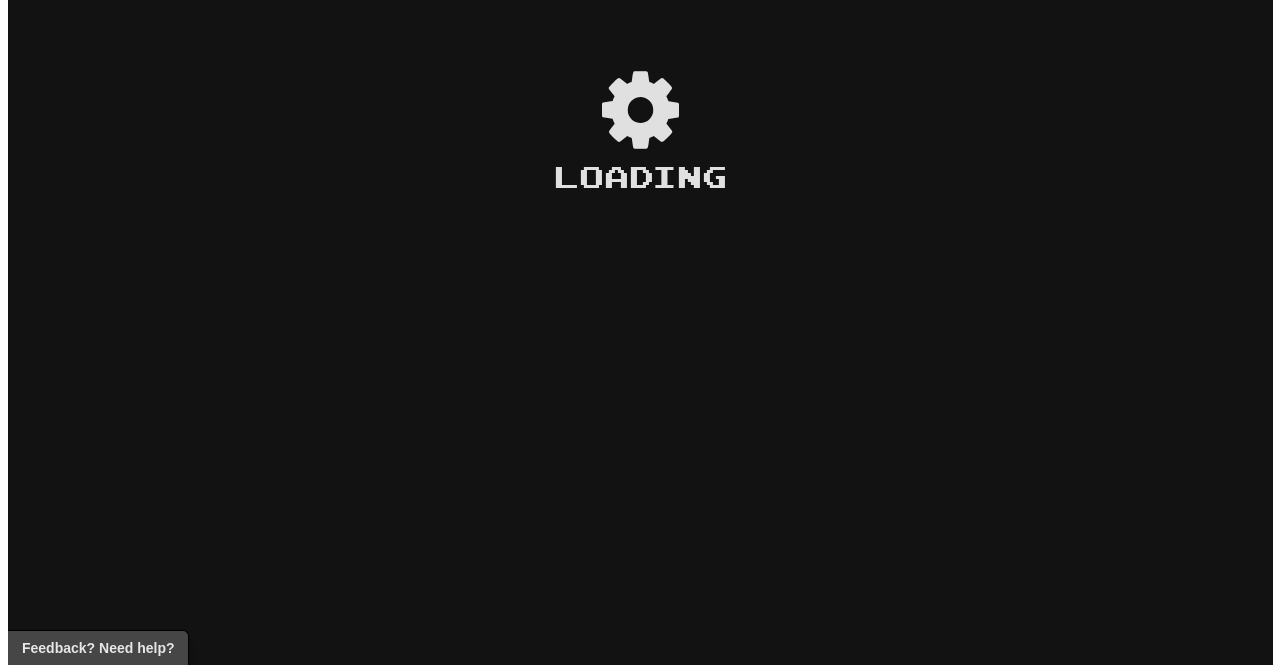 scroll, scrollTop: 0, scrollLeft: 0, axis: both 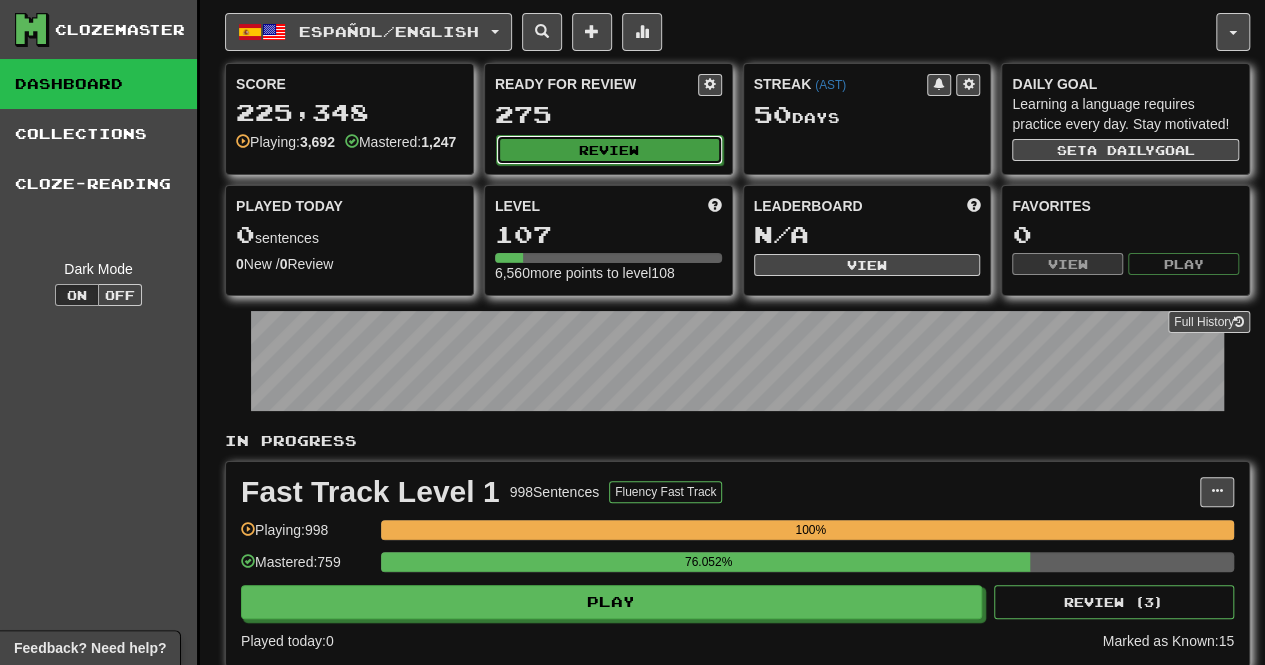 click on "Review" at bounding box center (609, 150) 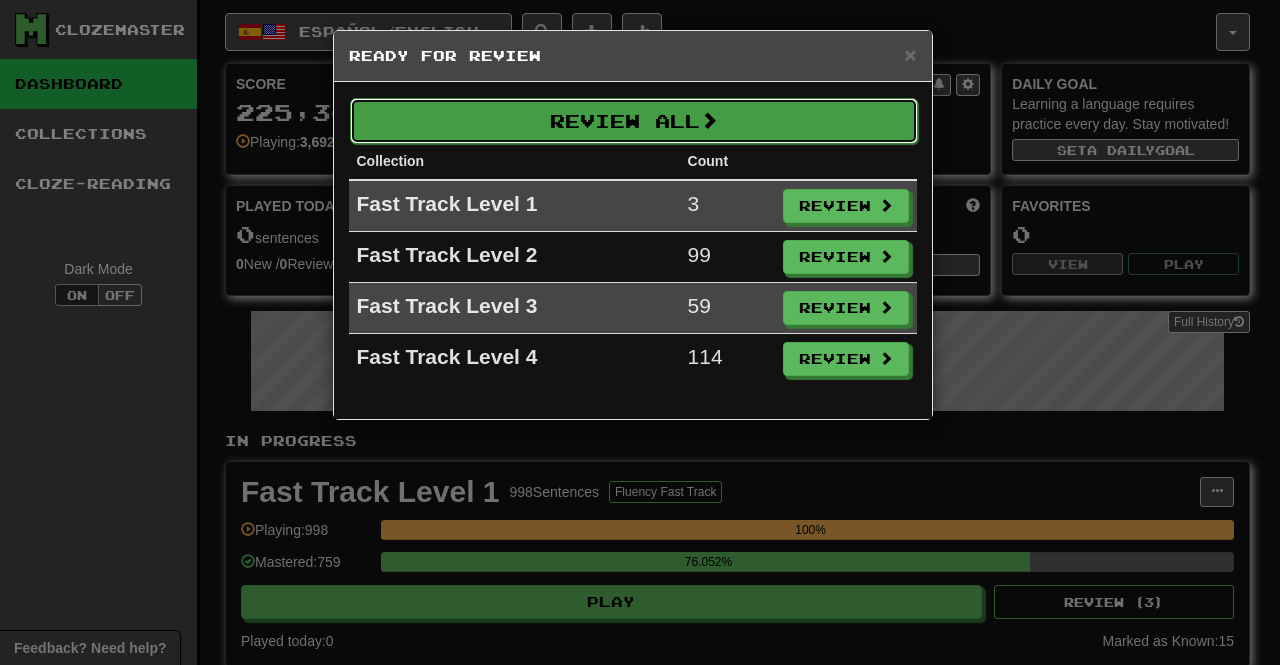 click on "Review All" at bounding box center [634, 121] 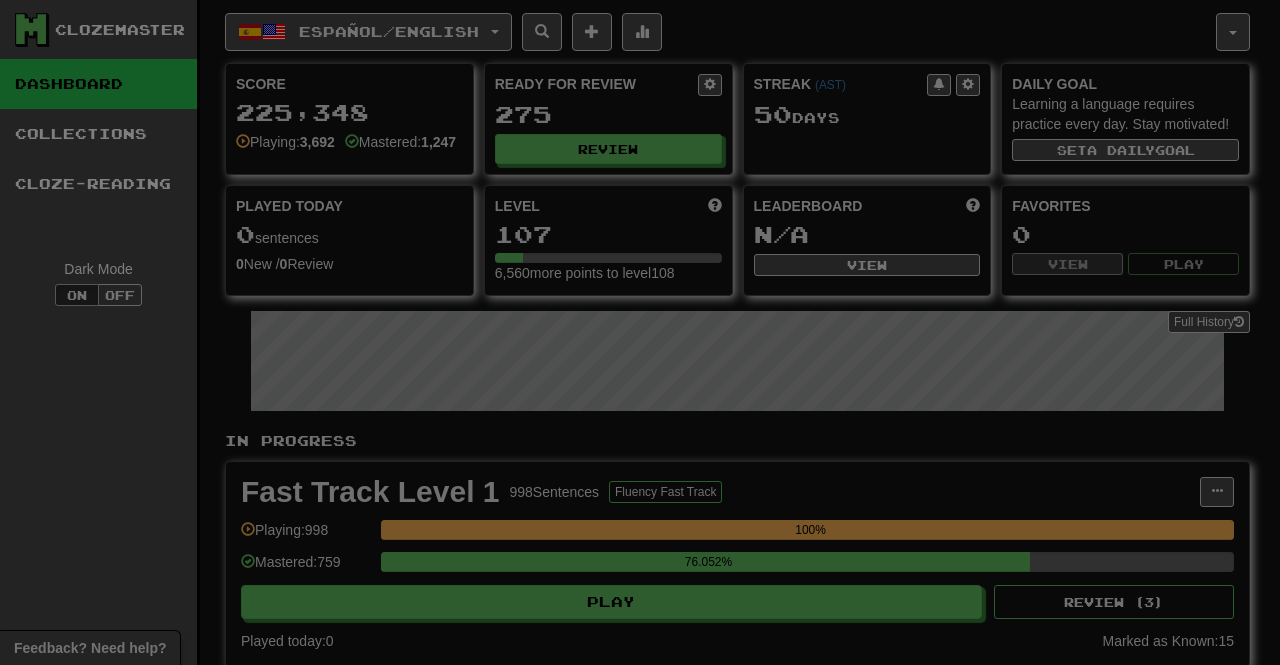 select on "***" 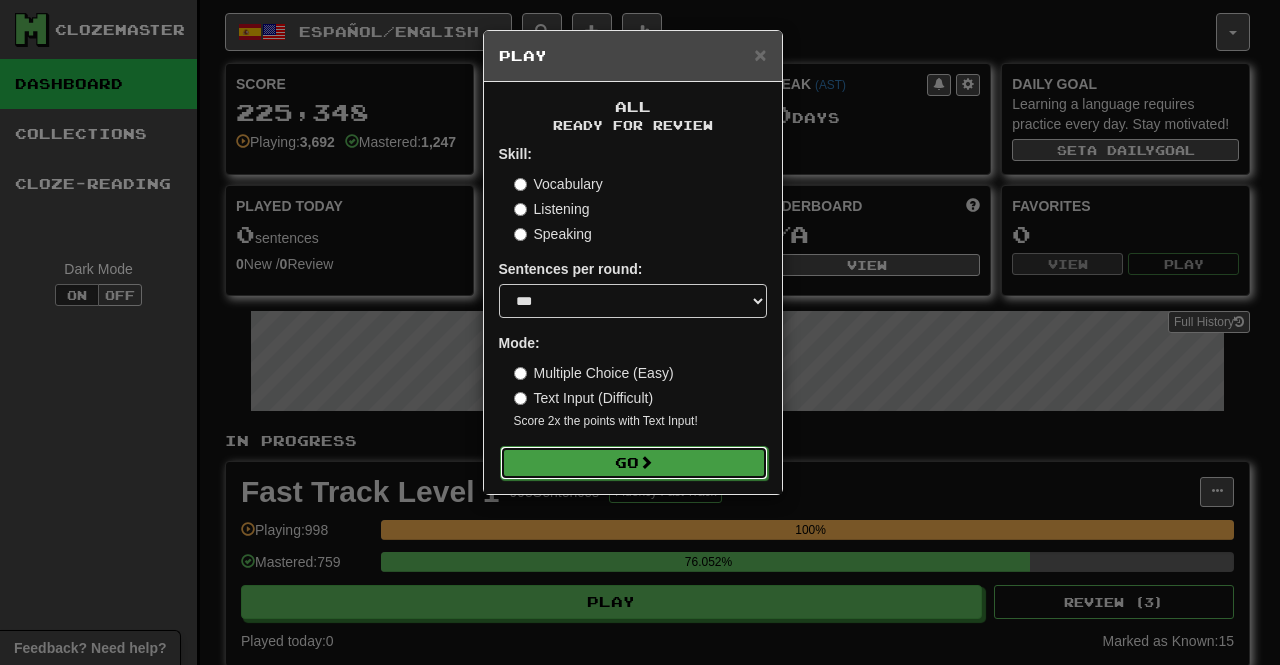click on "Go" at bounding box center (634, 463) 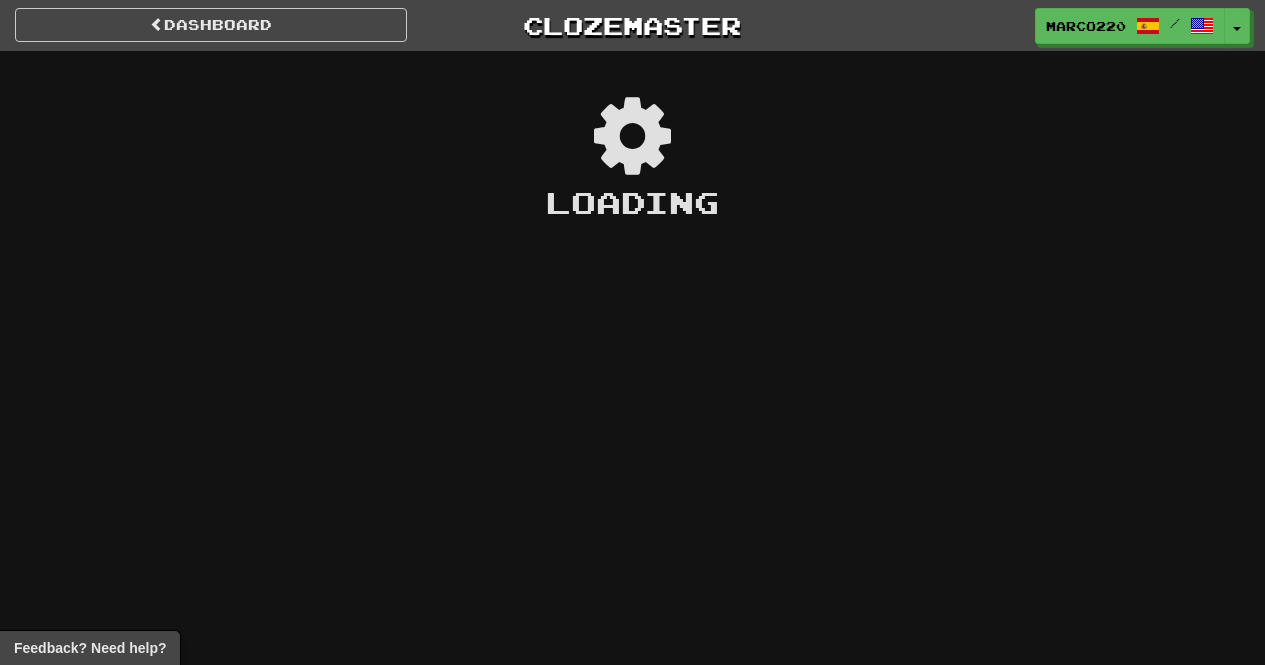 scroll, scrollTop: 0, scrollLeft: 0, axis: both 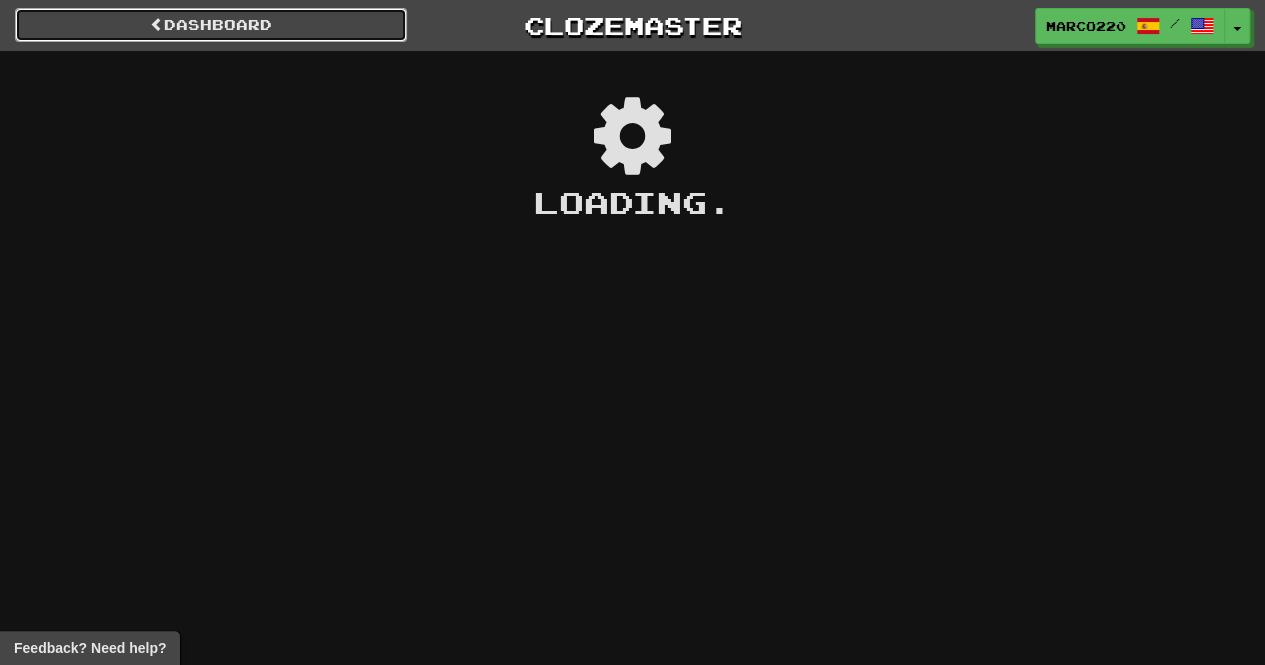 click on "Dashboard" at bounding box center (211, 25) 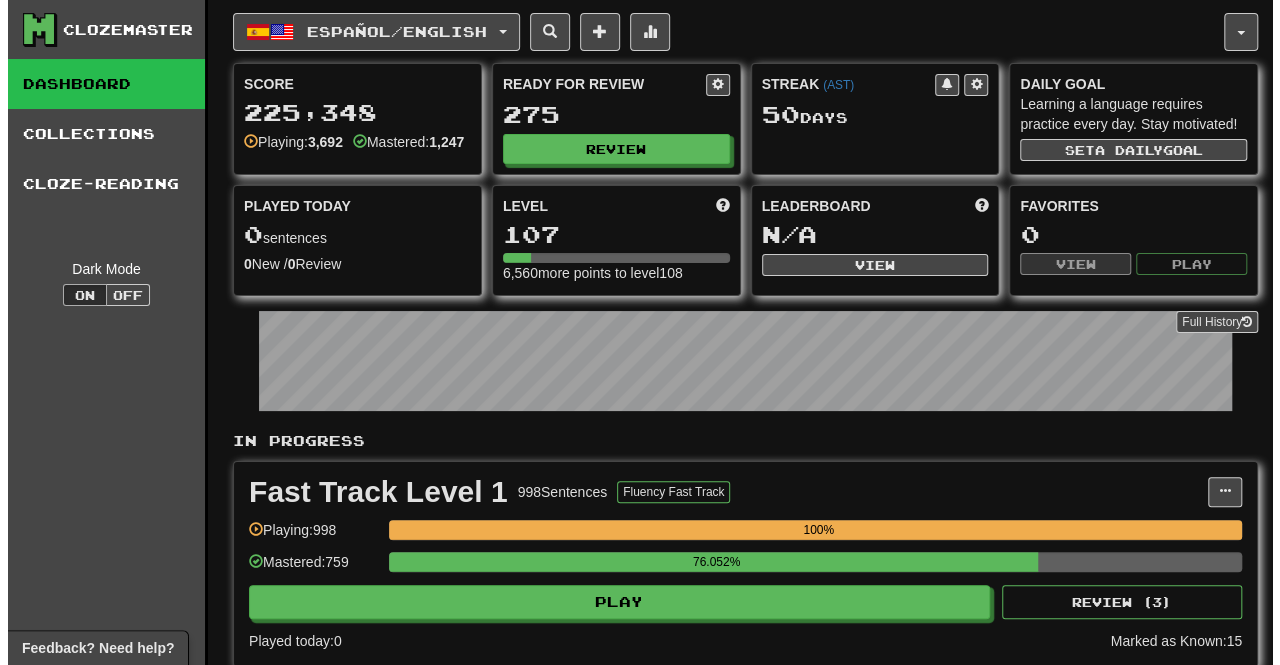 scroll, scrollTop: 1, scrollLeft: 0, axis: vertical 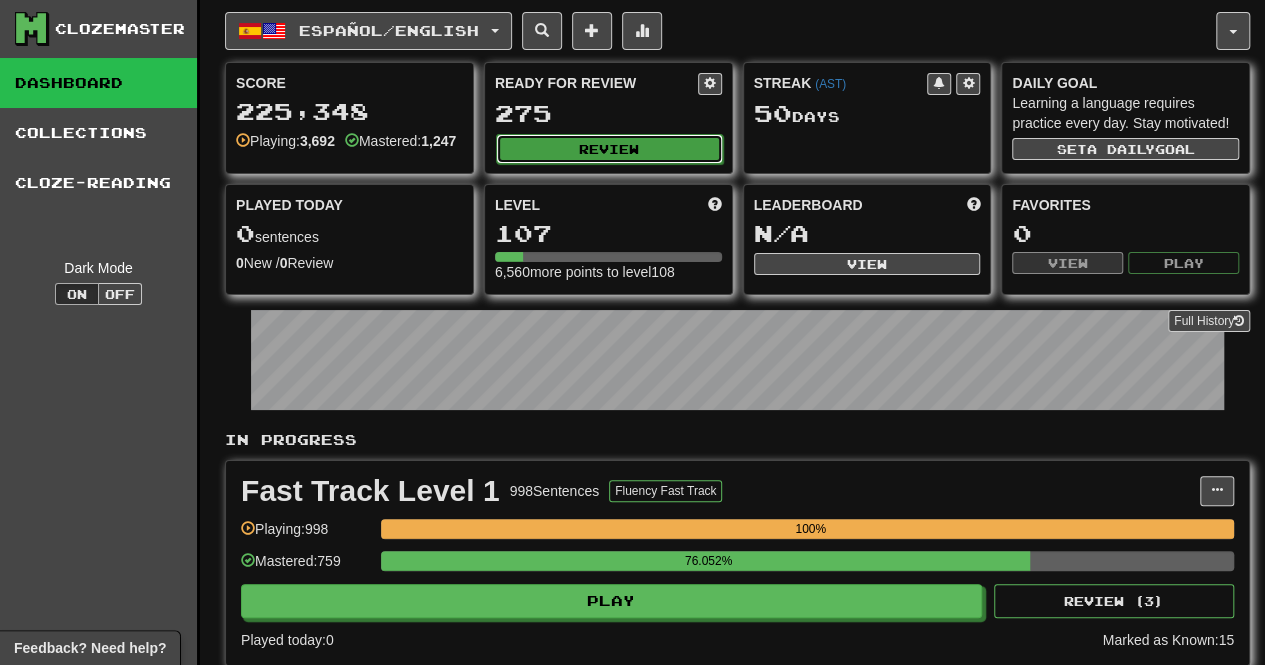 click on "Review" at bounding box center (609, 149) 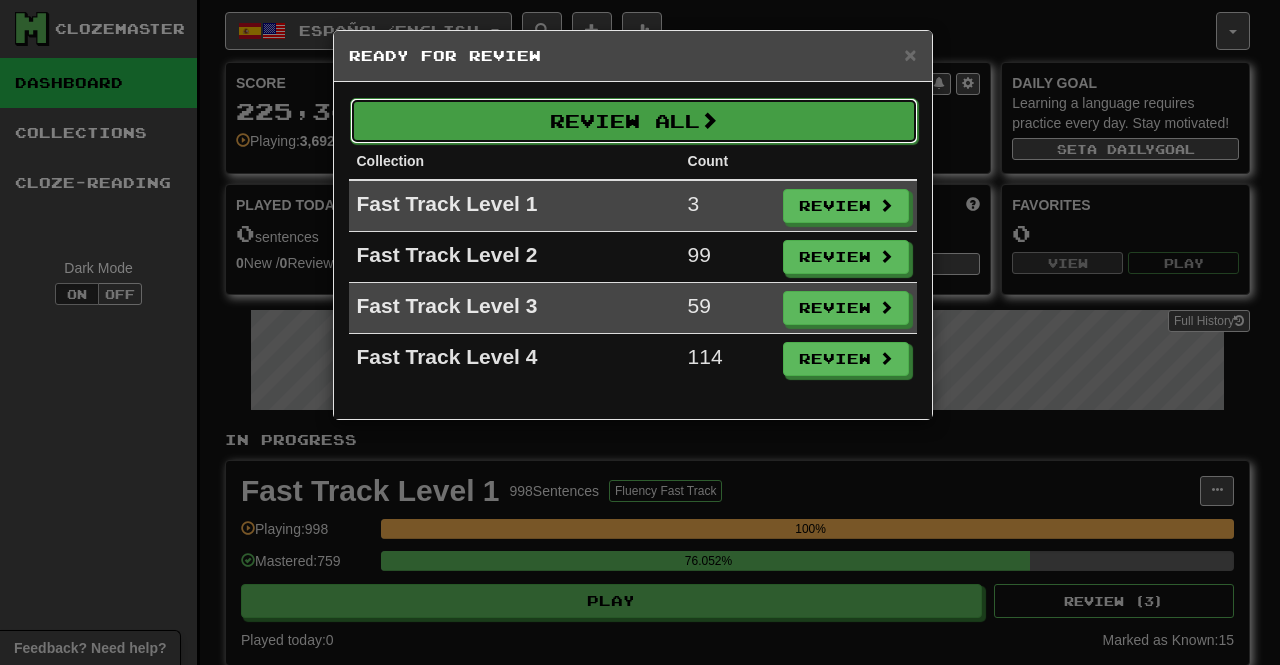 click on "Review All" at bounding box center [634, 121] 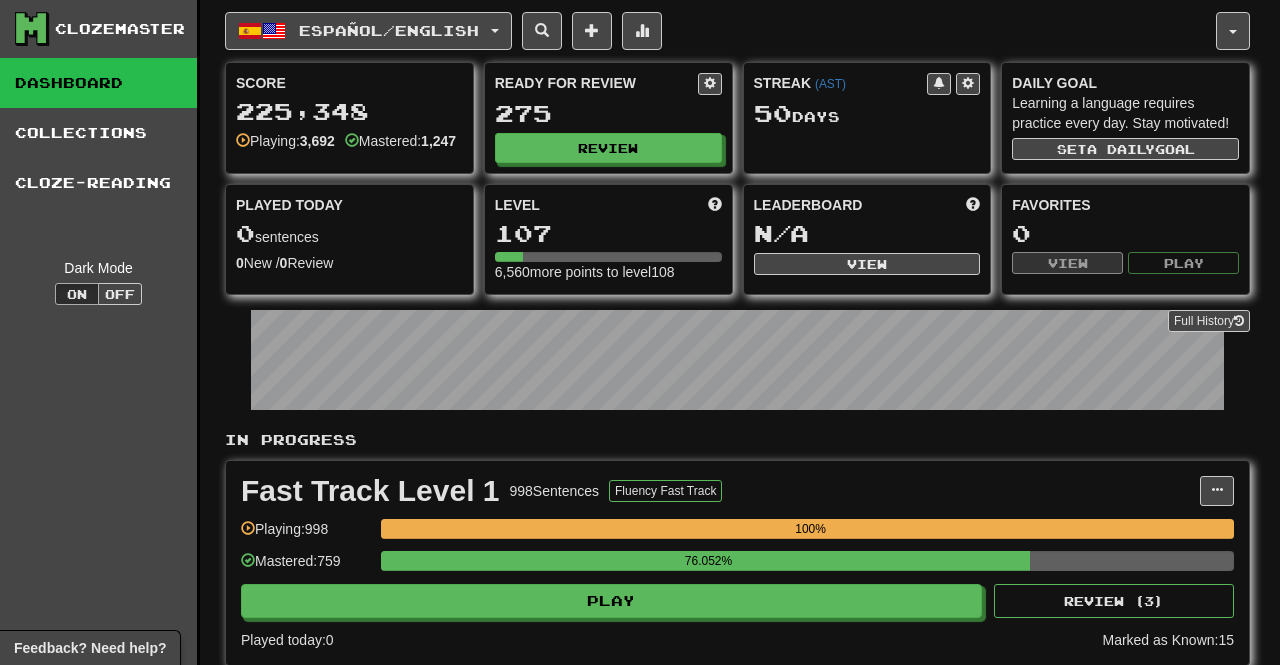 select on "***" 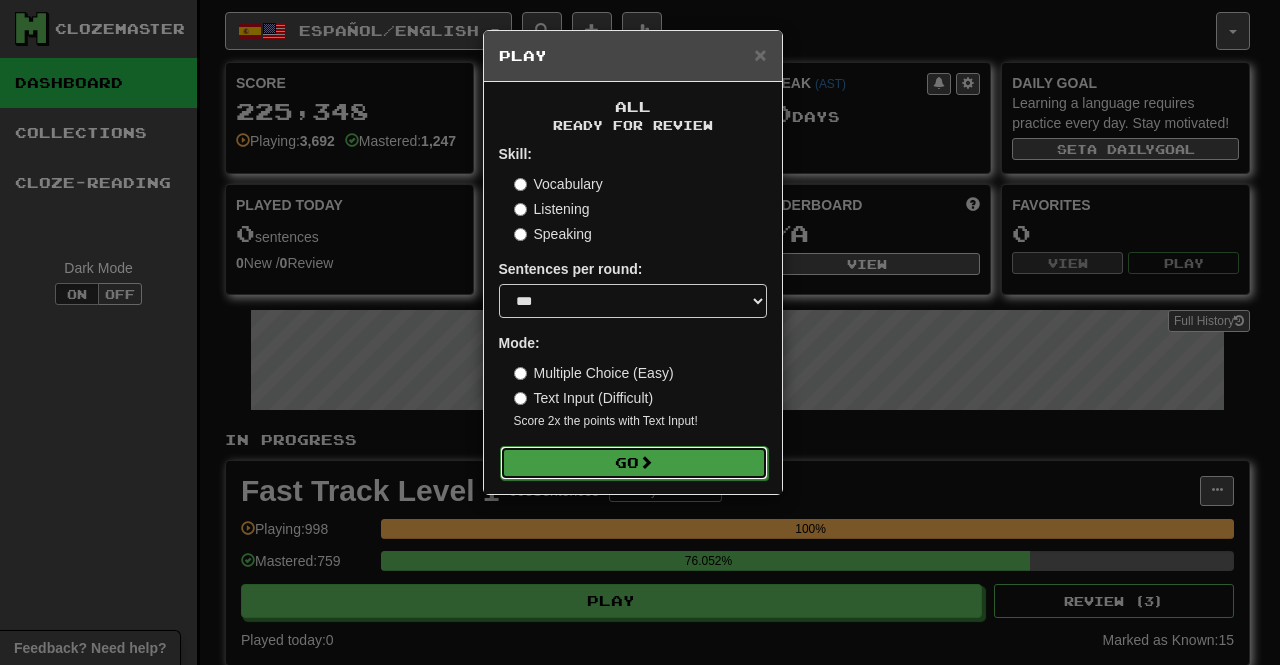 click on "Go" at bounding box center (634, 463) 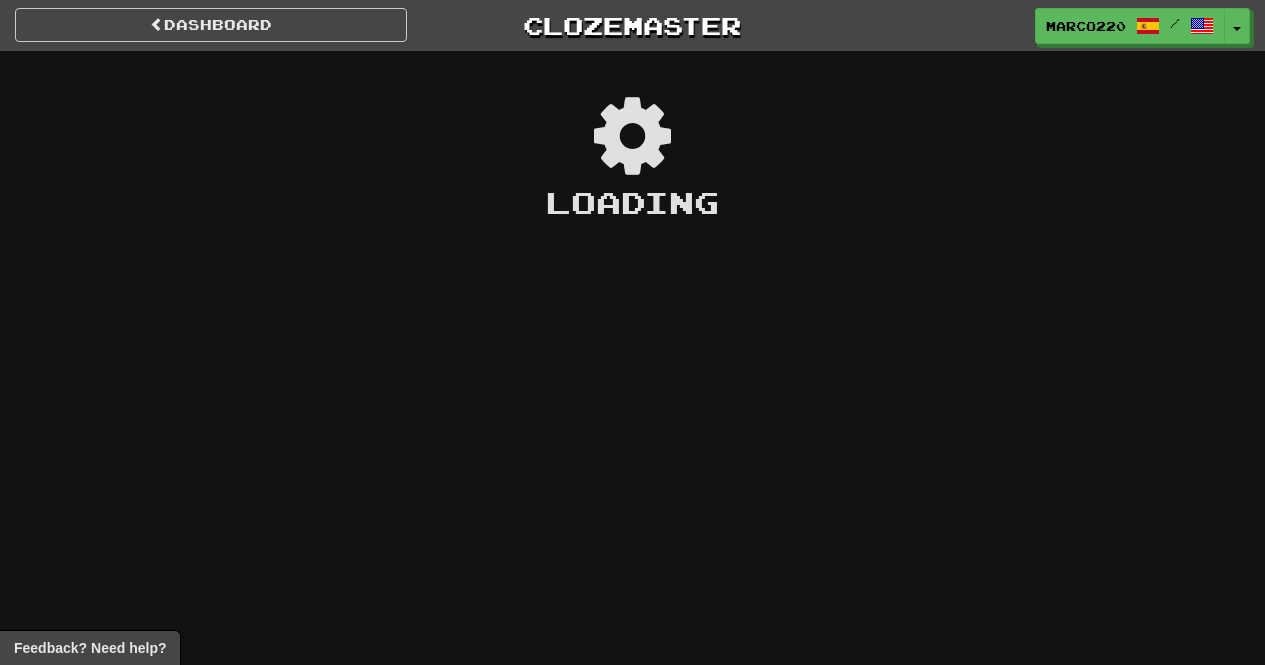 scroll, scrollTop: 0, scrollLeft: 0, axis: both 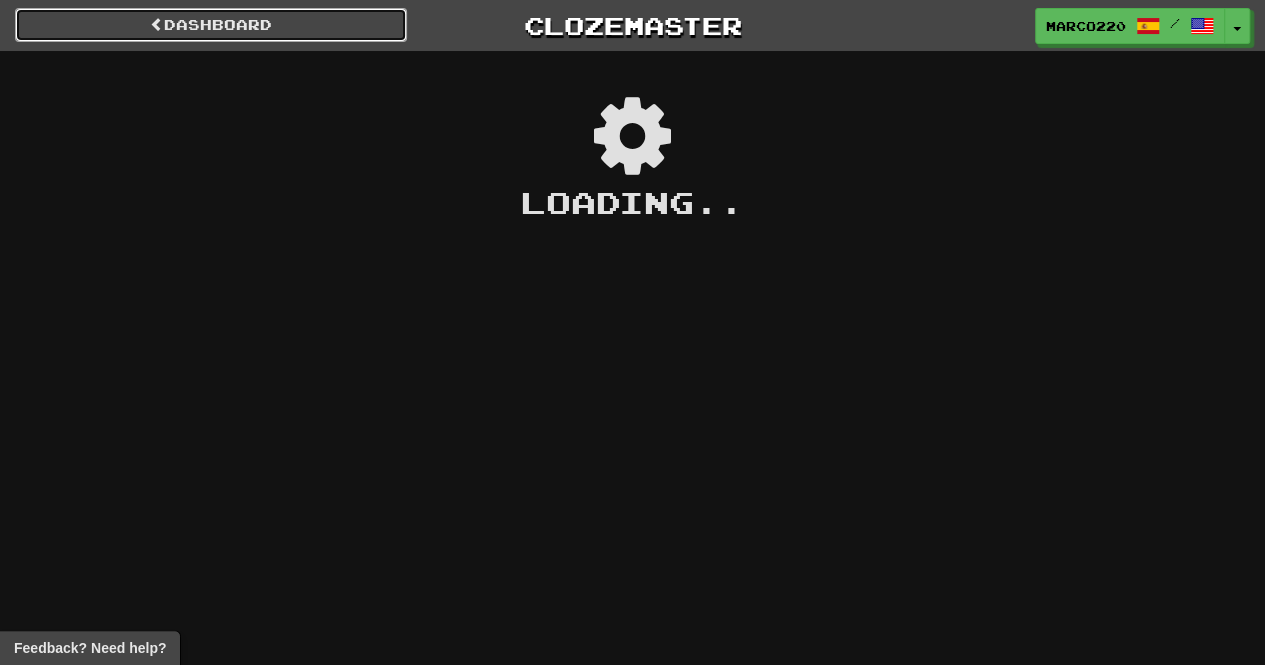 click on "Dashboard" at bounding box center [211, 25] 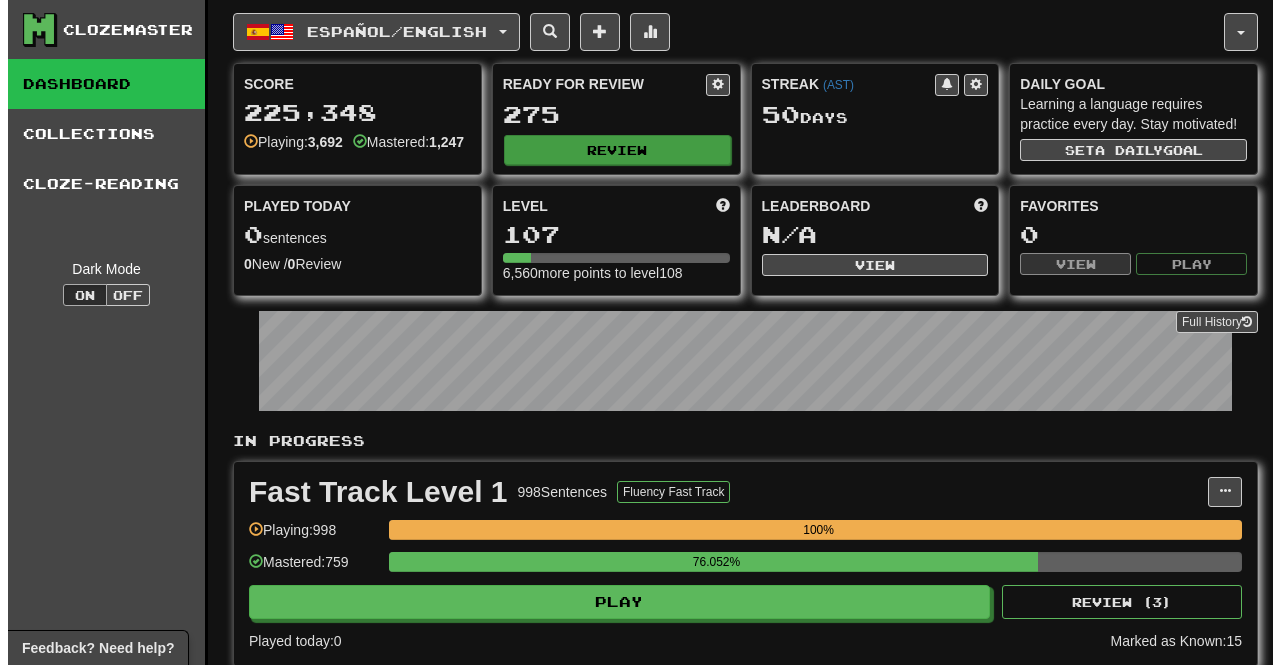 scroll, scrollTop: 0, scrollLeft: 0, axis: both 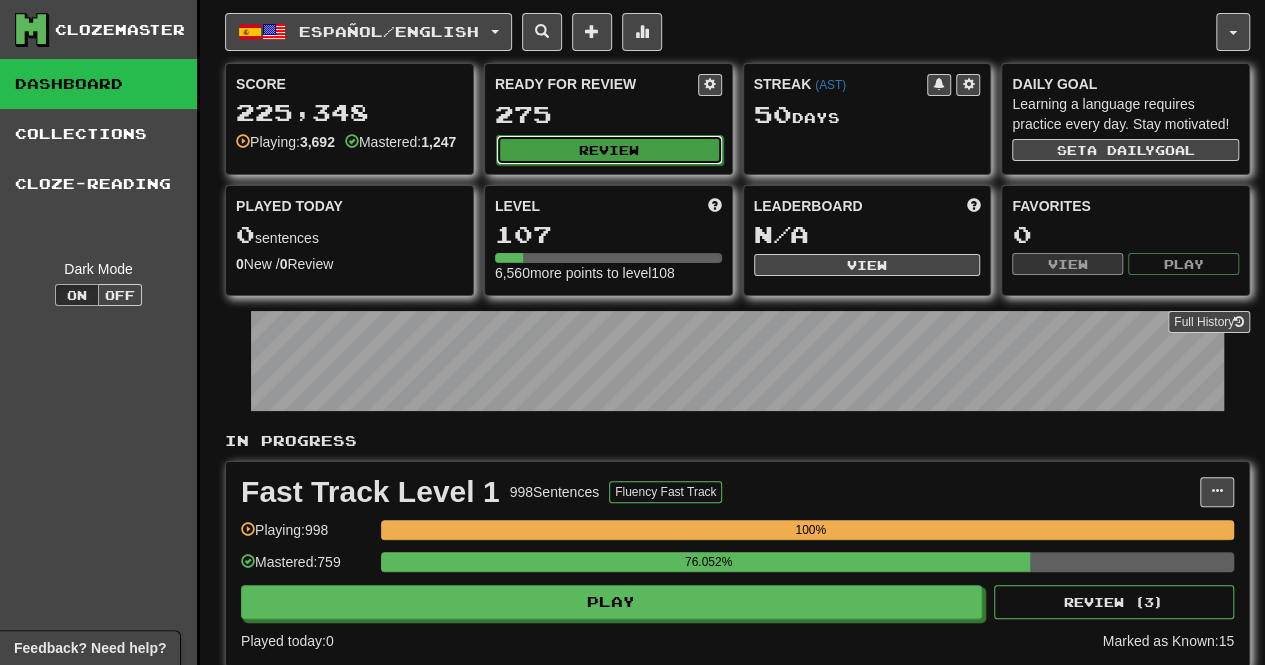 click on "Review" at bounding box center (609, 150) 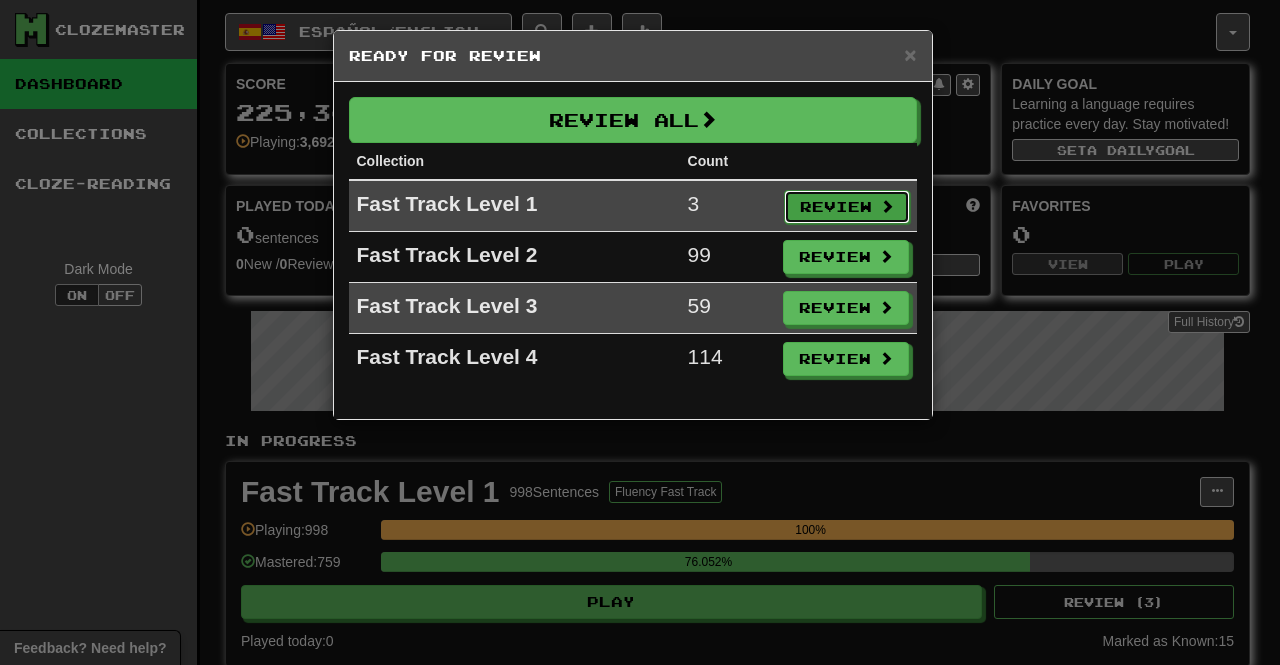 click on "Review" at bounding box center [847, 207] 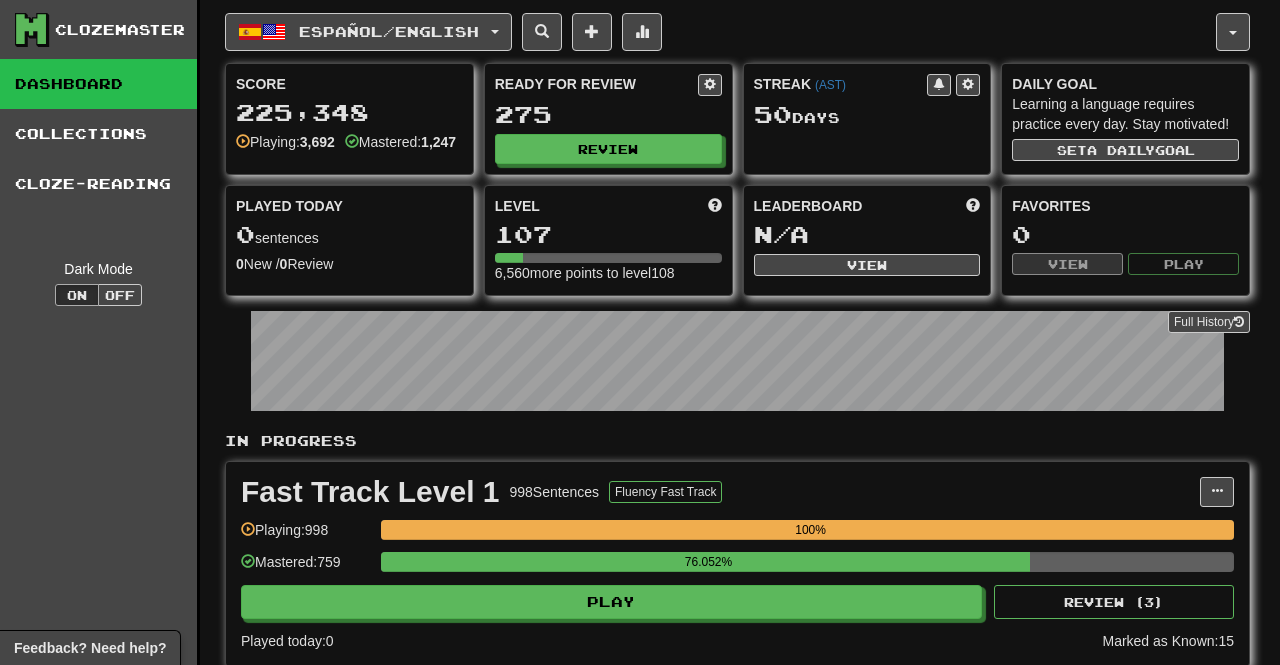 select on "***" 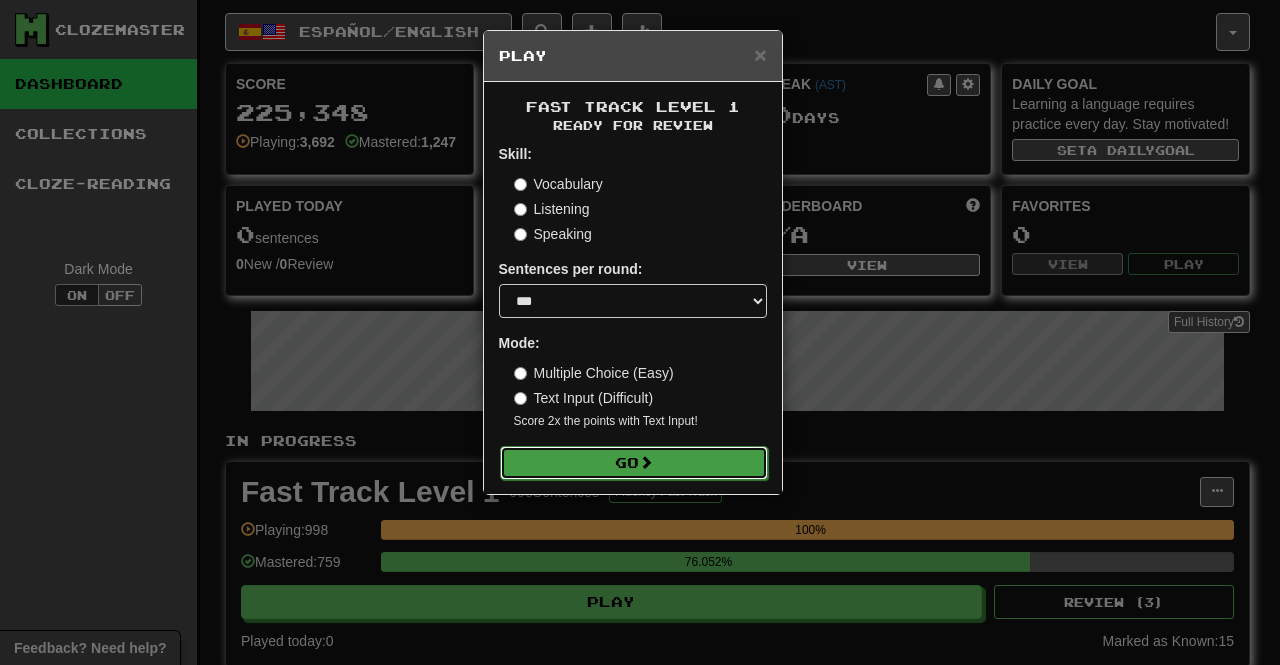 click at bounding box center [646, 462] 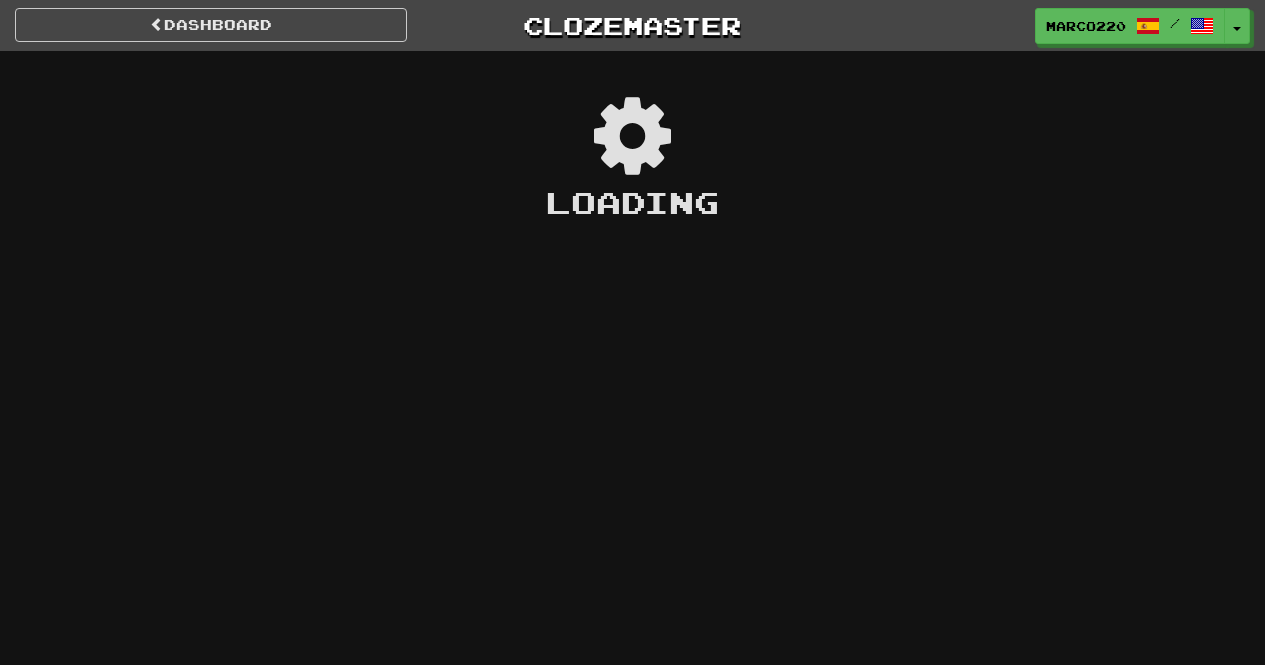scroll, scrollTop: 0, scrollLeft: 0, axis: both 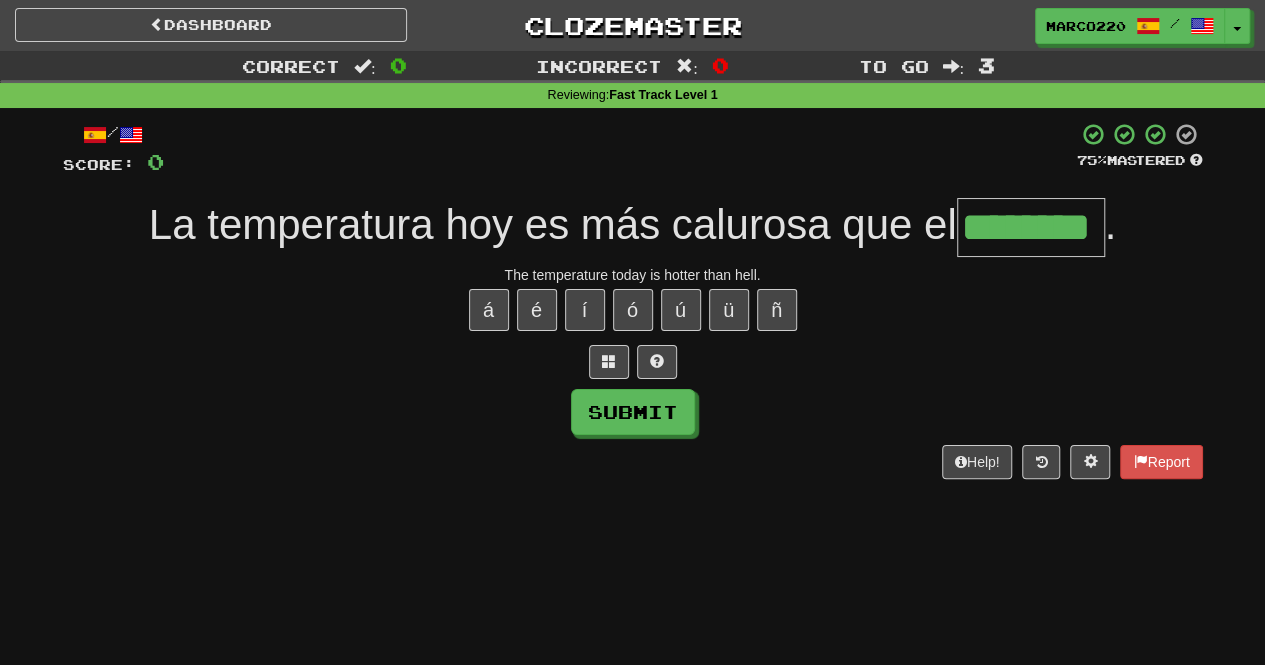 type on "********" 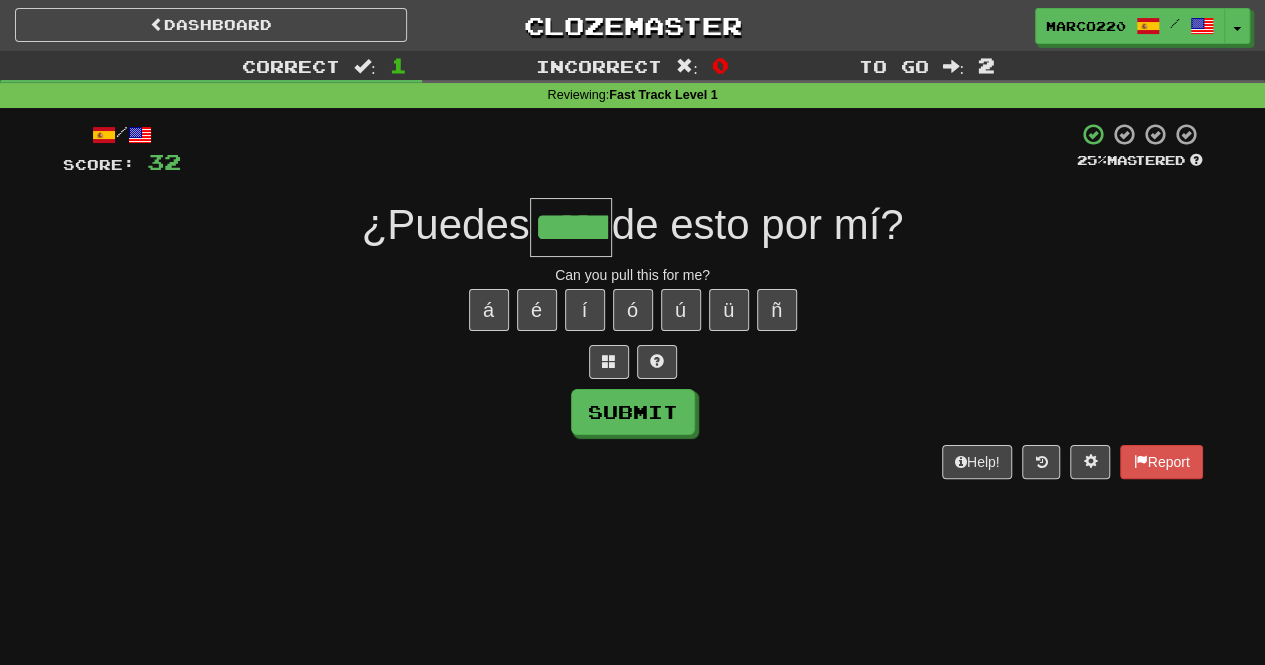 type on "*****" 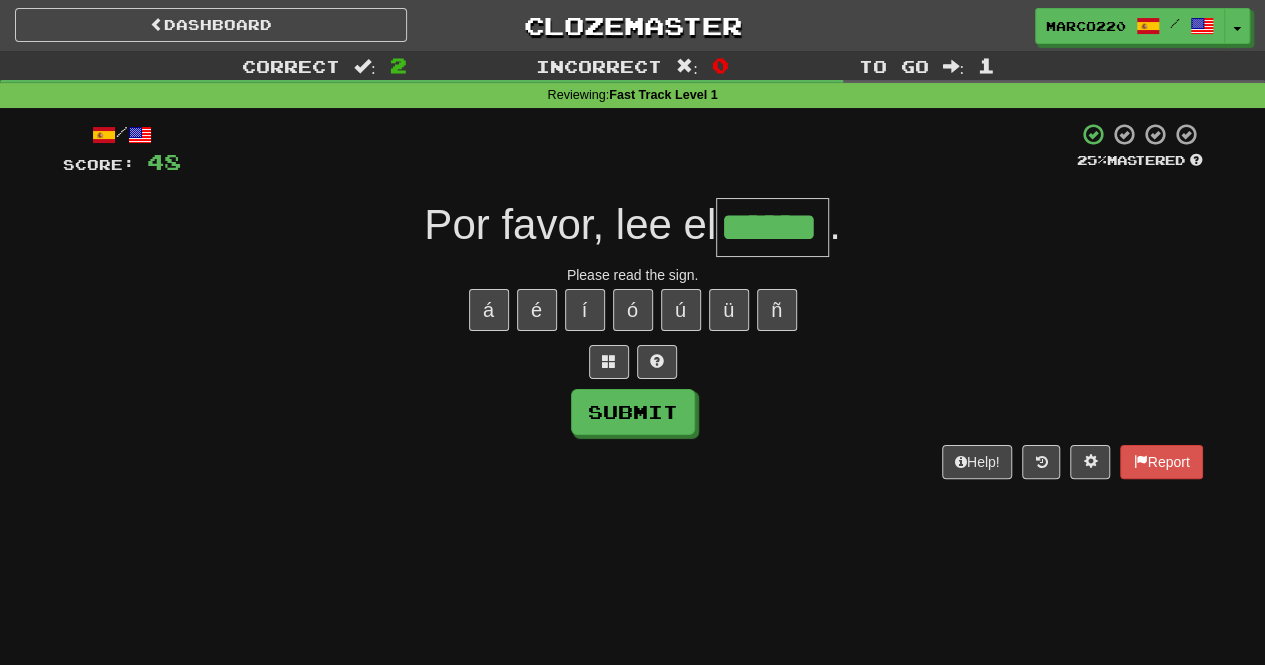 type on "******" 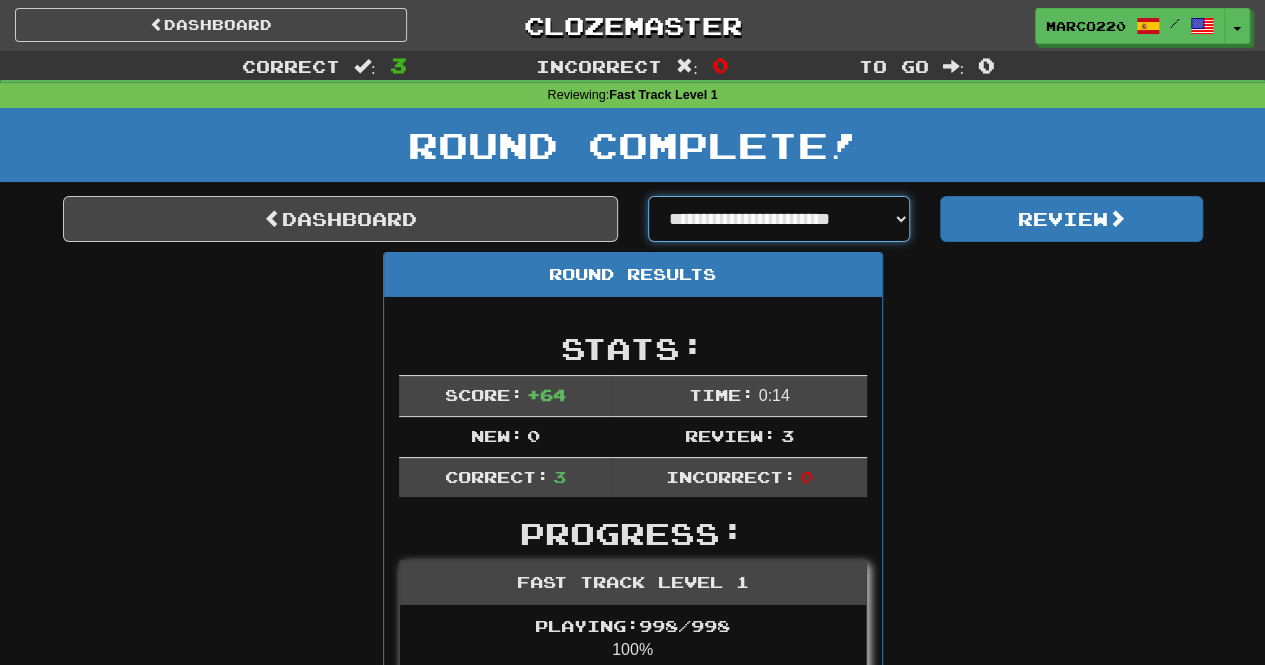 click on "**********" at bounding box center [779, 219] 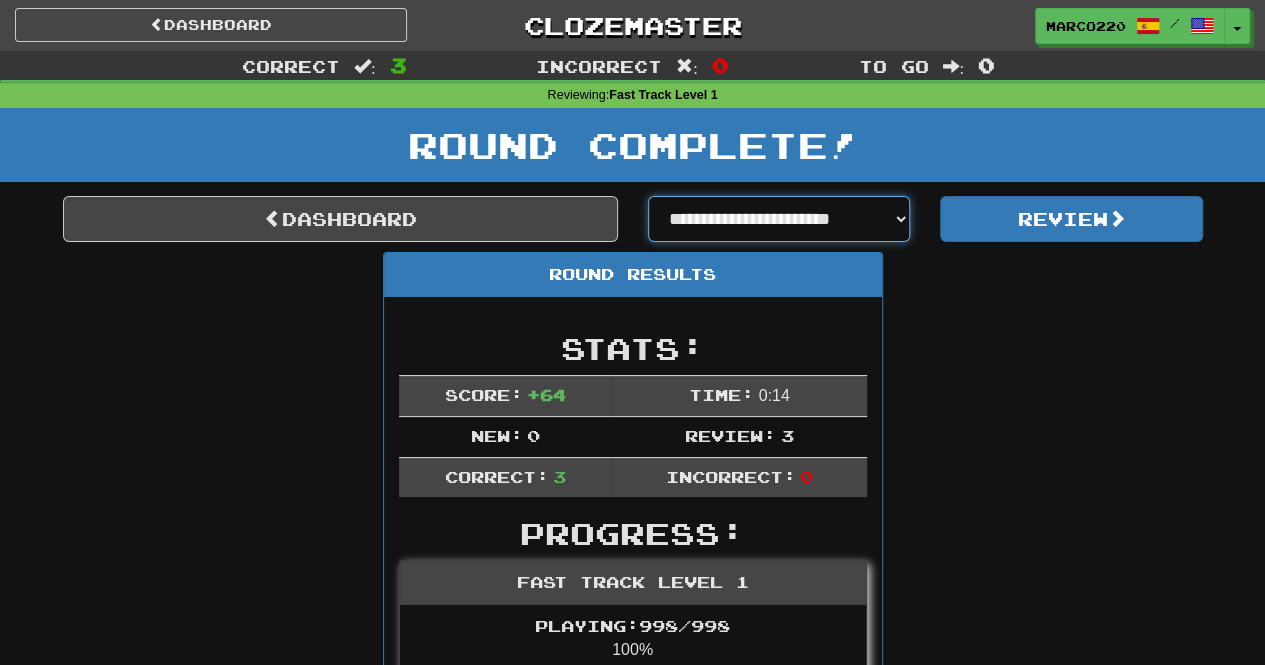 click on "**********" at bounding box center [779, 219] 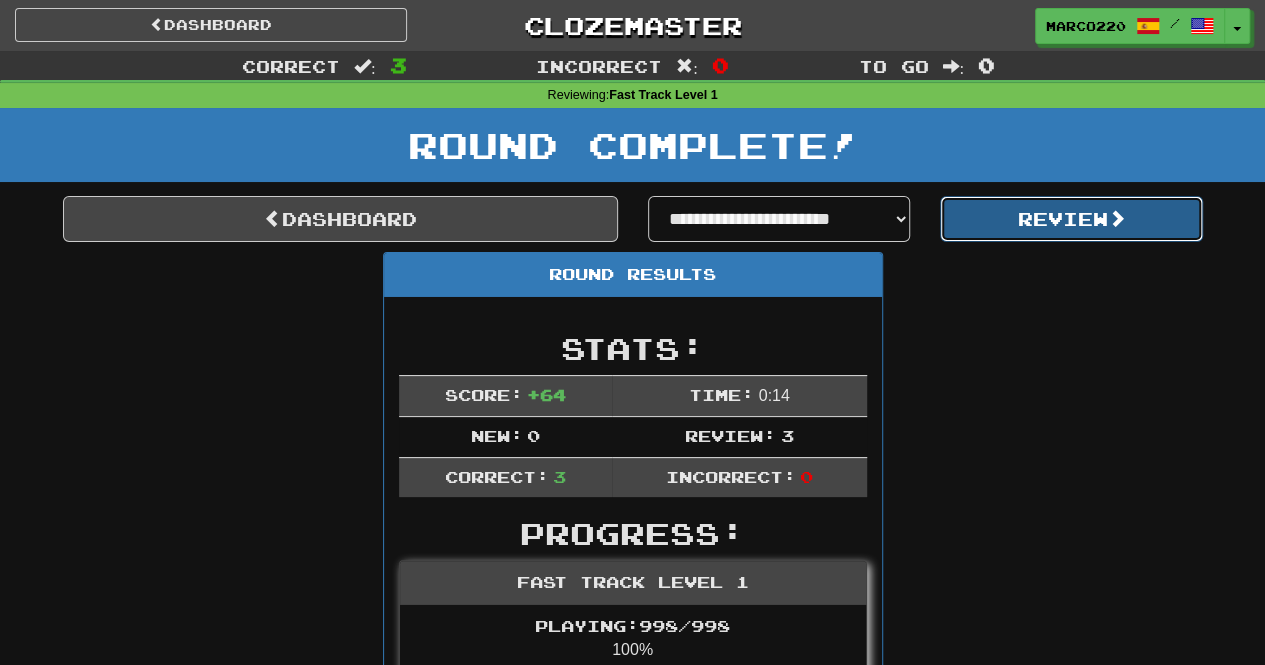 click on "Review" at bounding box center (1071, 219) 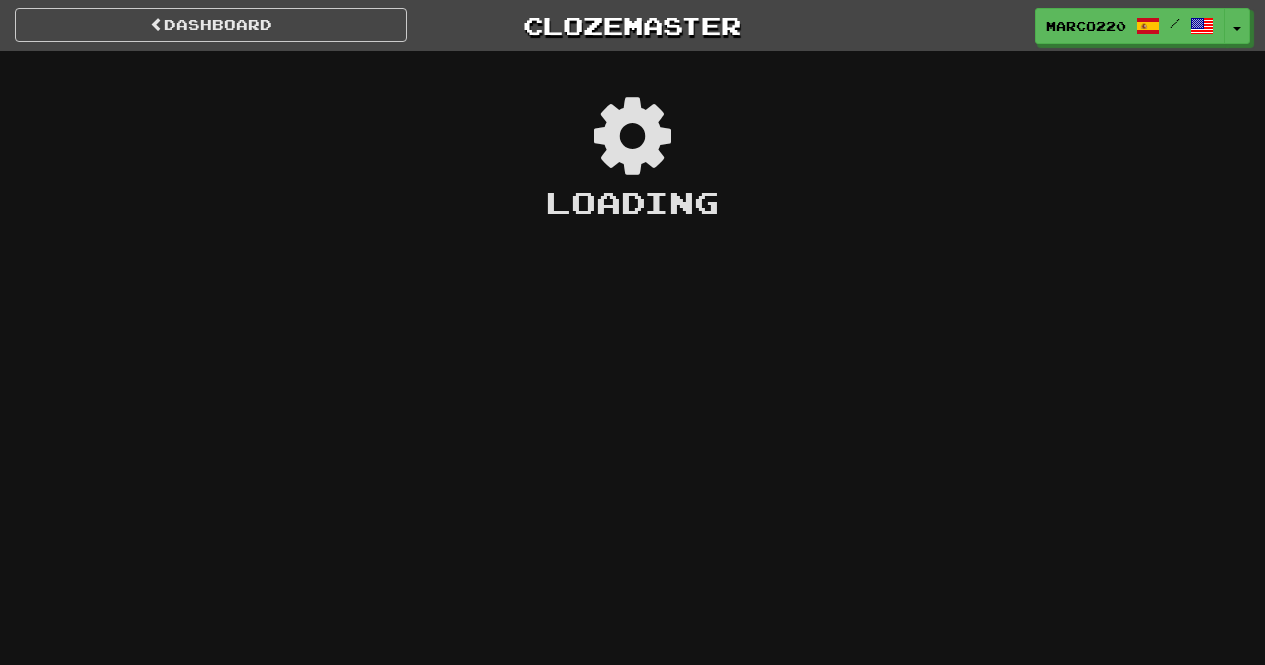 scroll, scrollTop: 0, scrollLeft: 0, axis: both 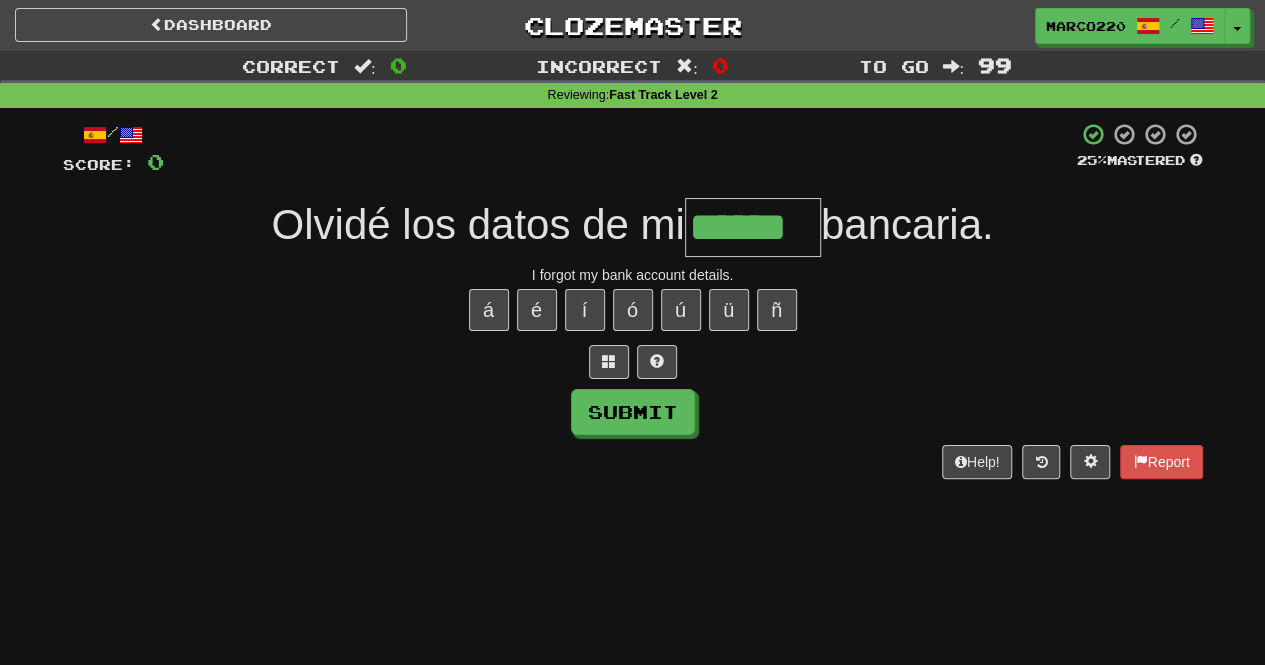type on "******" 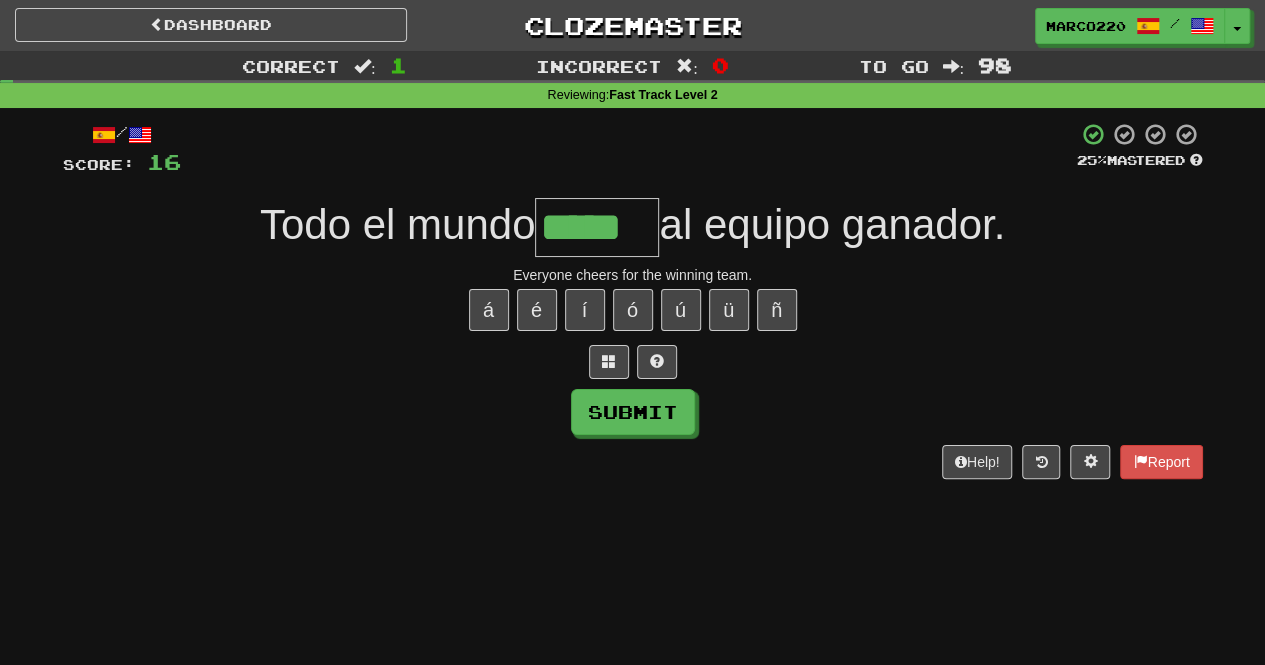 type on "*****" 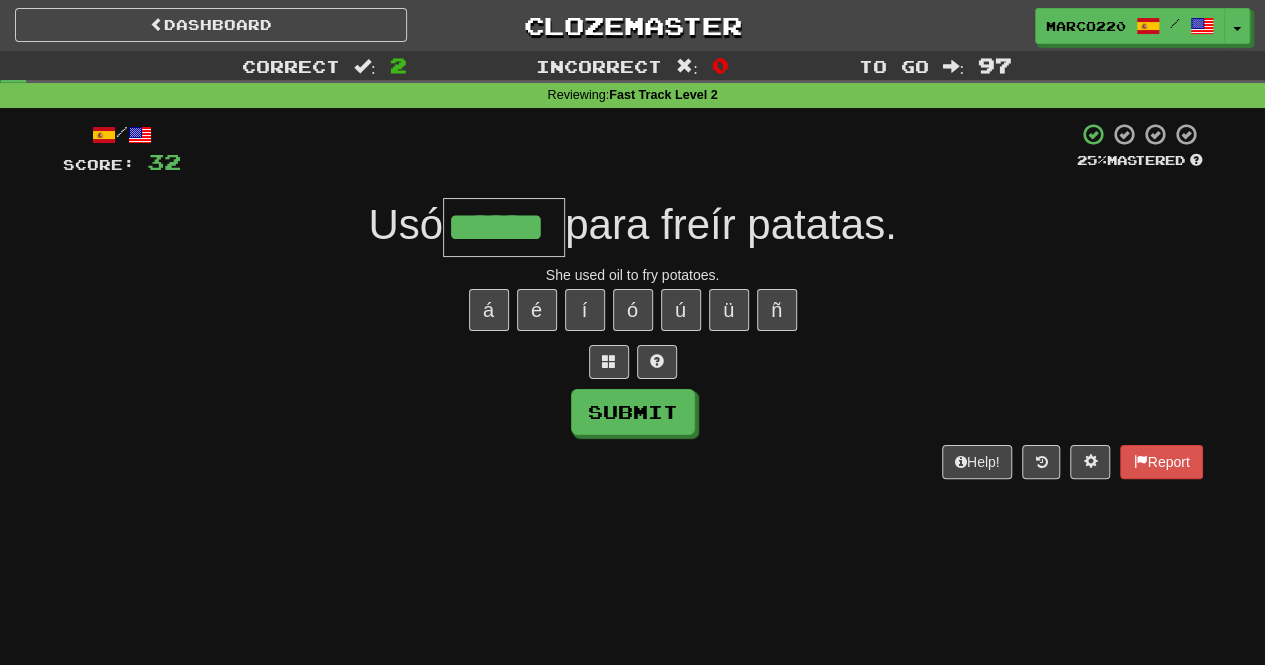 type on "******" 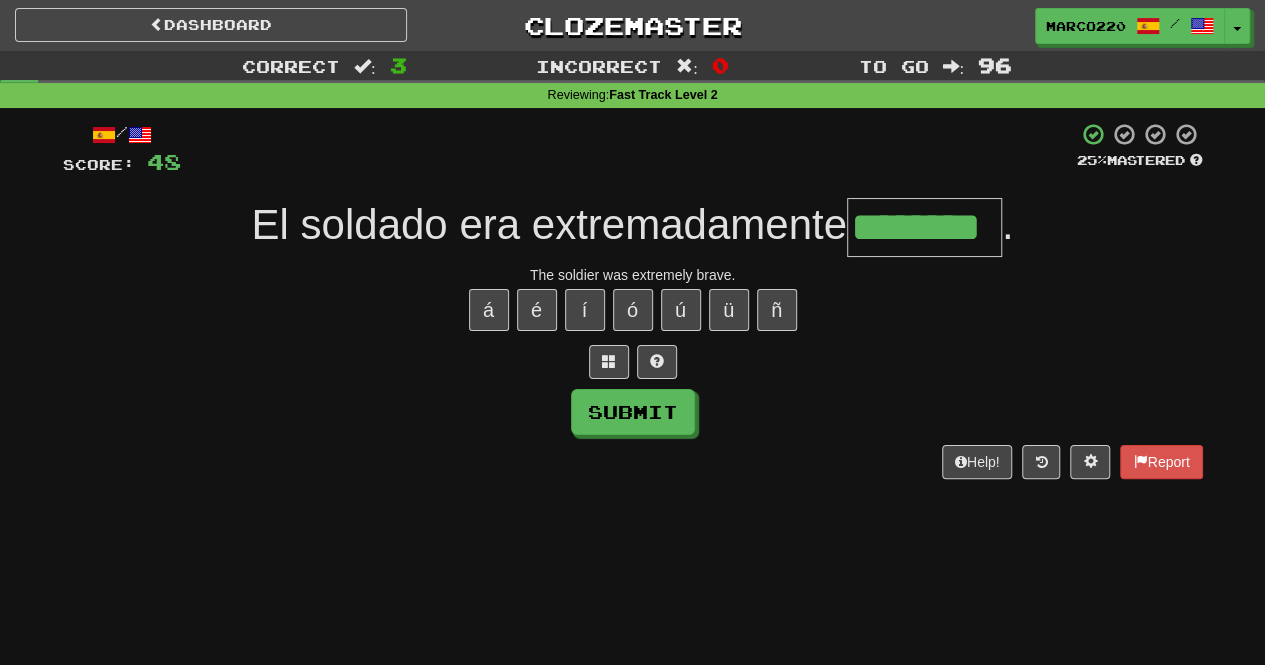 type on "********" 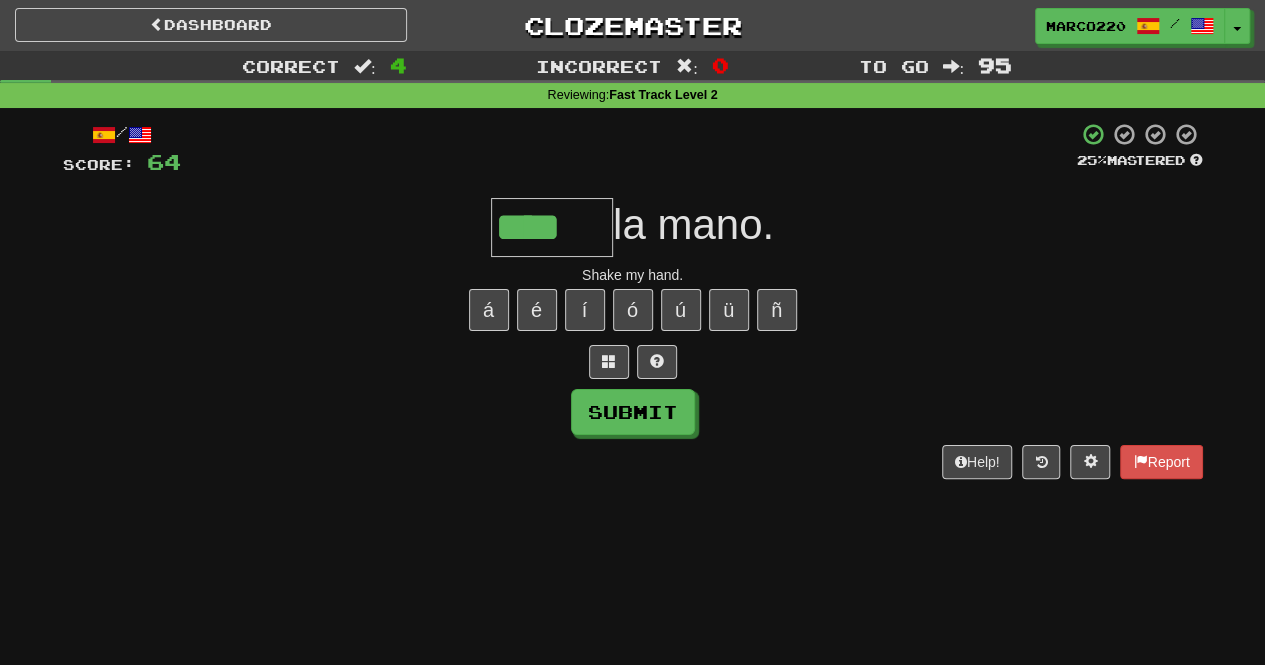 type on "****" 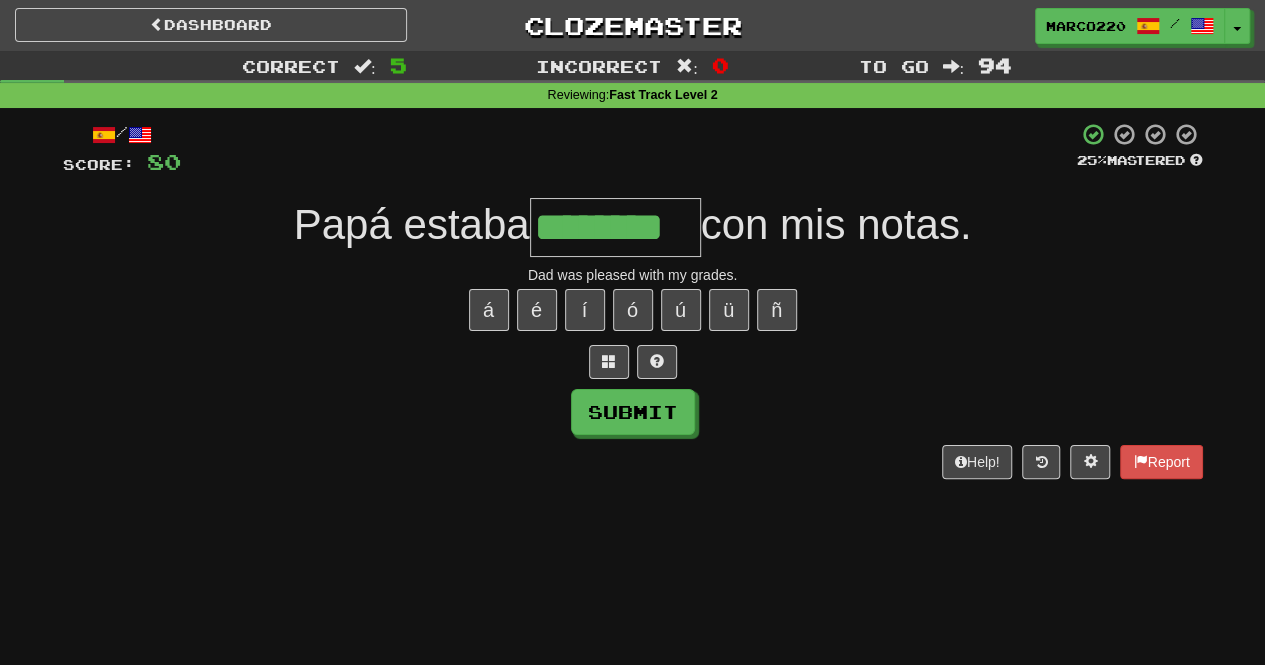 type on "********" 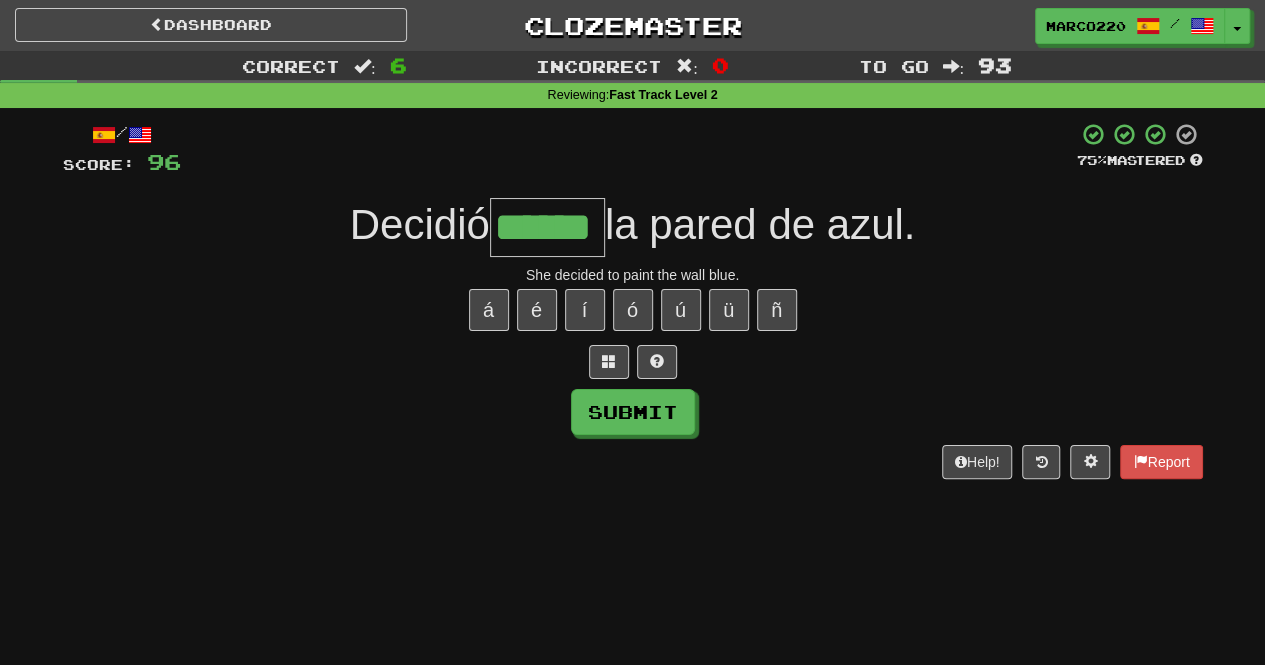type on "******" 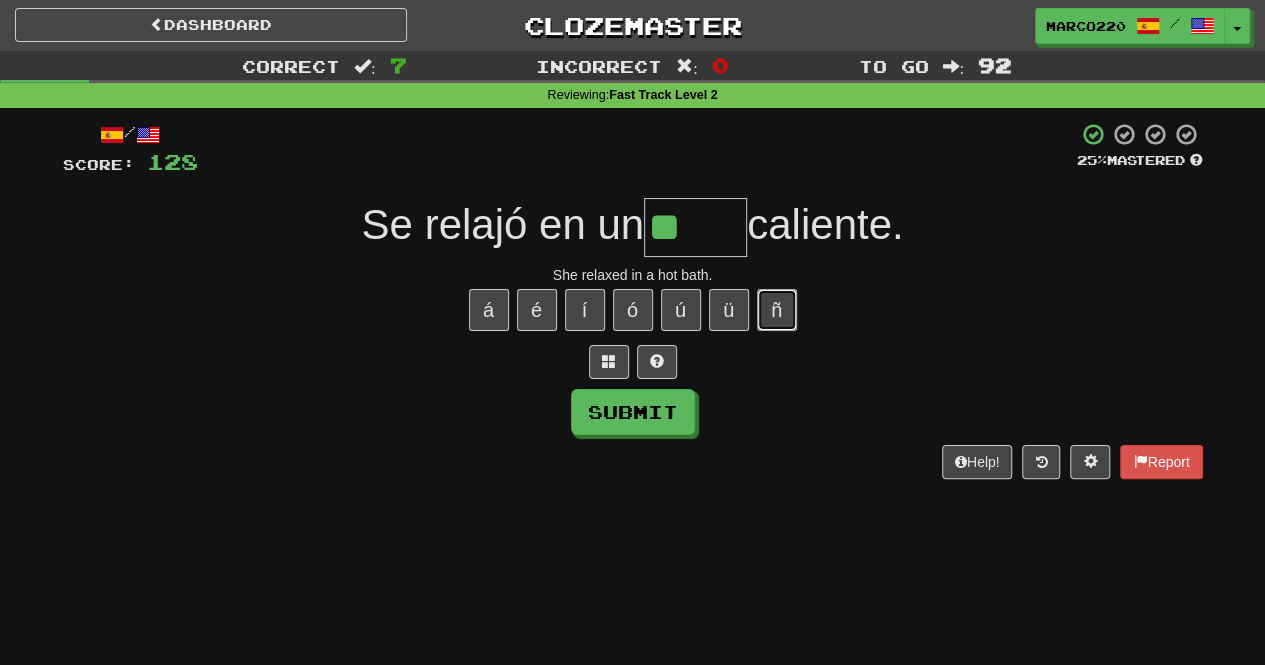 click on "ñ" at bounding box center [777, 310] 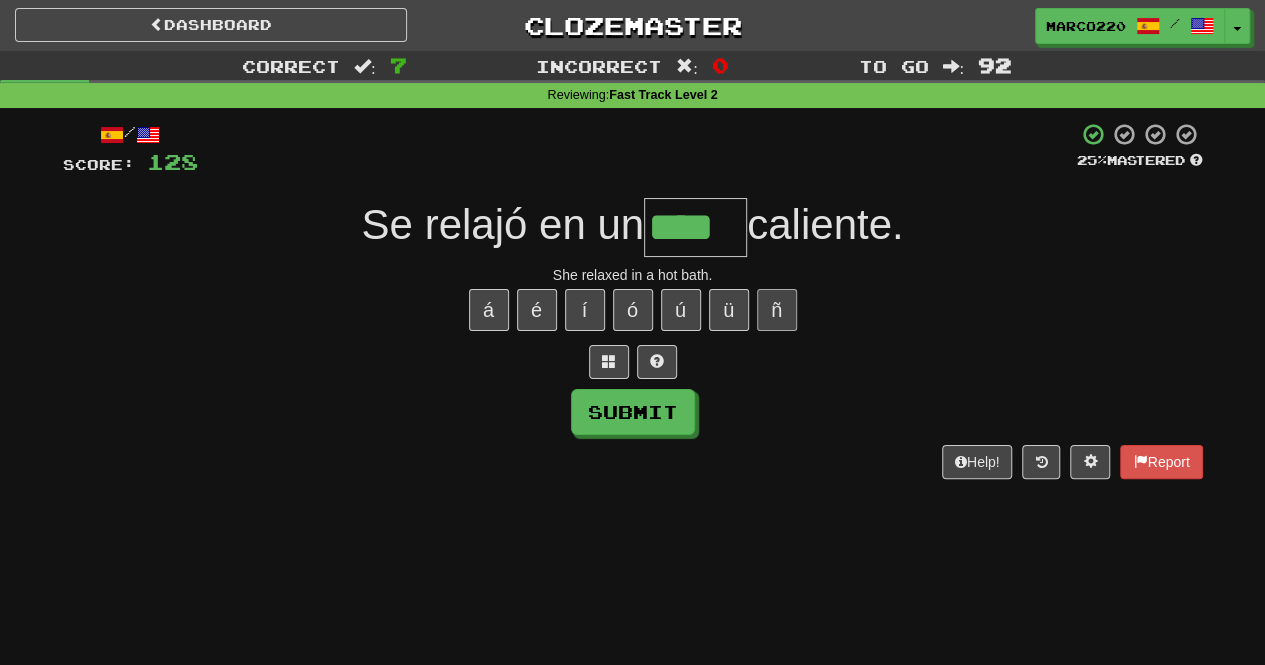 type on "****" 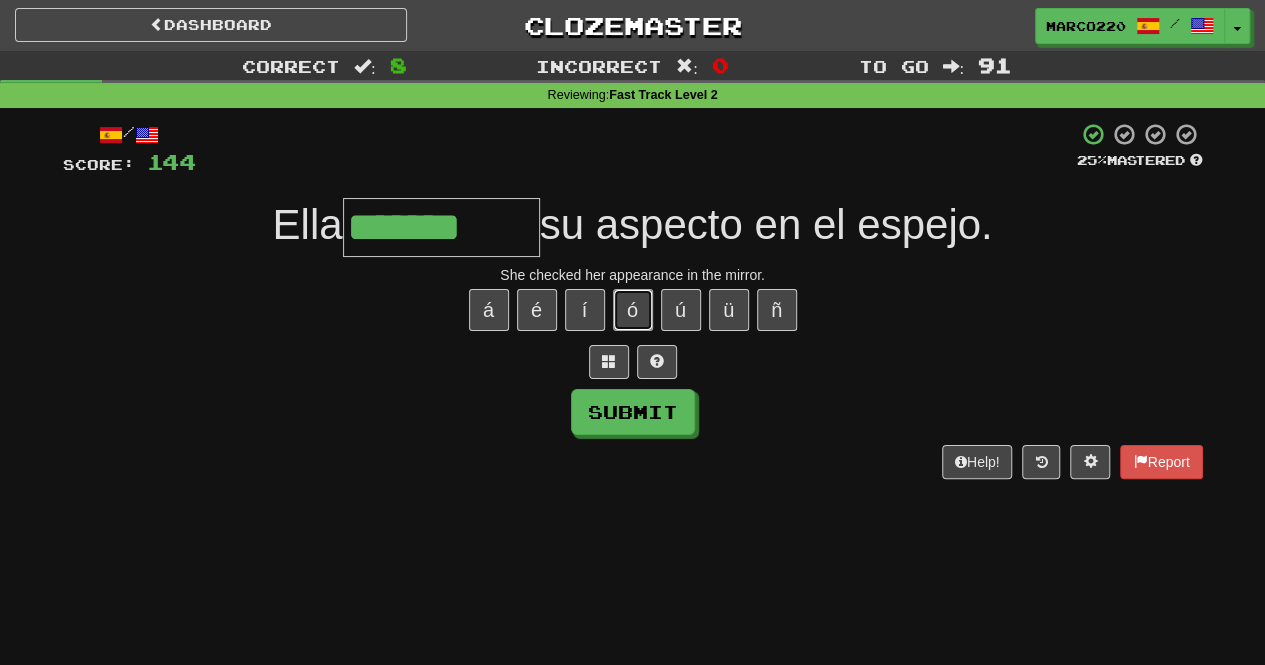 click on "ó" at bounding box center [633, 310] 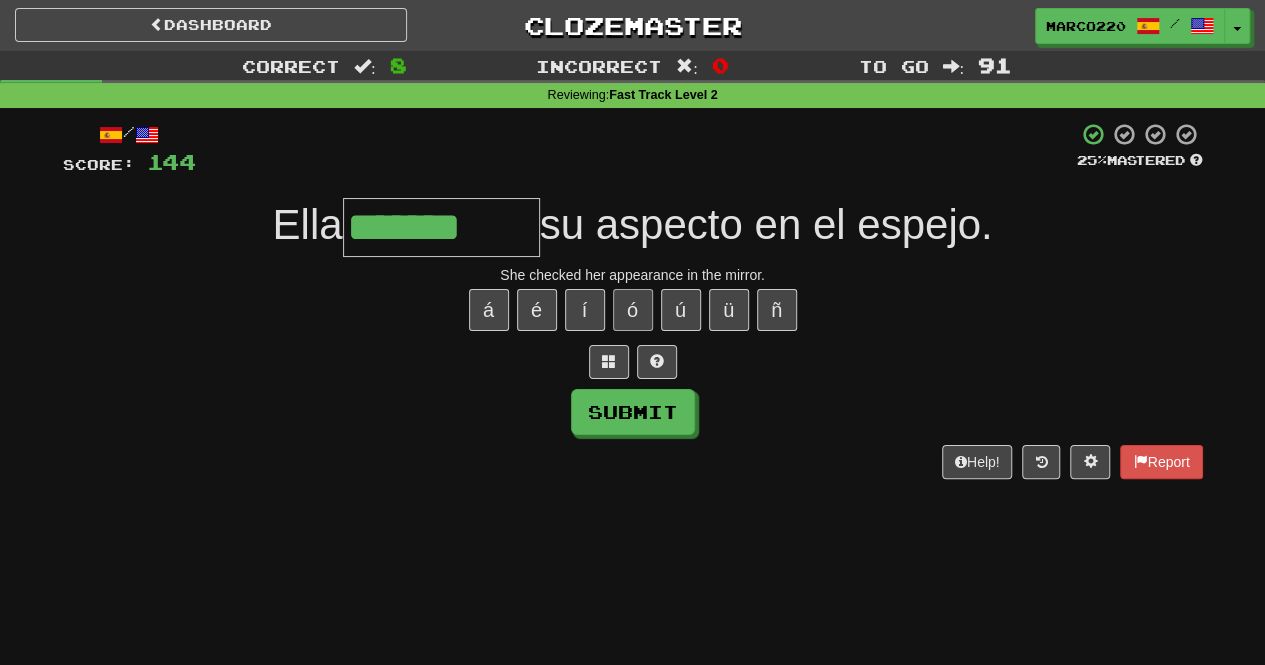 type on "********" 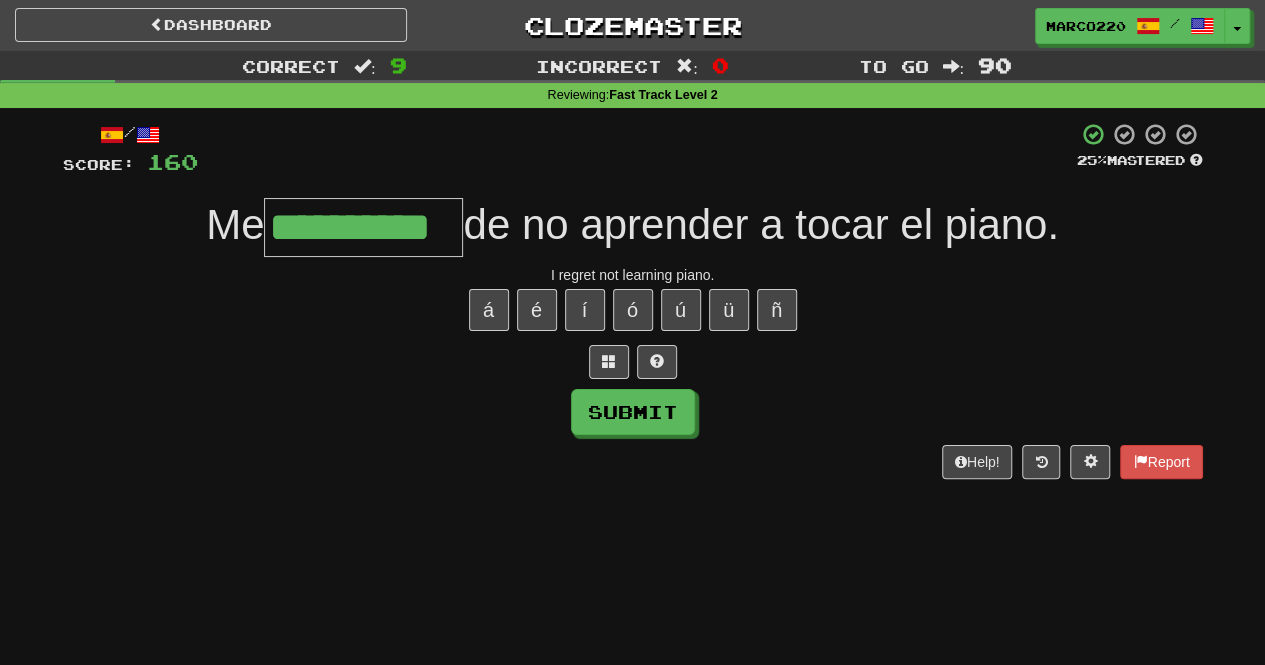 type on "**********" 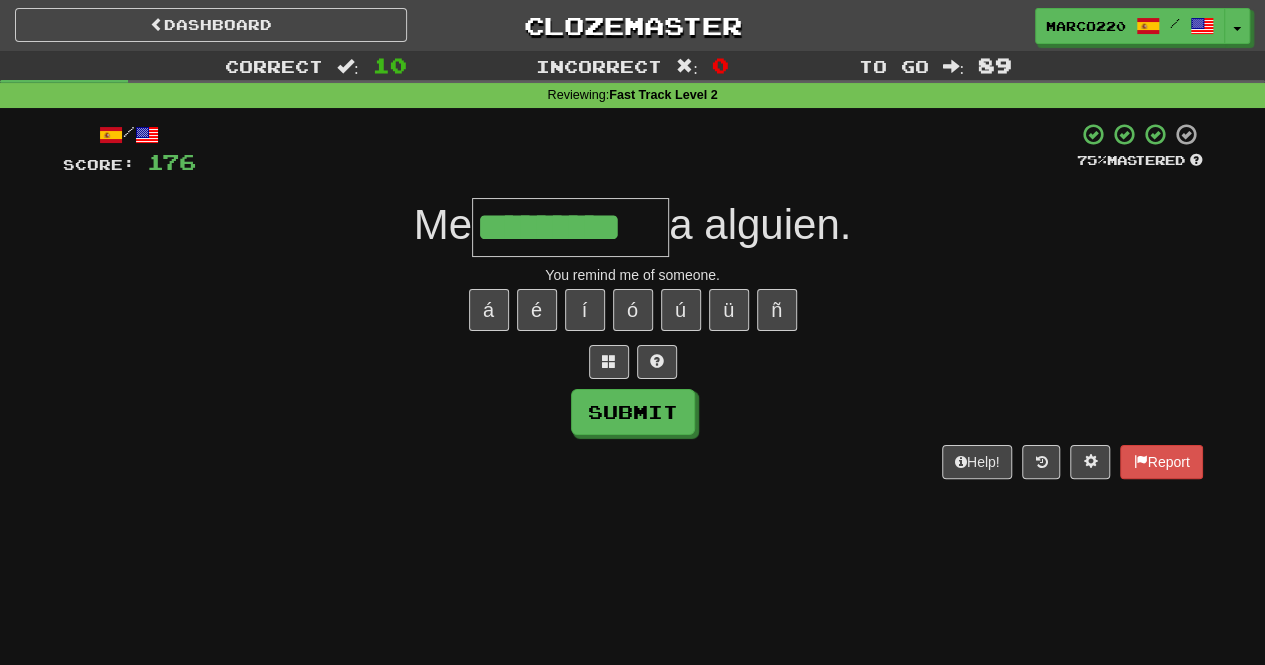 type on "*********" 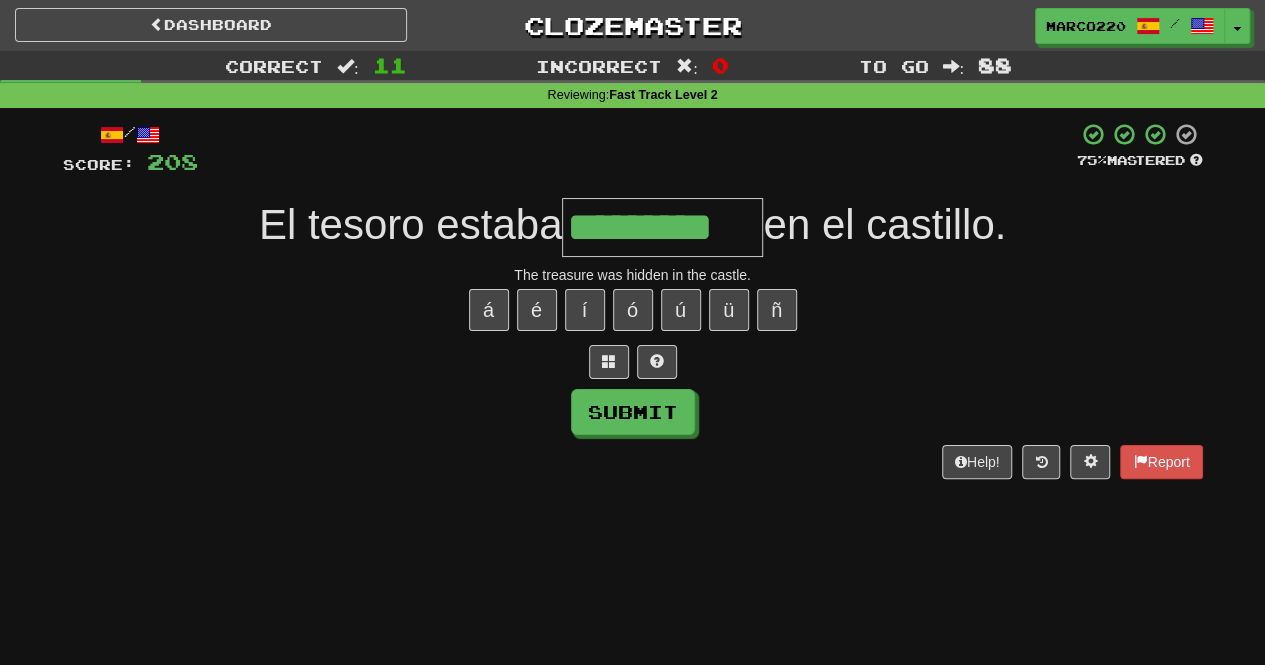 type on "*********" 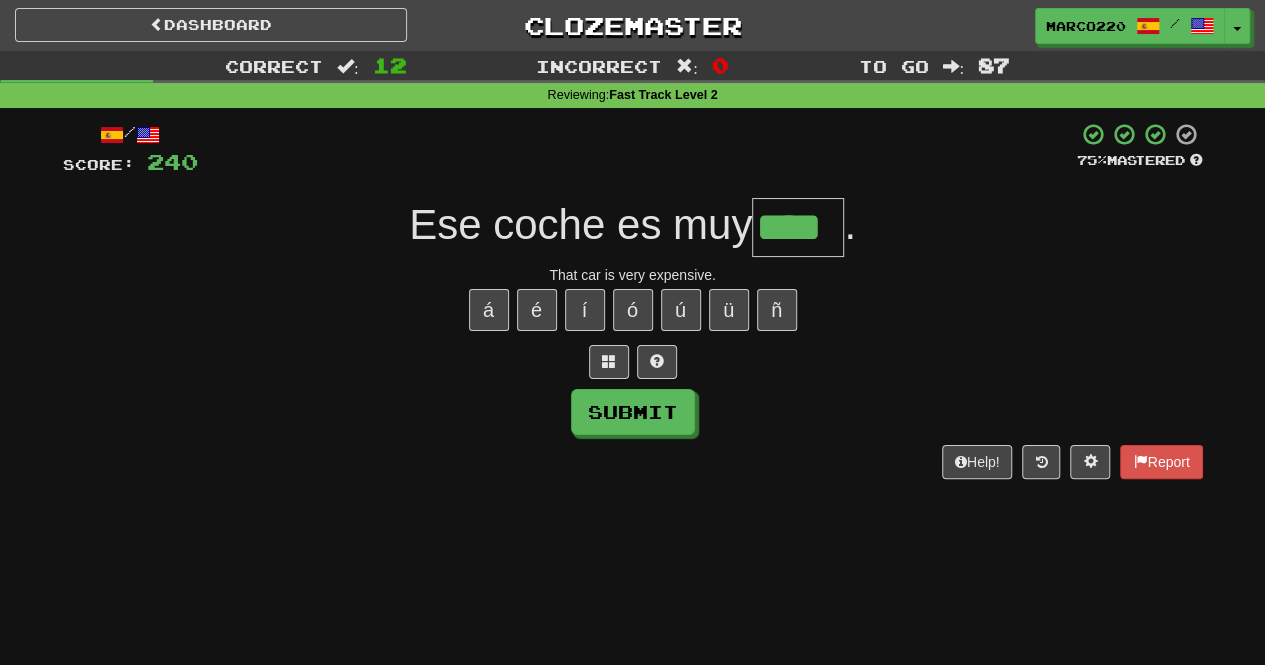 type on "****" 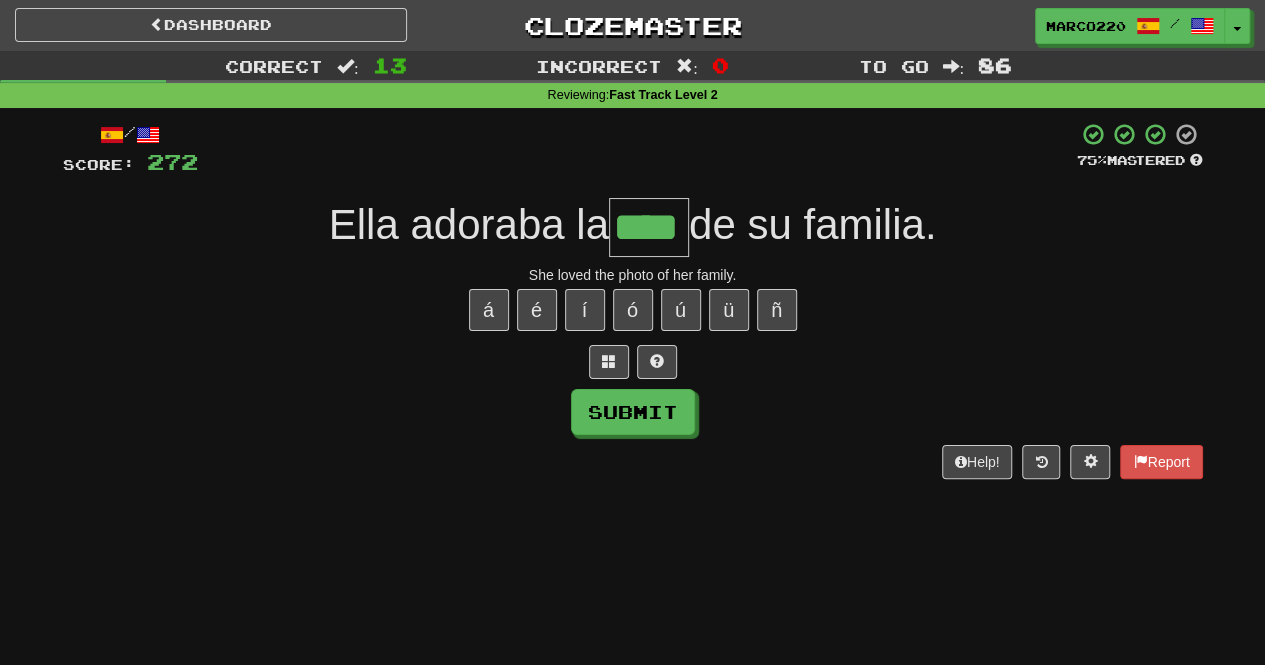 type on "****" 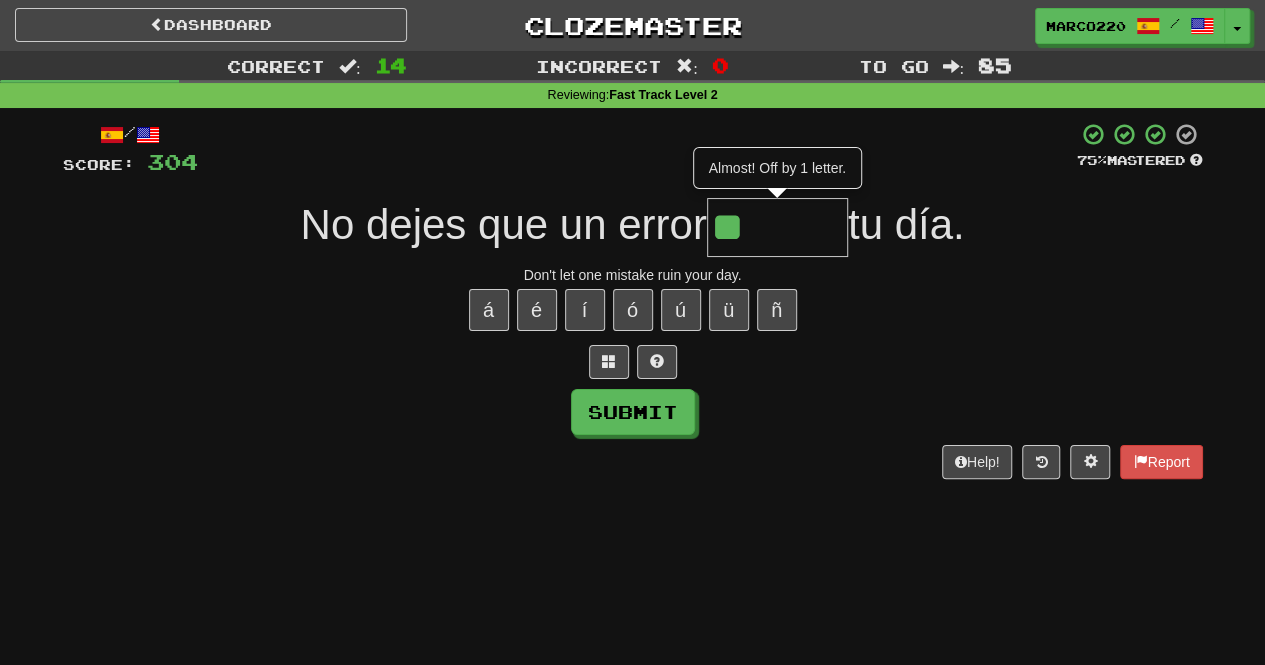 type on "*" 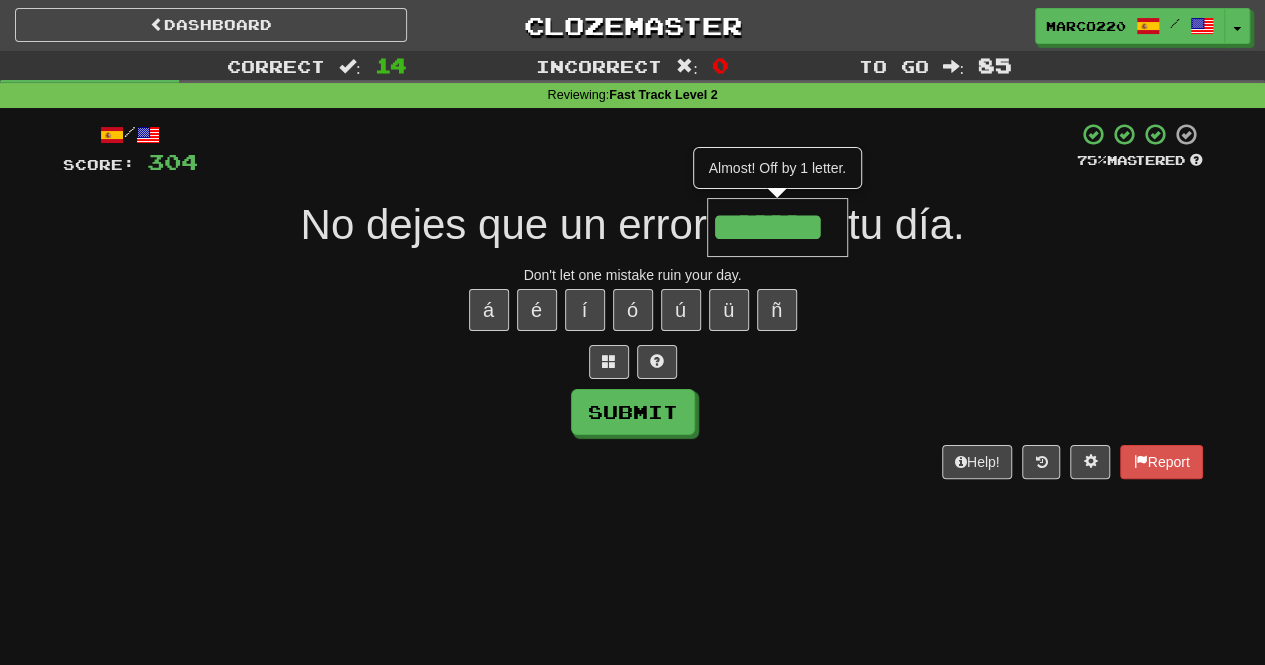 type on "*******" 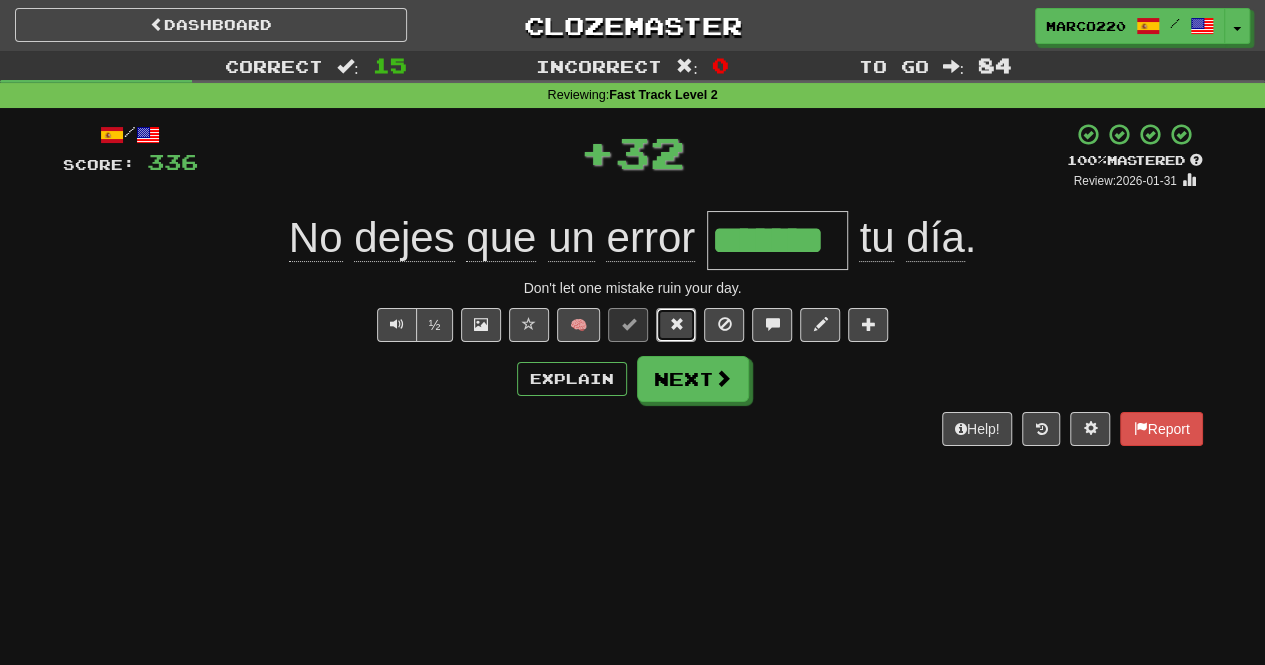 click at bounding box center (676, 324) 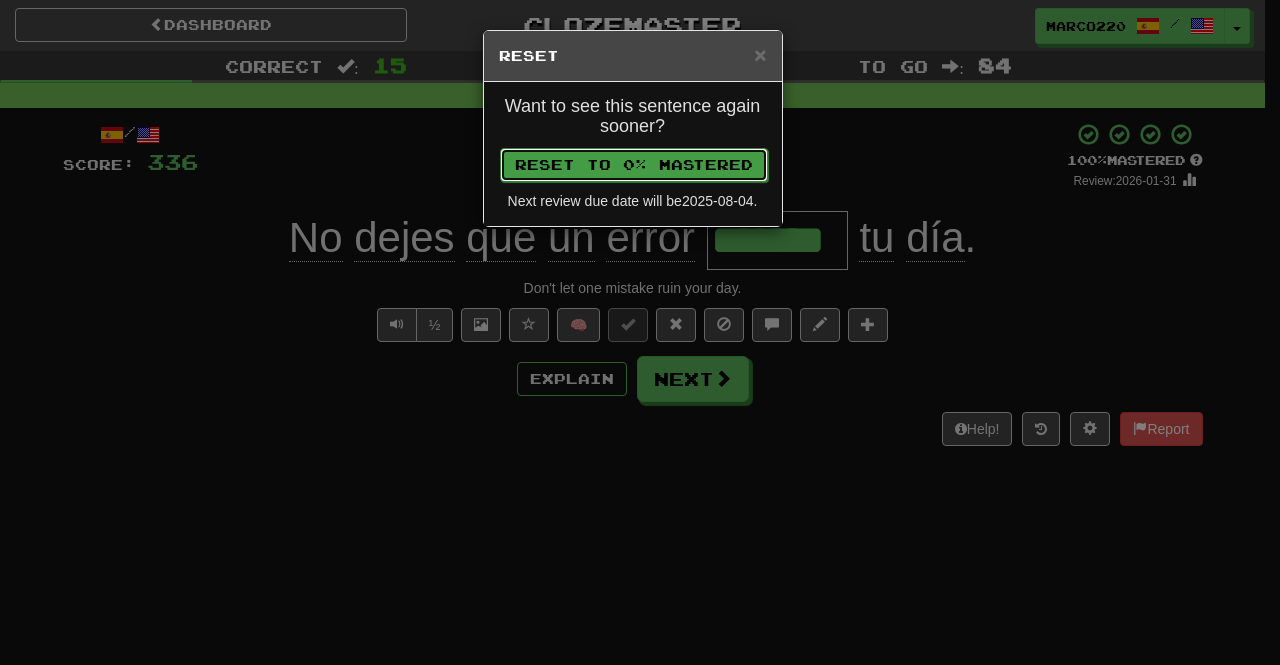 click on "Reset to 0% Mastered" at bounding box center (634, 165) 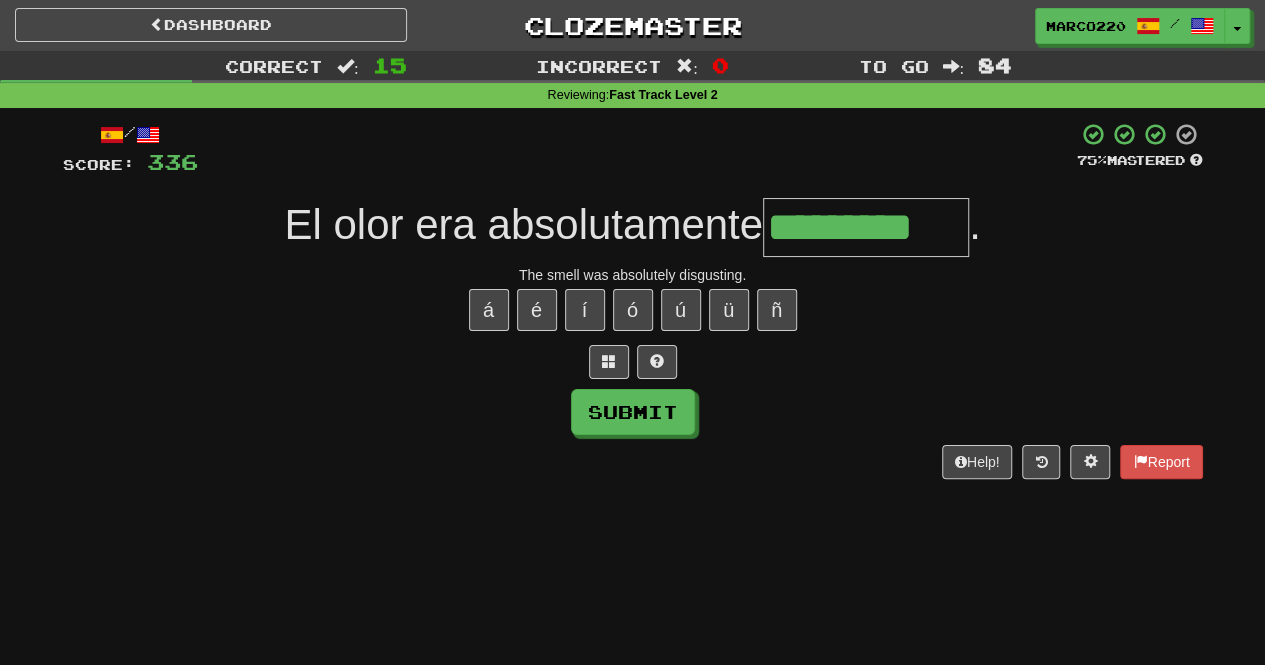 type on "*********" 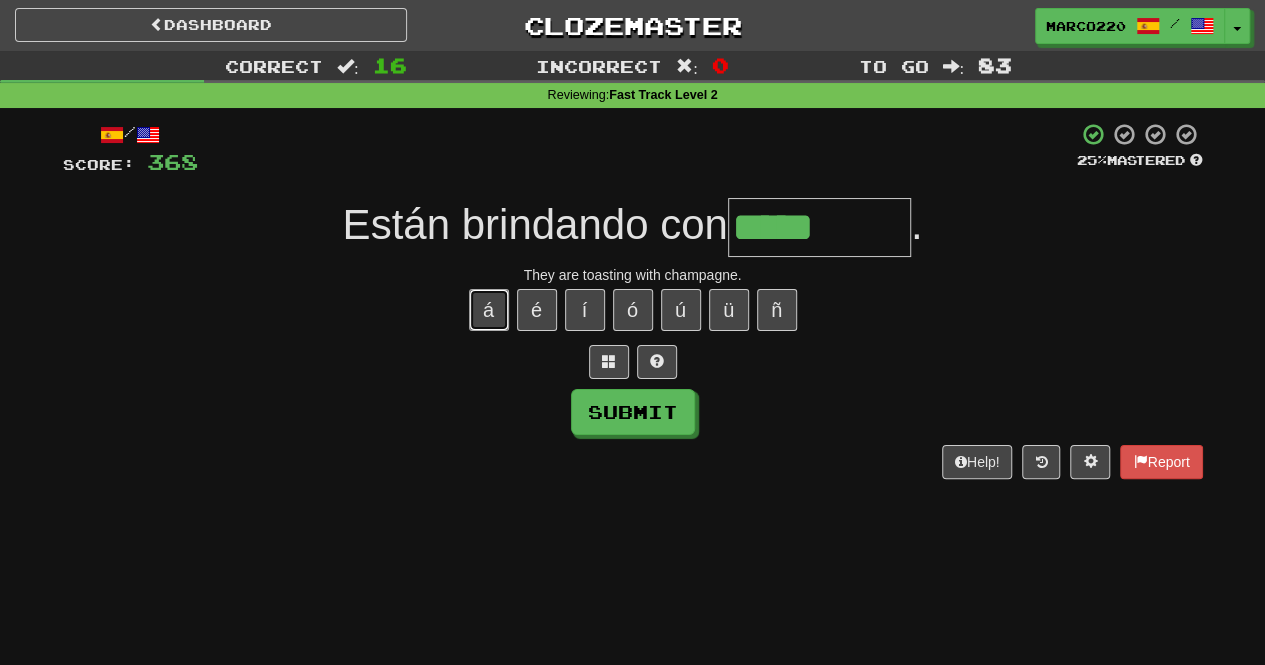 click on "á" at bounding box center [489, 310] 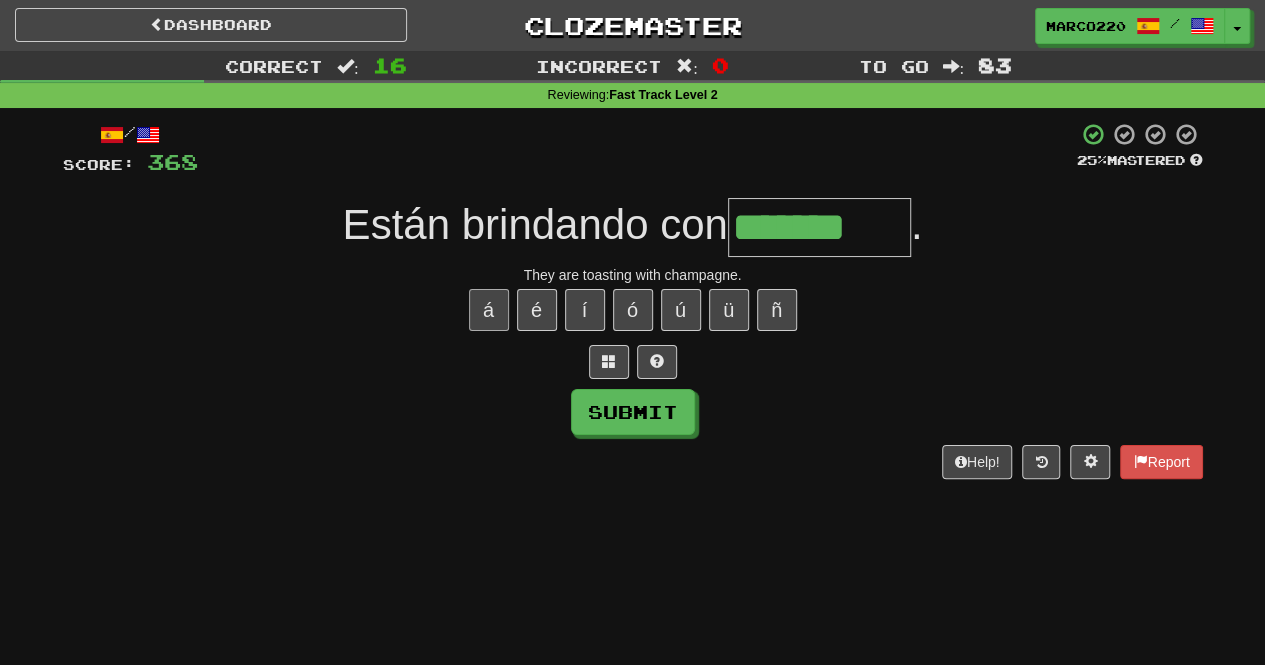 type on "*******" 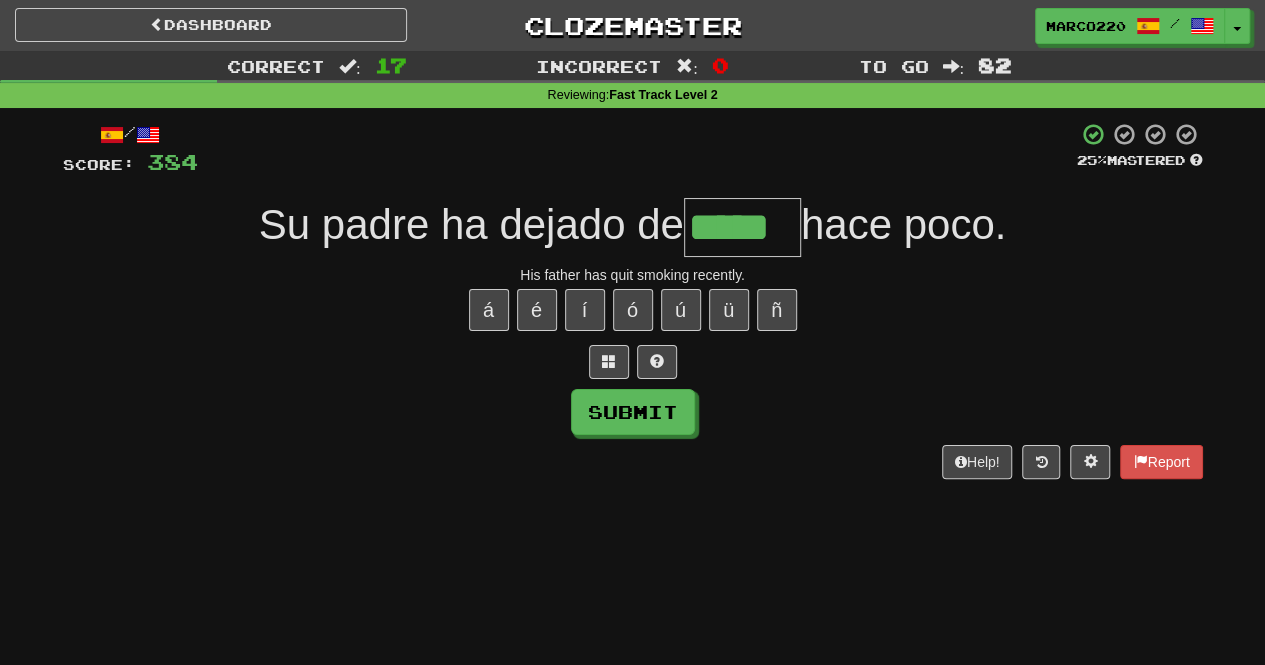 type on "*****" 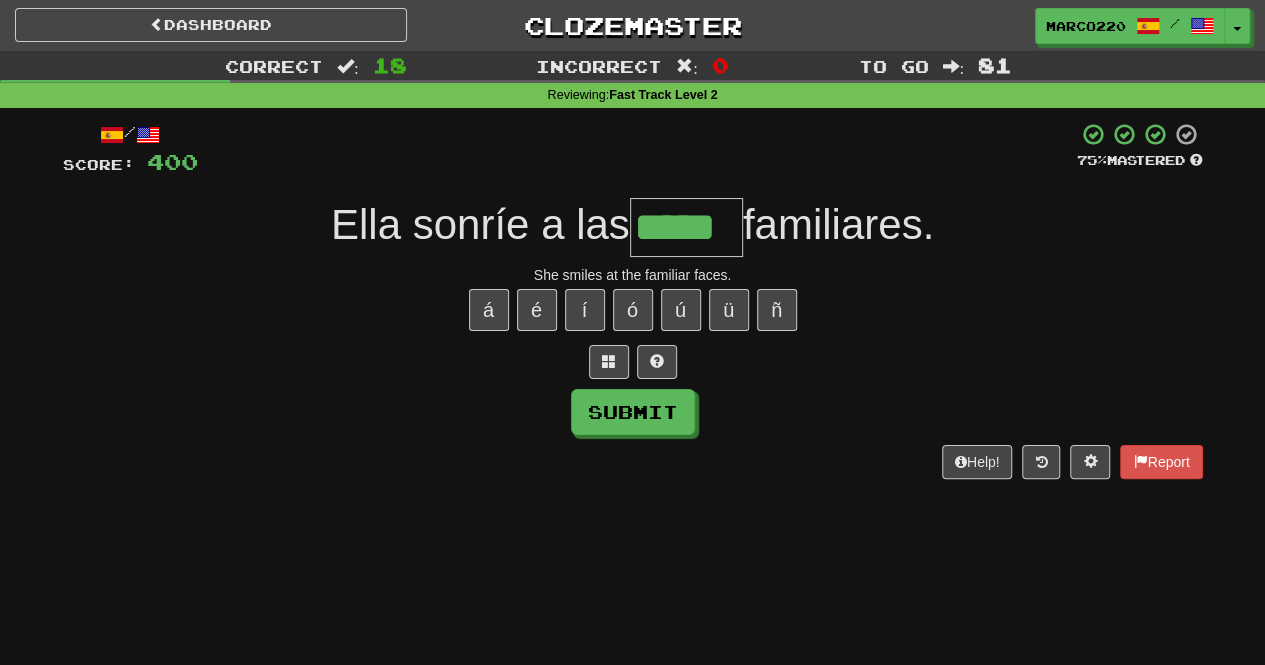 type on "*****" 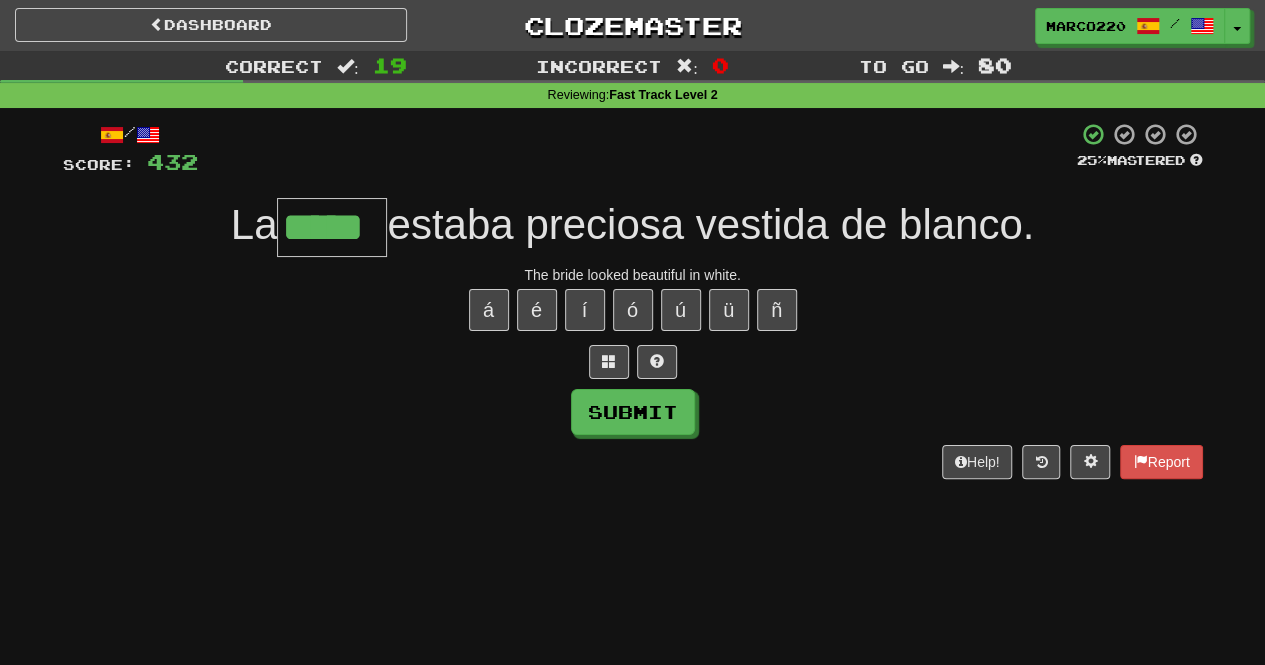 type on "*****" 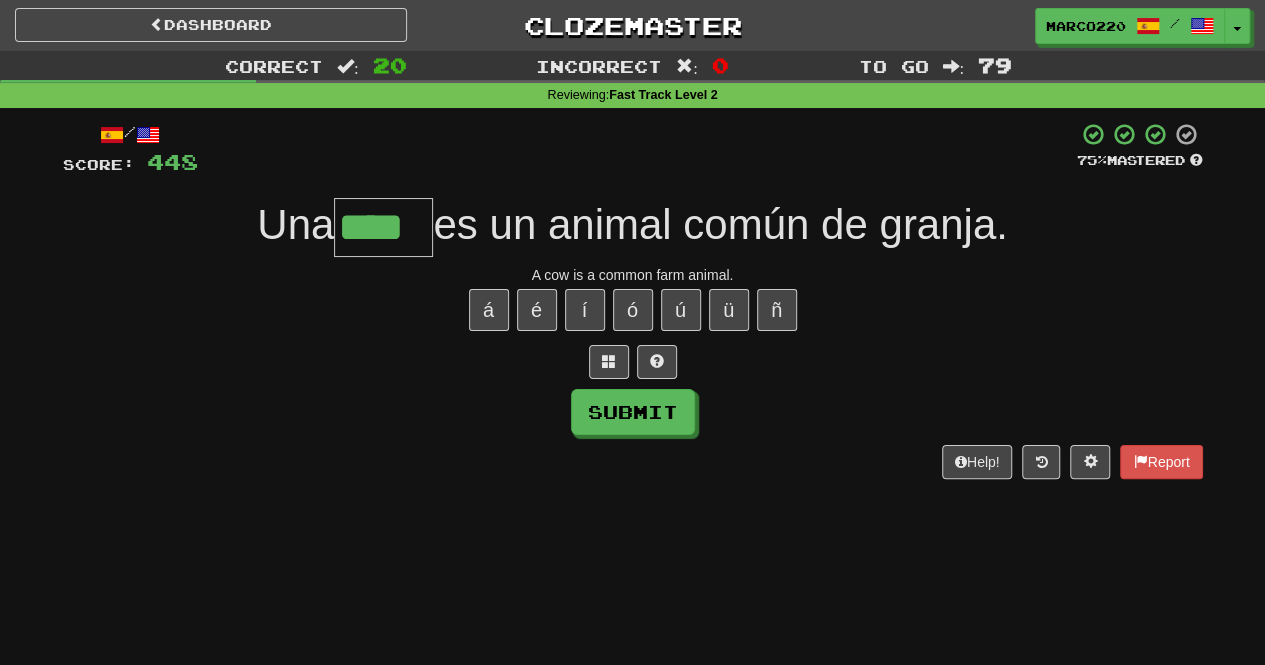 type on "****" 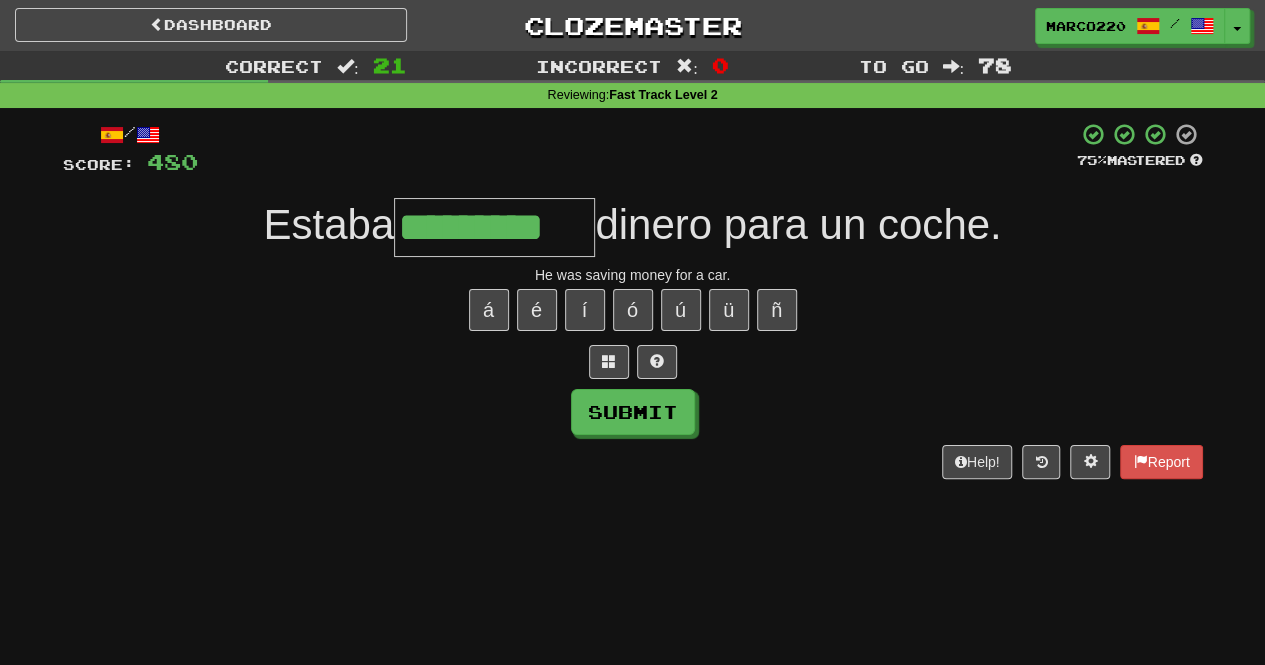 type on "*********" 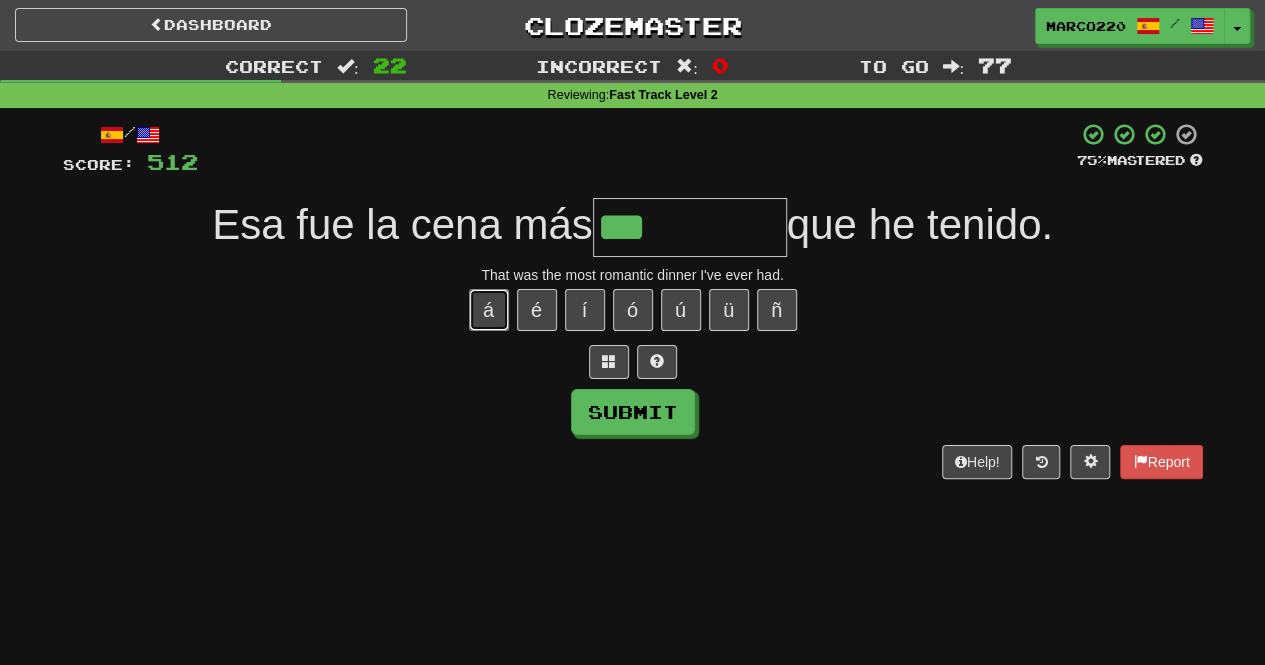click on "á" at bounding box center [489, 310] 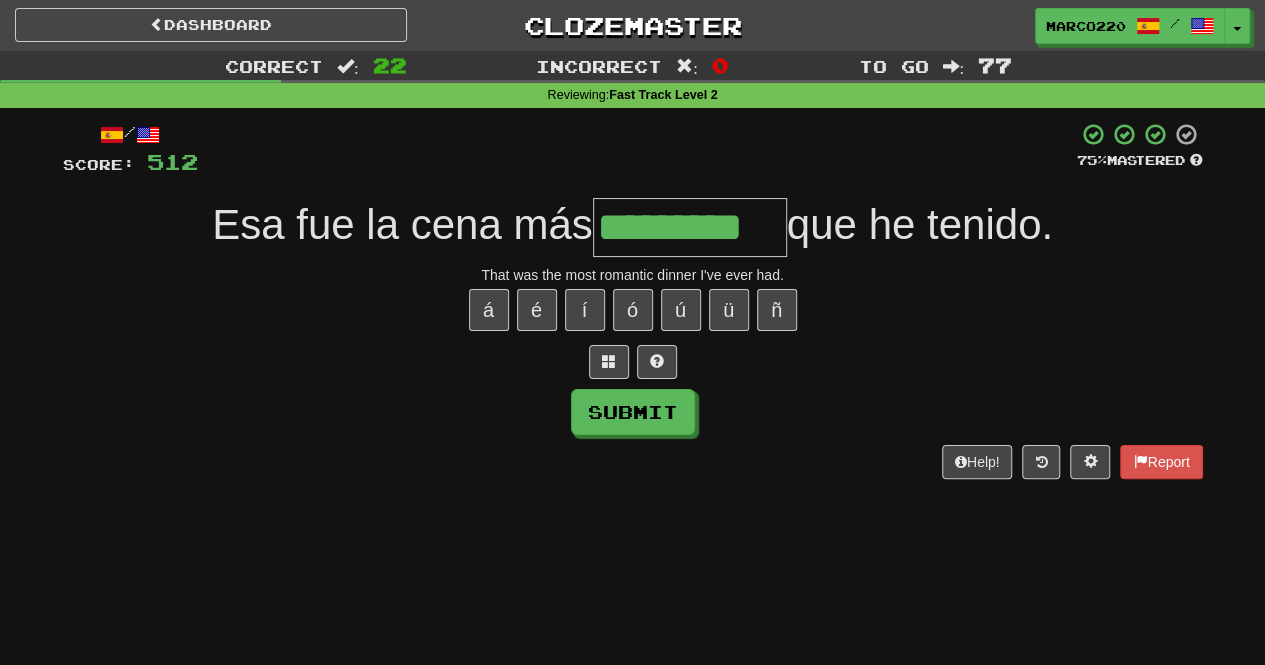 type on "*********" 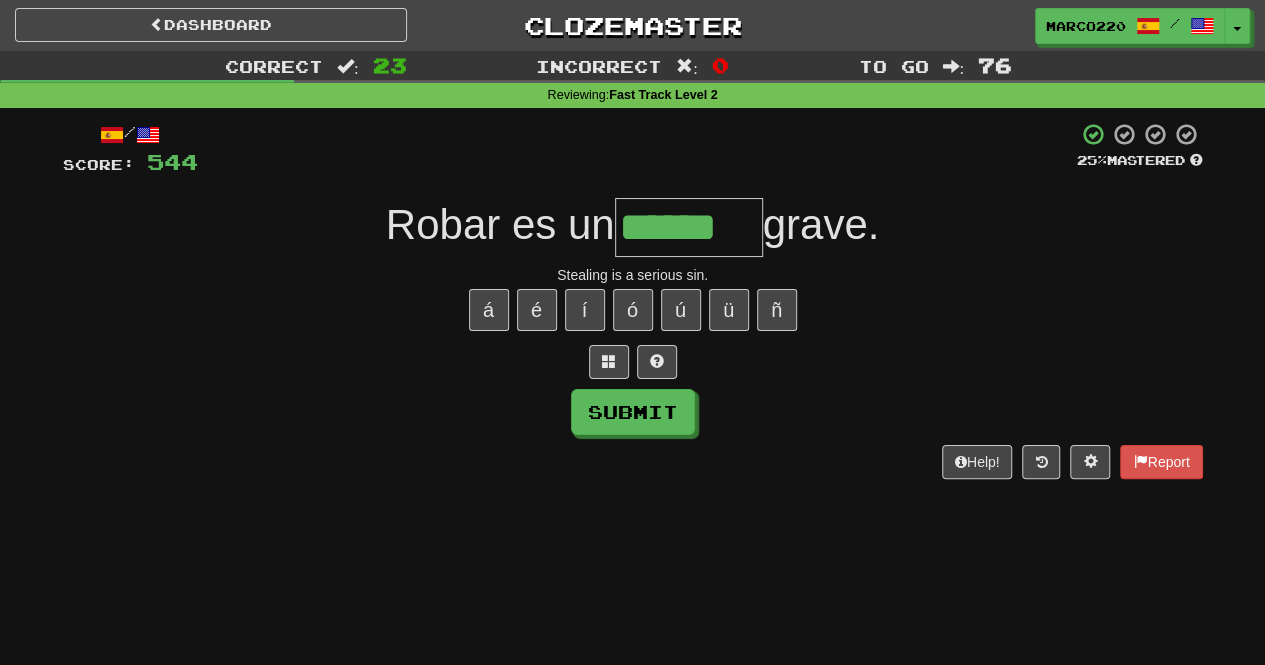type on "******" 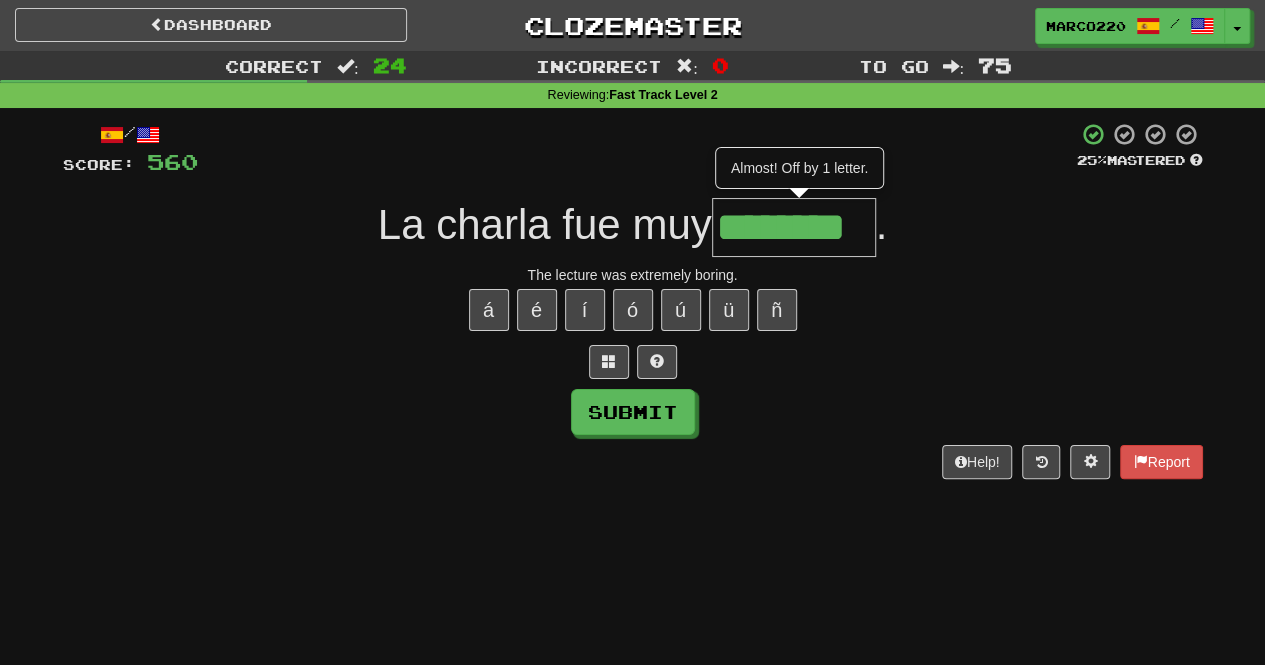 type on "********" 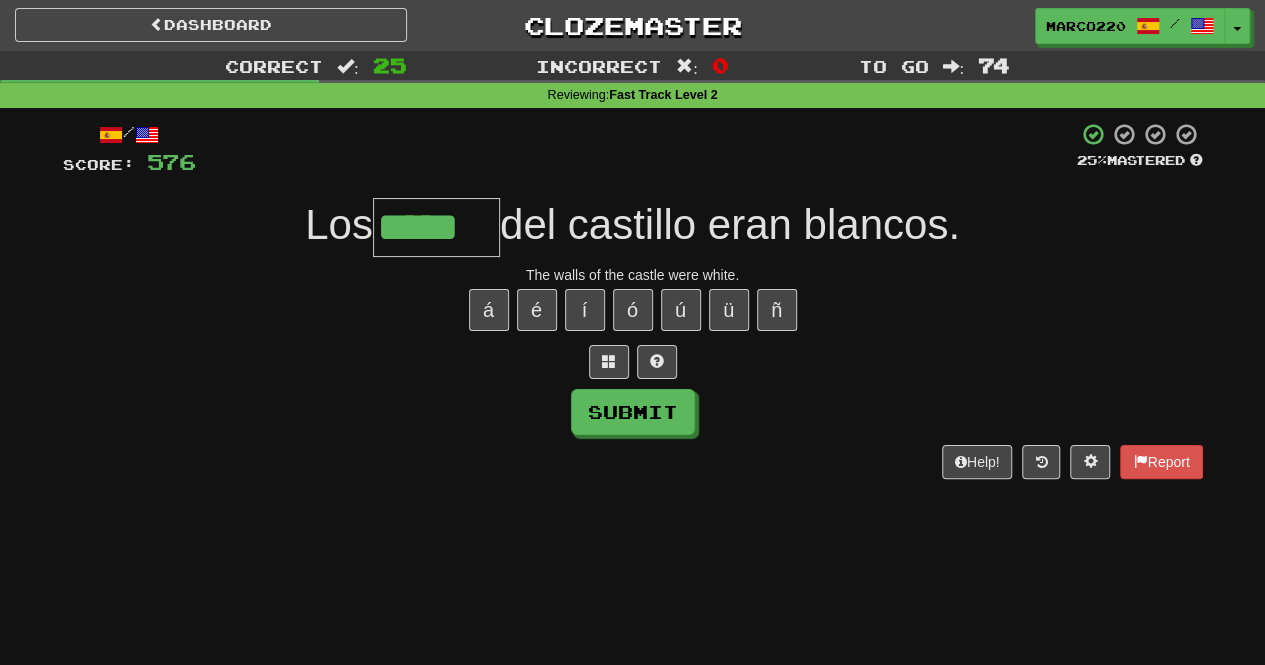 type on "*****" 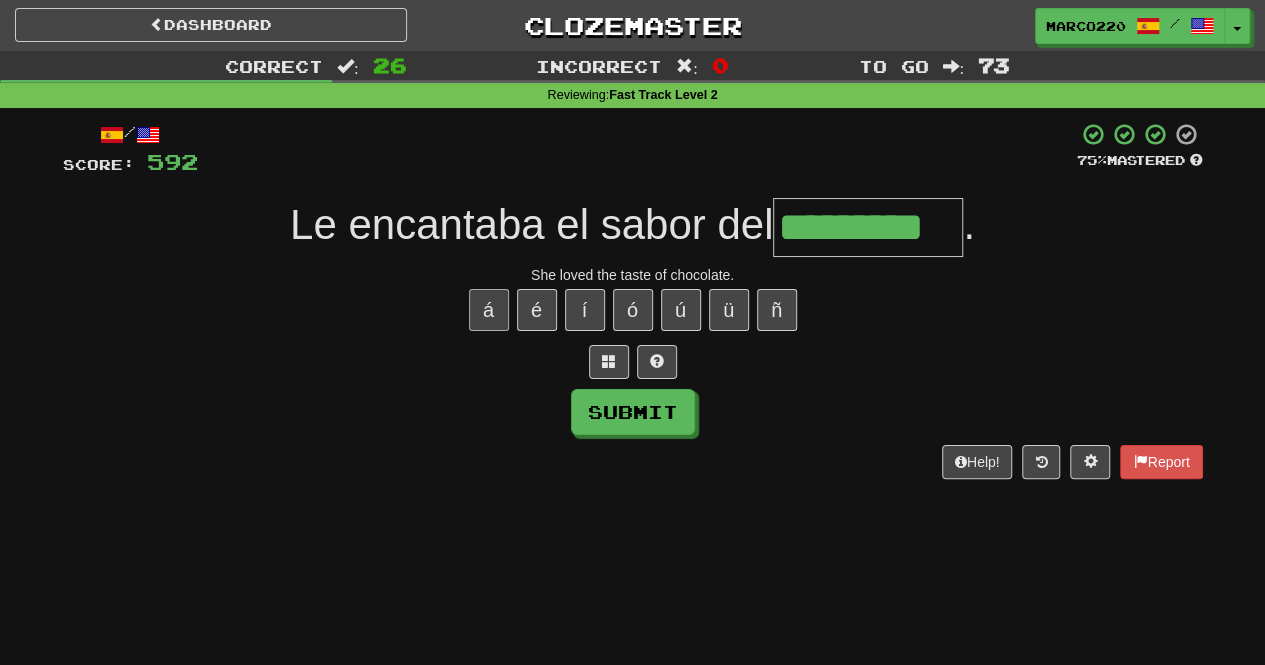 type on "*********" 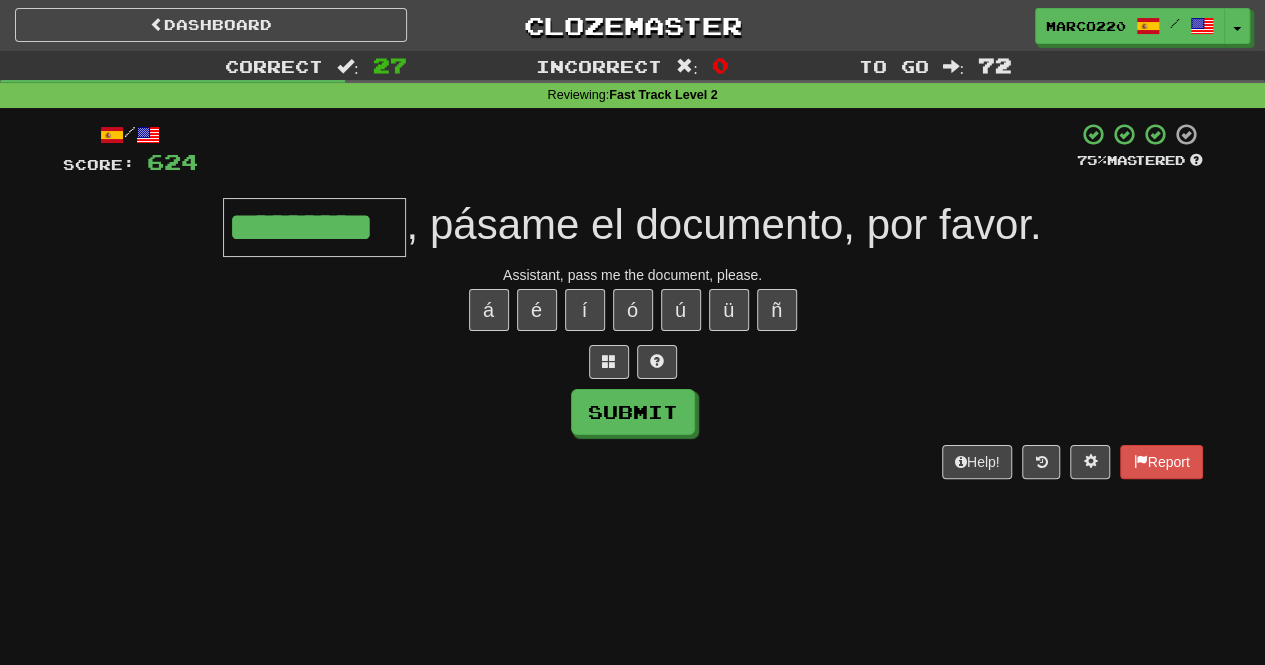 type on "*********" 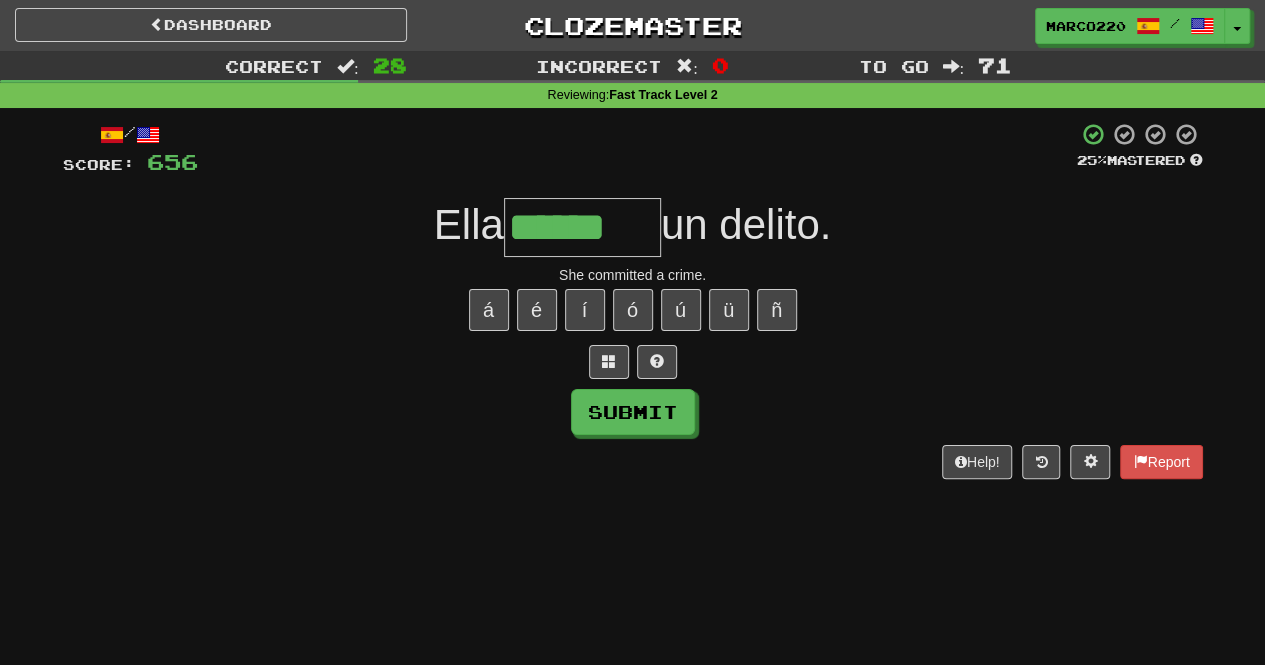 click on "á é í ó ú ü ñ" at bounding box center [633, 310] 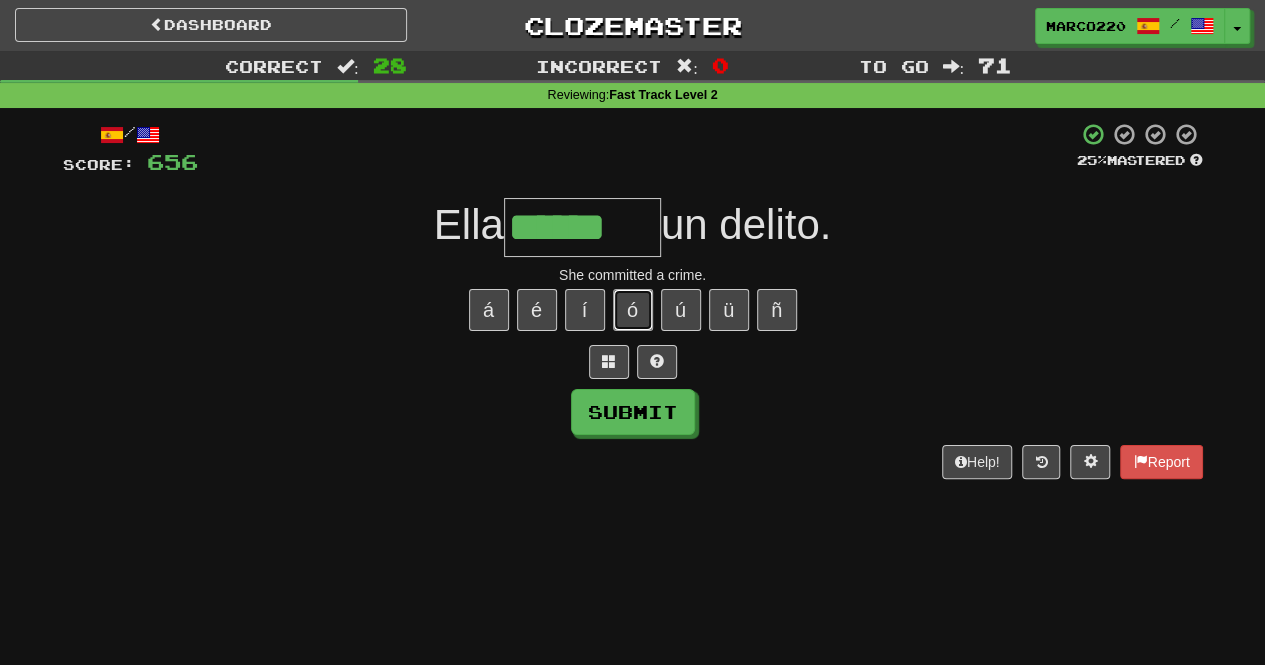 click on "ó" at bounding box center (633, 310) 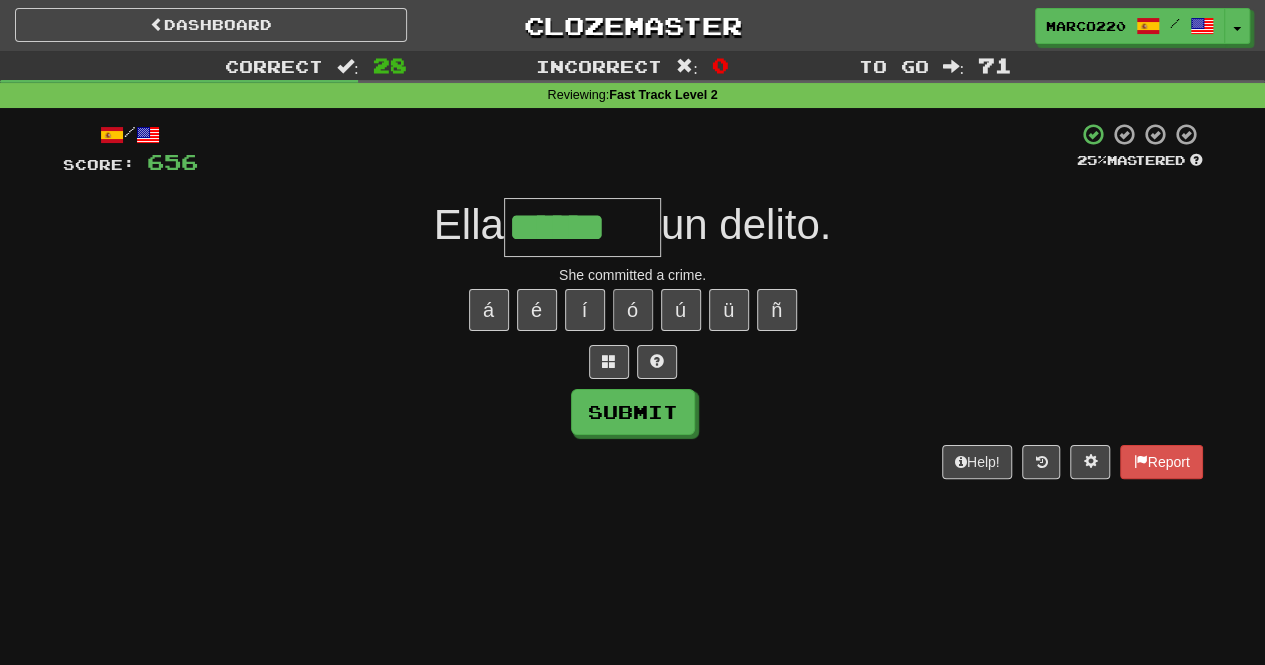 type on "*******" 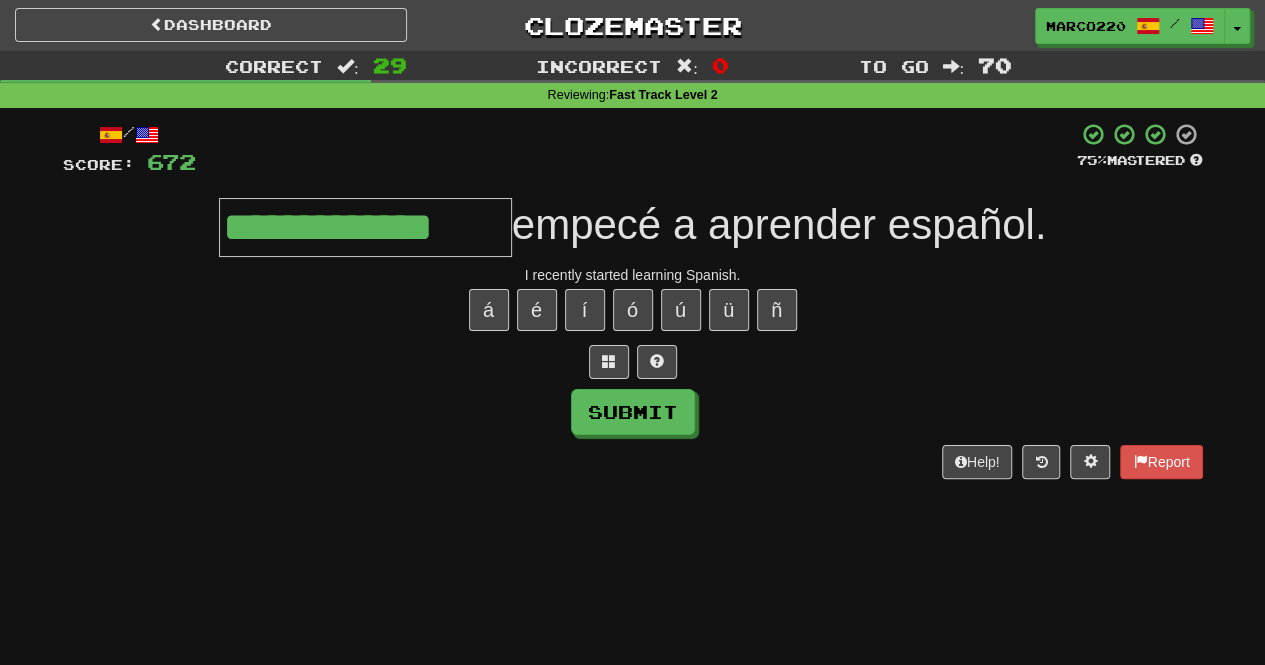 type on "**********" 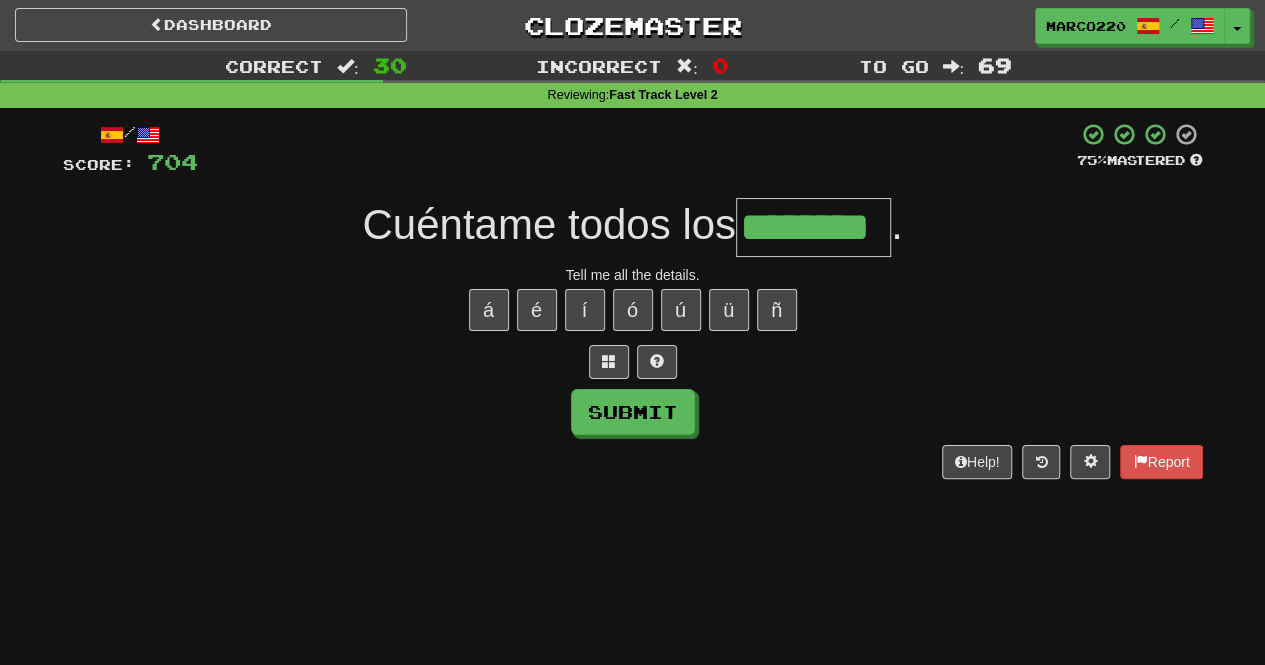 type on "********" 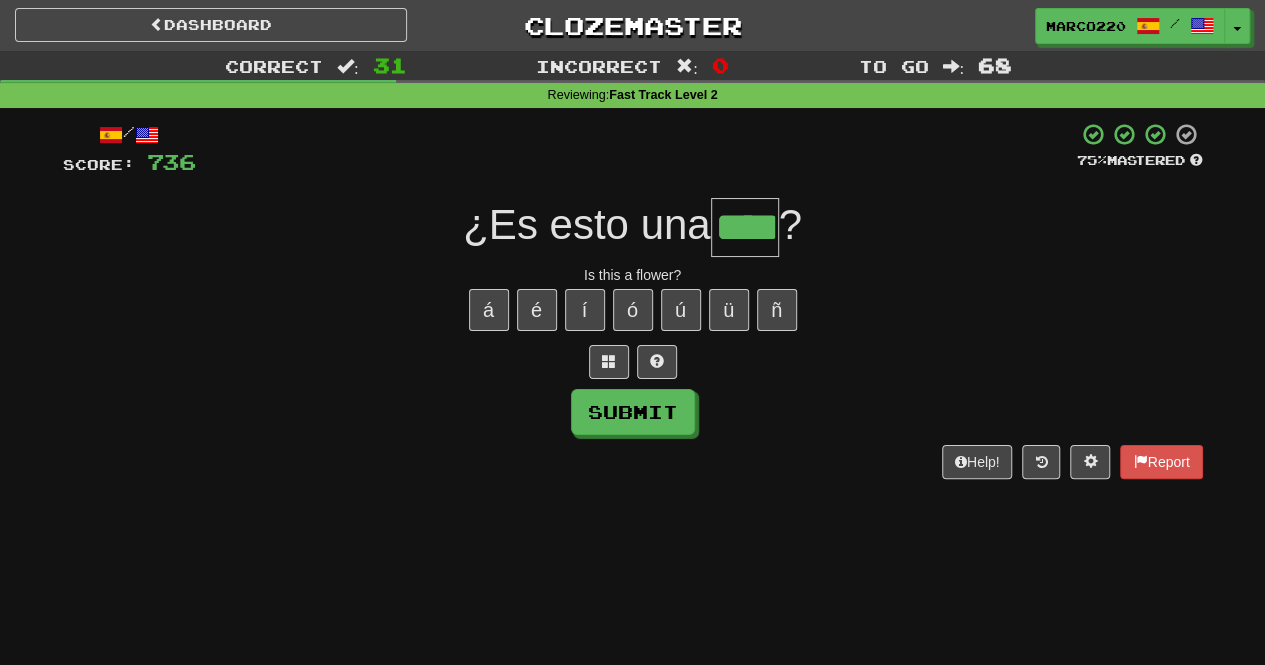 type on "****" 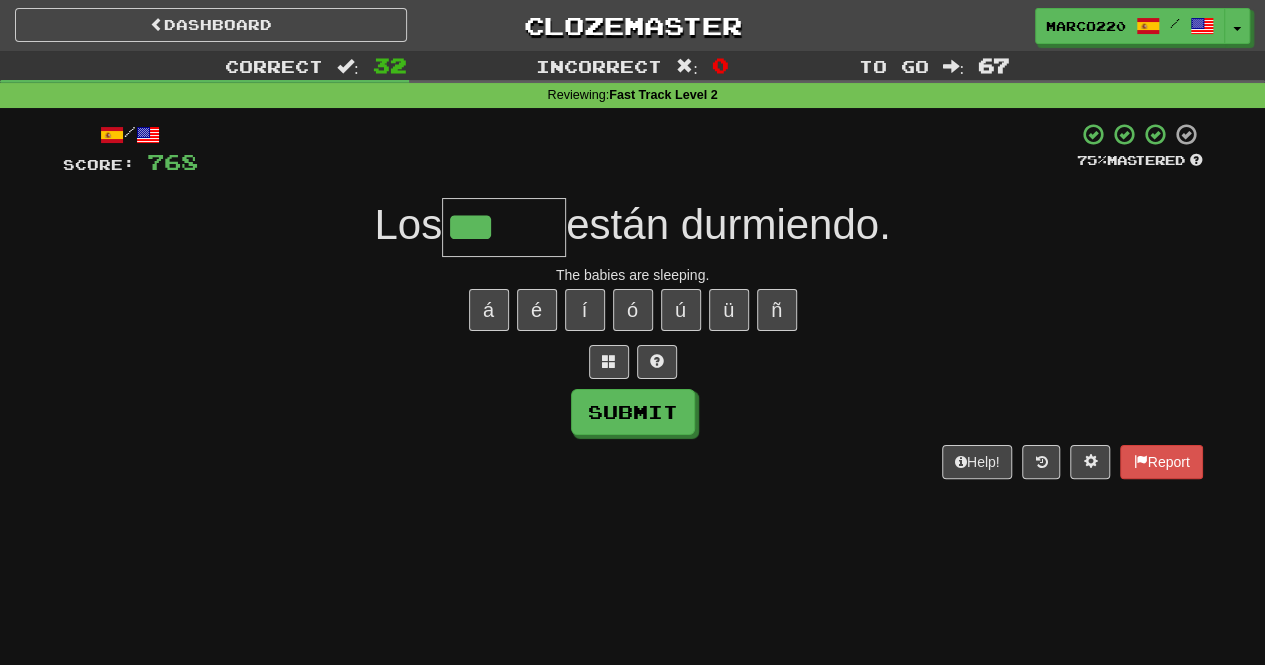 type on "***" 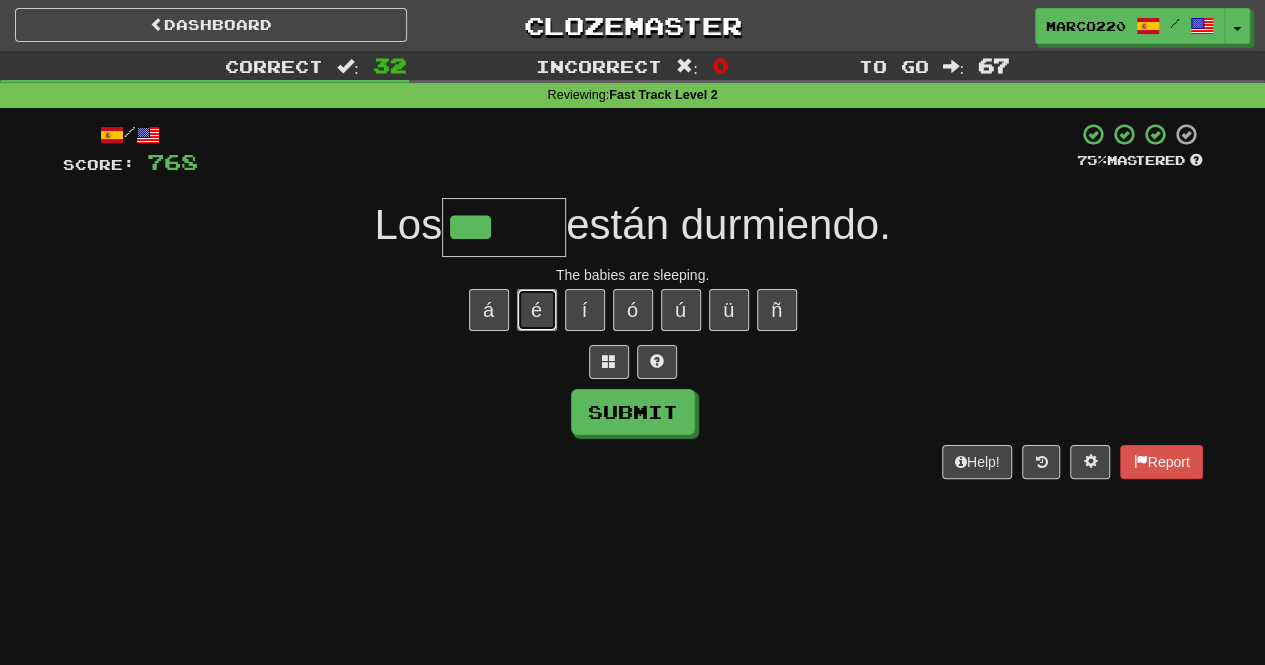 type 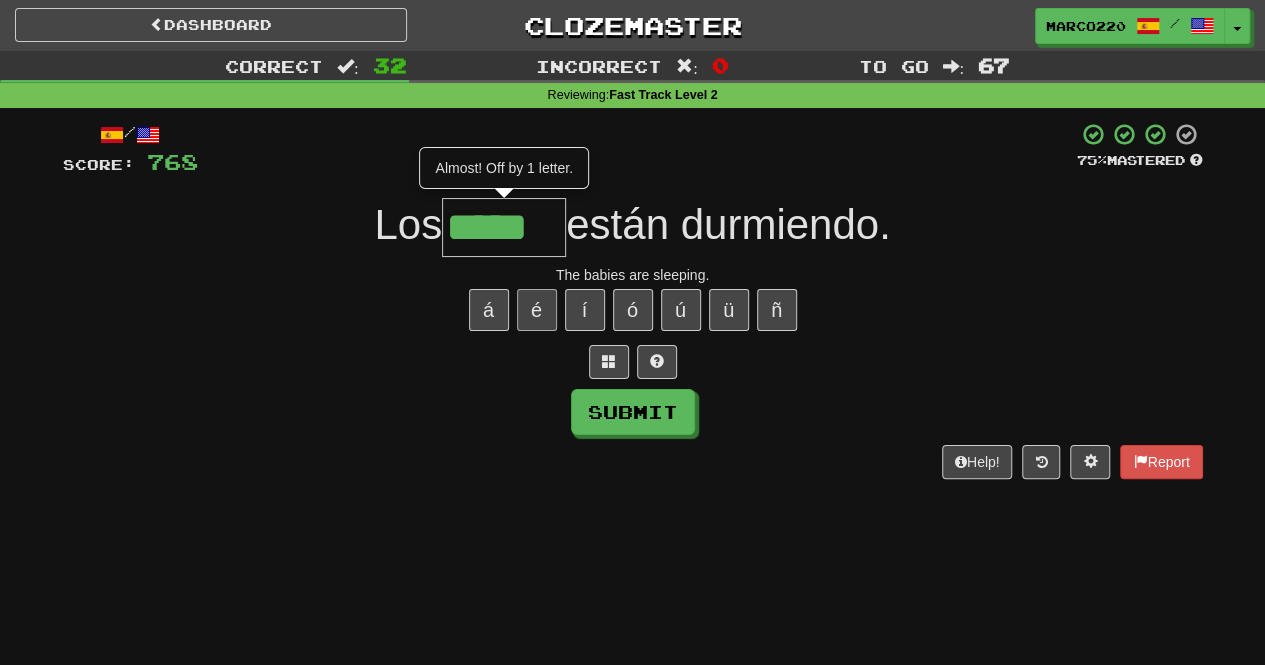 type on "*****" 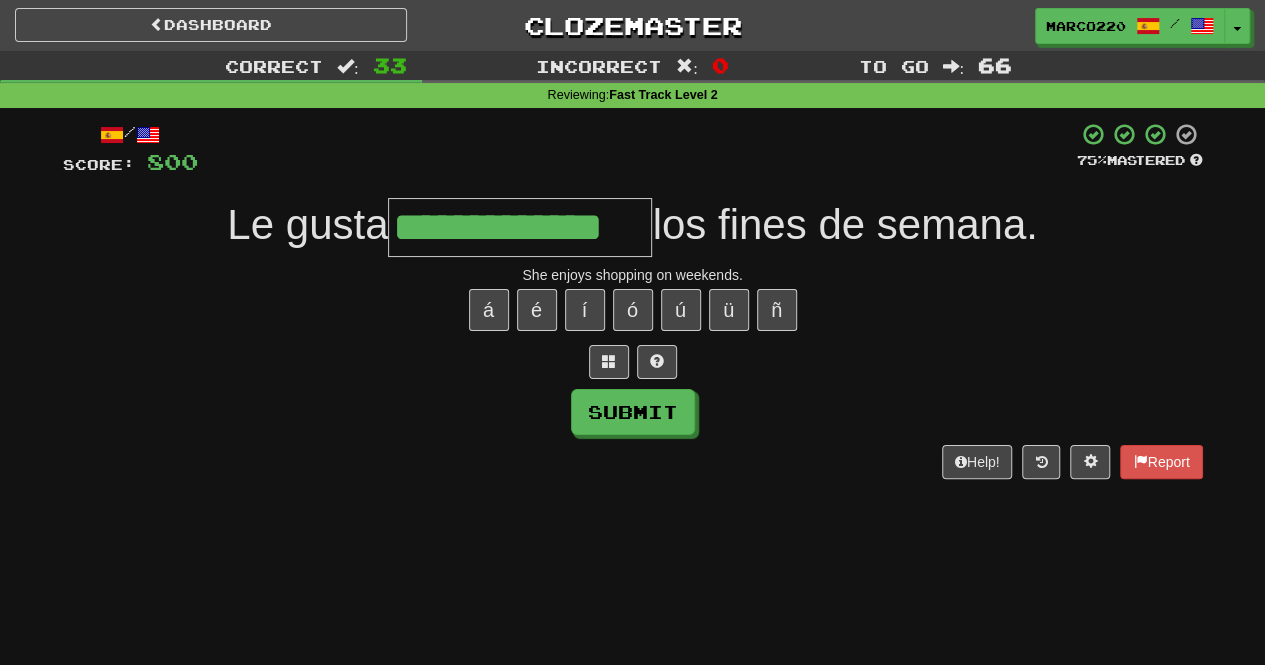 type on "**********" 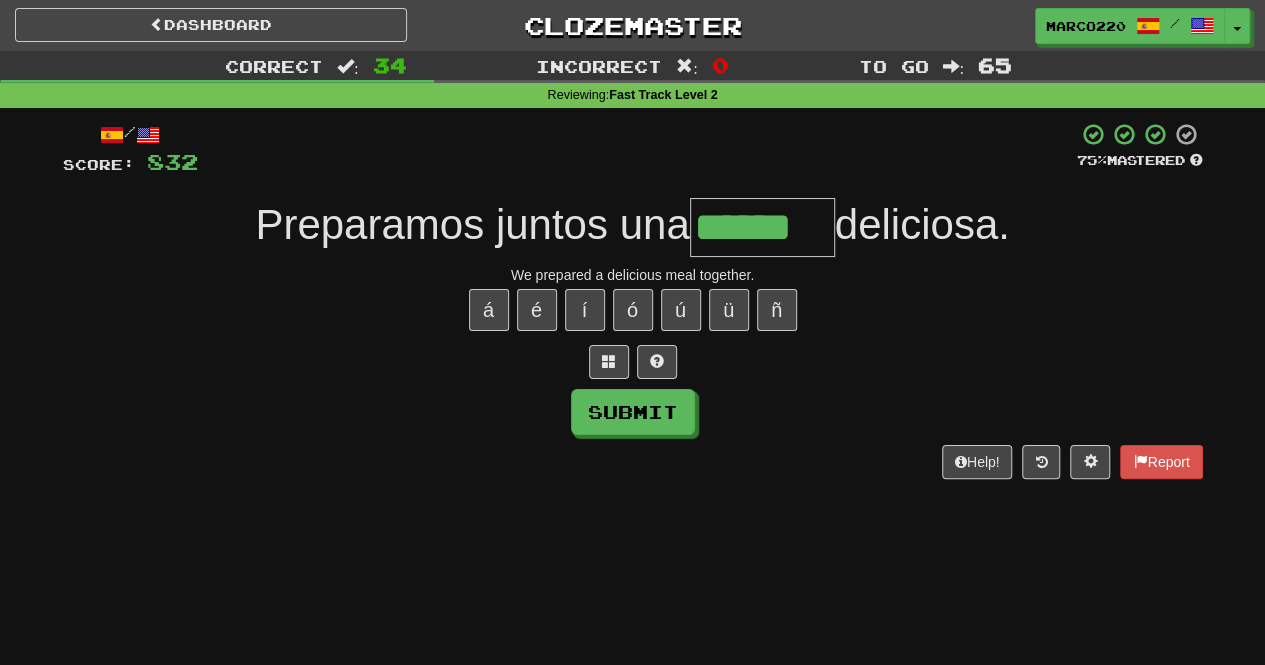 type on "******" 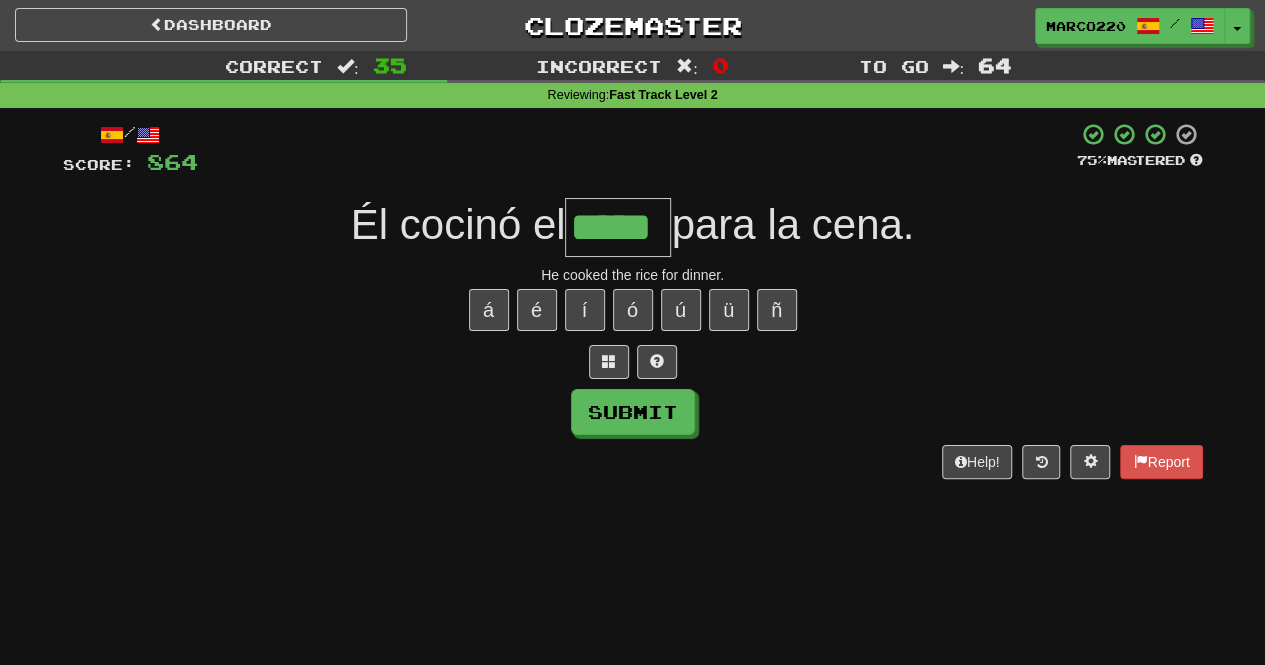 type on "*****" 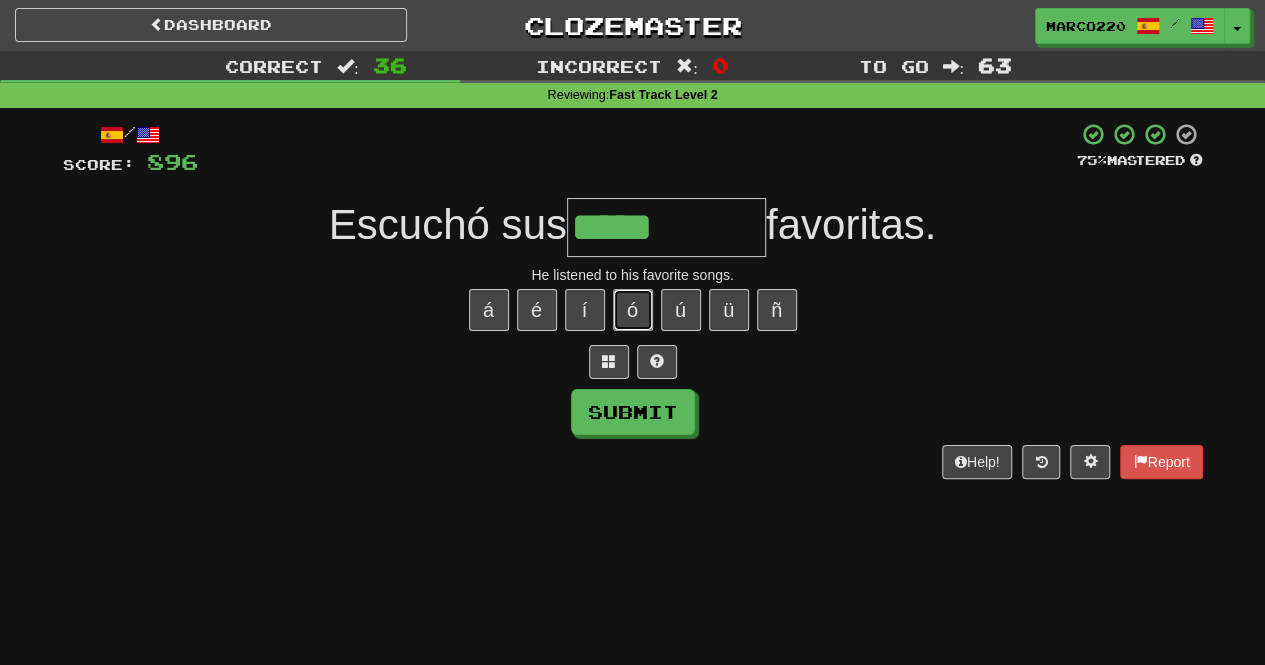 click on "ó" at bounding box center [633, 310] 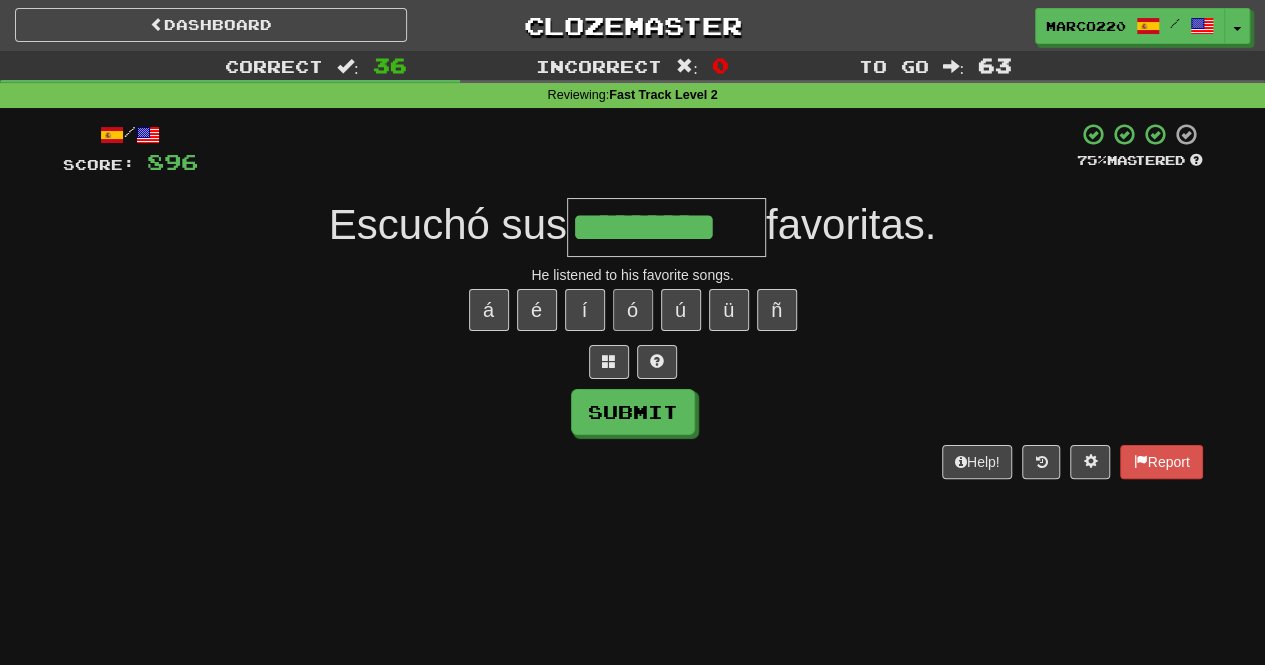 type on "*********" 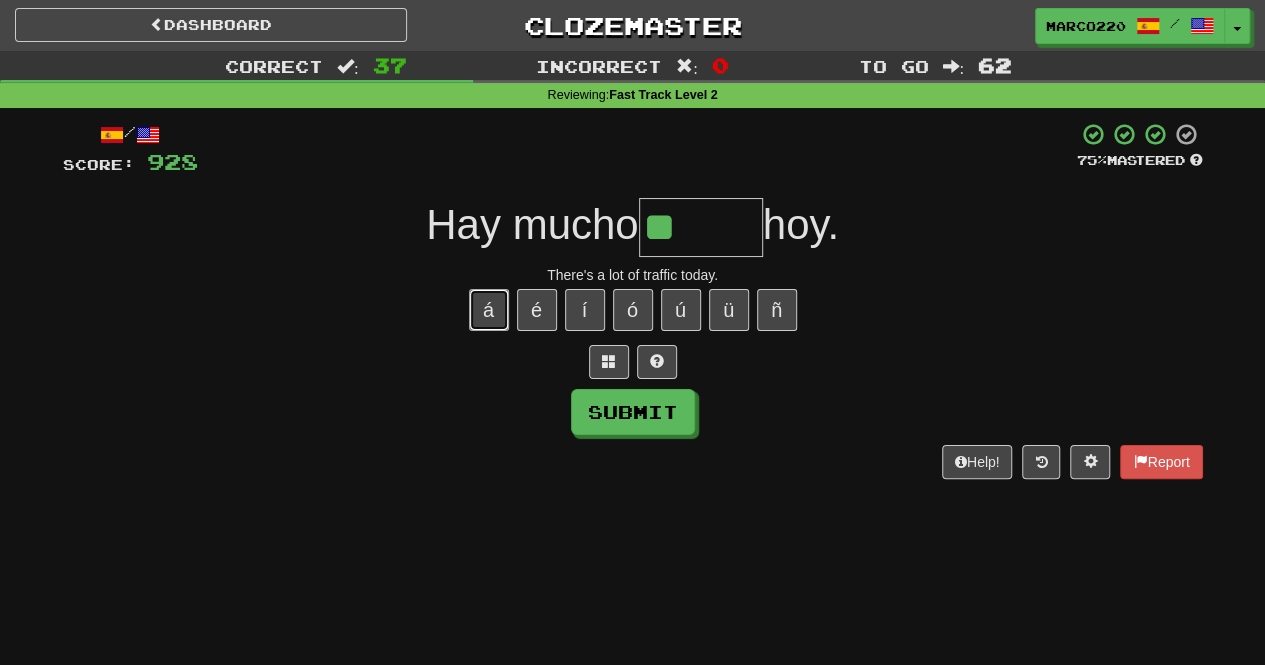 click on "á" at bounding box center [489, 310] 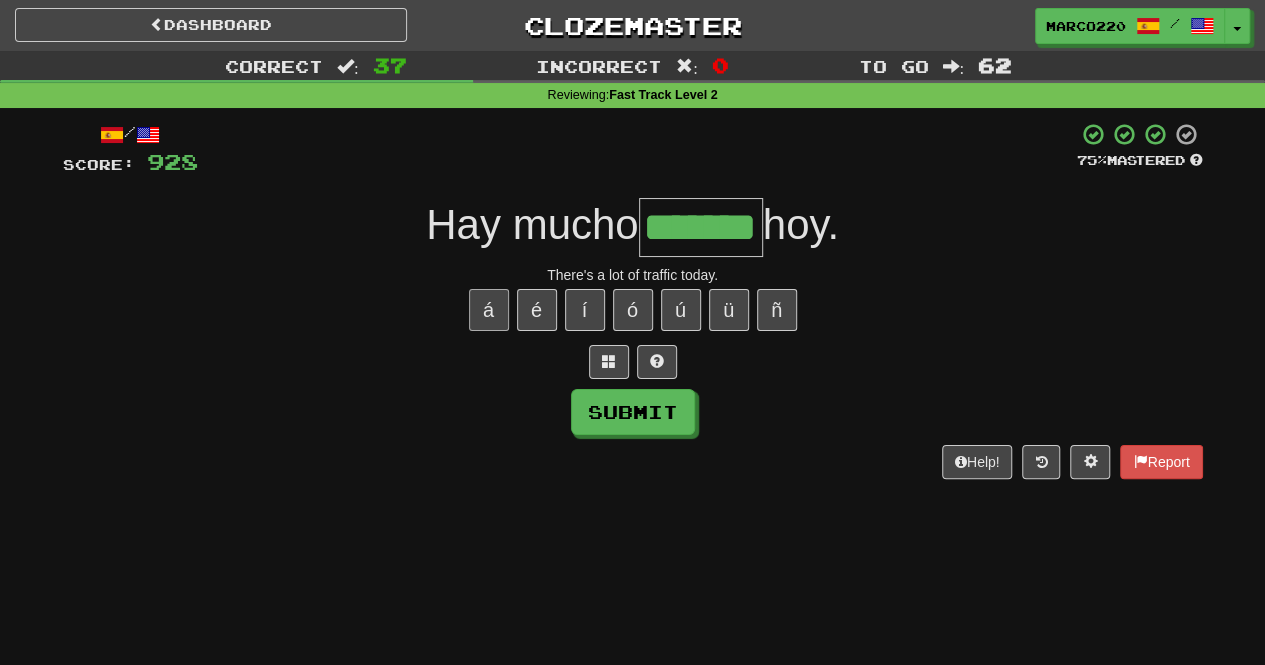 type on "*******" 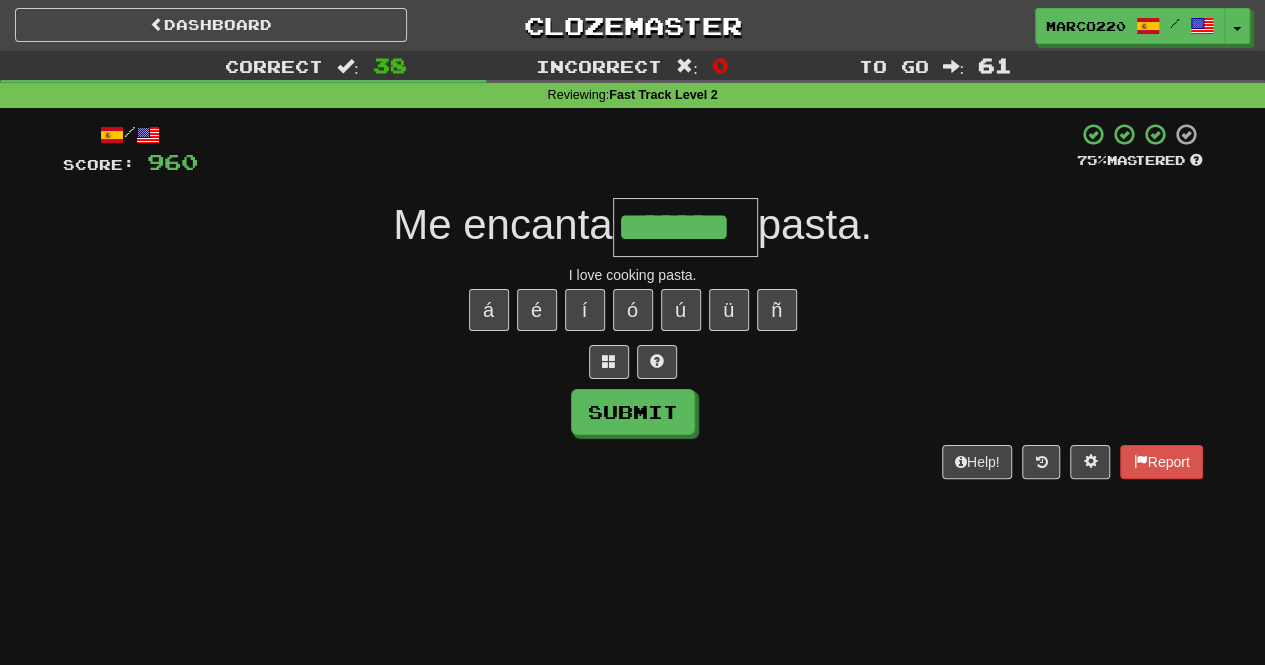 type on "*******" 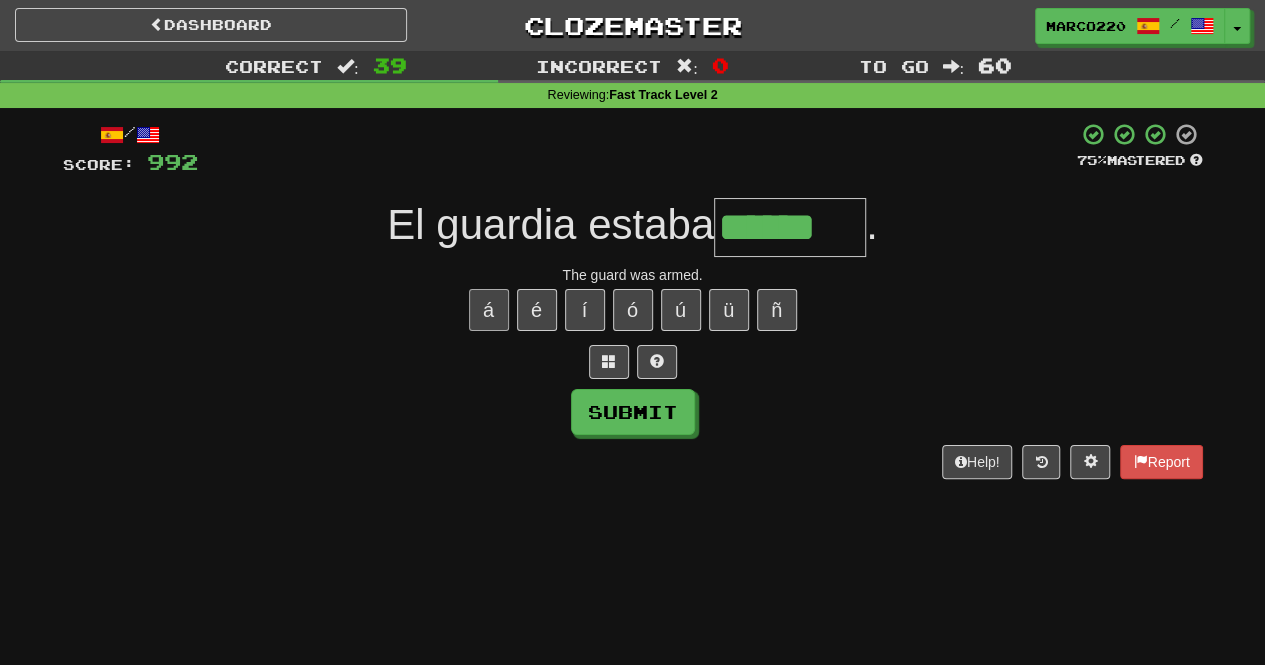 type on "******" 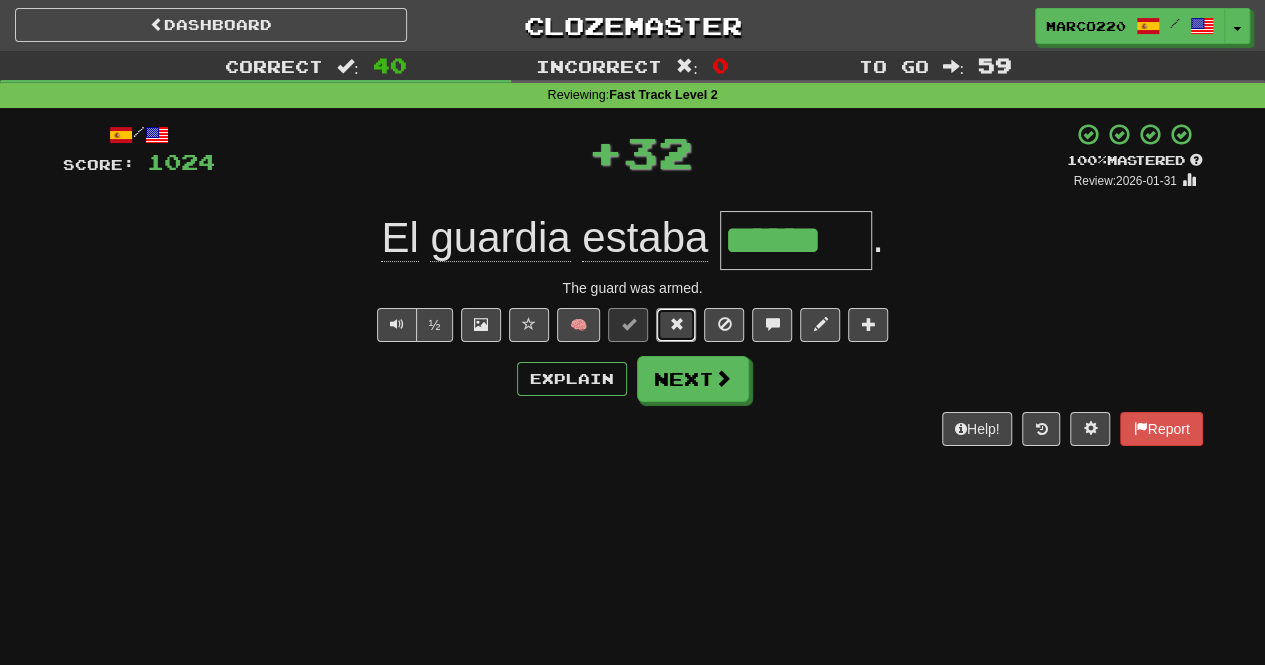 click at bounding box center [676, 325] 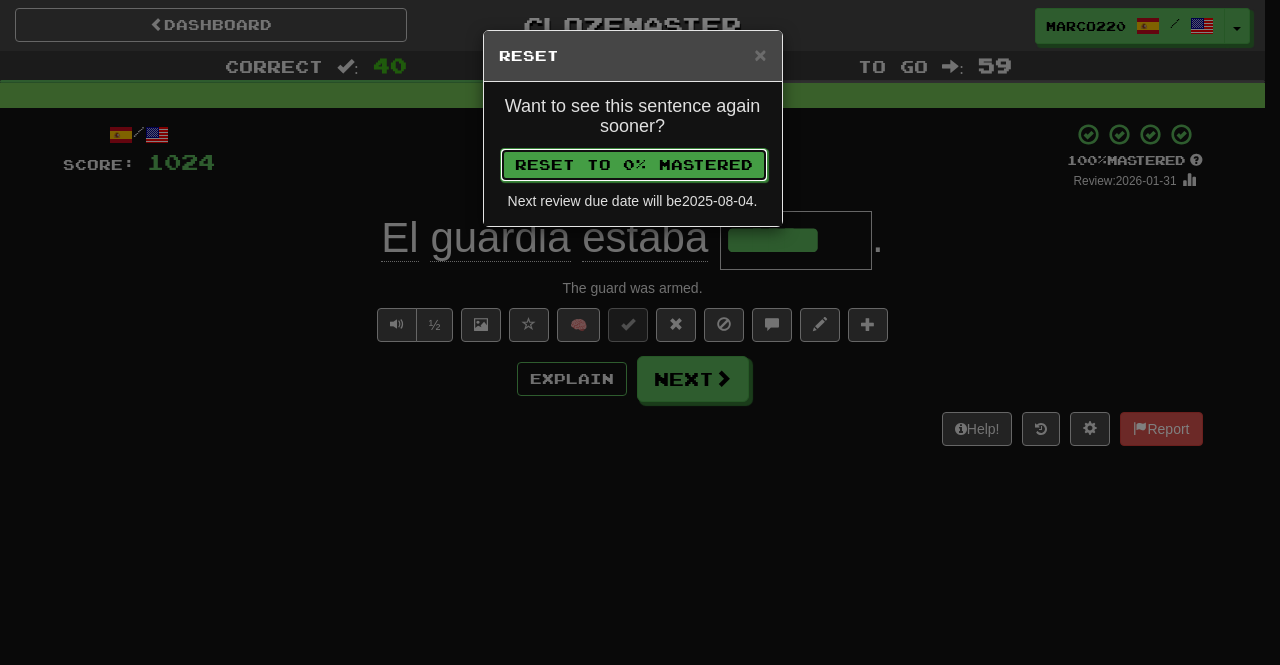 click on "Reset to 0% Mastered" at bounding box center [634, 165] 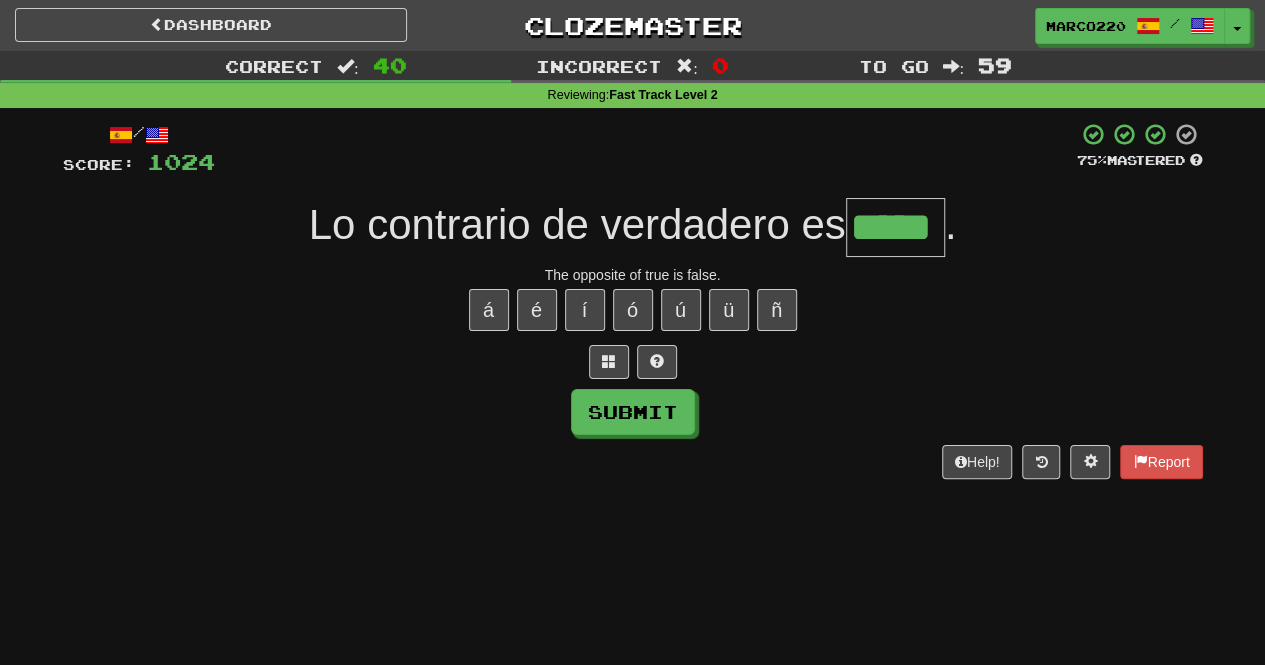 type on "*****" 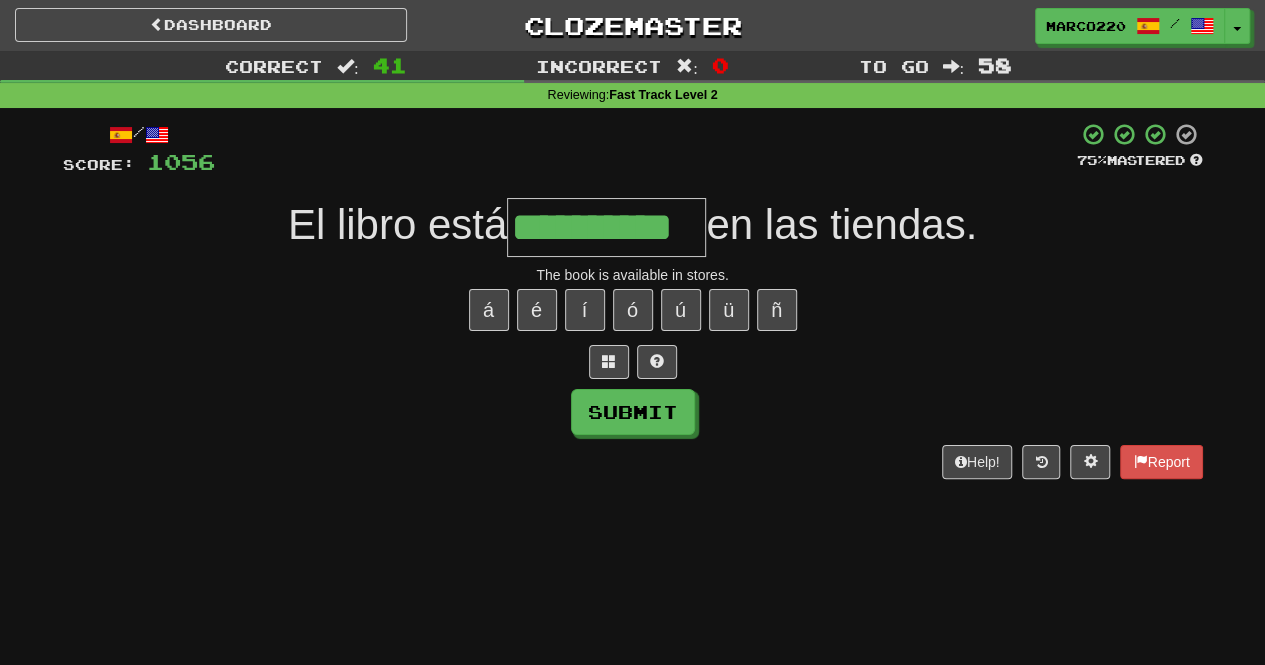 type on "**********" 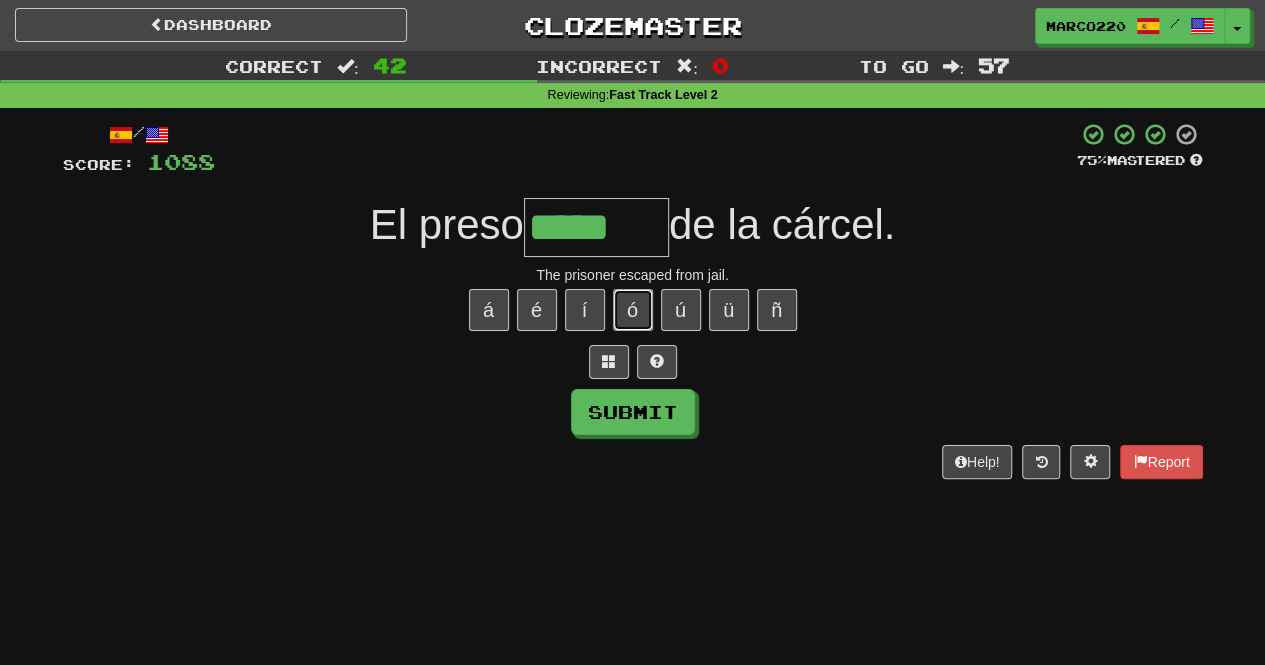click on "ó" at bounding box center [633, 310] 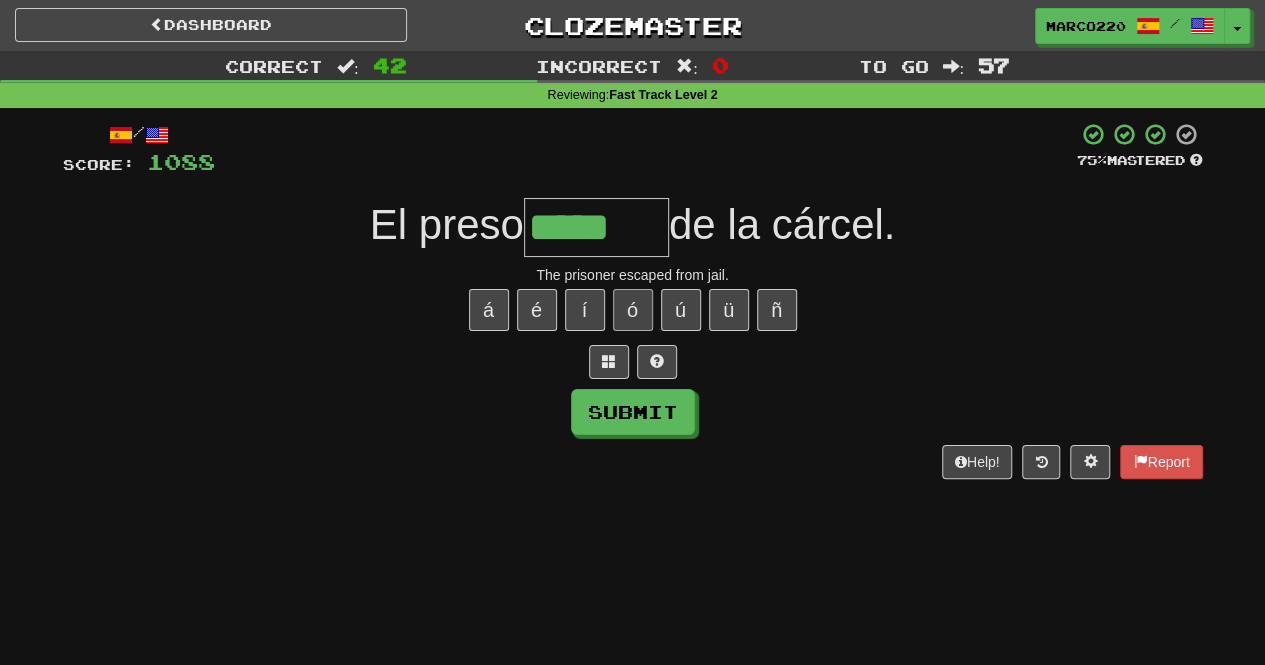 type on "******" 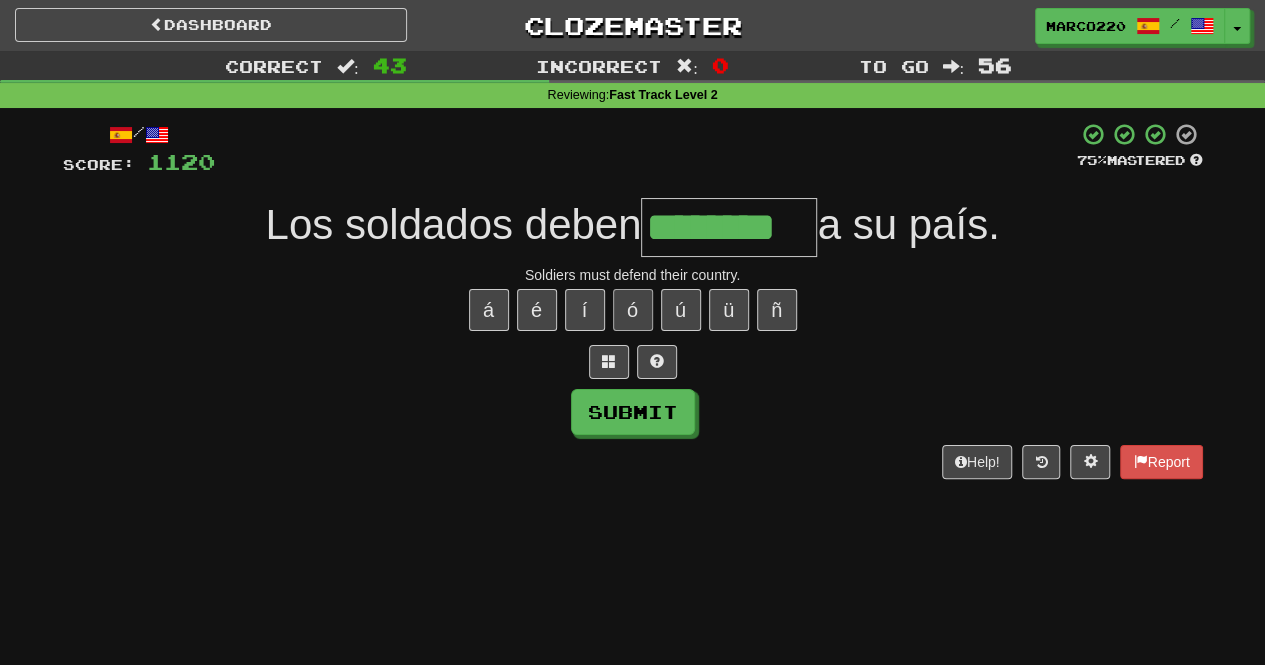 type on "********" 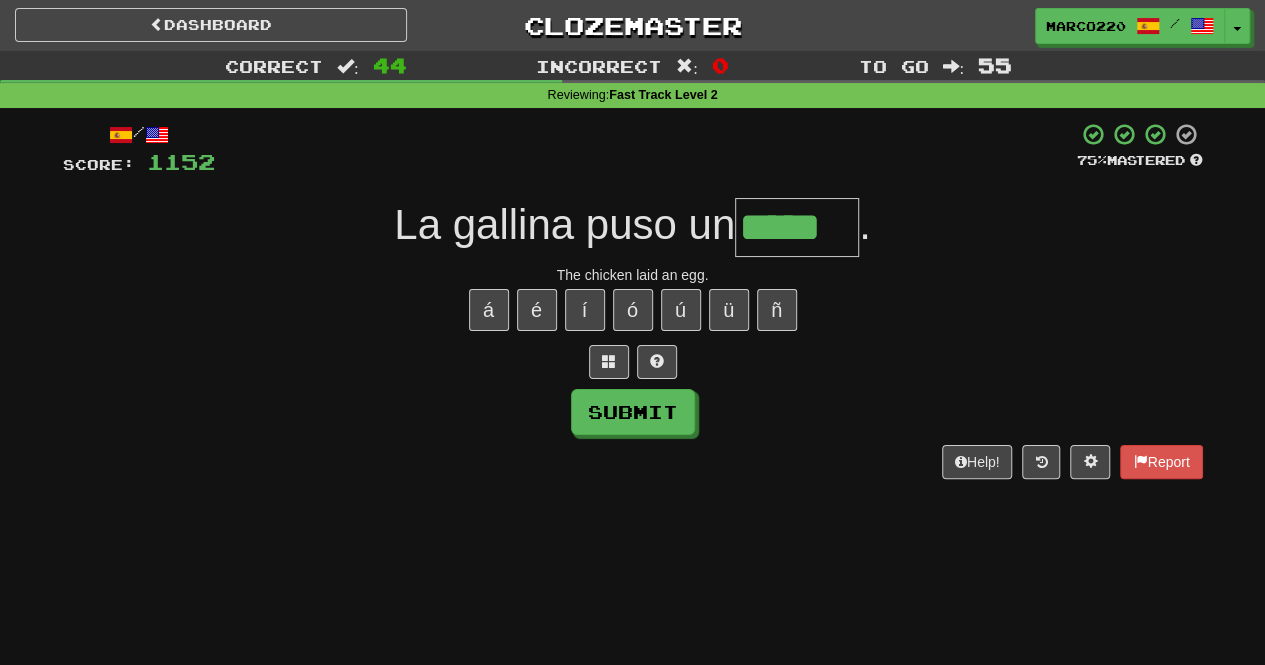 type on "*****" 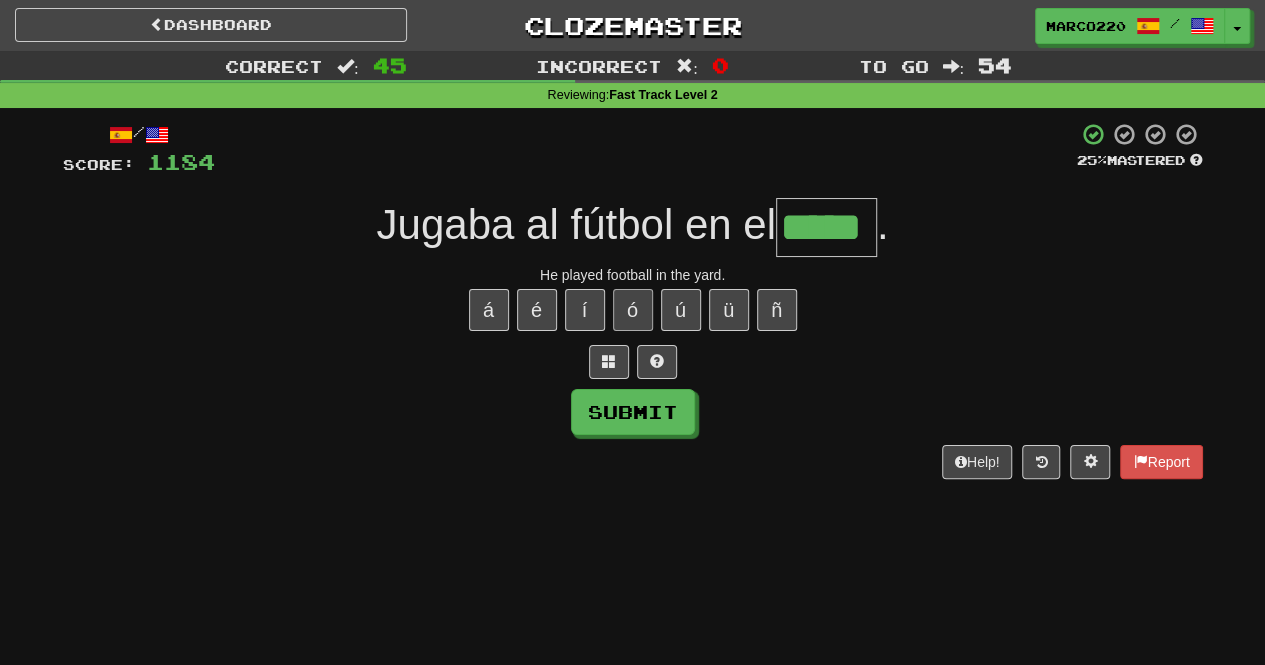 type on "*****" 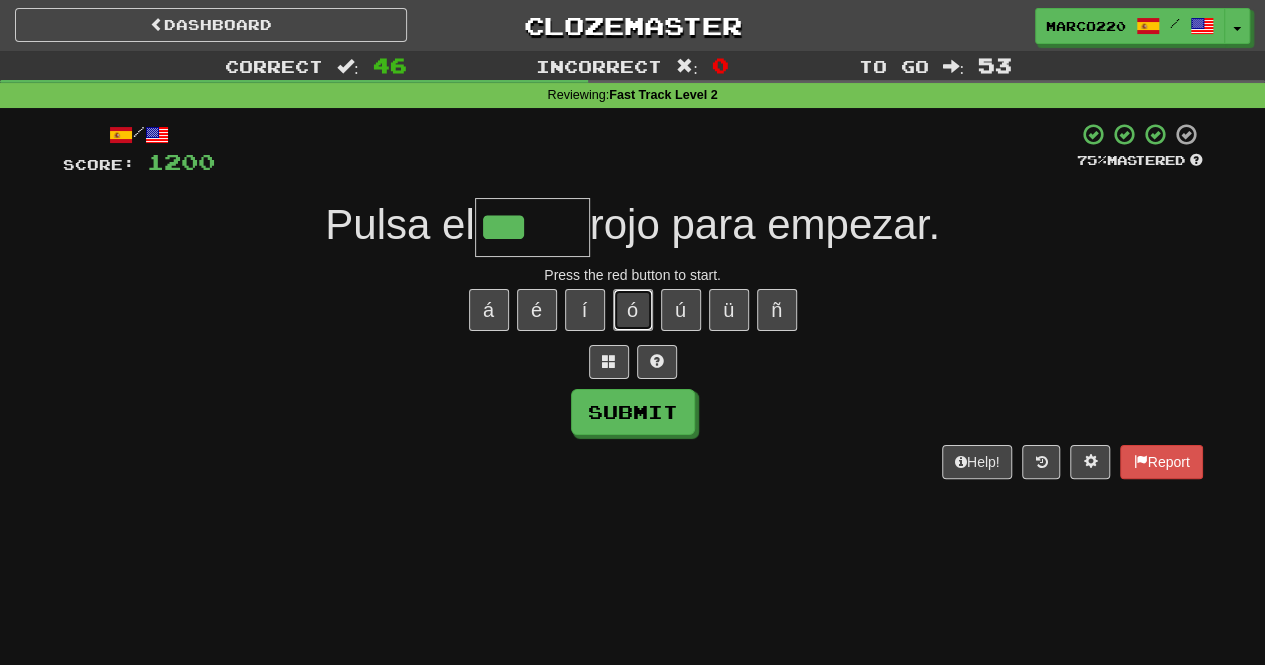 click on "ó" at bounding box center [633, 310] 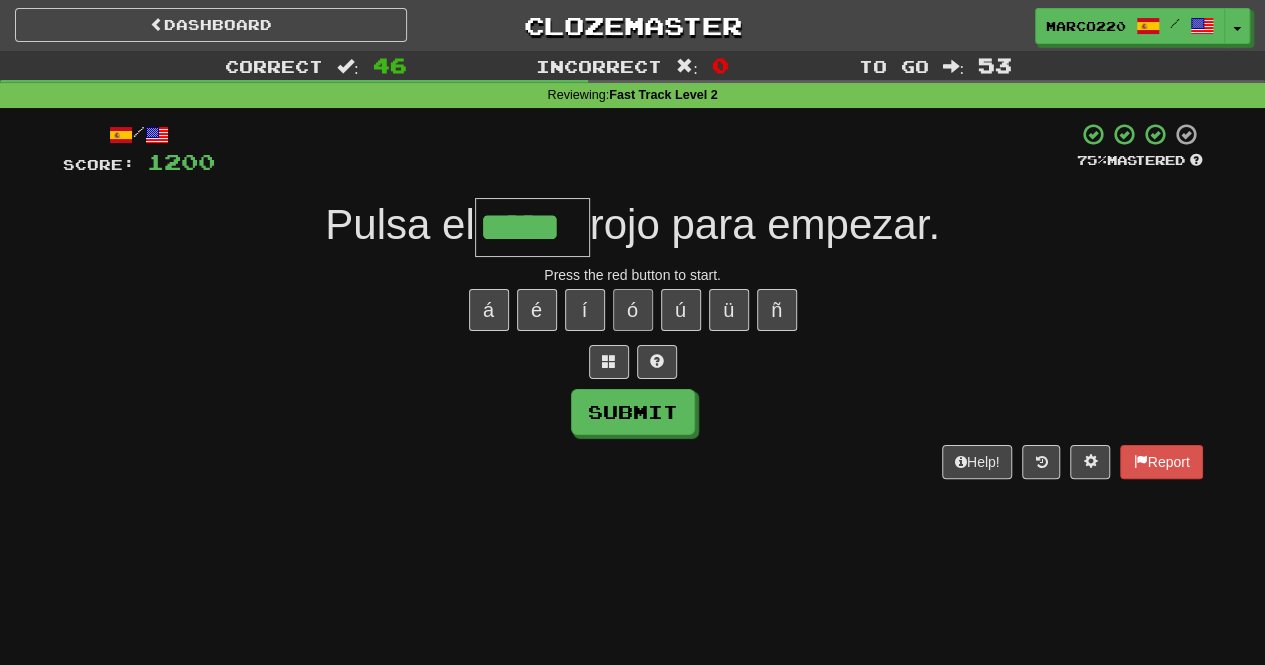 type on "*****" 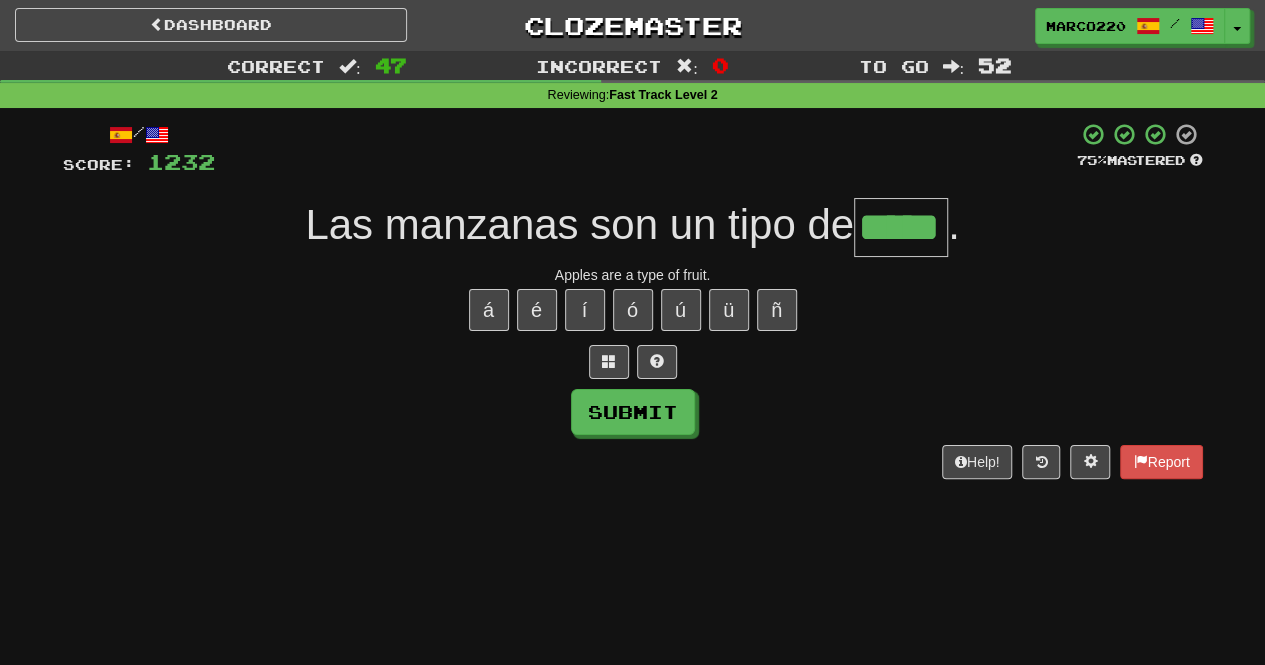 type on "*****" 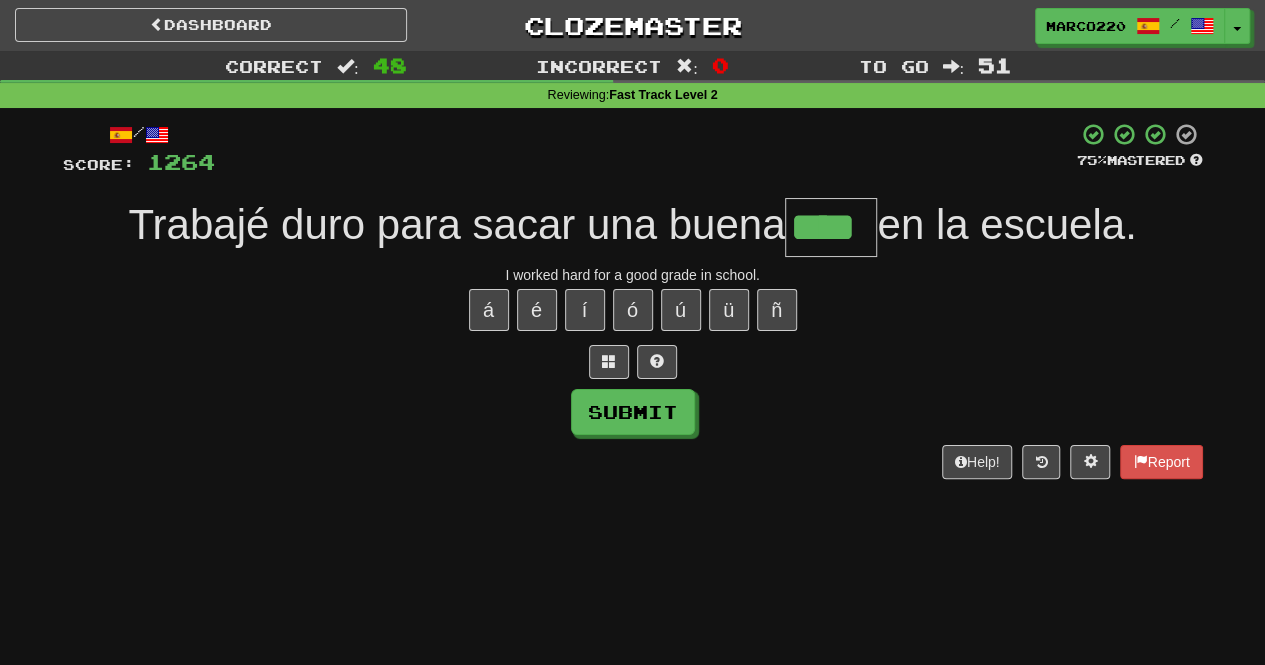 type on "****" 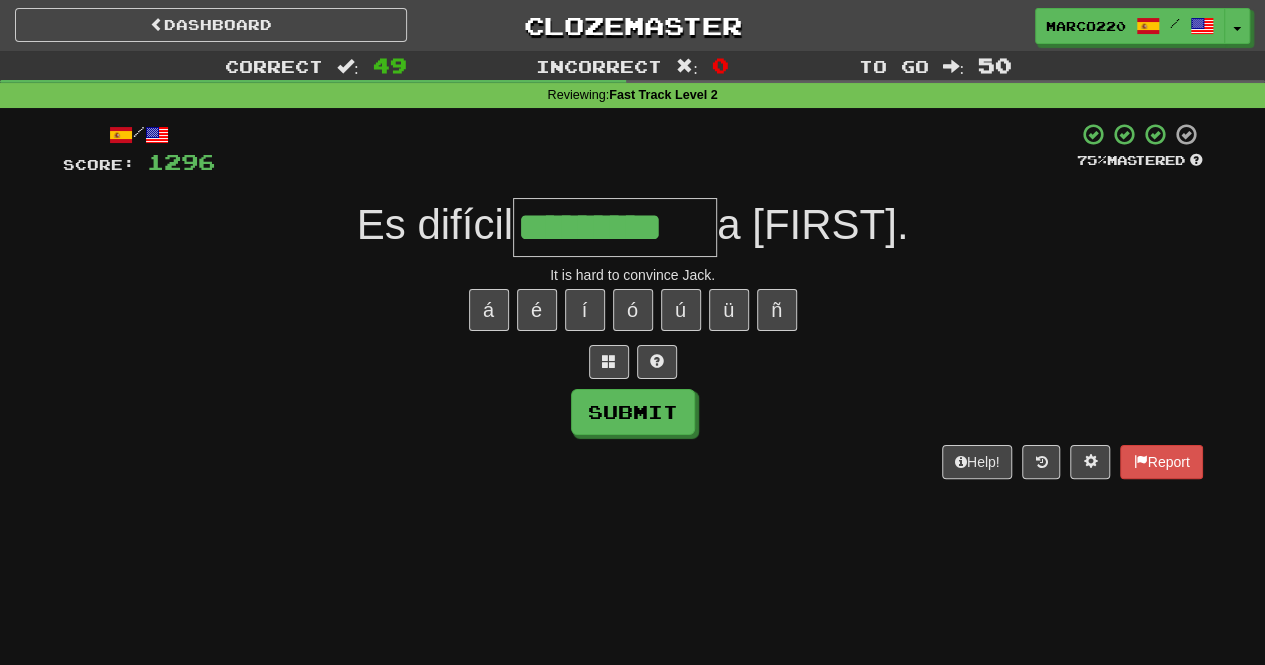 type on "*********" 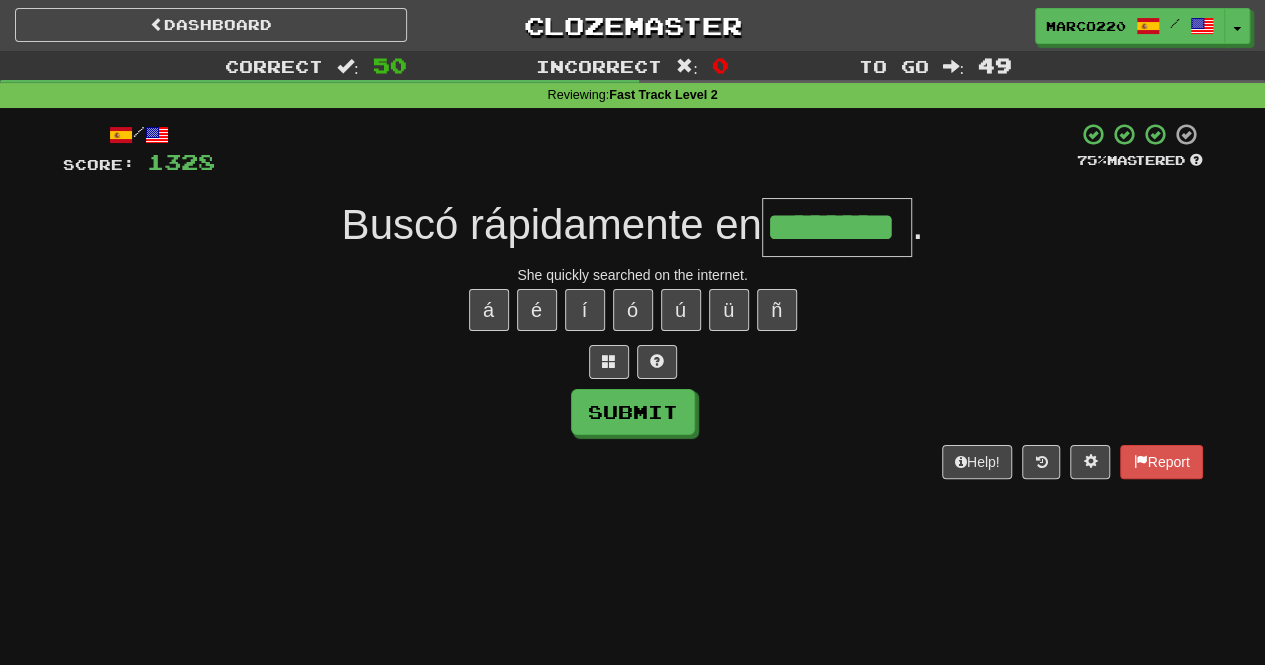 type on "********" 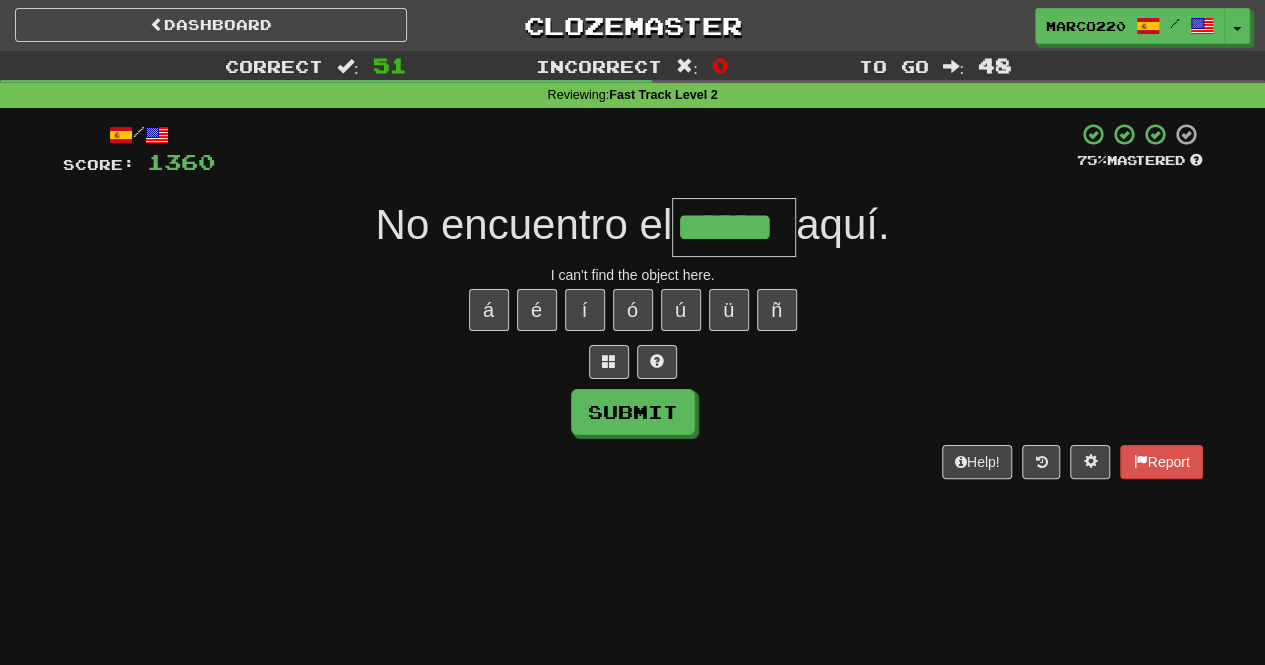 type on "******" 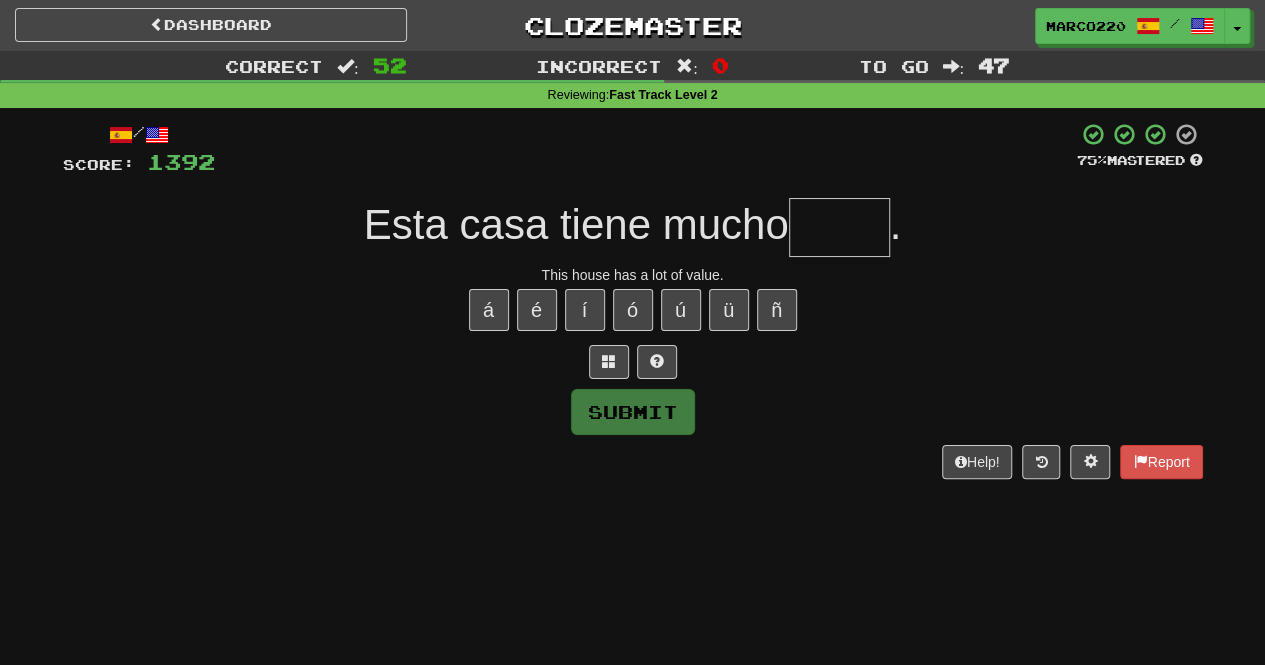 type on "*" 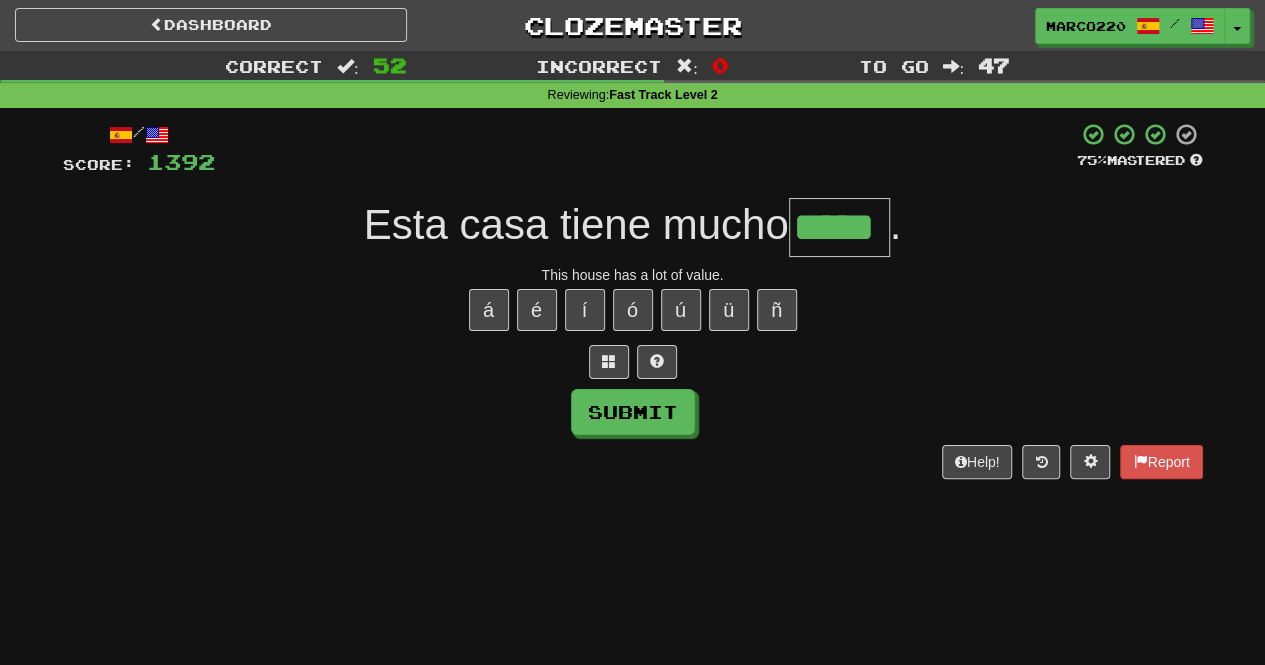 type on "*****" 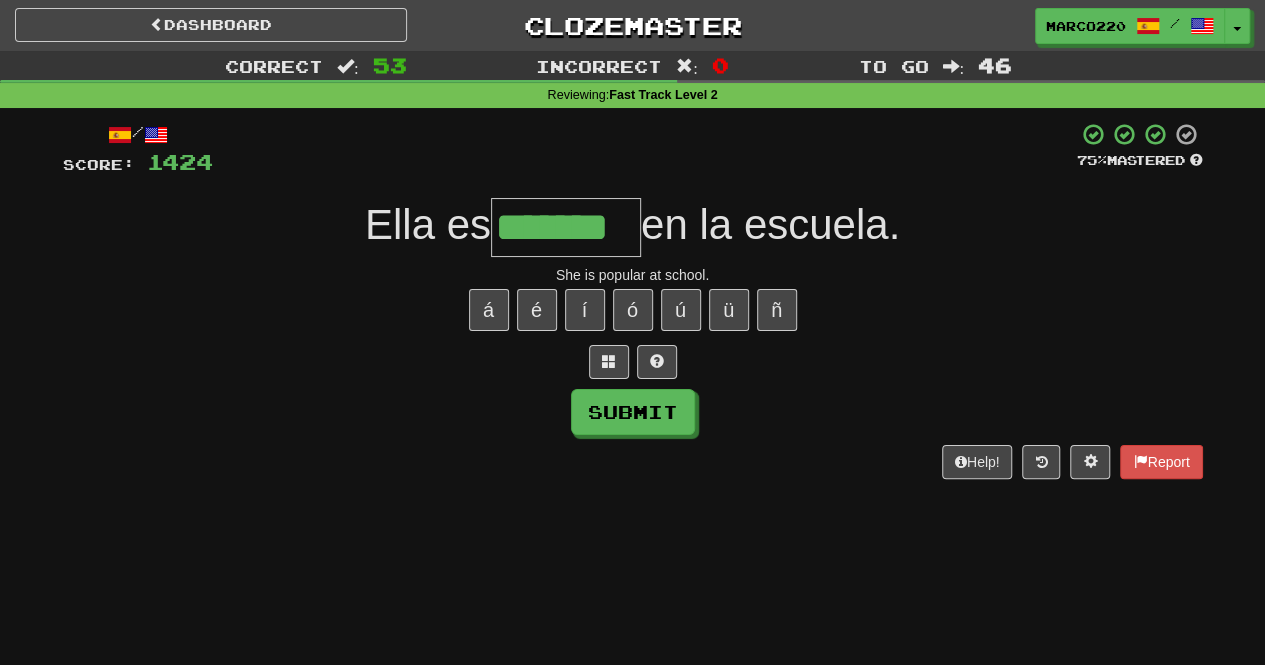 type on "*******" 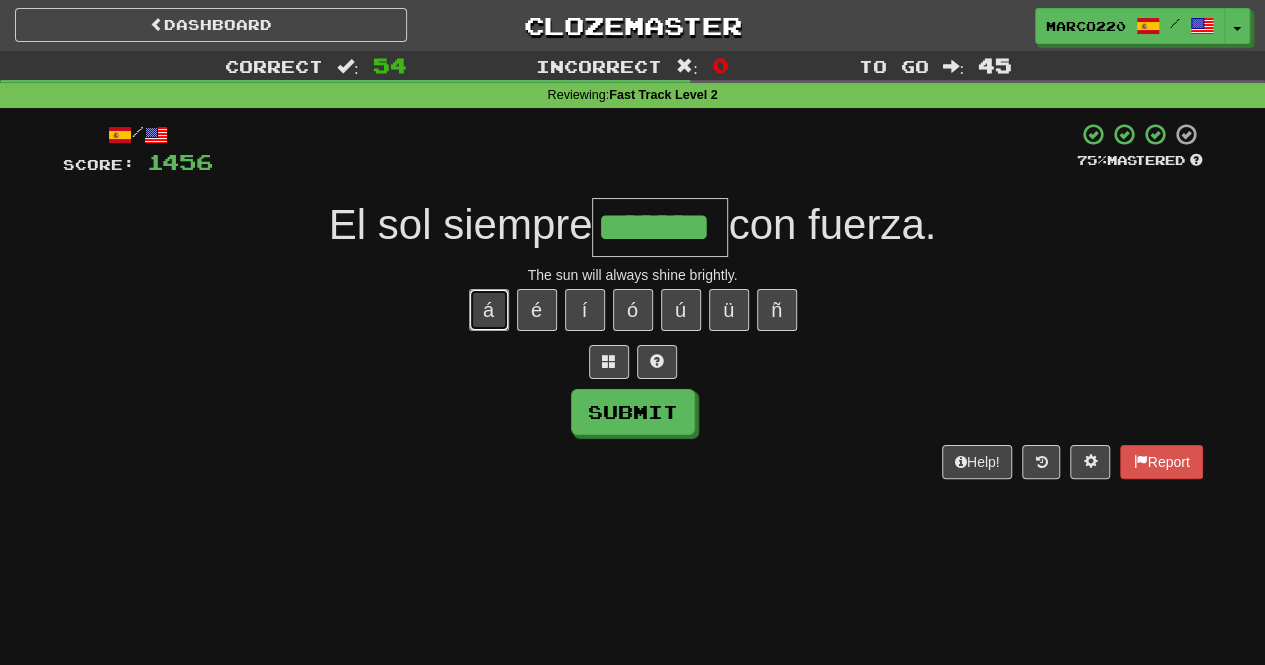 click on "á" at bounding box center (489, 310) 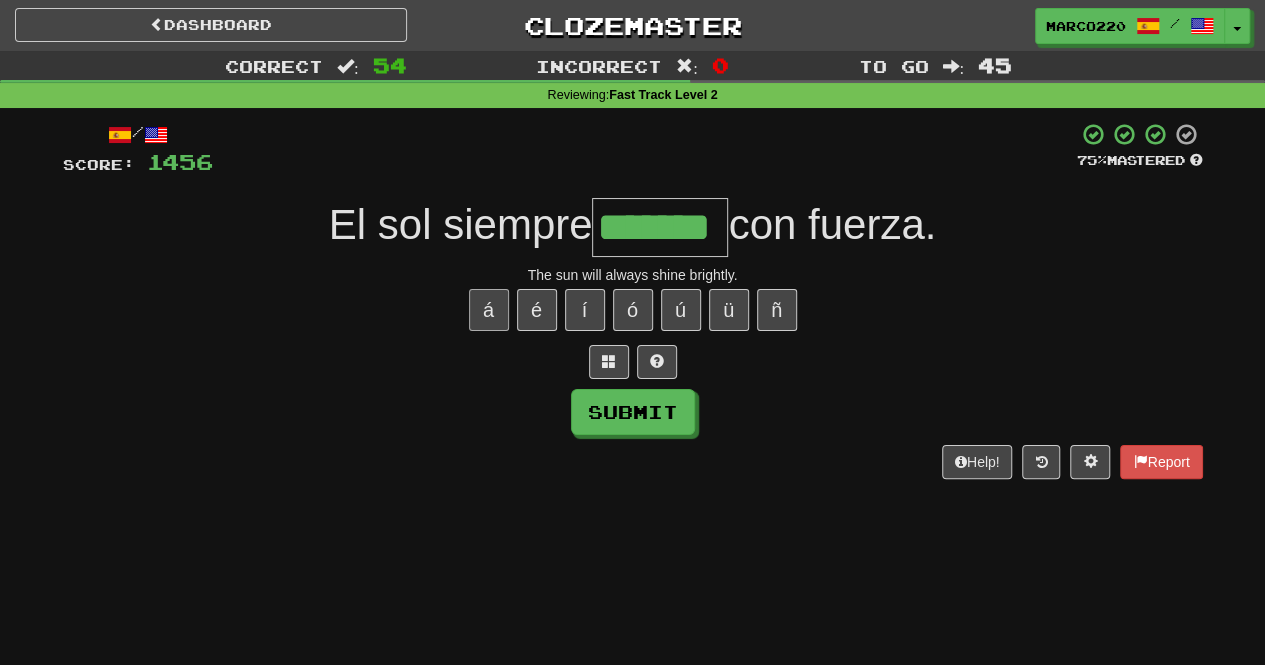 type on "********" 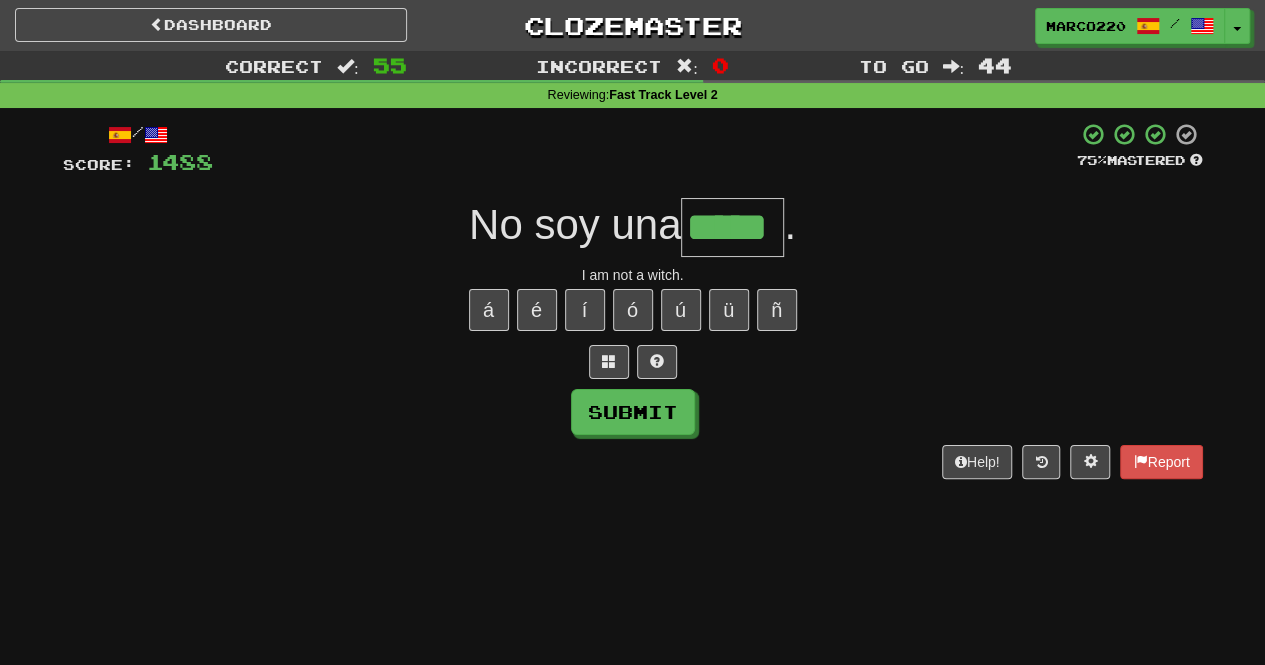 type on "*****" 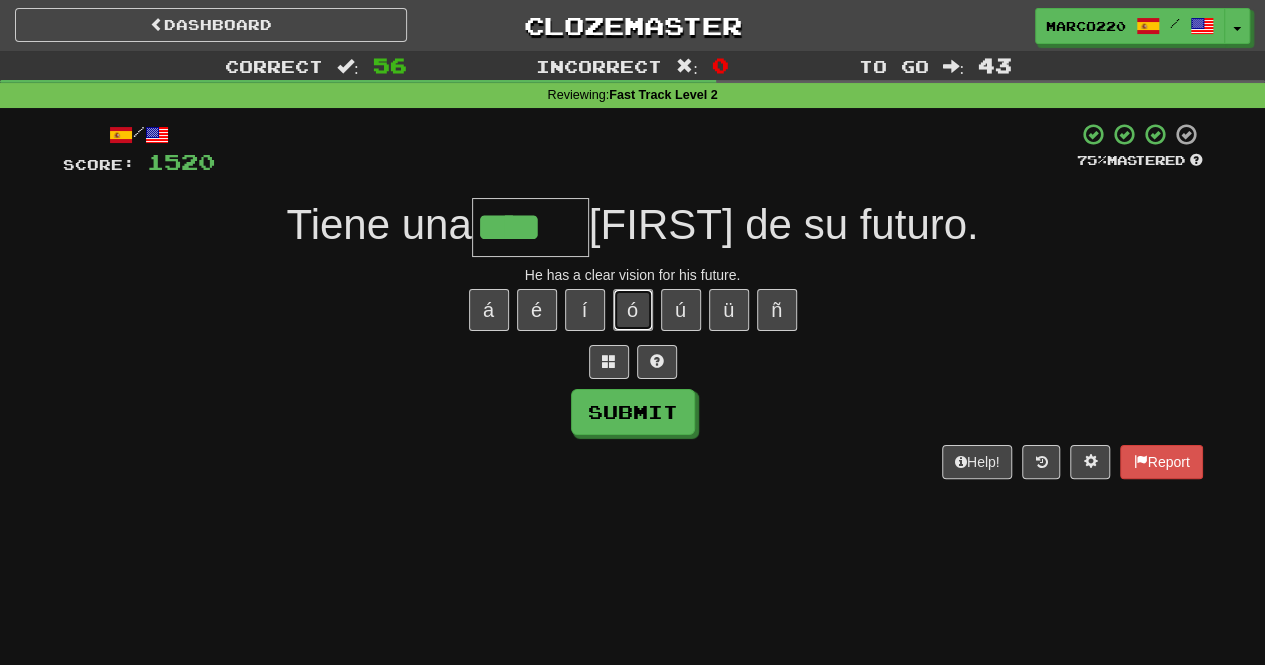 click on "ó" at bounding box center (633, 310) 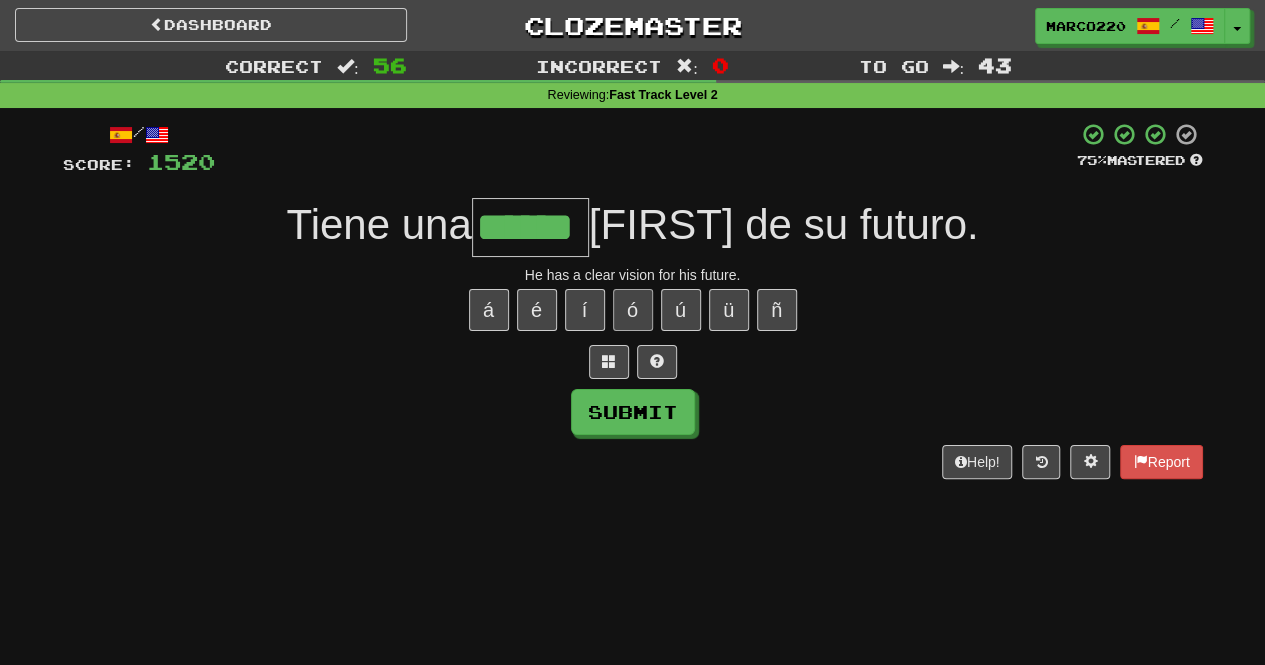 type on "******" 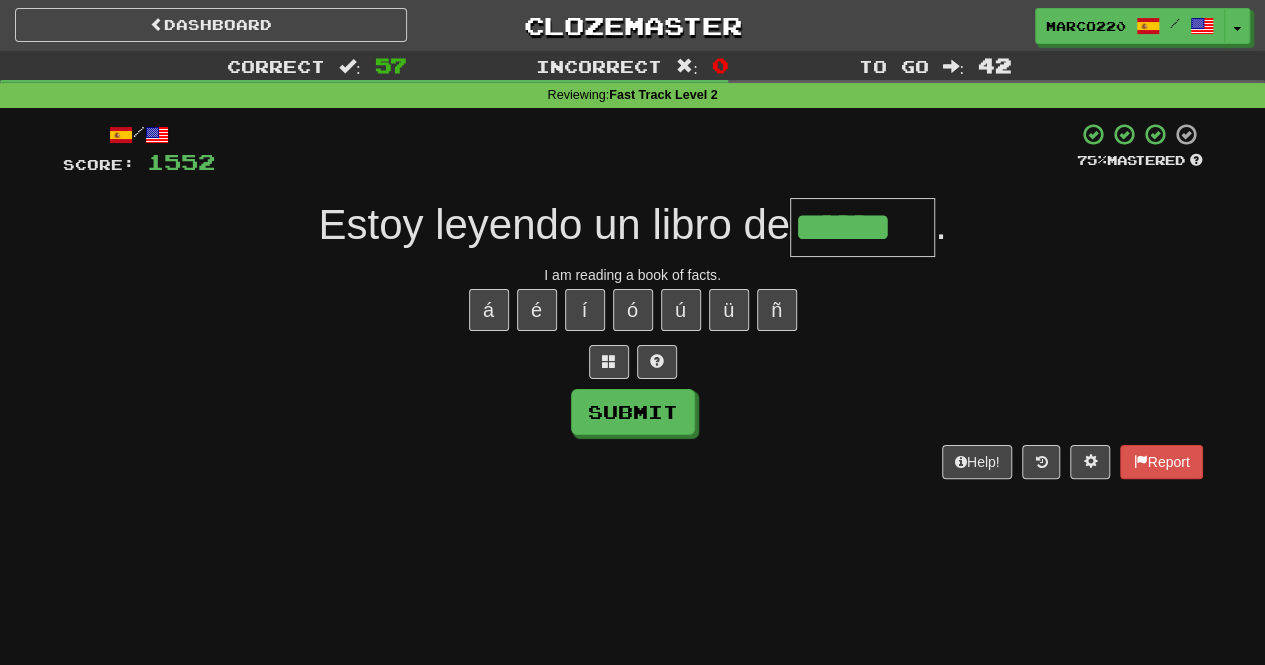 type on "******" 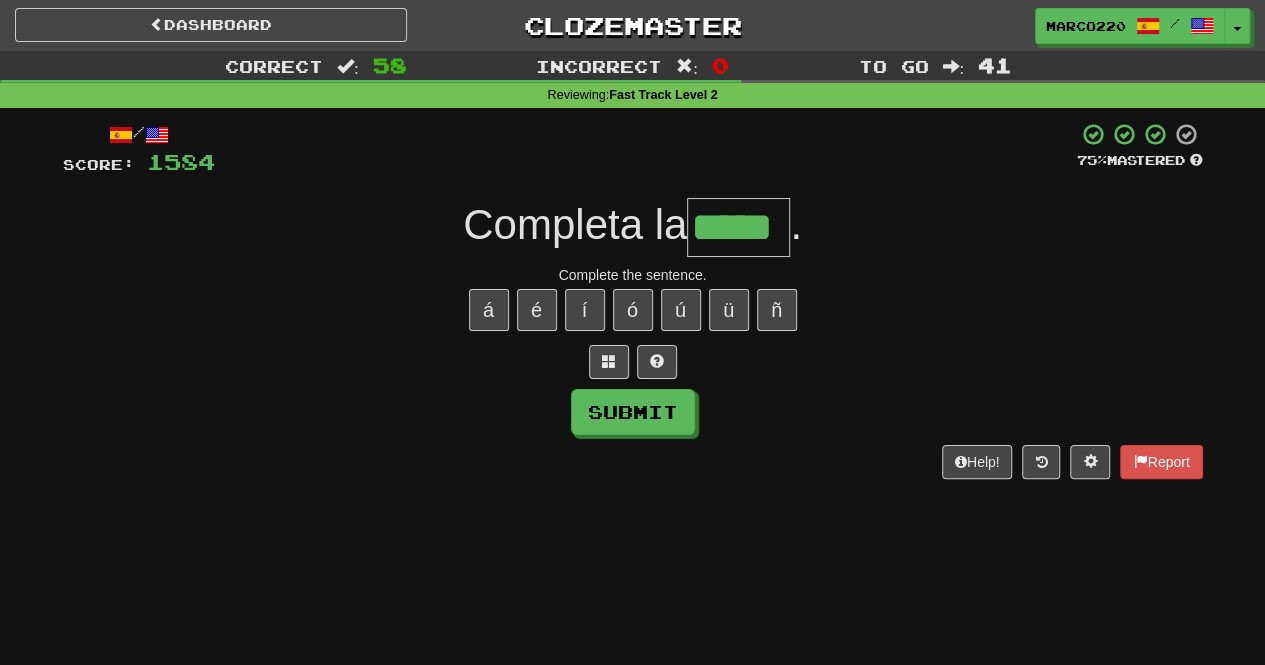 type on "*****" 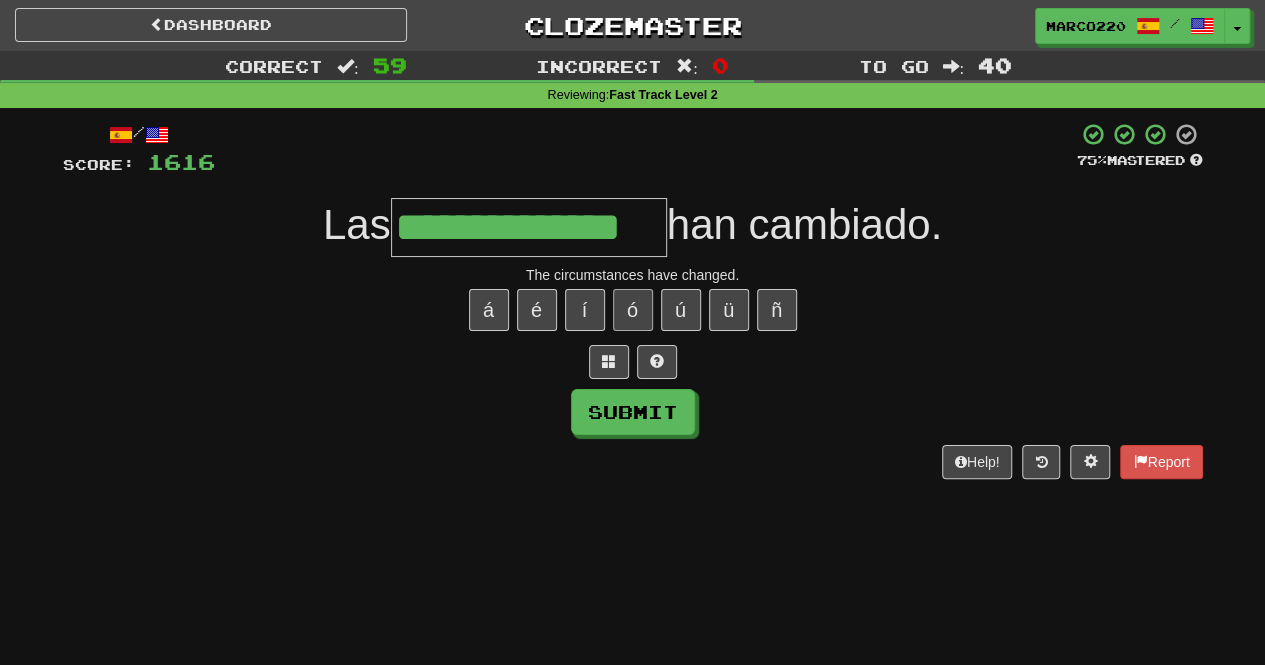 type on "**********" 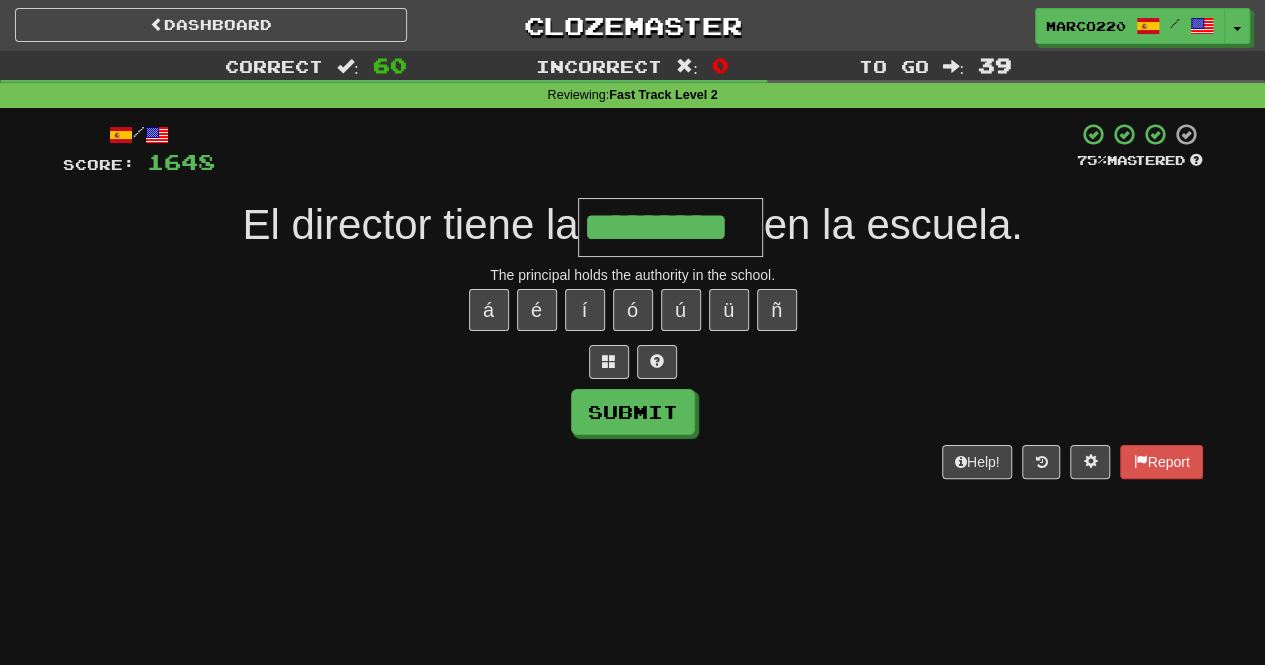 type on "*********" 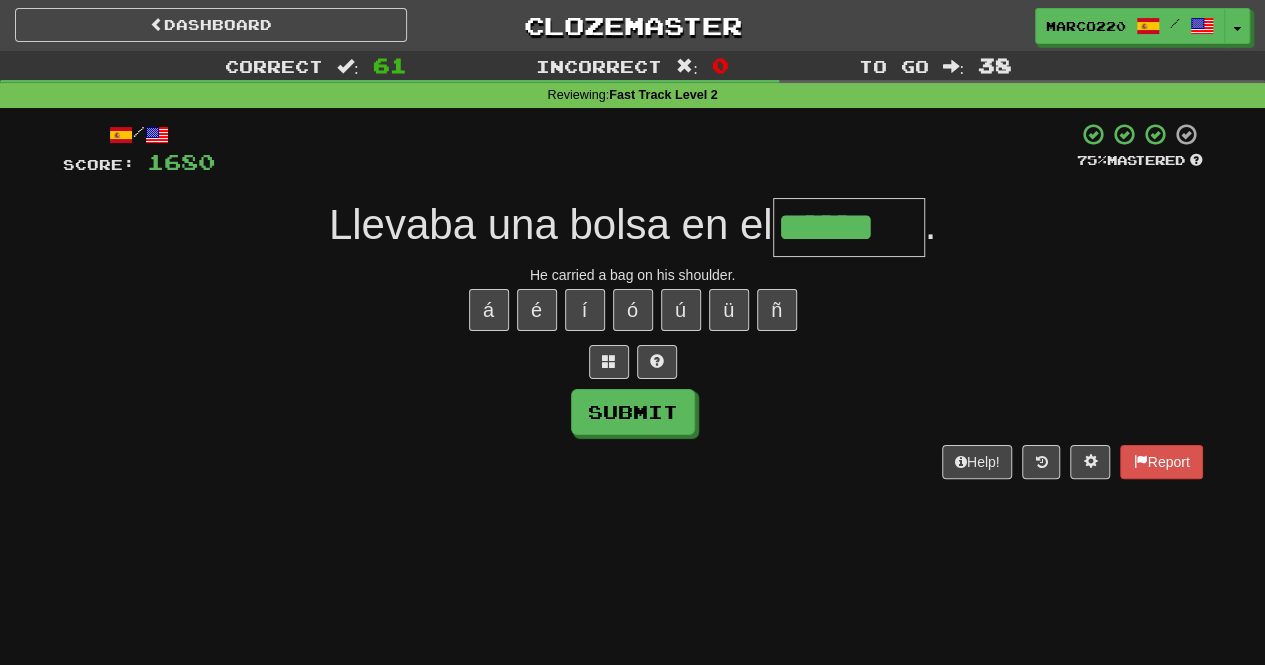type on "******" 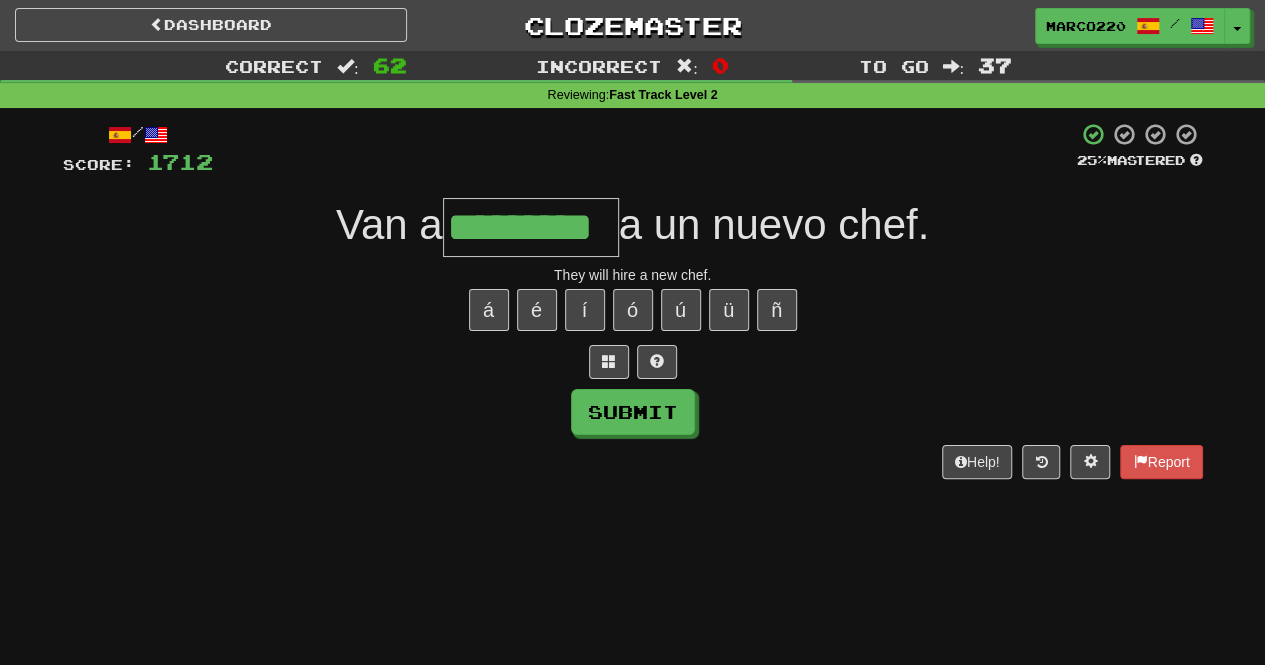 type on "*********" 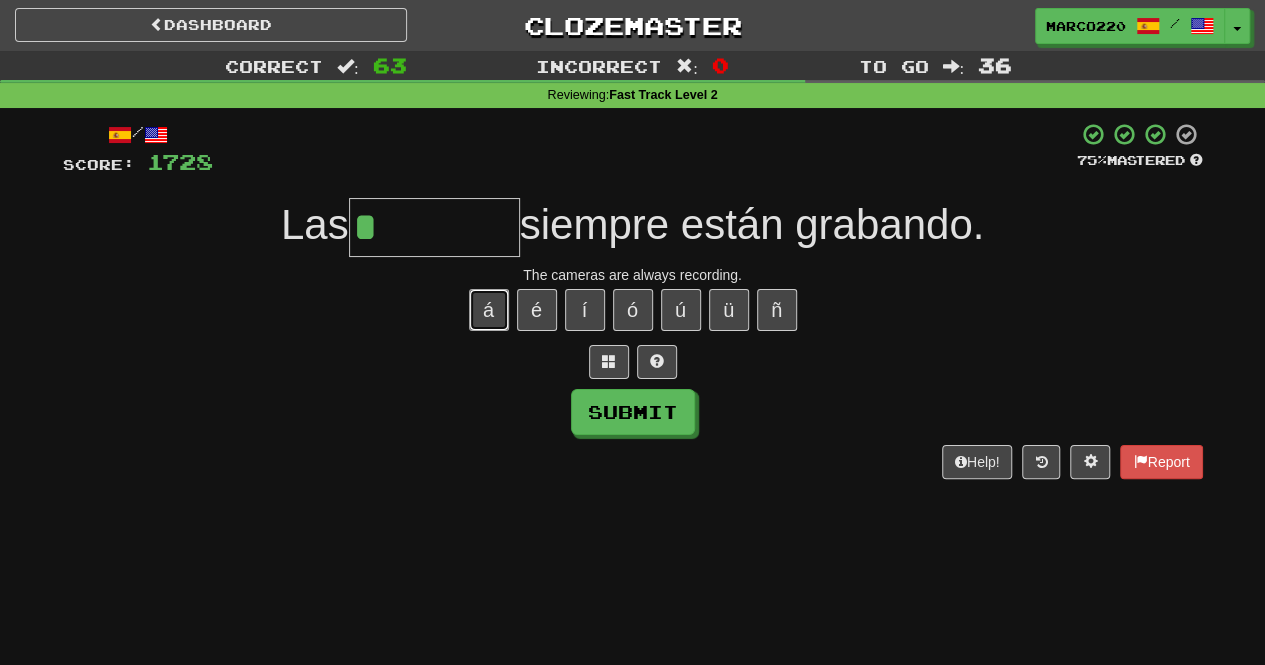 click on "á" at bounding box center (489, 310) 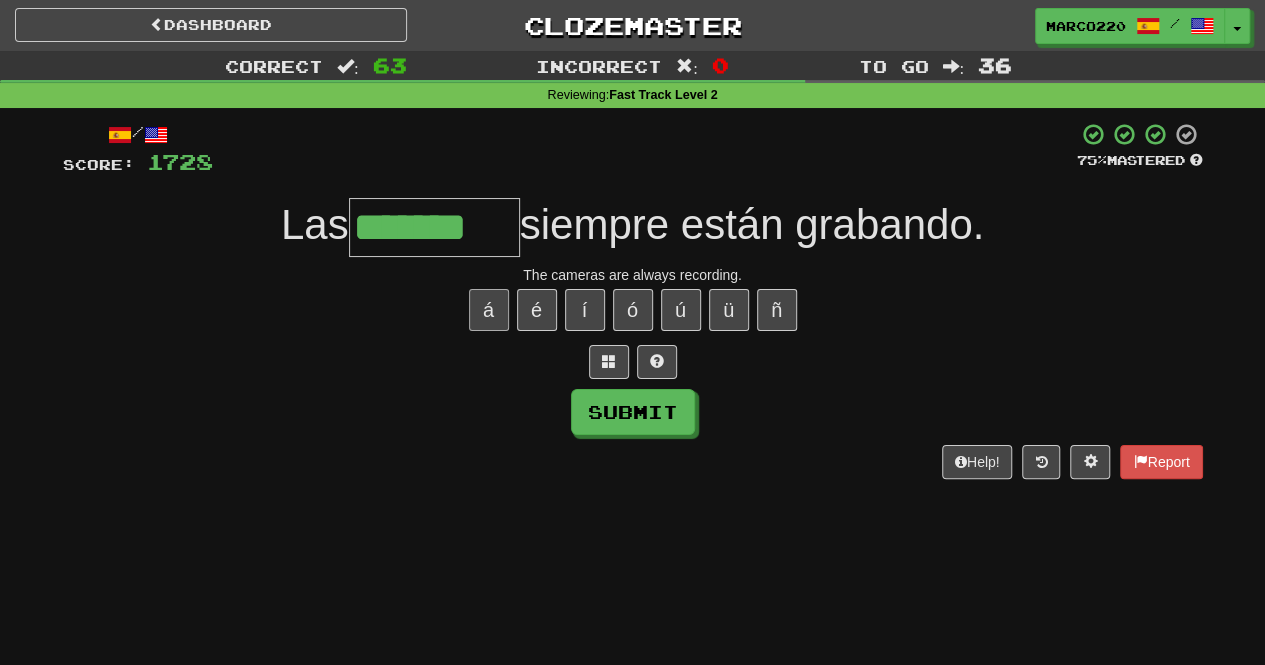 type on "*******" 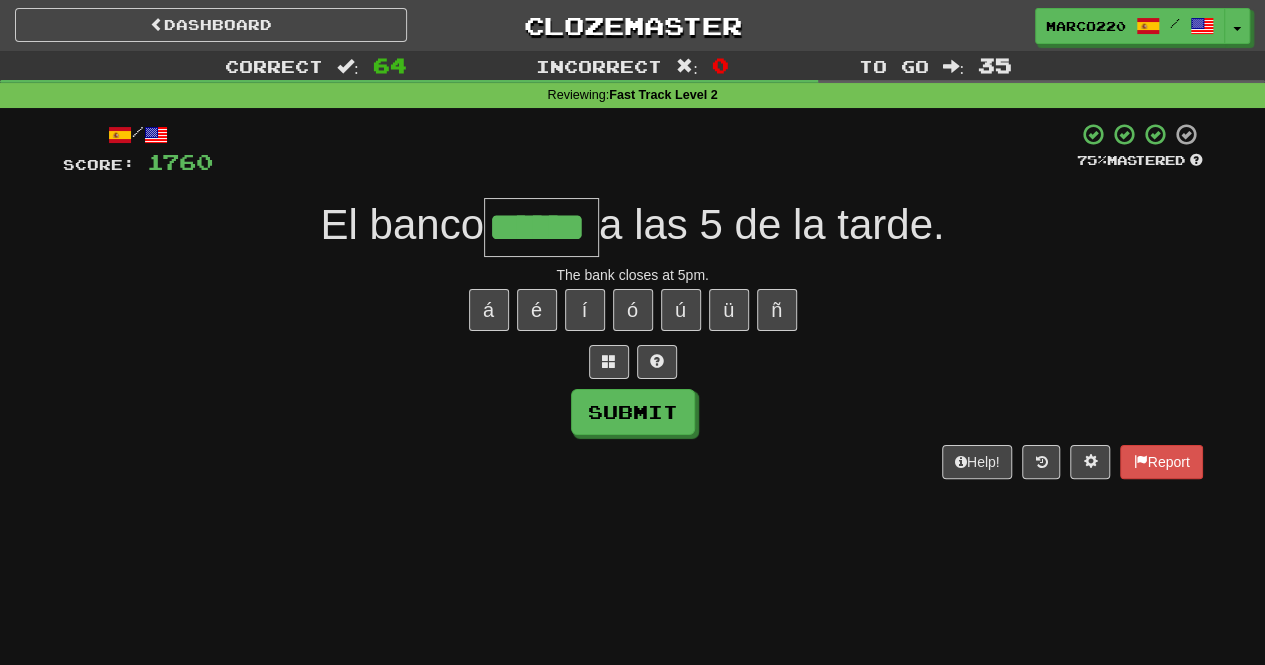 type on "******" 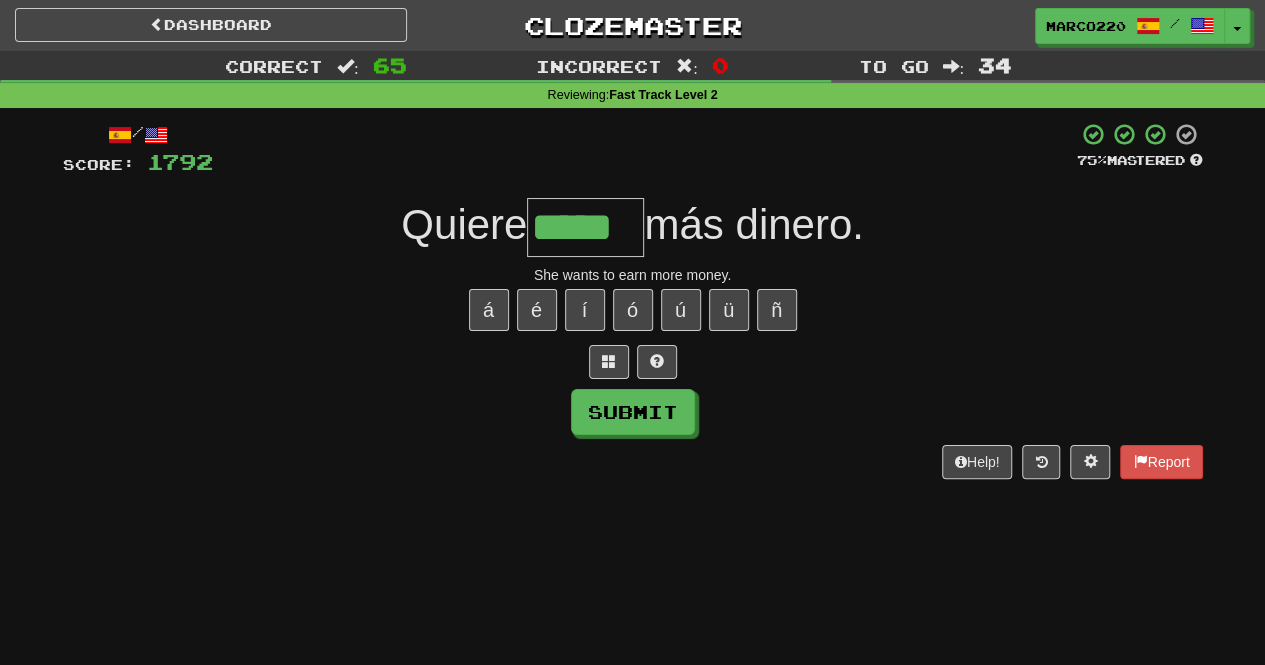 type on "*****" 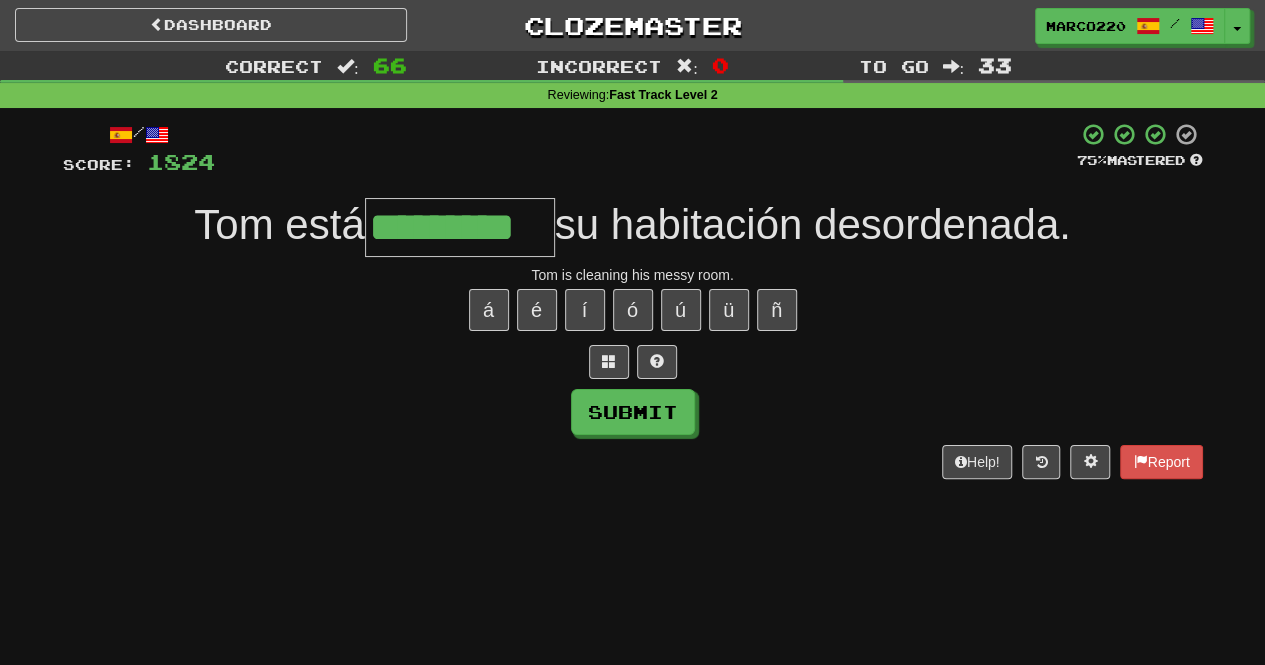 type on "*********" 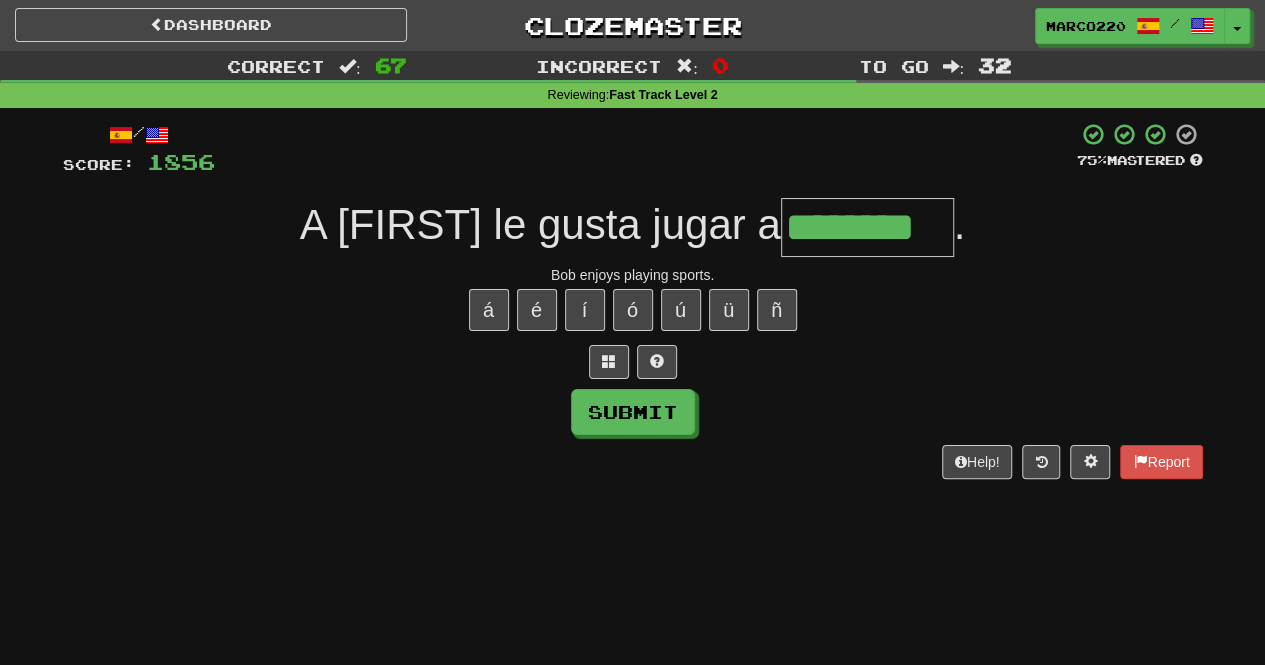 type on "********" 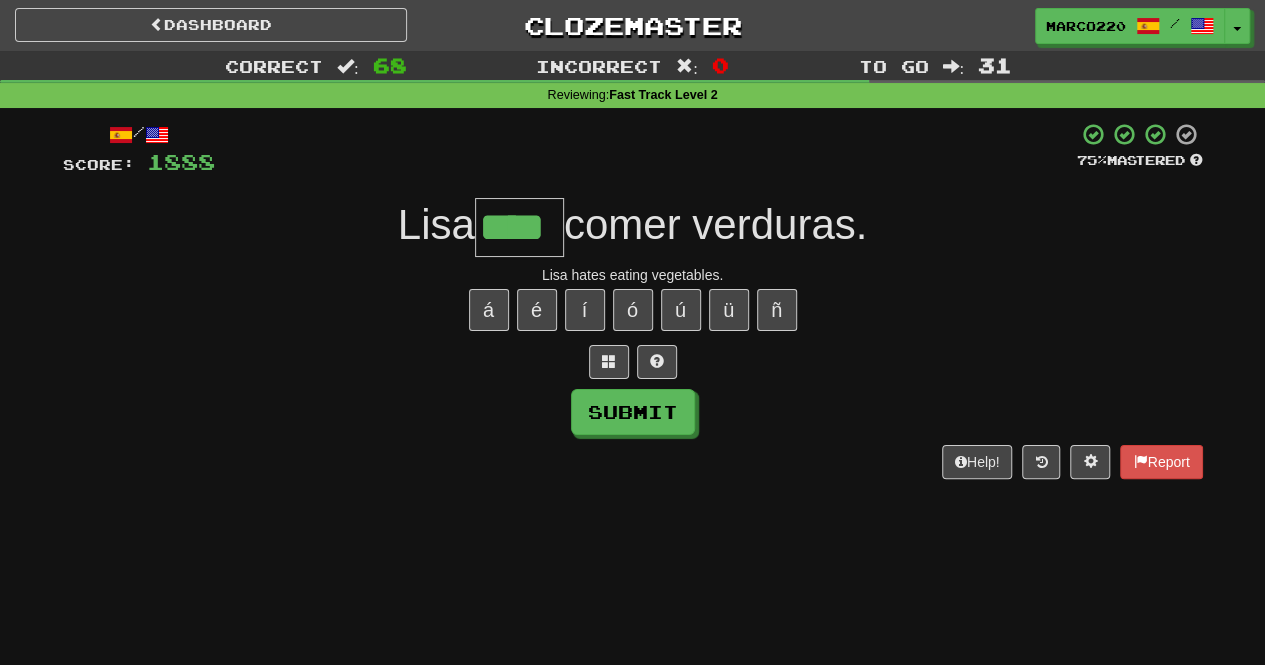 type on "****" 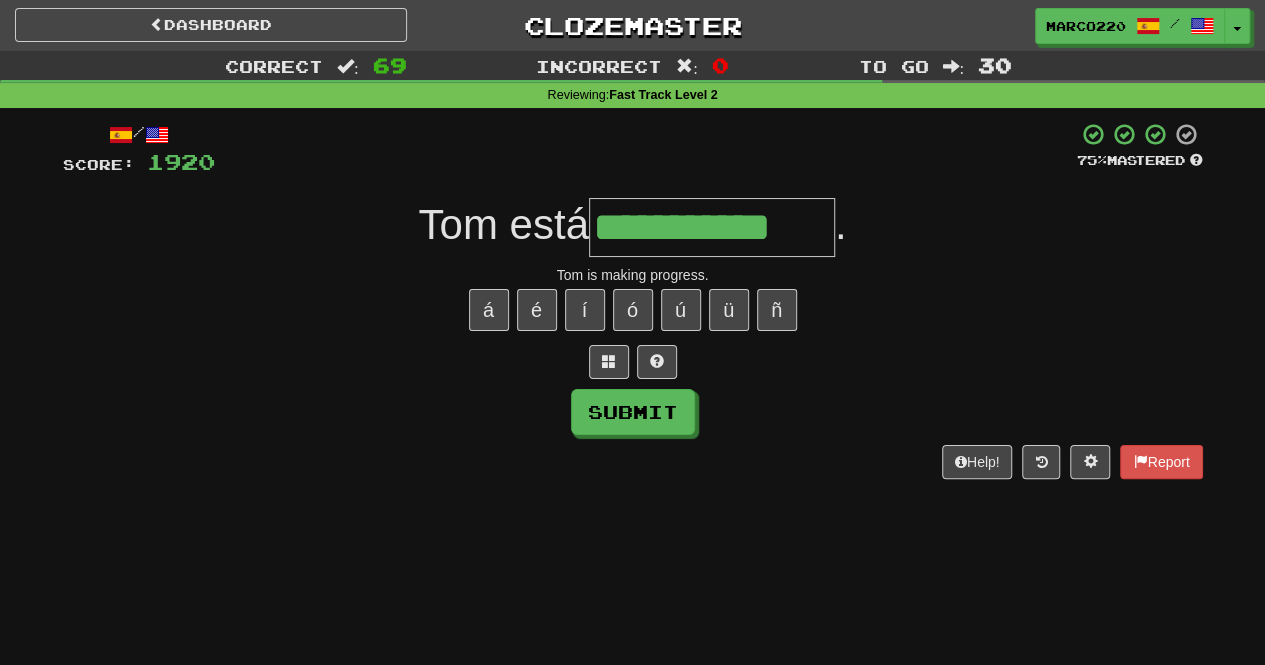 type on "**********" 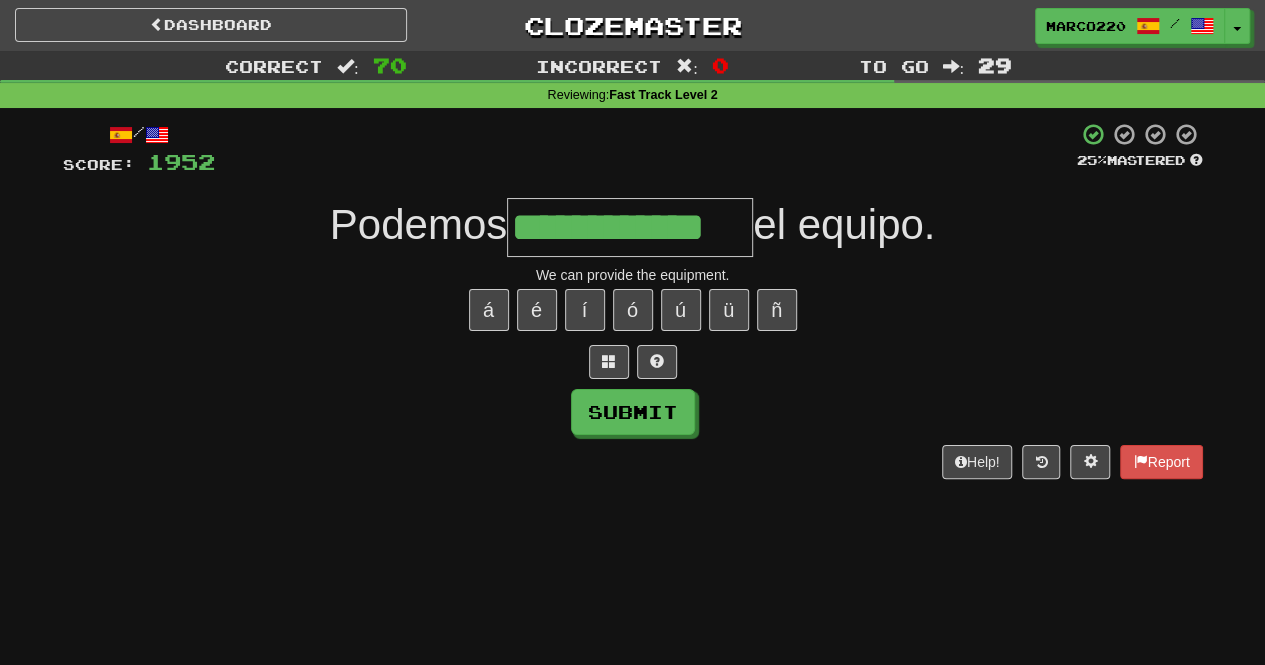 type on "**********" 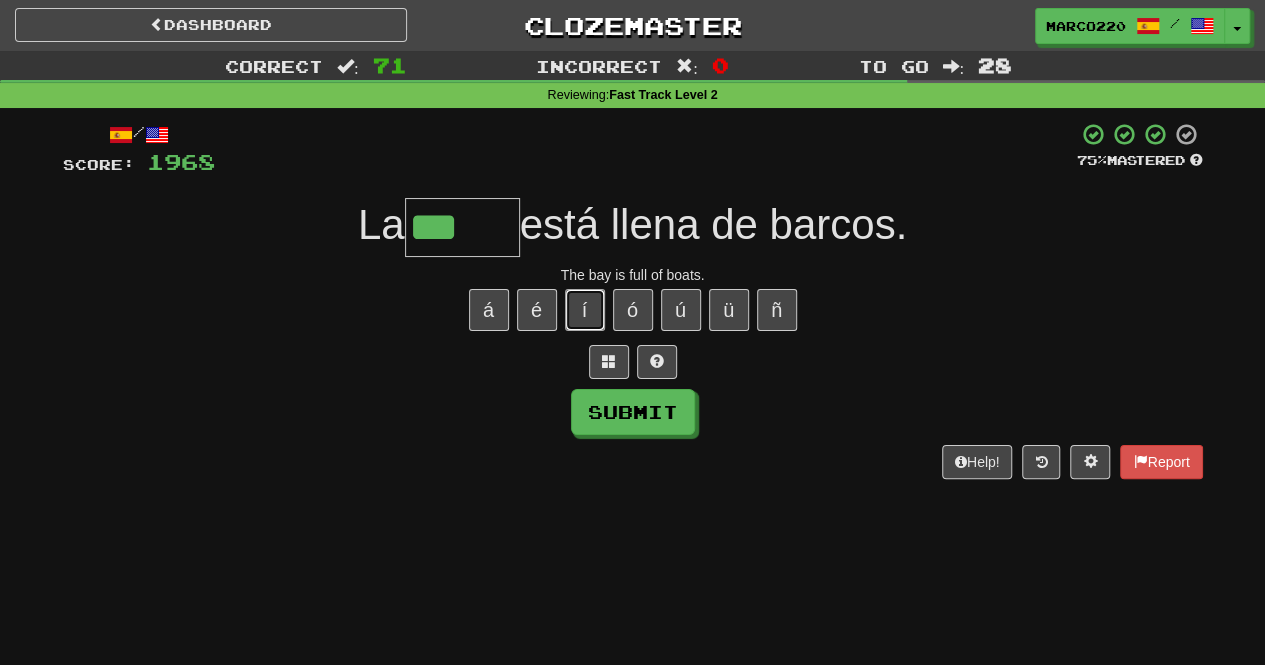 click on "í" at bounding box center (585, 310) 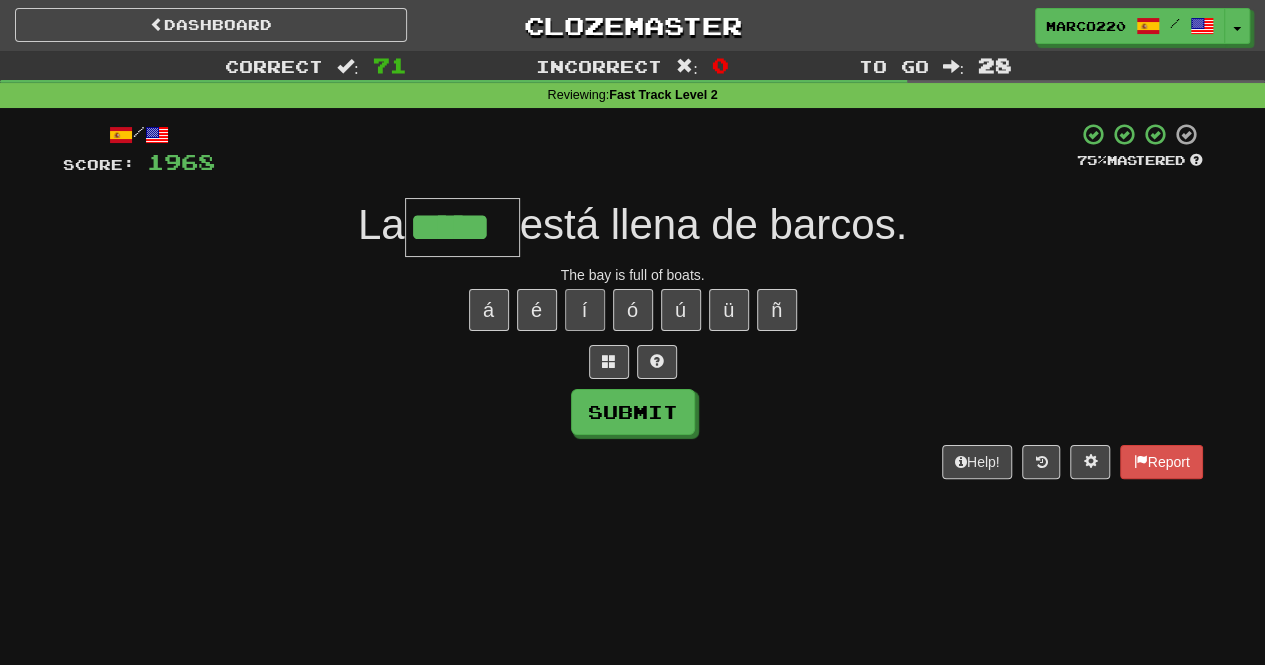 type on "*****" 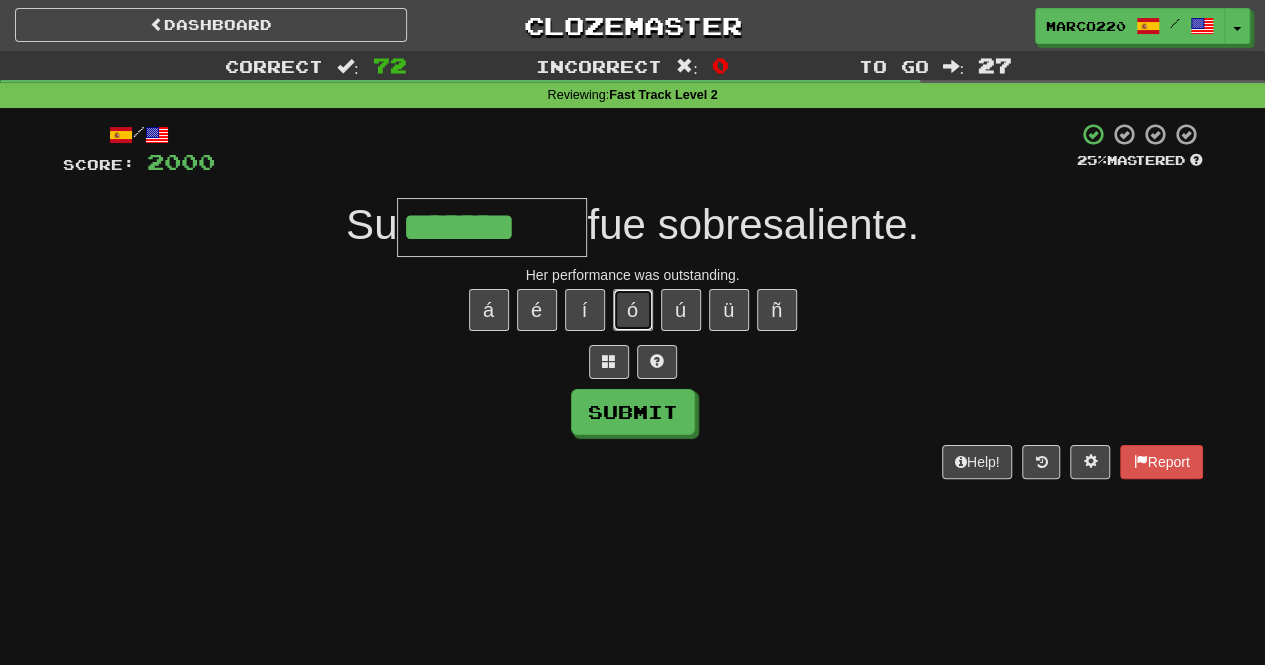 click on "ó" at bounding box center [633, 310] 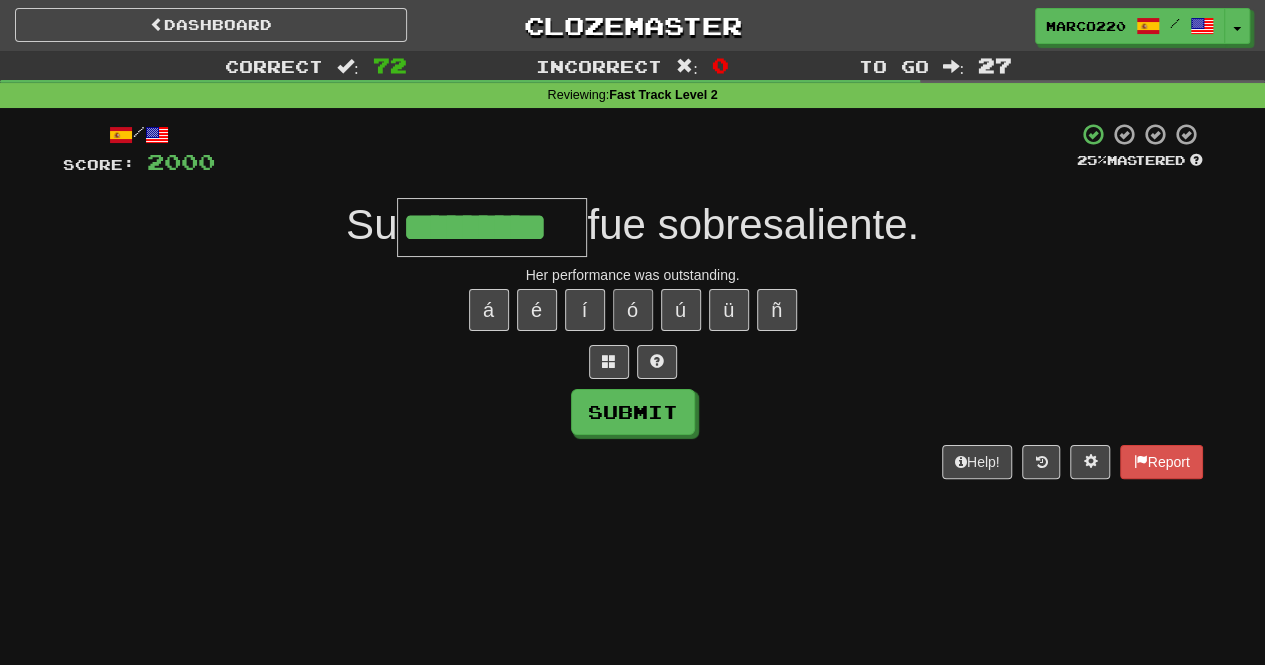type on "*********" 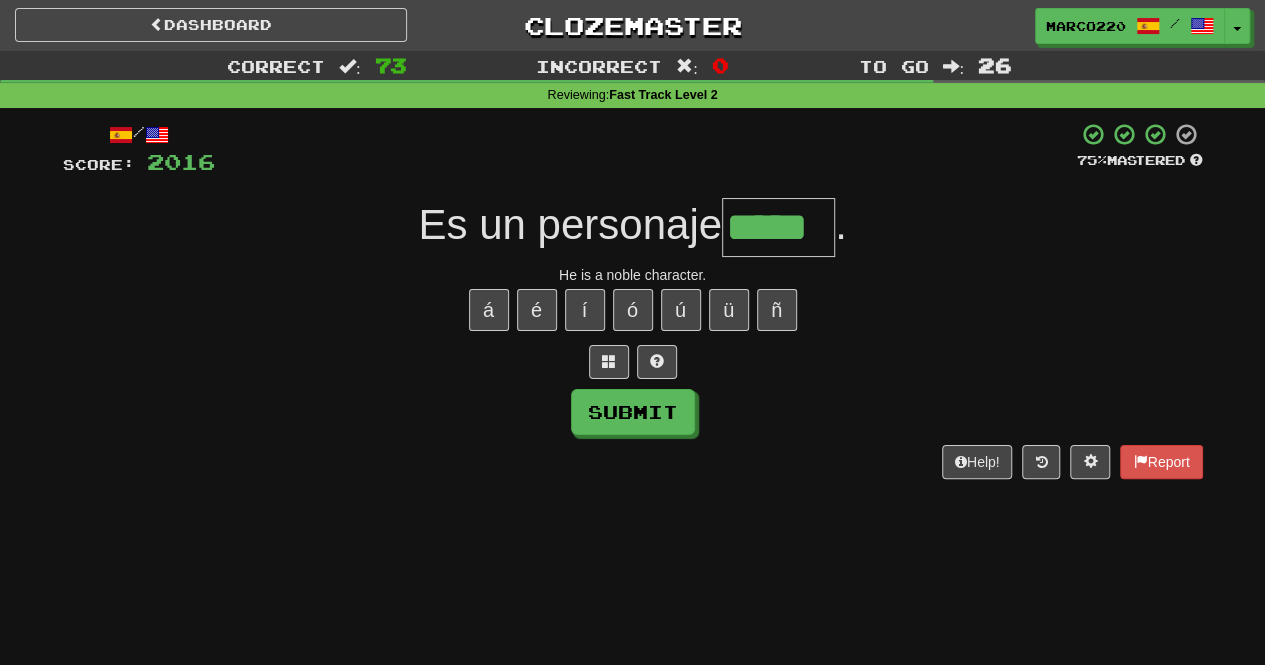 type on "*****" 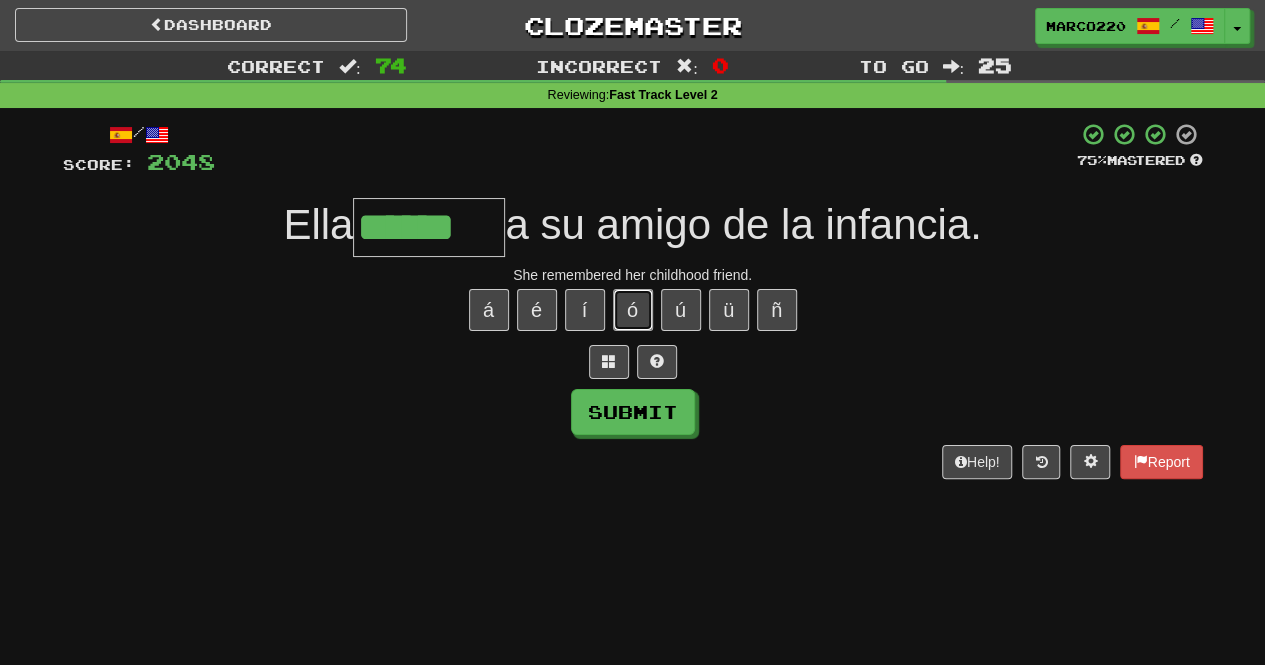click on "ó" at bounding box center (633, 310) 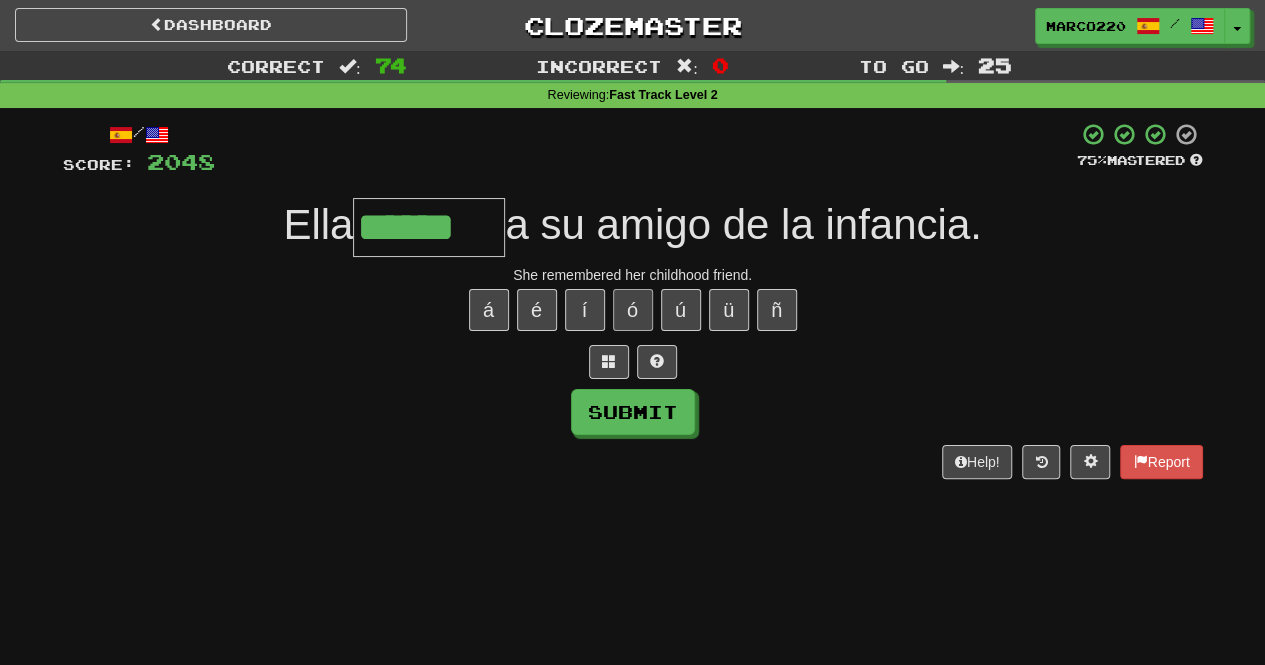 type on "*******" 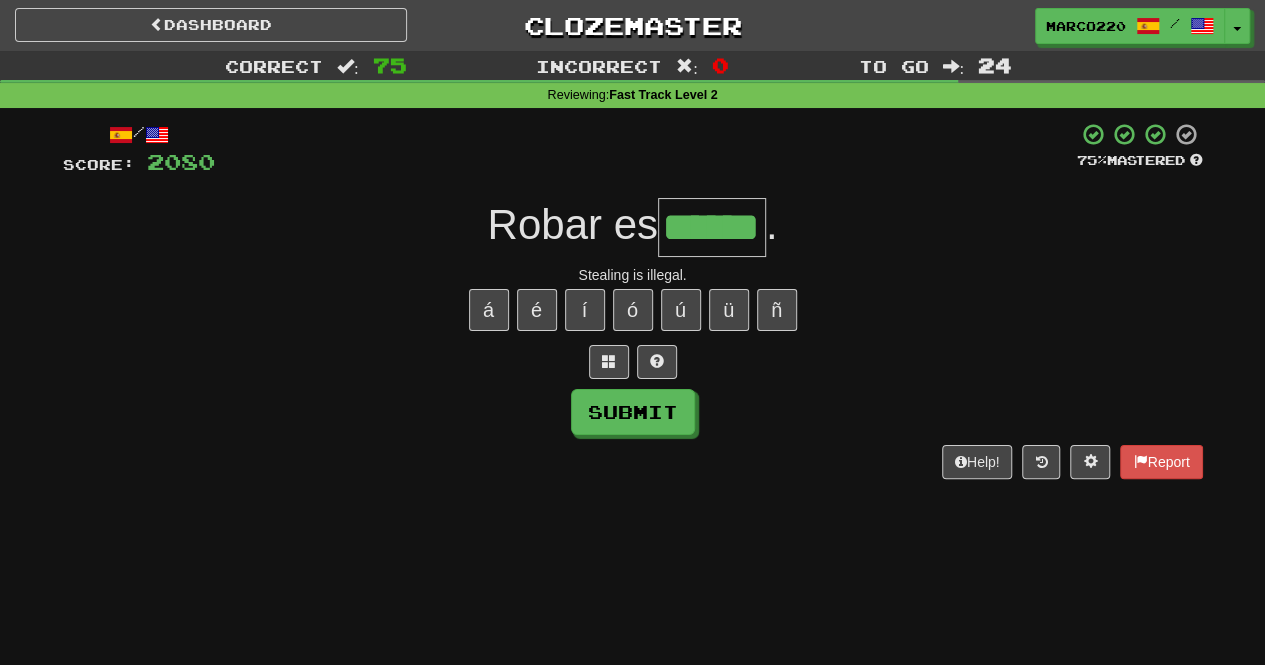 type on "******" 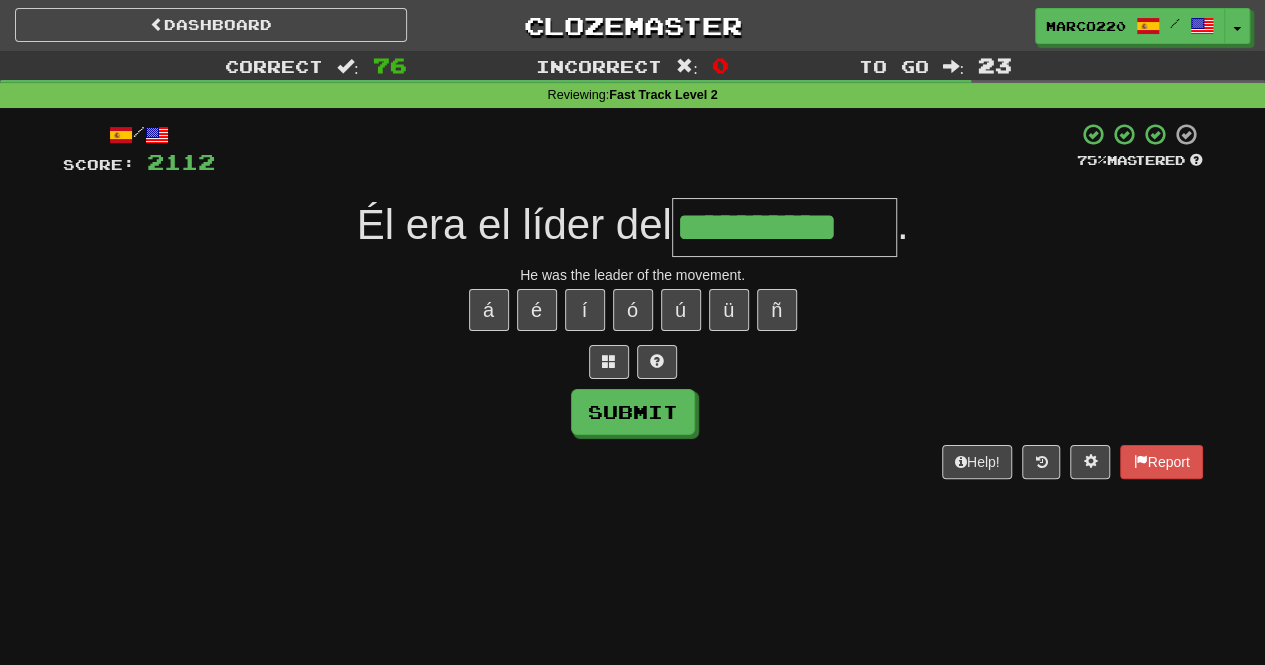 type on "**********" 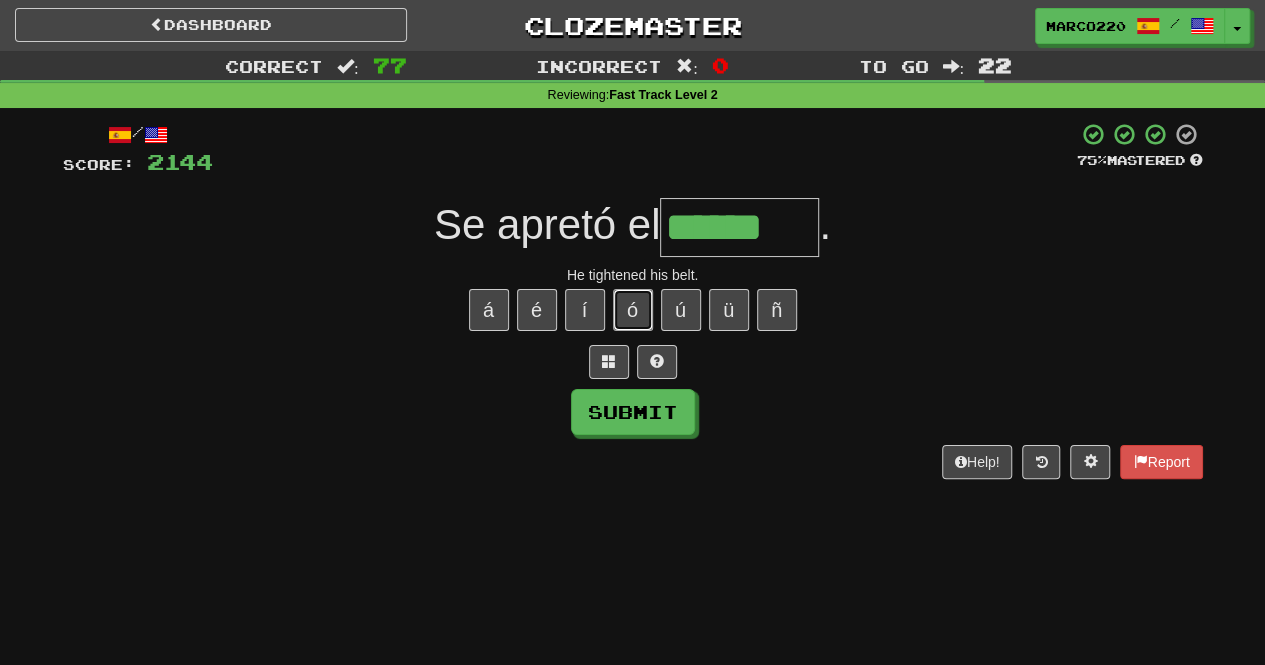 click on "ó" at bounding box center (633, 310) 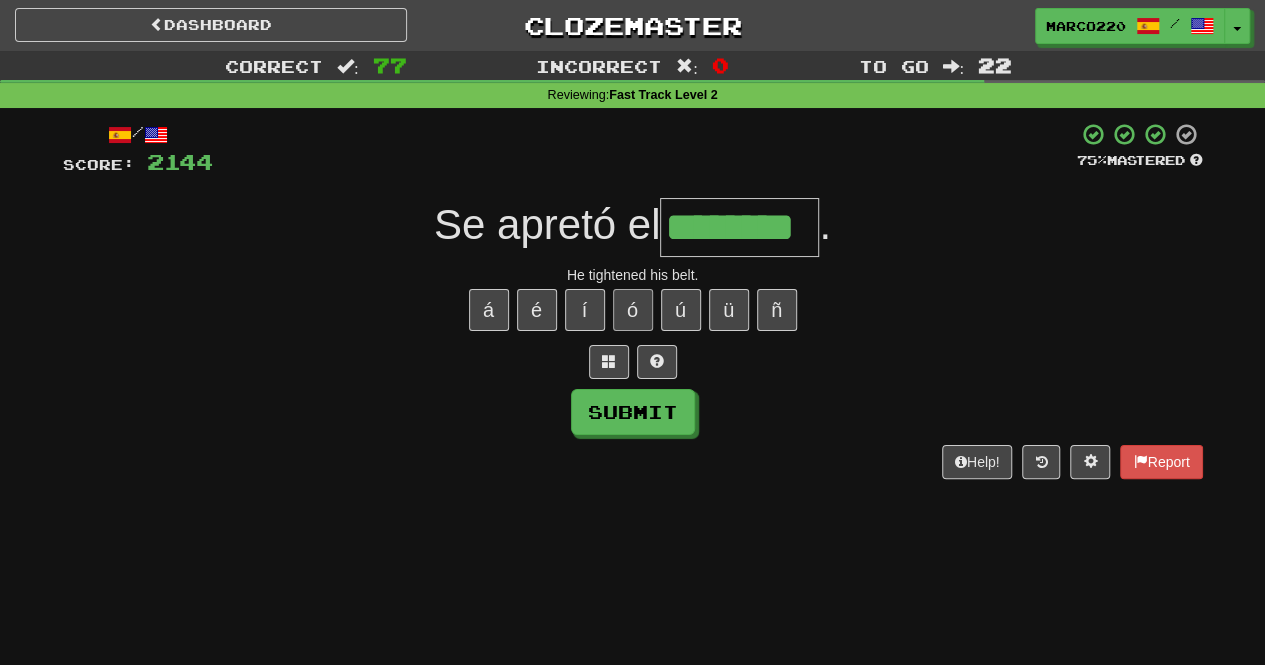 type on "********" 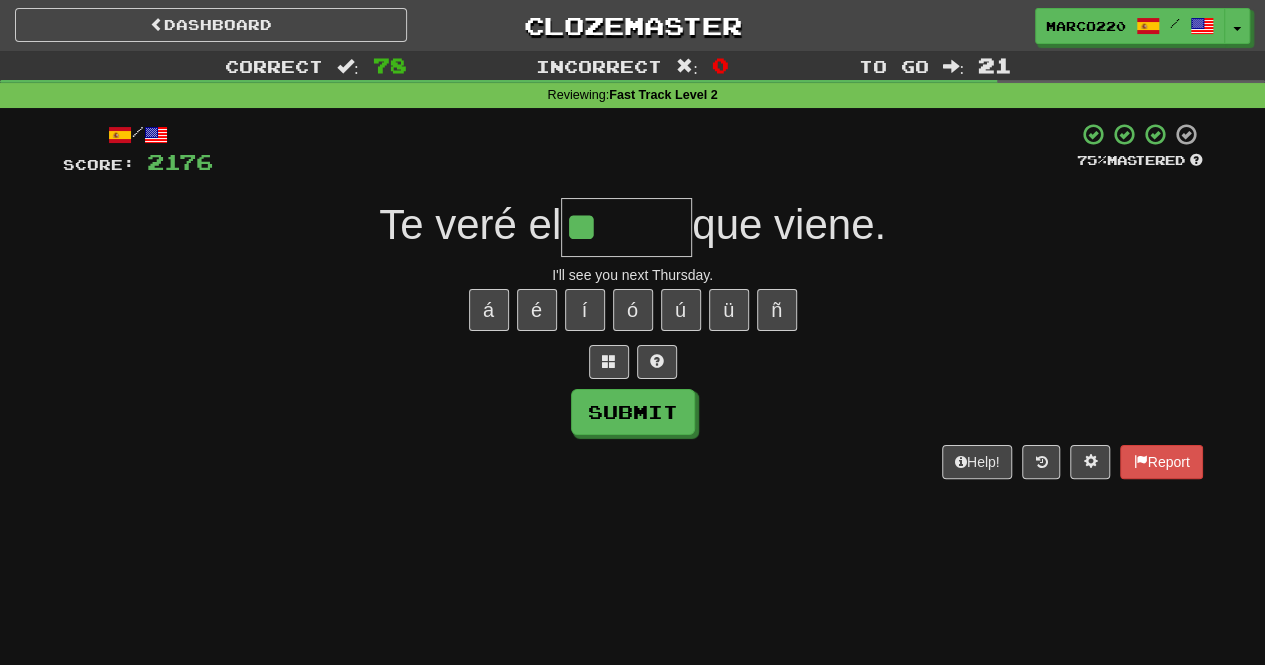 type on "*" 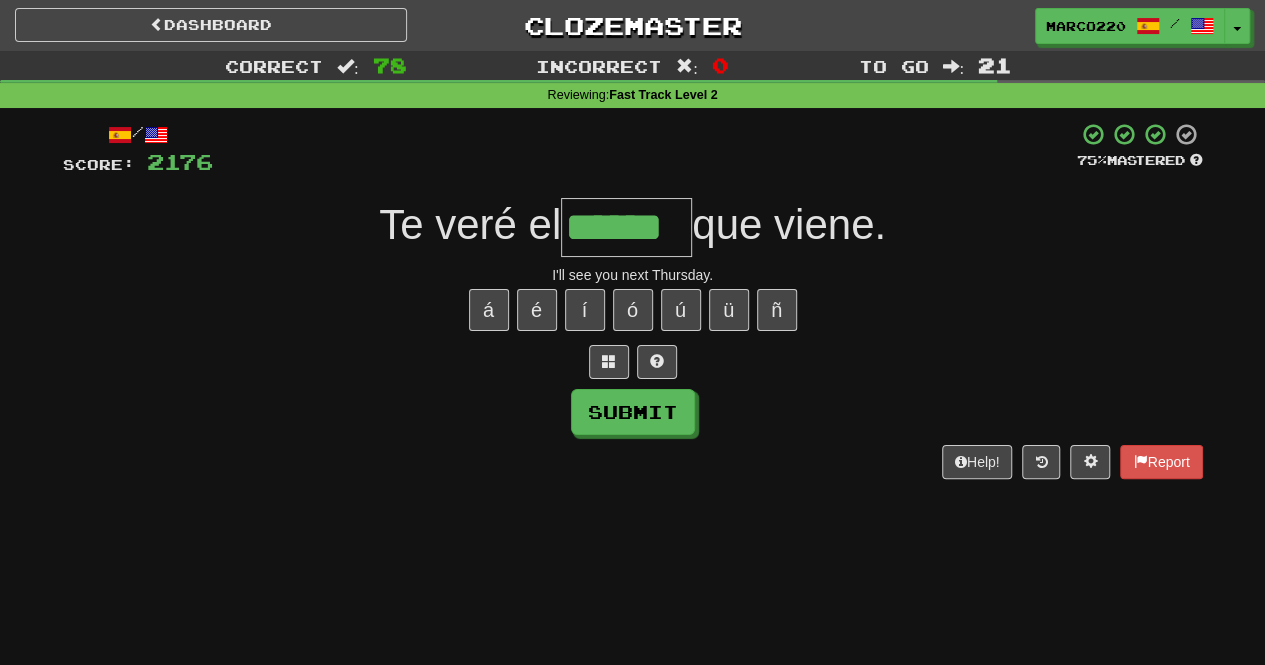type on "******" 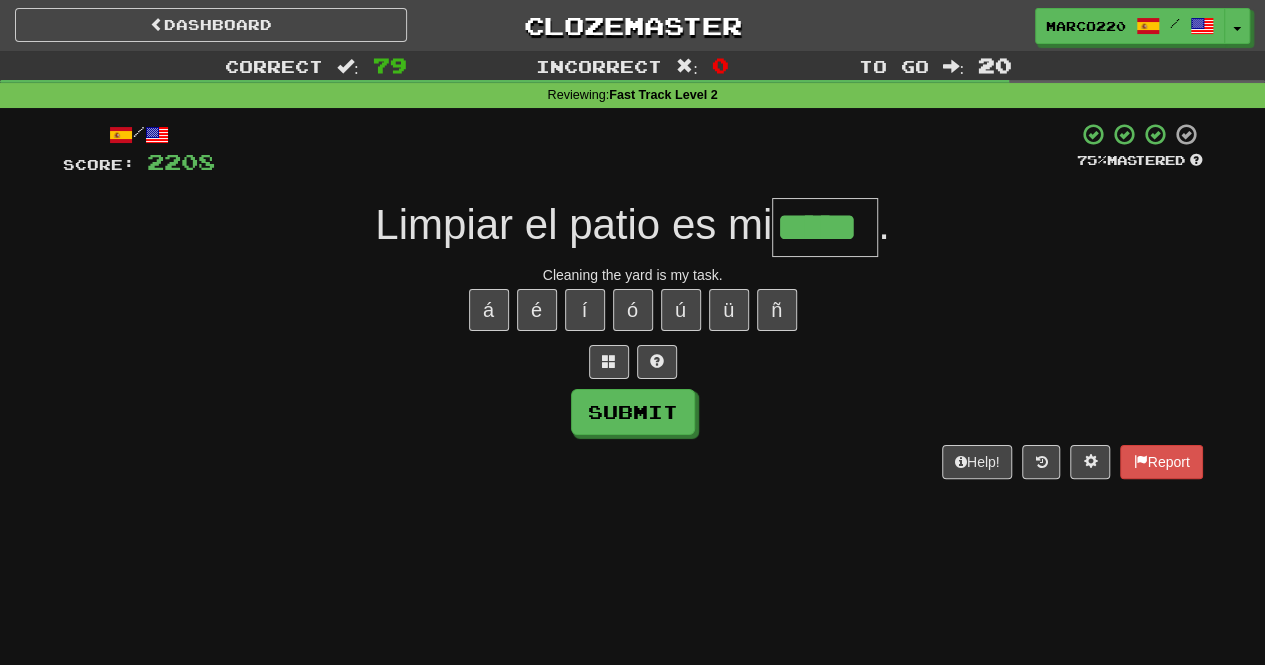 type on "*****" 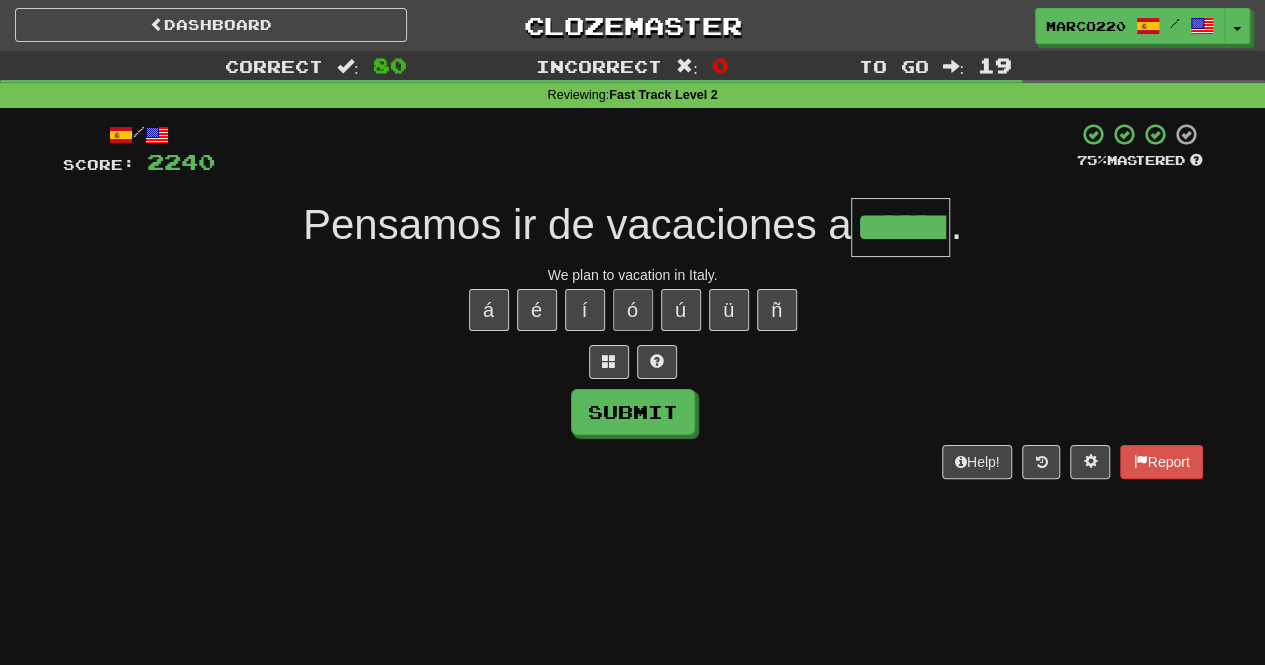 type on "******" 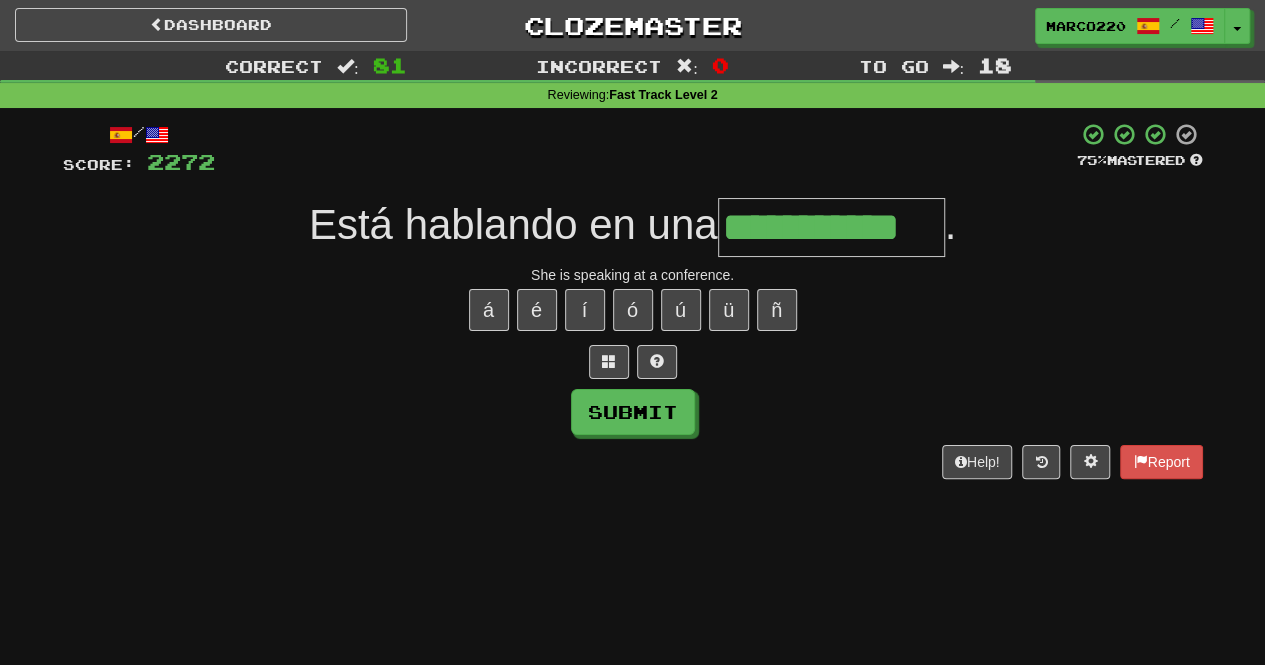 type on "**********" 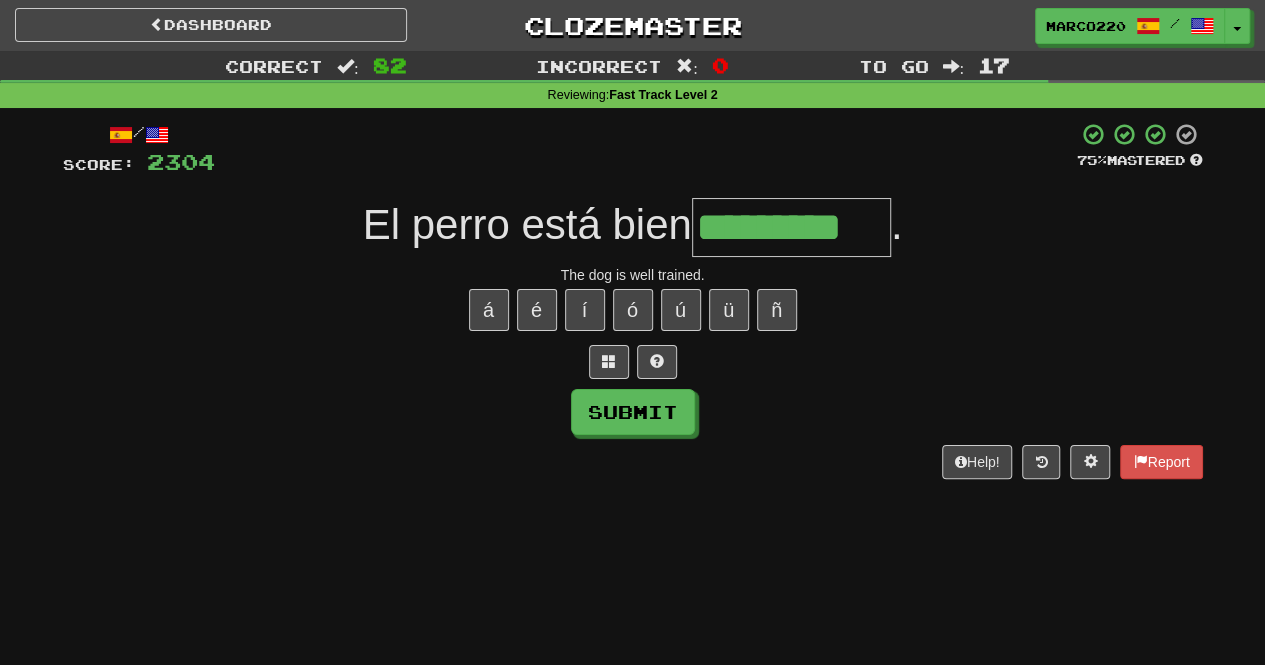 type on "*********" 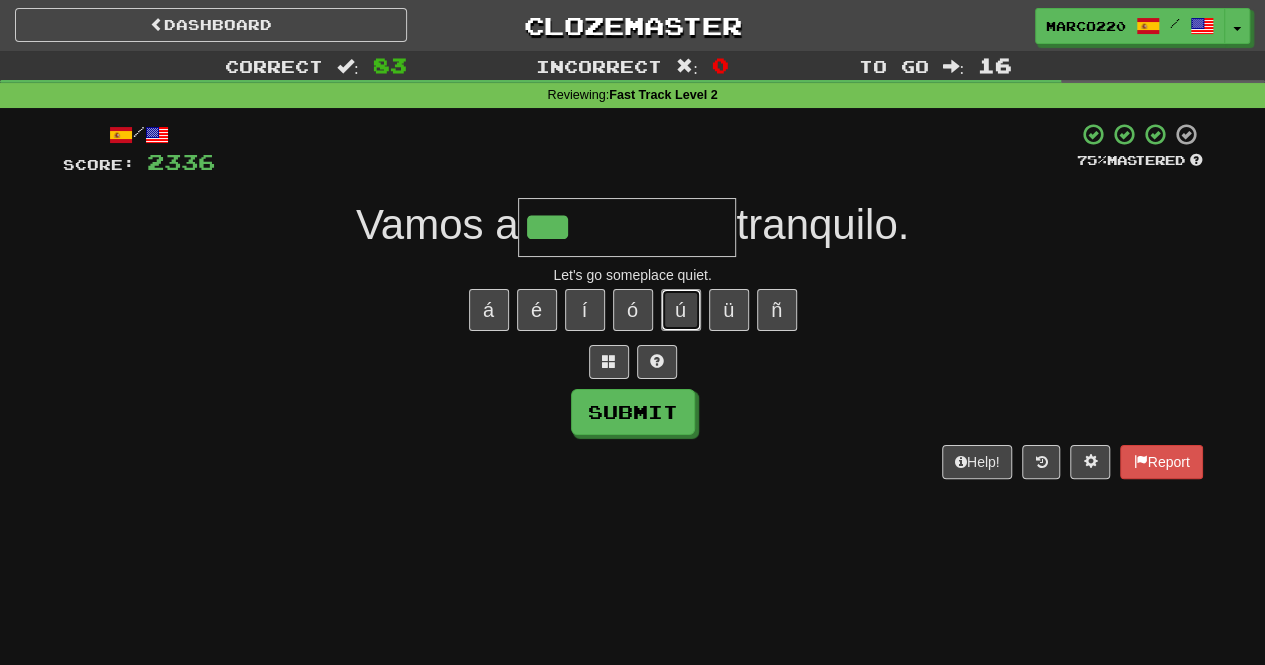 click on "ú" at bounding box center [681, 310] 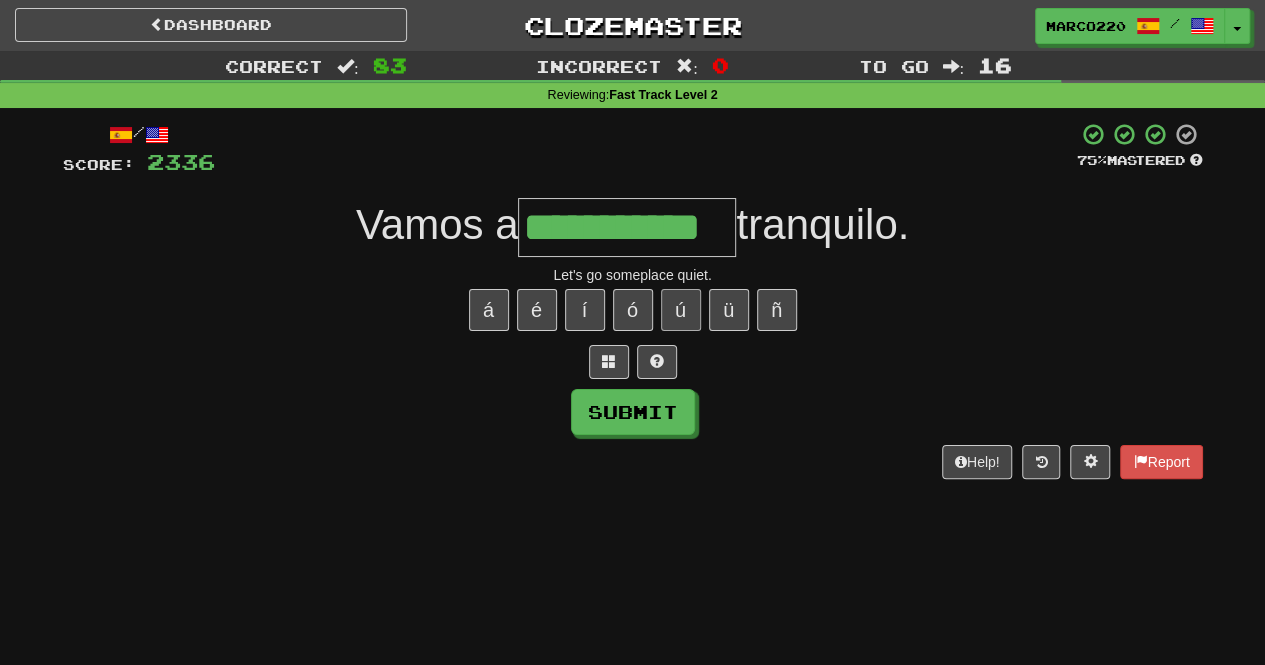 type on "**********" 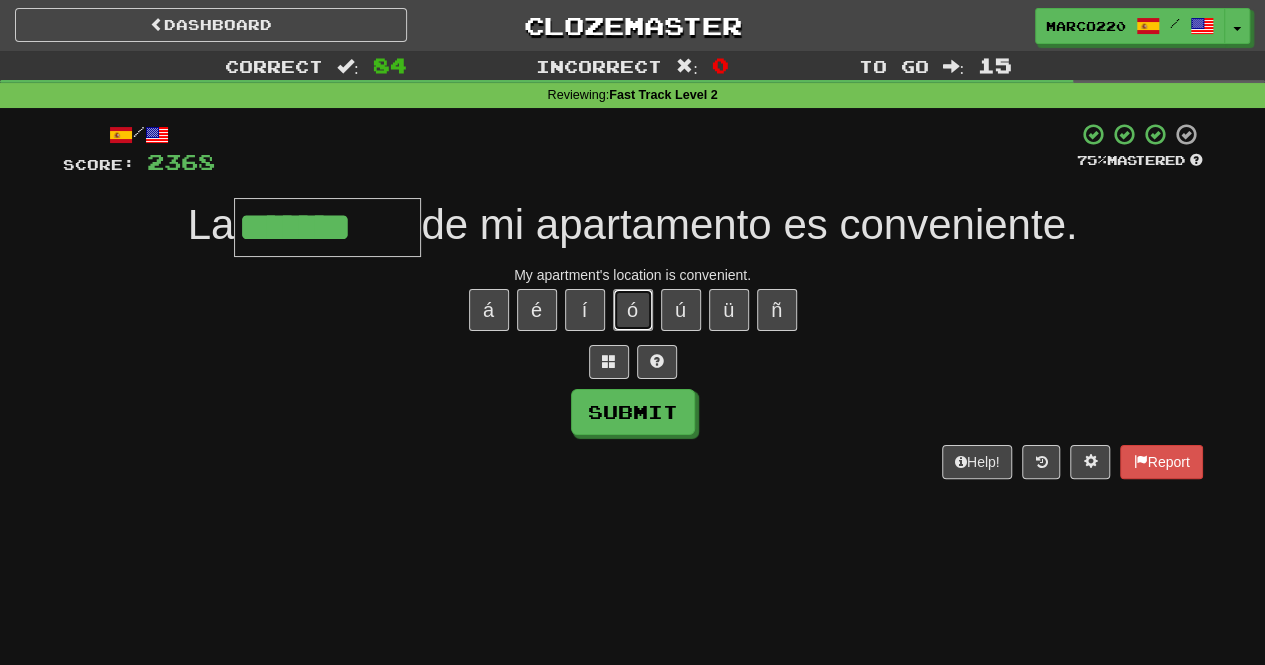click on "ó" at bounding box center (633, 310) 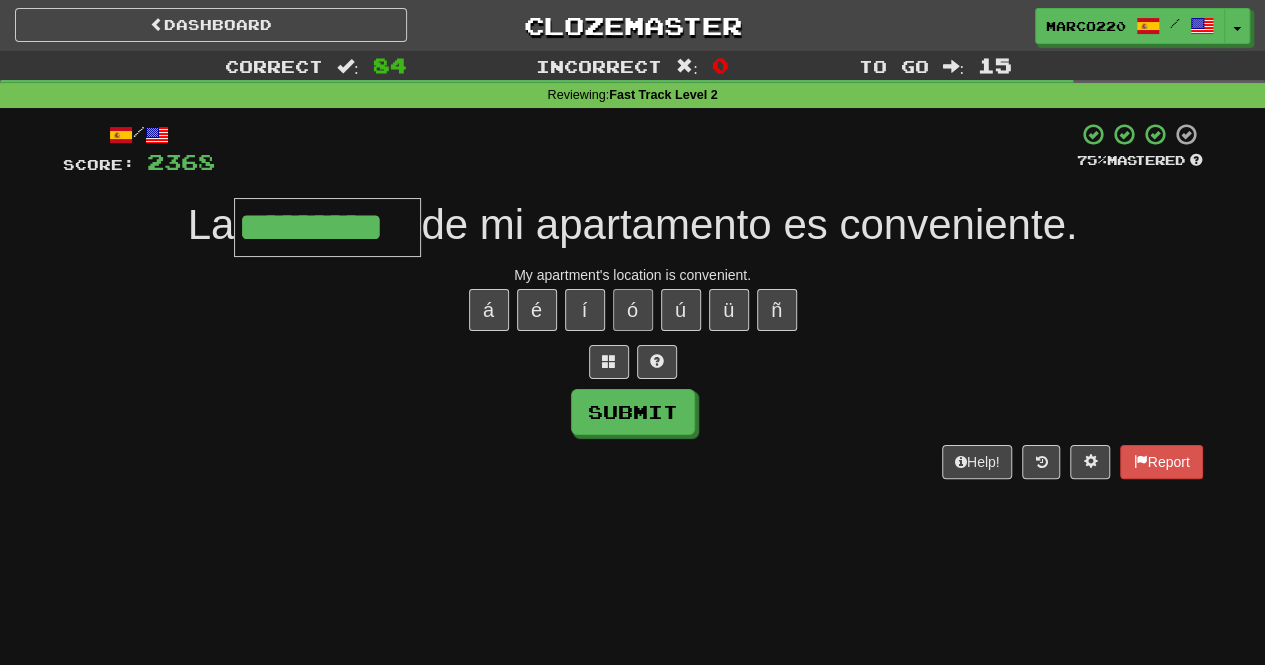 type on "*********" 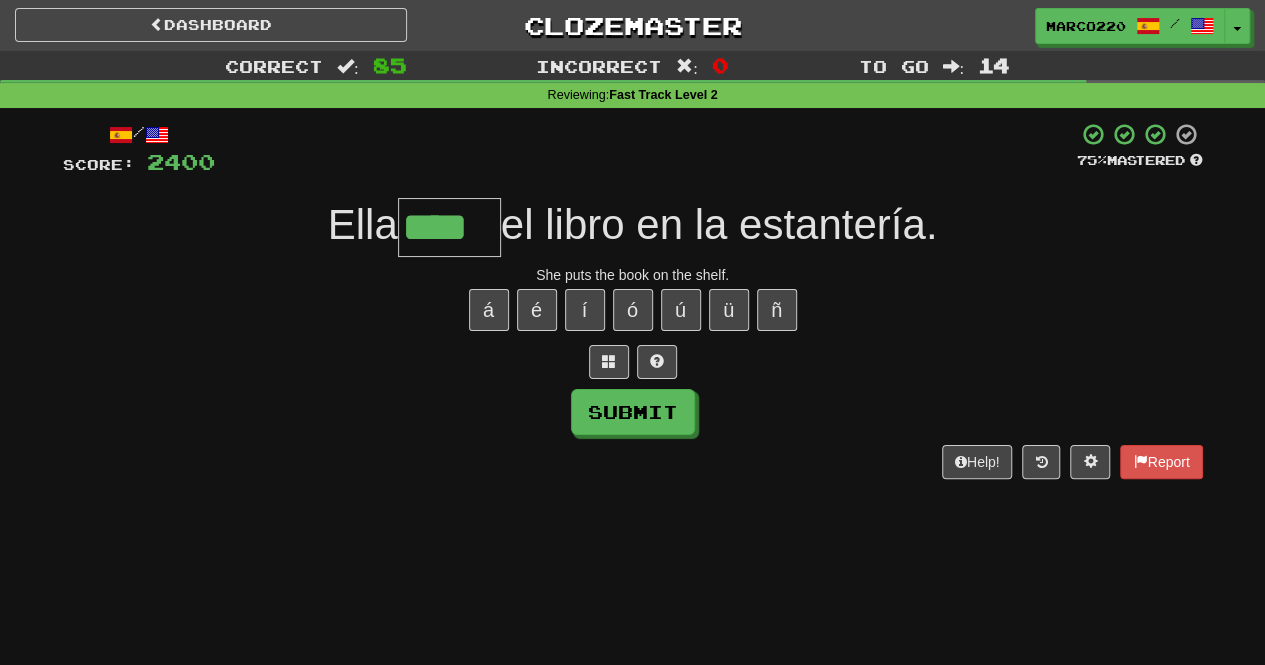 type on "****" 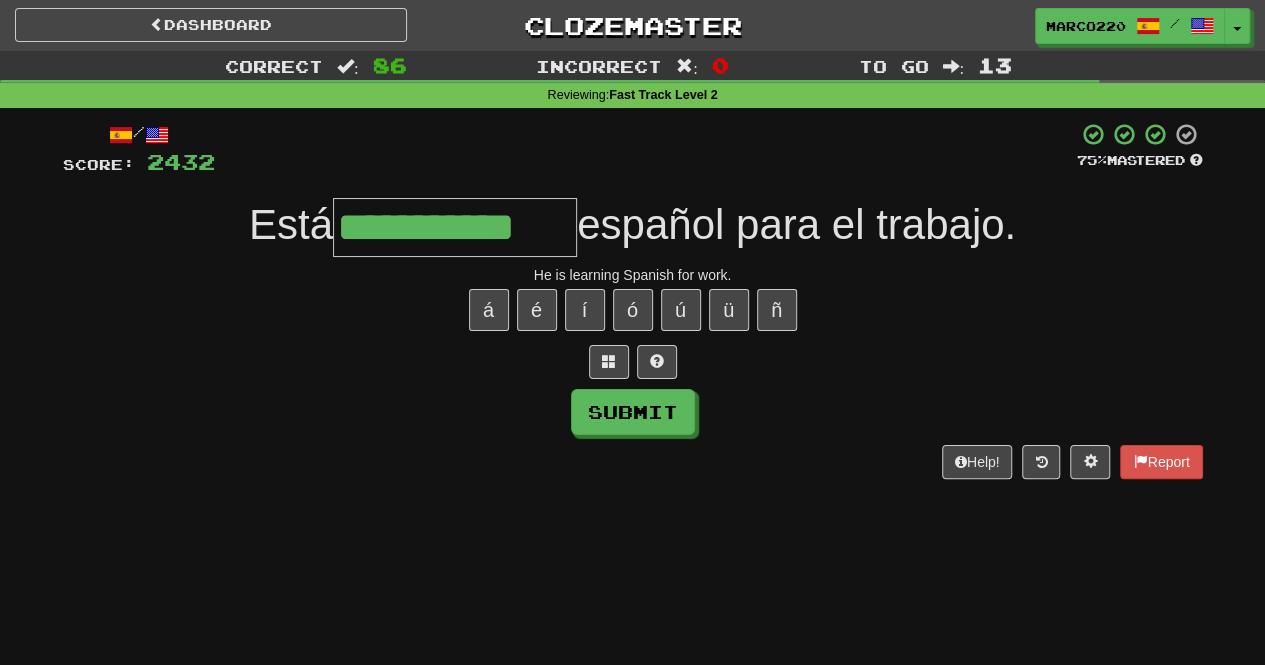 type on "**********" 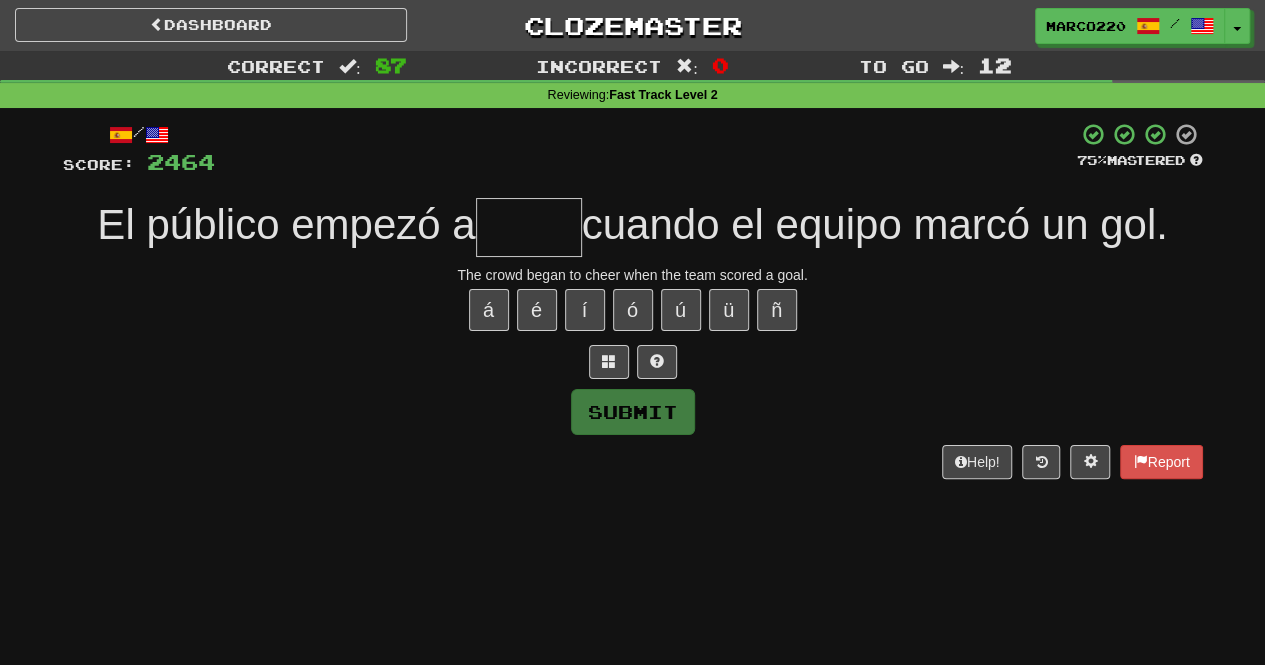 type on "*" 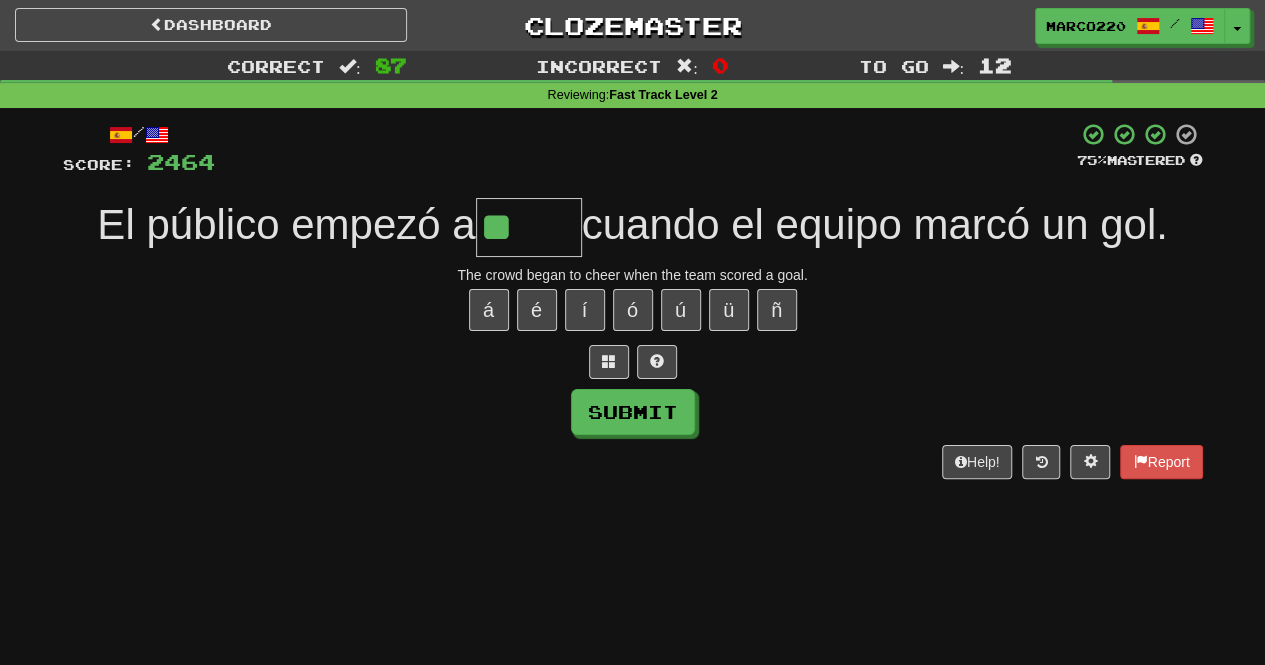 type on "*" 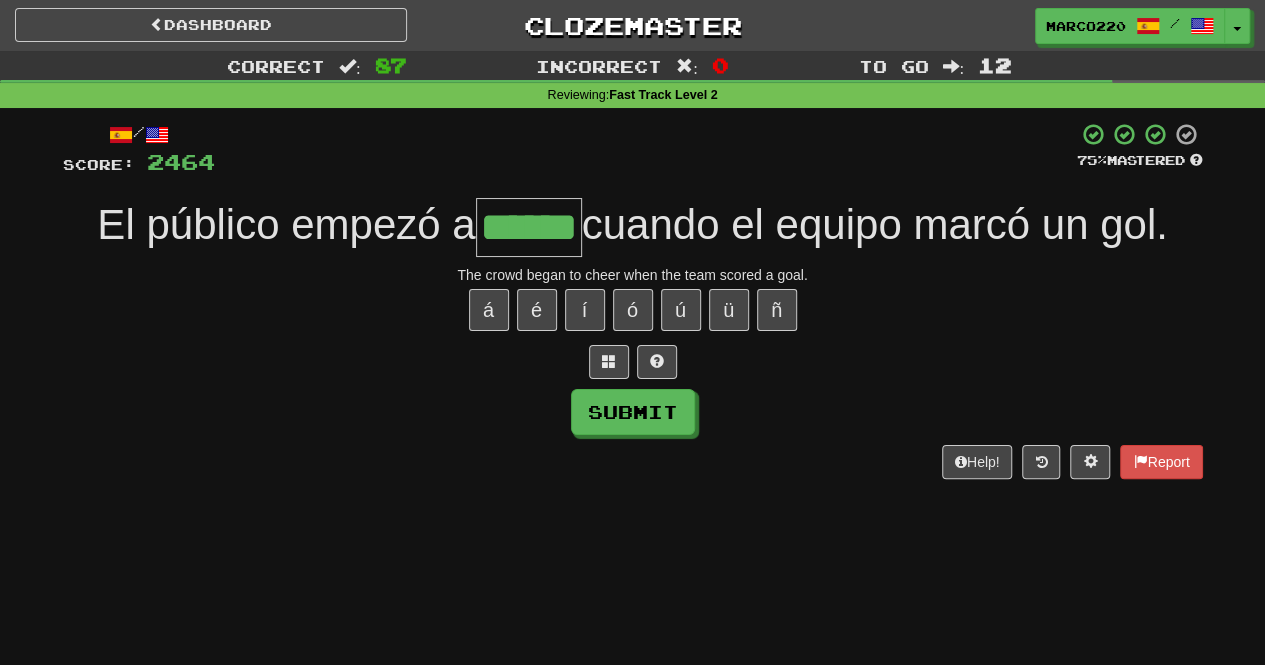 type on "******" 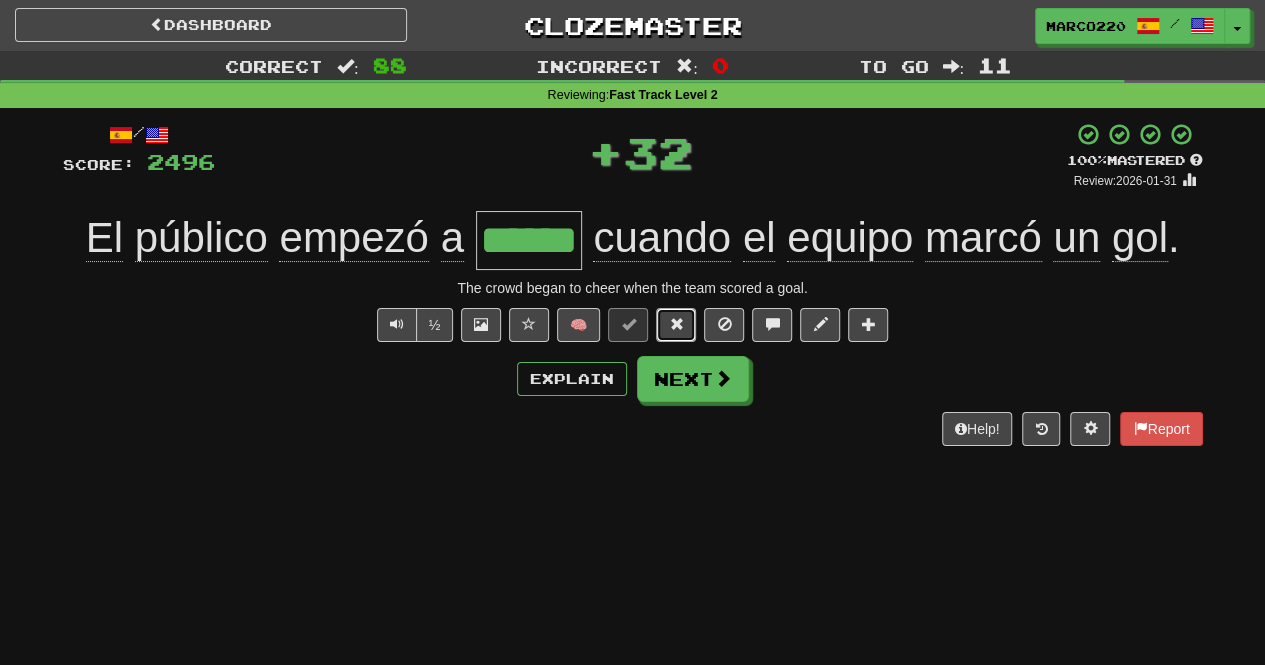 click at bounding box center [676, 325] 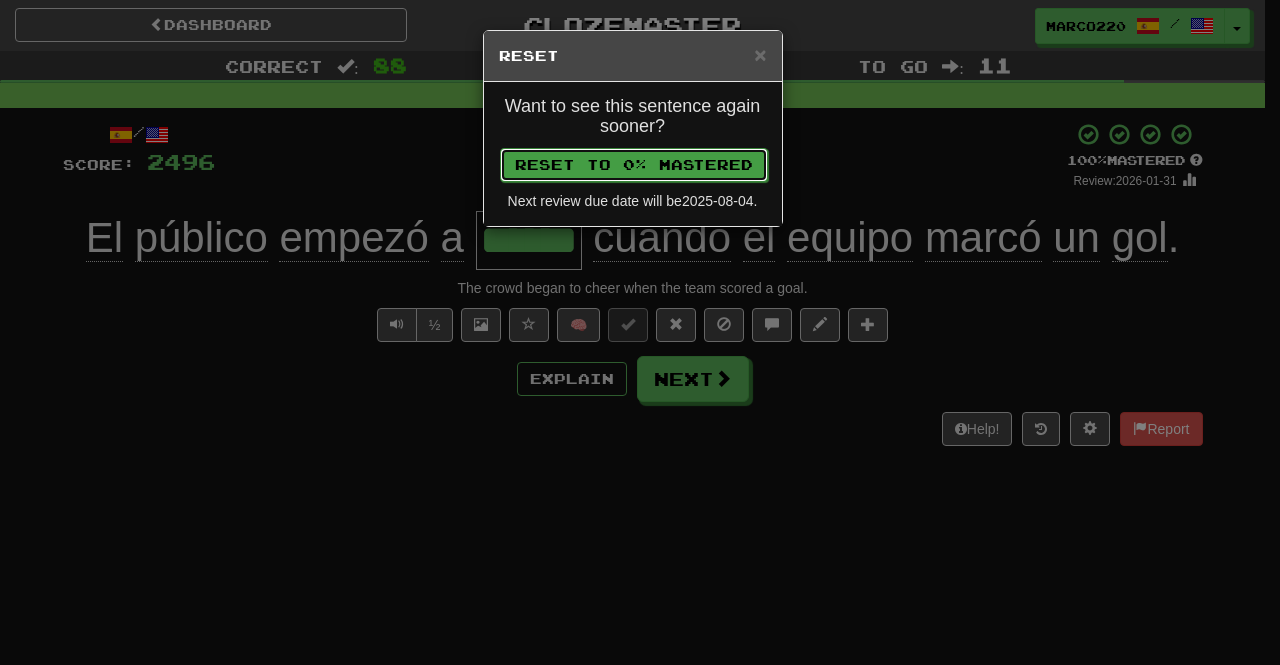 click on "Reset to 0% Mastered" at bounding box center [634, 165] 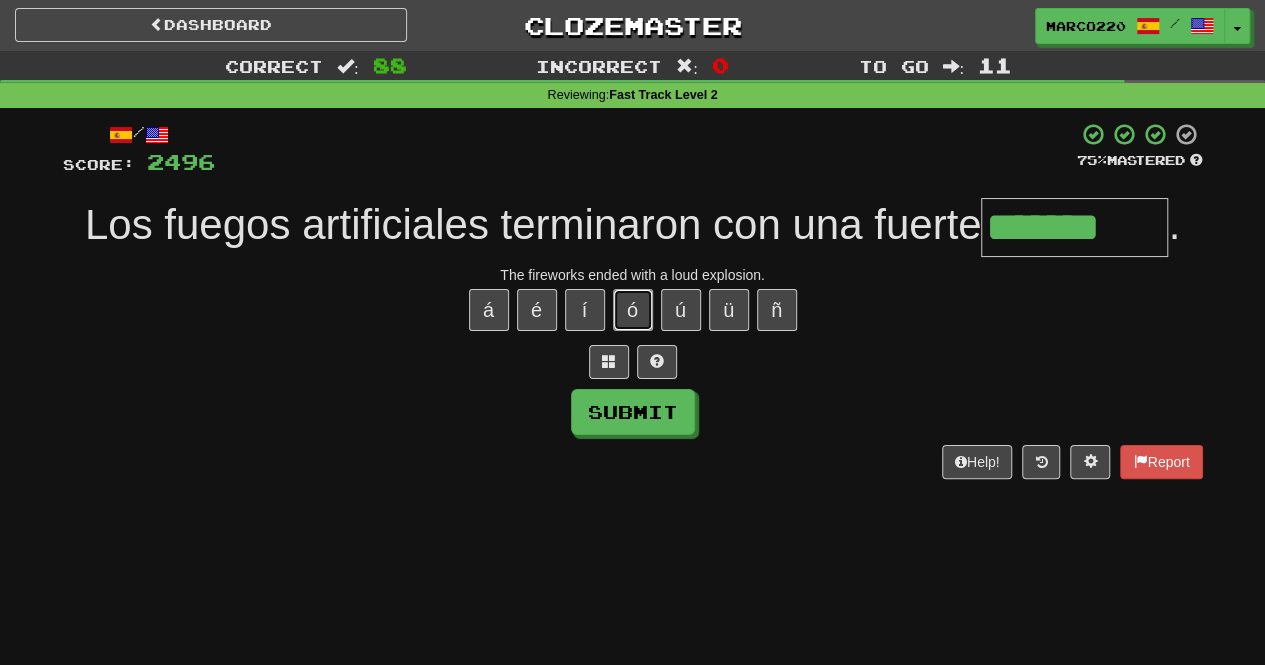 click on "ó" at bounding box center [633, 310] 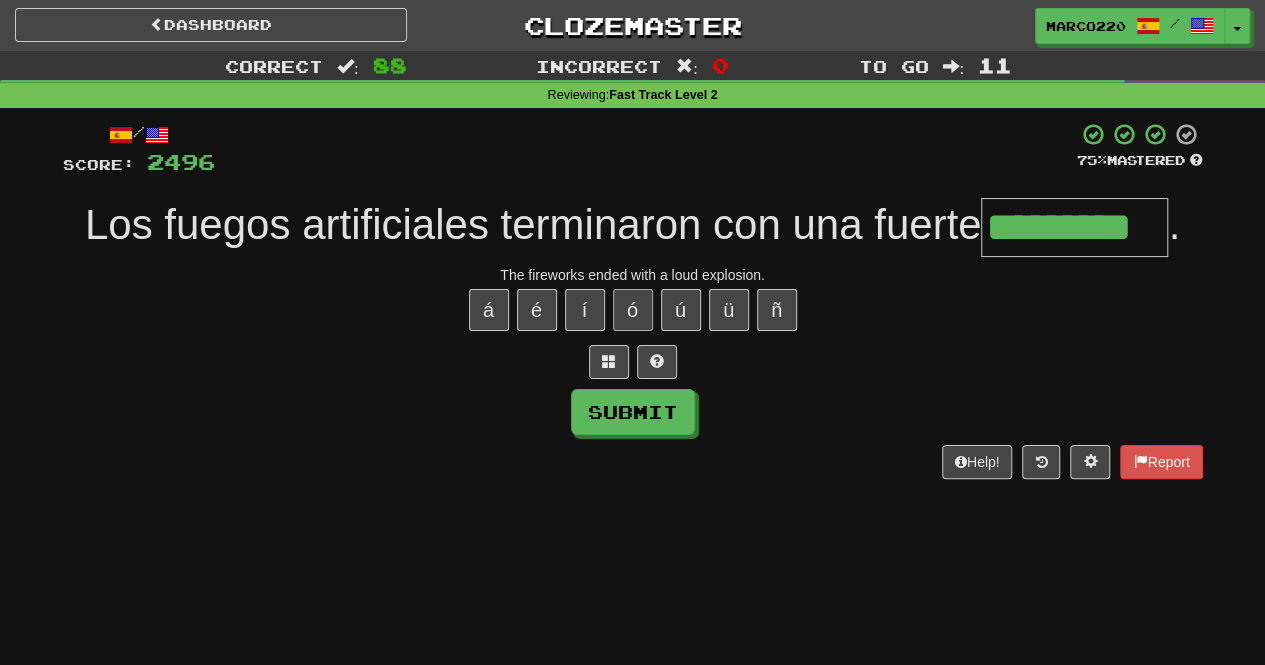 type on "*********" 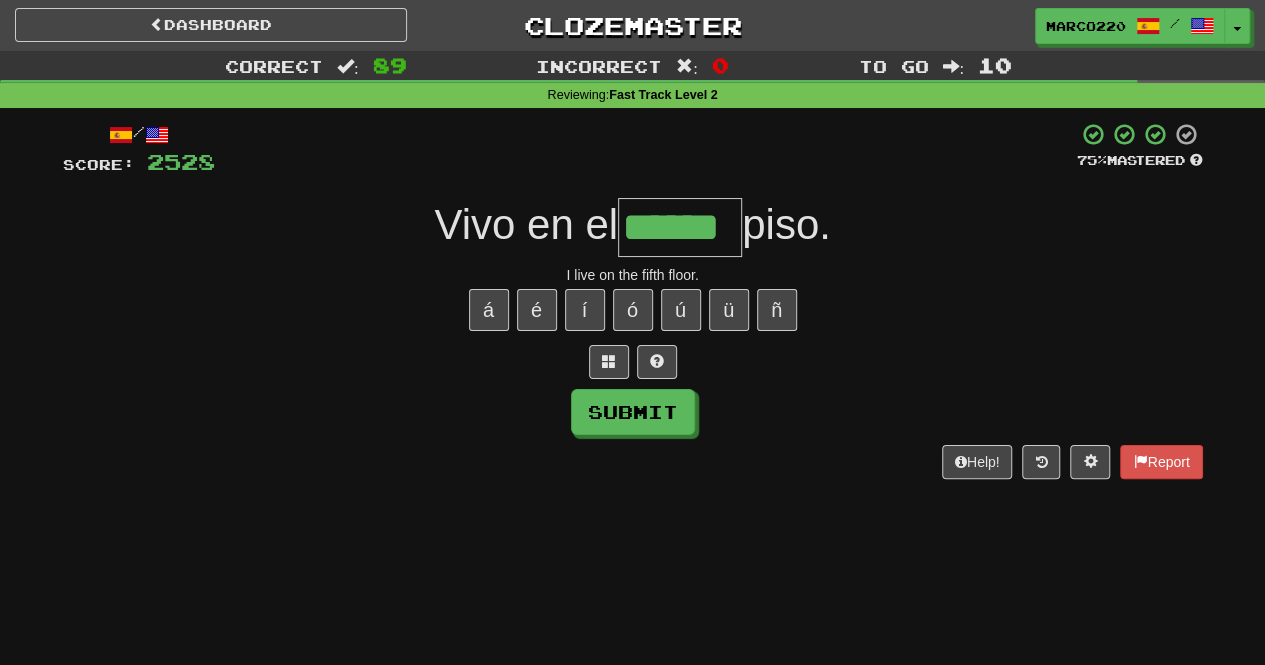 type on "******" 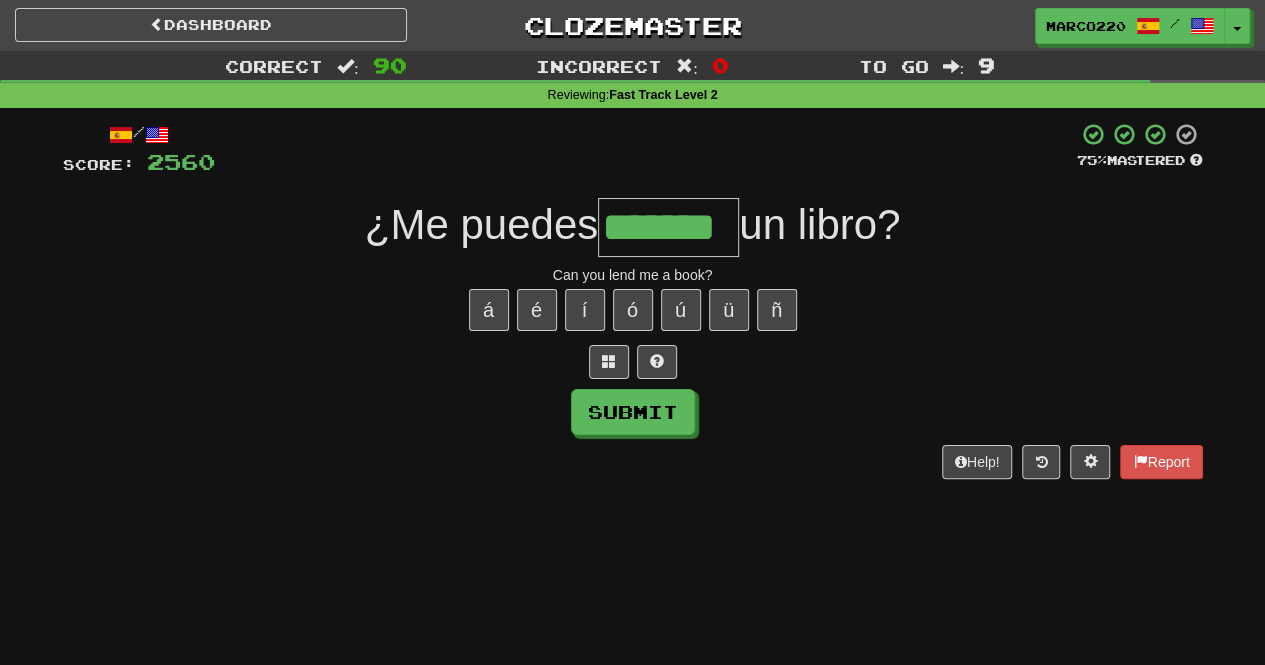 type on "*******" 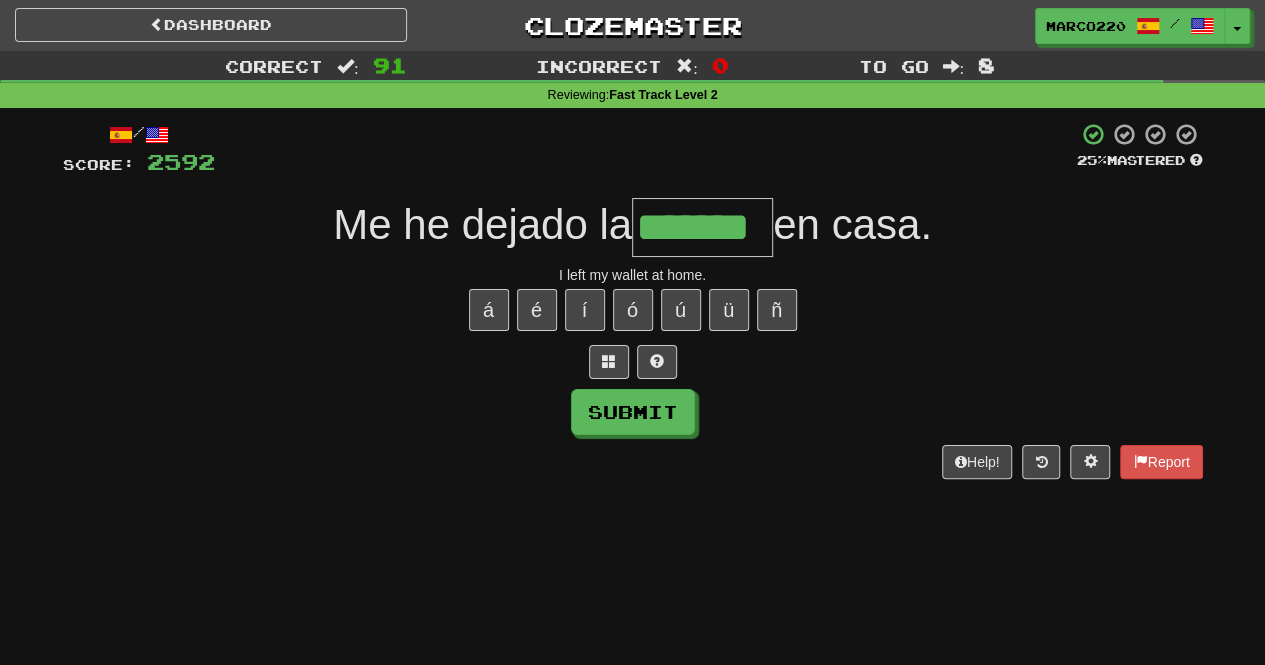 type on "*******" 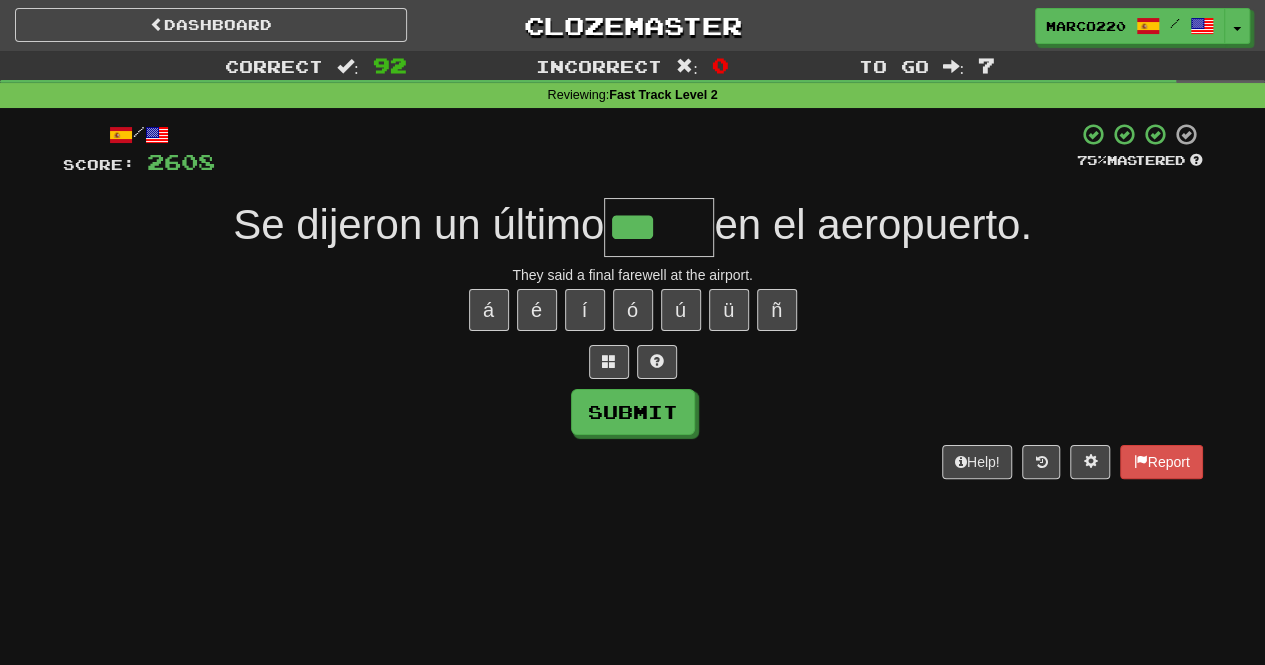 type on "***" 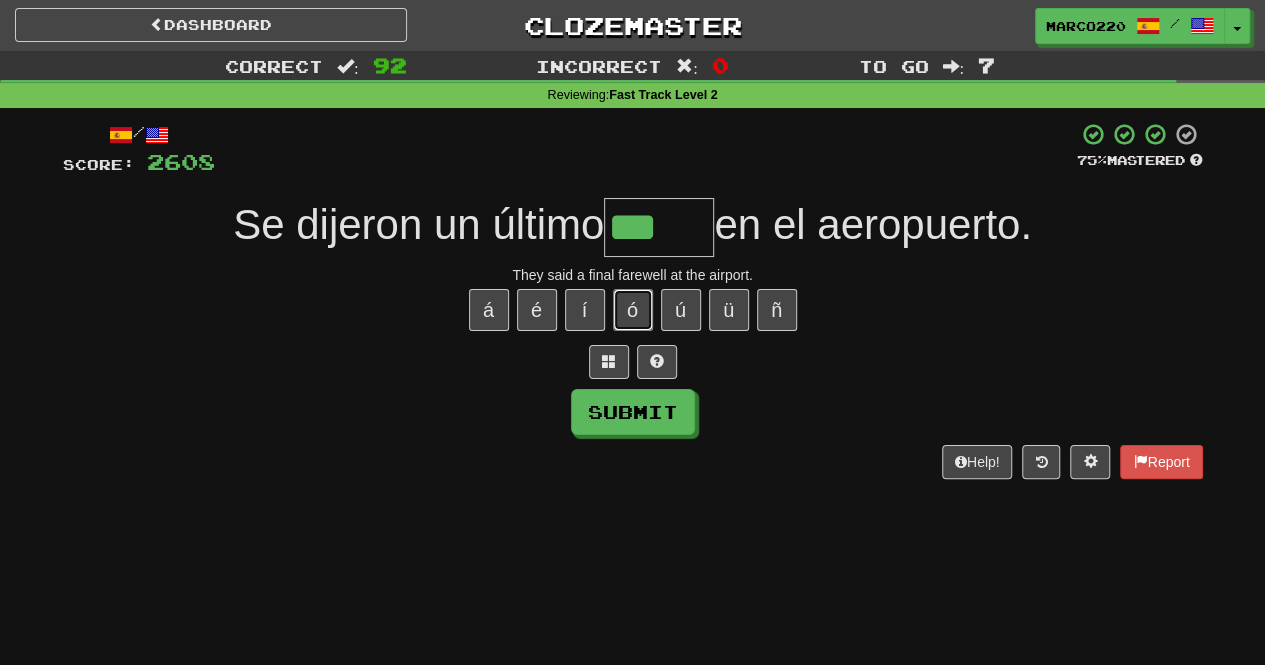 type 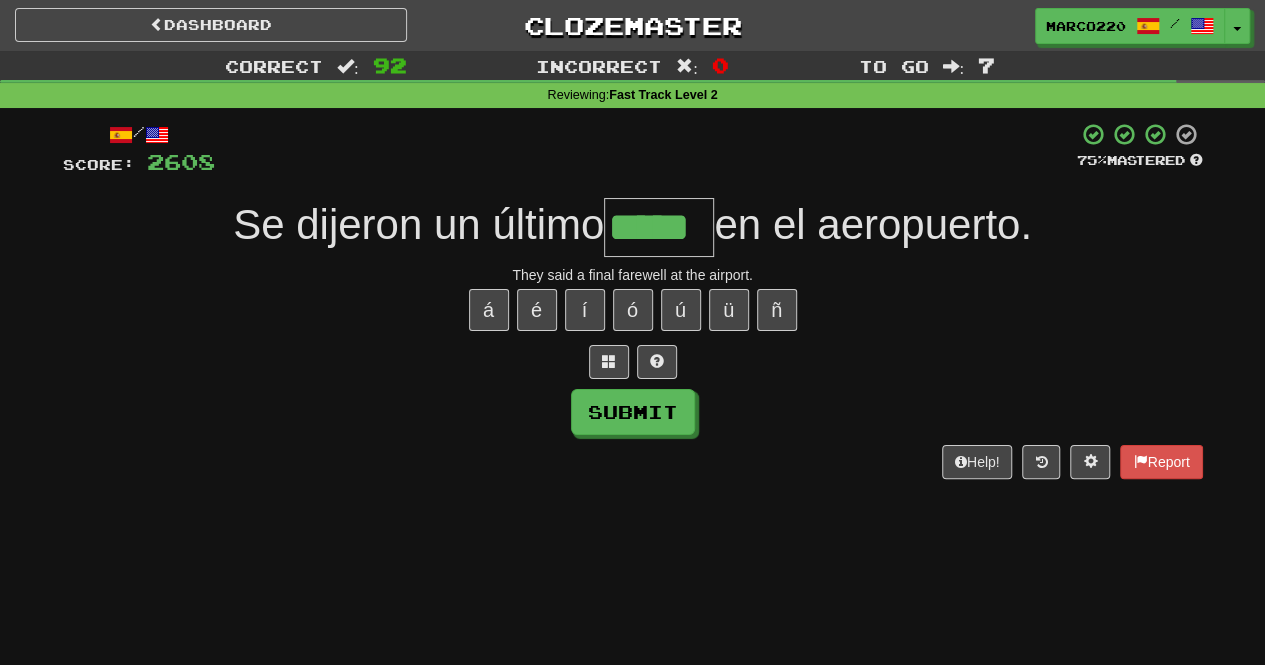 type on "*****" 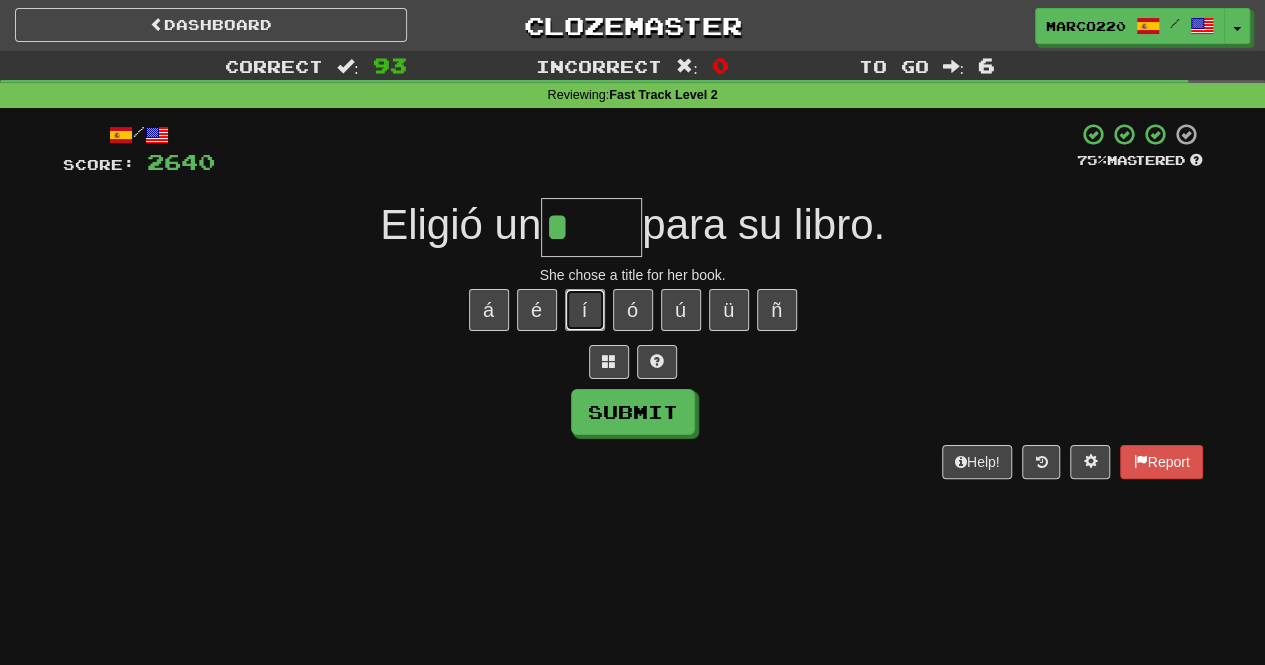 click on "í" at bounding box center [585, 310] 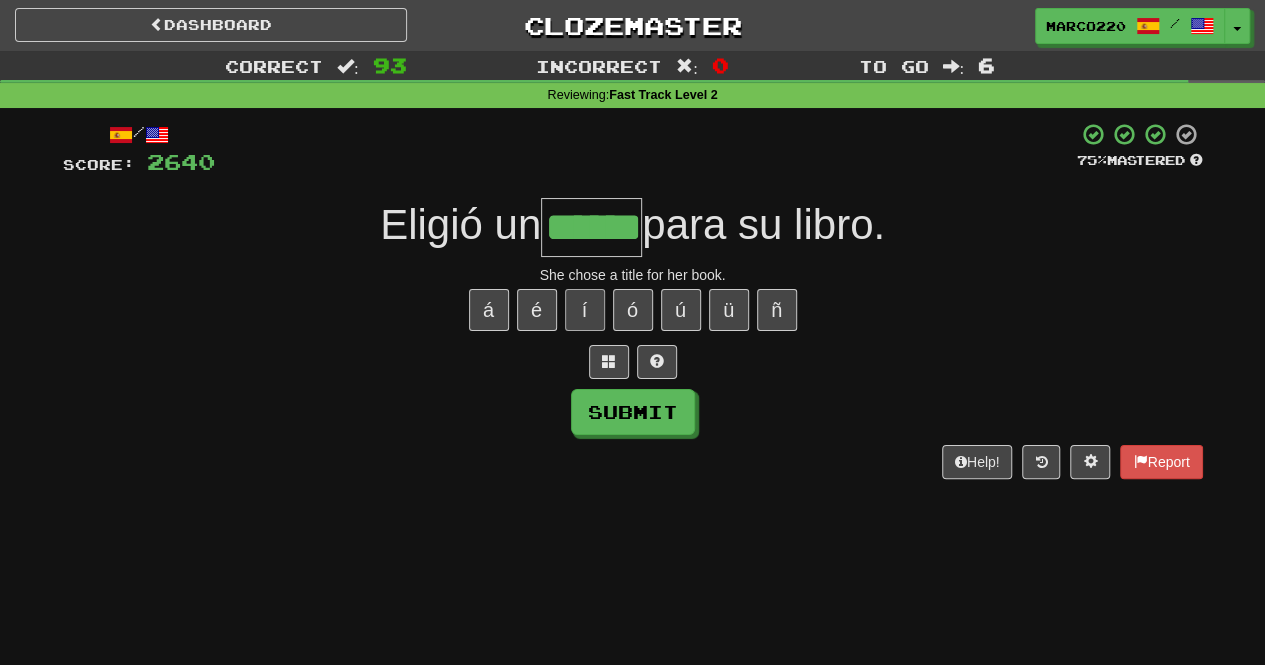 type on "******" 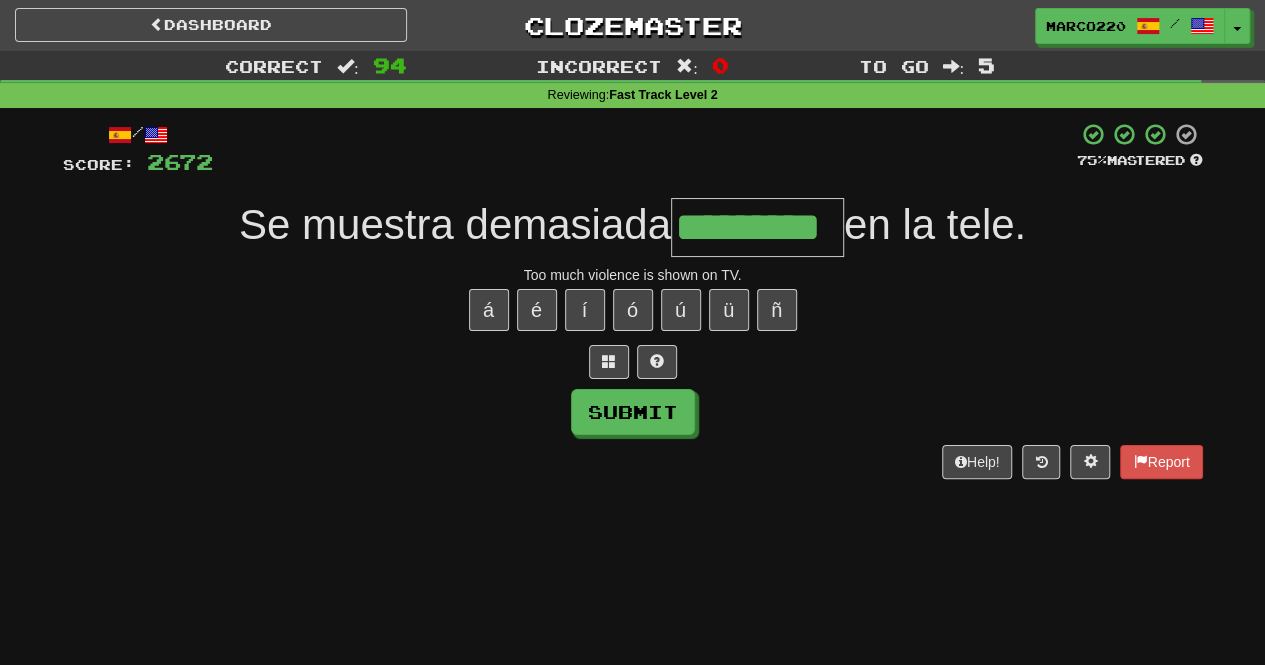 type on "*********" 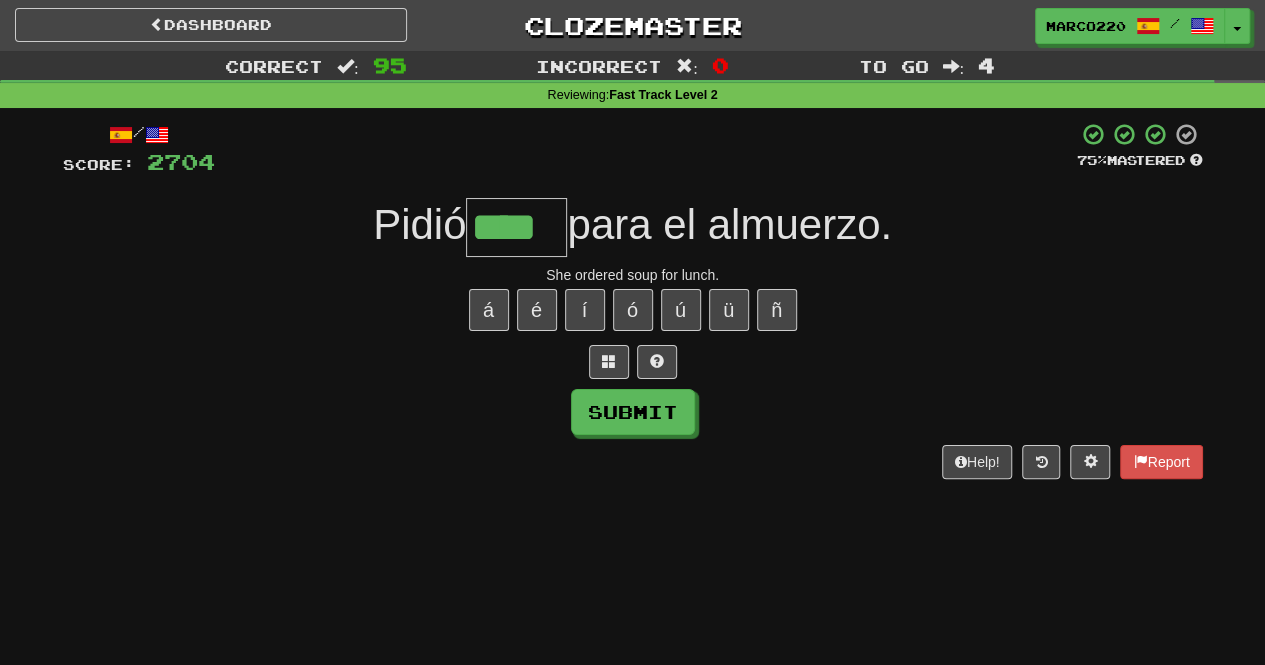 type on "****" 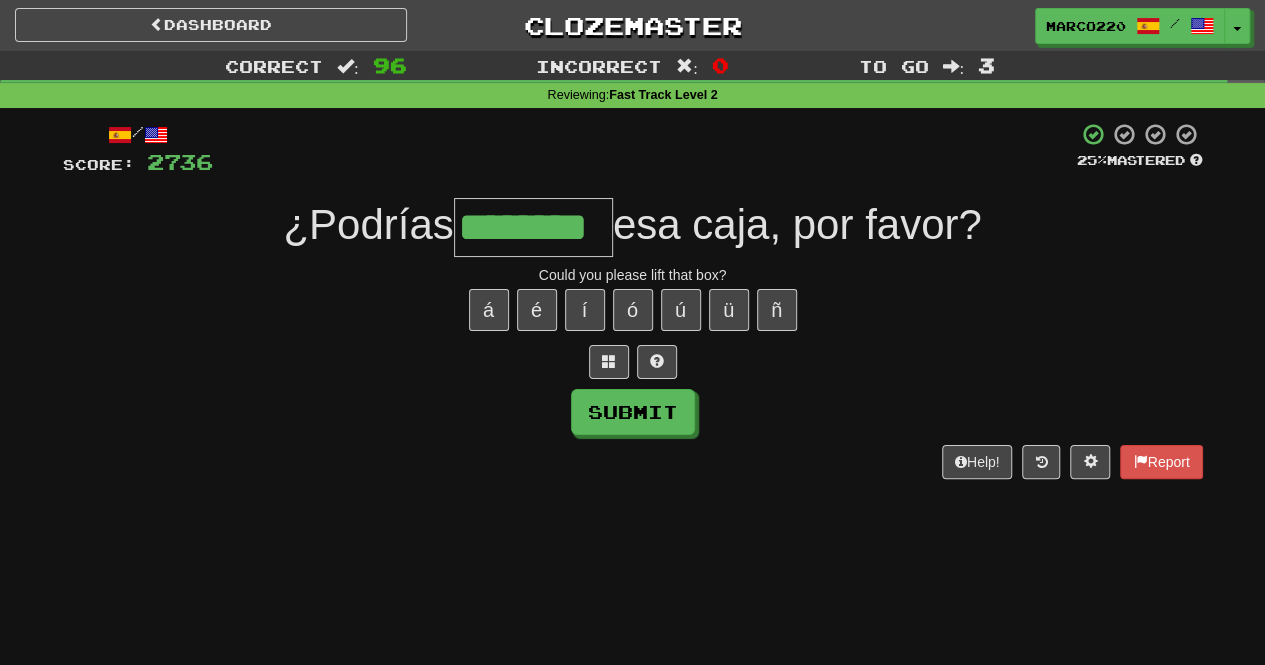 type on "********" 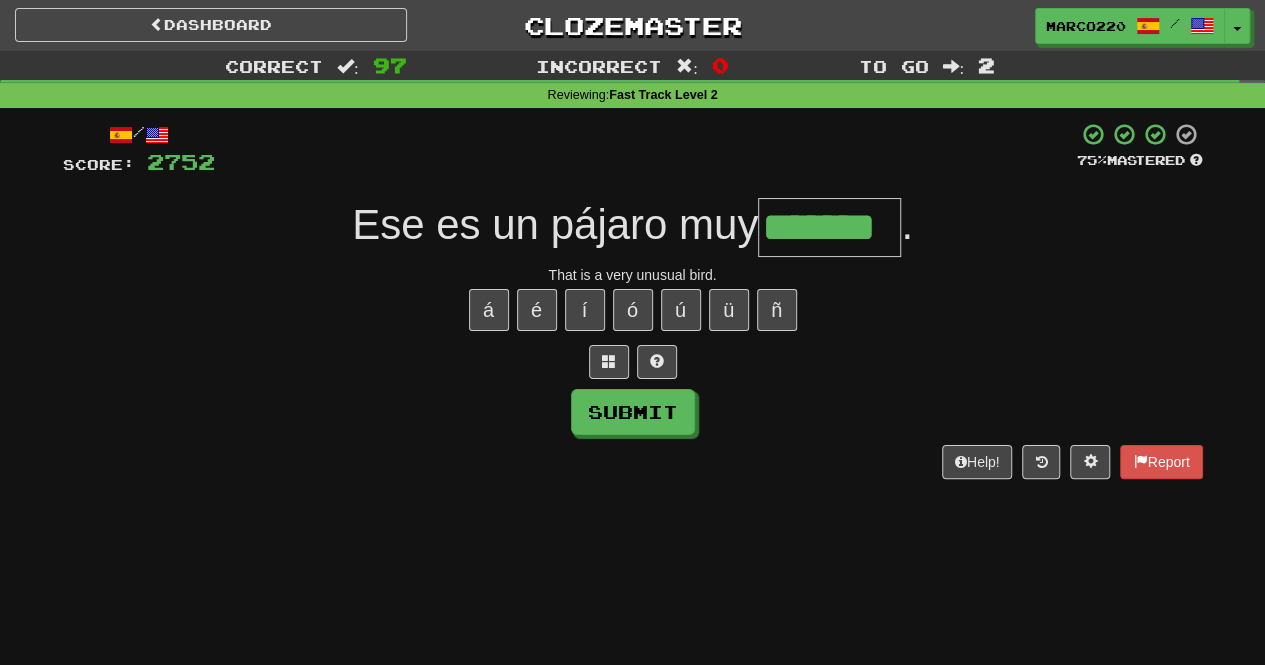 type on "*******" 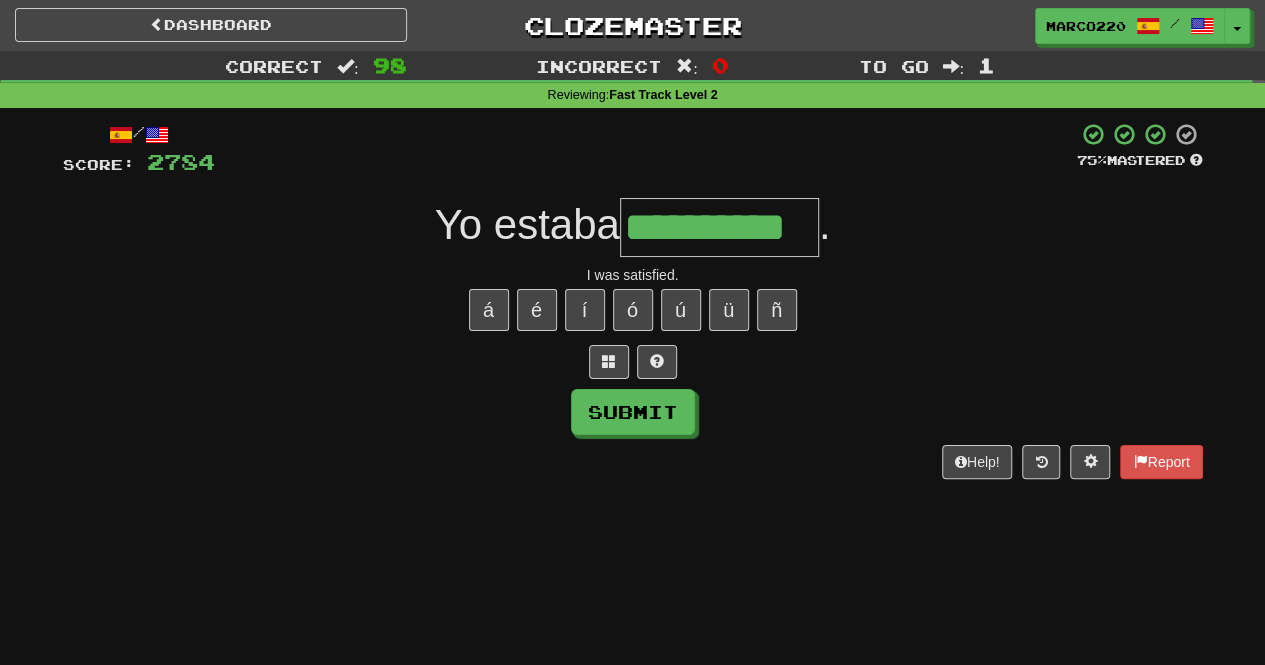 type on "**********" 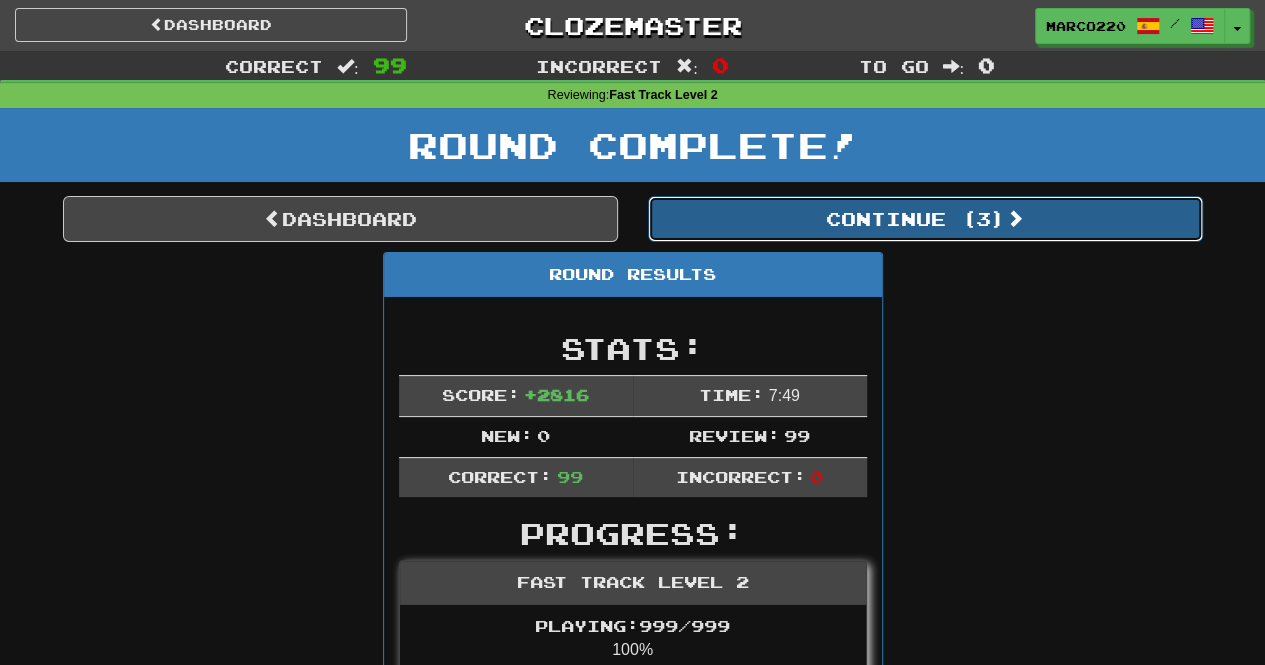 click on "Continue ( 3 )" at bounding box center (925, 219) 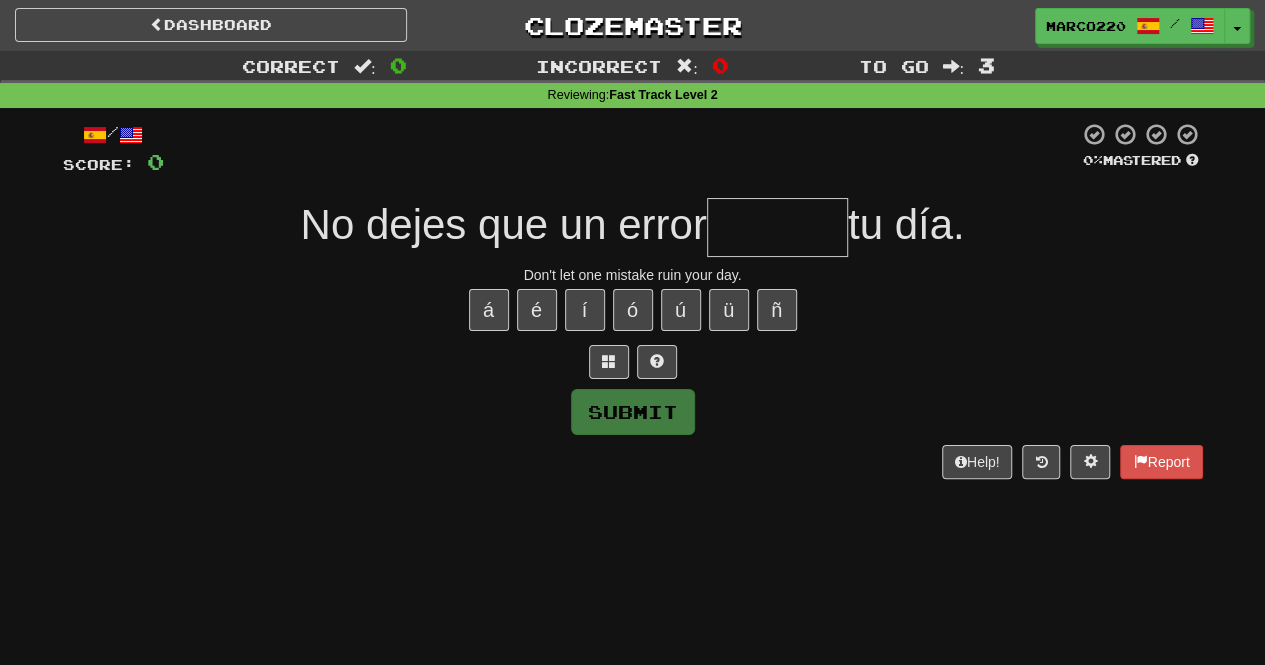 type on "*" 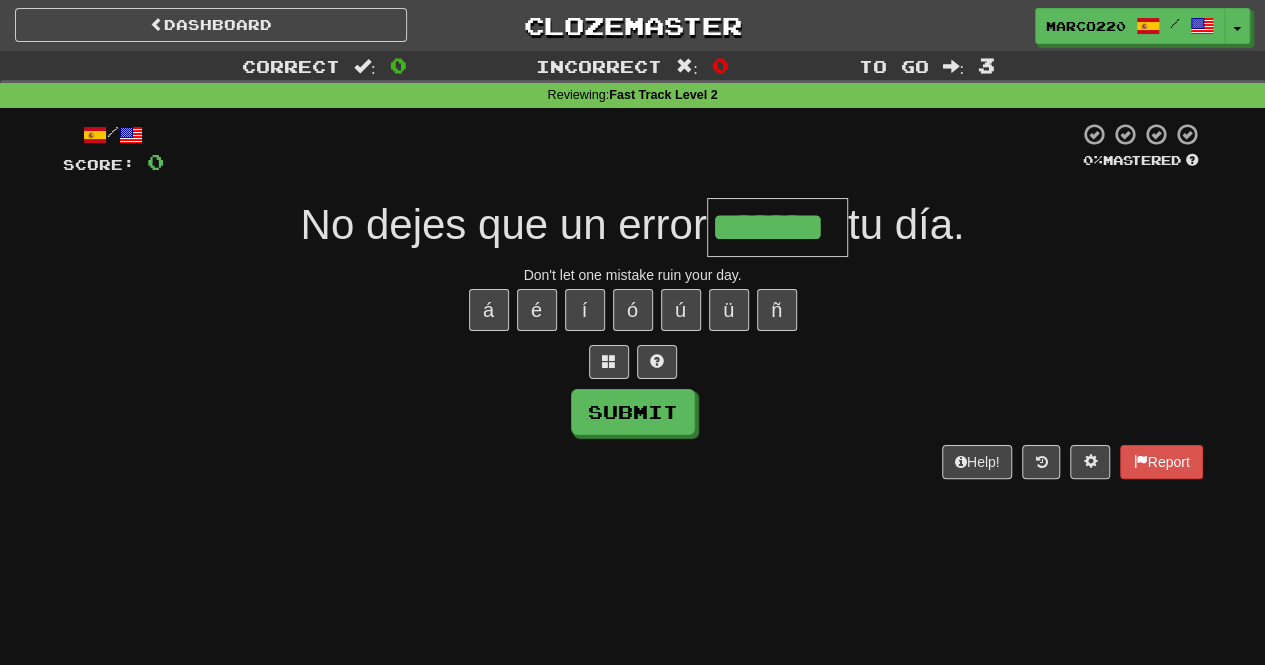 type on "*******" 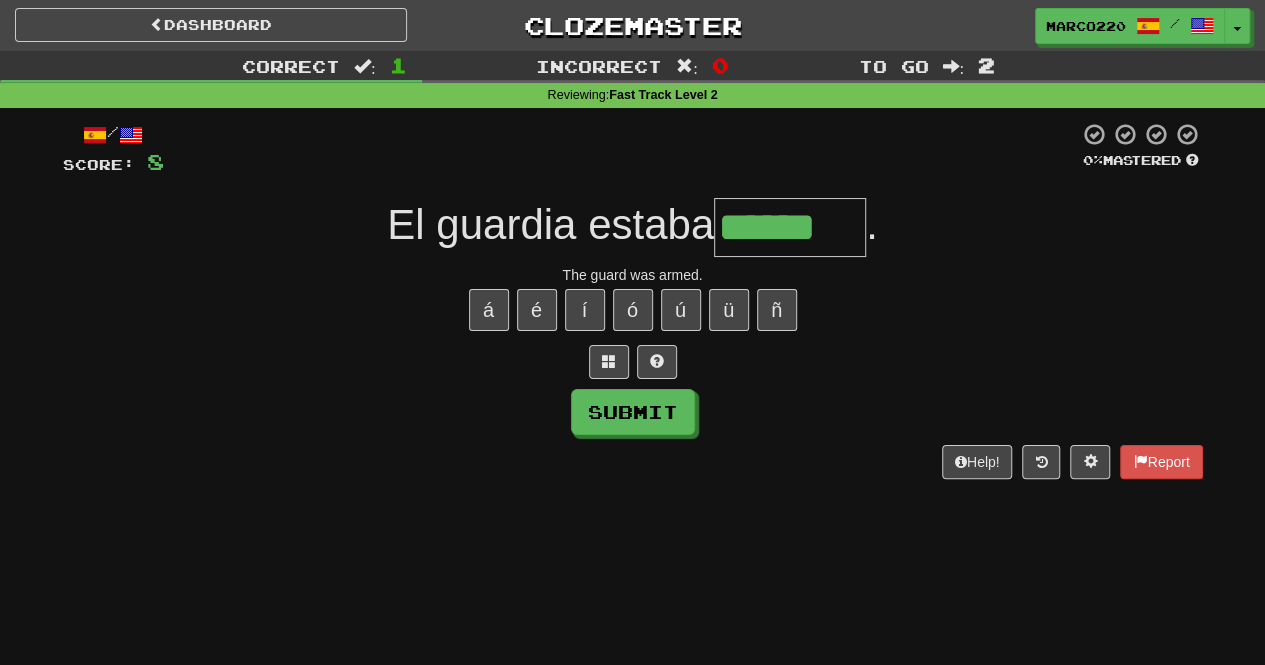 type on "******" 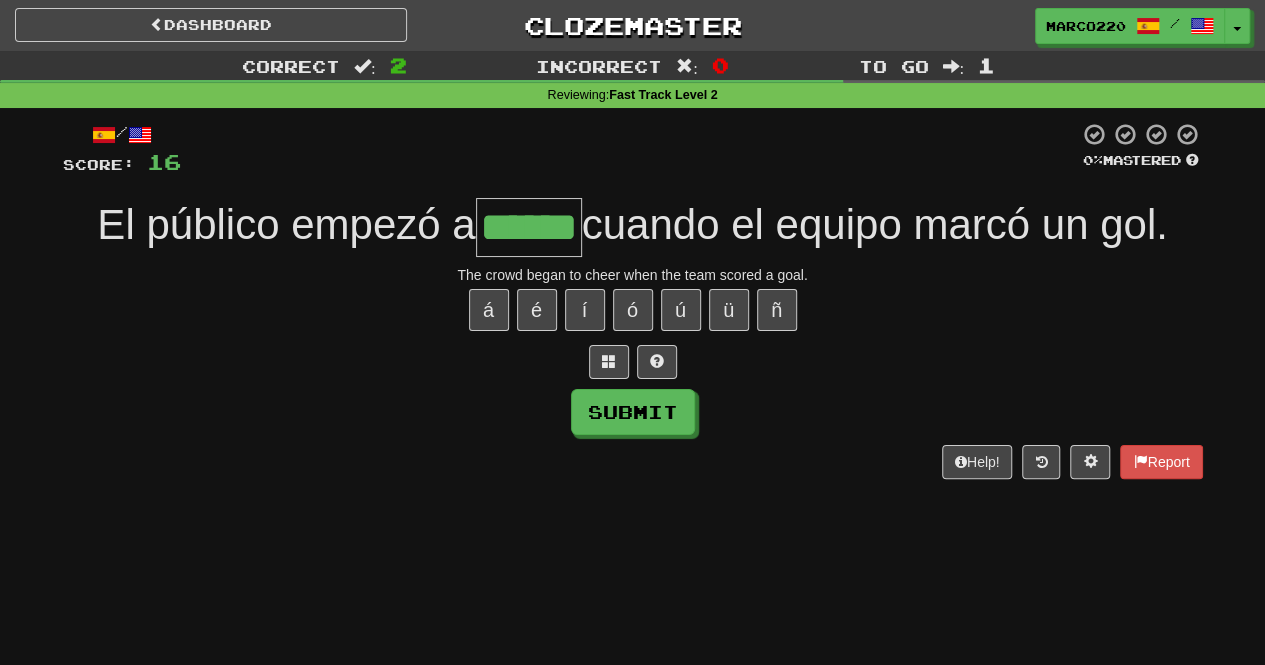 type on "******" 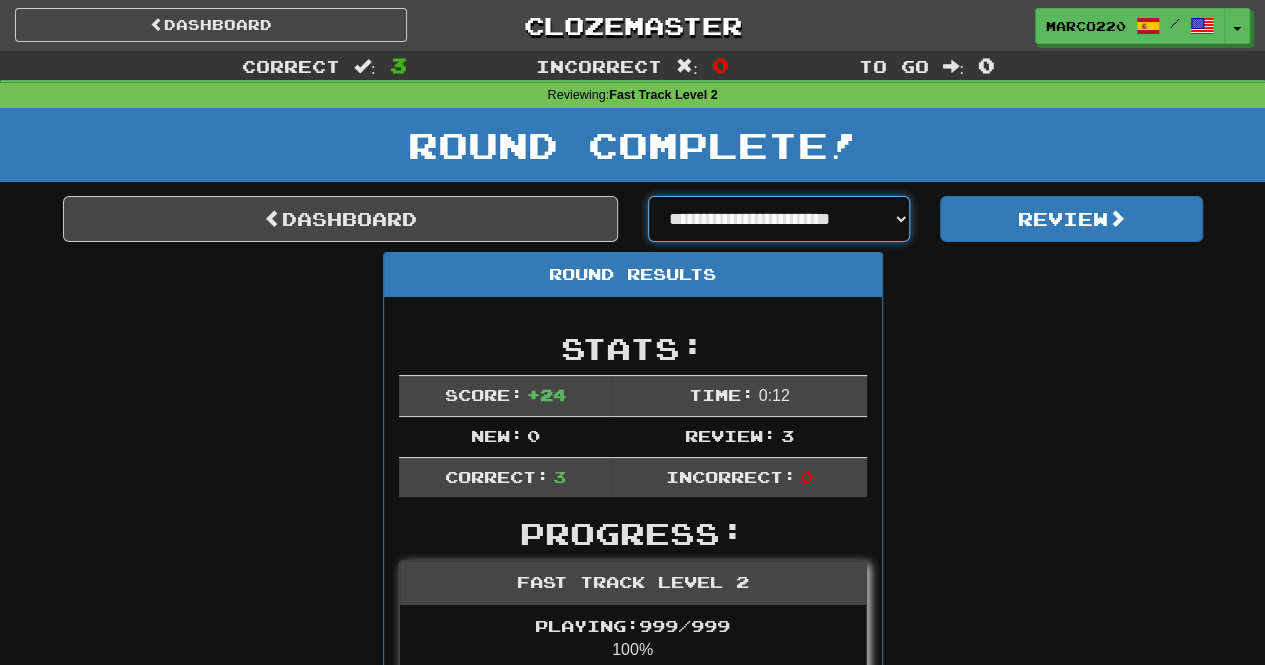 click on "**********" at bounding box center [779, 219] 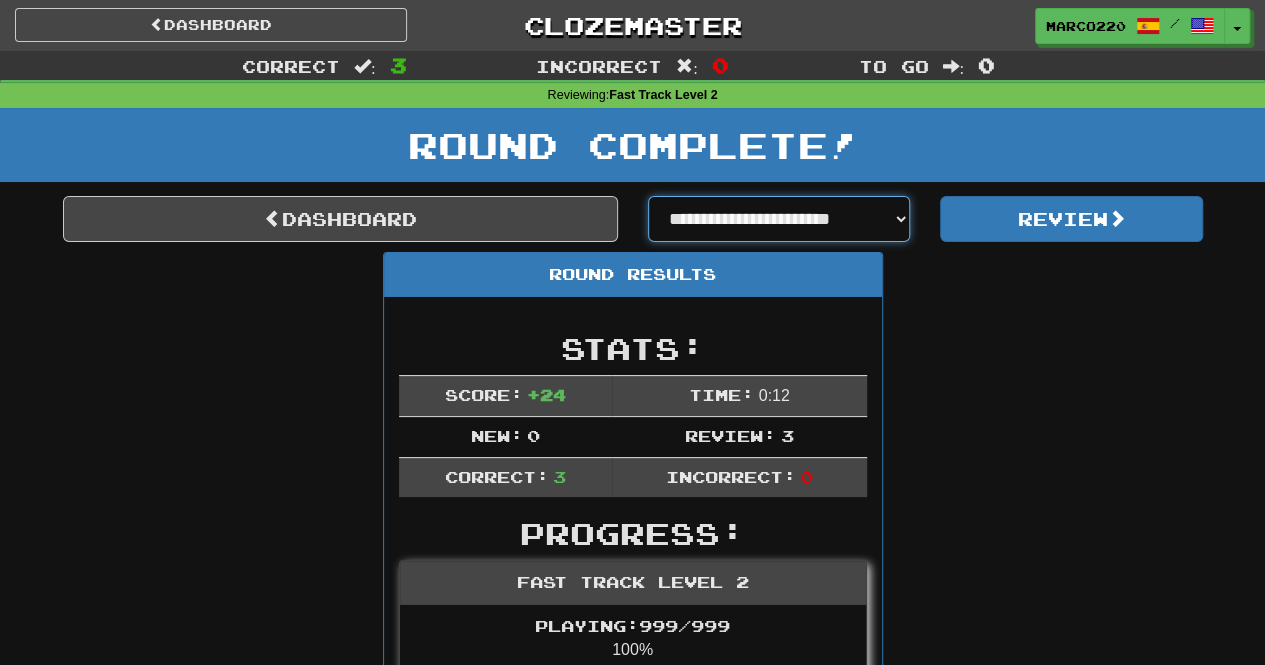 click on "**********" at bounding box center [779, 219] 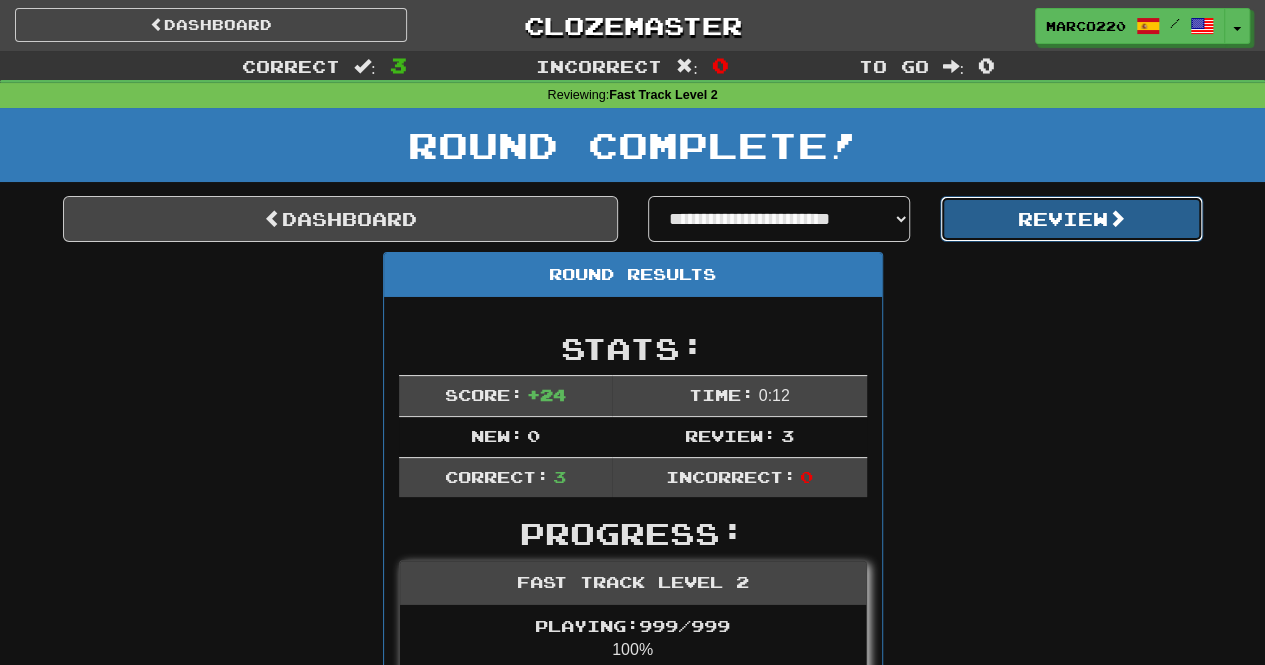 click on "Review" at bounding box center (1071, 219) 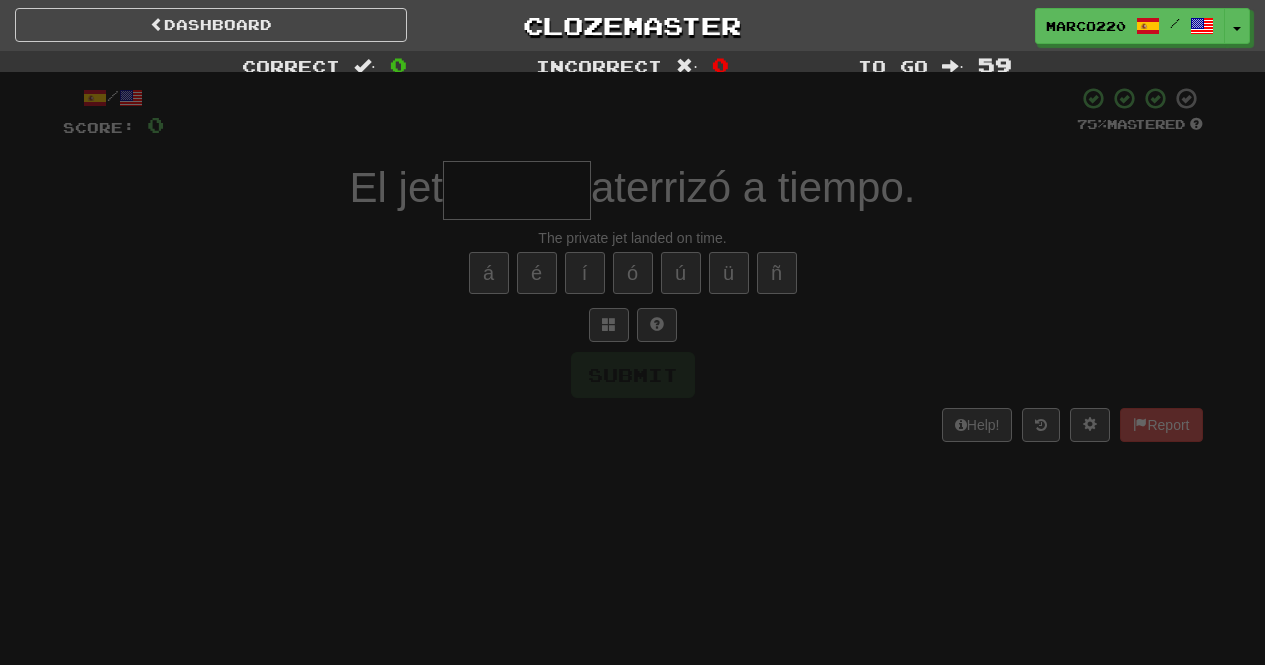 scroll, scrollTop: 0, scrollLeft: 0, axis: both 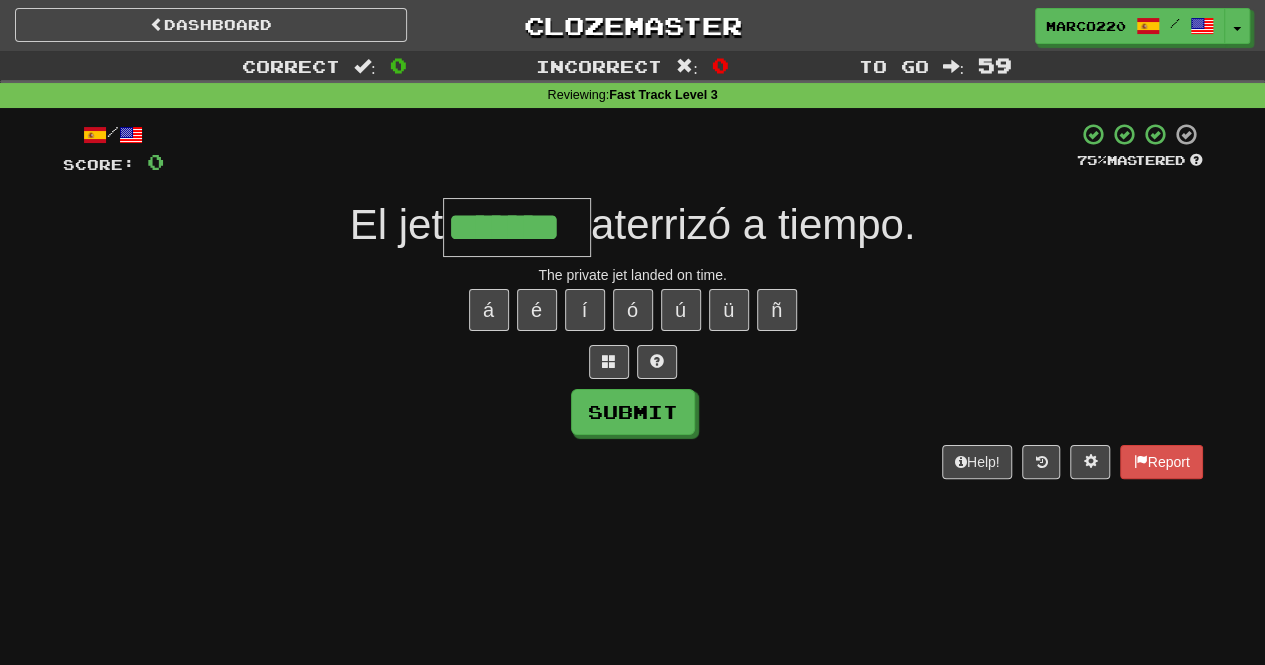 type on "*******" 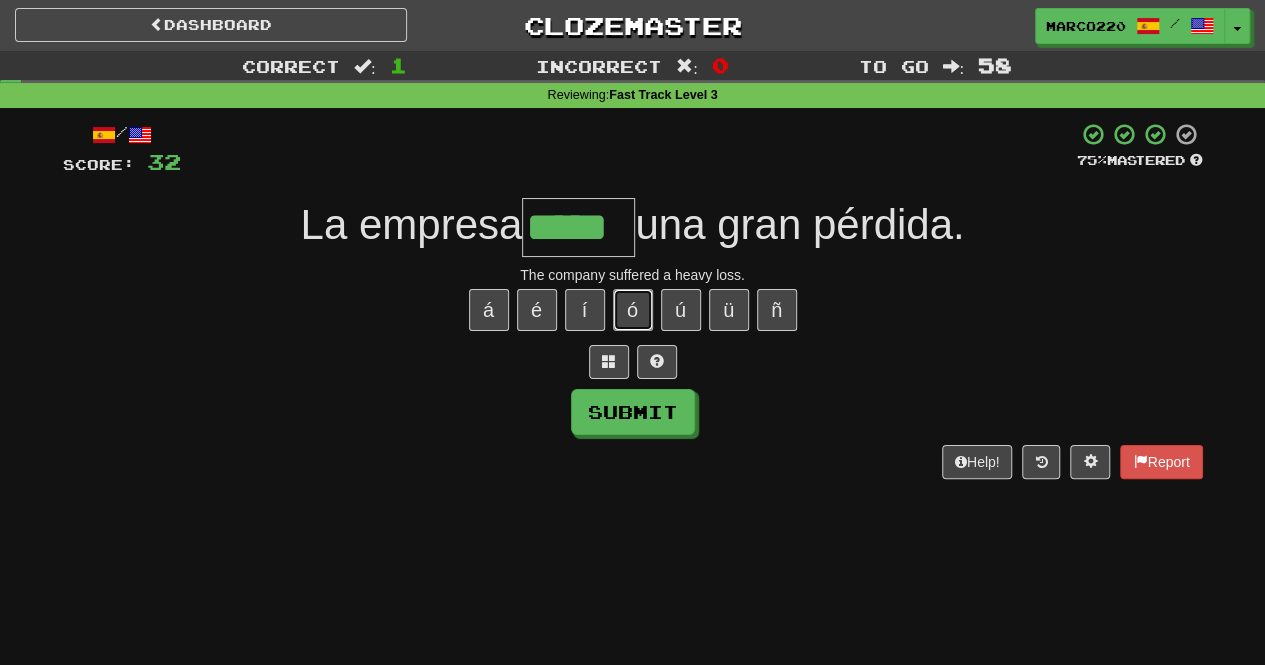 click on "ó" at bounding box center (633, 310) 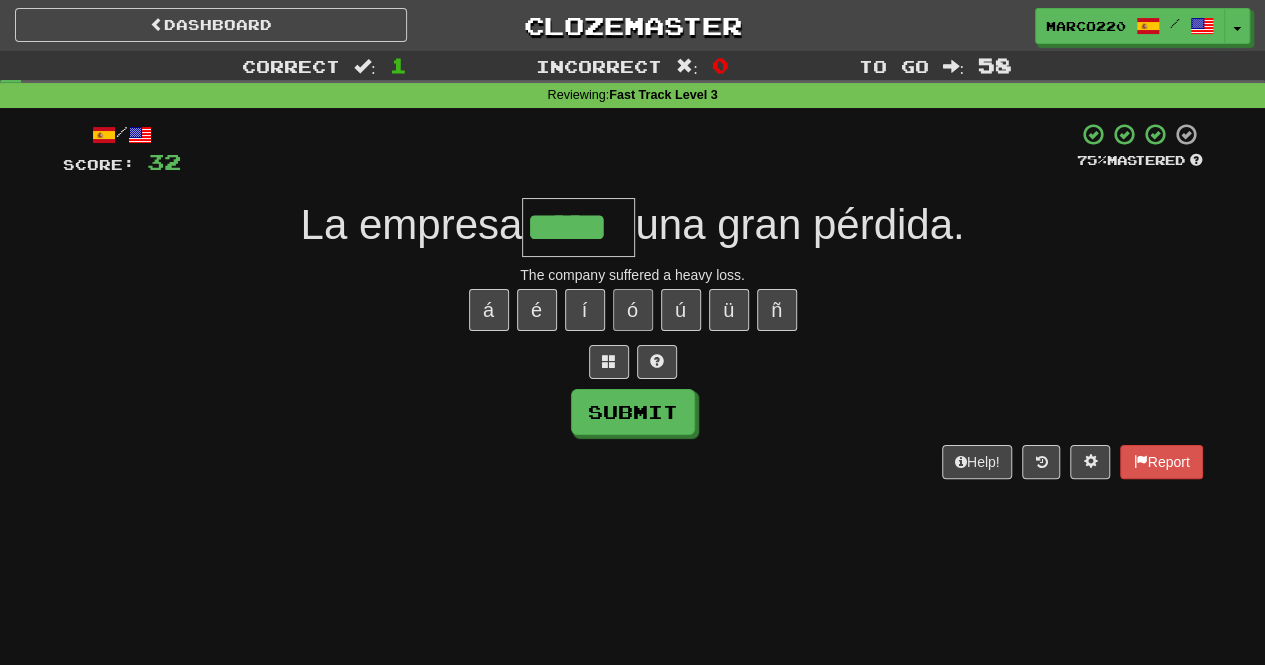 type on "******" 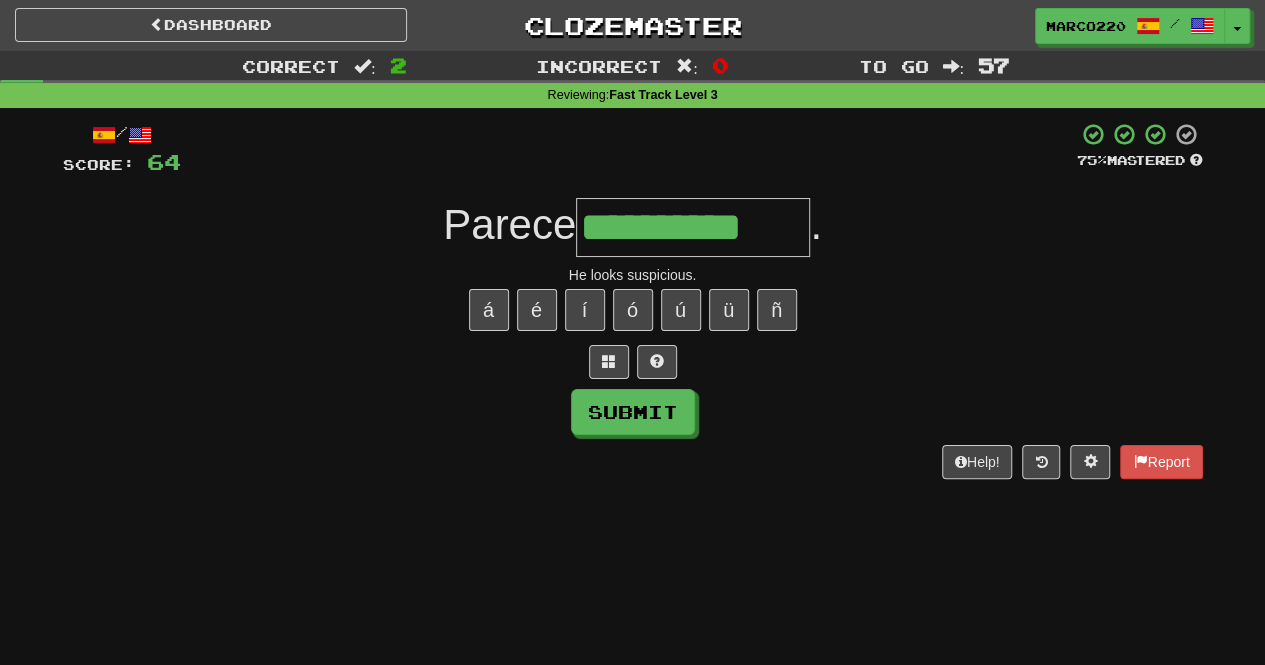 type on "**********" 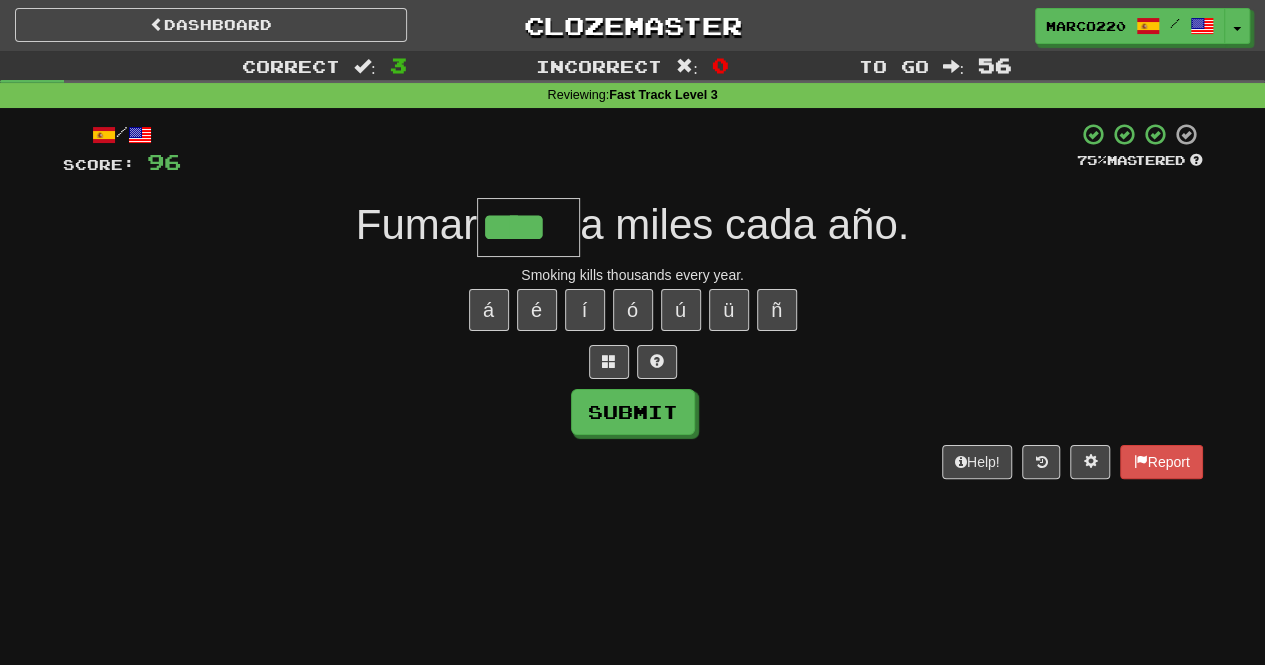 type on "****" 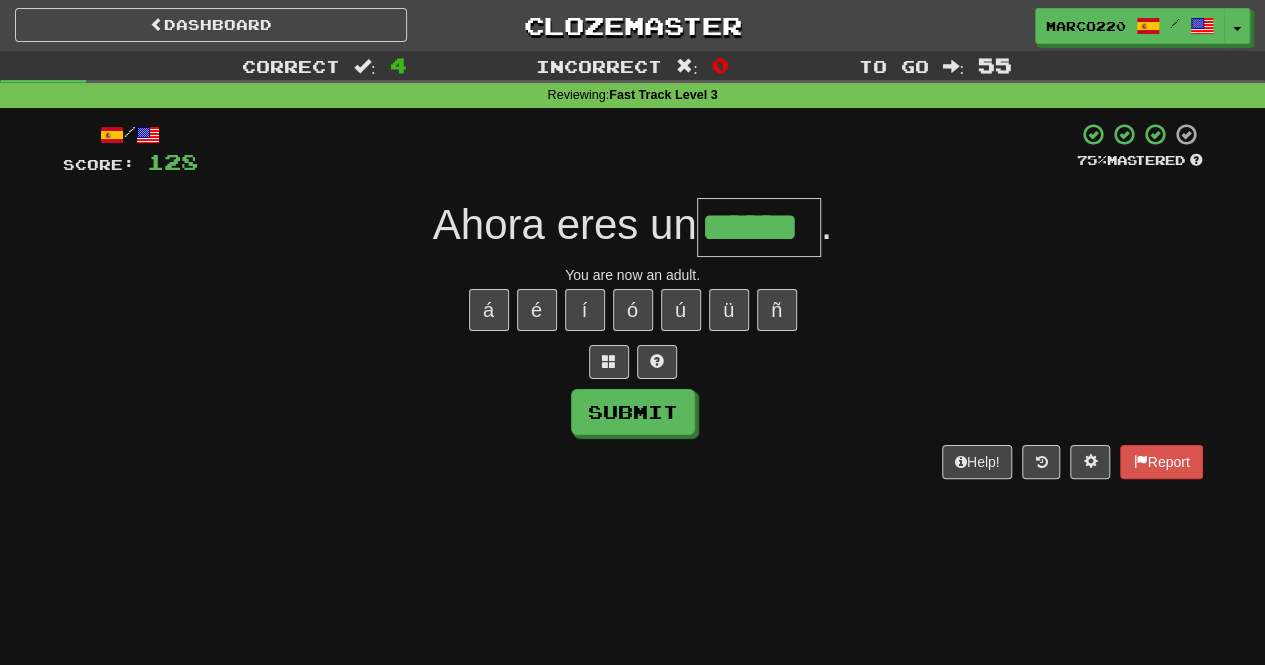 type on "******" 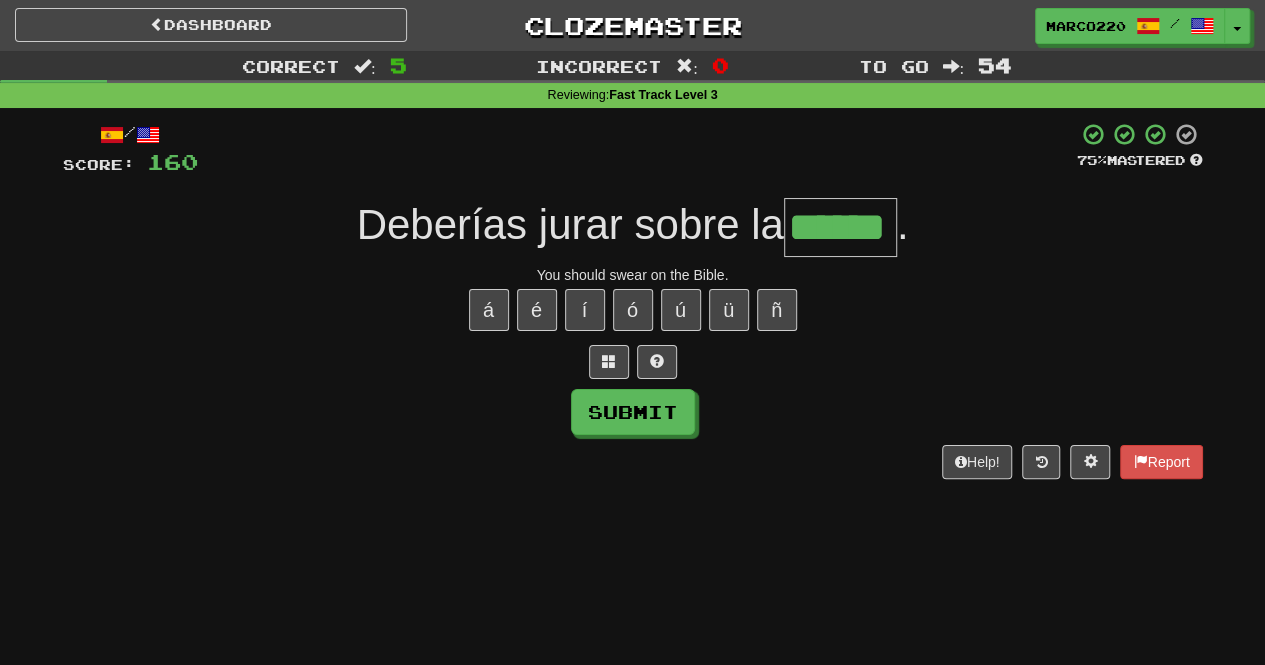 type on "******" 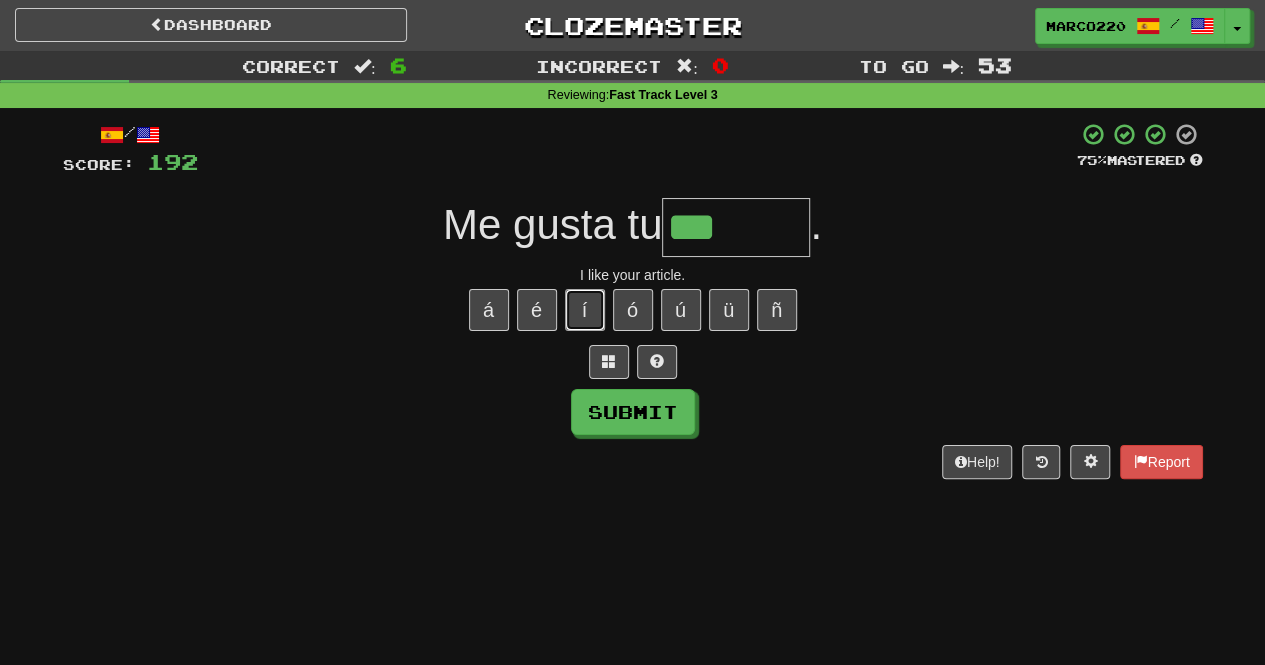 click on "í" at bounding box center [585, 310] 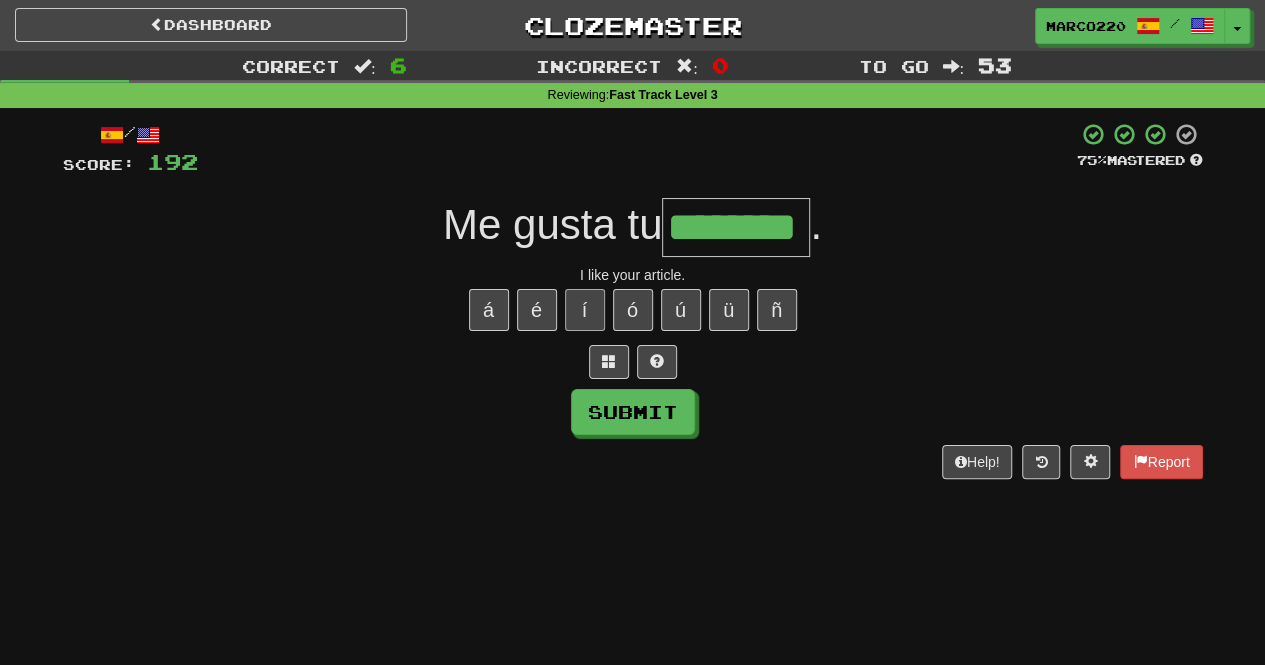 type on "********" 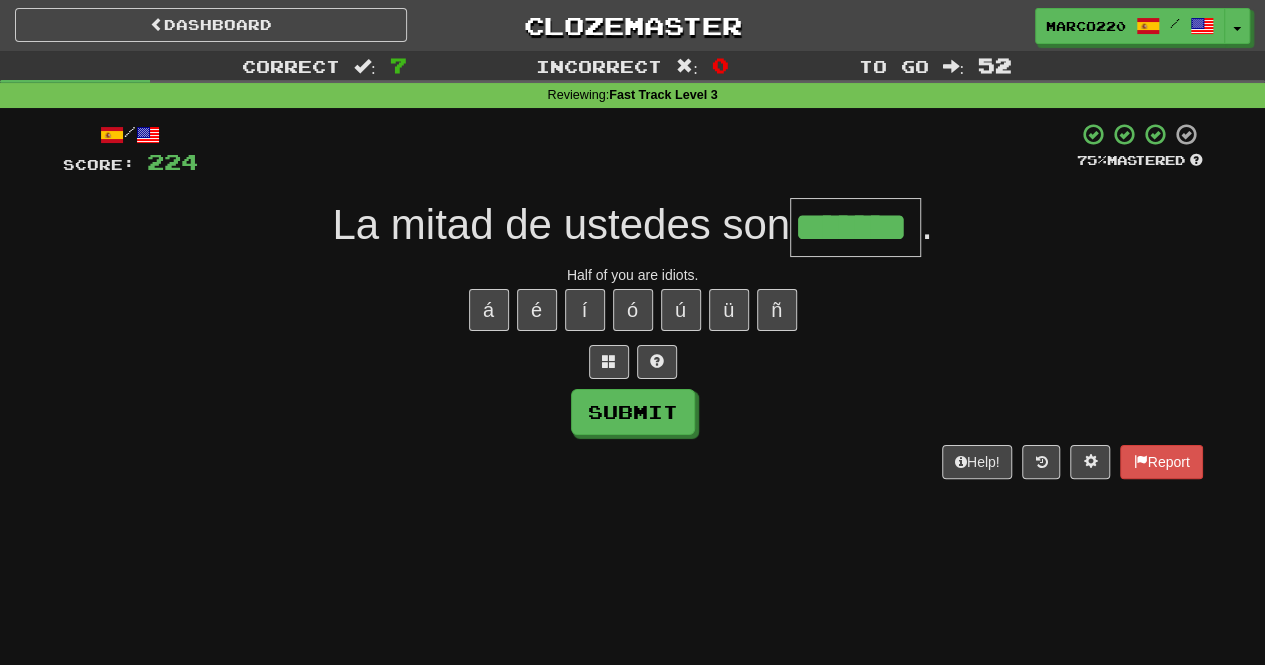 type on "*******" 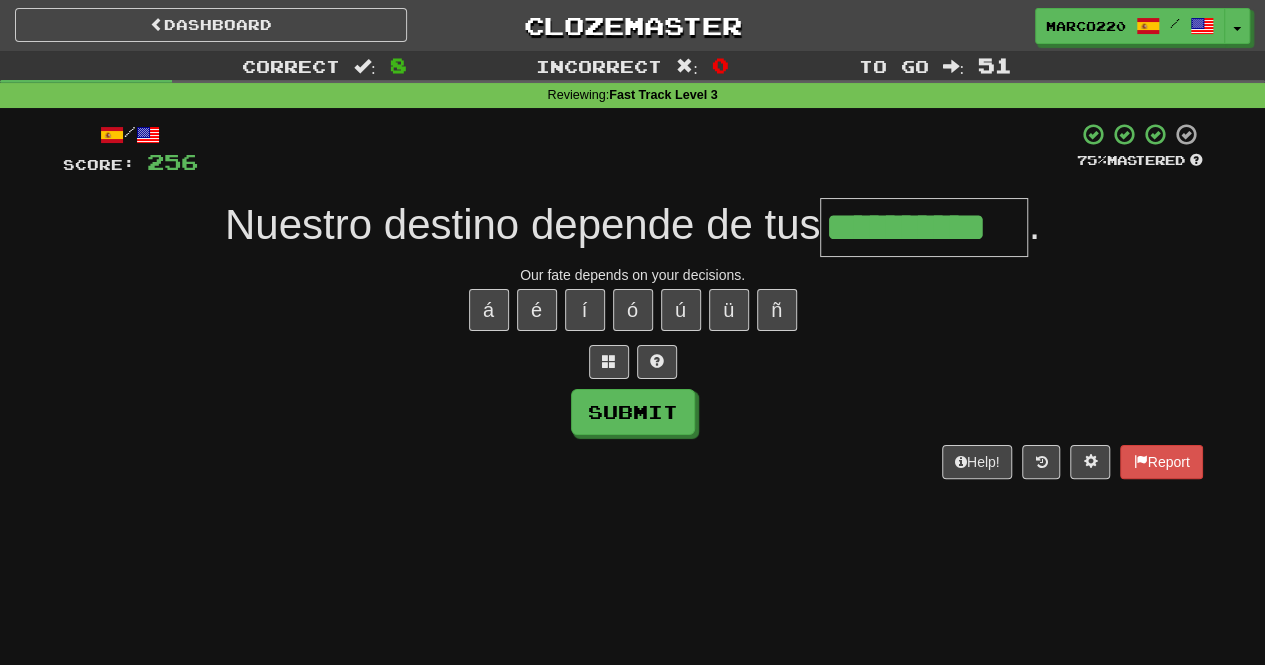 type on "**********" 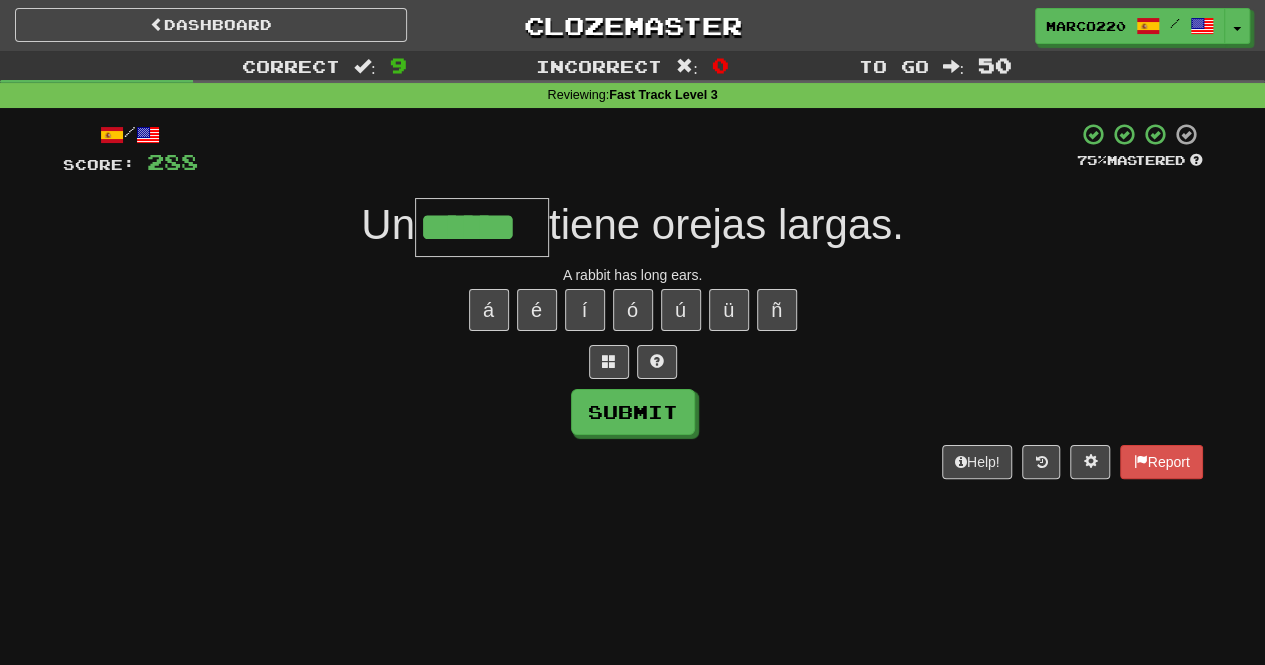 type on "******" 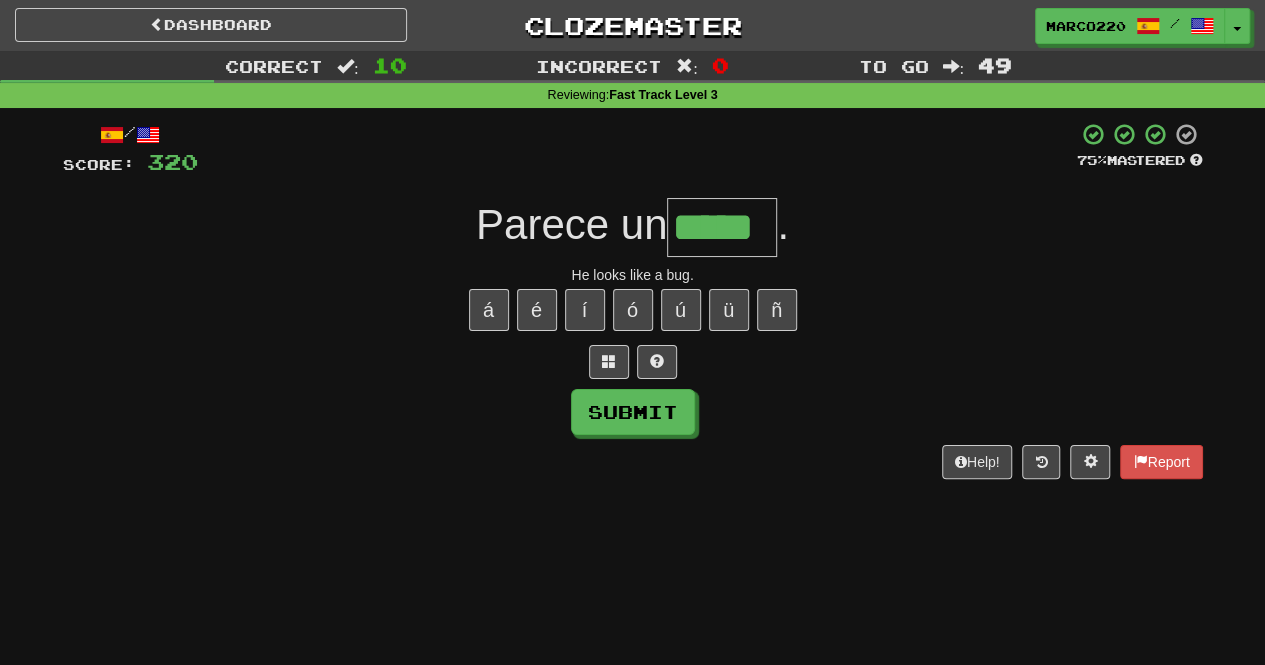 type on "*****" 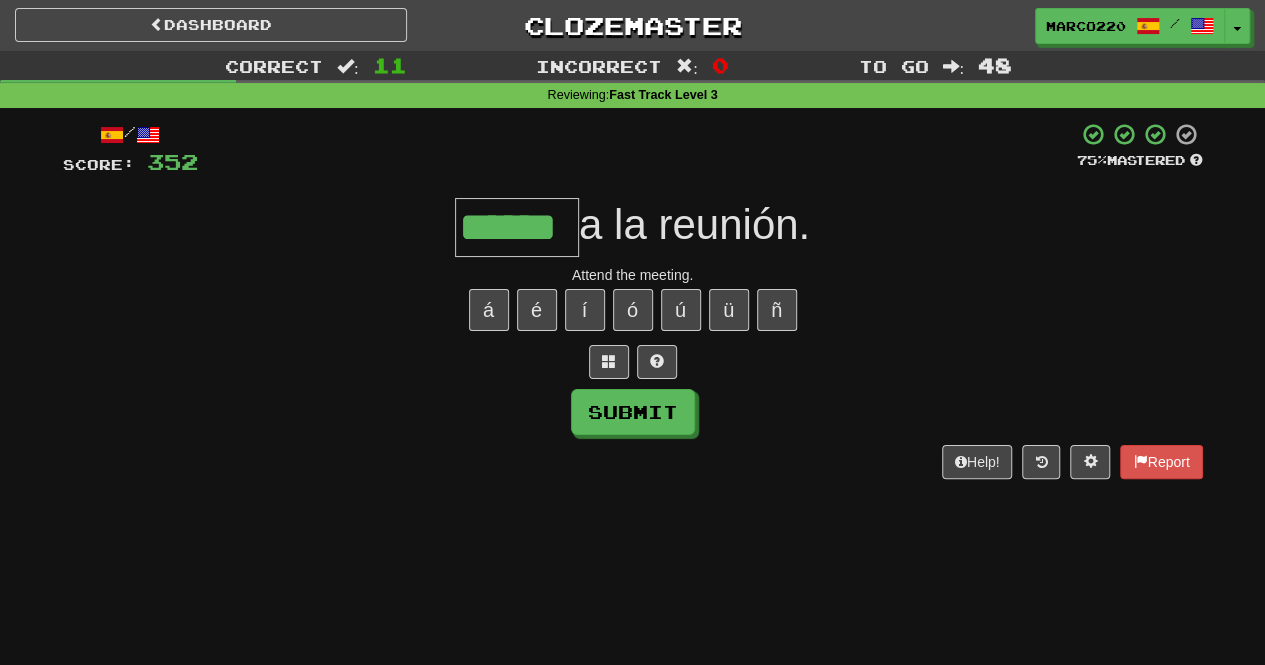 type on "******" 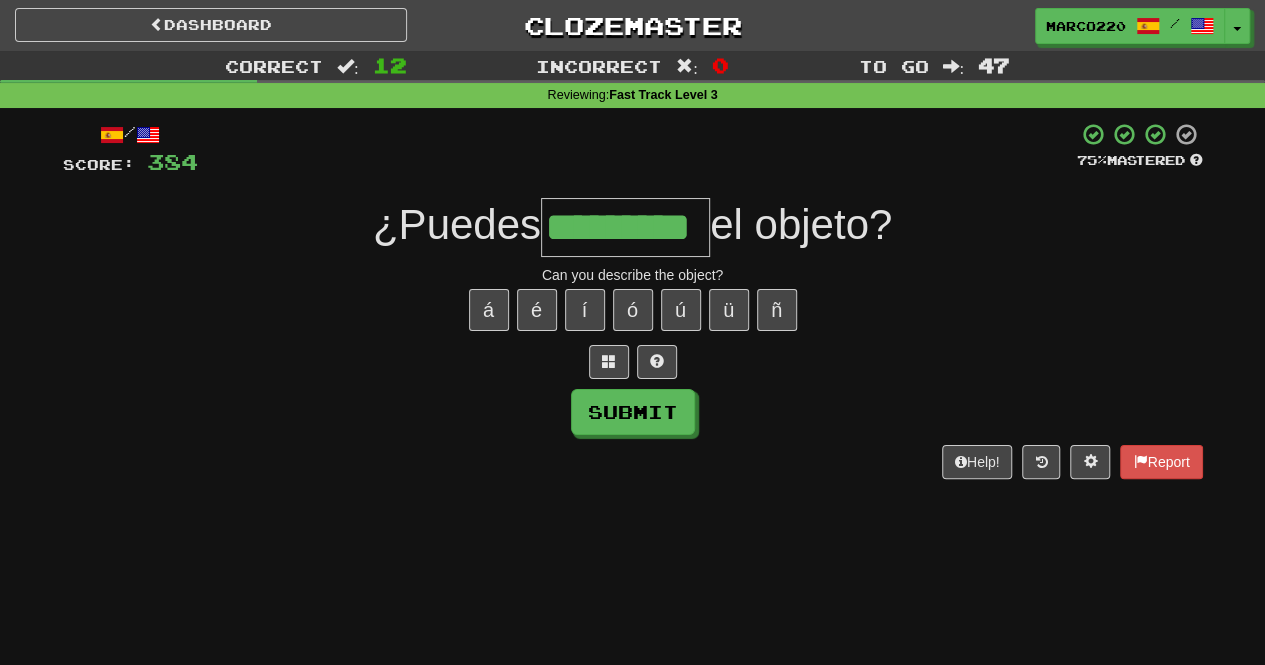 type on "*********" 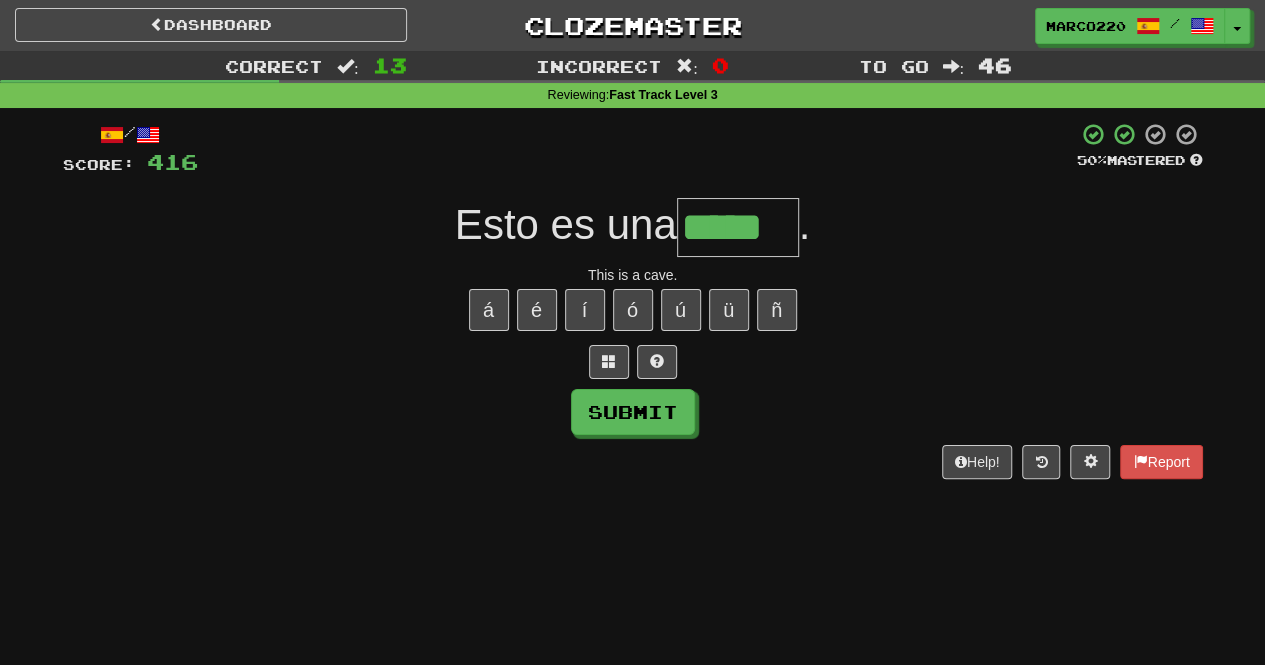 type on "*****" 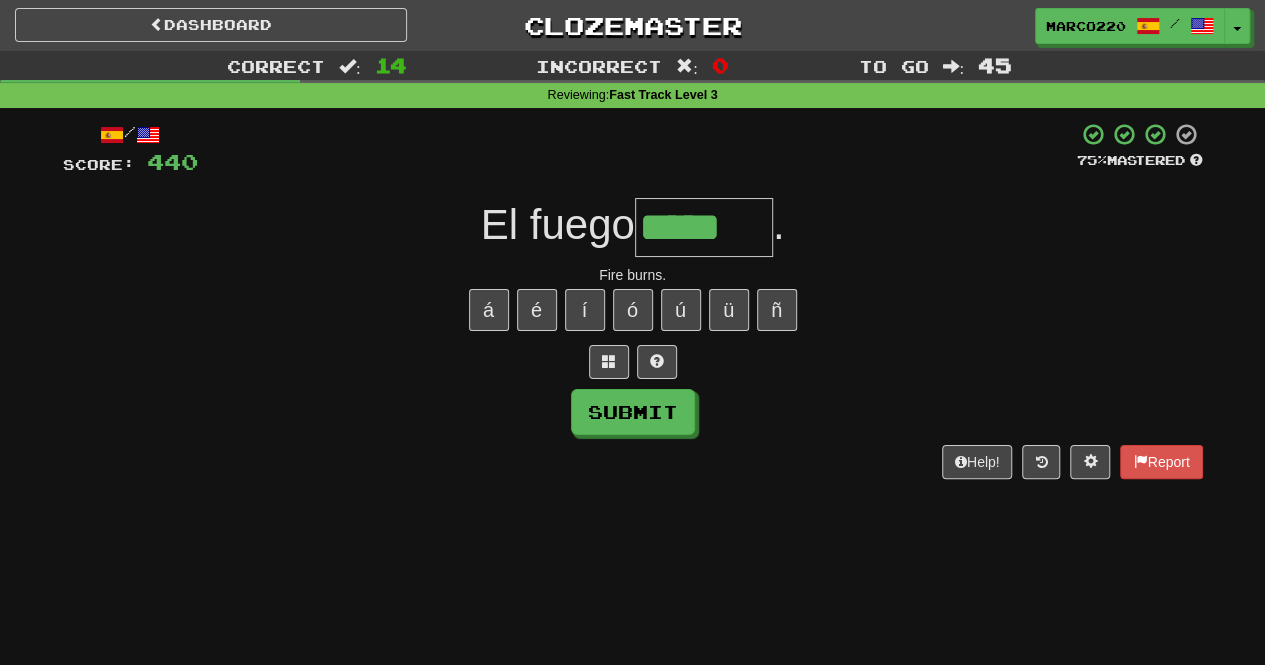 type on "*****" 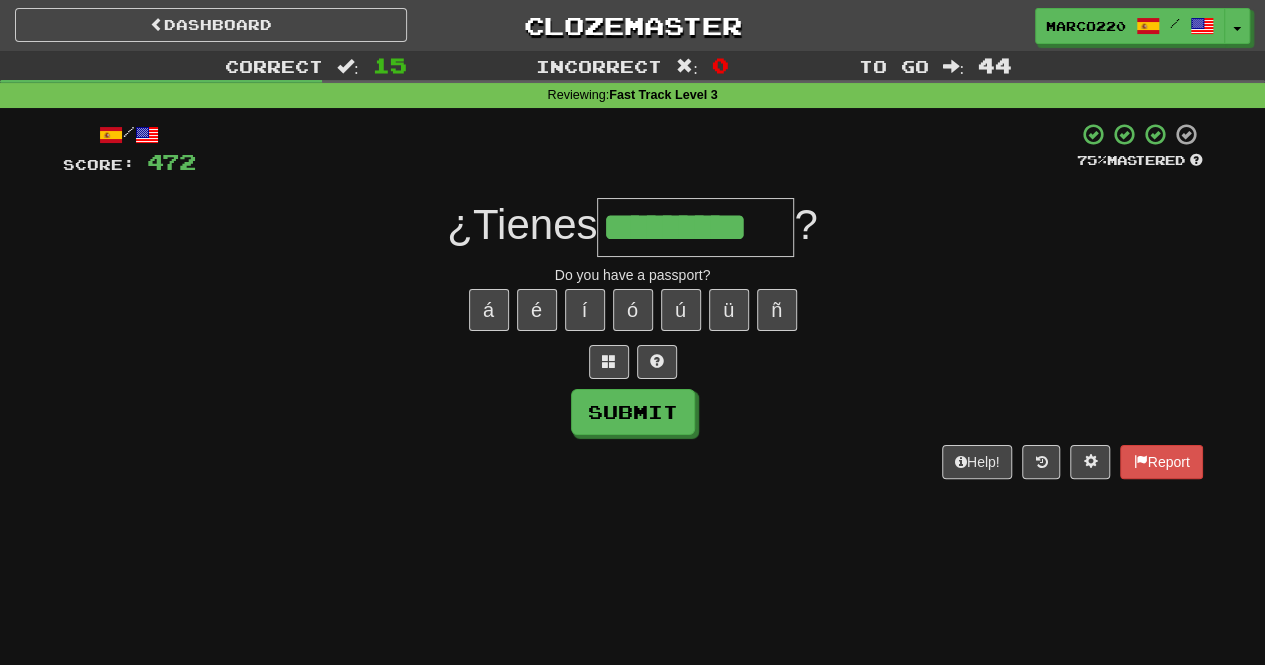 type on "*********" 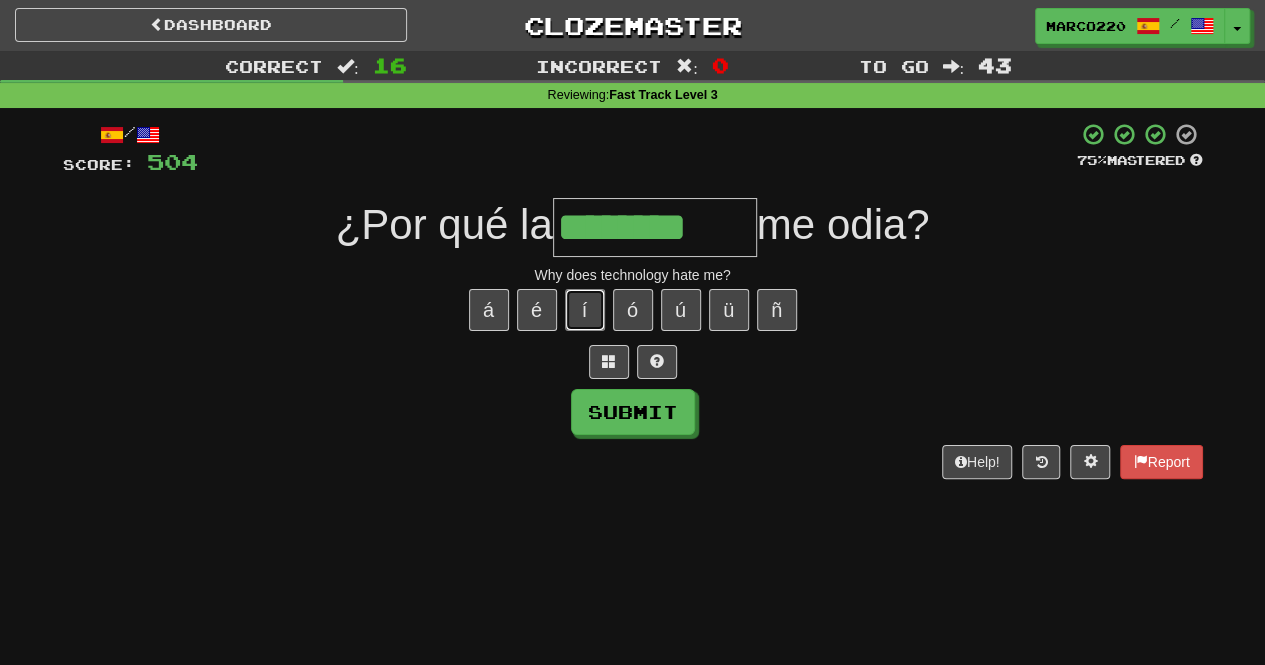 click on "í" at bounding box center (585, 310) 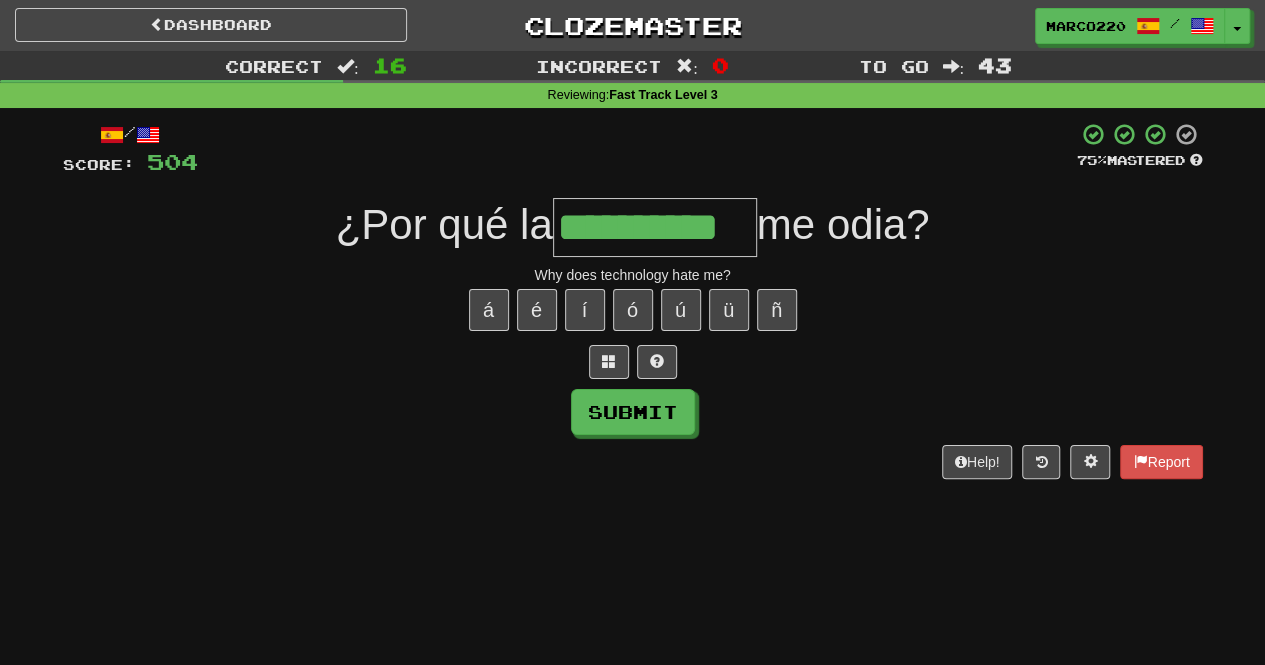 type on "**********" 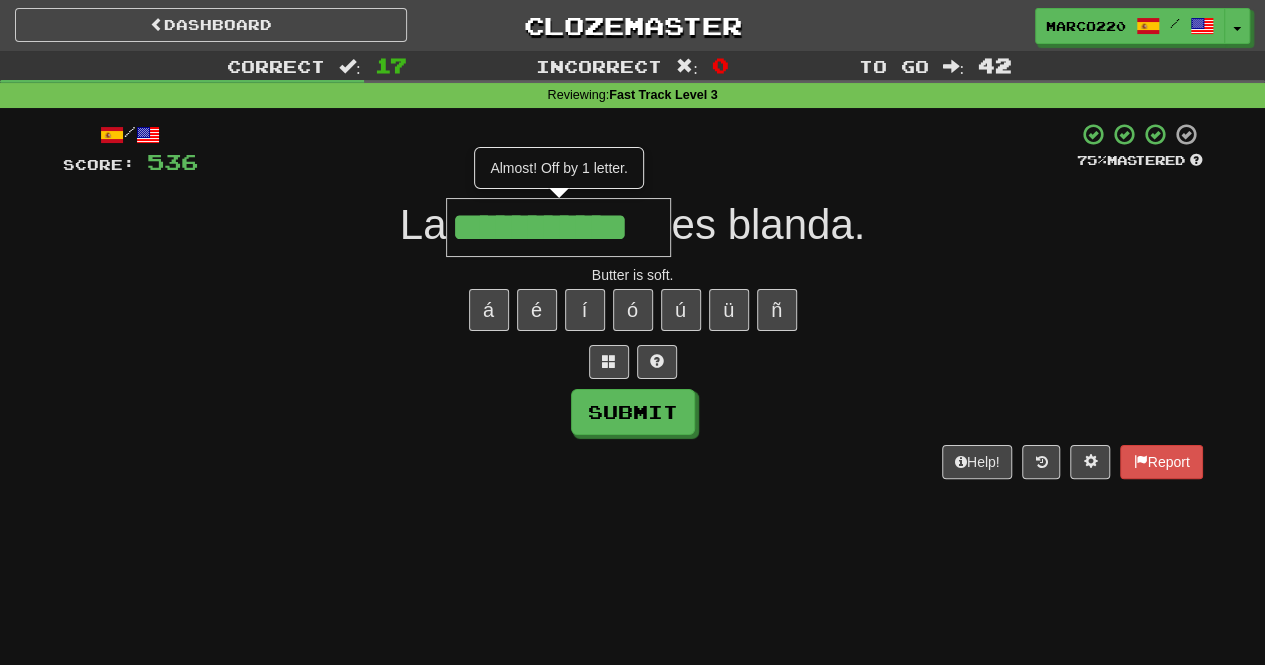 type on "**********" 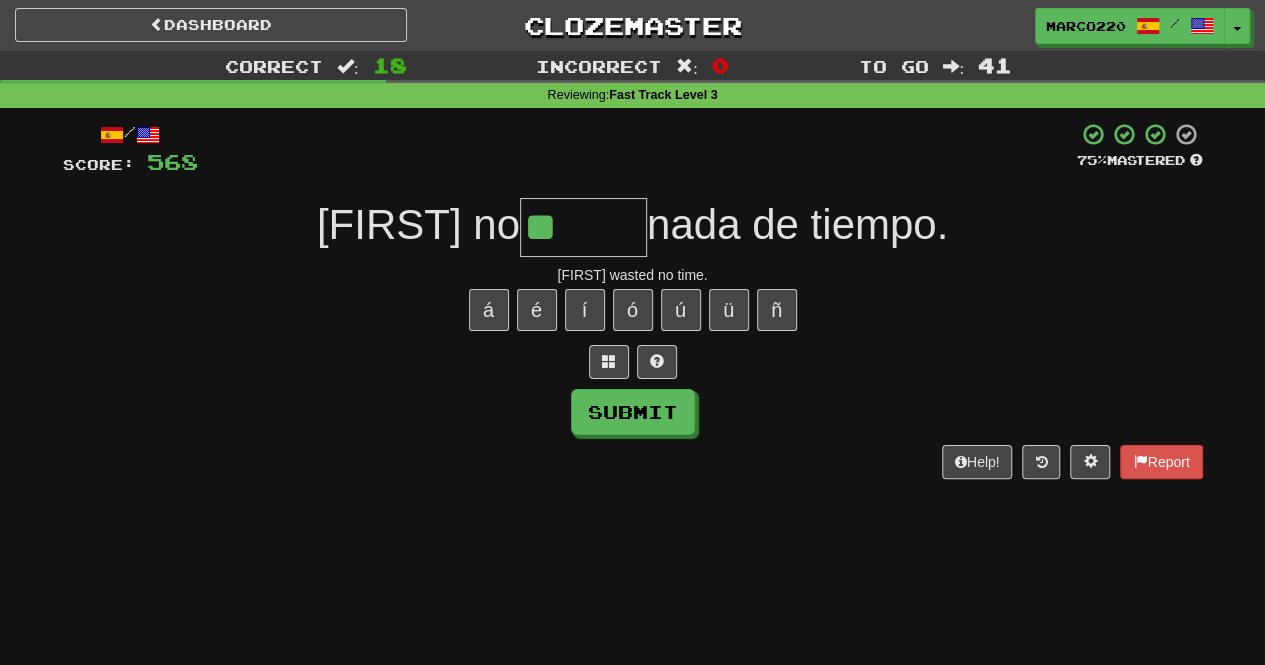 type on "*" 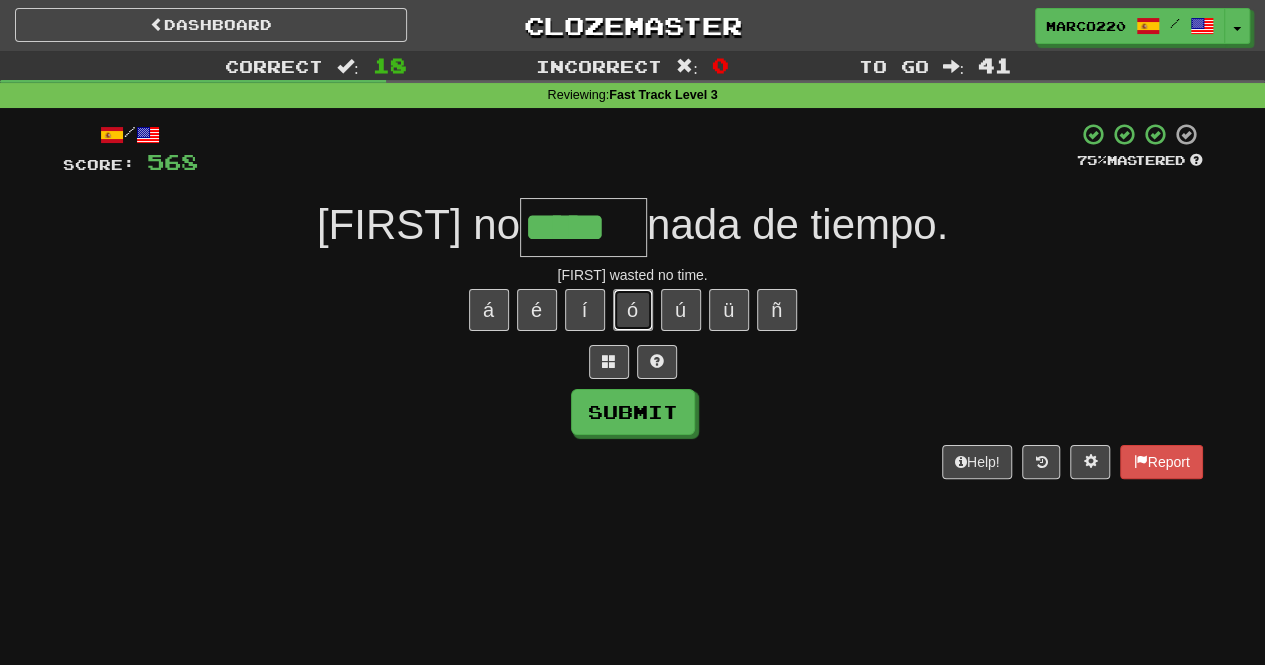 click on "ó" at bounding box center (633, 310) 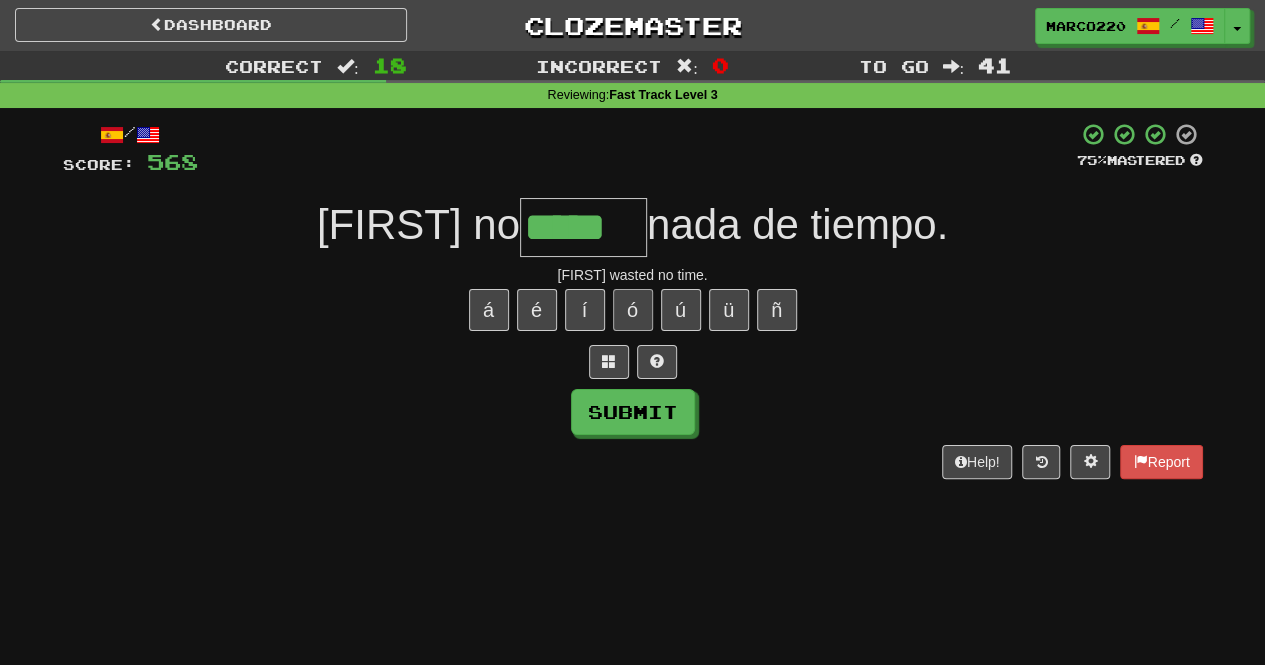type on "******" 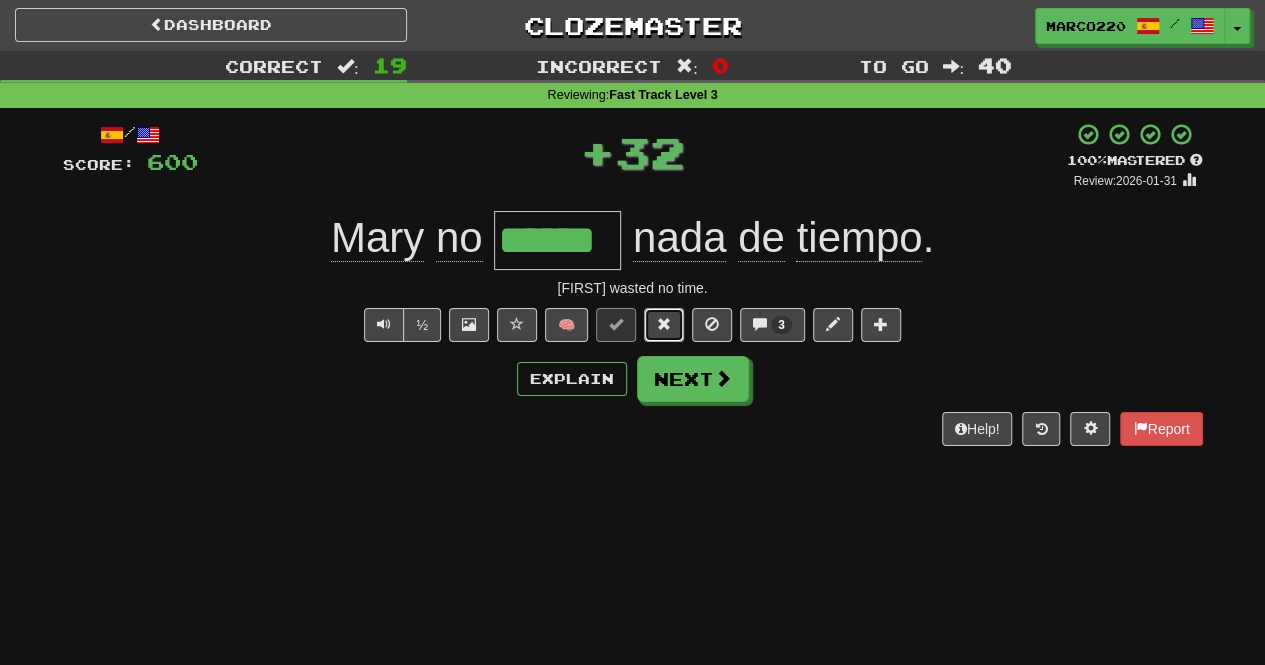 click at bounding box center (664, 324) 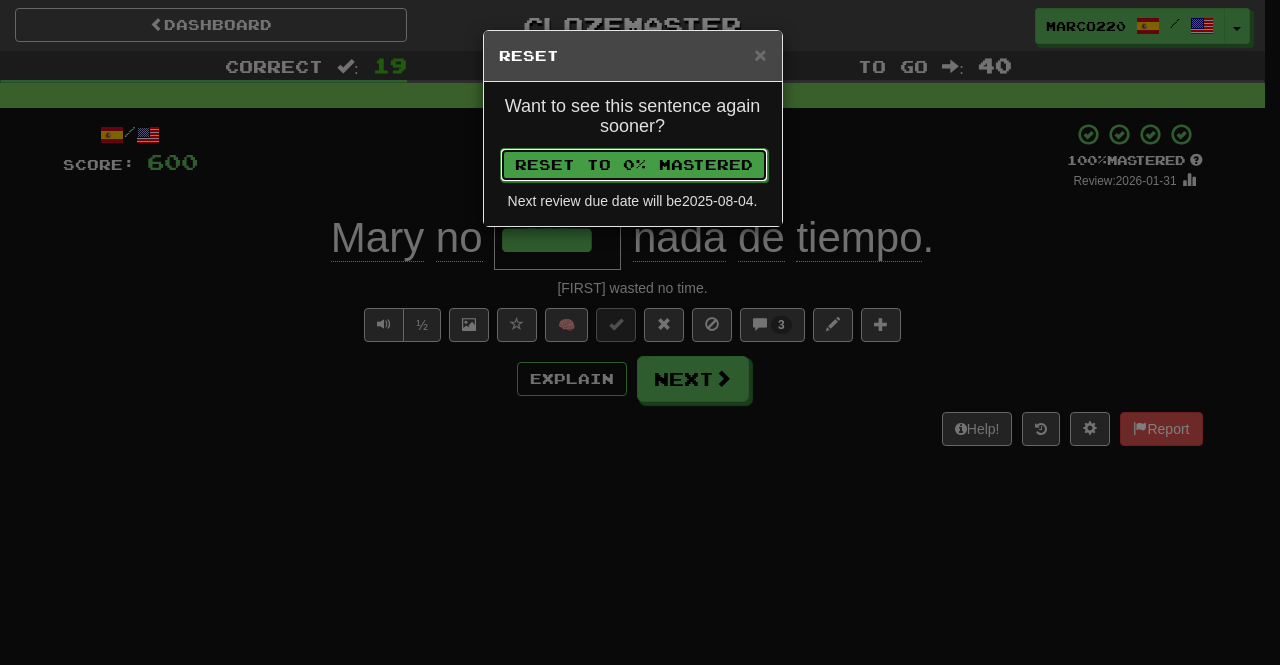 click on "Reset to 0% Mastered" at bounding box center [634, 165] 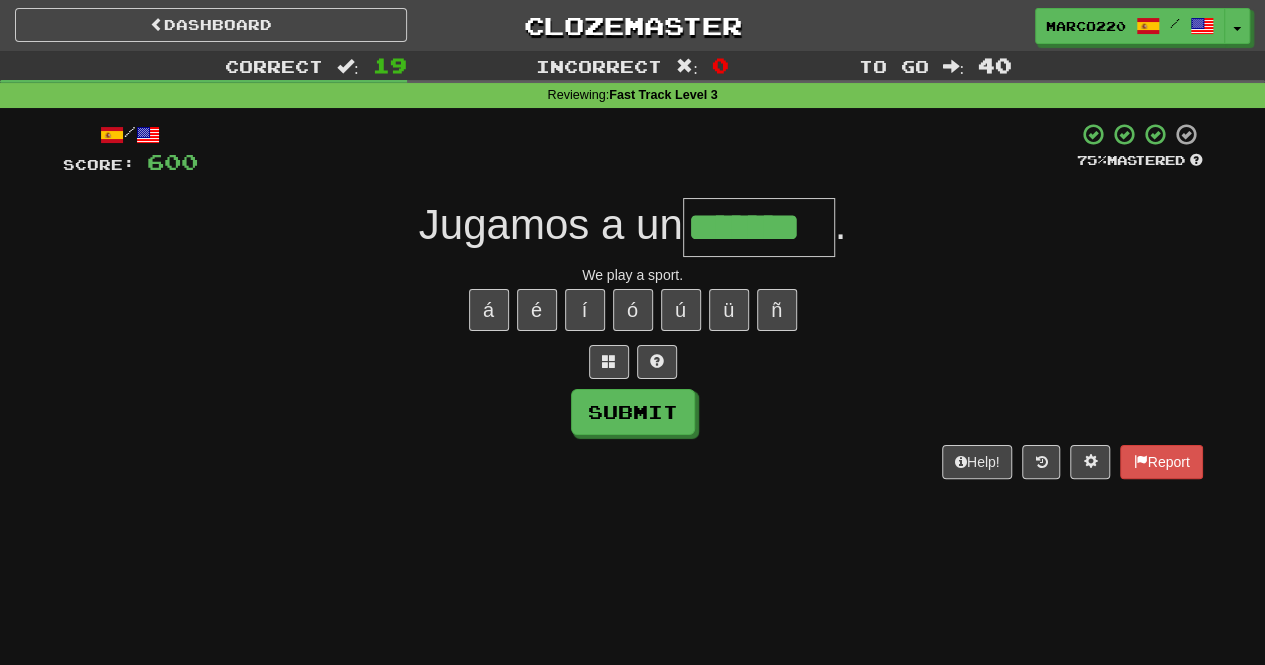 type on "*******" 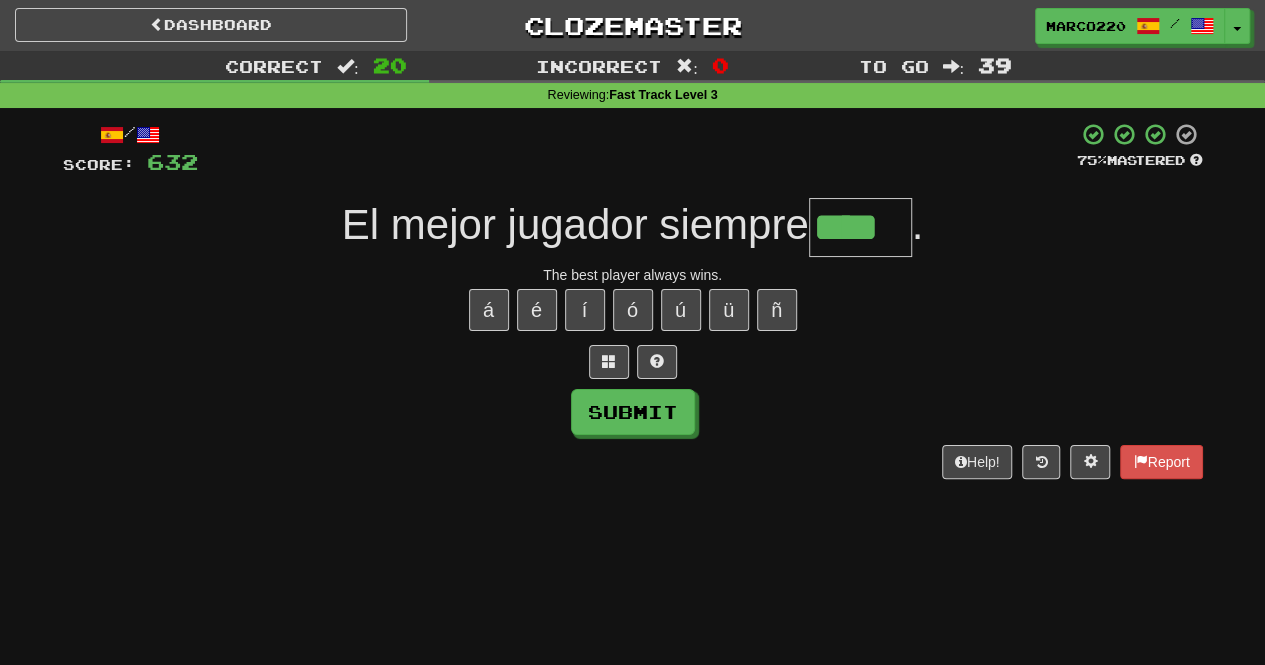 type on "****" 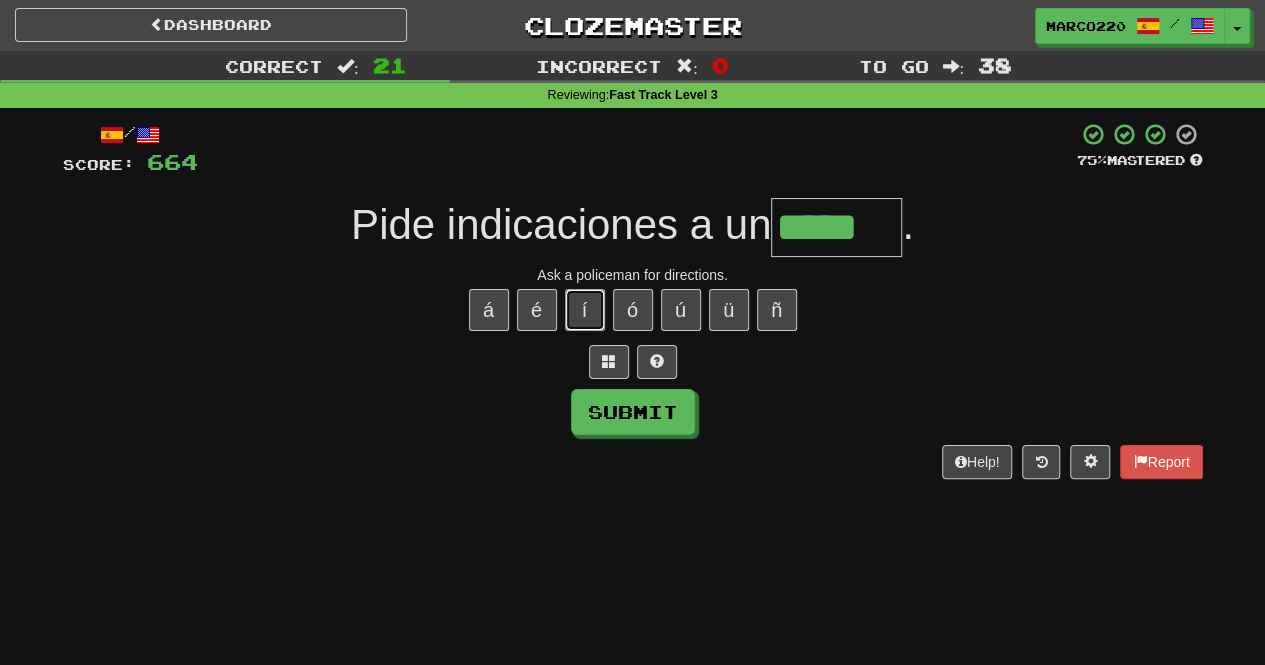 click on "í" at bounding box center (585, 310) 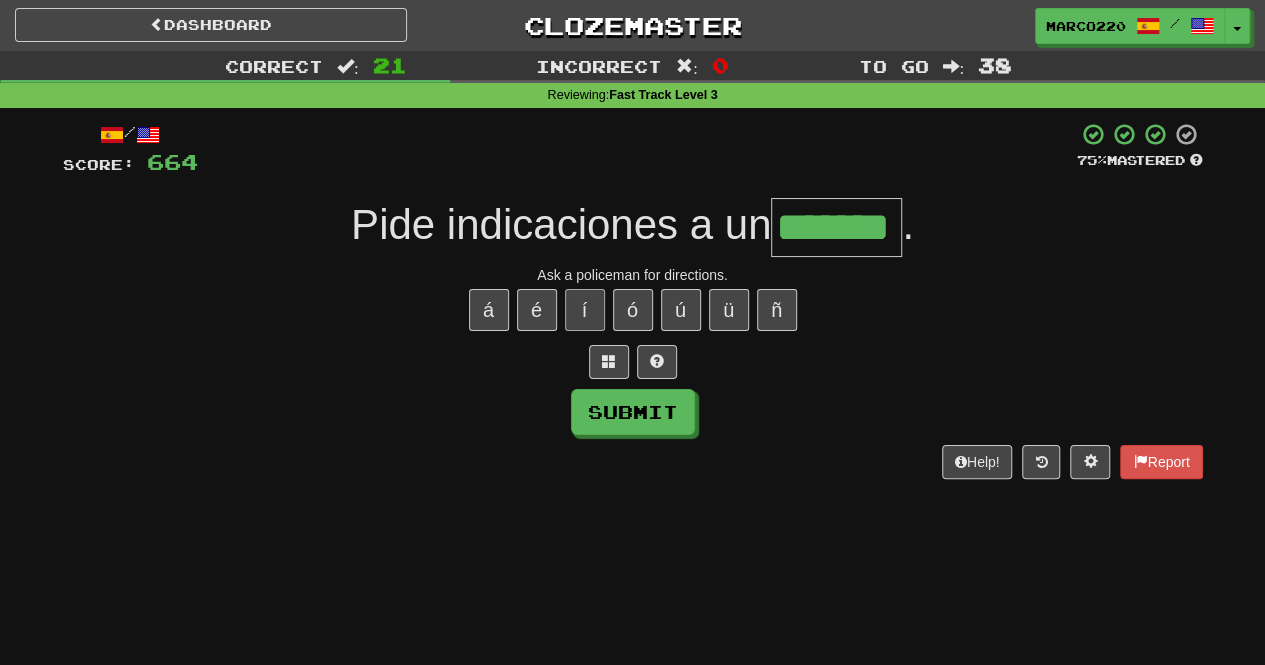 type on "*******" 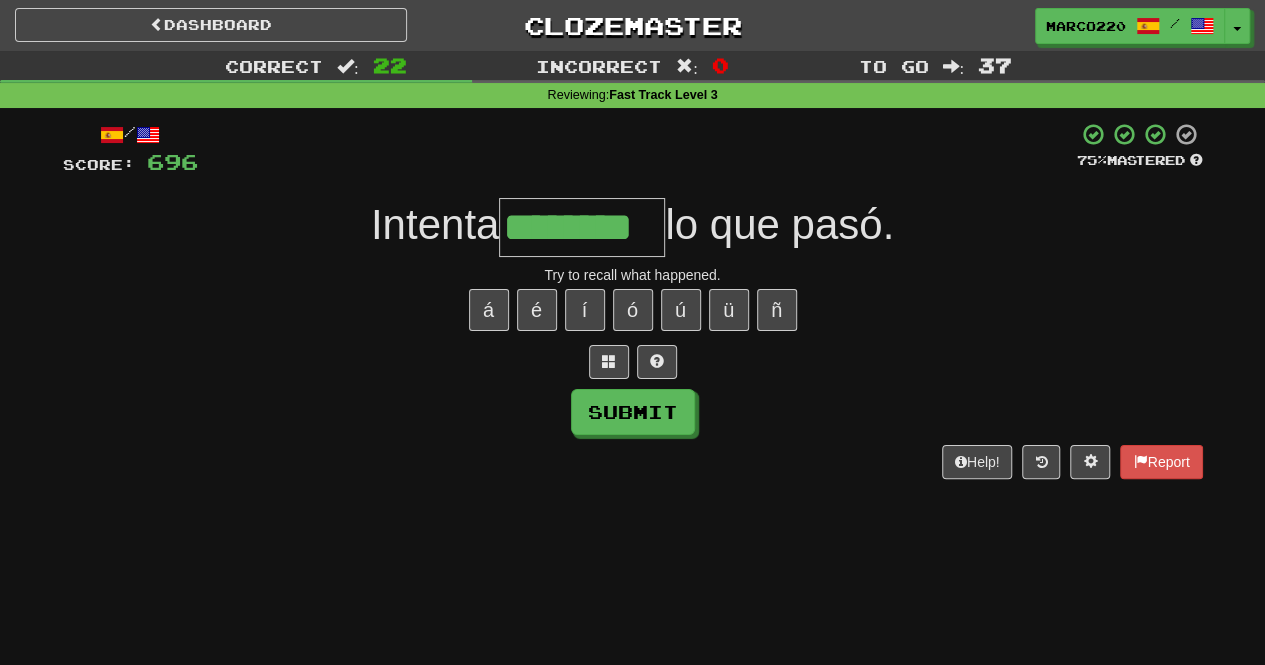 type on "********" 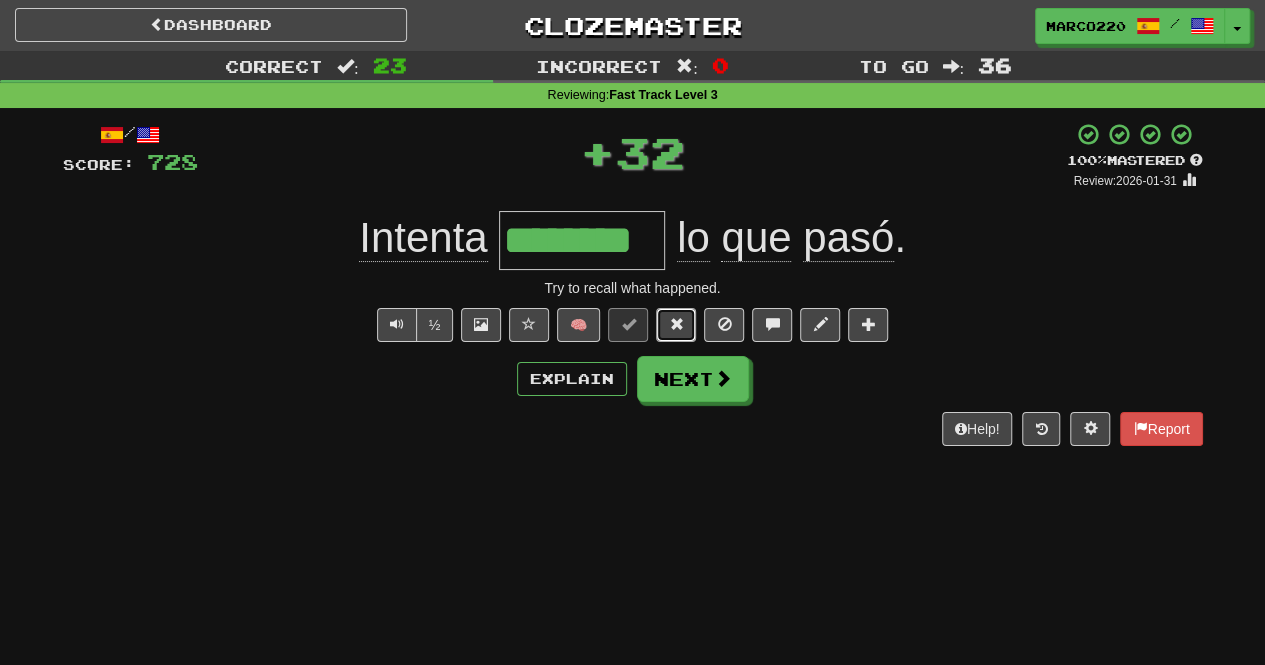 click at bounding box center (676, 324) 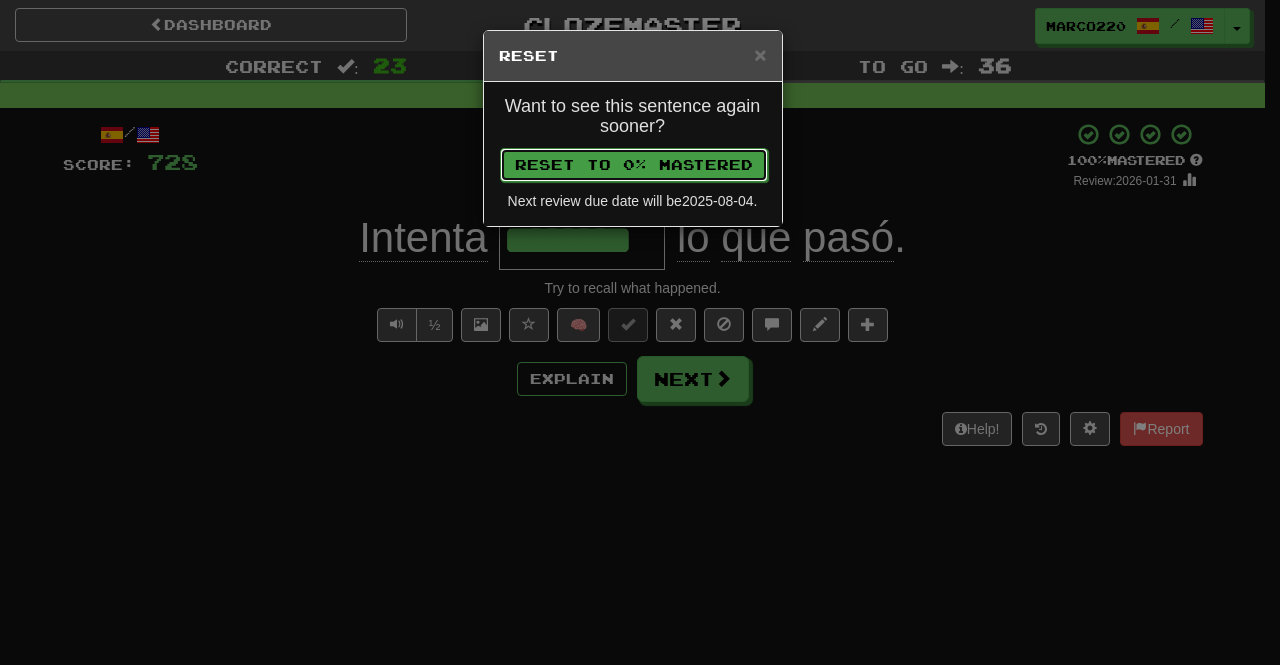 click on "Reset to 0% Mastered" at bounding box center (634, 165) 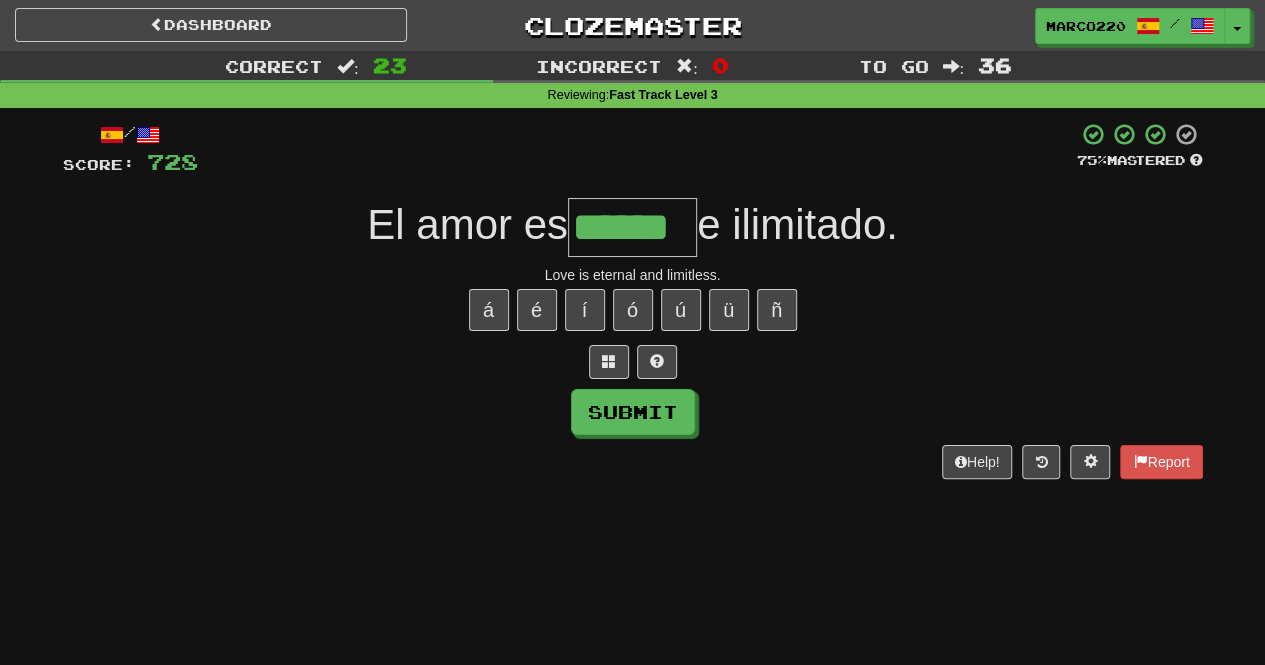 type on "******" 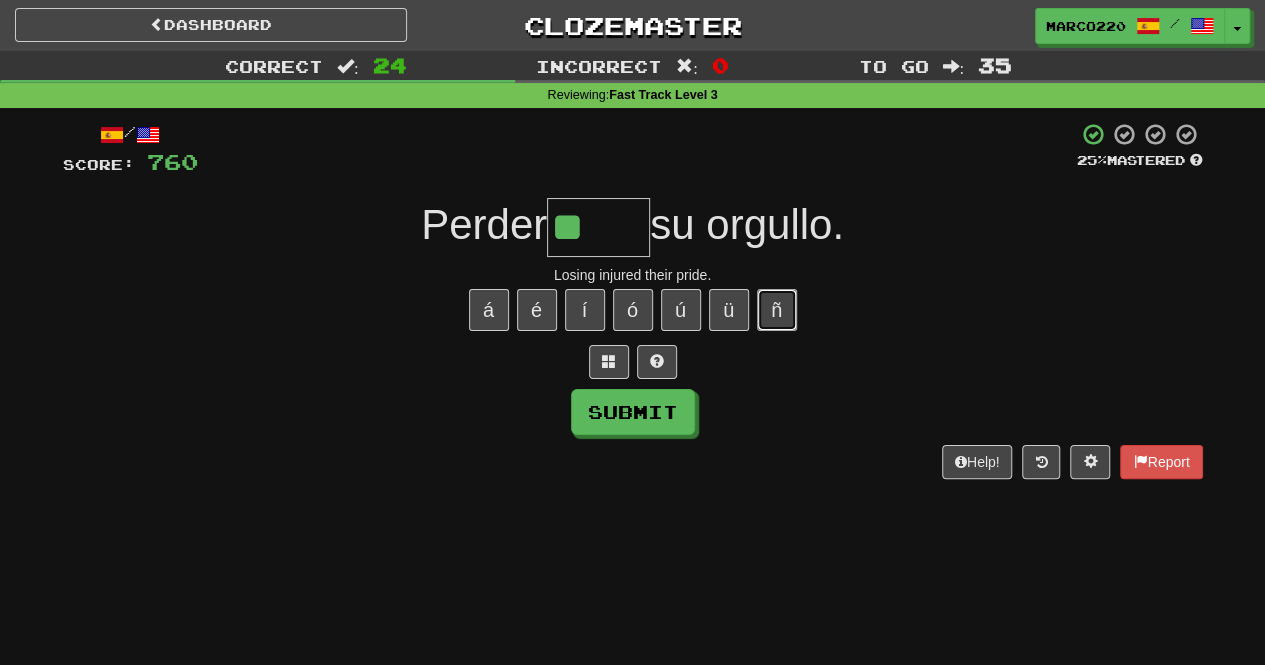 click on "ñ" at bounding box center (777, 310) 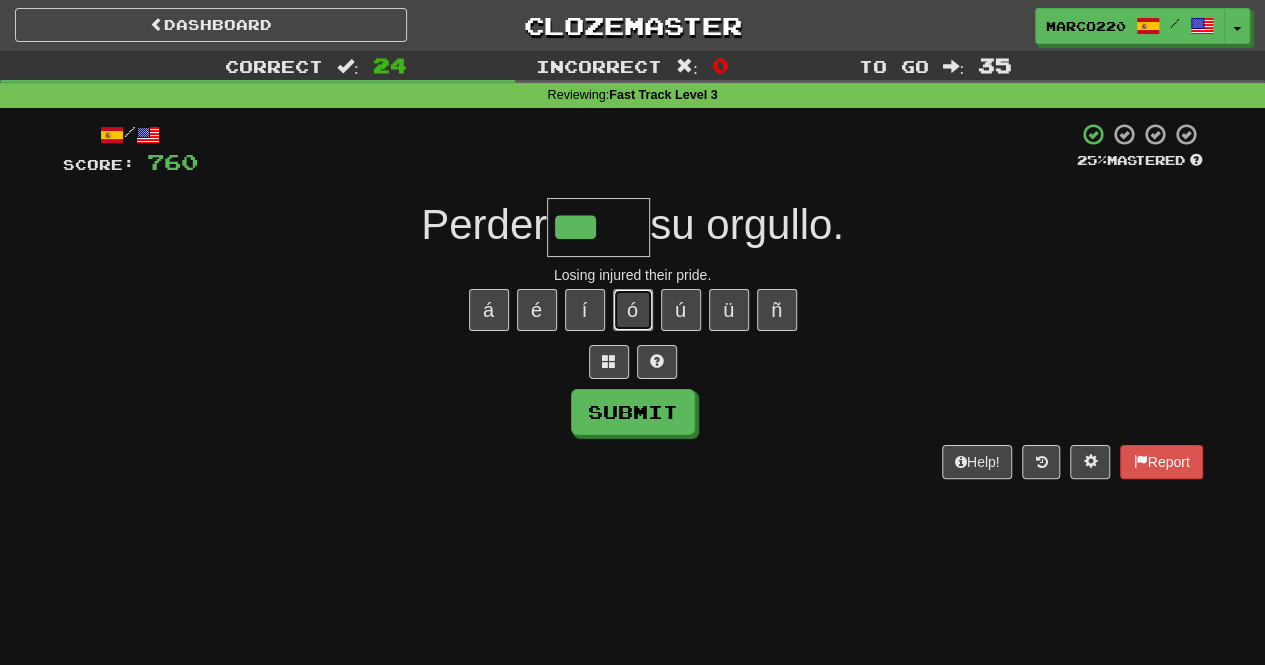 click on "ó" at bounding box center [633, 310] 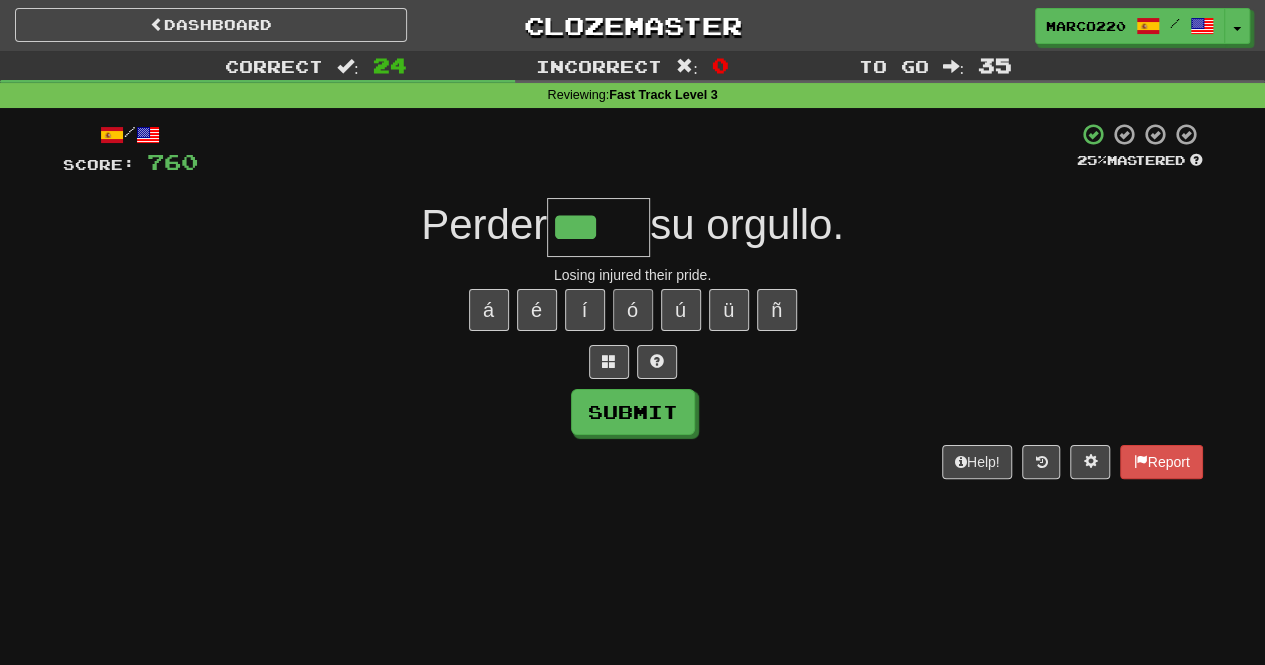 type on "****" 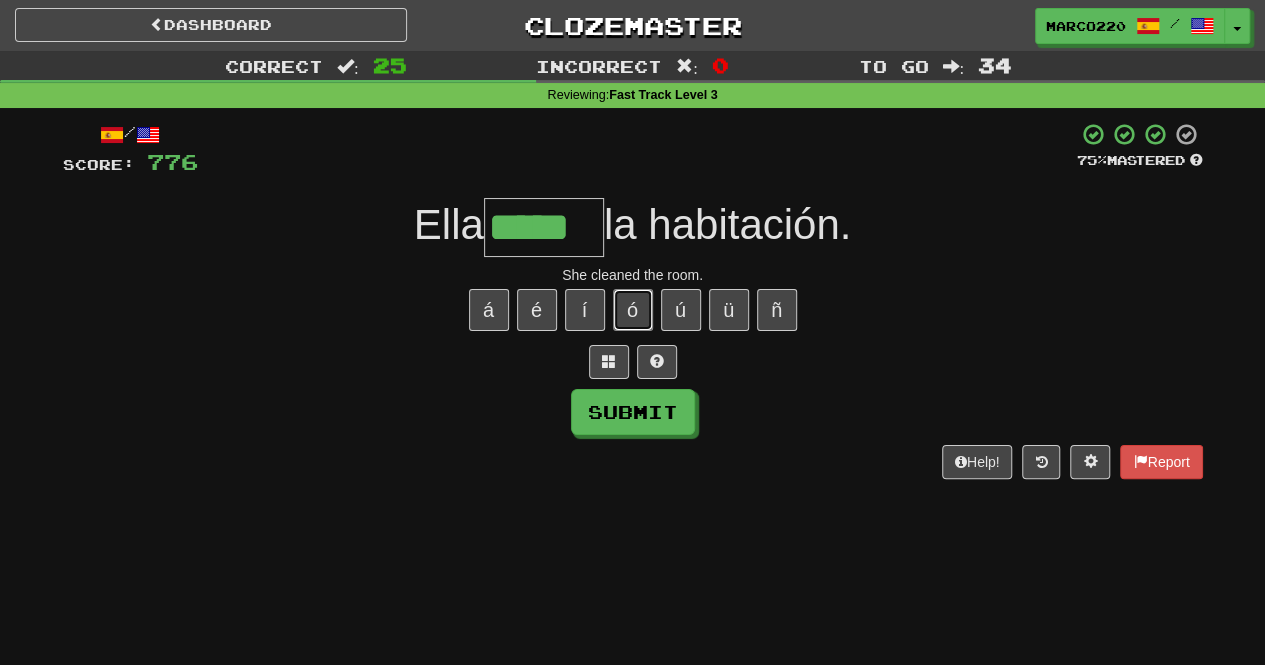 click on "ó" at bounding box center (633, 310) 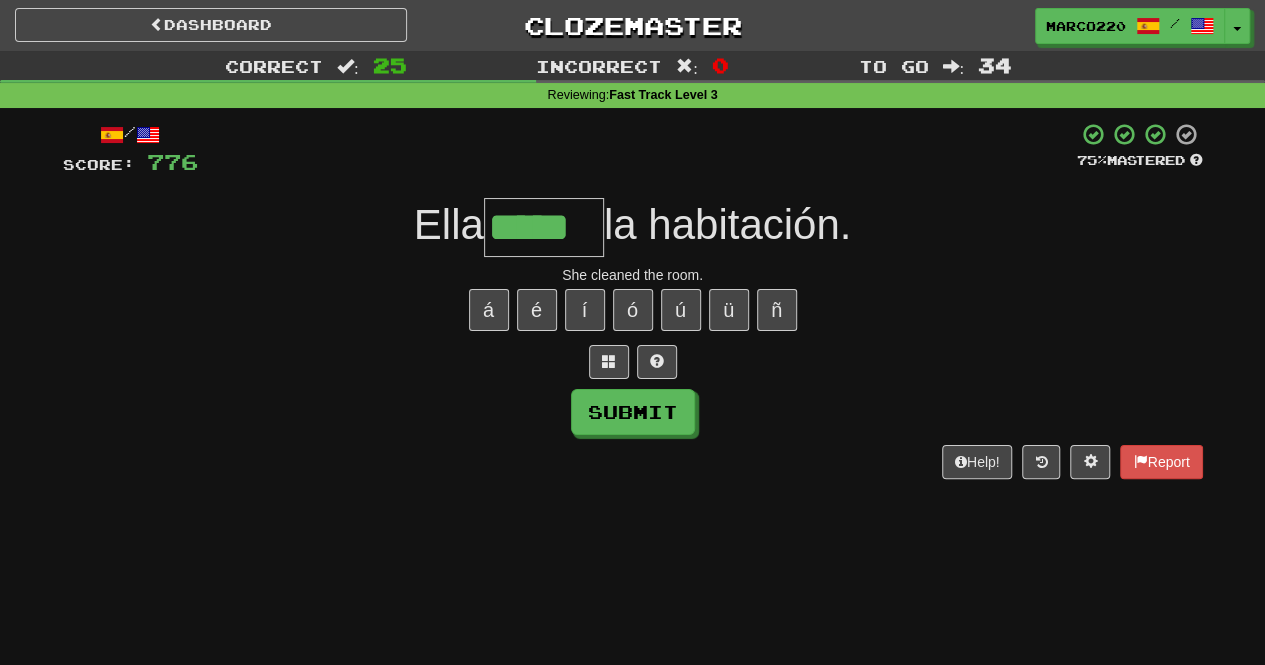 type on "******" 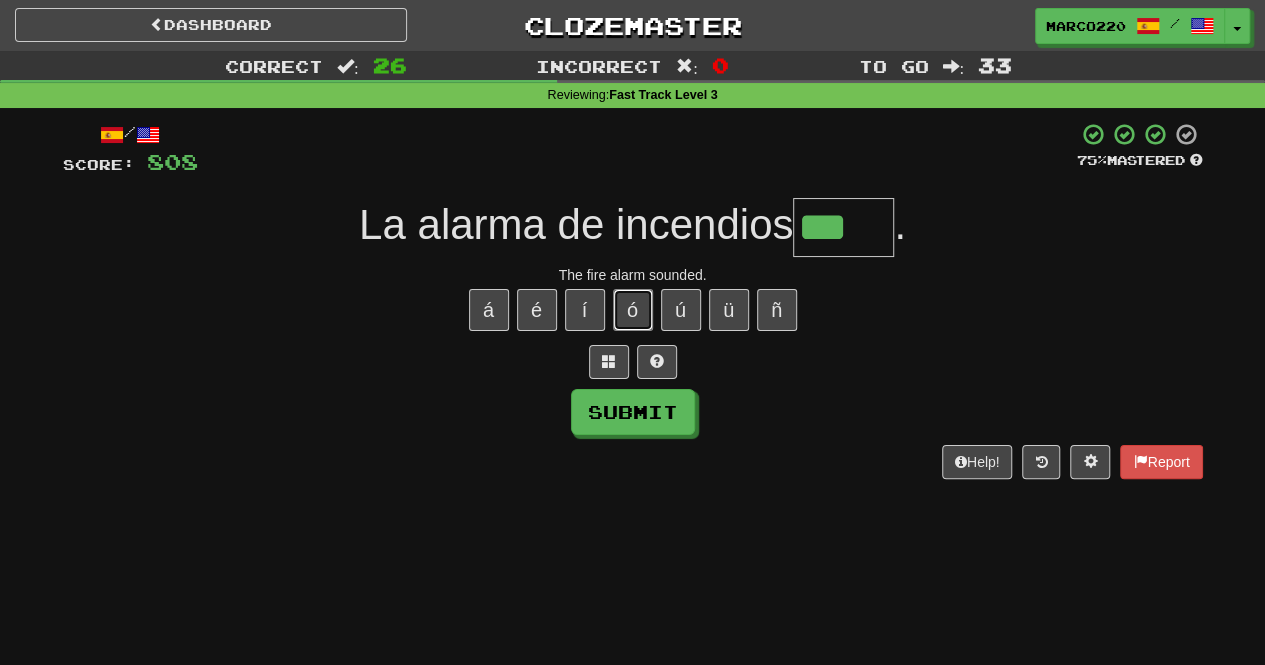 click on "ó" at bounding box center [633, 310] 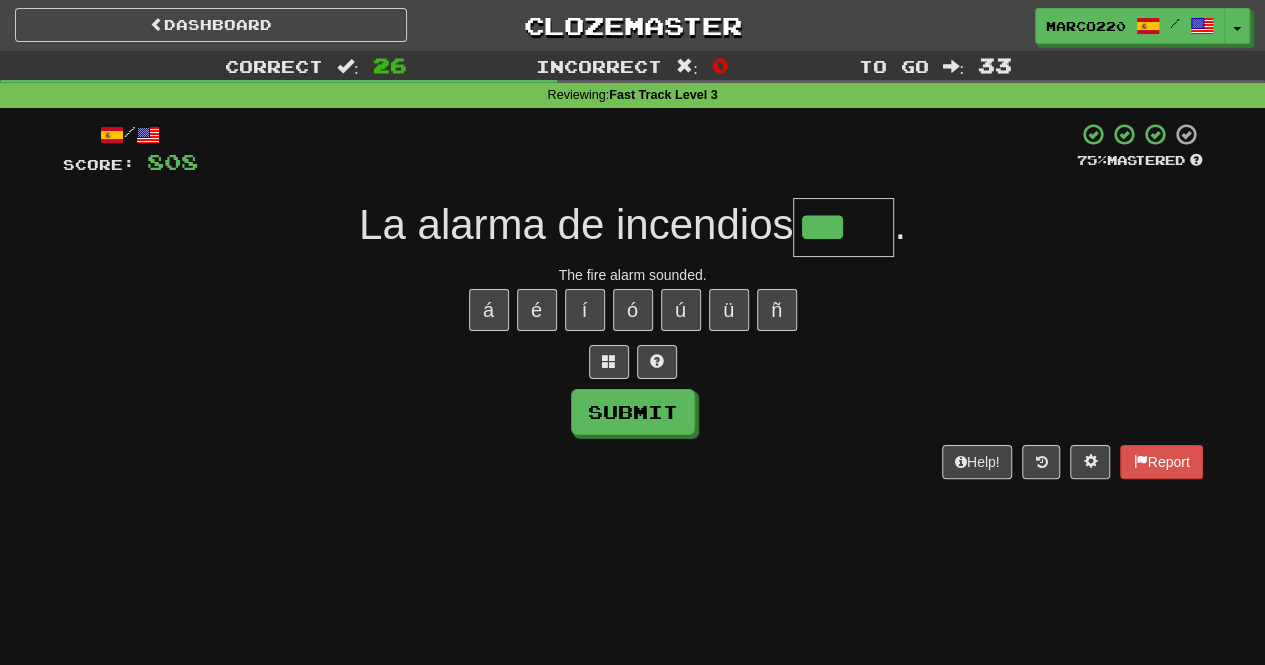 type on "****" 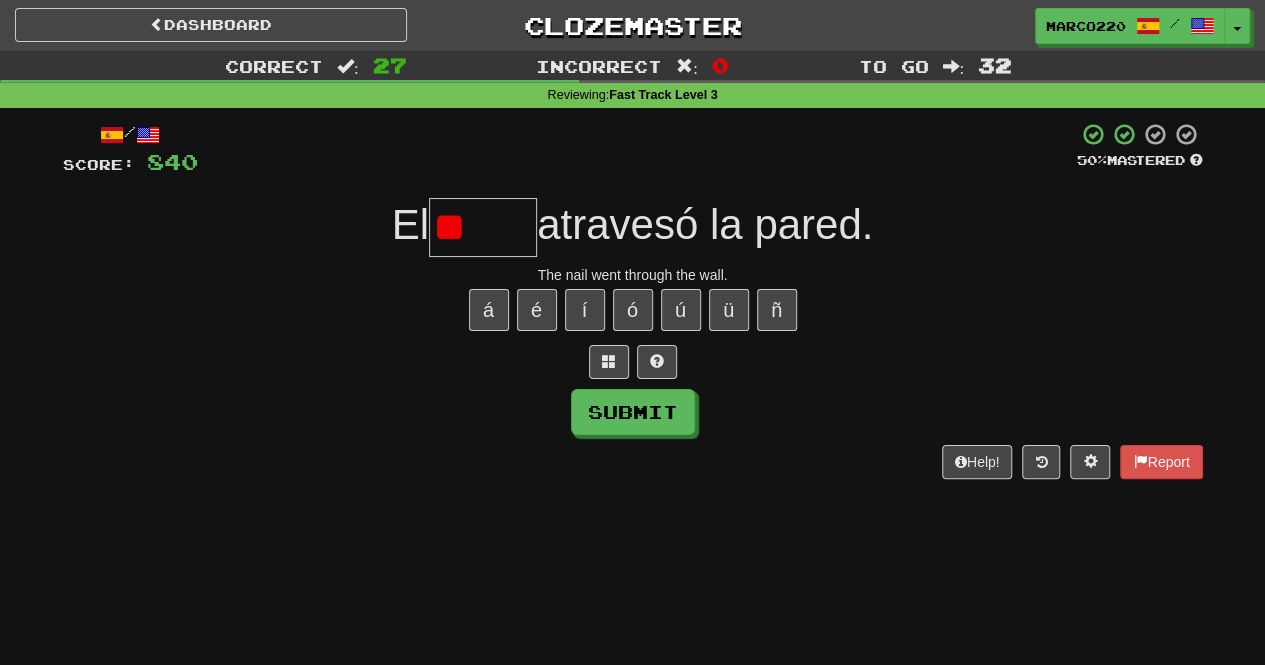 type on "*" 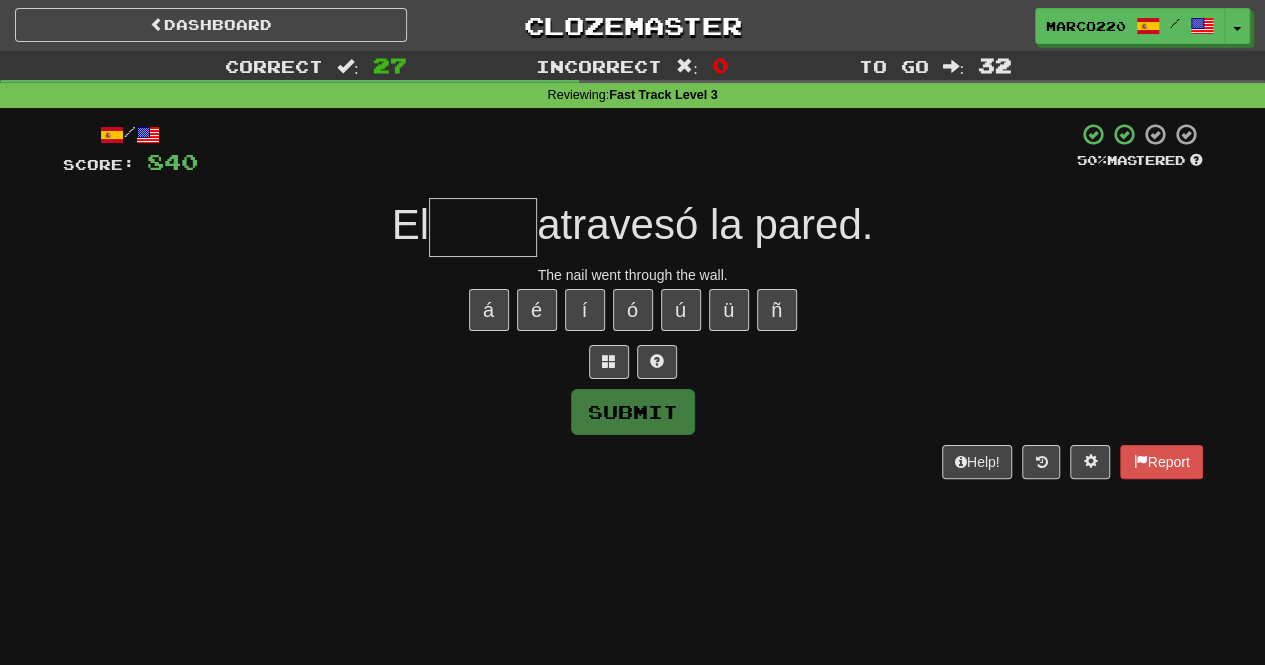 type on "*" 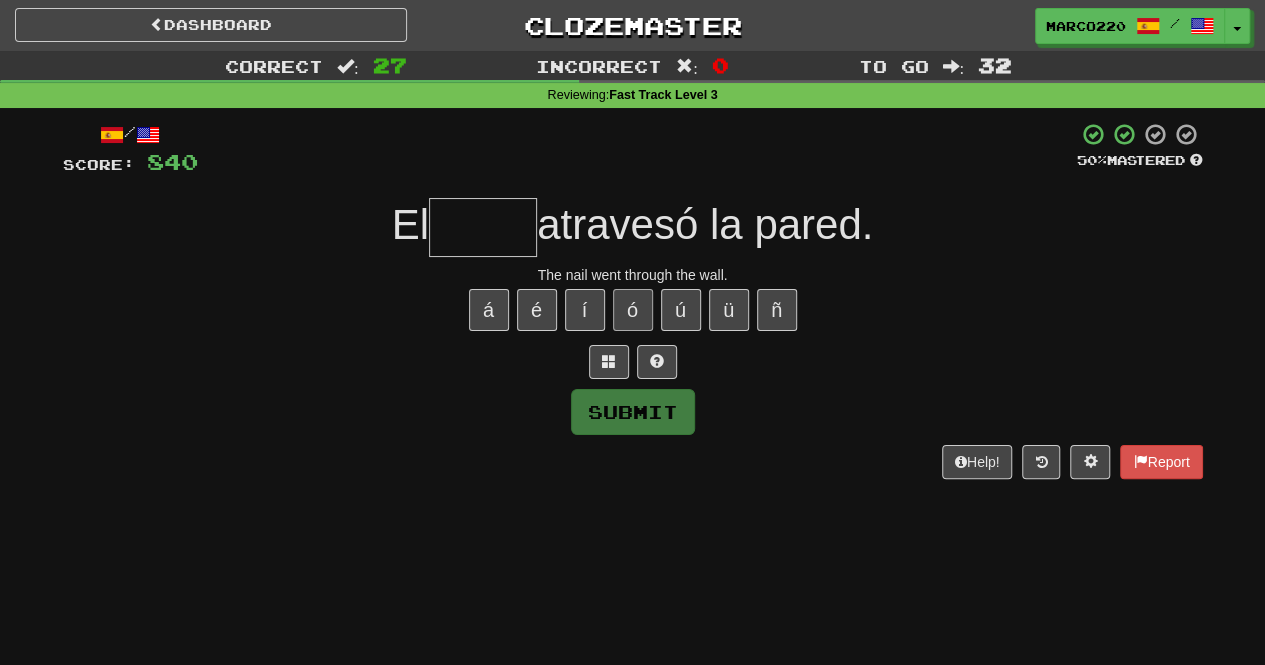type on "*****" 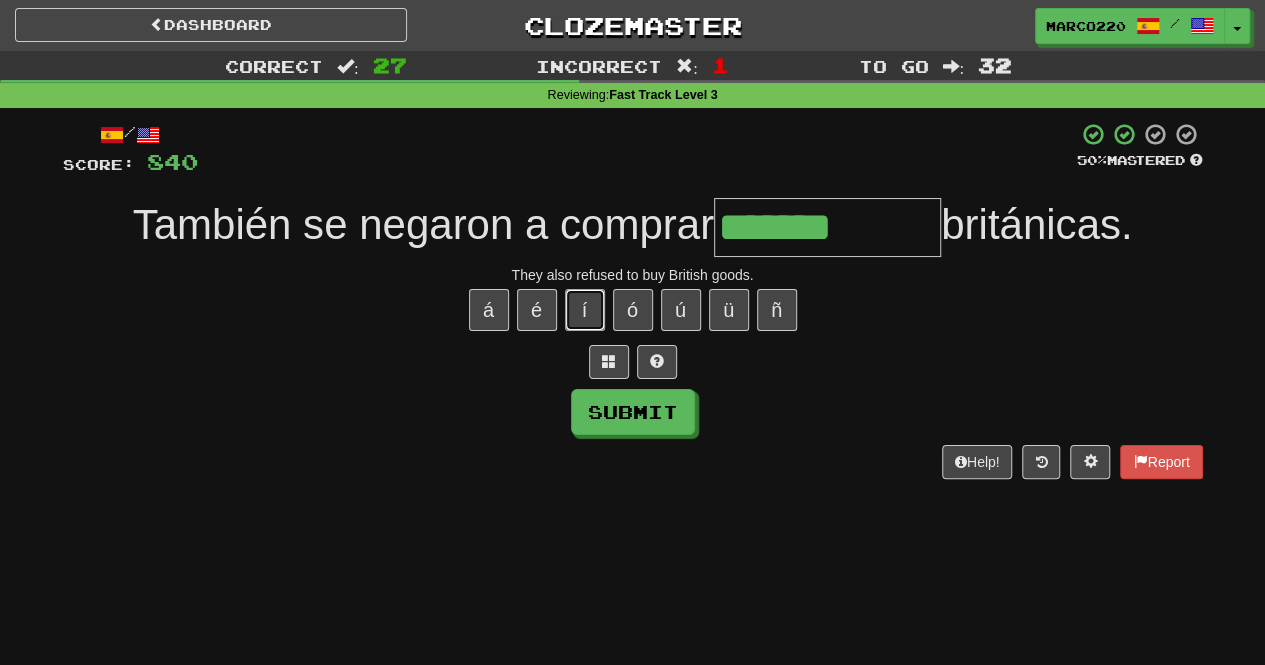 click on "í" at bounding box center [585, 310] 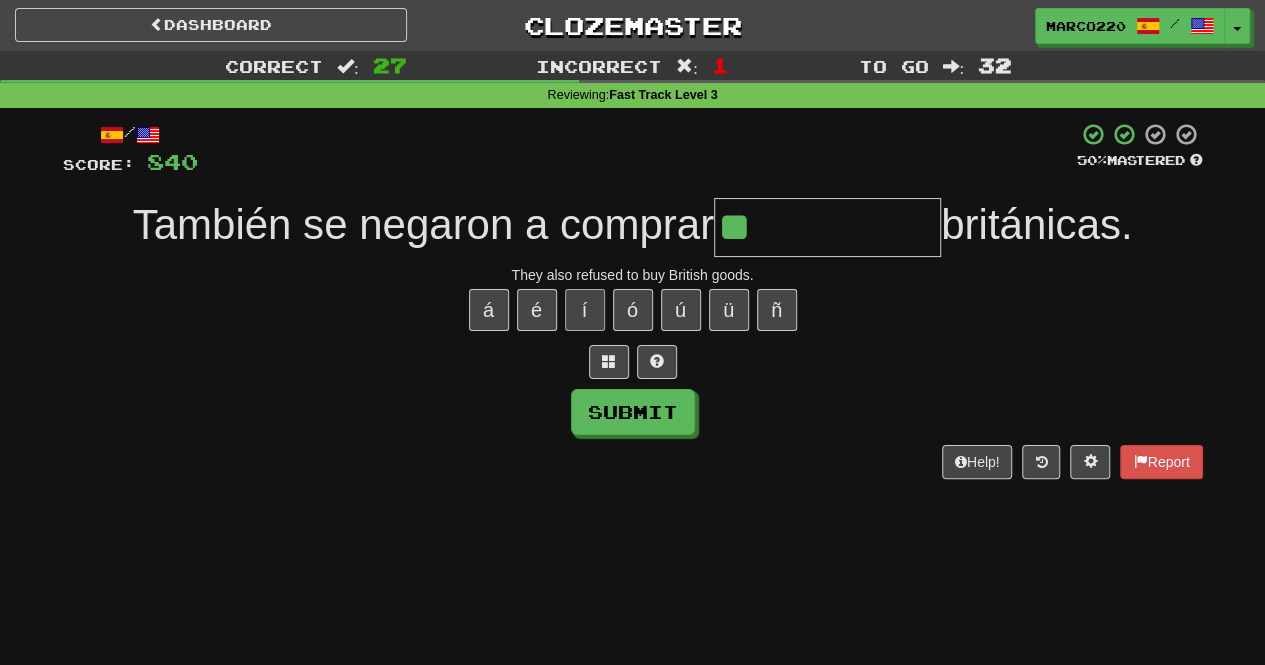 type on "*" 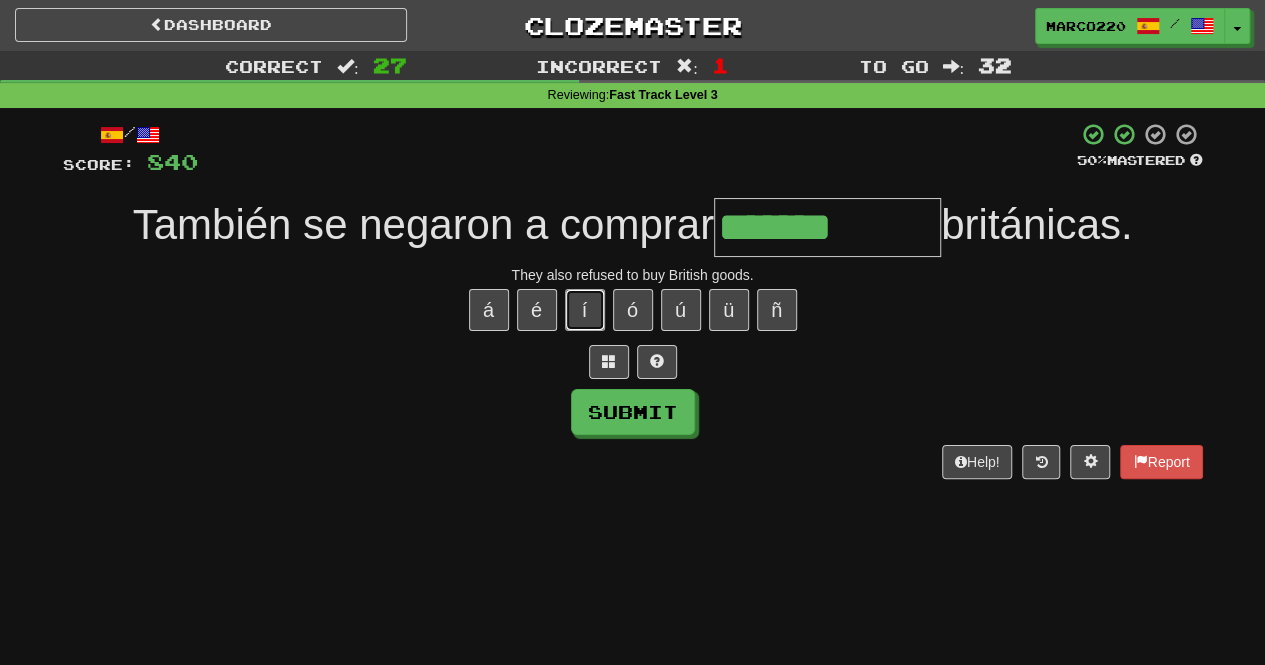 click on "í" at bounding box center (585, 310) 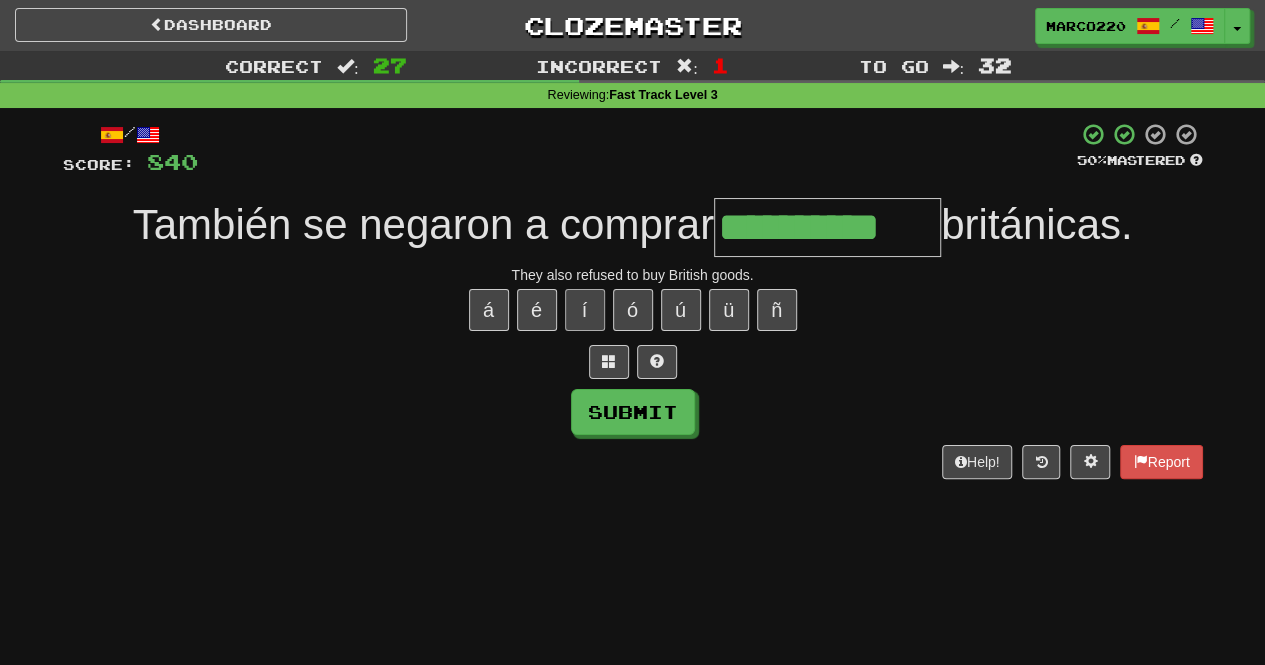 type on "**********" 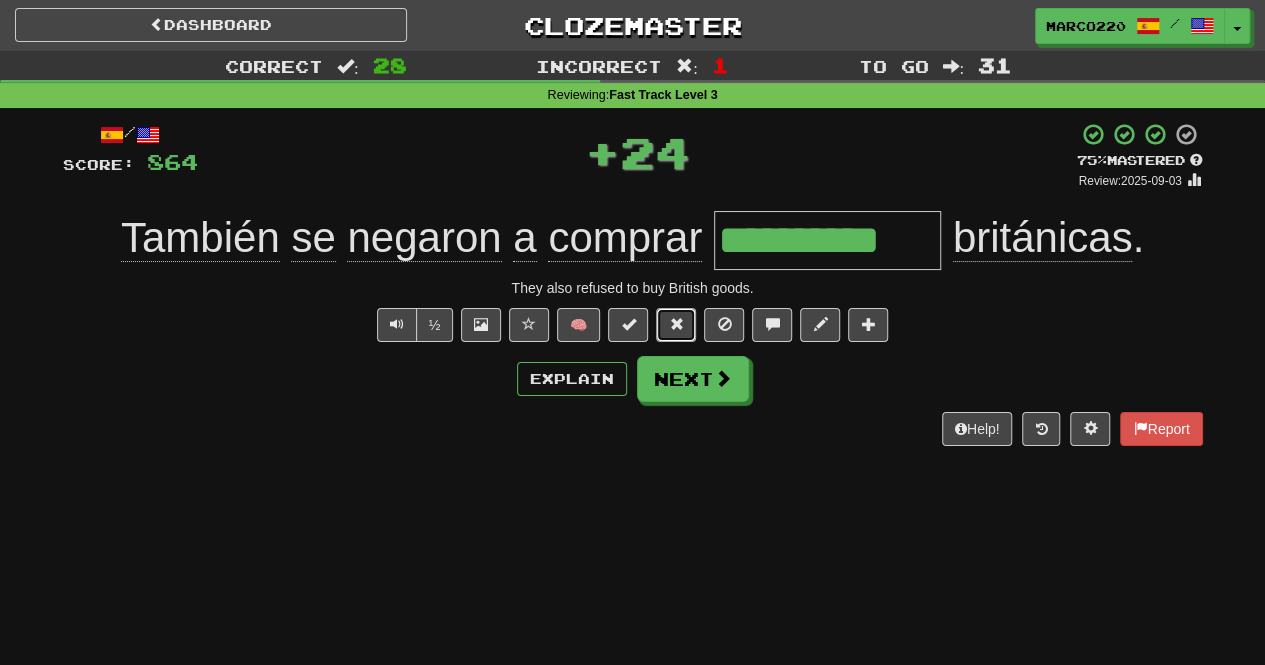 click at bounding box center [676, 324] 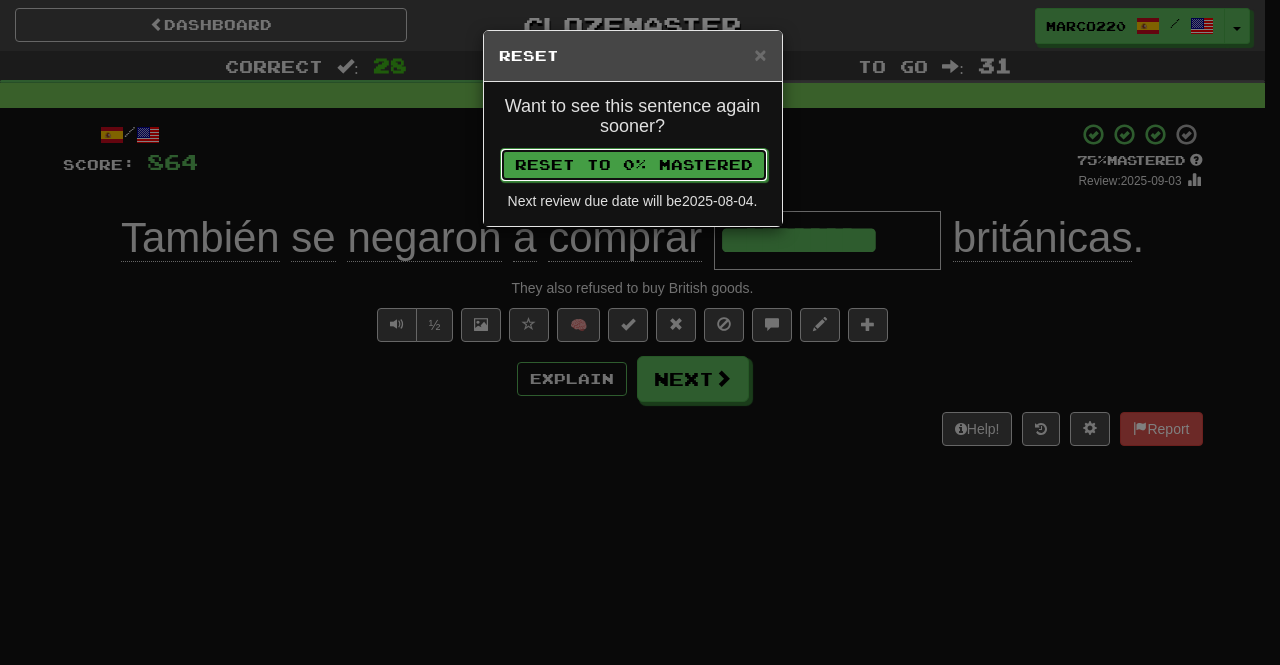 click on "Reset to 0% Mastered" at bounding box center [634, 165] 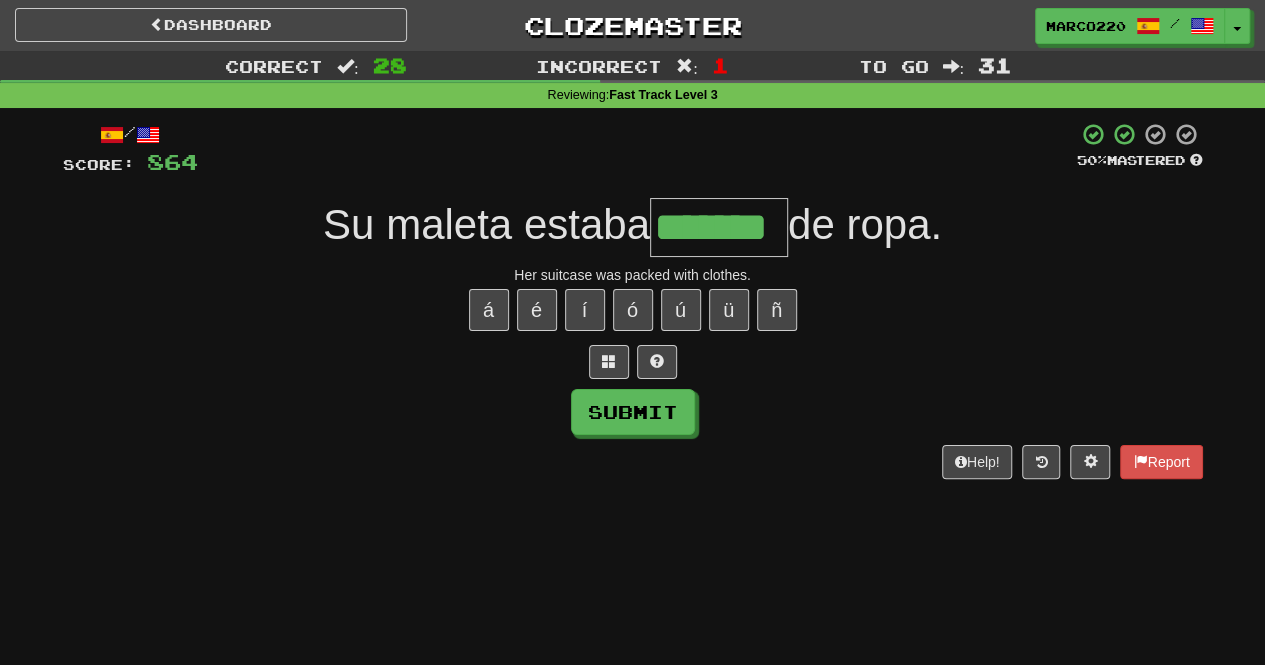 type on "*******" 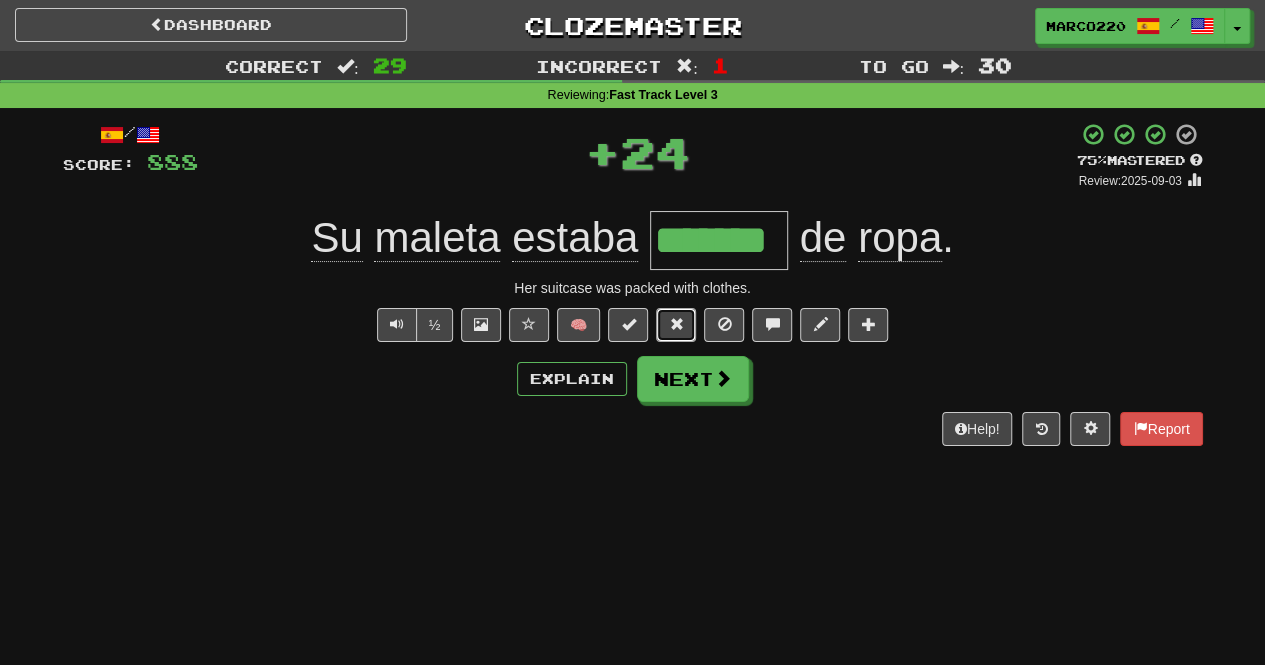 click at bounding box center (676, 324) 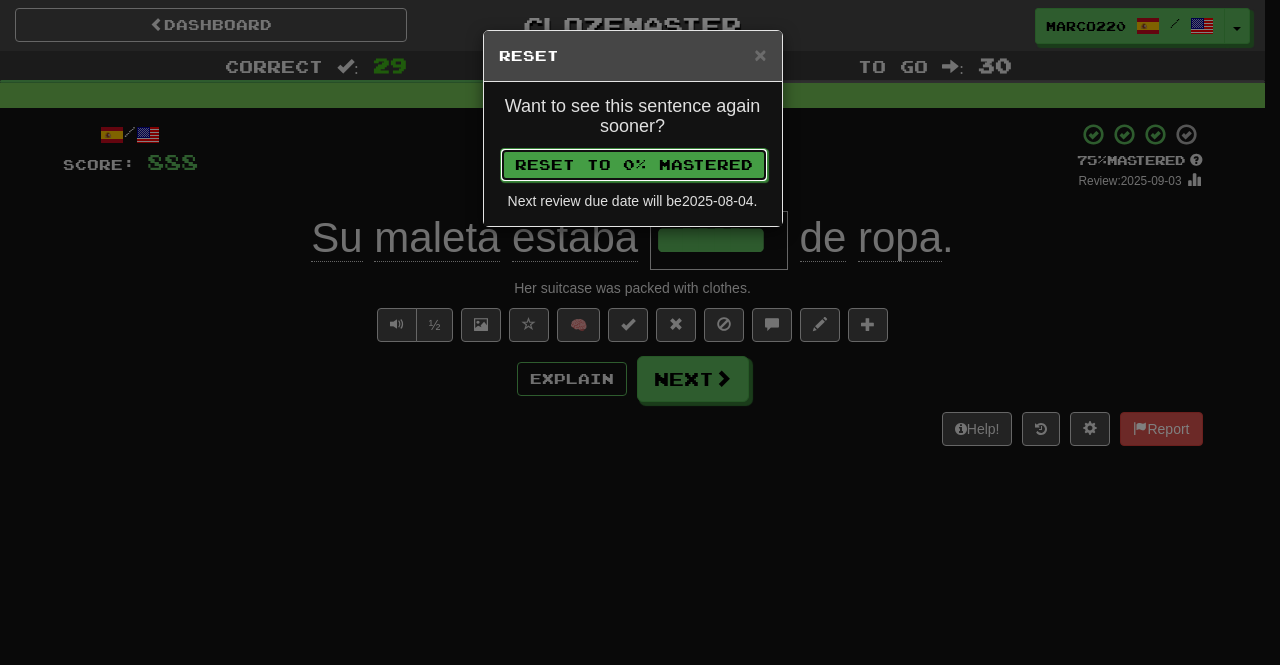 click on "Reset to 0% Mastered" at bounding box center (634, 165) 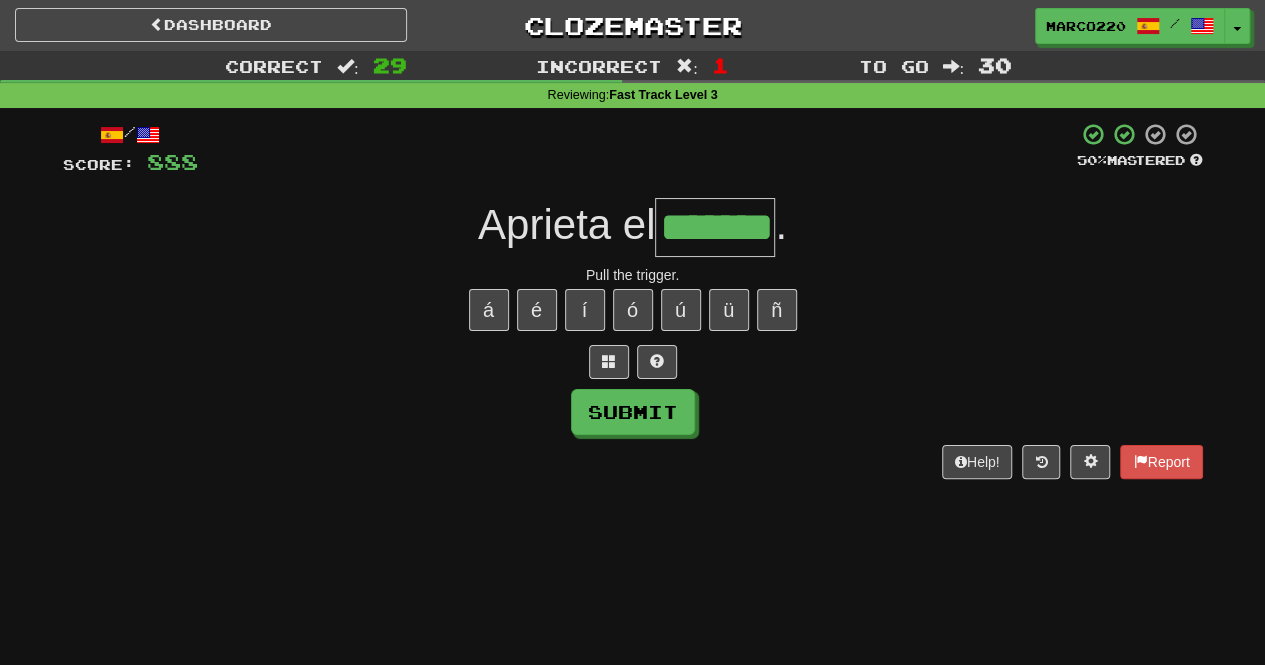 type on "*******" 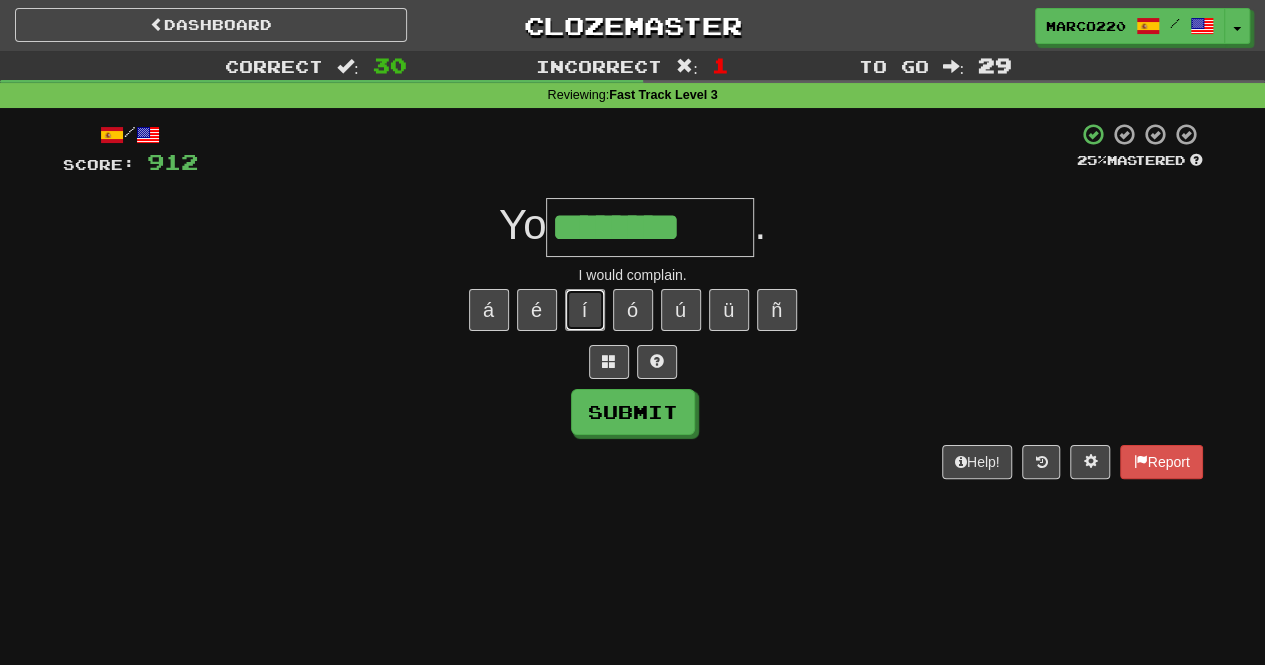 click on "í" at bounding box center (585, 310) 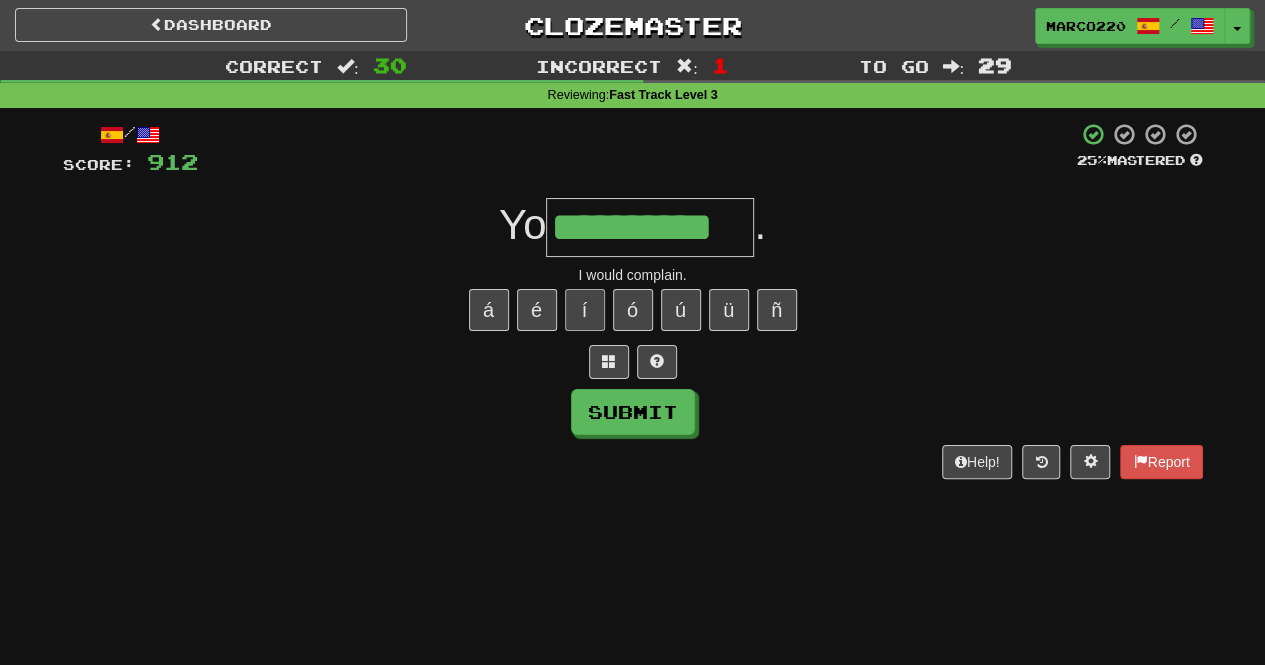 type on "**********" 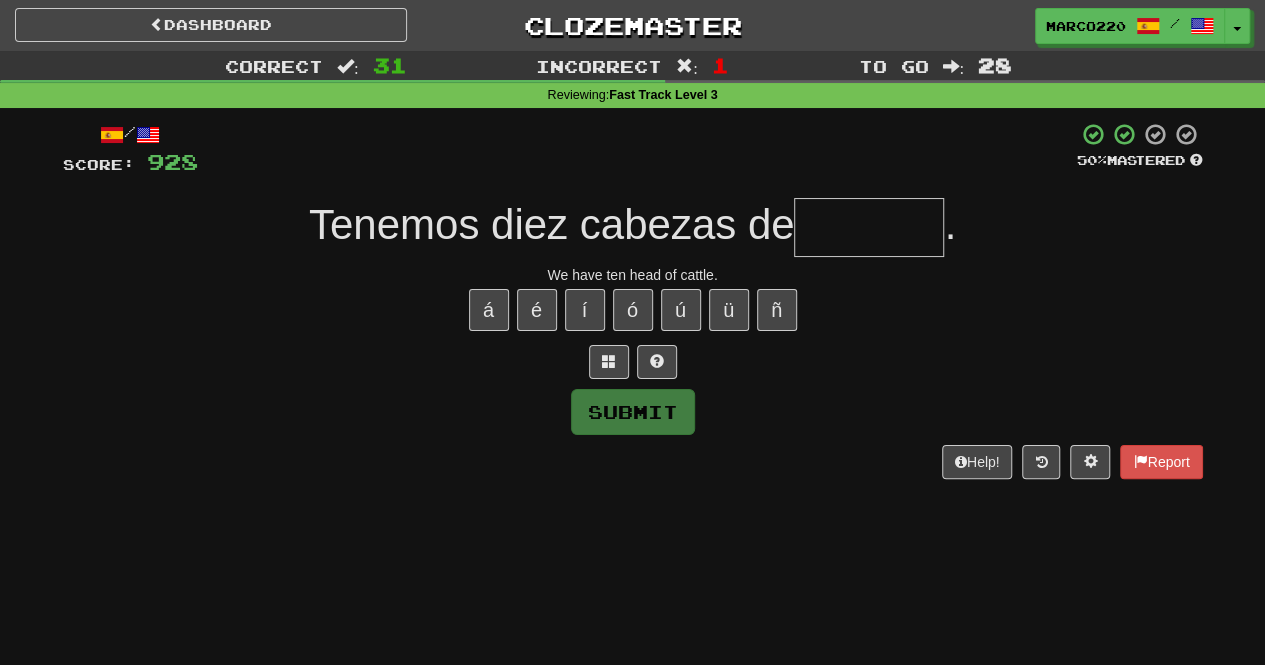 type on "******" 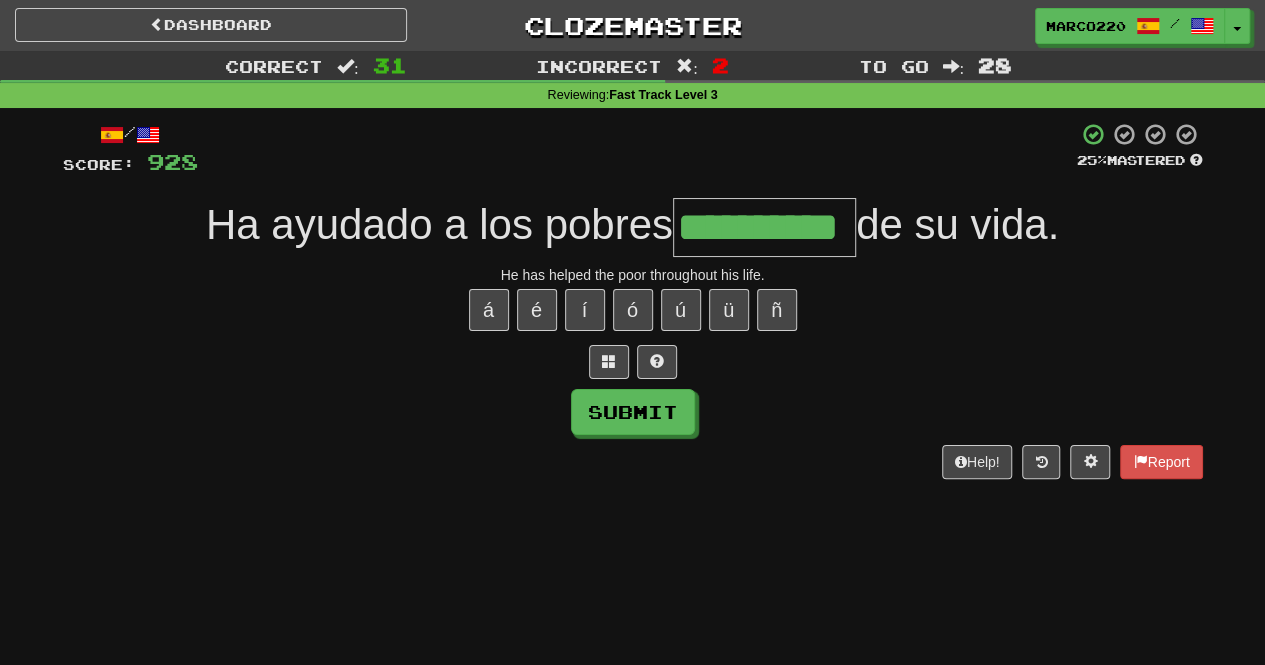 type on "**********" 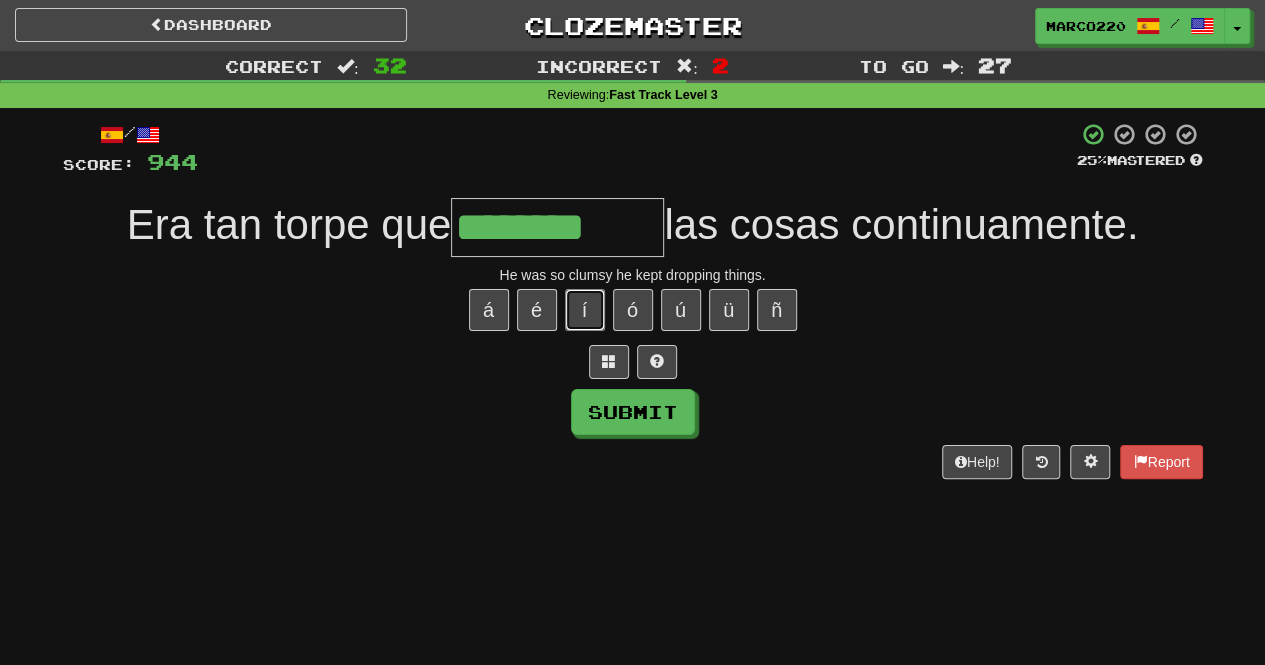 click on "í" at bounding box center (585, 310) 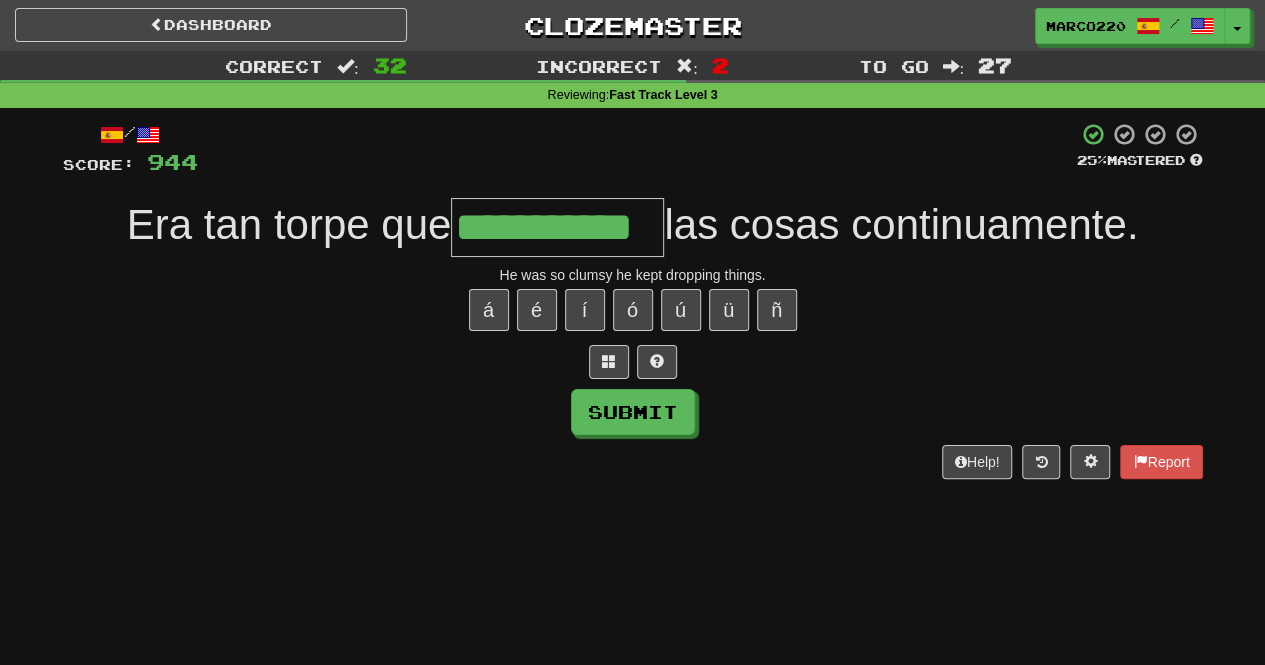type on "**********" 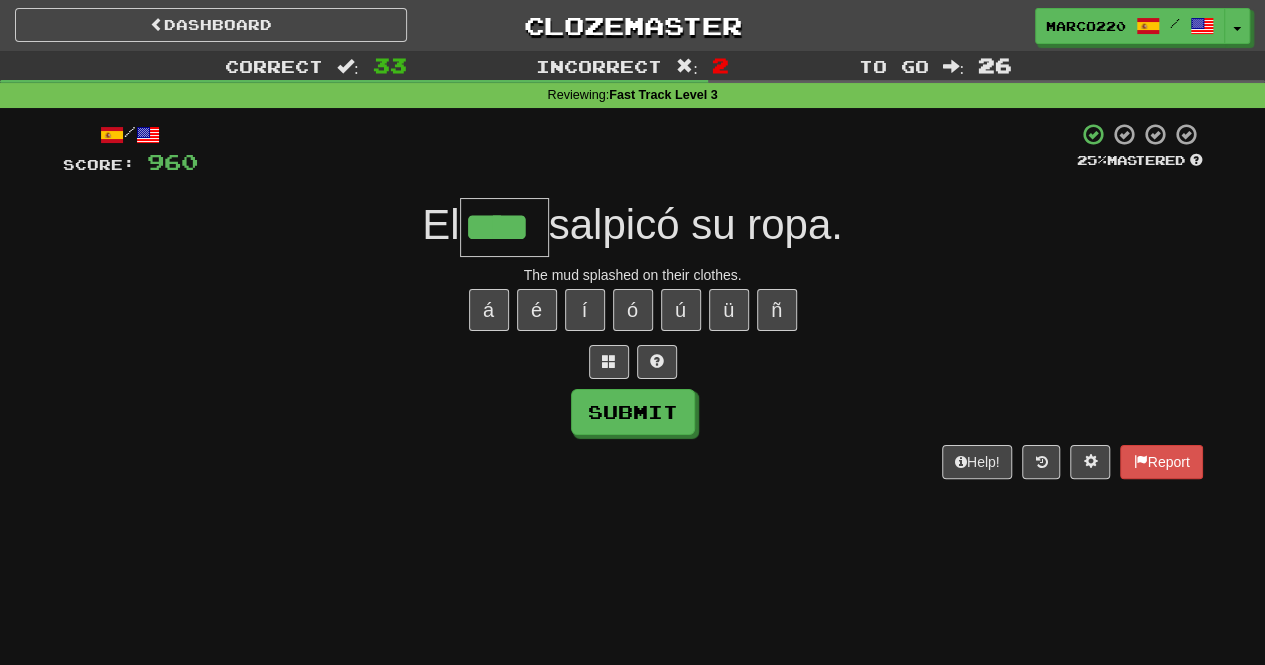 type on "****" 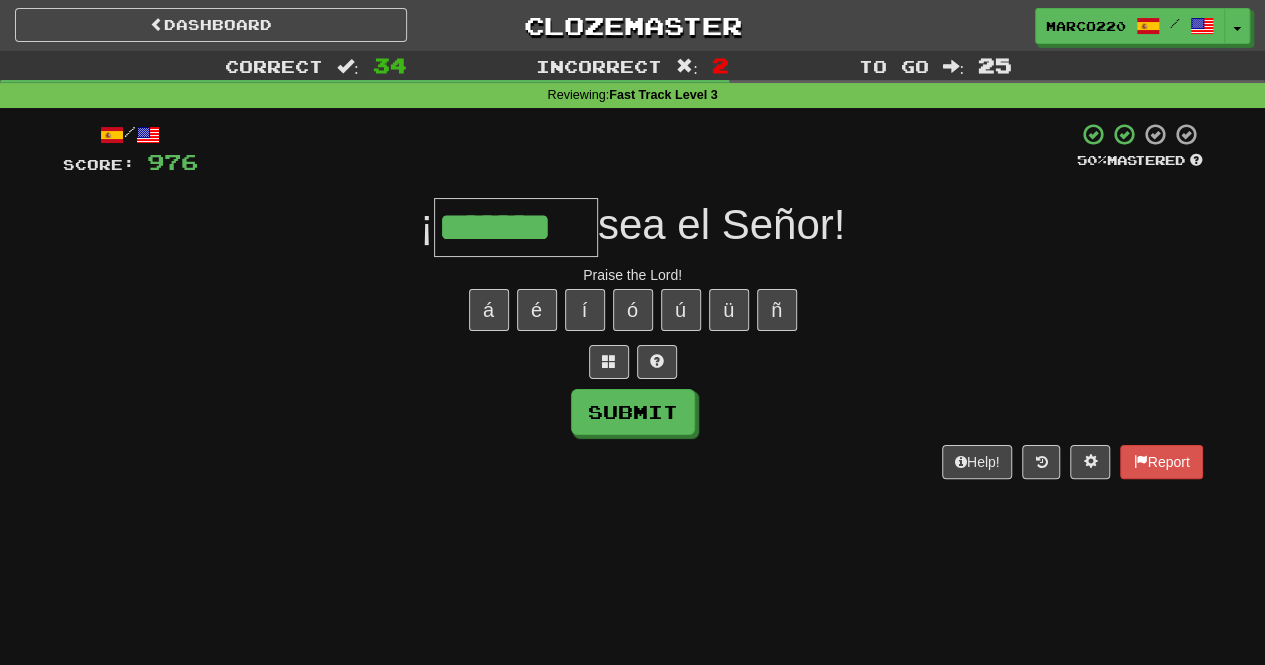 type on "*******" 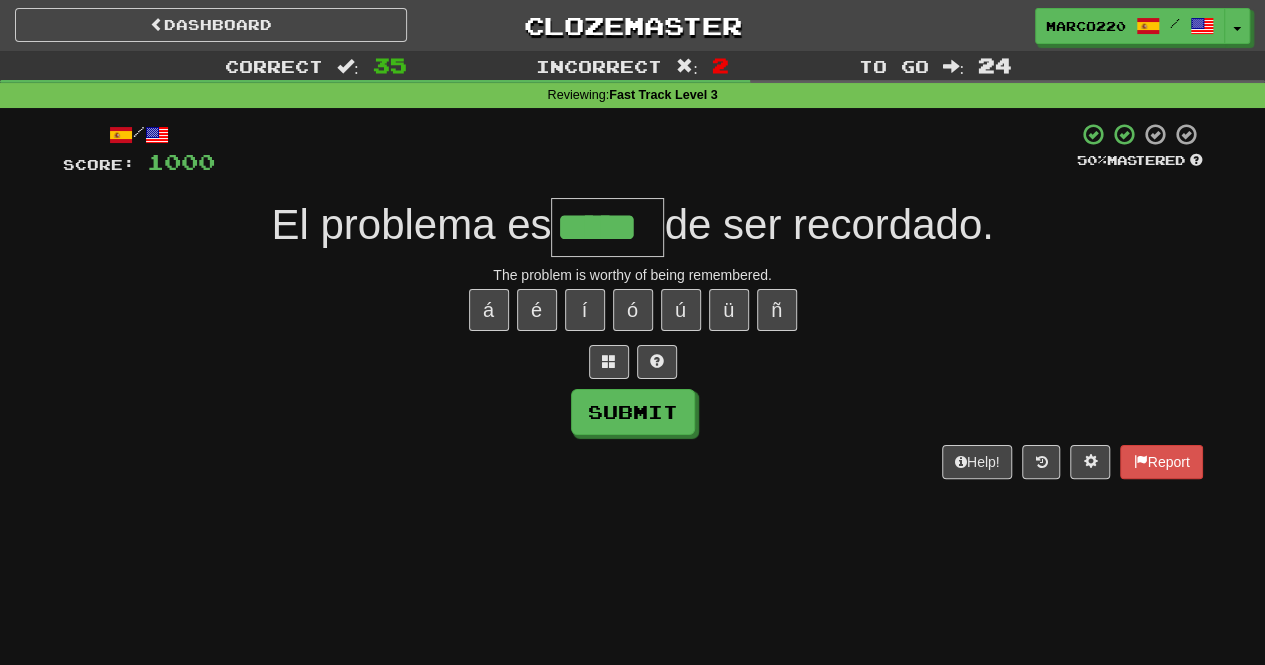 type on "*****" 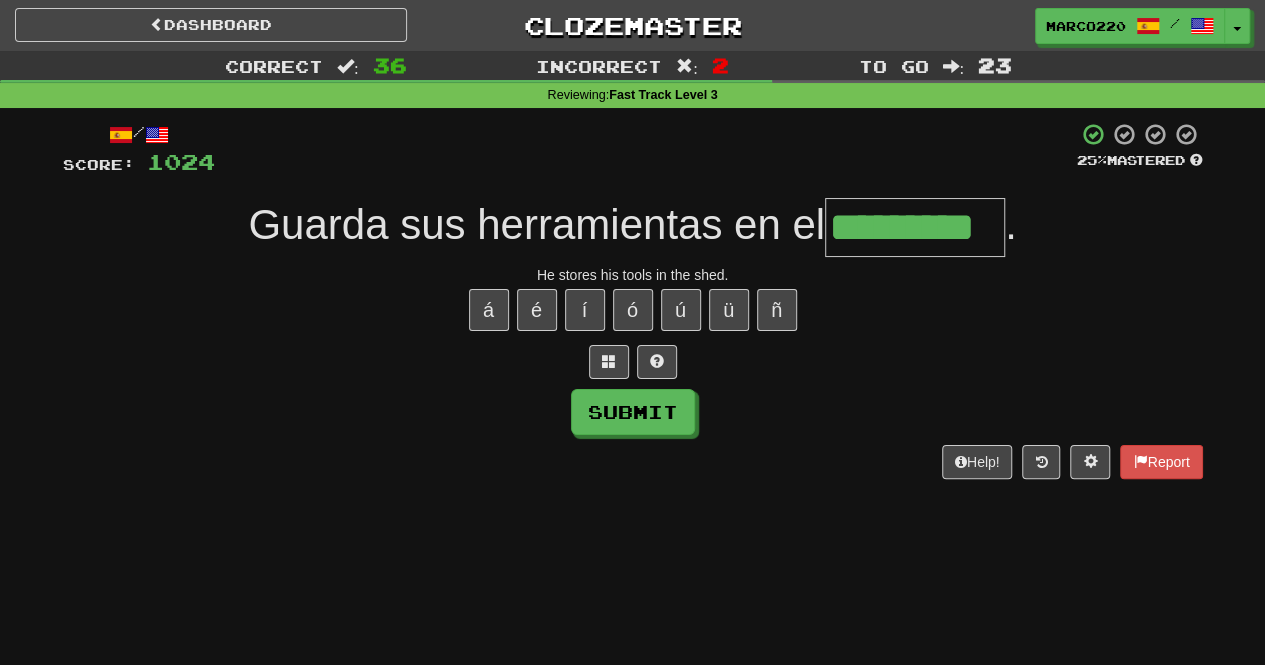 type on "*********" 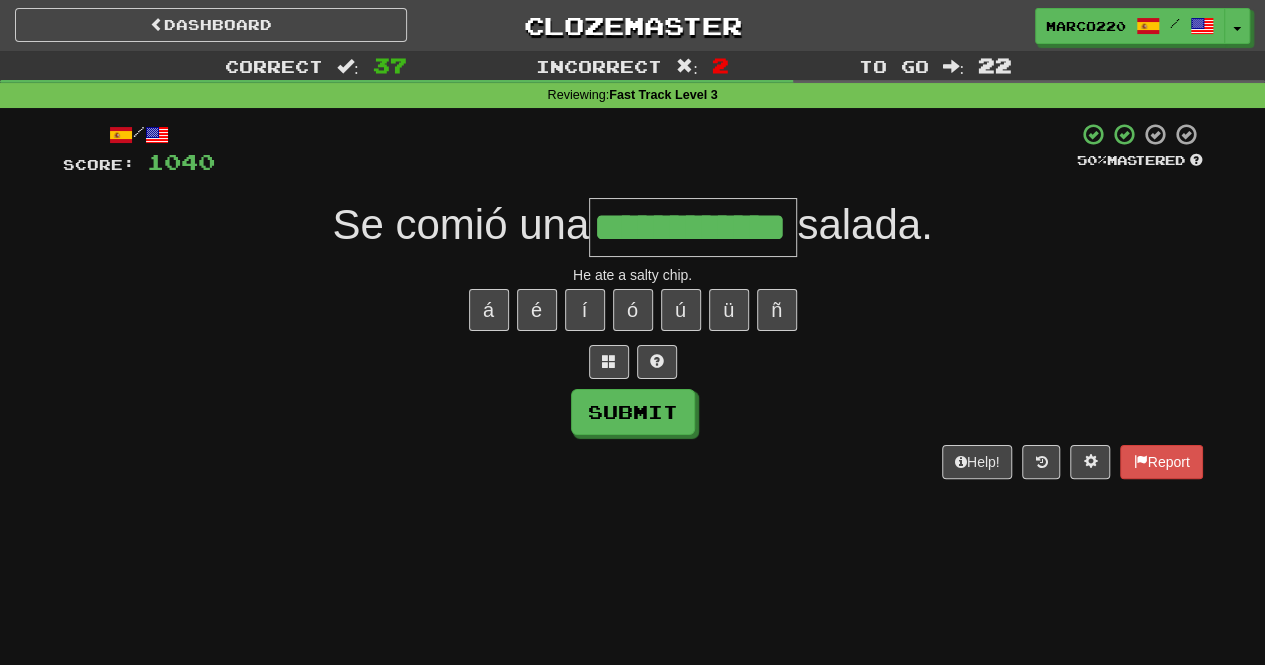 type on "**********" 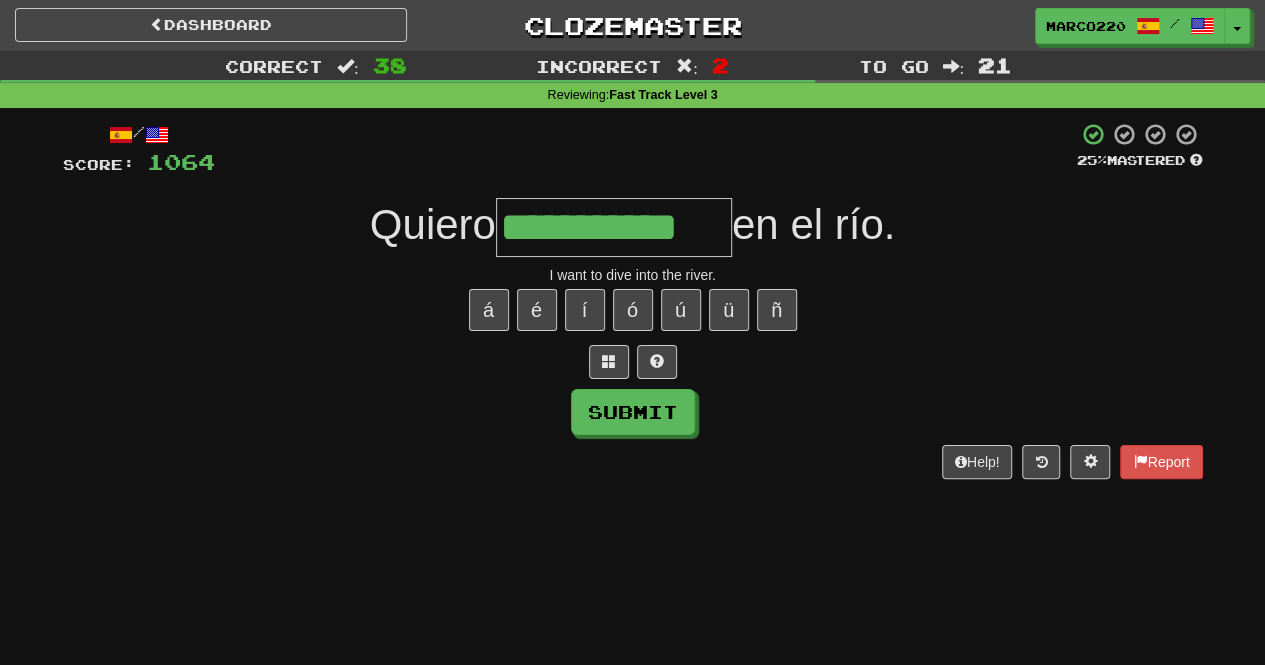 type on "**********" 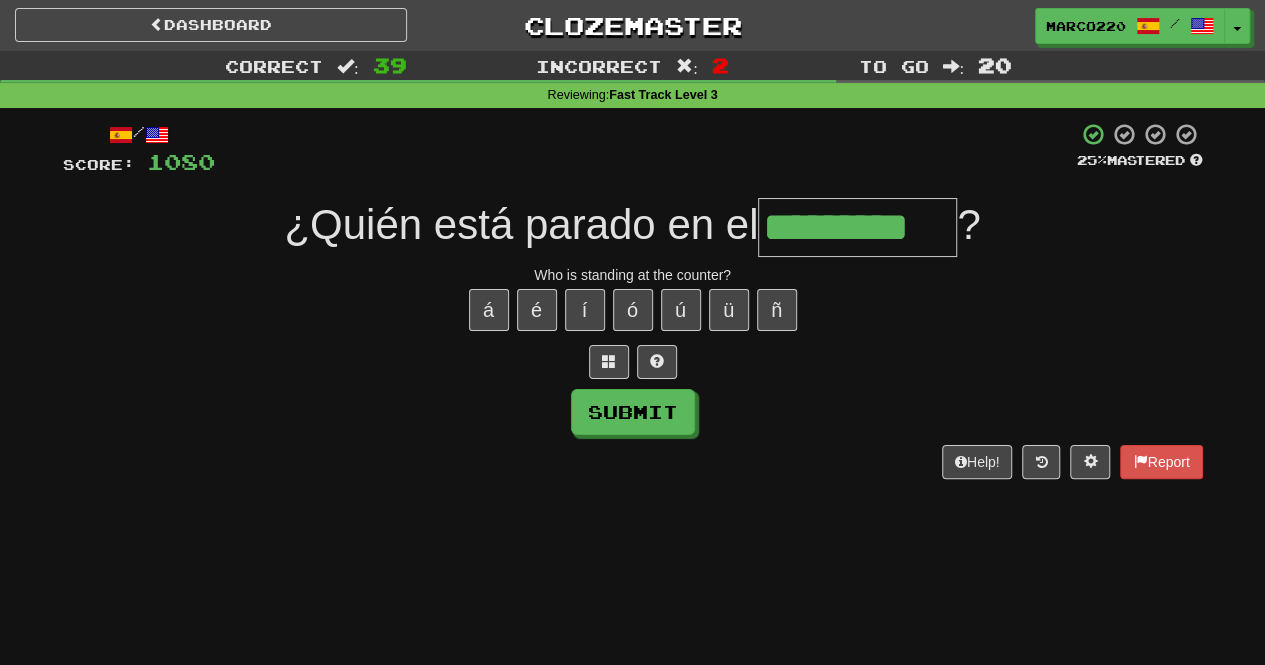 type on "*********" 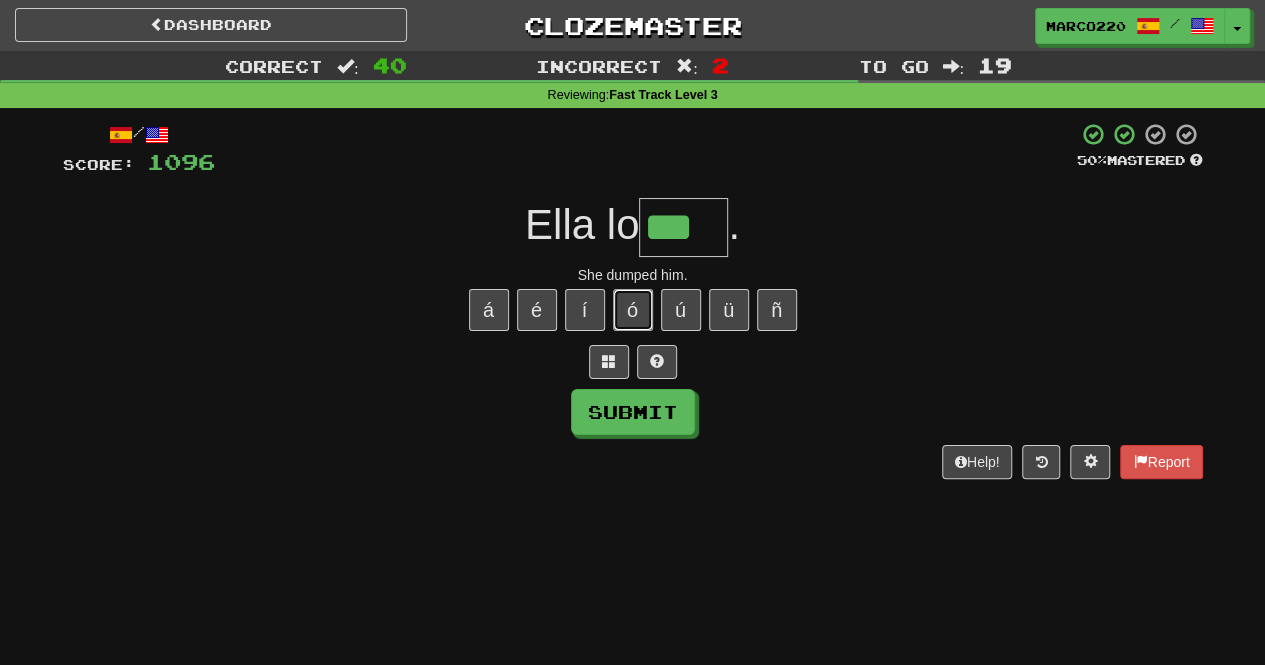 click on "ó" at bounding box center [633, 310] 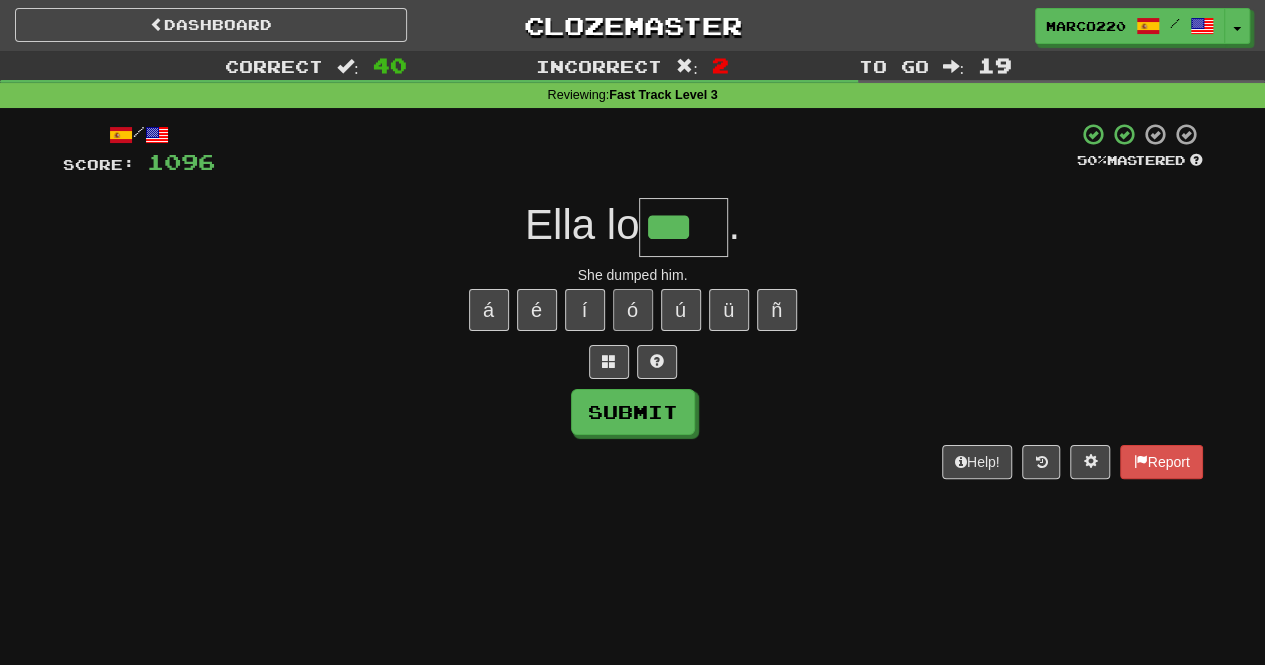 type on "****" 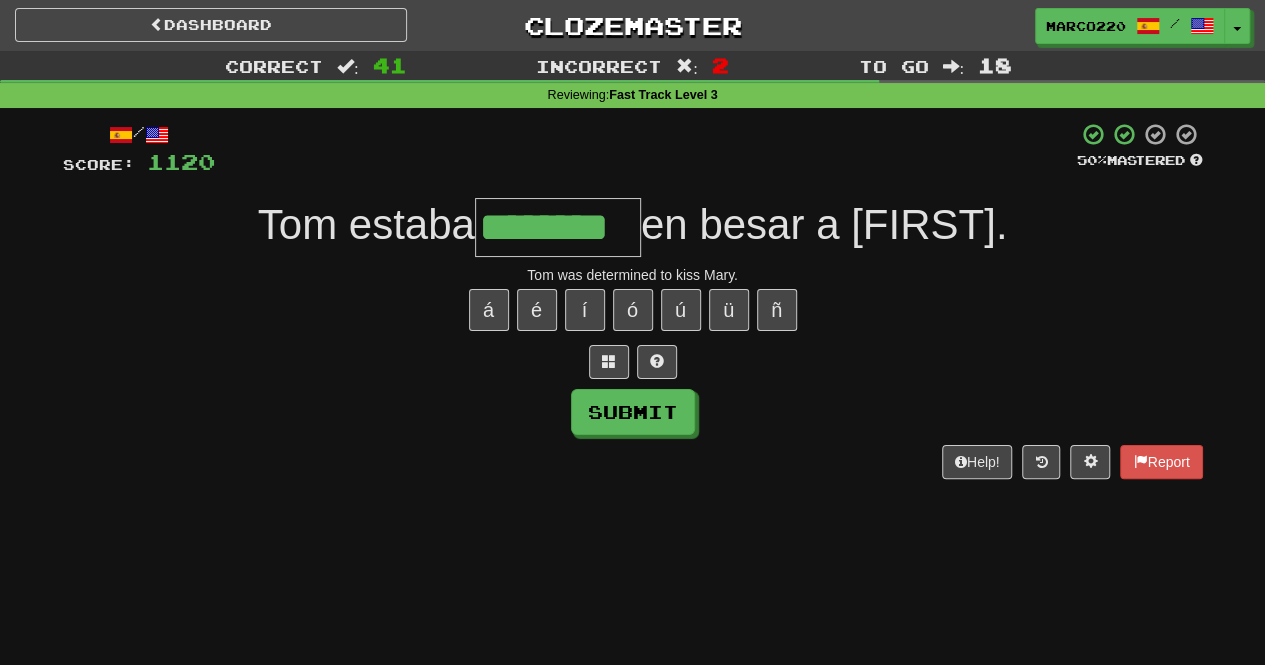 type on "********" 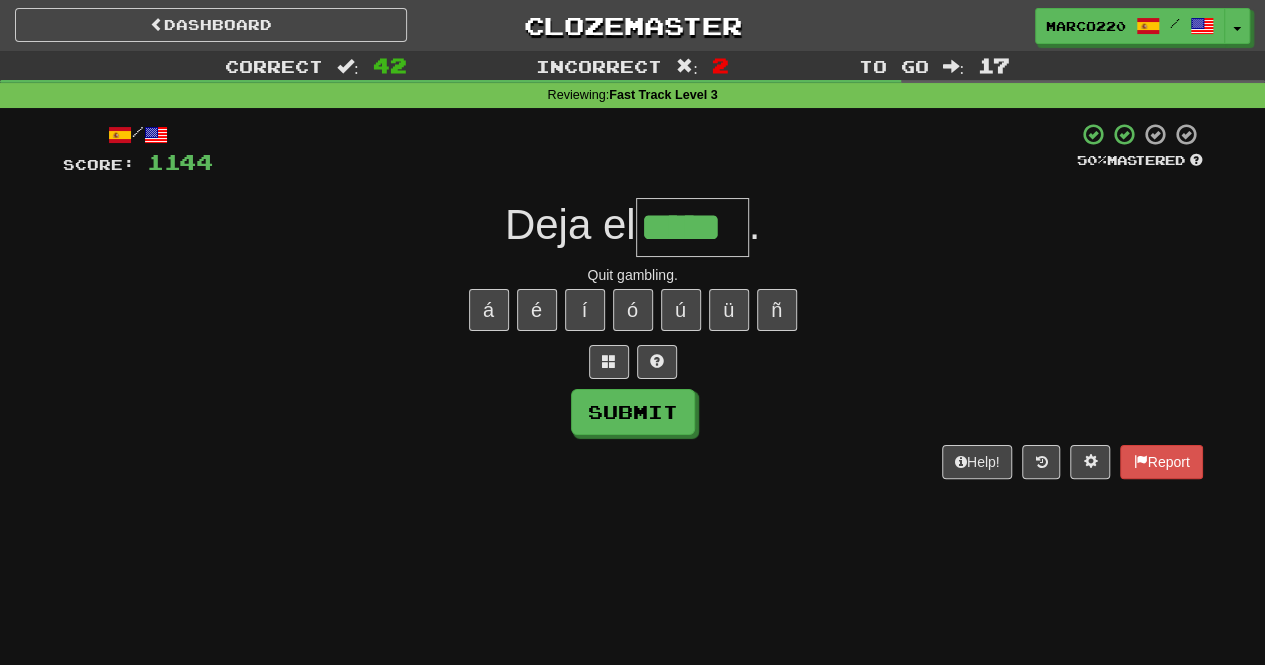 type on "*****" 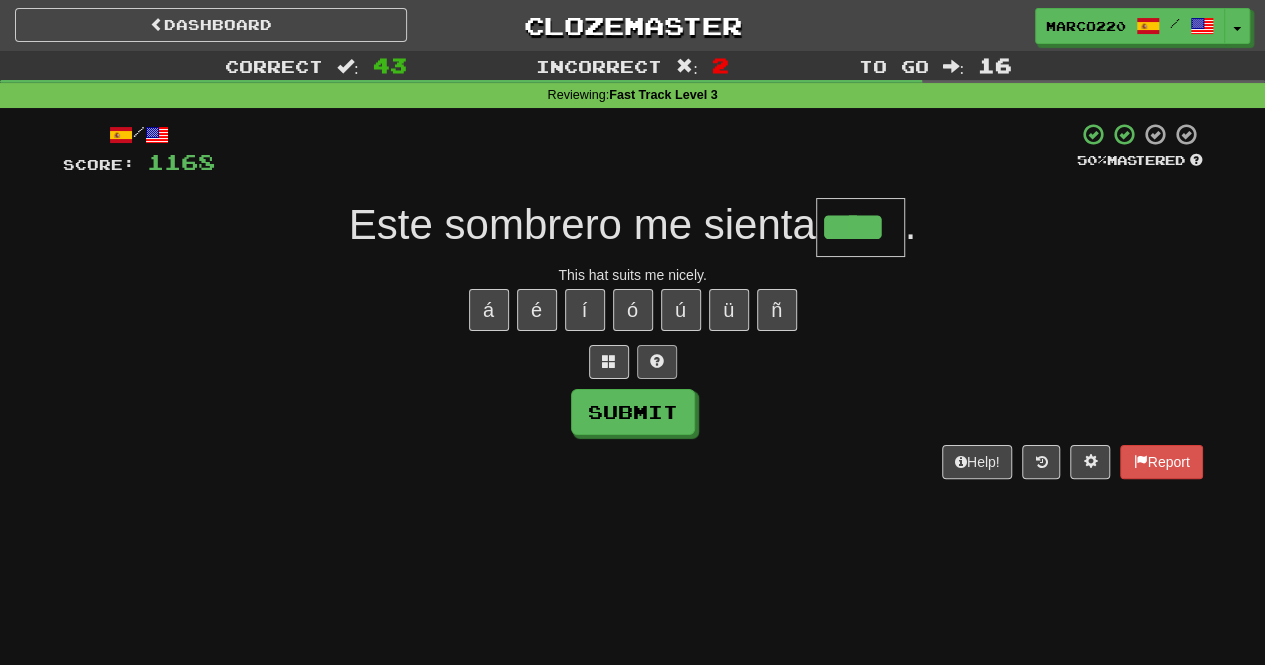 type on "****" 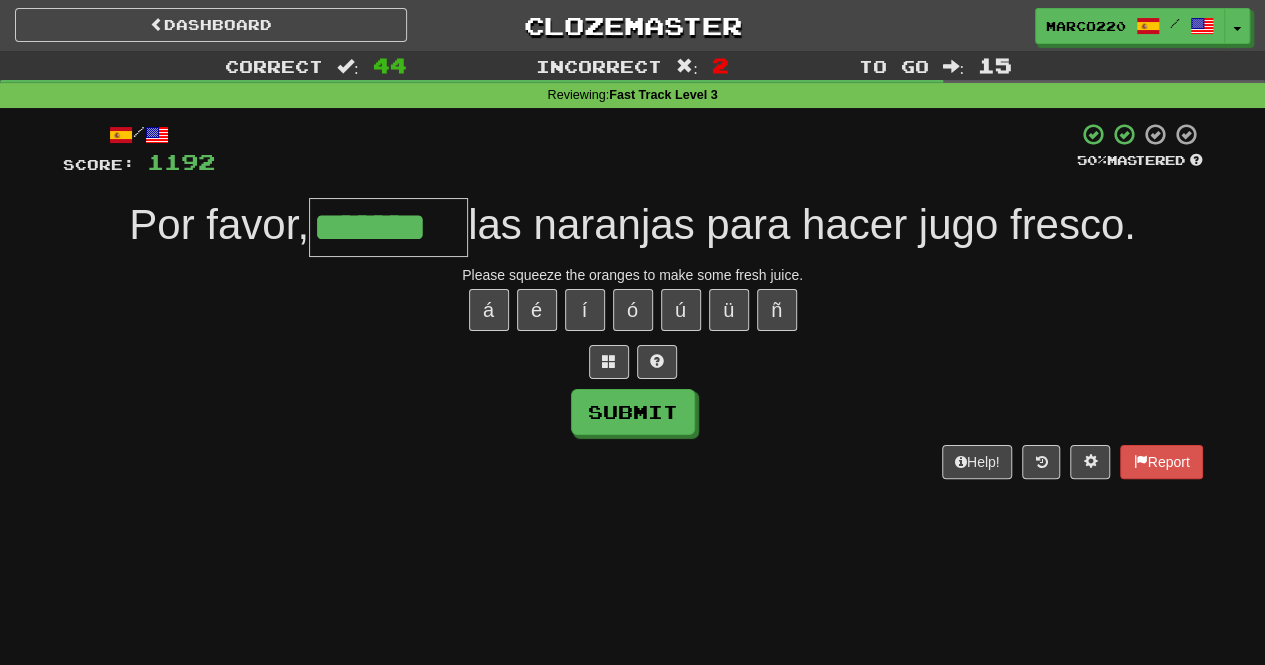 type on "*******" 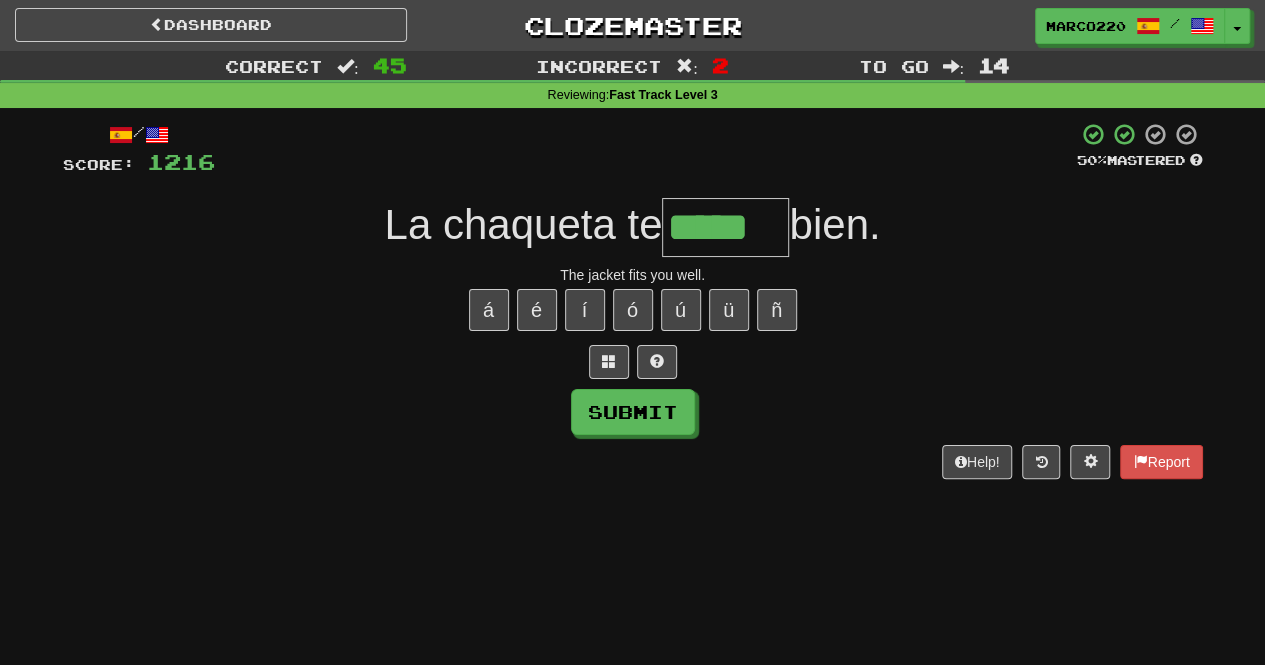 type on "*****" 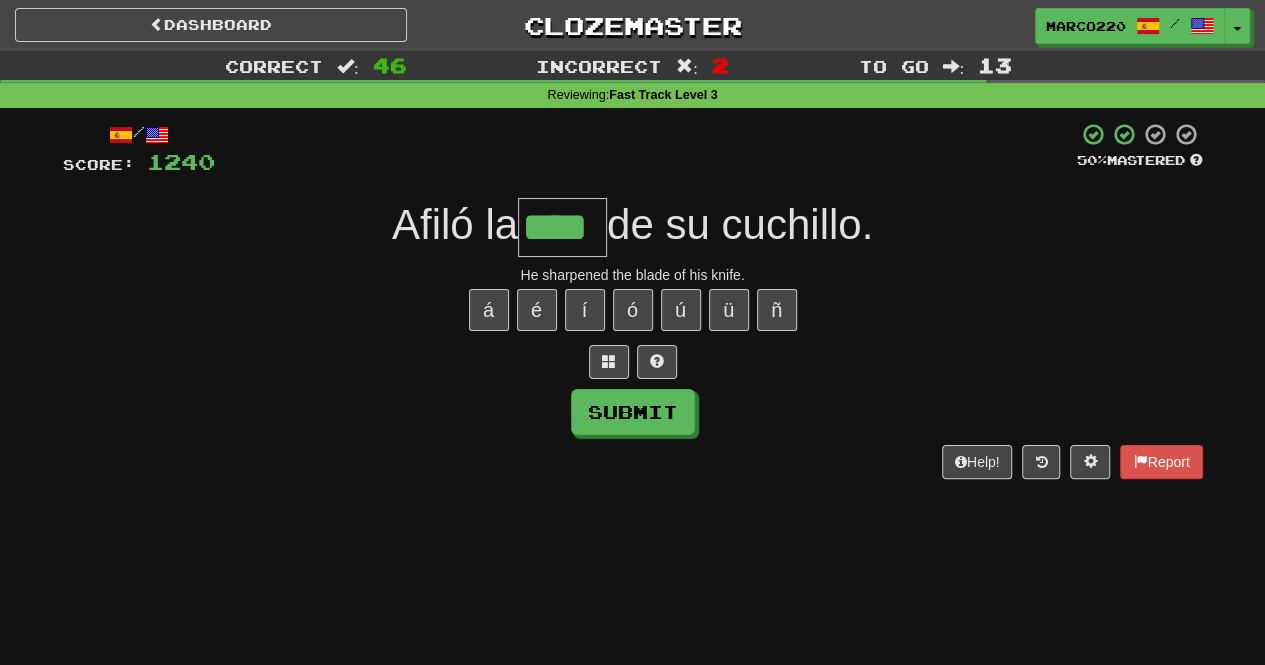 type on "****" 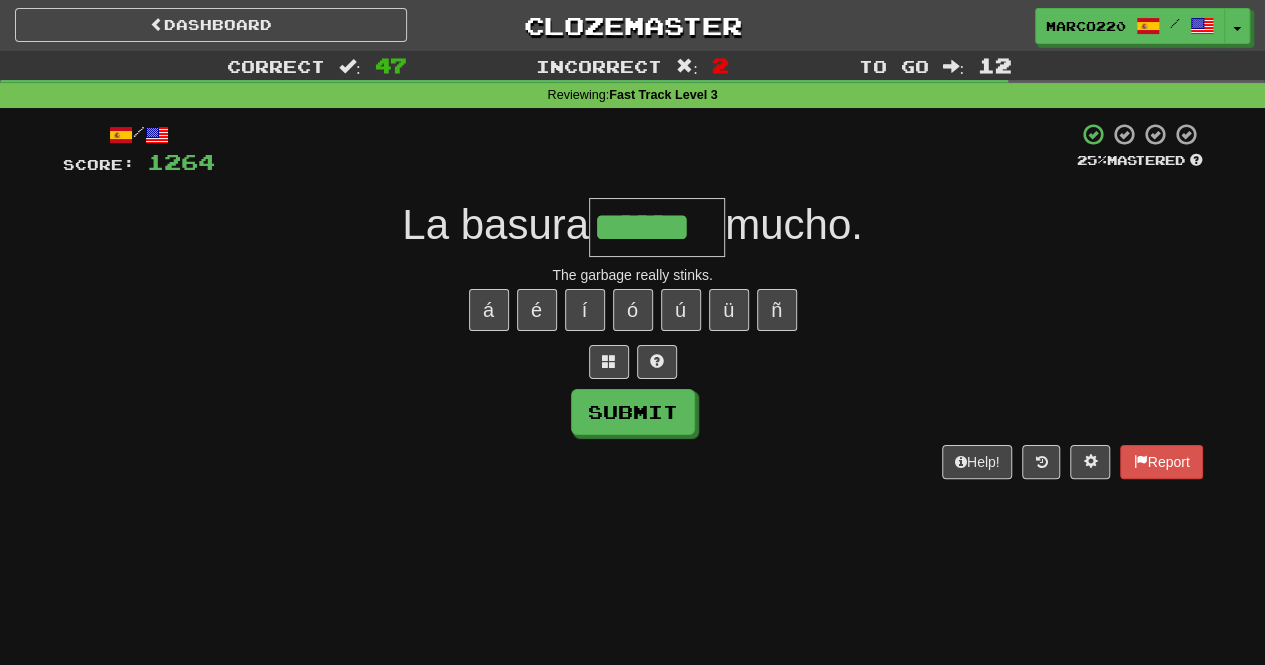 type on "******" 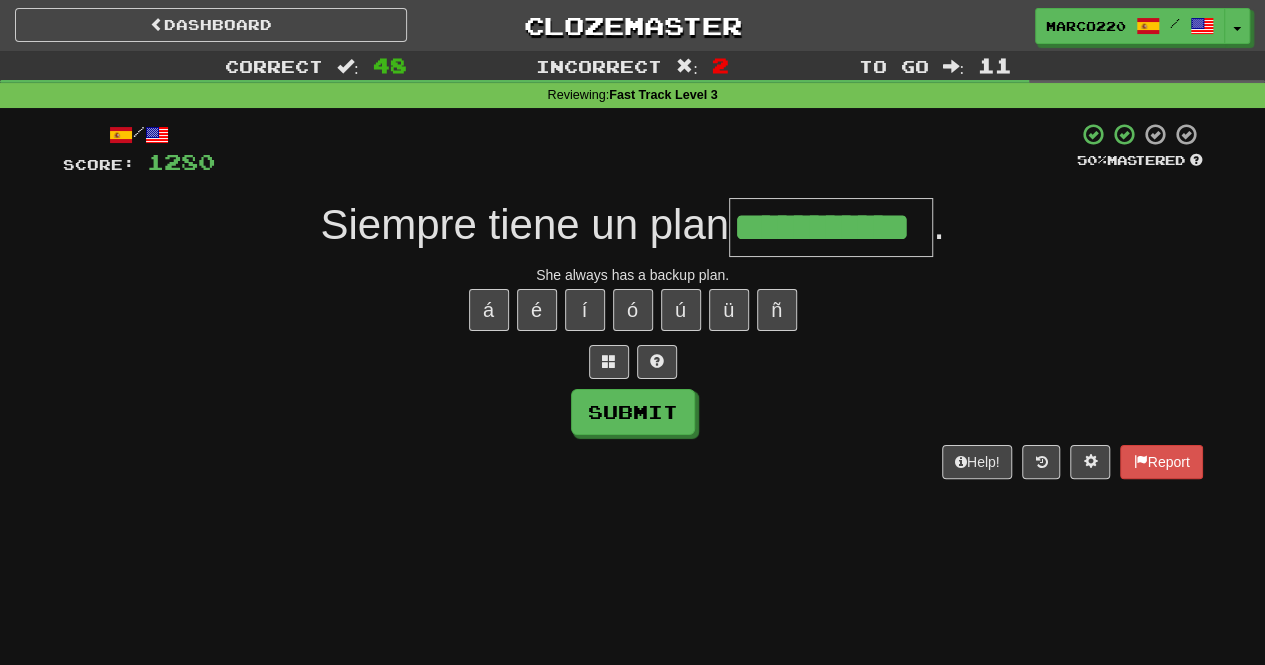 type on "**********" 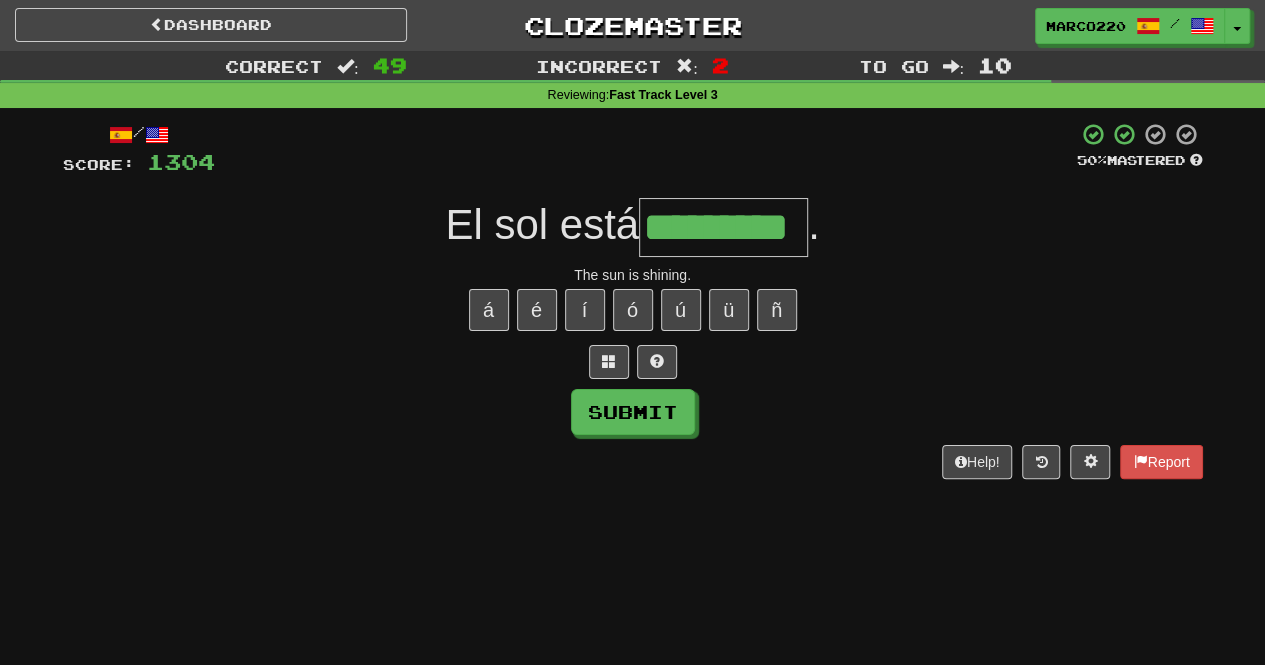 type on "*********" 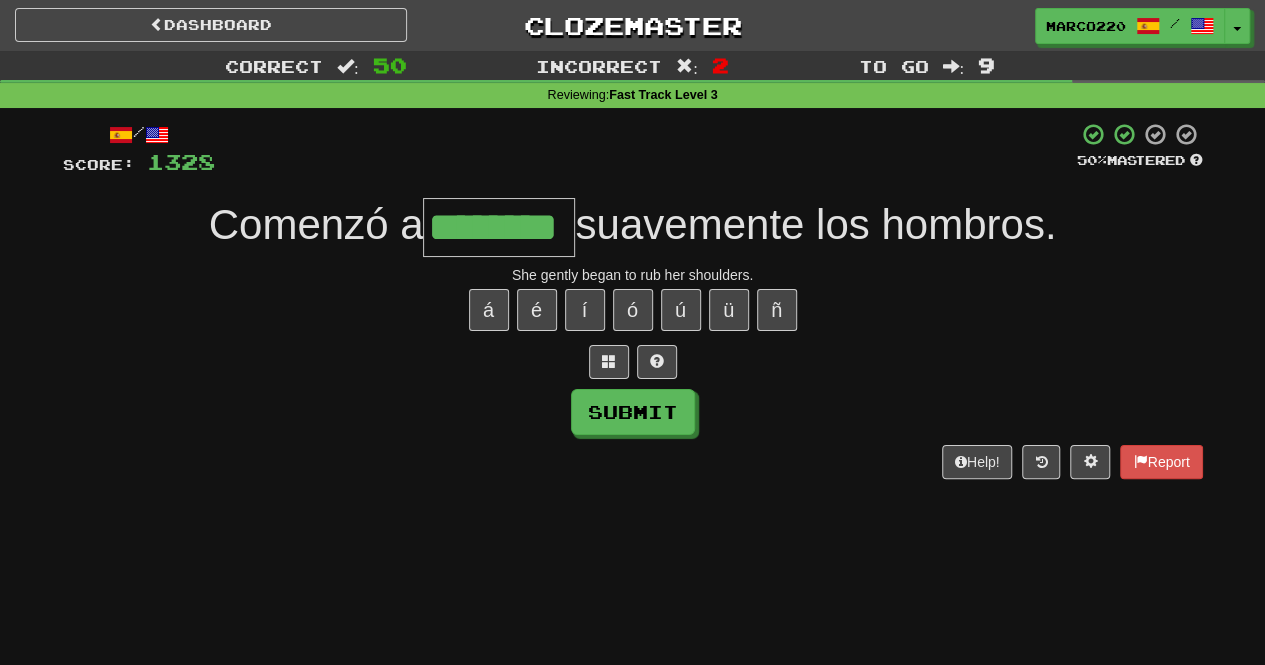 type on "********" 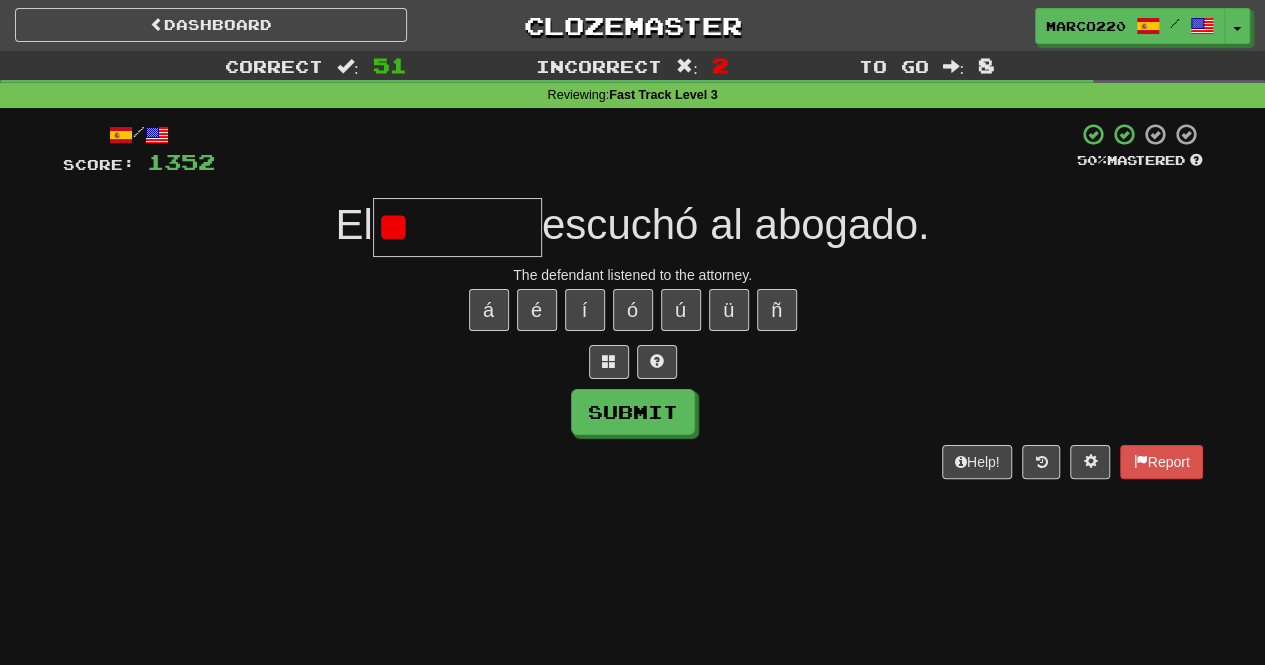 type on "*" 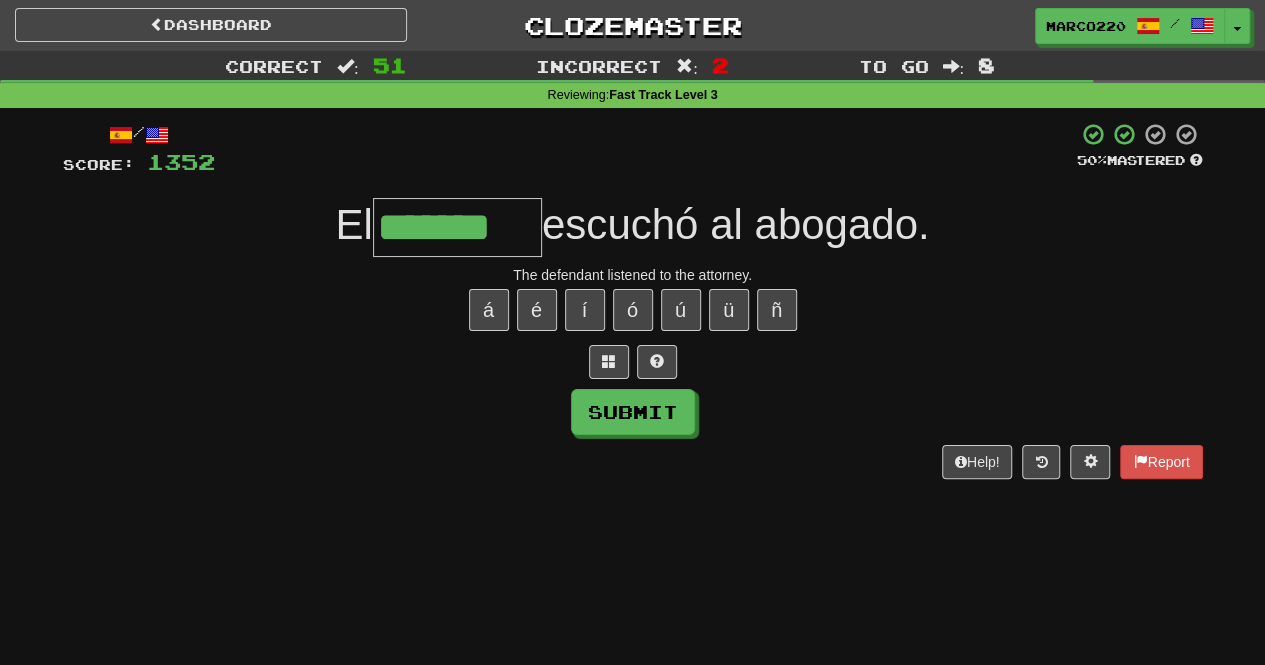 type on "*******" 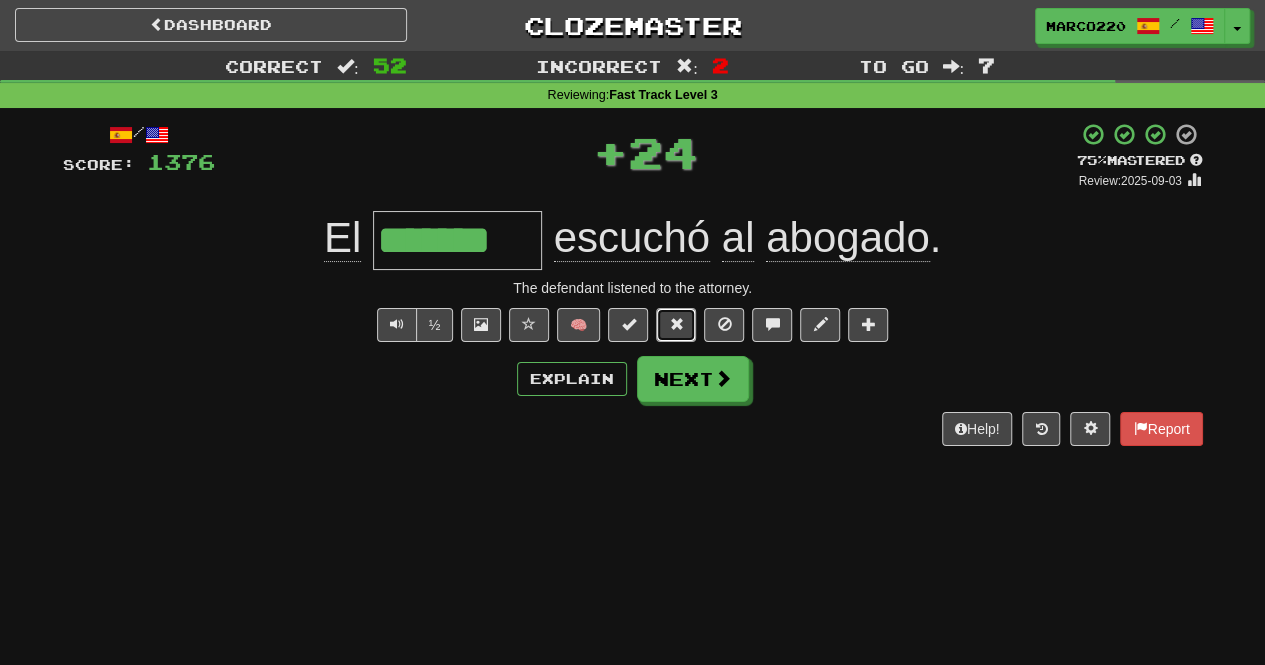 click at bounding box center [676, 325] 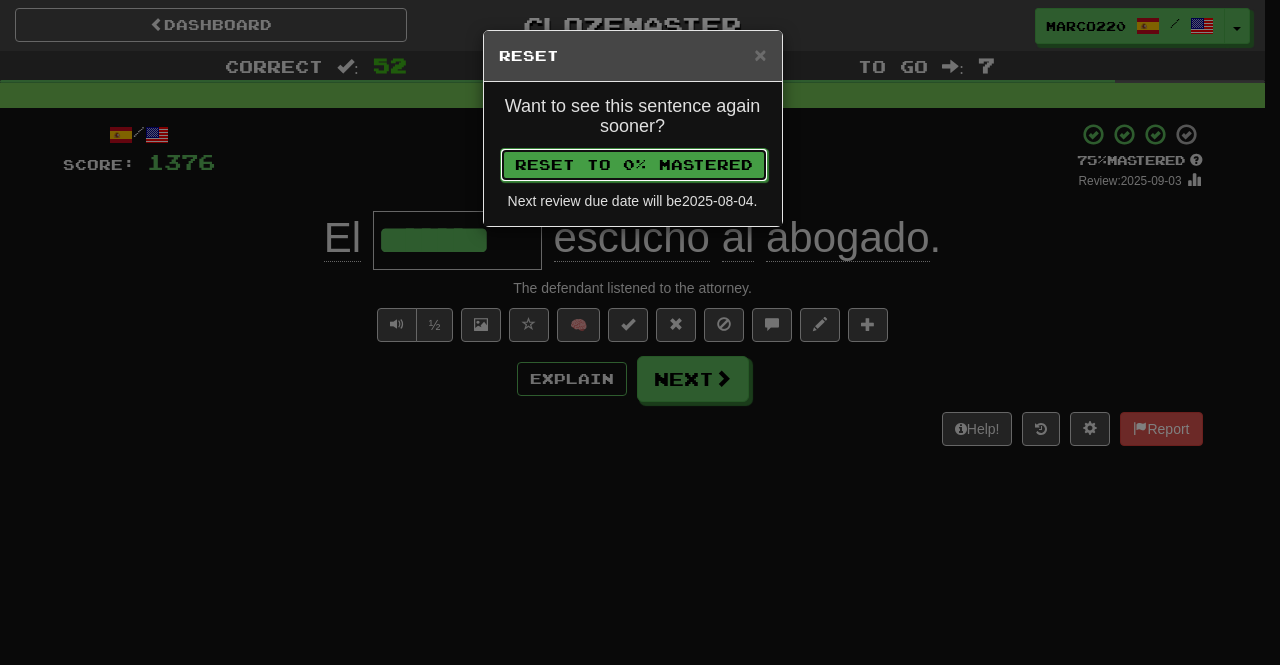 click on "Reset to 0% Mastered" at bounding box center (634, 165) 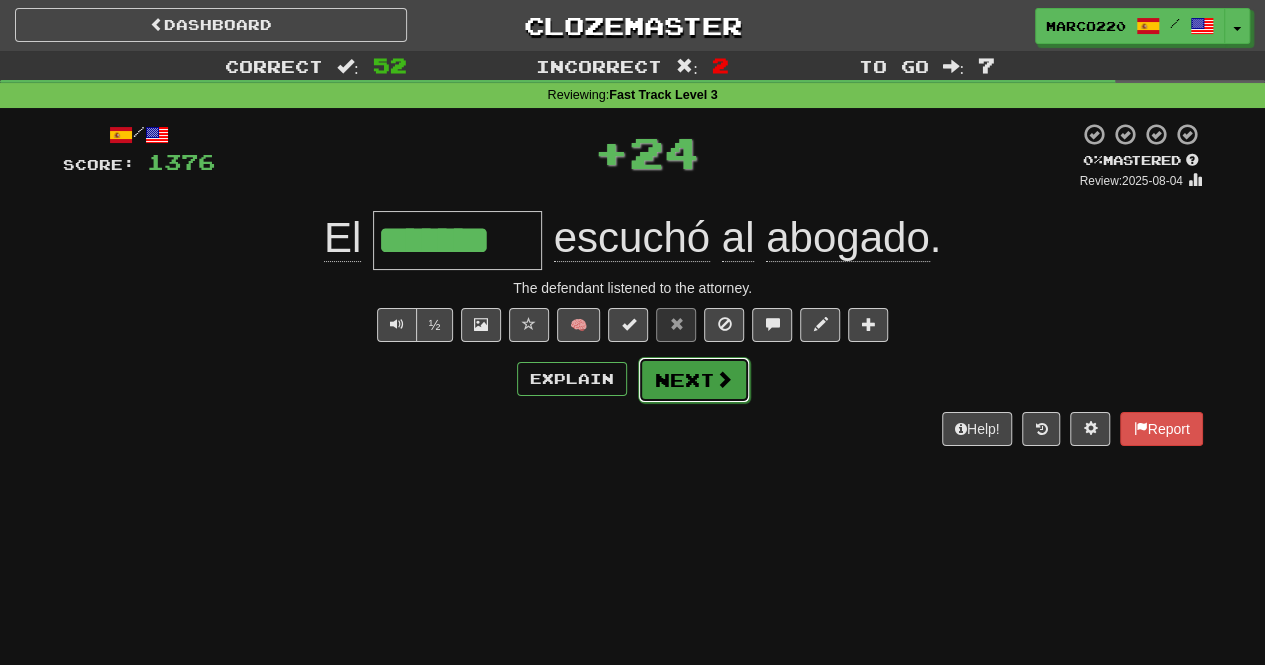 click on "Next" at bounding box center [694, 380] 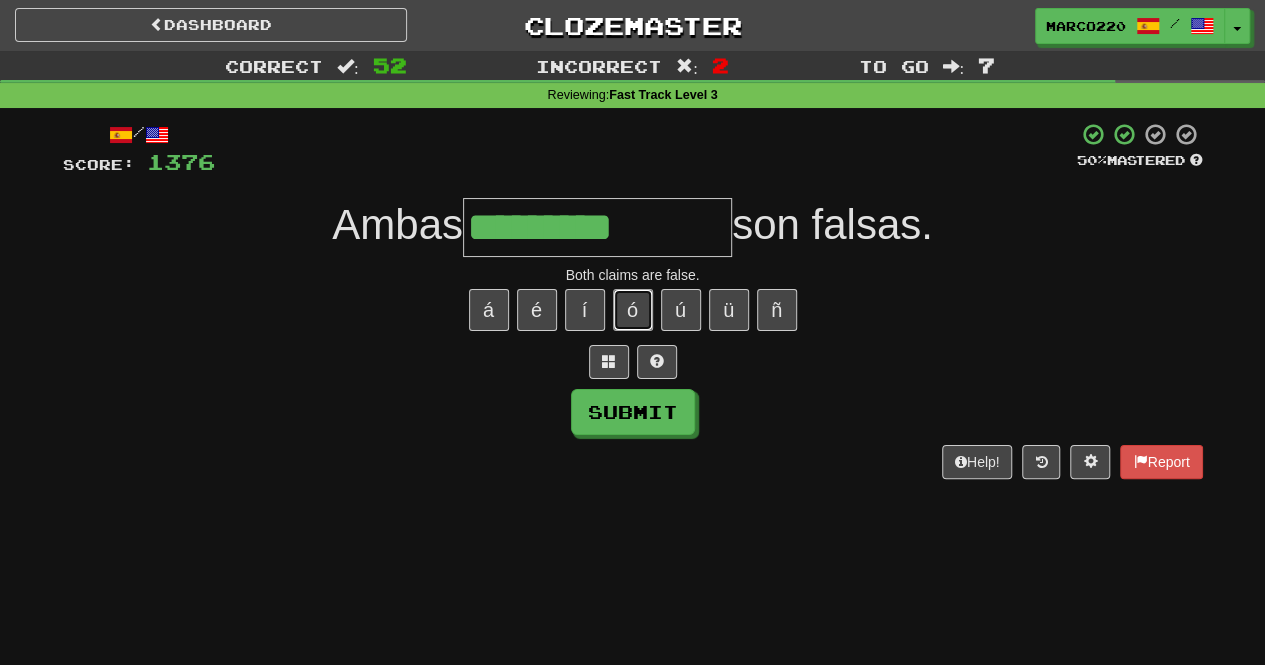 click on "ó" at bounding box center [633, 310] 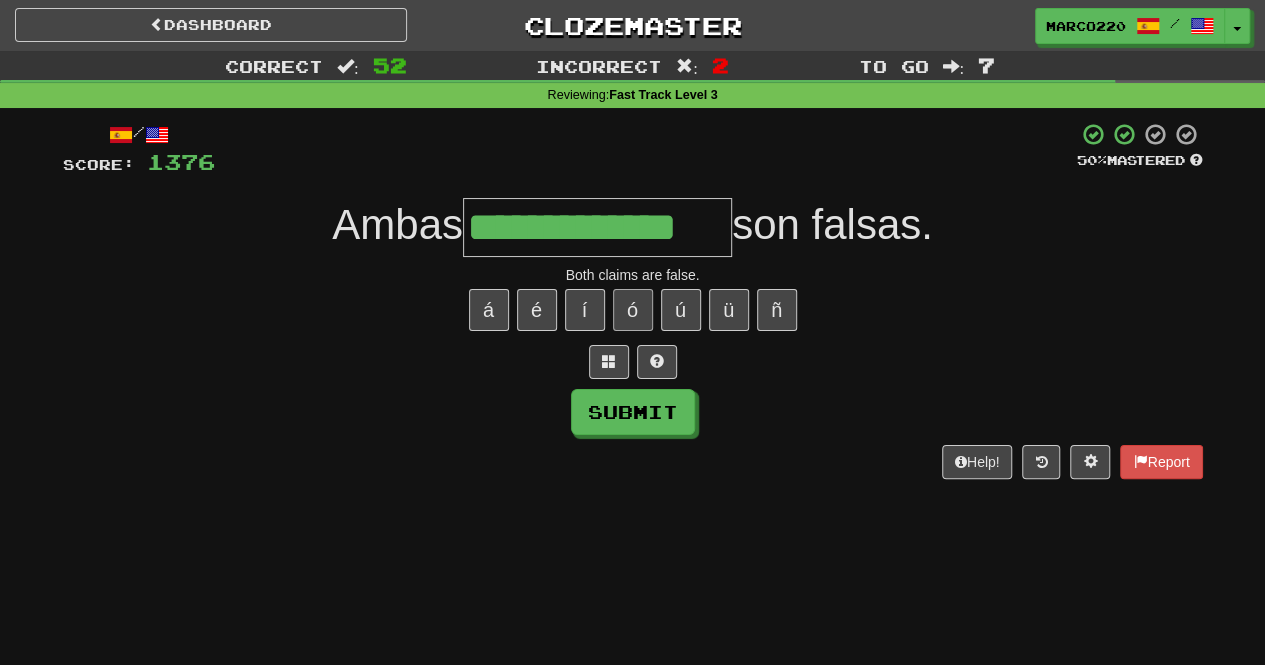 type on "**********" 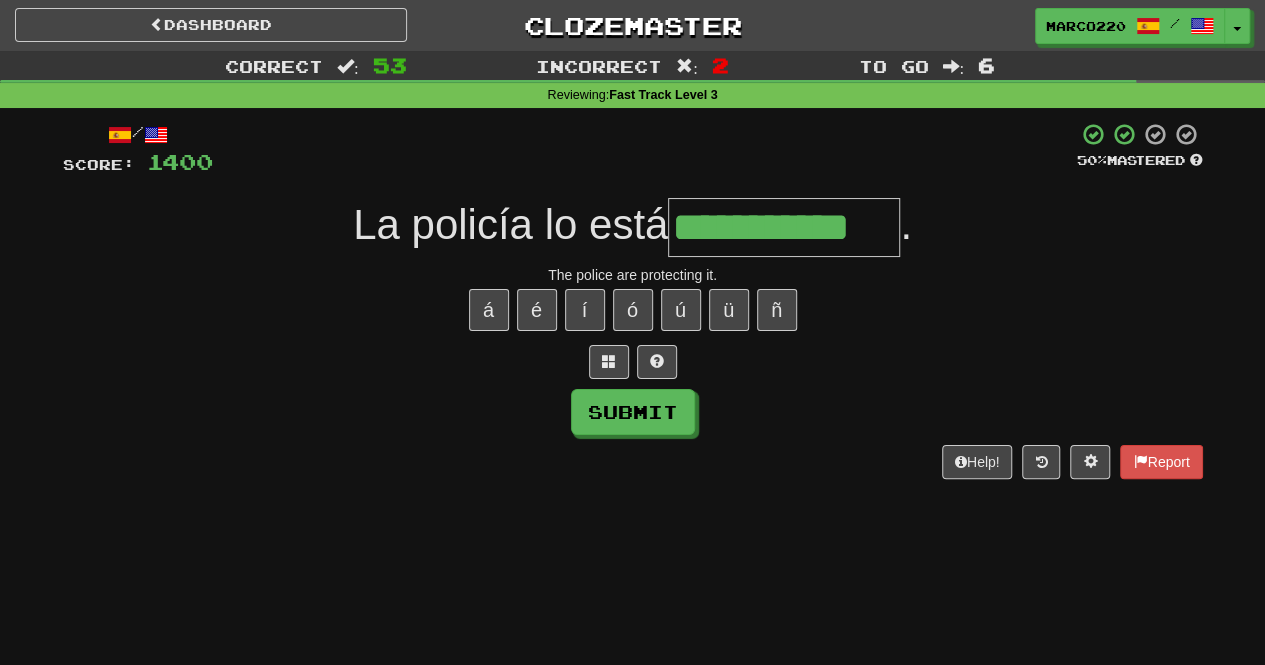 type on "**********" 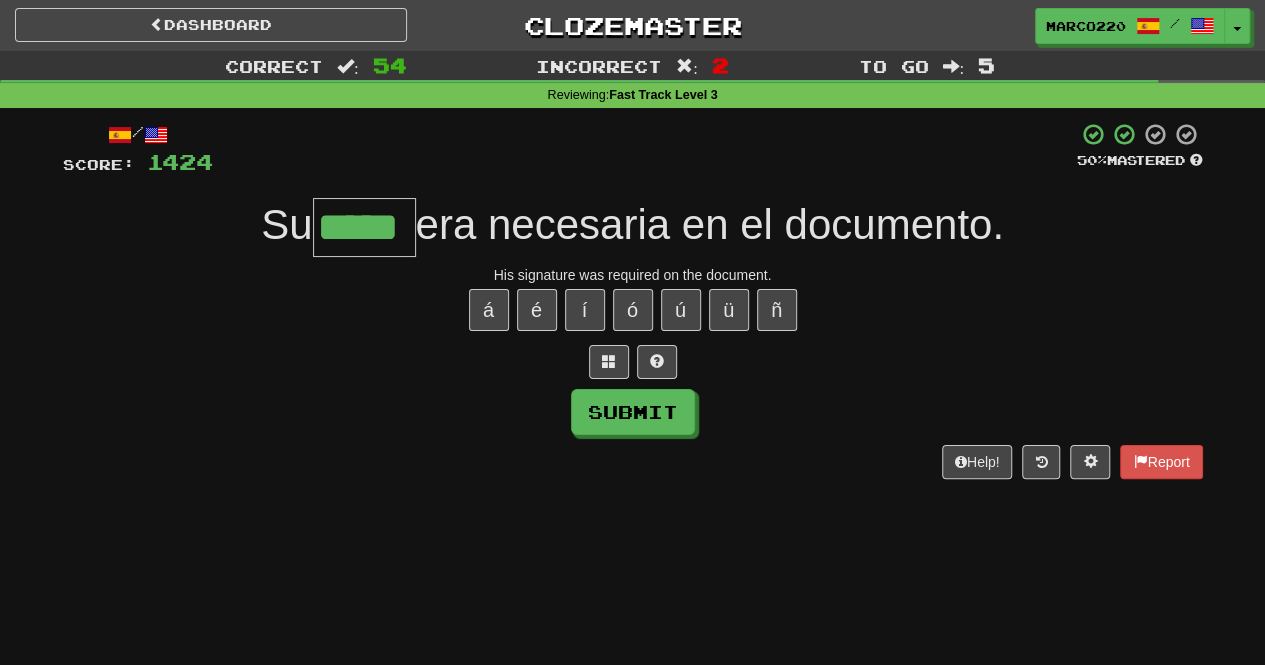 type on "*****" 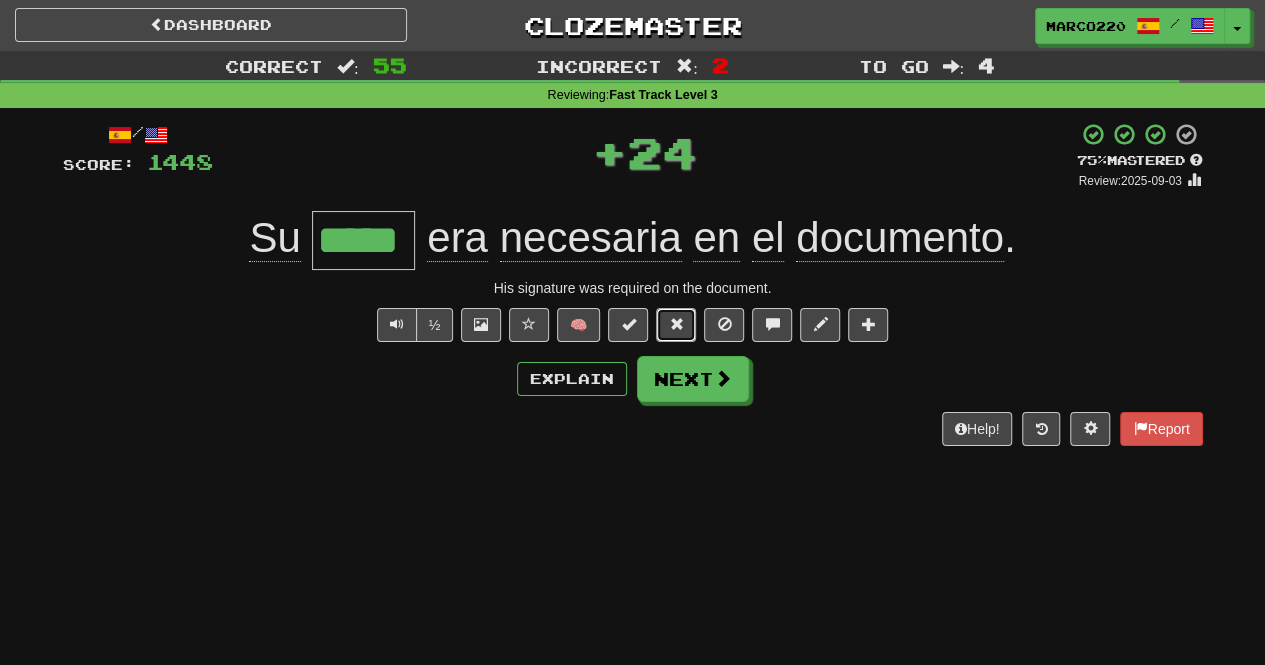 click at bounding box center (676, 324) 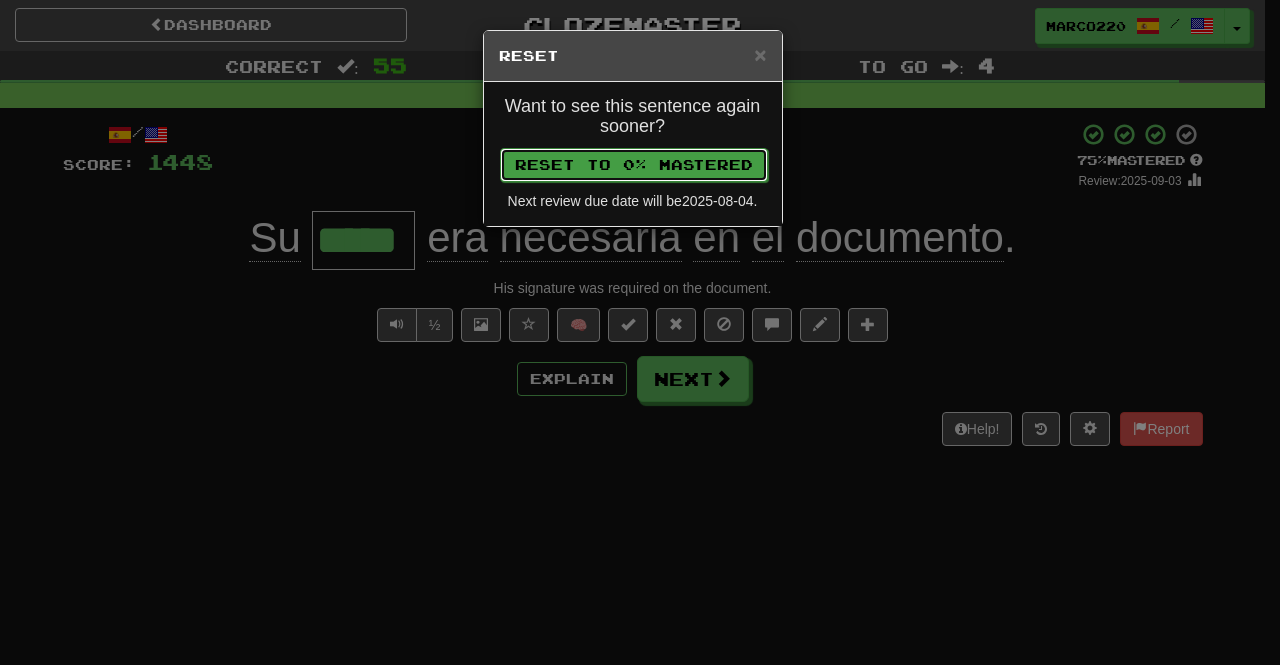 click on "Reset to 0% Mastered" at bounding box center (634, 165) 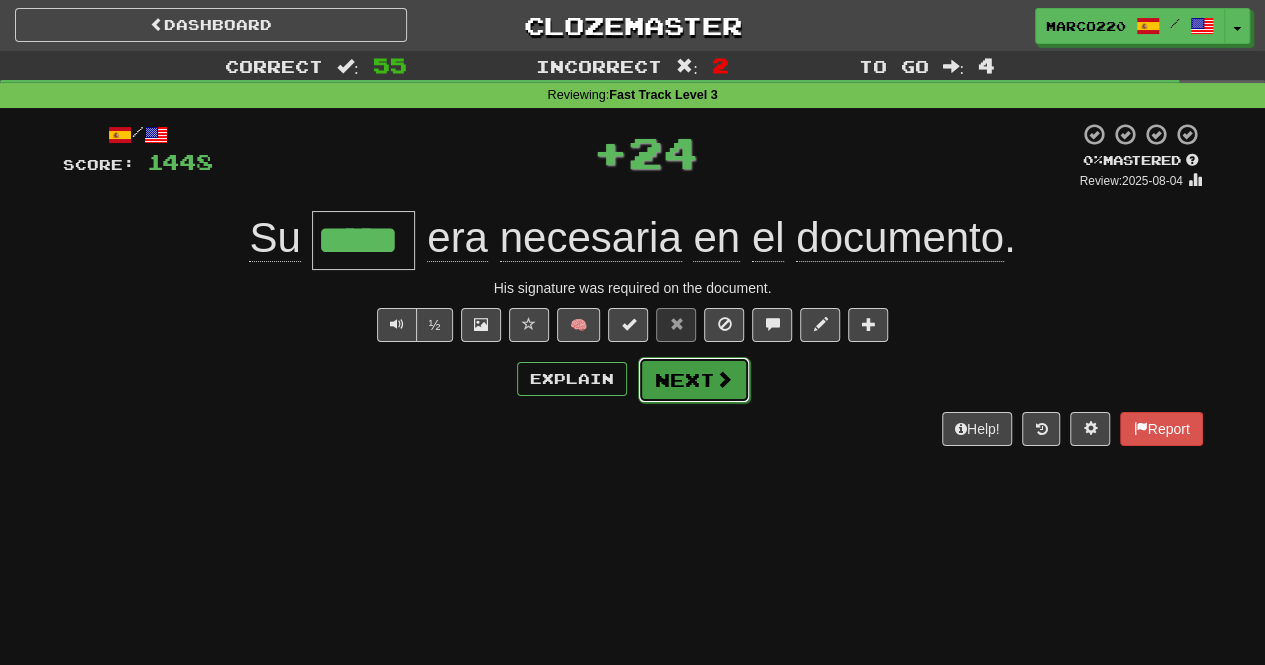 click on "Next" at bounding box center (694, 380) 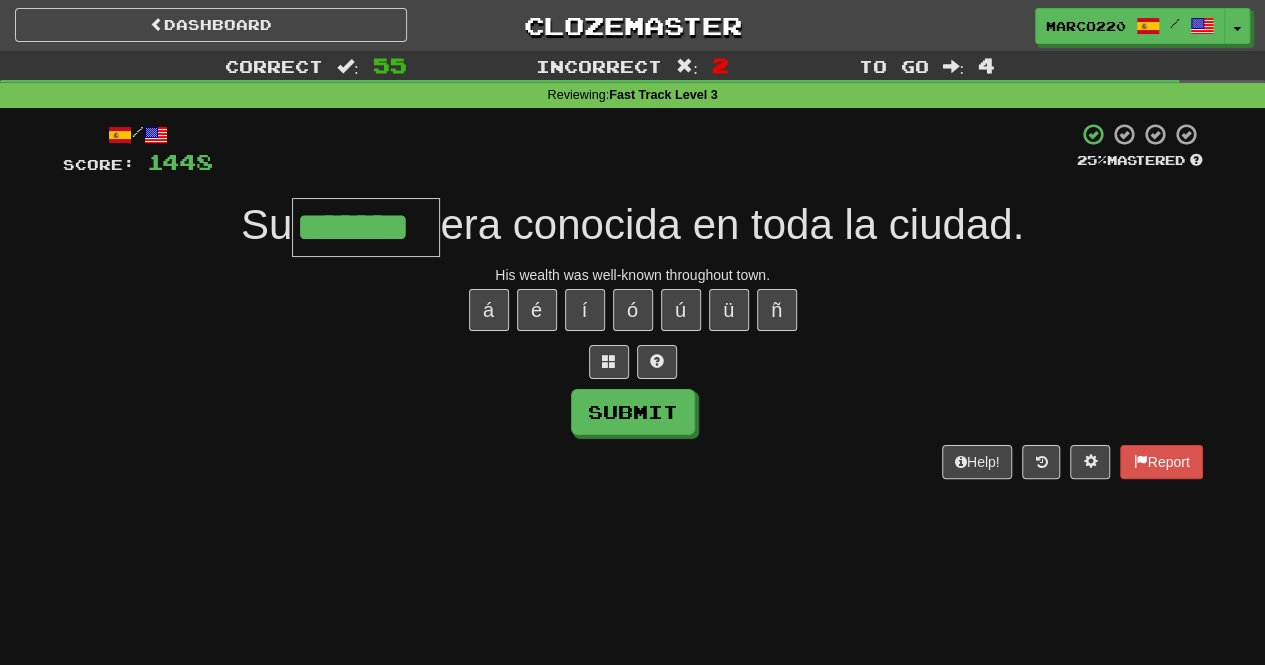 type on "*******" 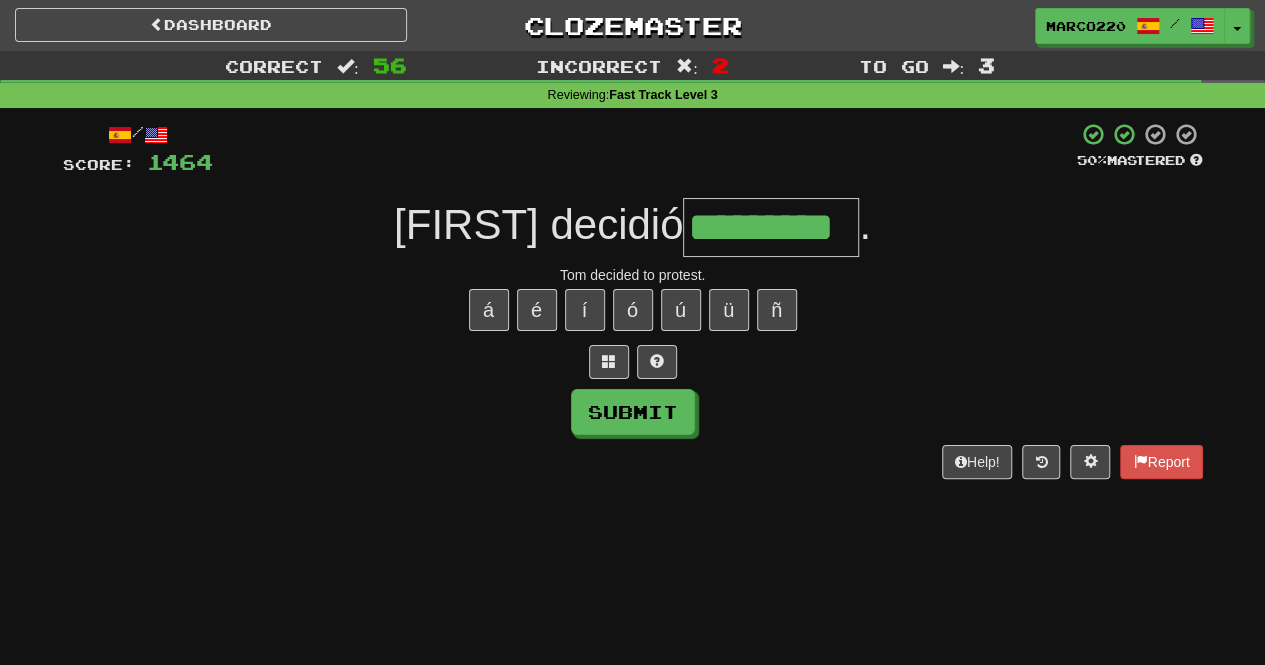 type on "*********" 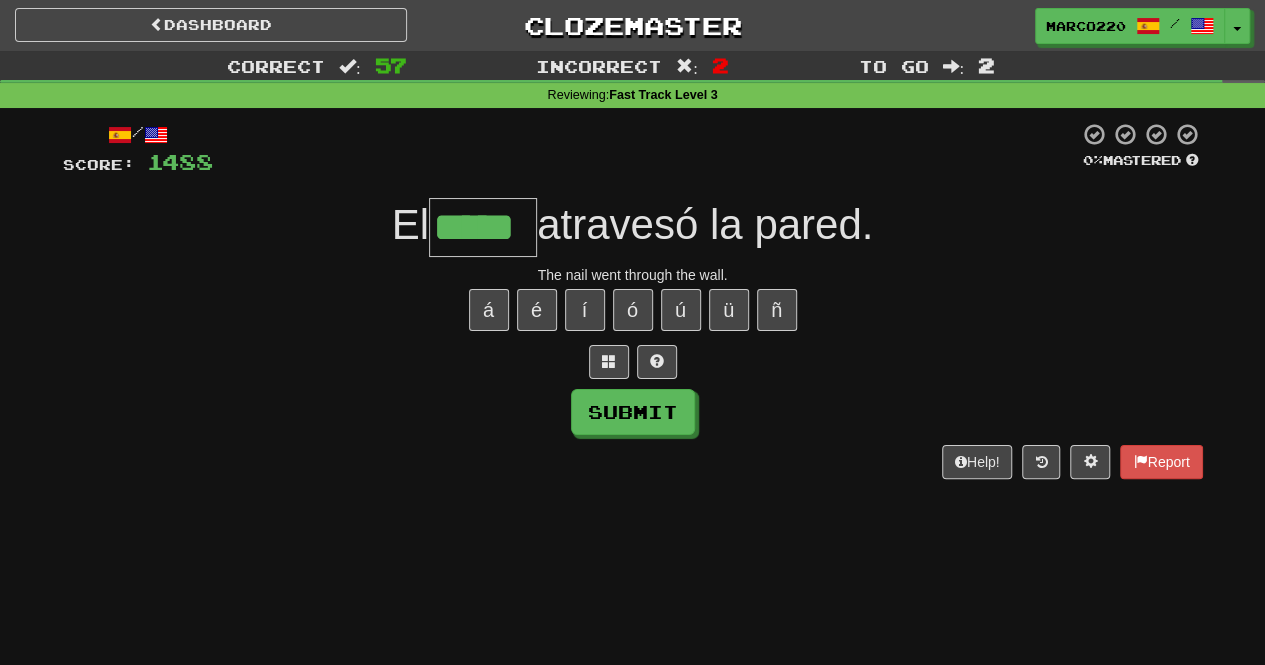 type on "*****" 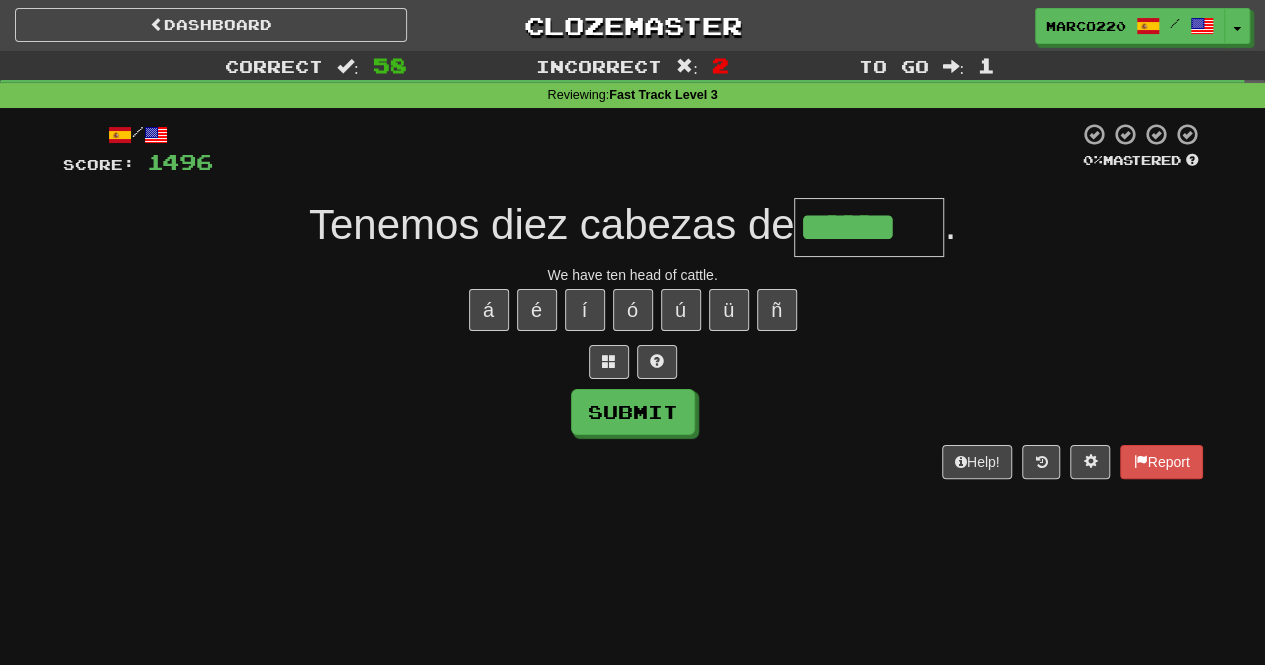 type on "******" 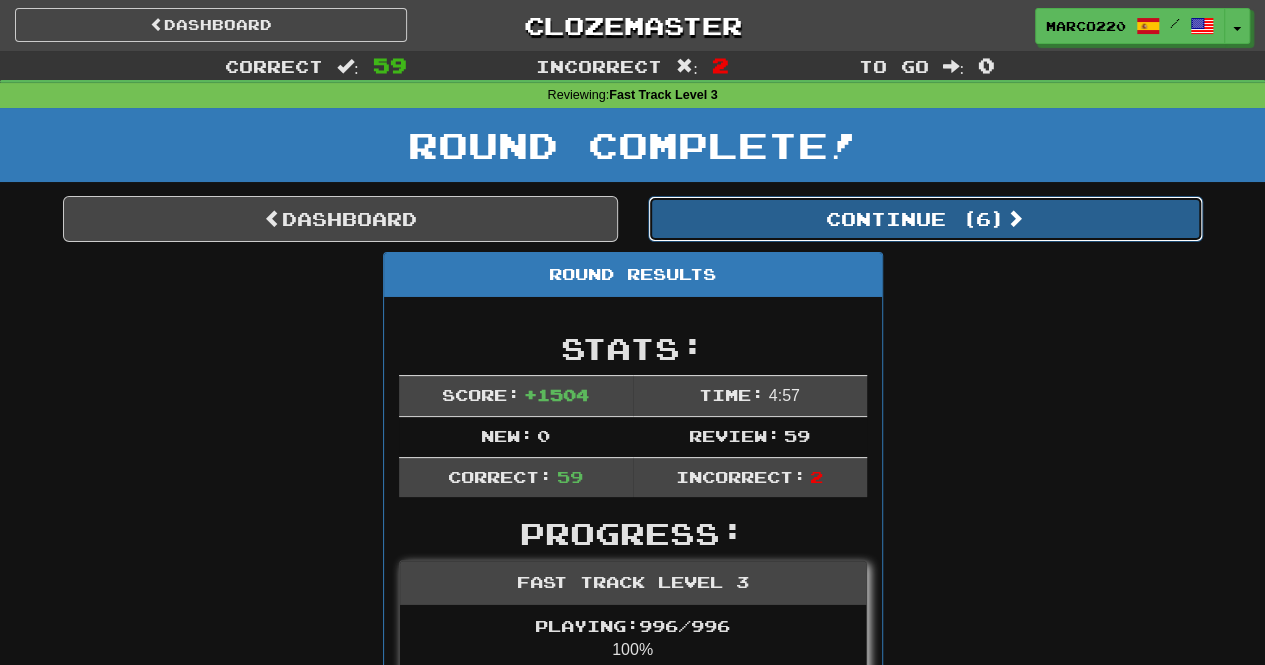 click on "Continue ( 6 )" at bounding box center (925, 219) 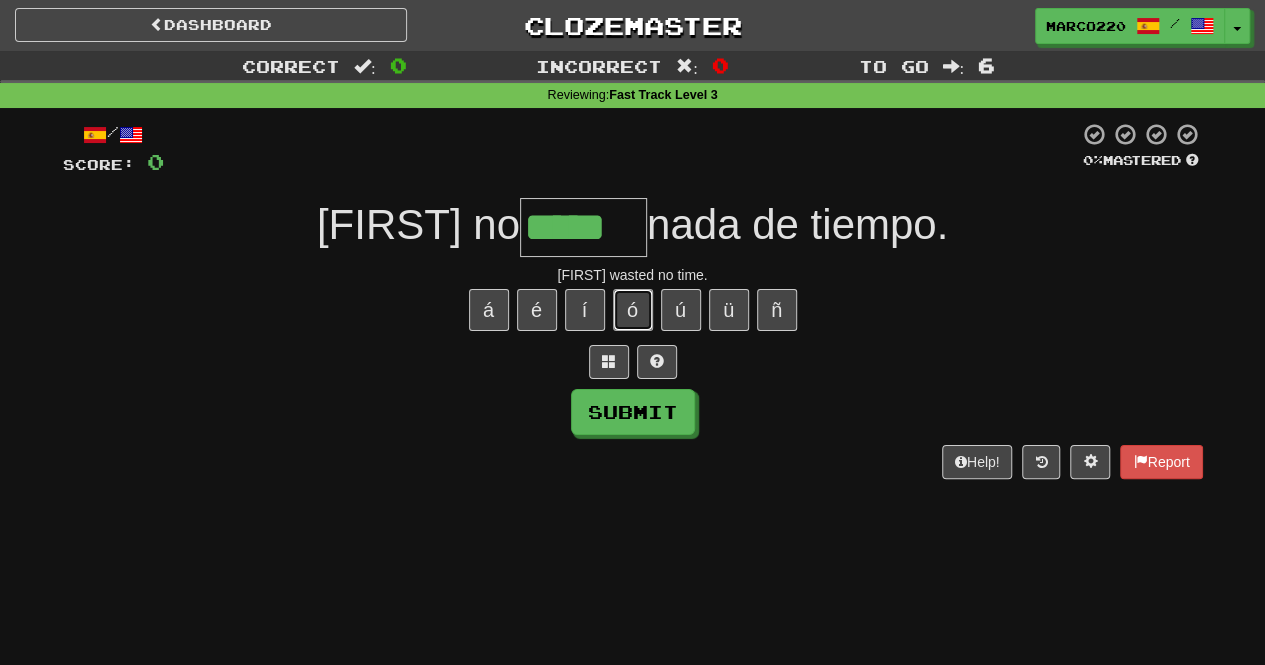 click on "ó" at bounding box center (633, 310) 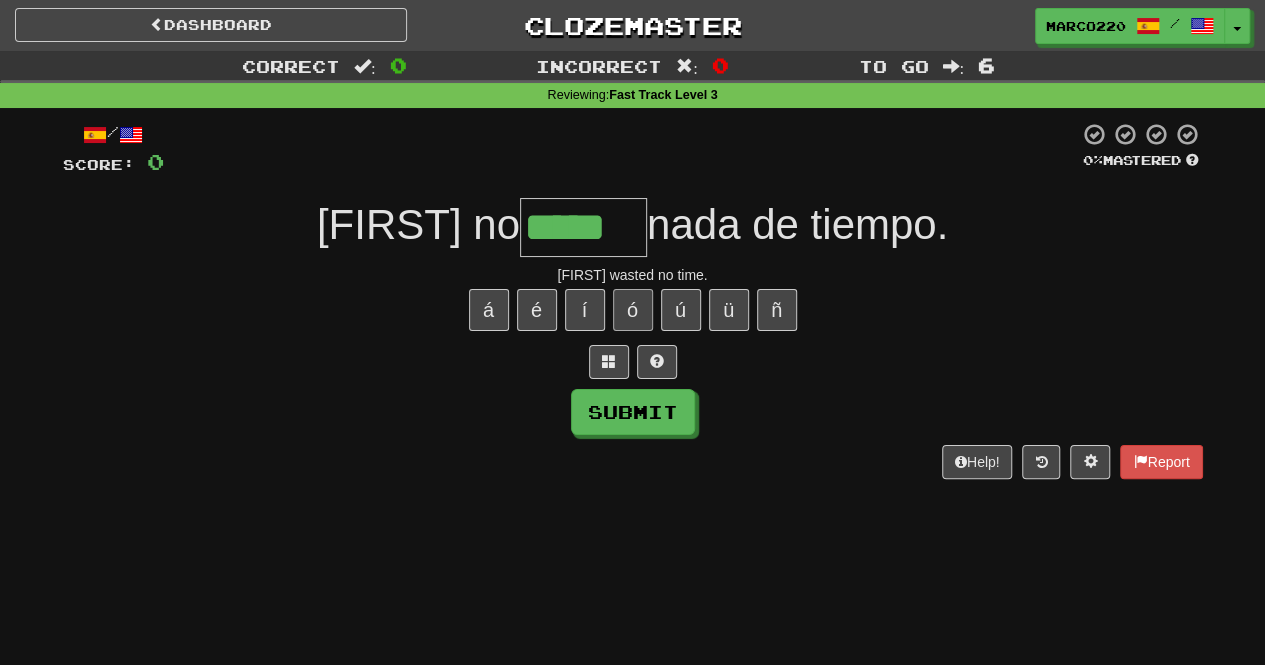 type on "******" 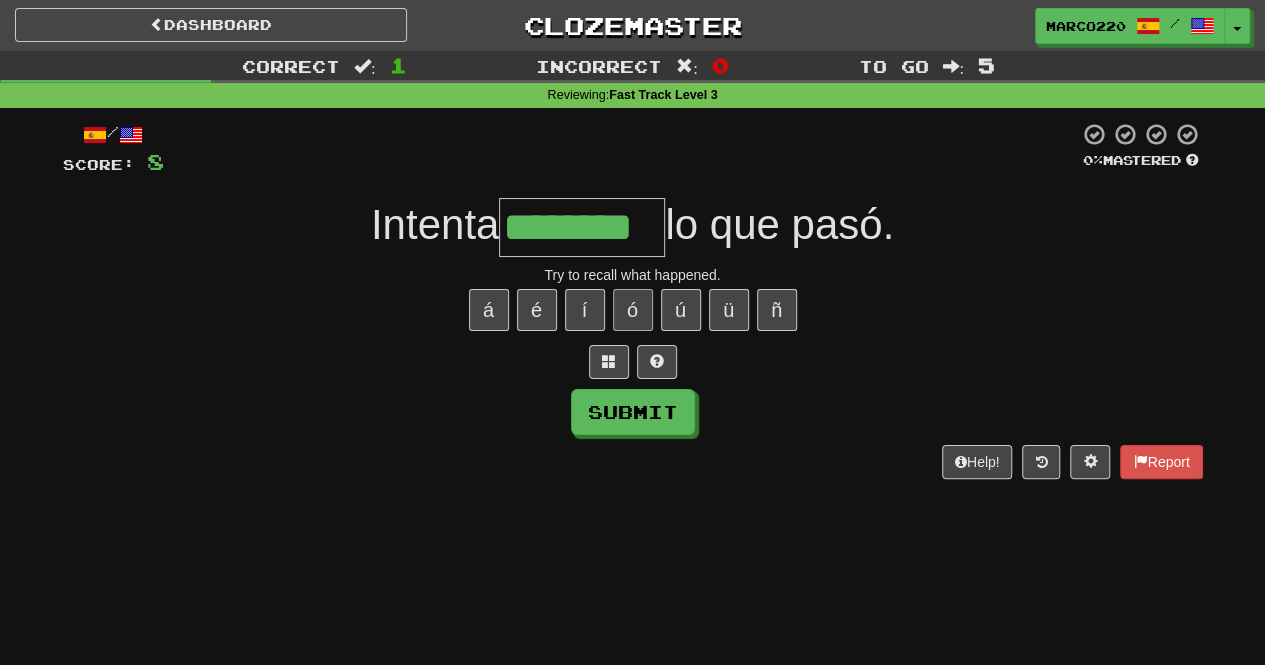 type on "********" 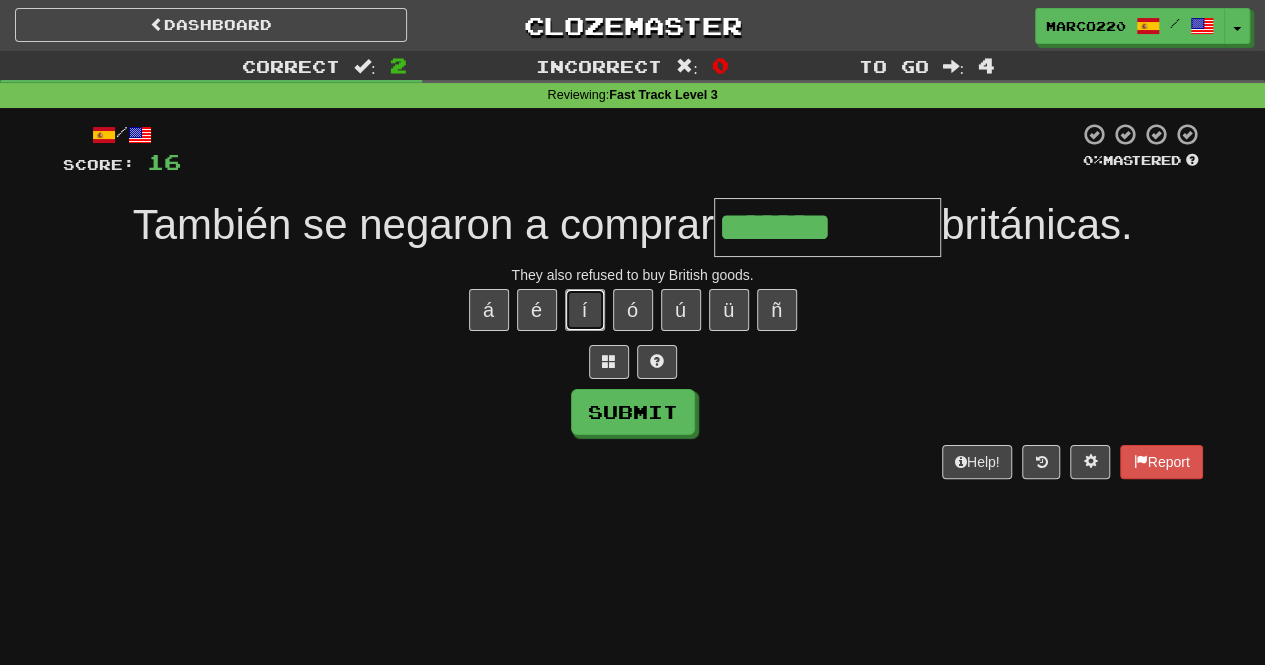 click on "í" at bounding box center (585, 310) 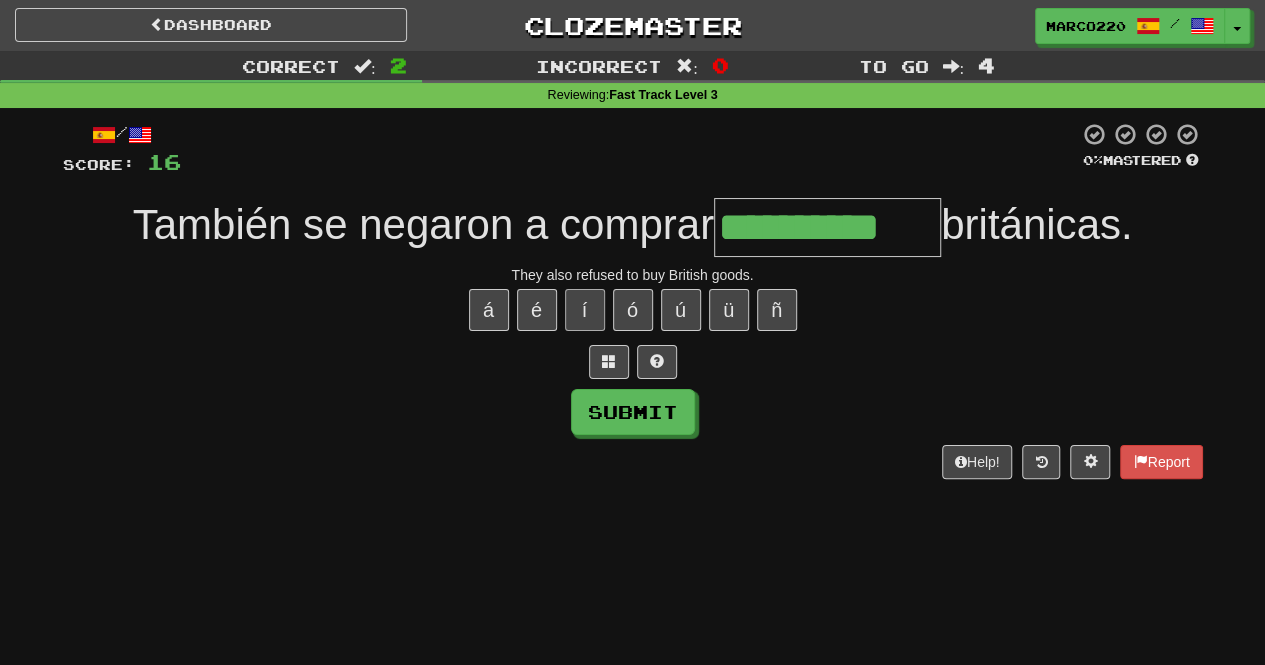 type on "**********" 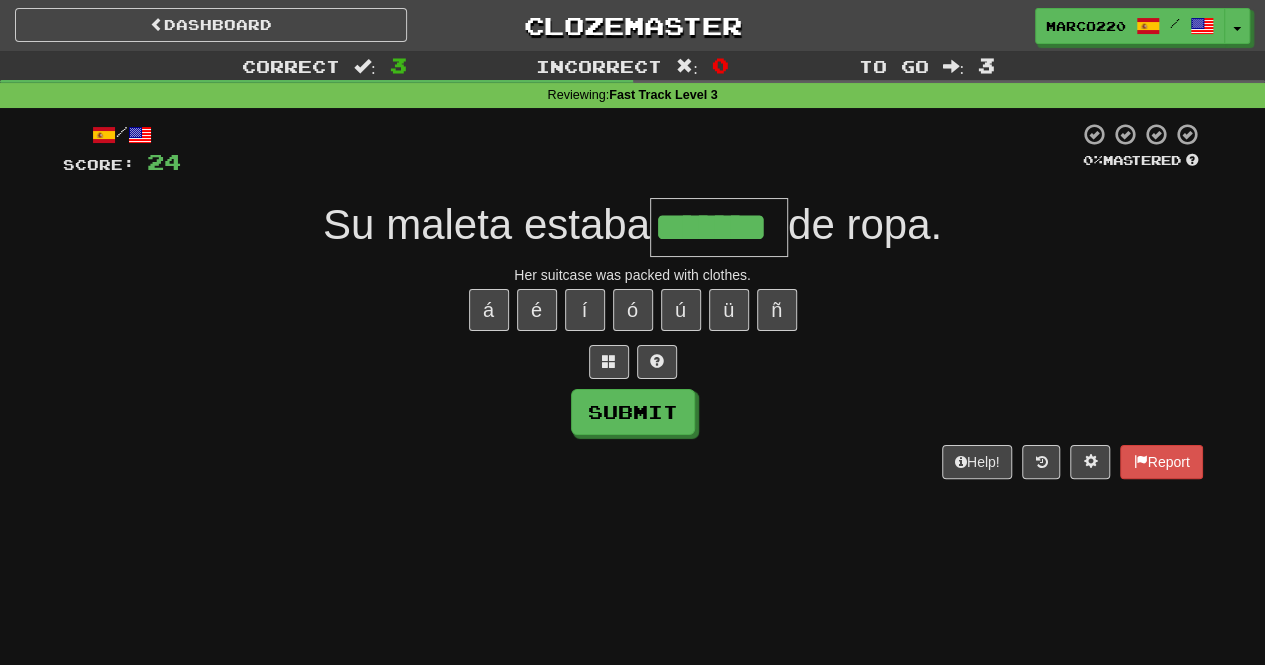 type on "*******" 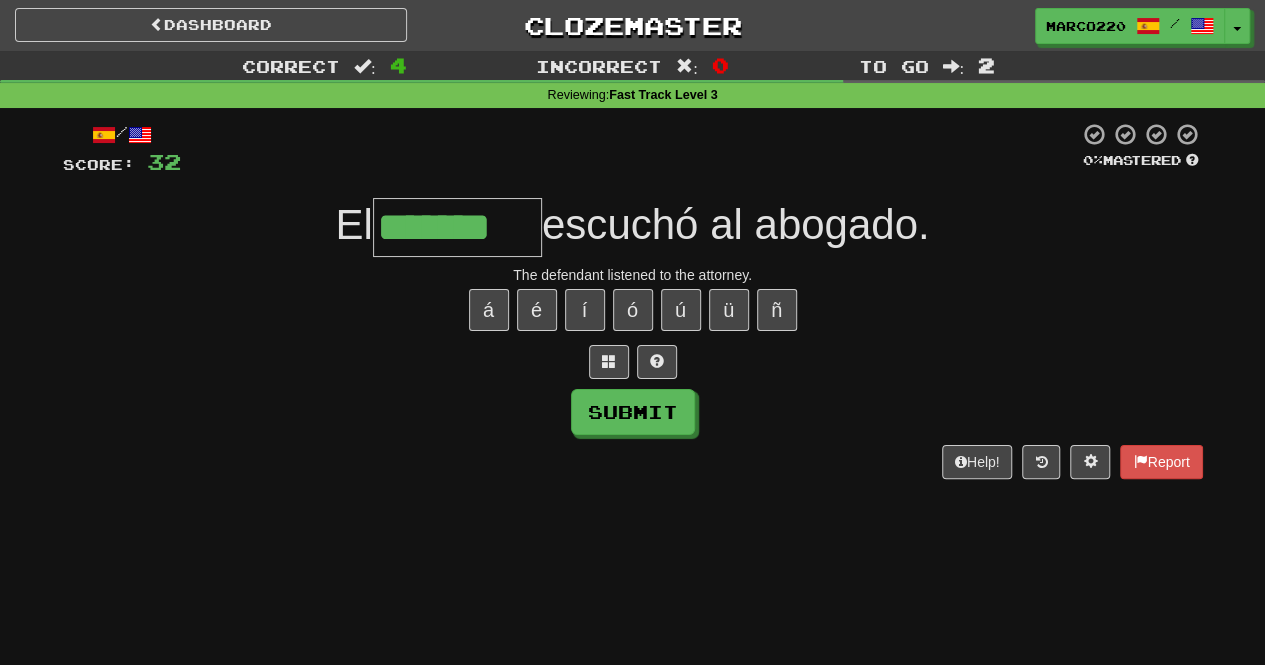type on "*******" 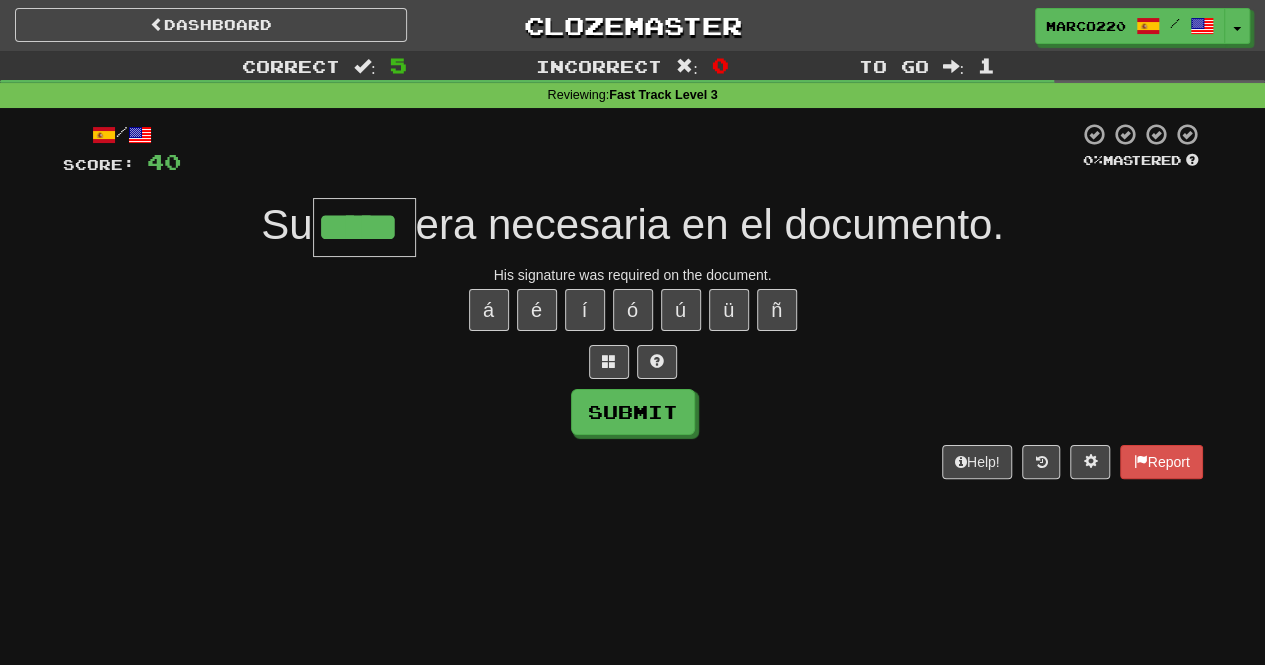 type on "*****" 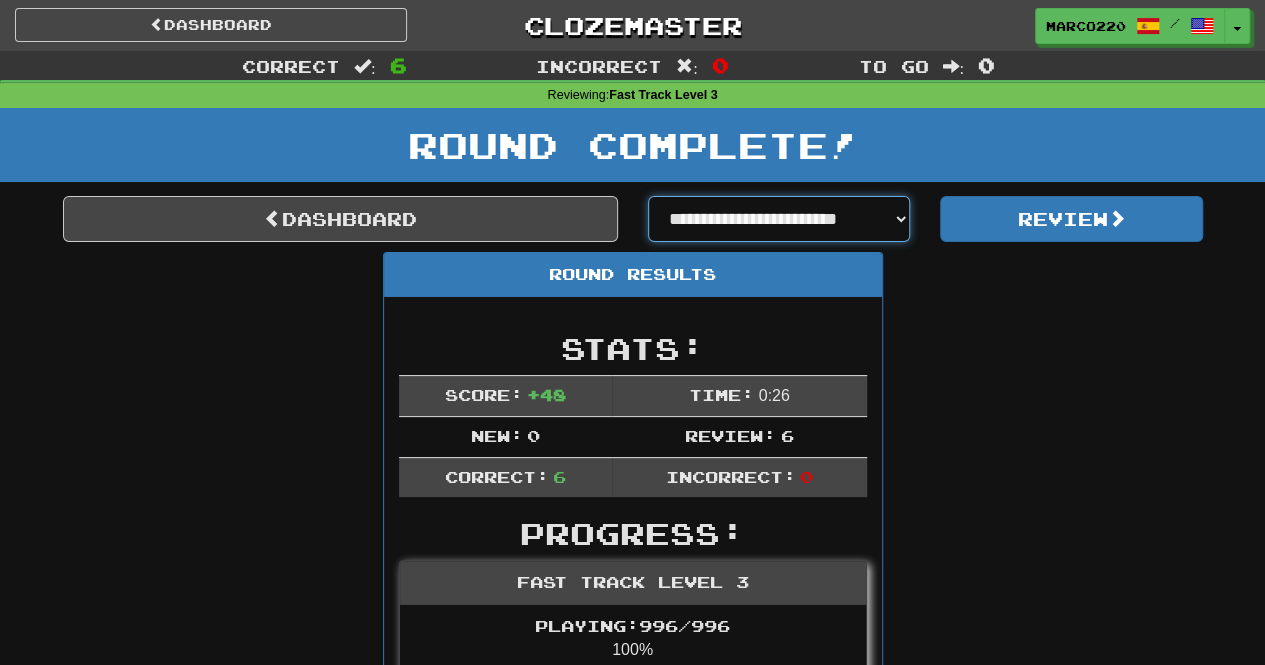 click on "**********" at bounding box center (779, 219) 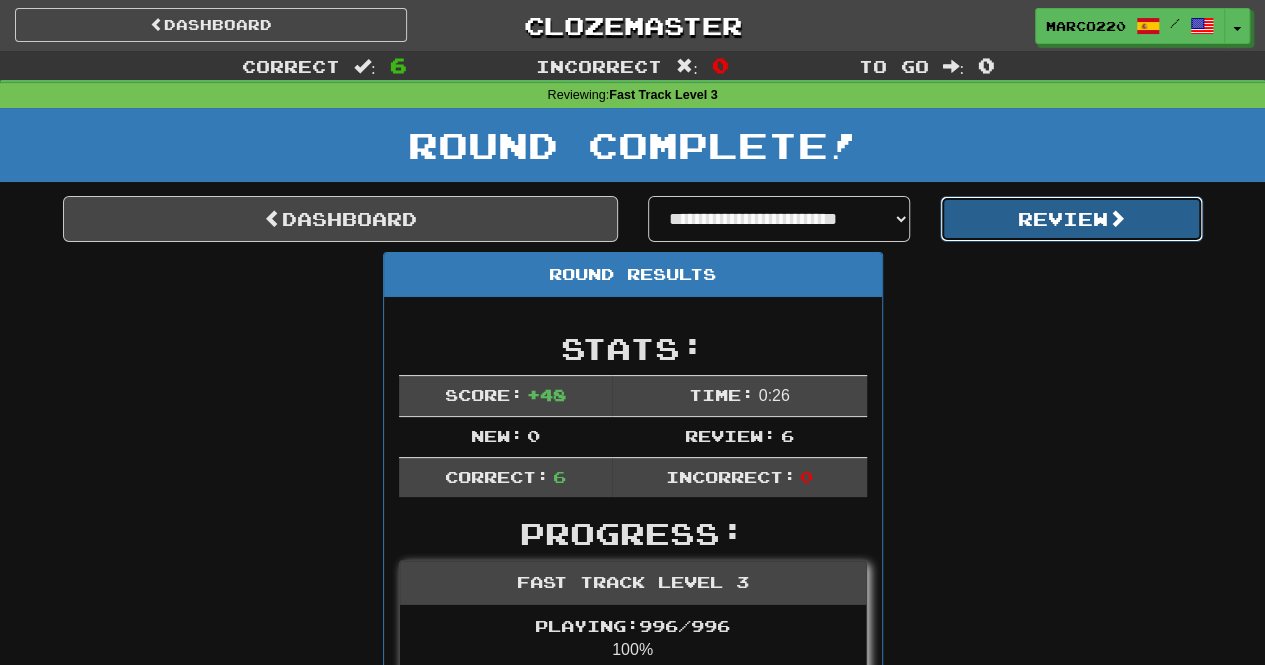 click on "Review" at bounding box center [1071, 219] 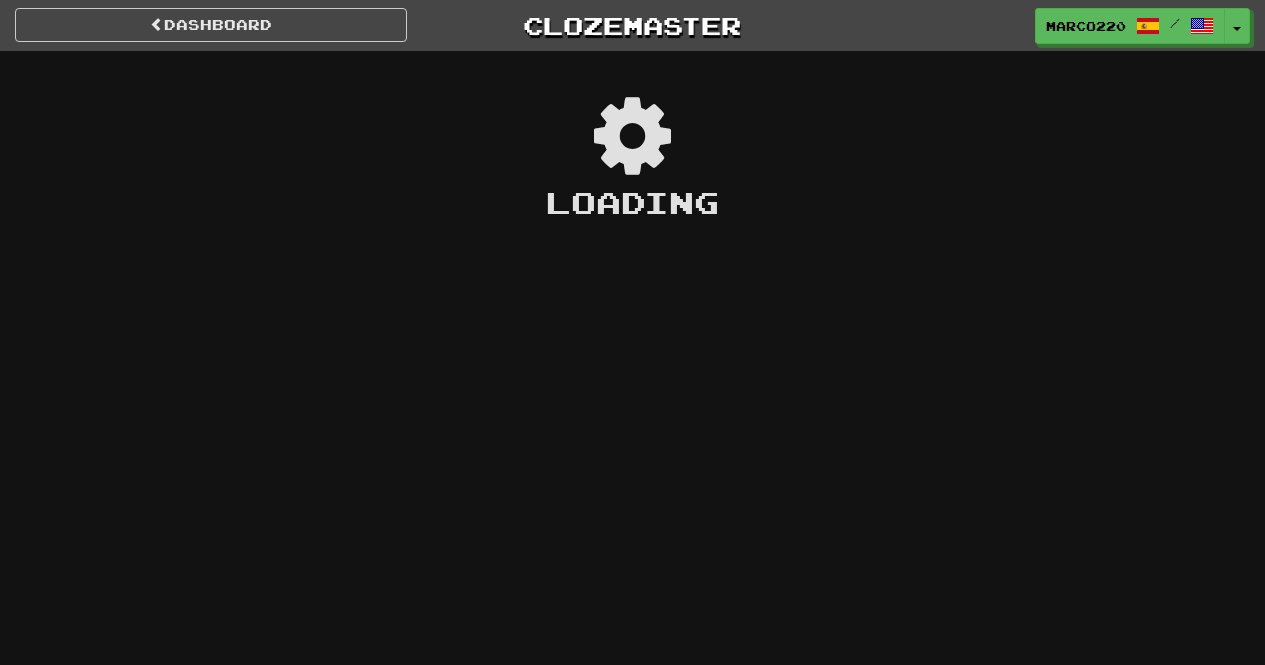 scroll, scrollTop: 0, scrollLeft: 0, axis: both 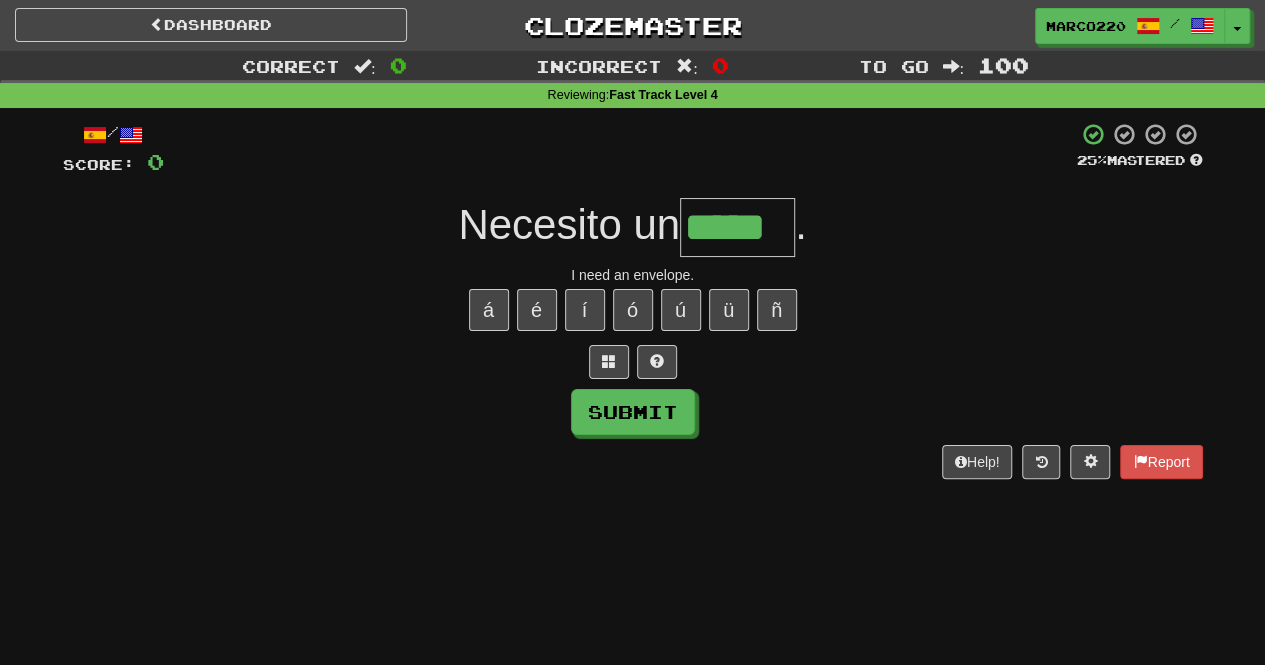type on "*****" 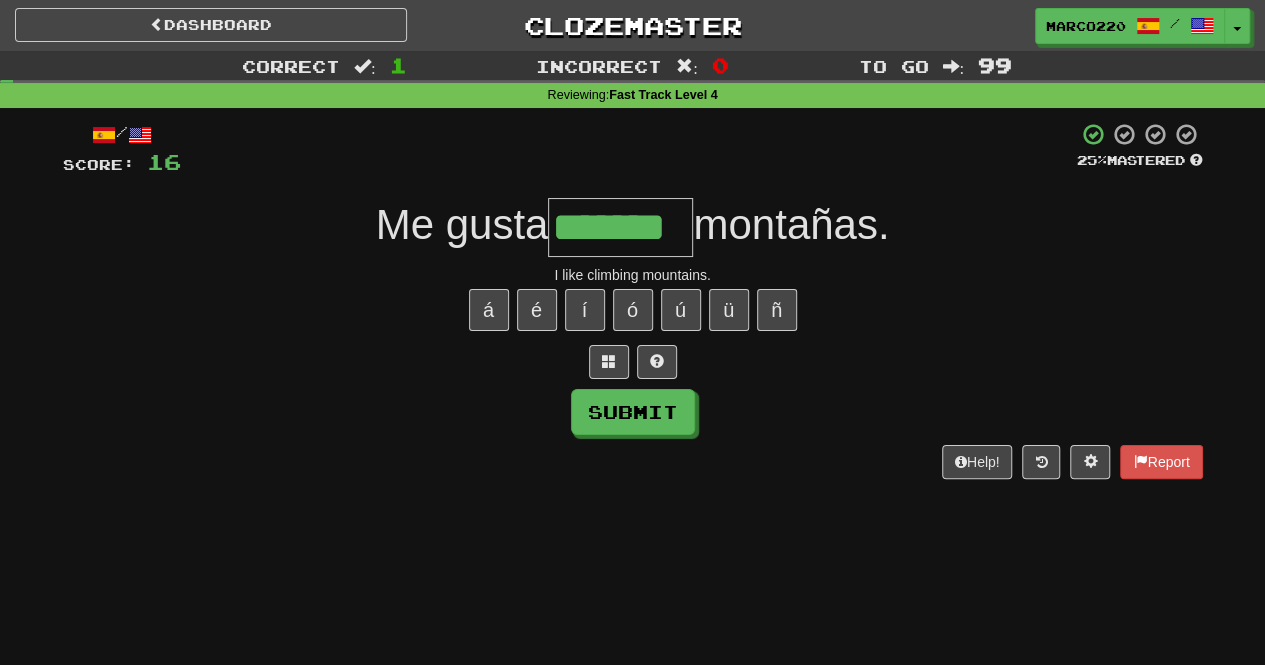 type on "*******" 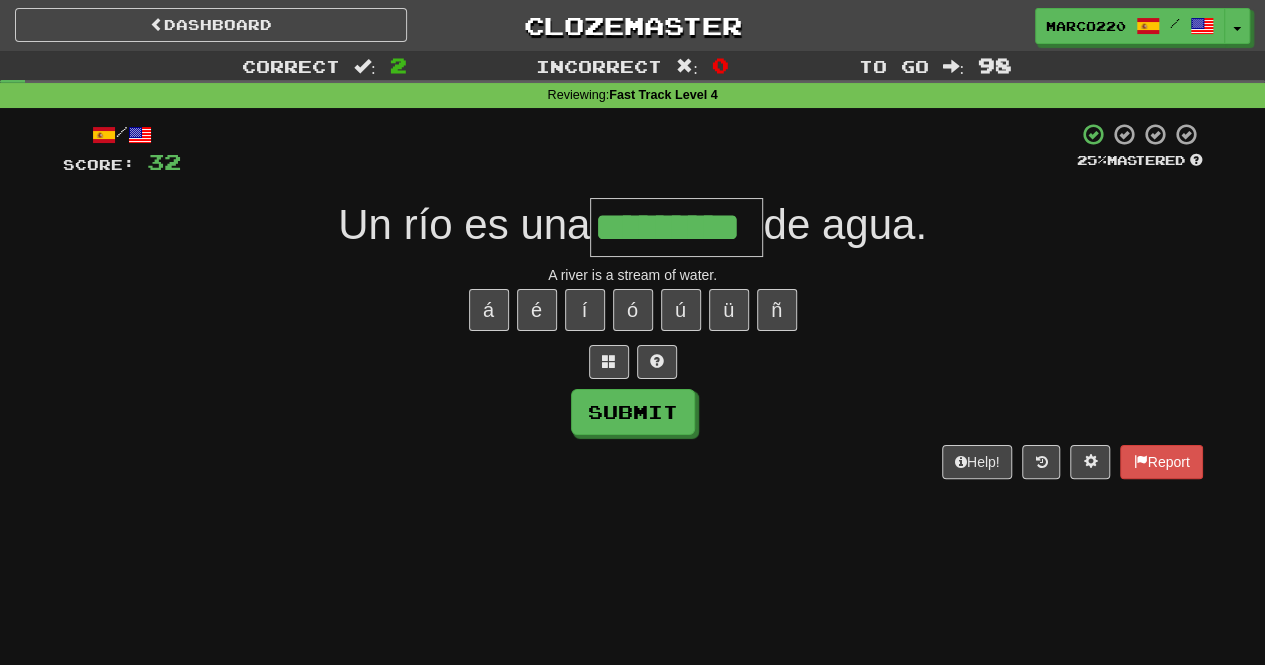type on "*********" 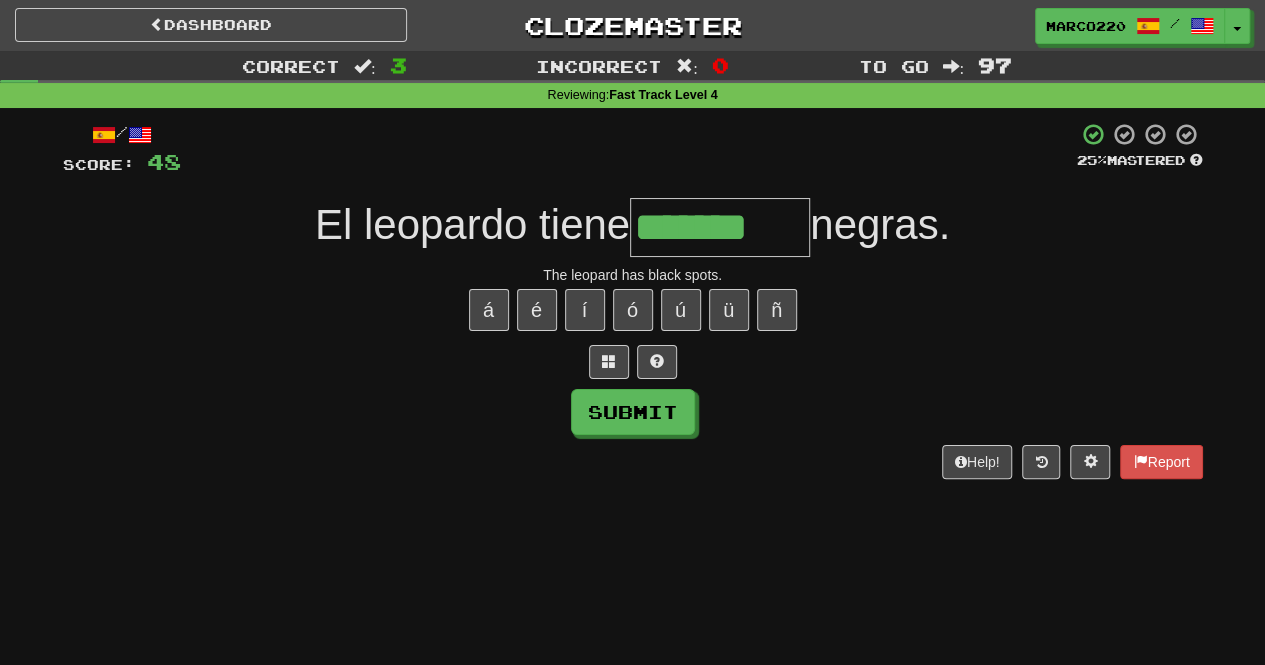 type on "*******" 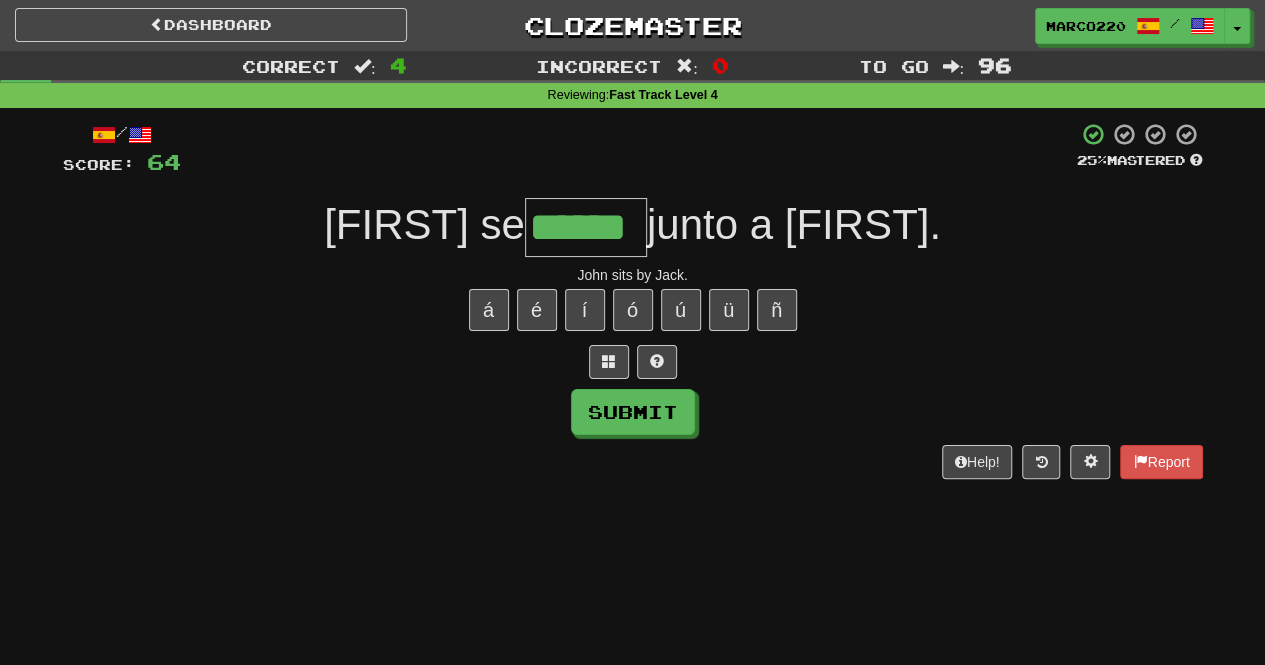 type on "******" 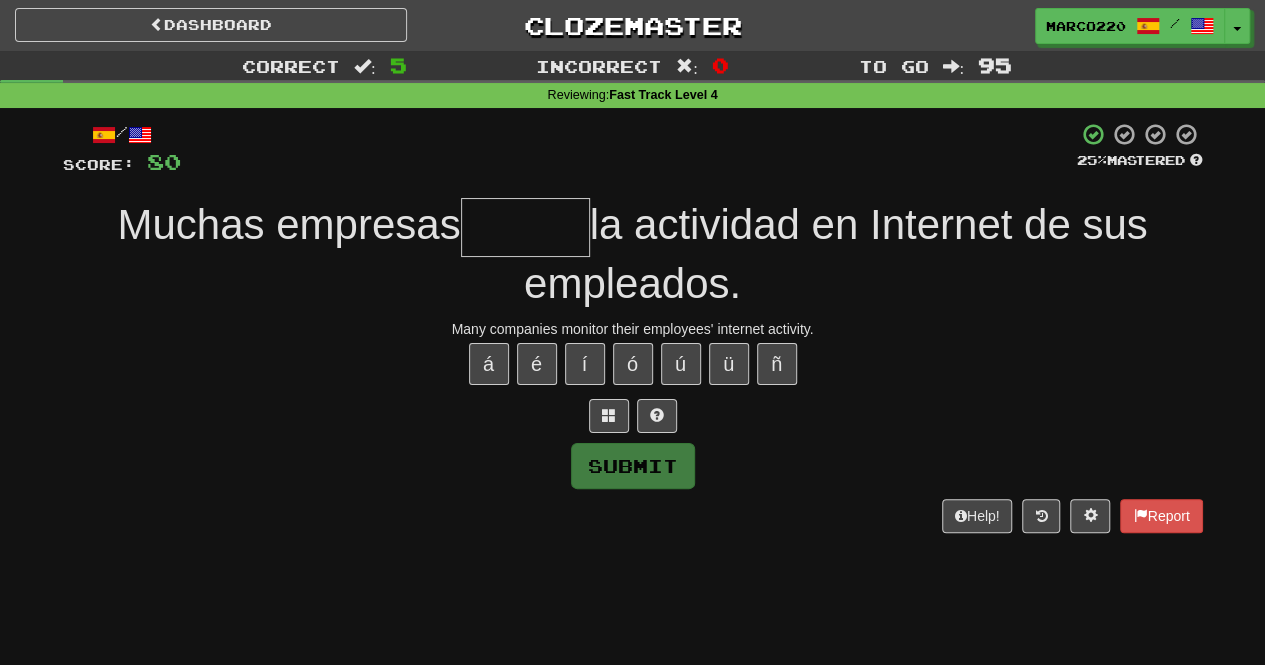 type on "*" 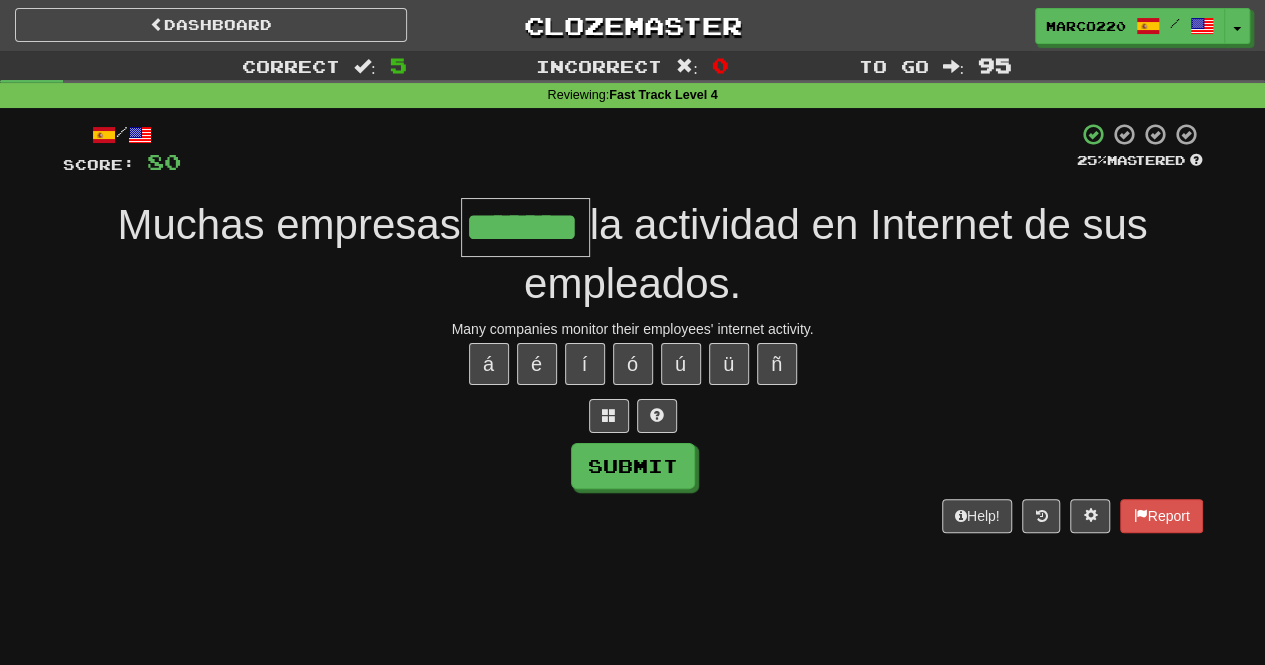 type on "*******" 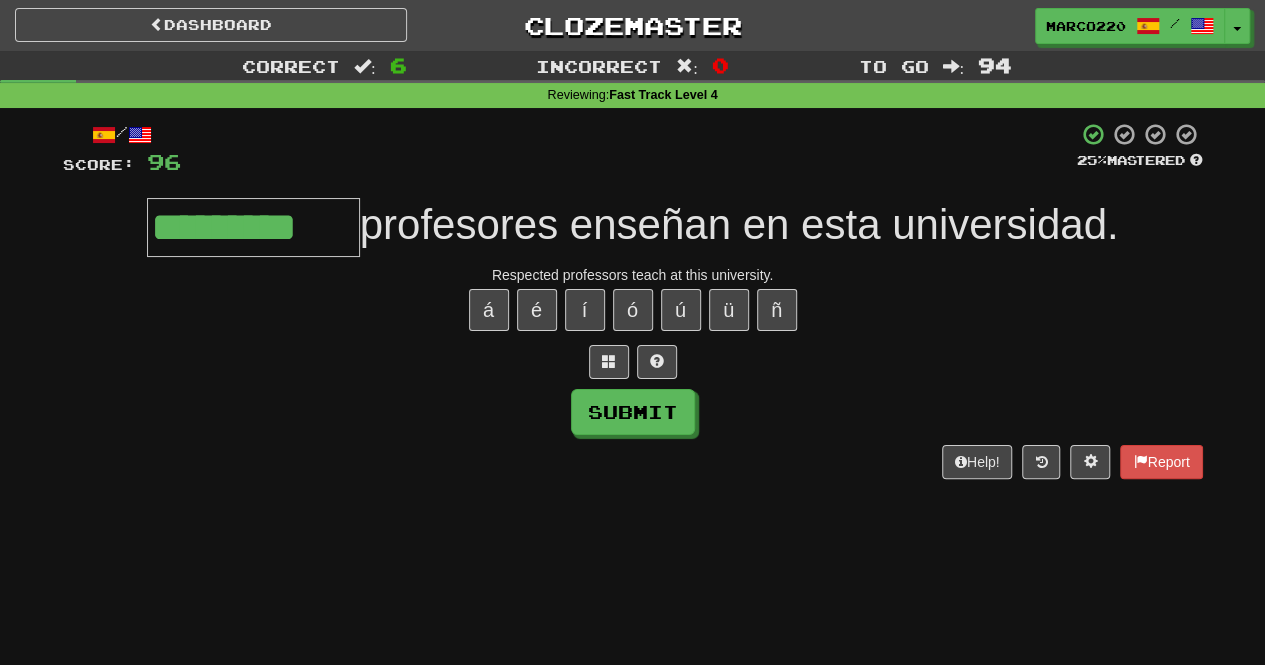type on "*********" 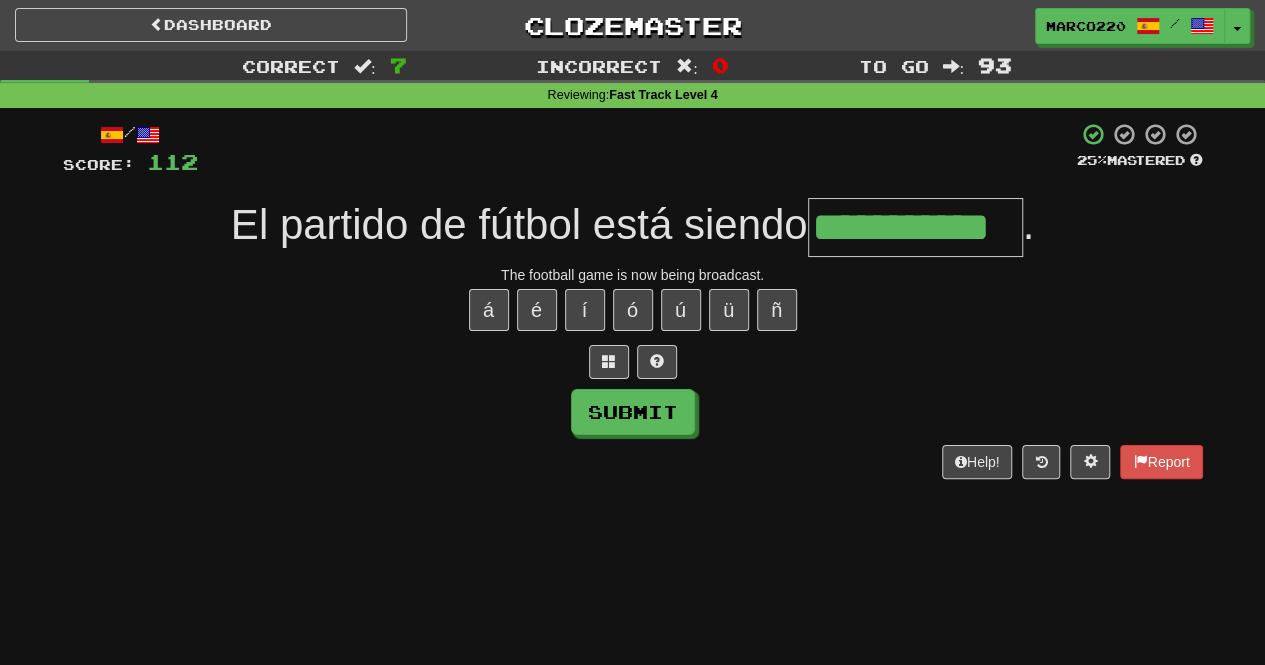 type on "**********" 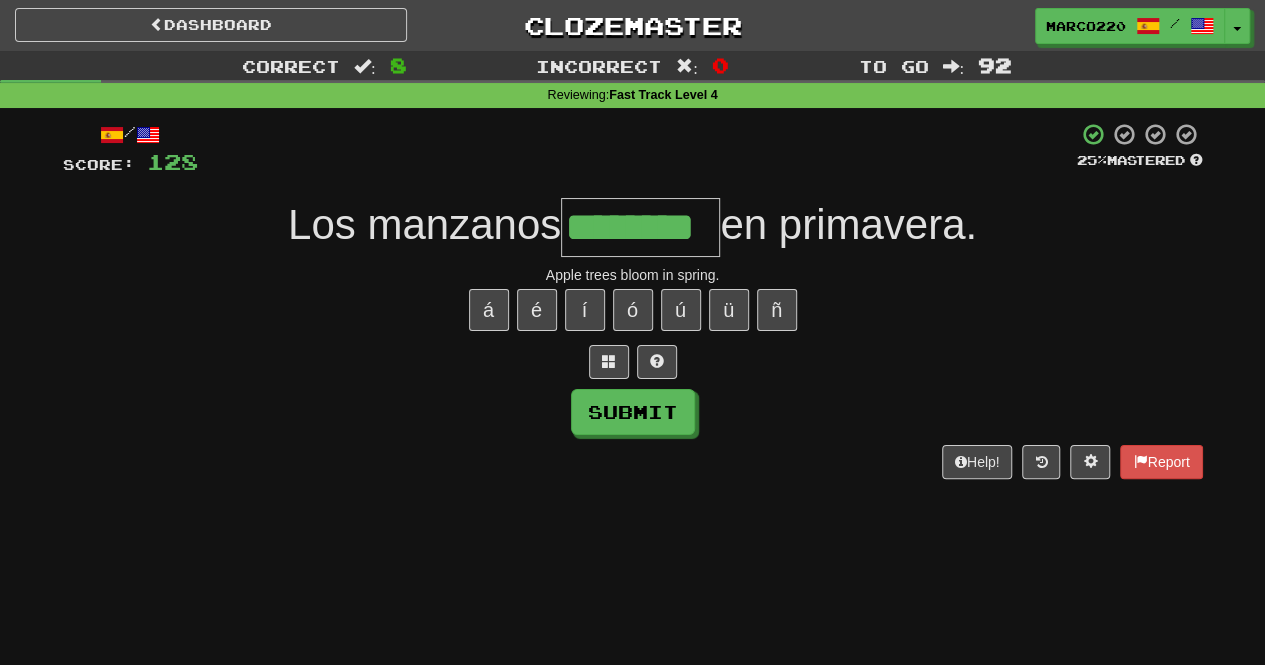 type on "********" 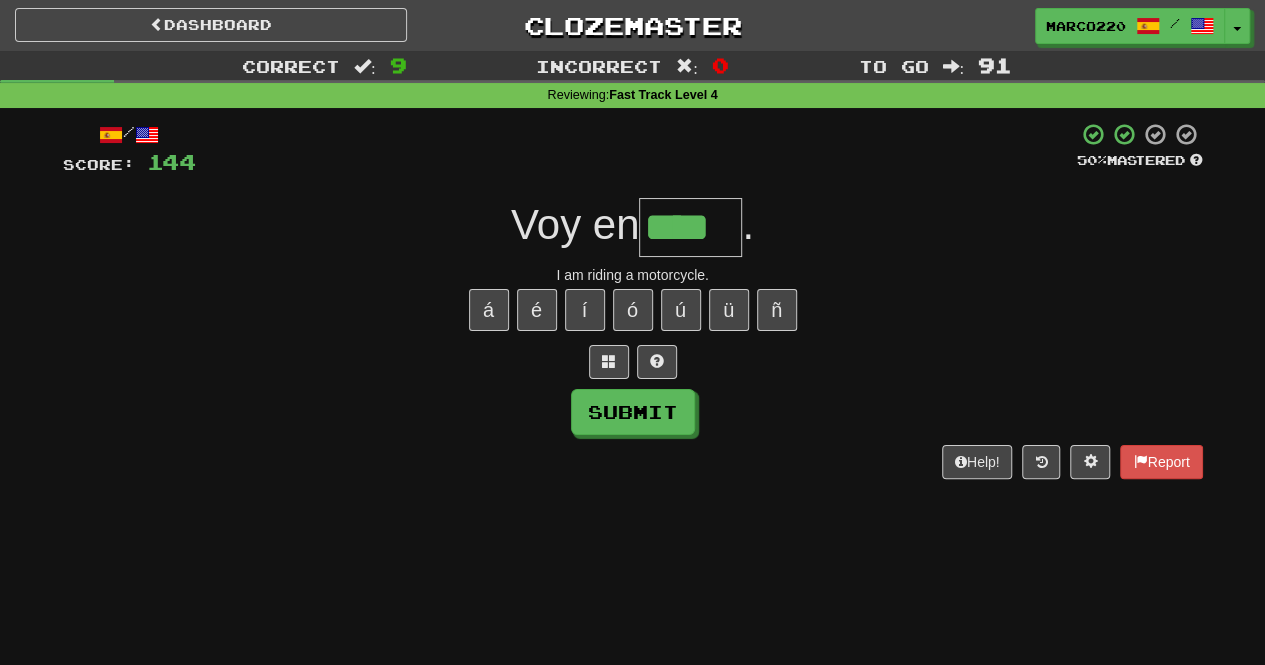 type on "****" 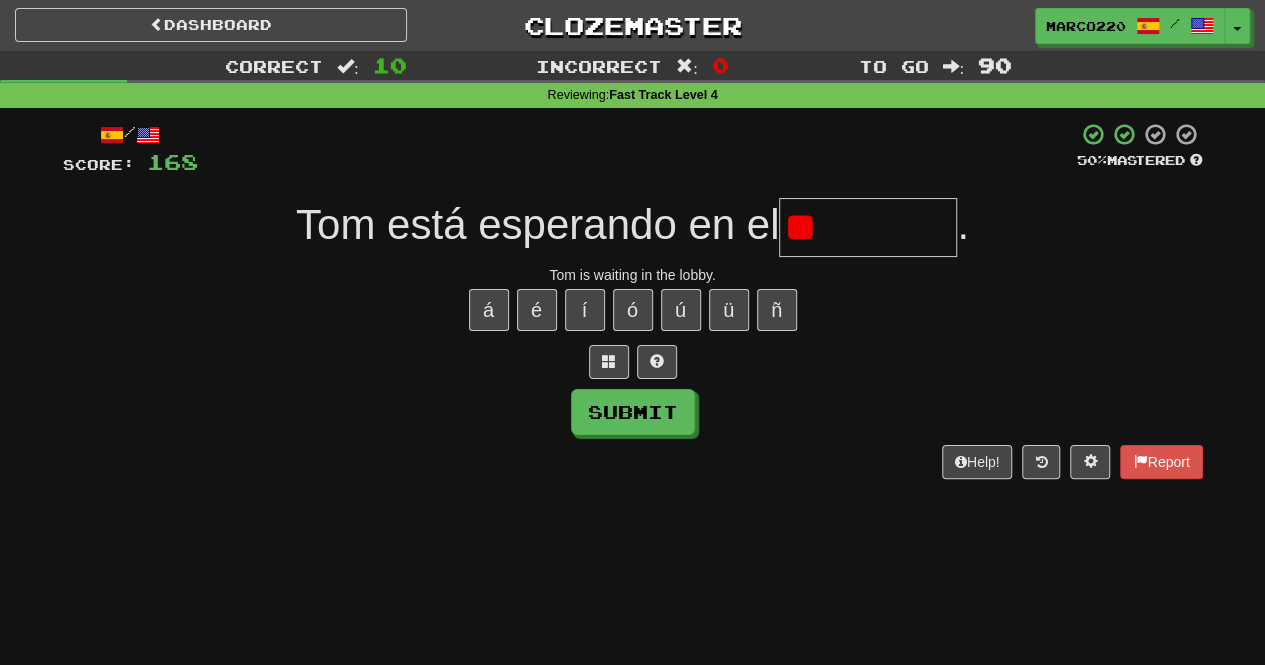 type on "*" 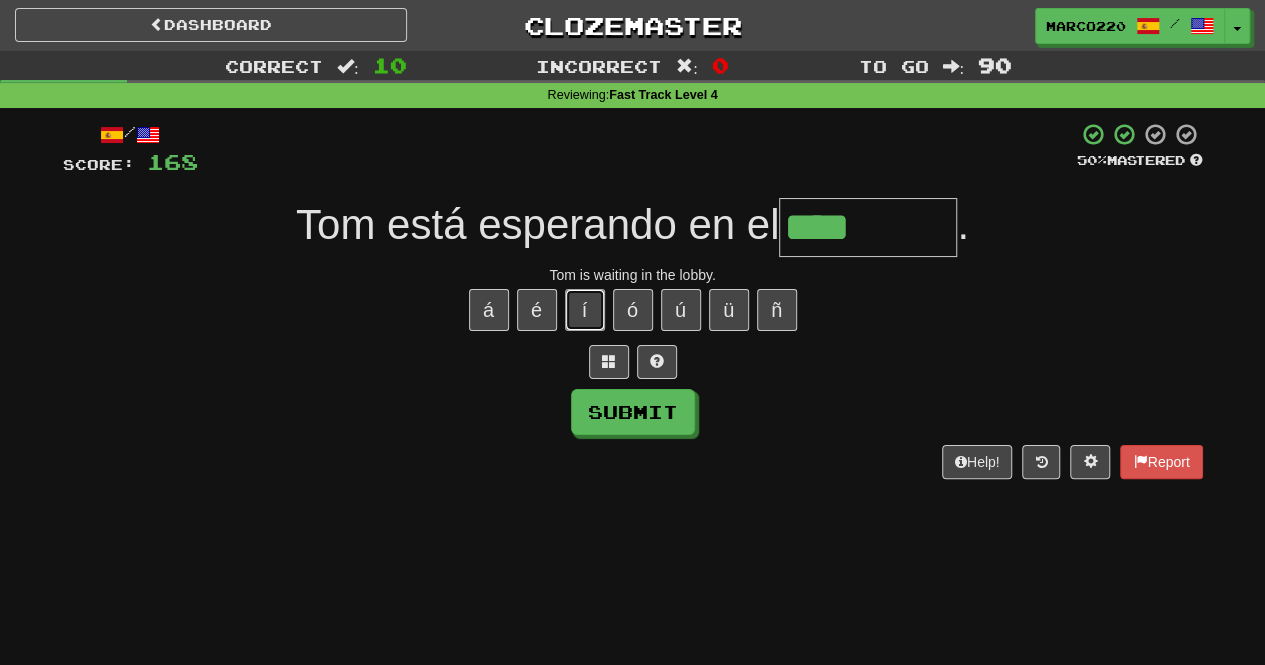 click on "í" at bounding box center (585, 310) 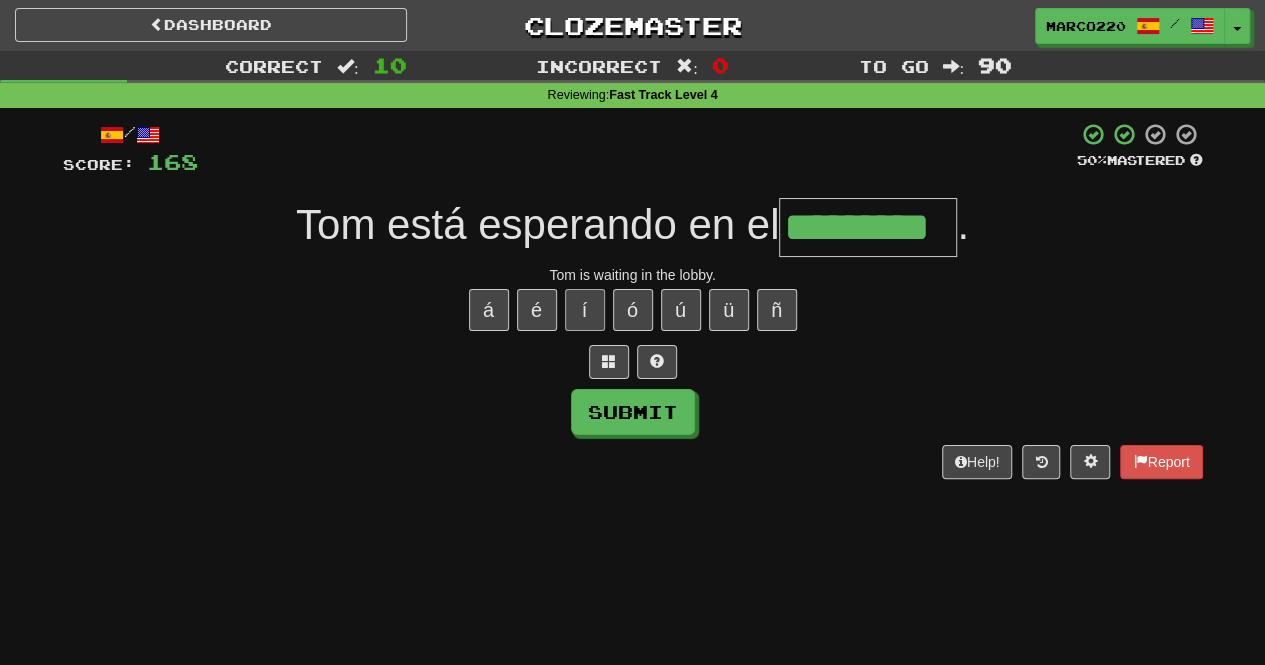type on "*********" 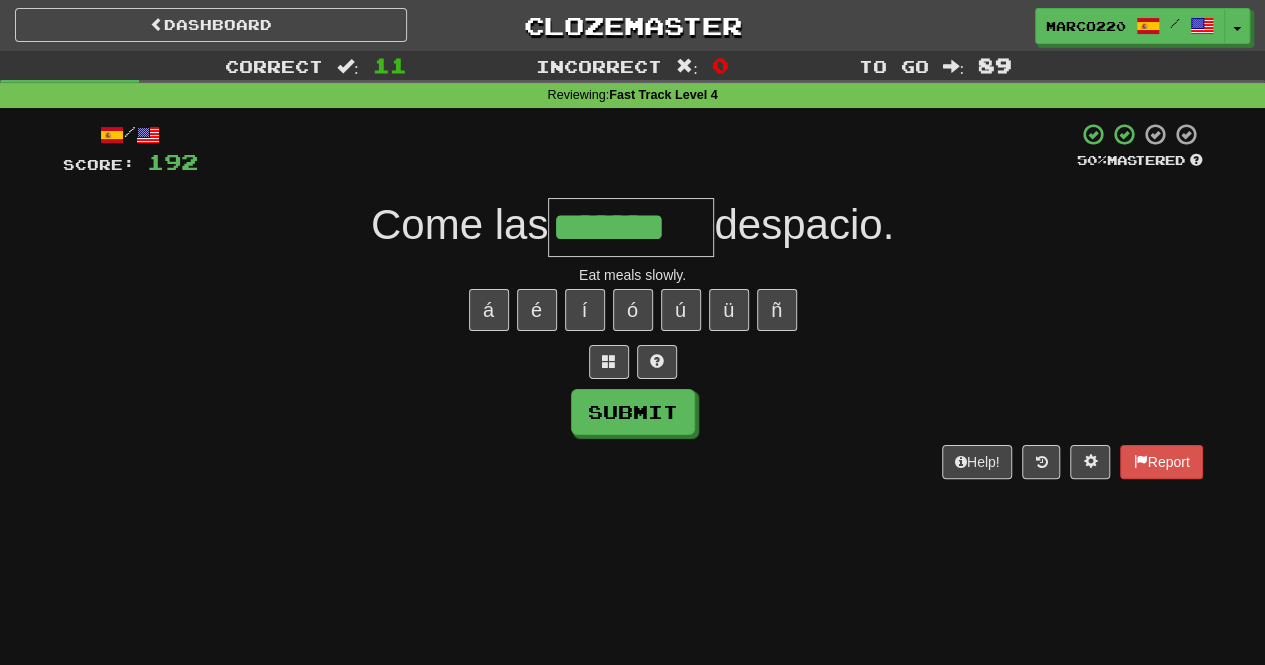 type on "*******" 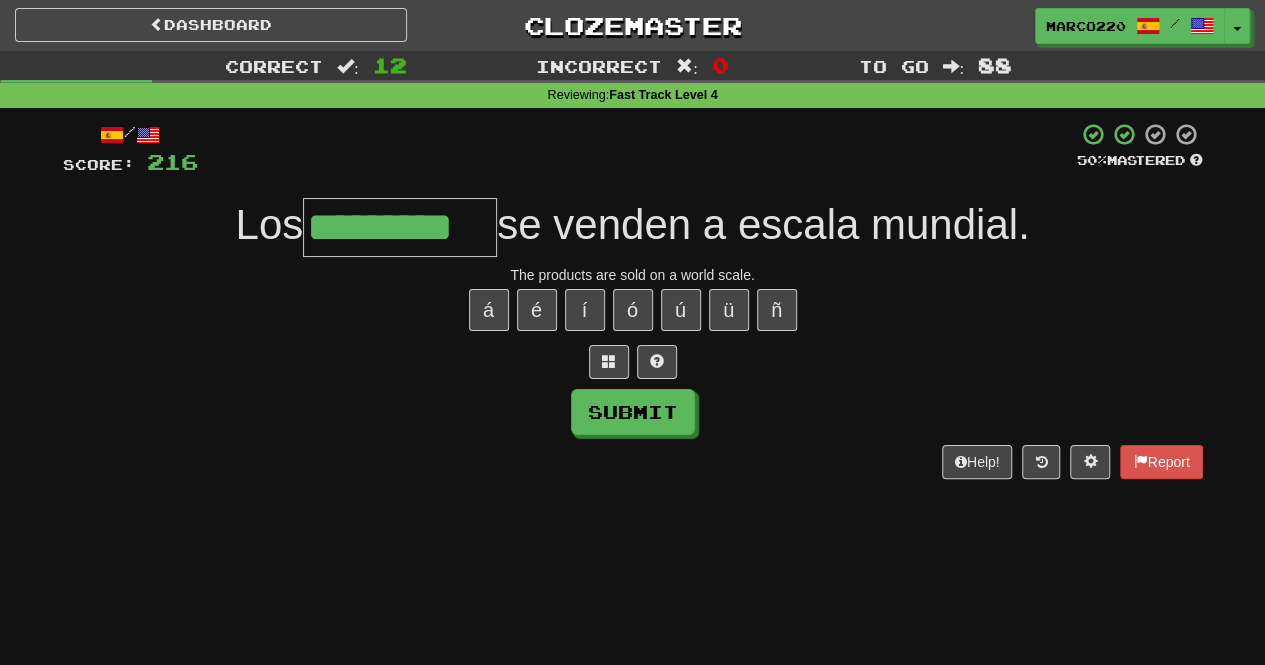 type on "*********" 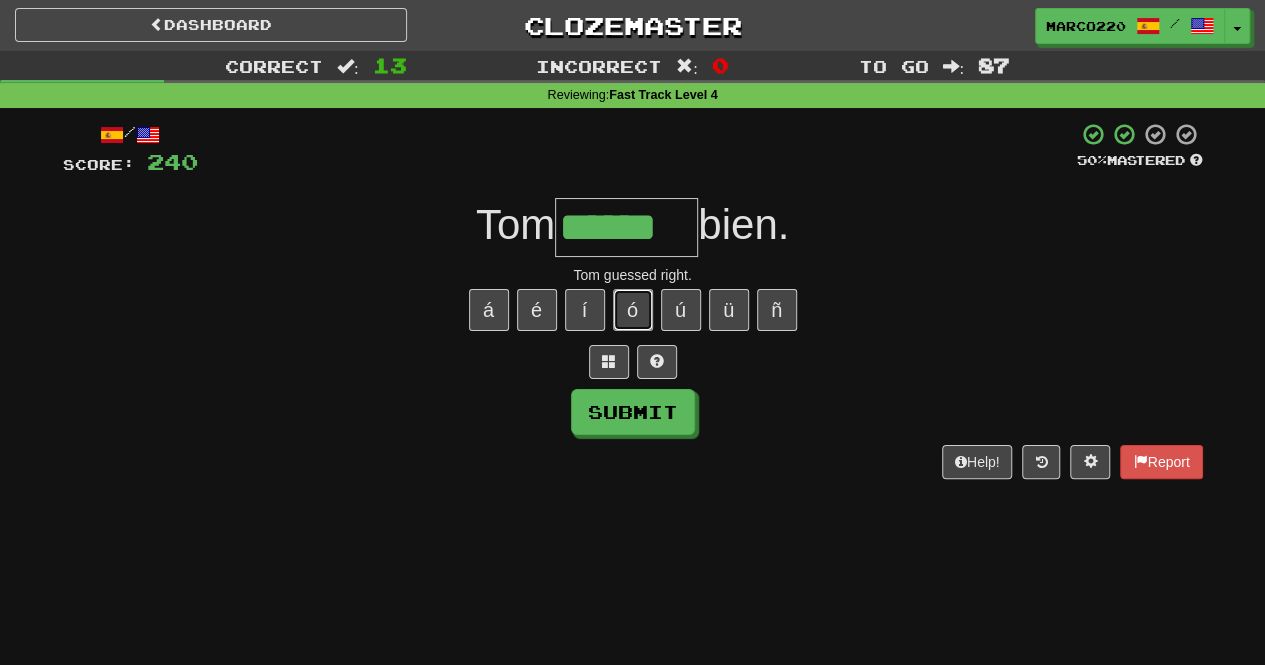 click on "ó" at bounding box center [633, 310] 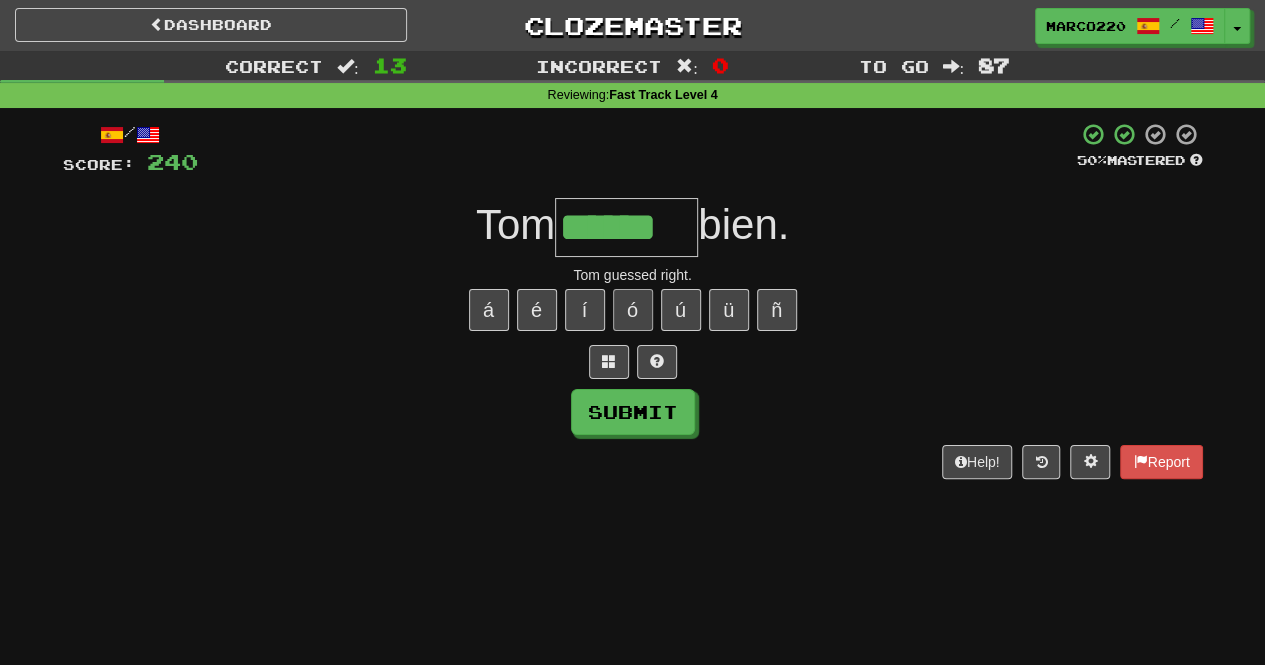 type on "*******" 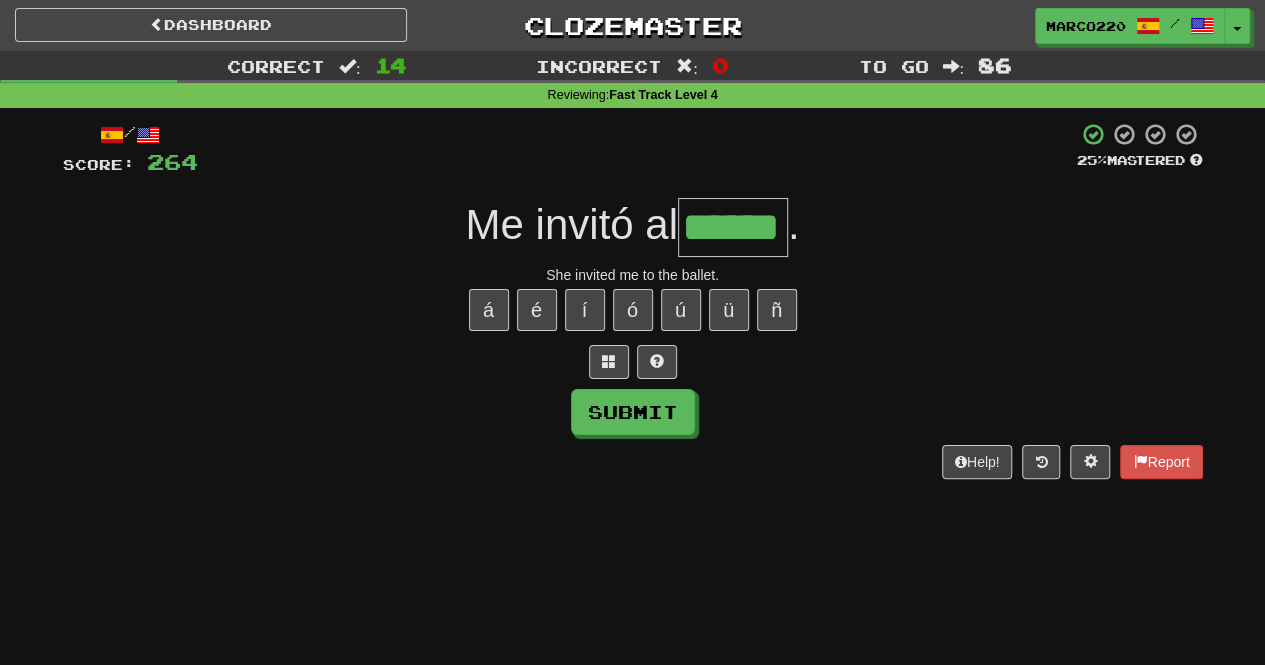 type on "******" 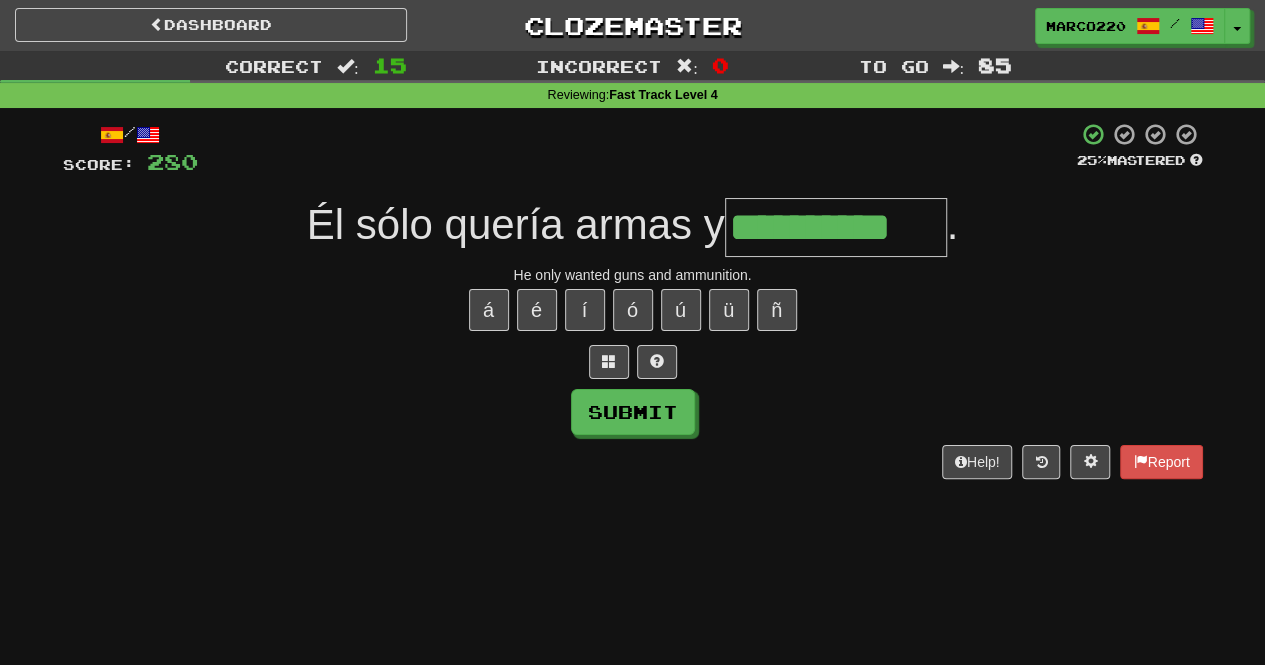 type on "**********" 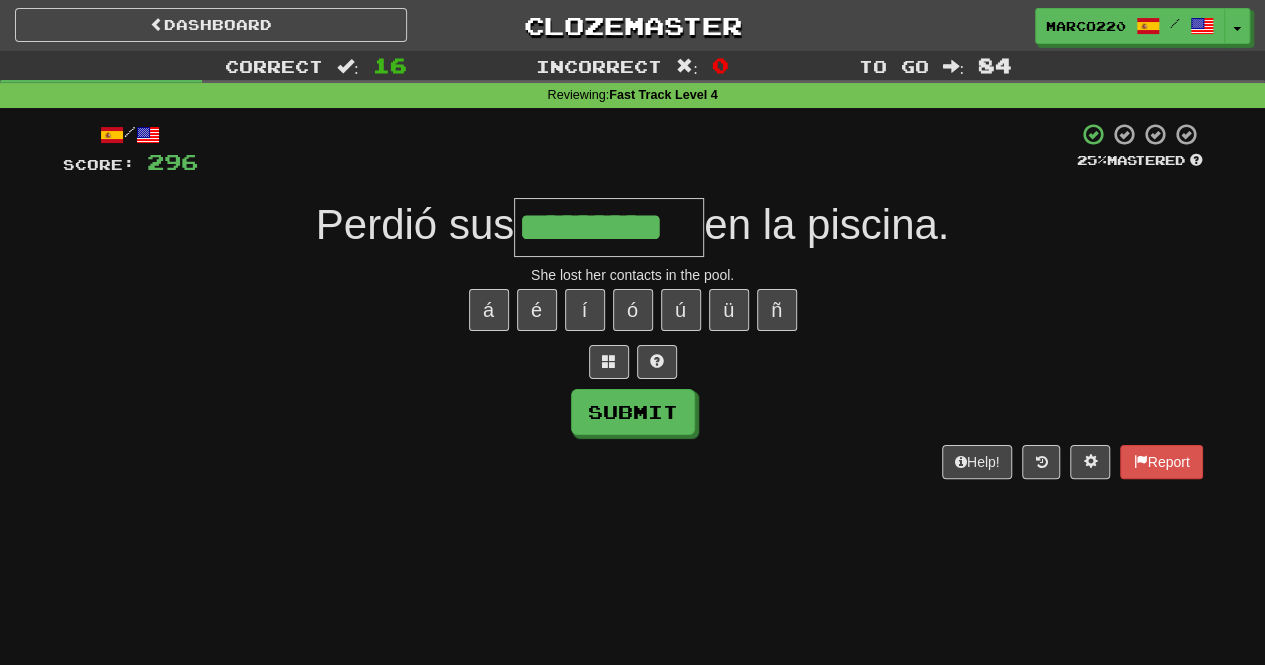 type on "*********" 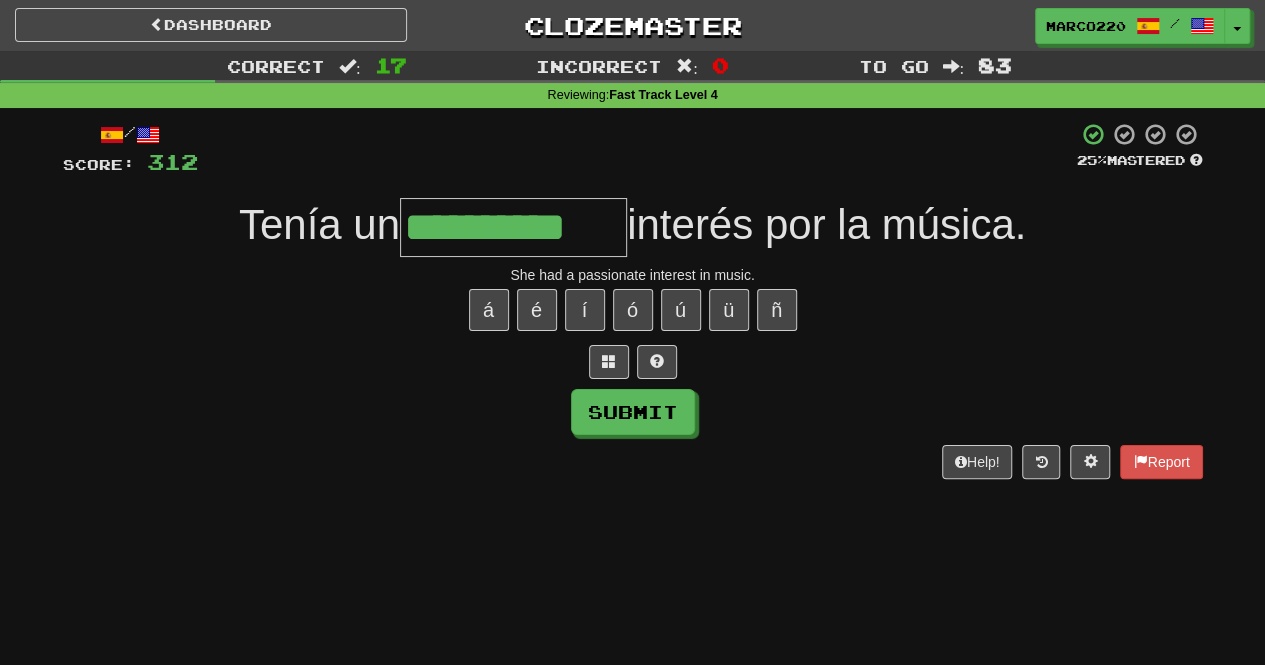 type on "**********" 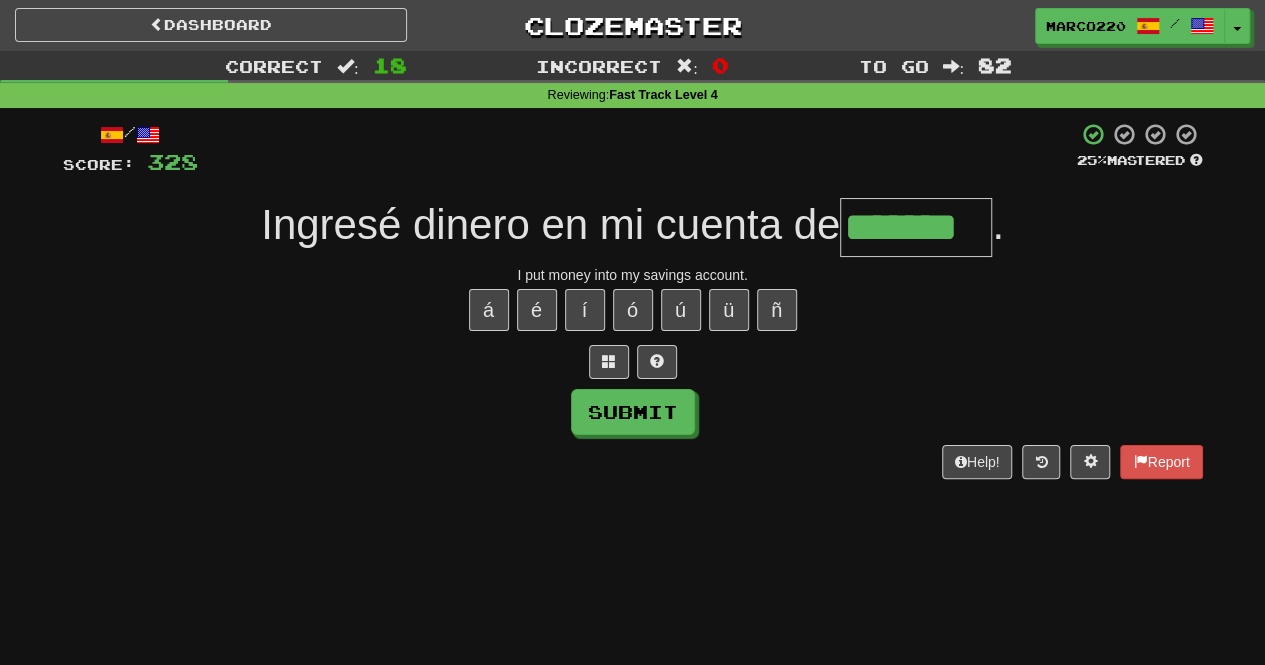 type on "*******" 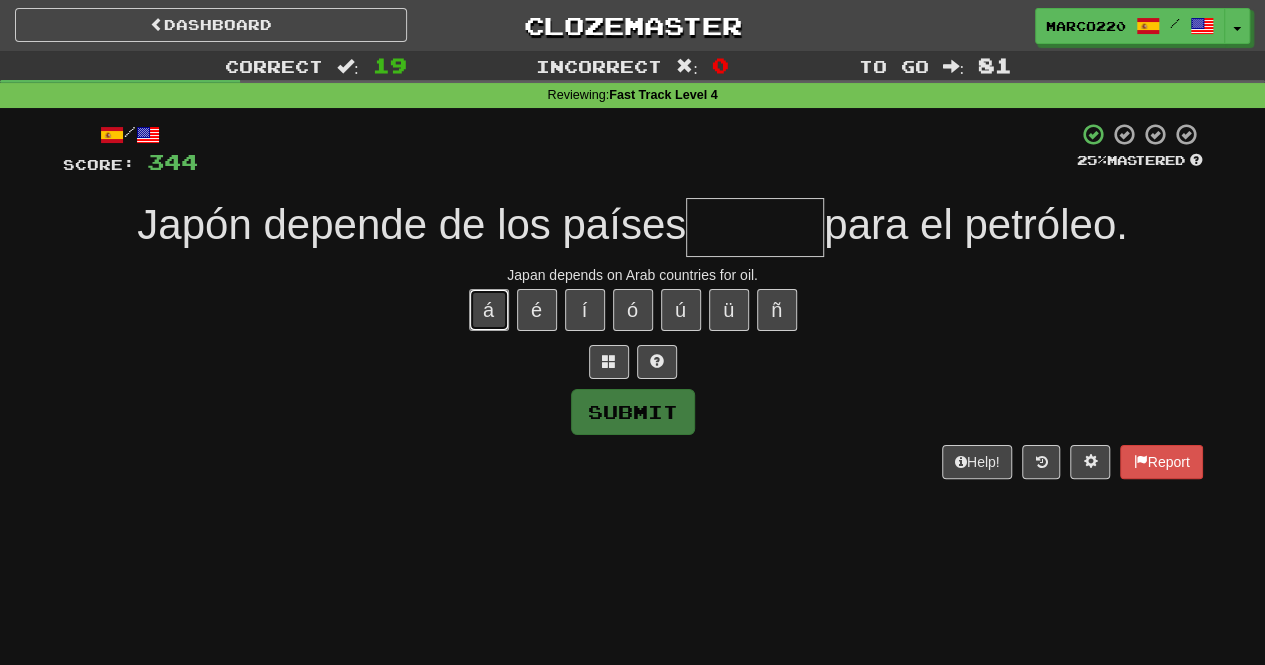 click on "á" at bounding box center [489, 310] 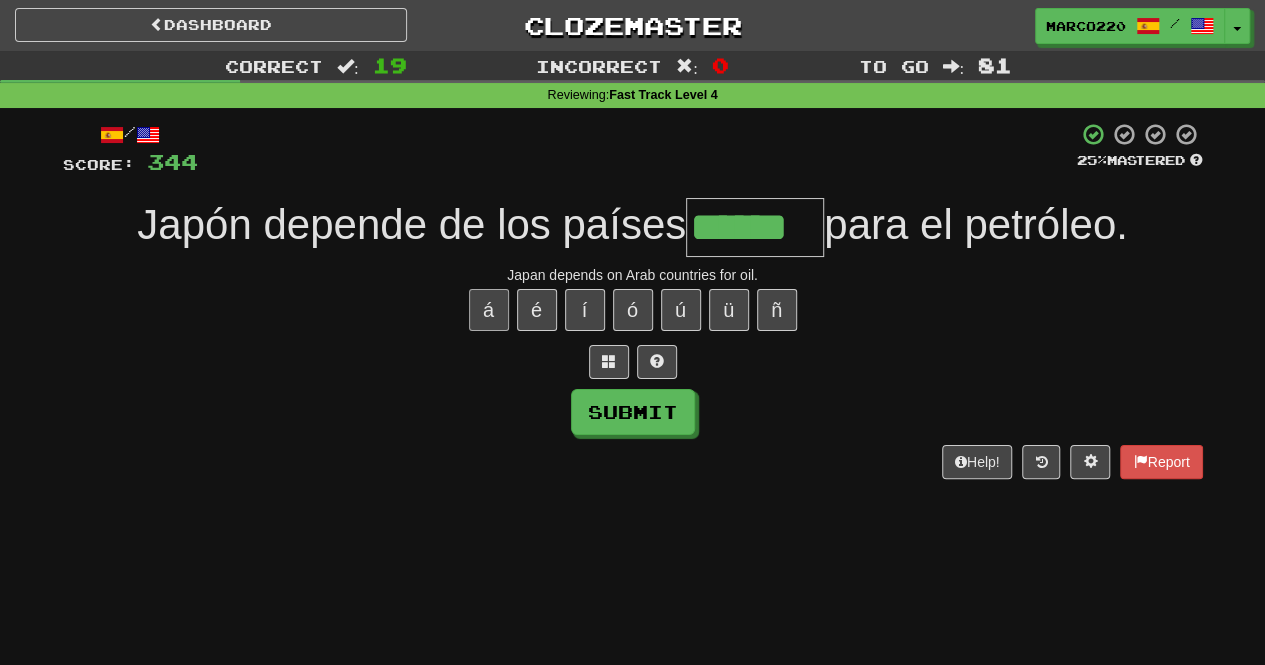 type on "******" 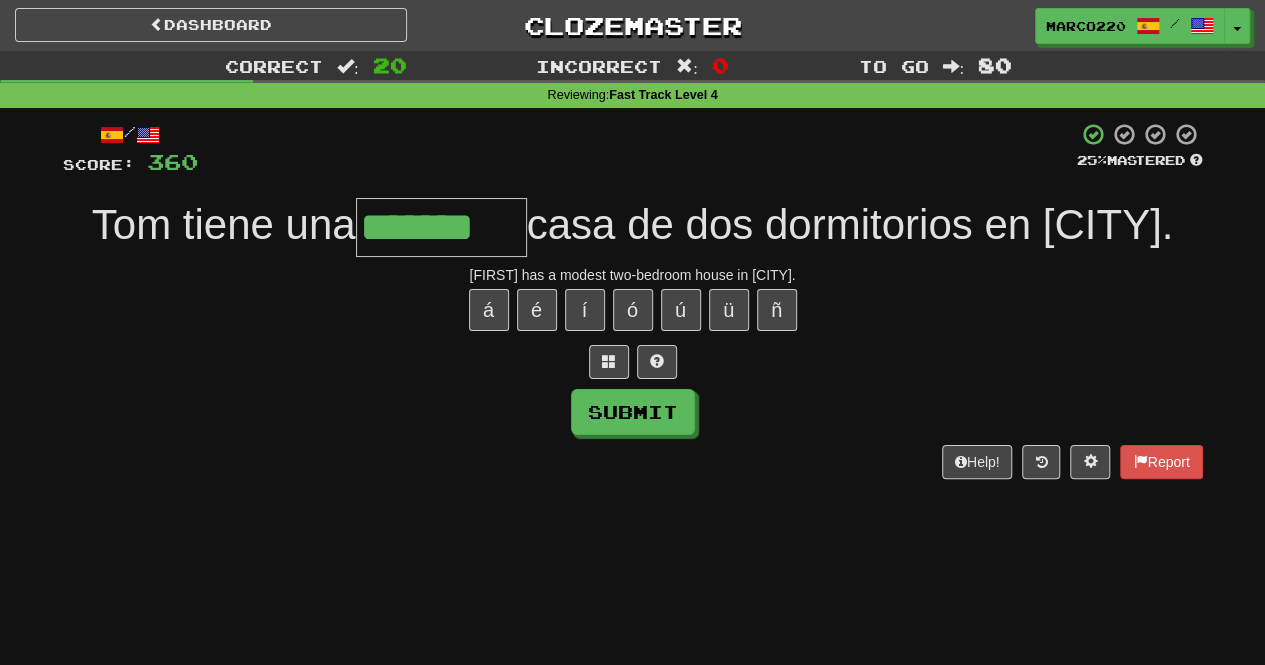 type on "*******" 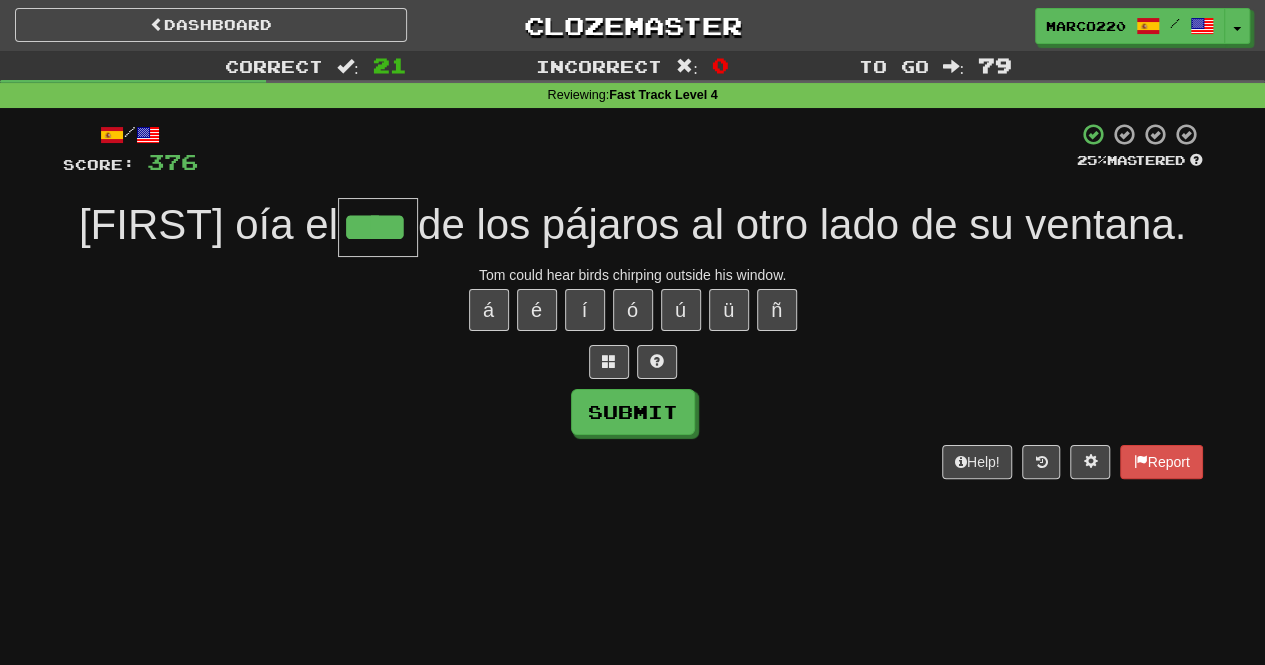 type on "****" 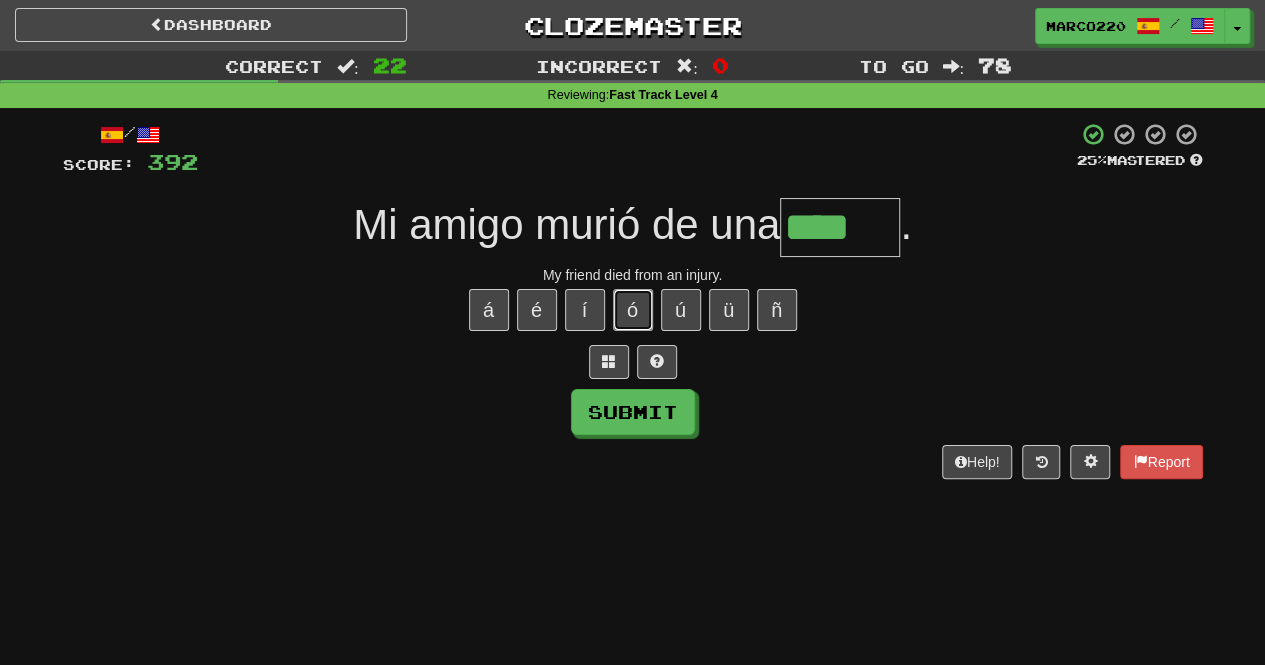 click on "ó" at bounding box center [633, 310] 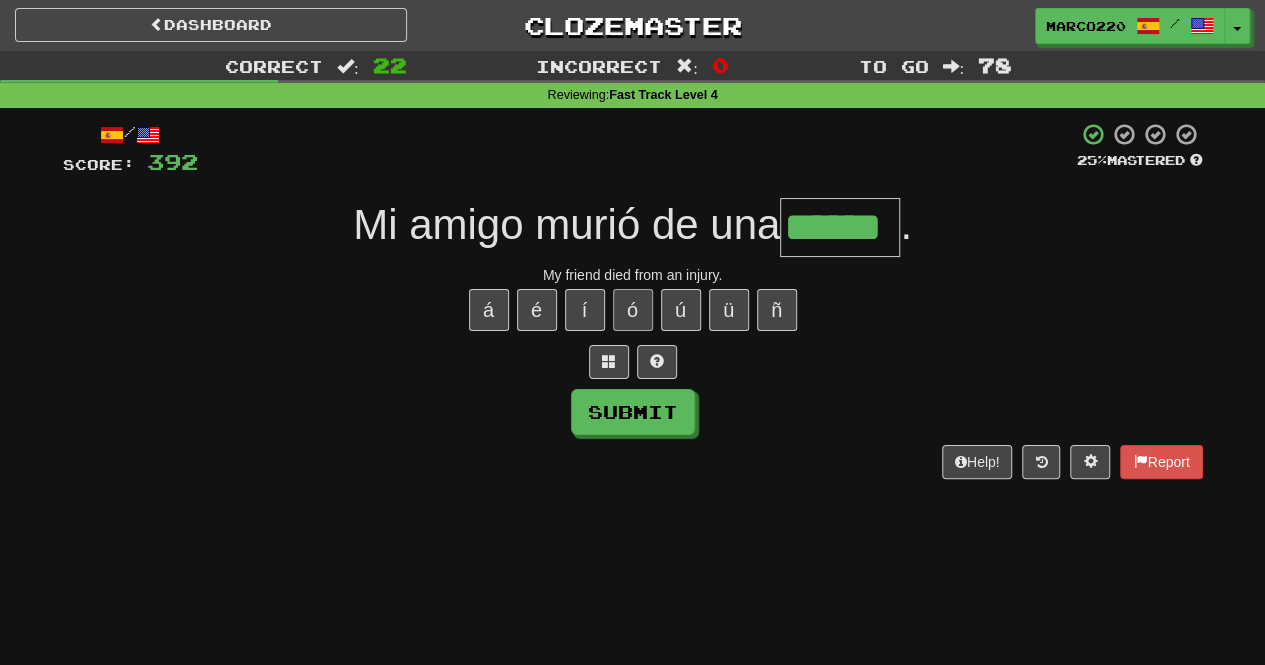 type on "******" 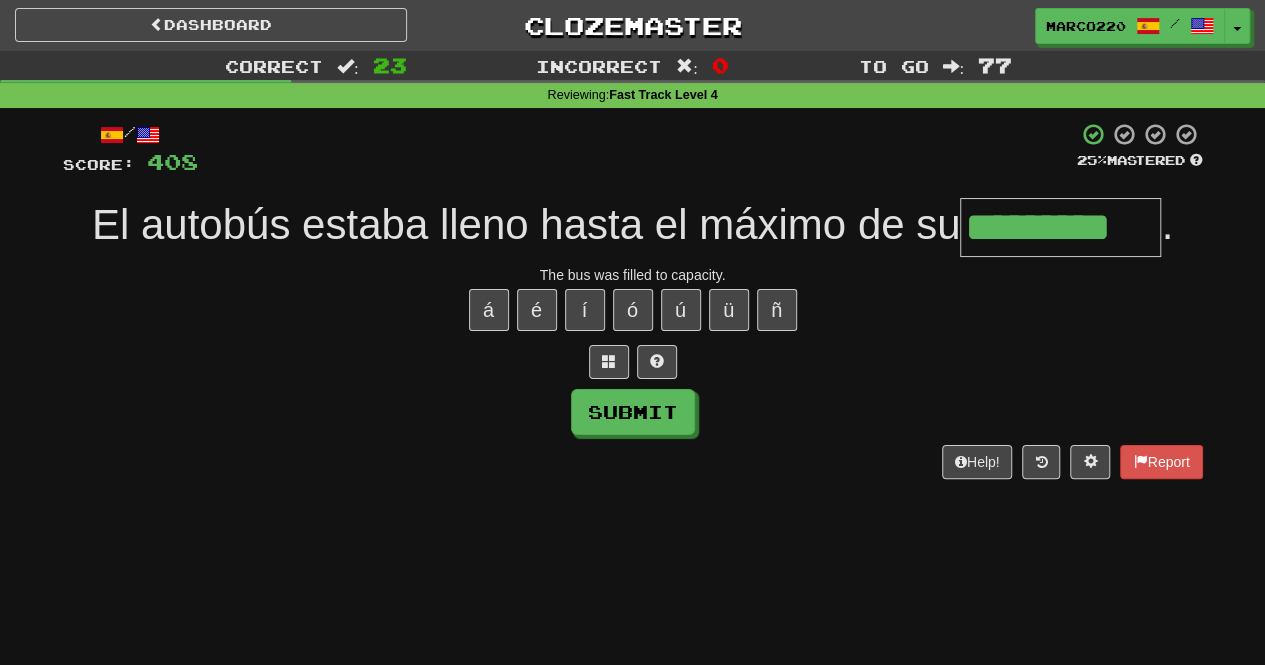 type on "*********" 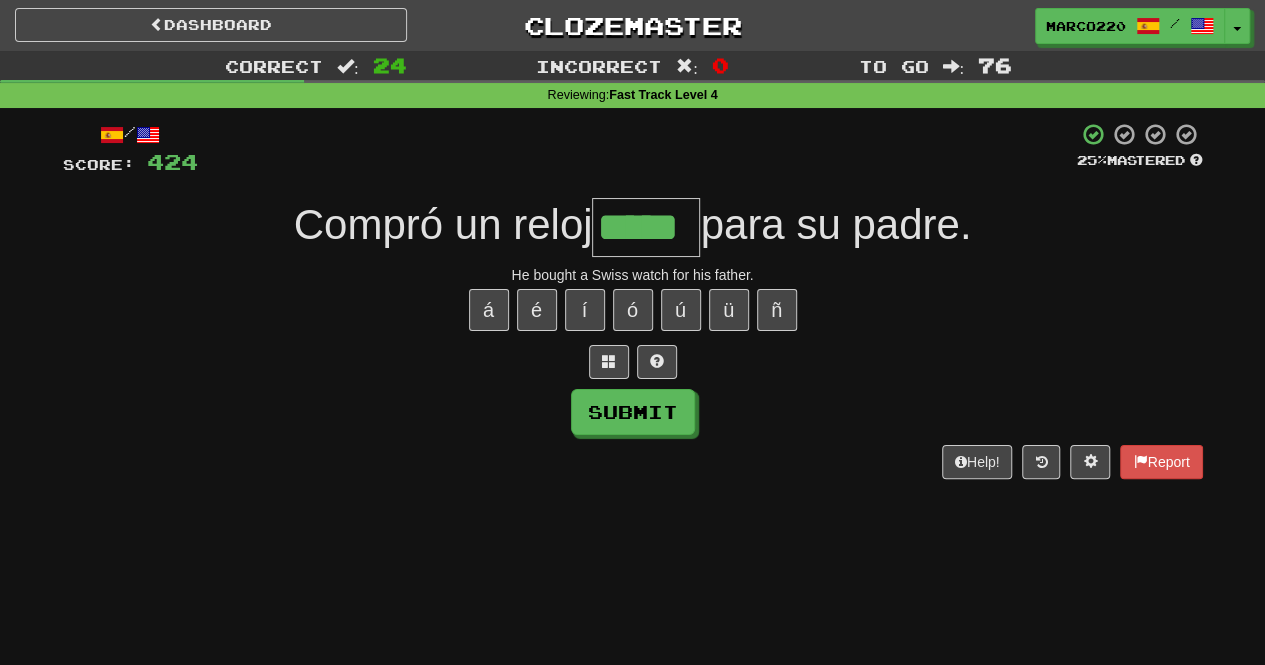 type on "*****" 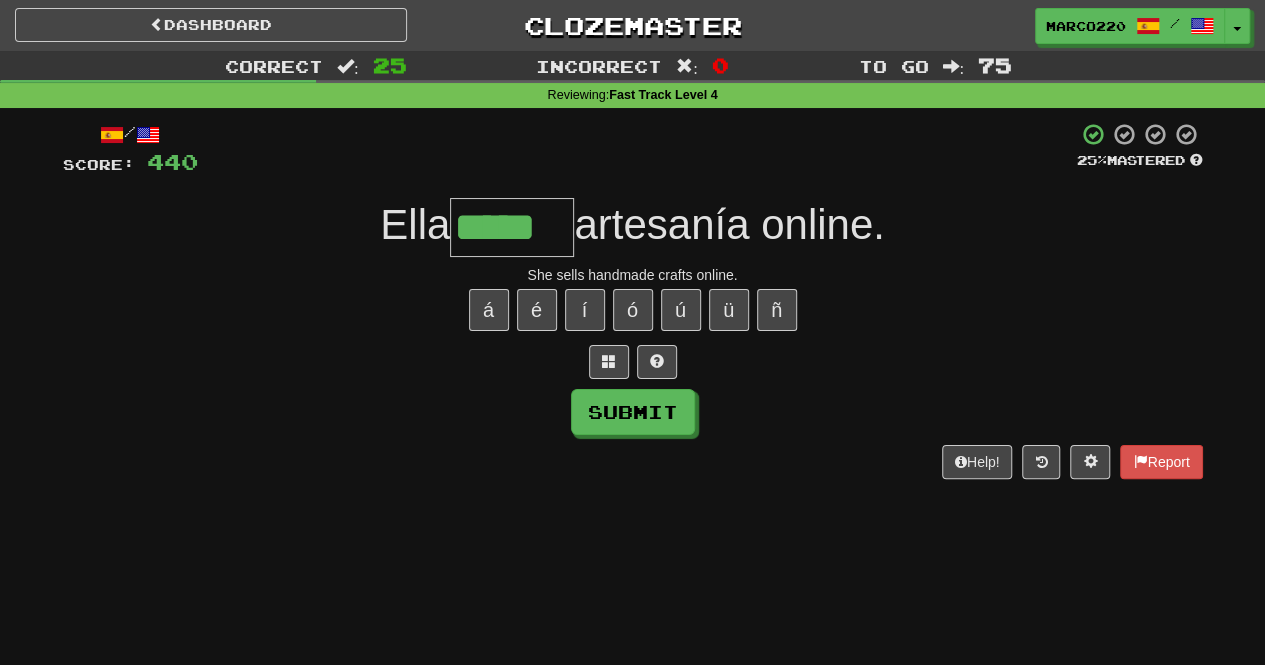 type on "*****" 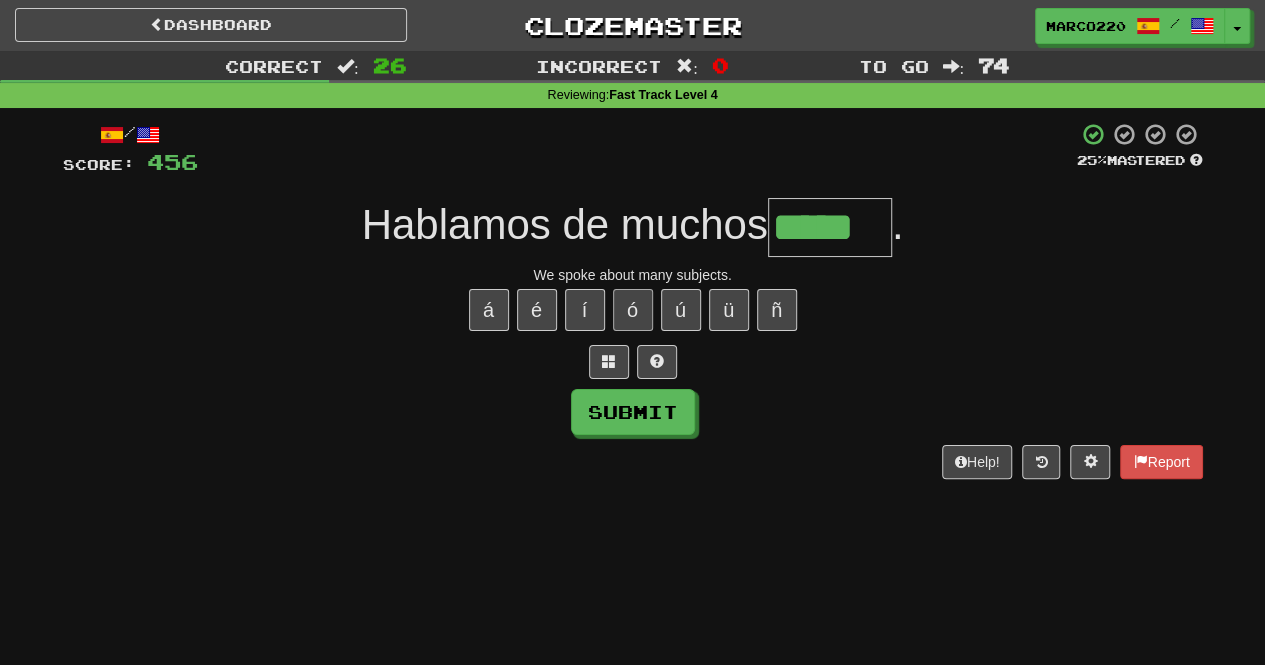 type on "*****" 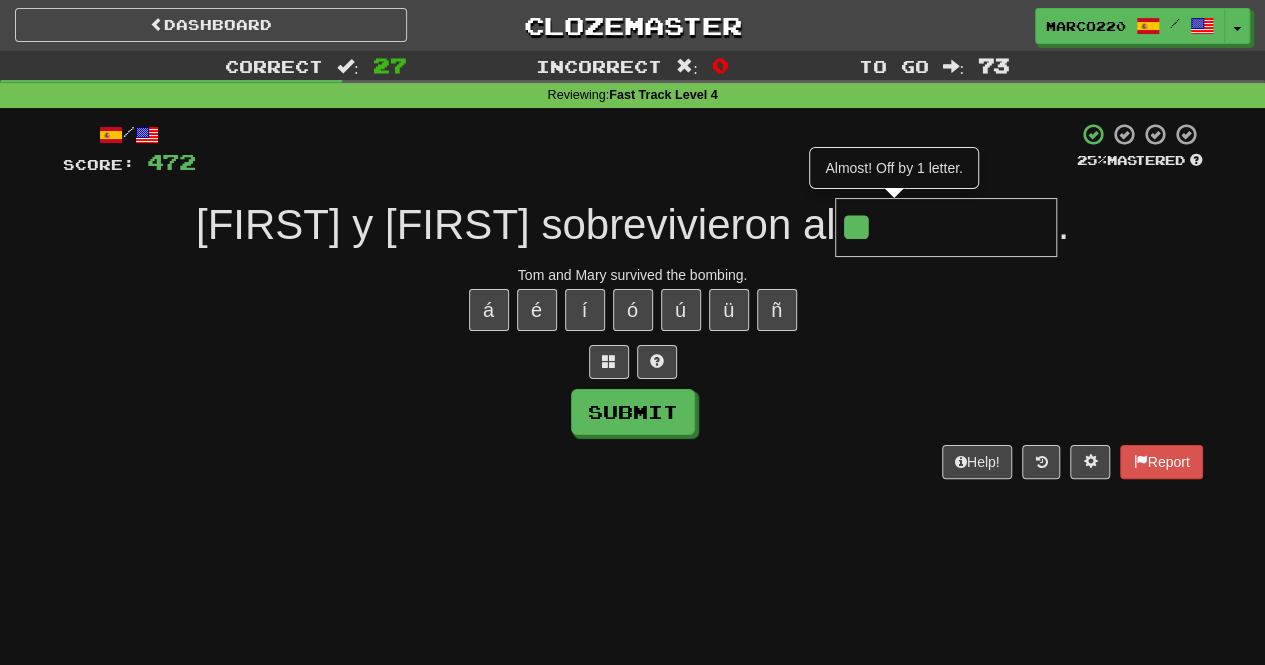type on "*" 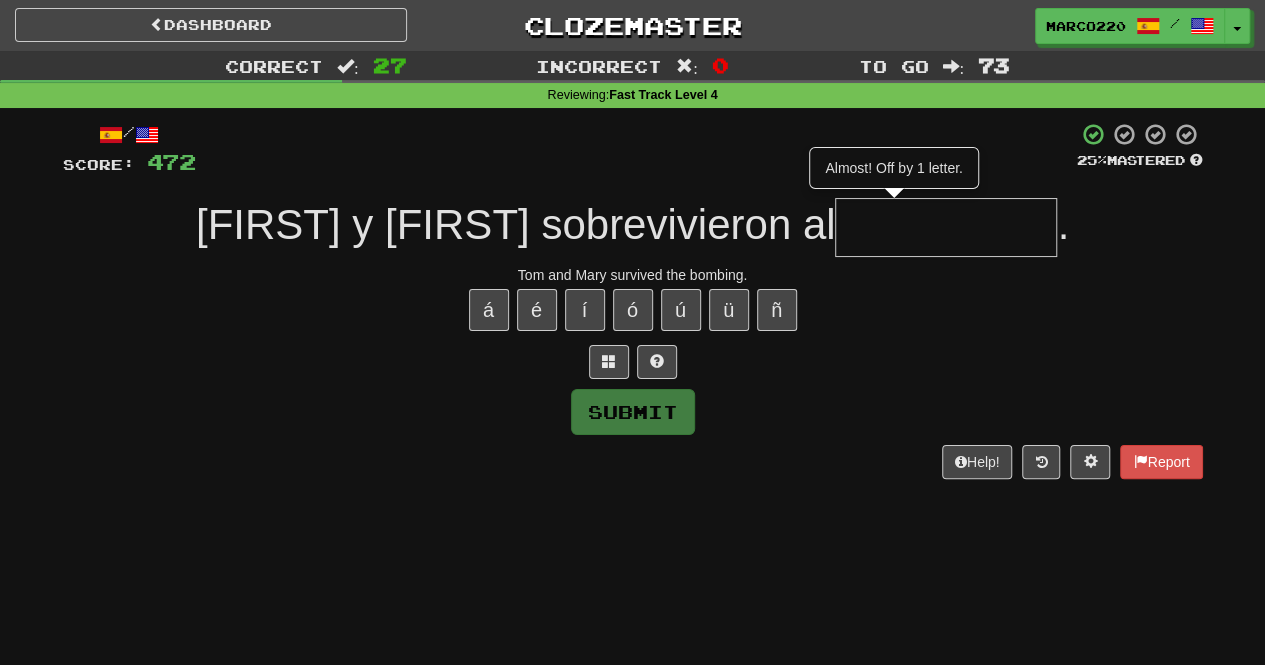type on "*" 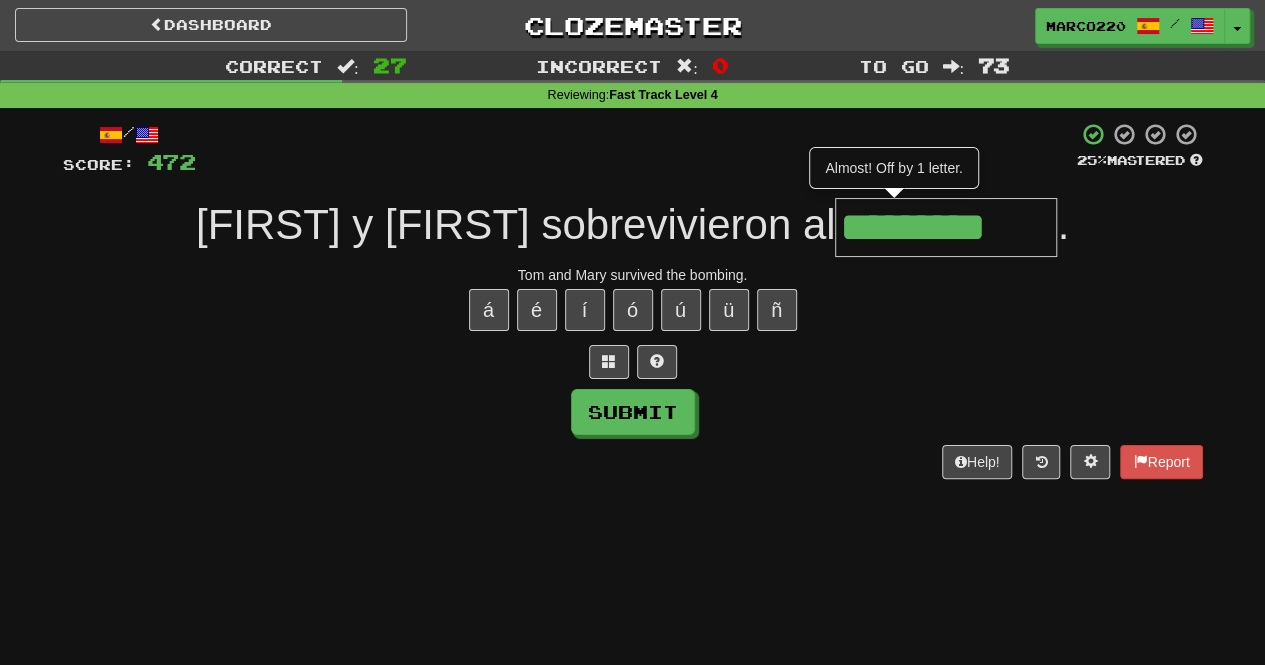 type on "*********" 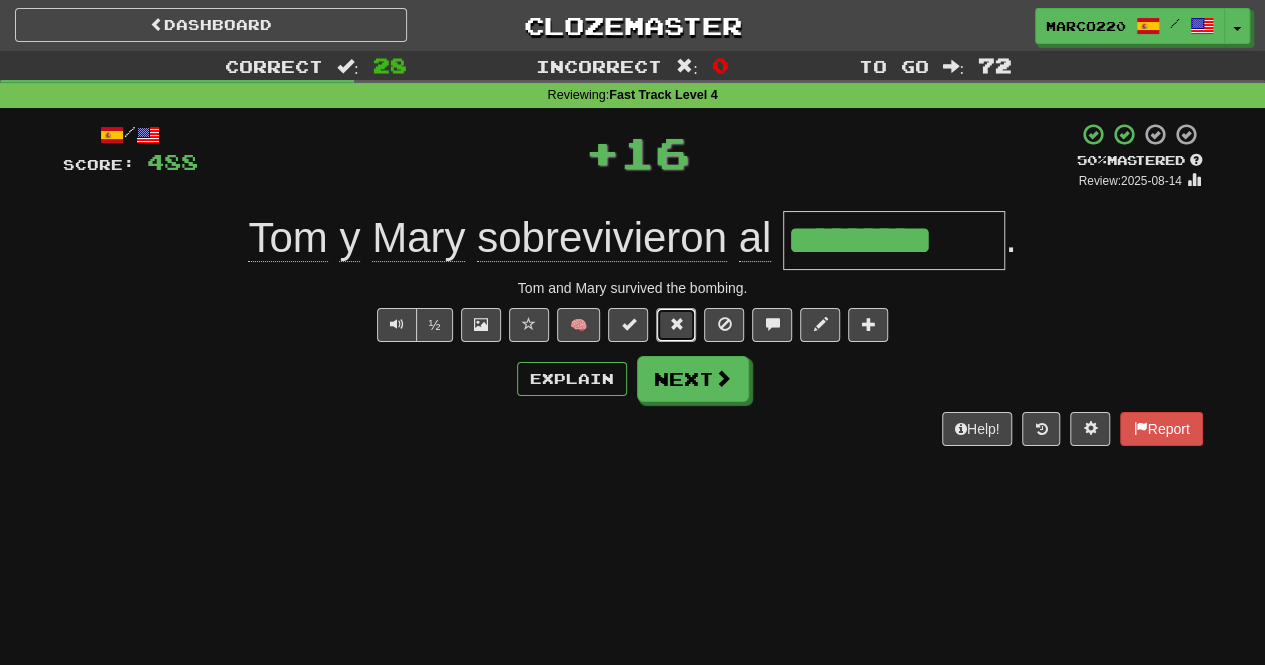 click at bounding box center (676, 325) 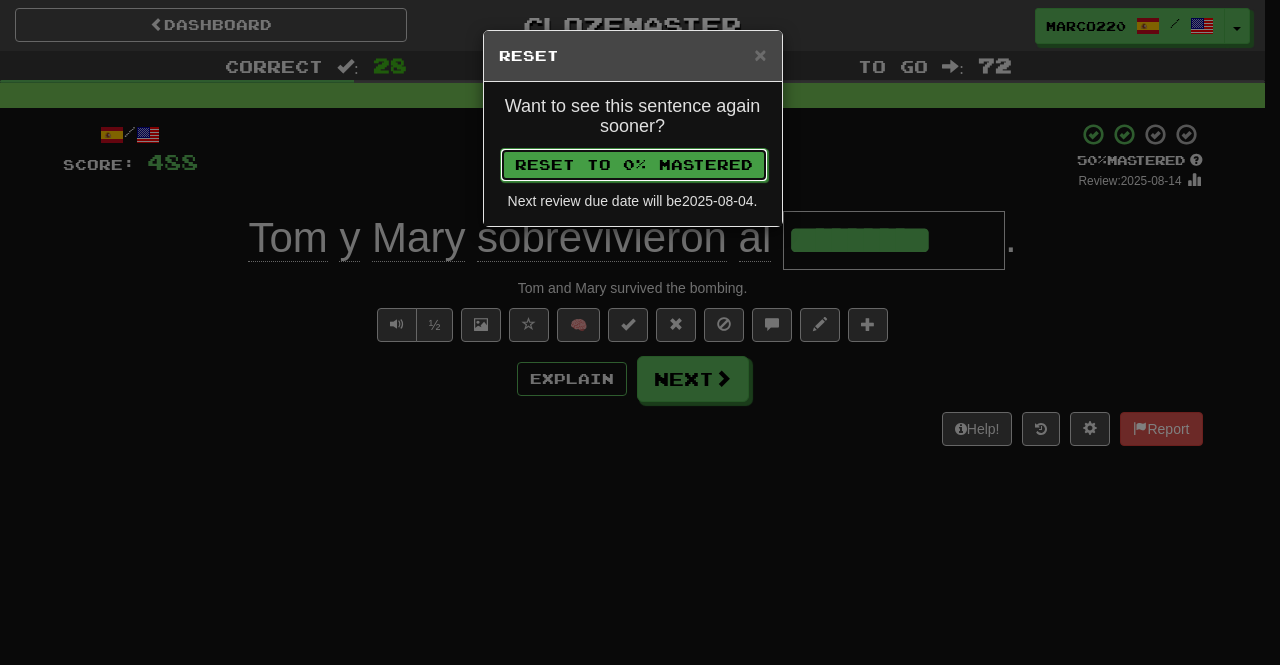 click on "Reset to 0% Mastered" at bounding box center (634, 165) 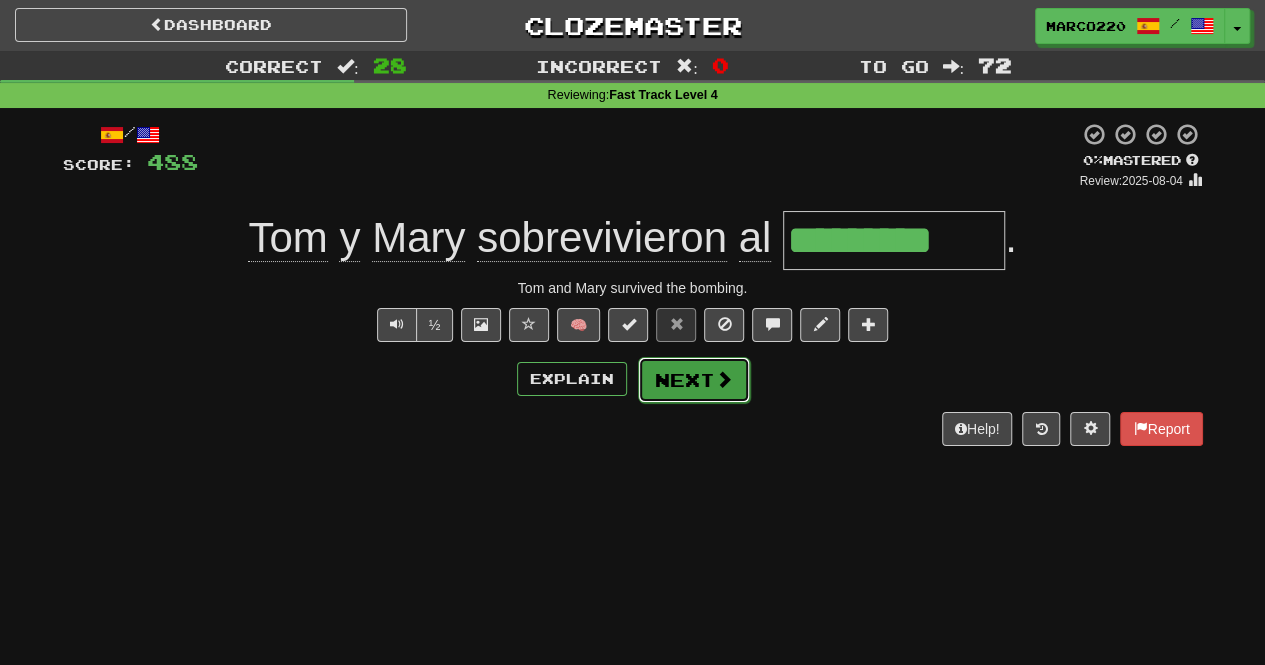 click at bounding box center [724, 379] 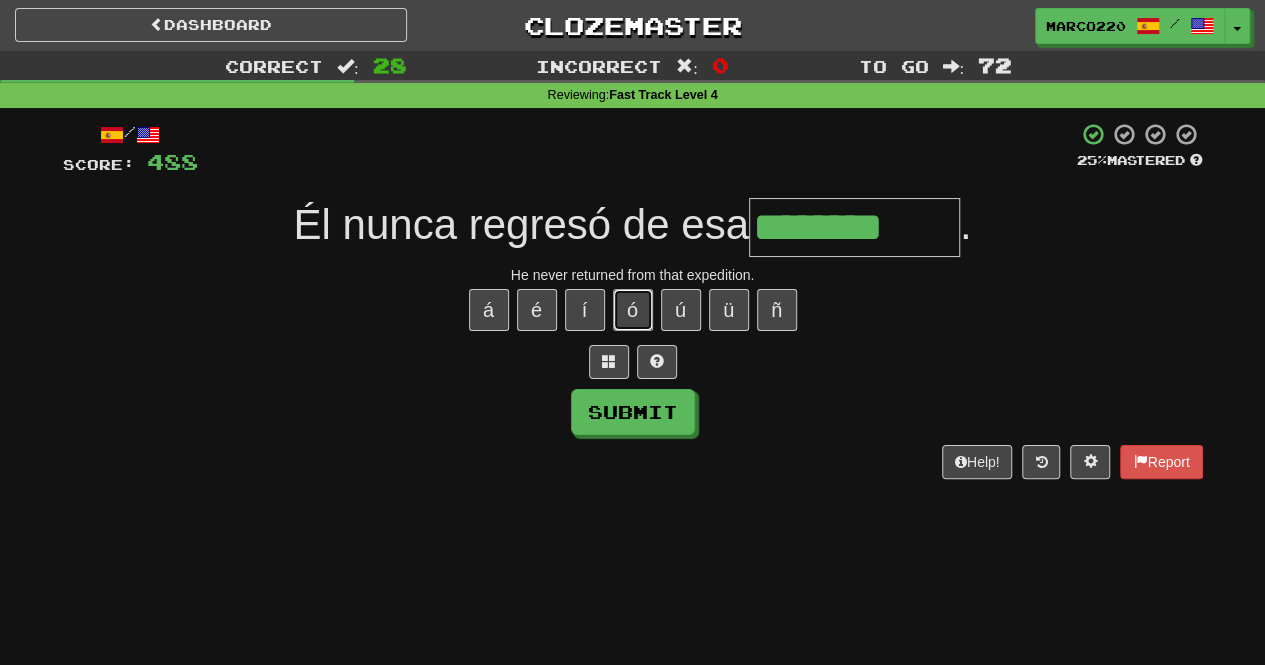 click on "ó" at bounding box center [633, 310] 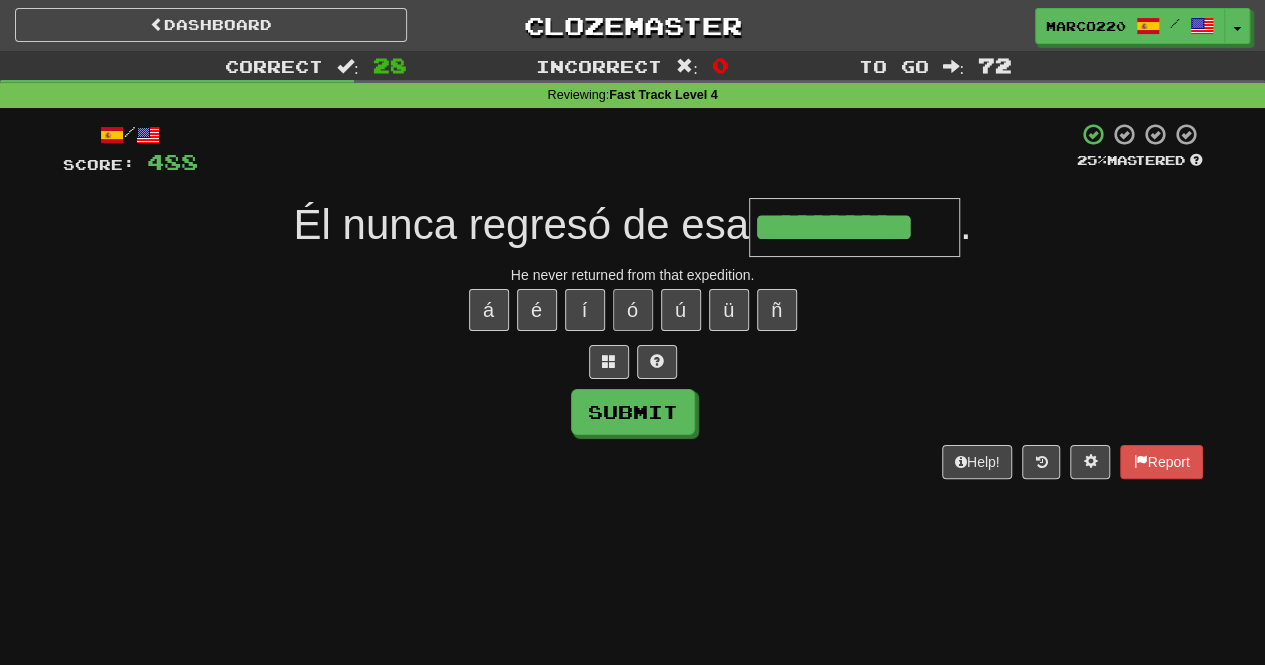 type on "**********" 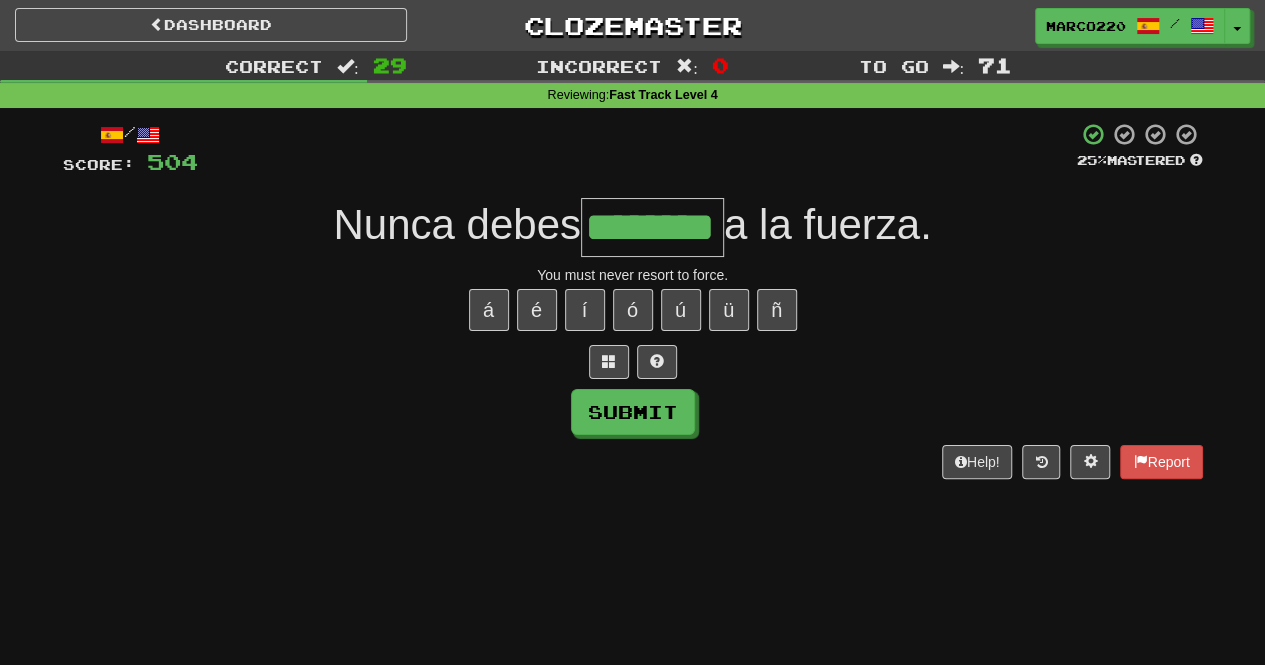 type on "********" 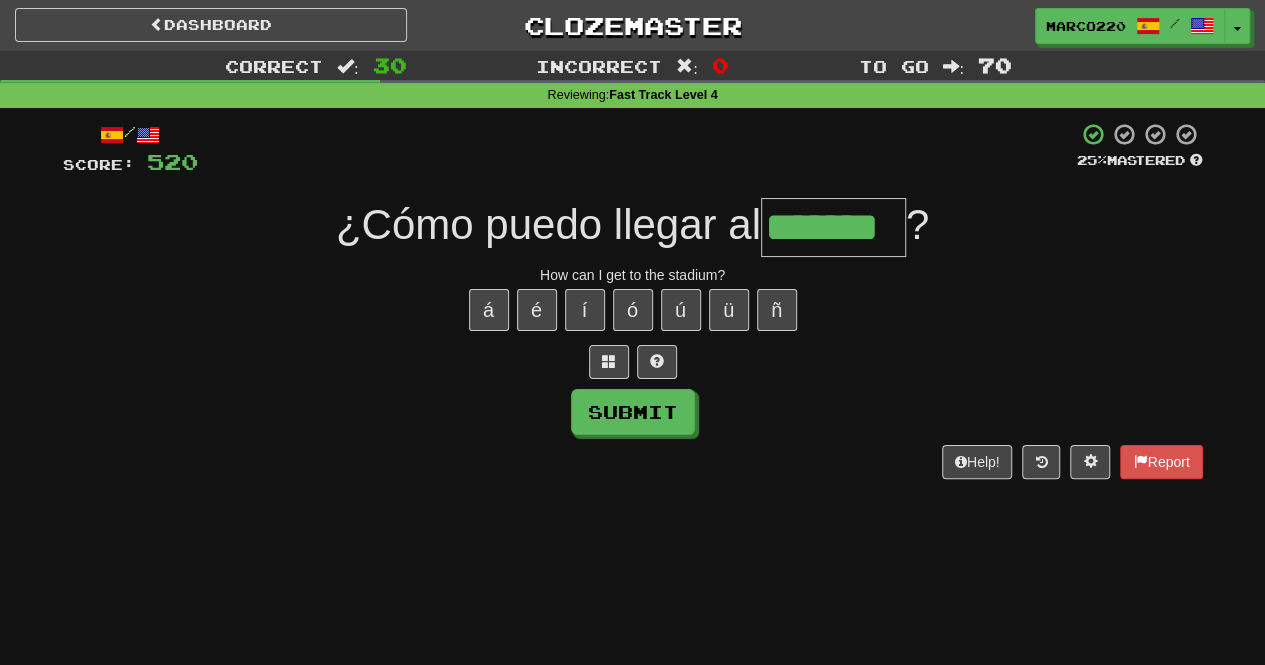 type on "*******" 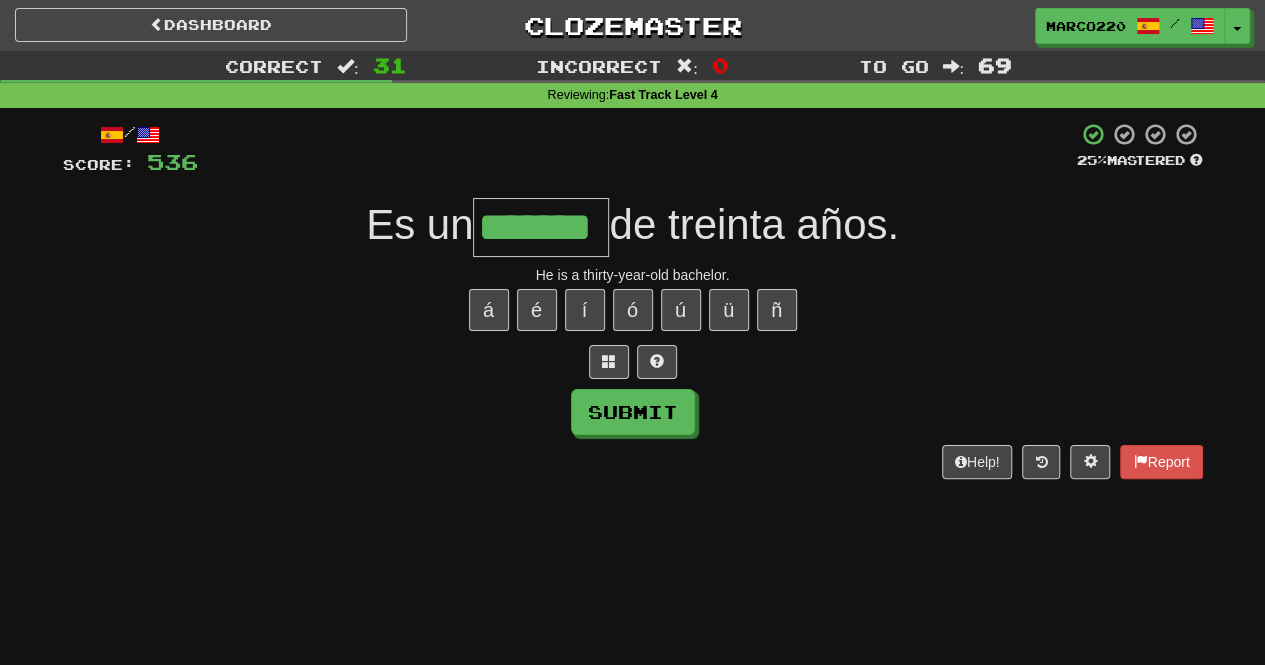 type on "*******" 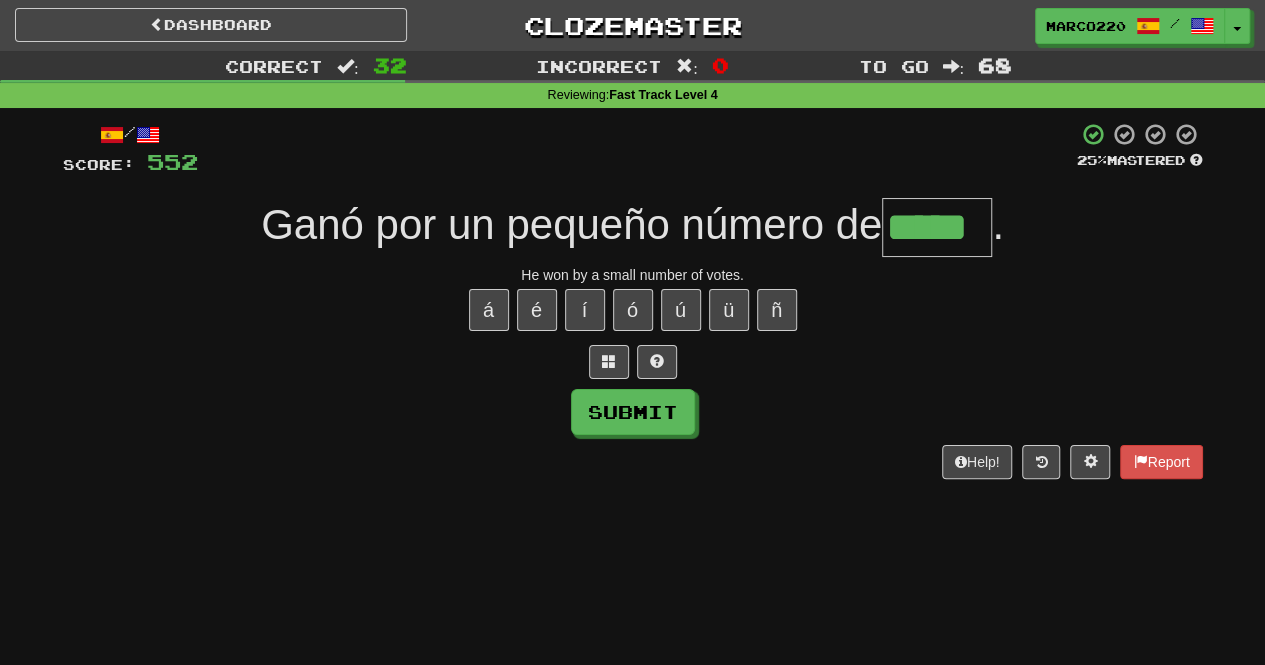 type on "*****" 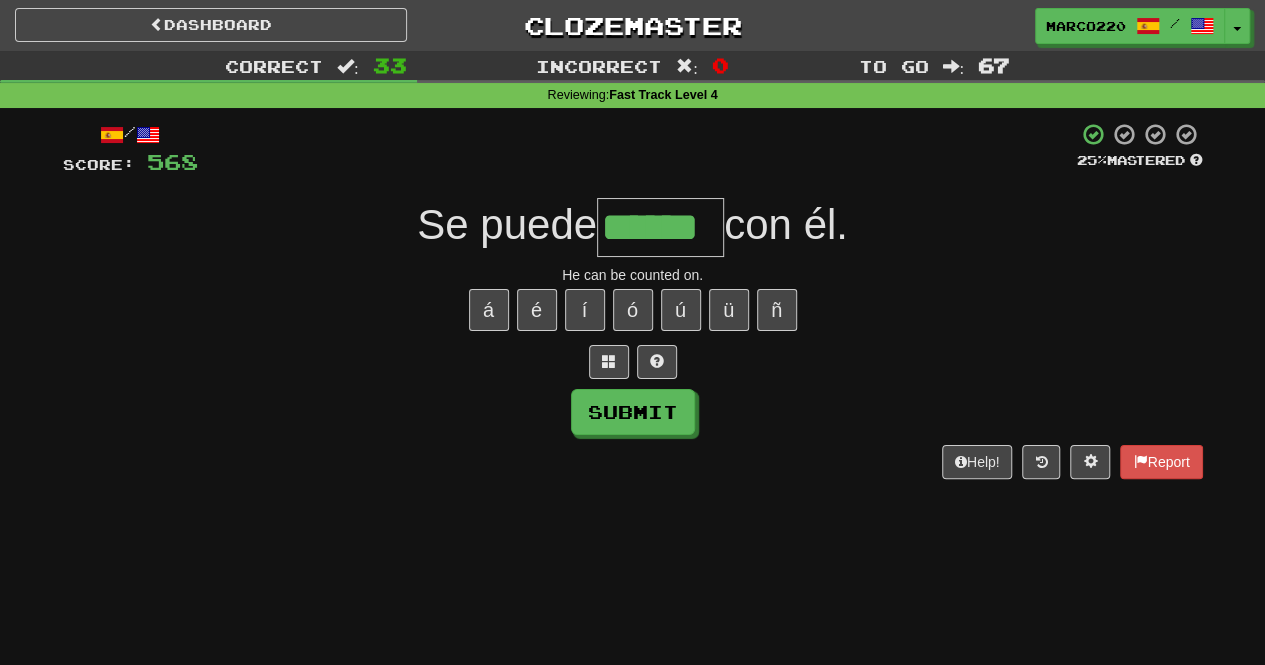 type on "******" 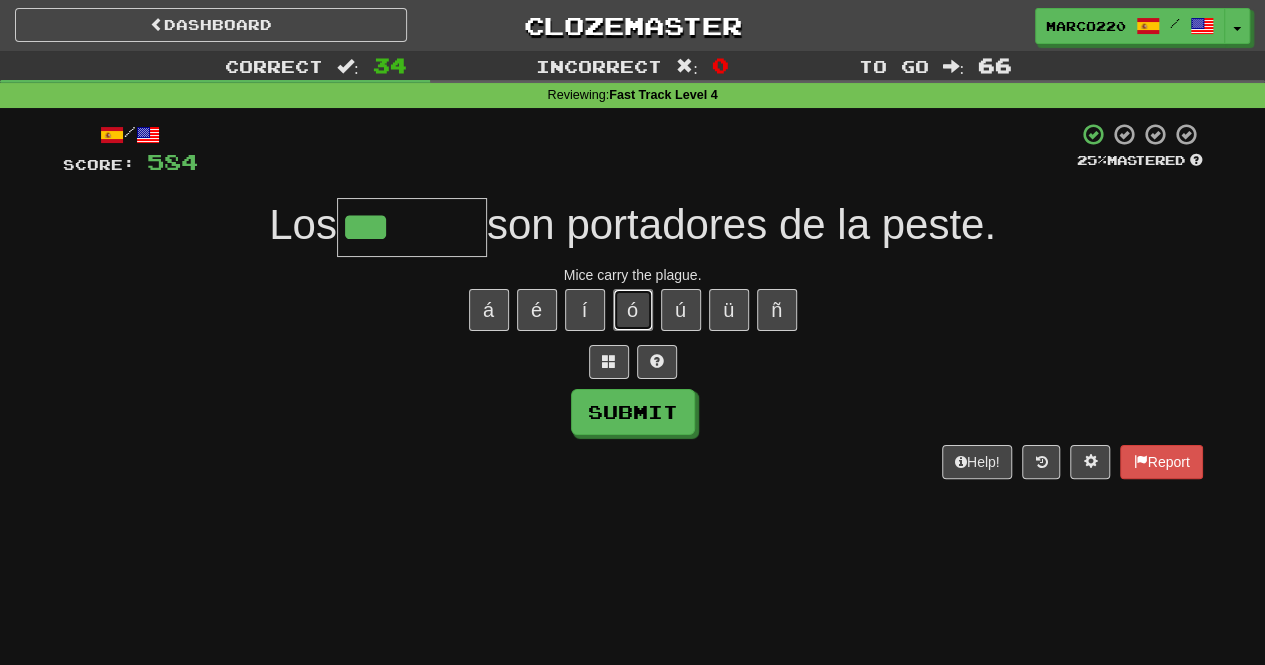 click on "ó" at bounding box center [633, 310] 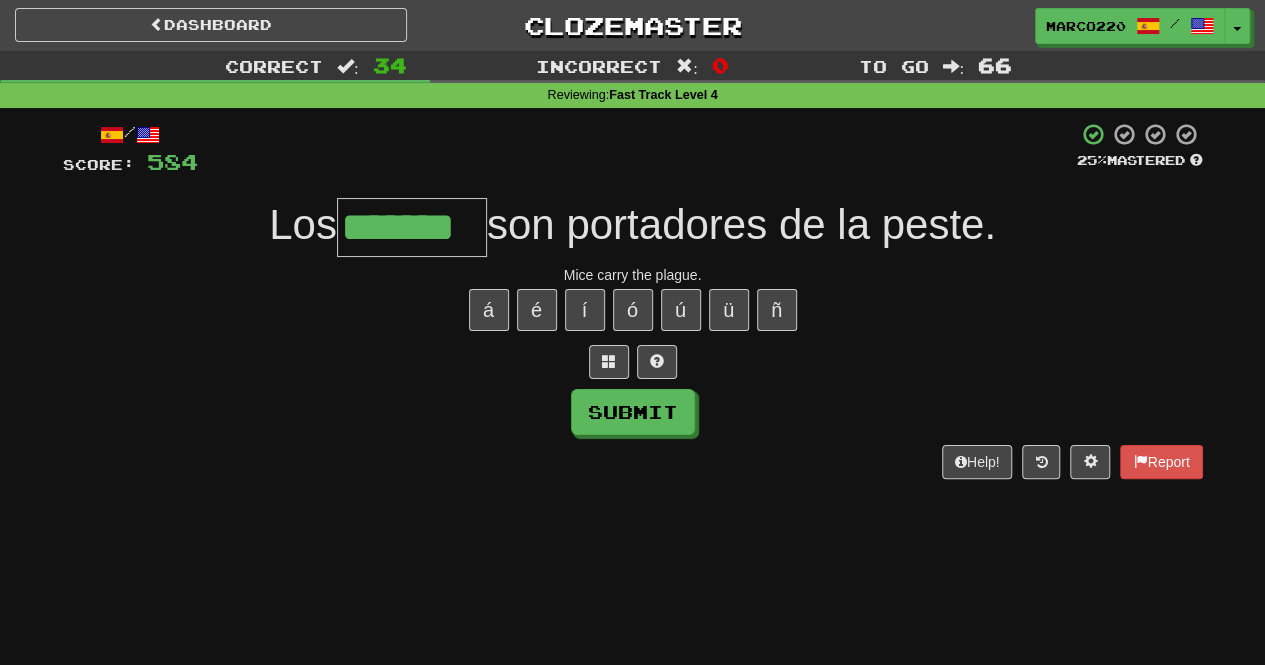 type on "*******" 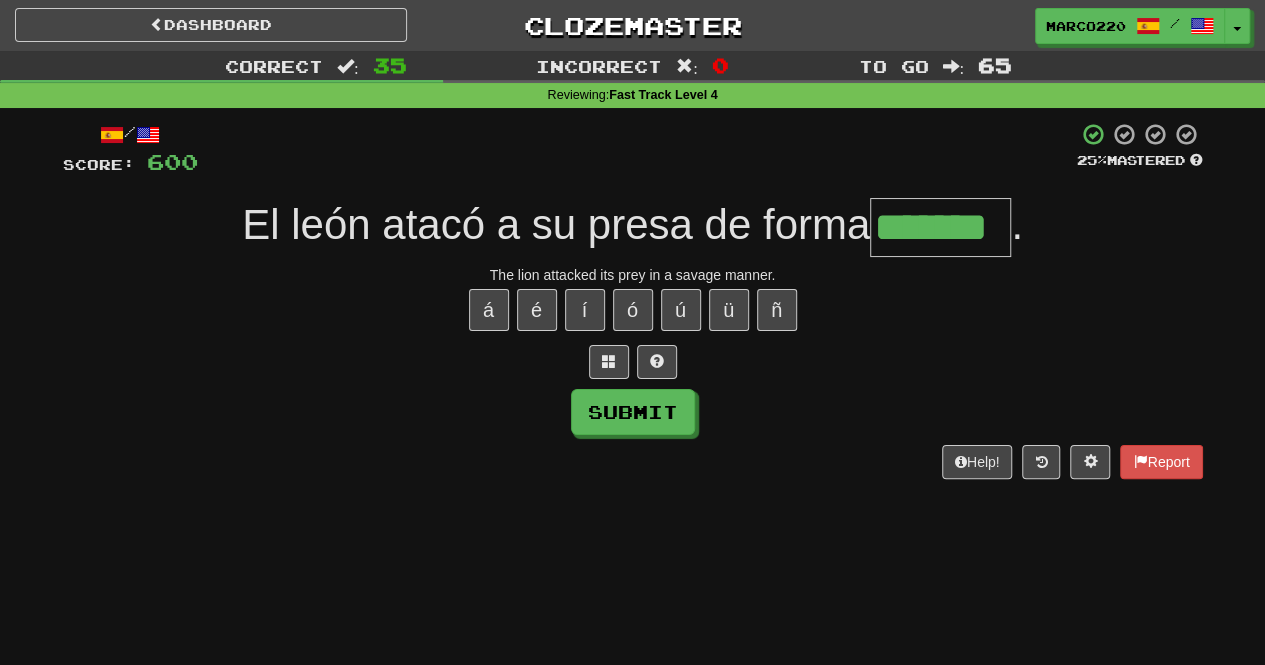 type on "*******" 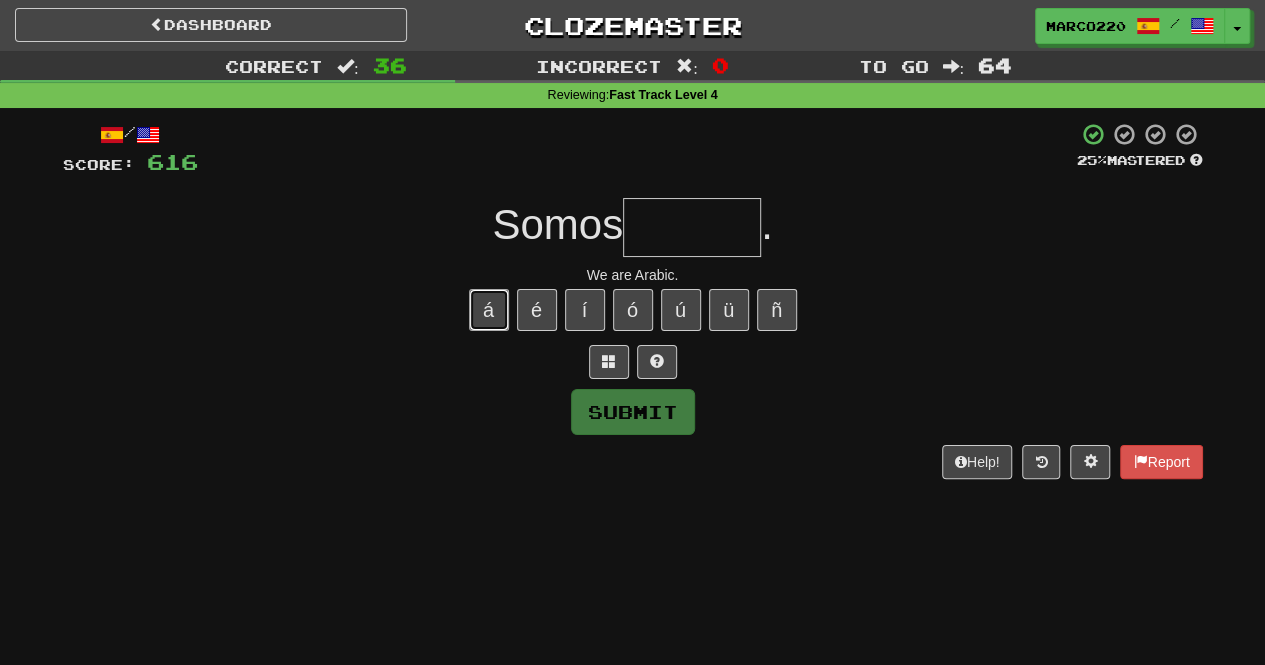 click on "á" at bounding box center [489, 310] 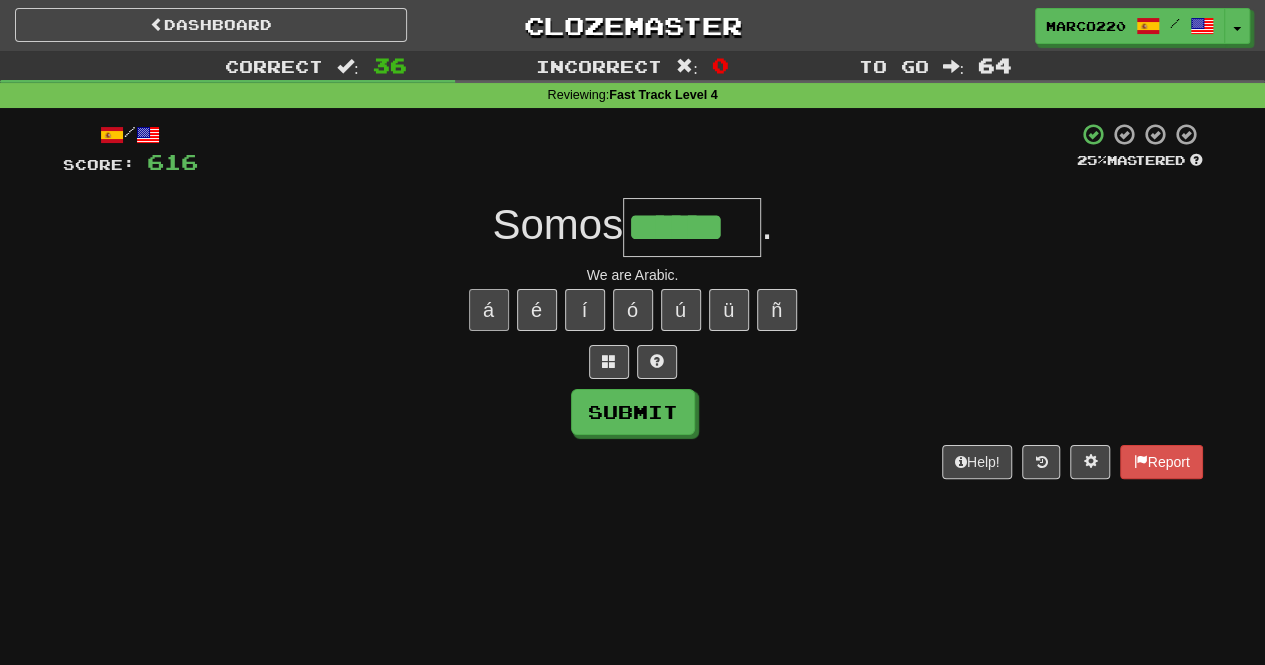 type on "******" 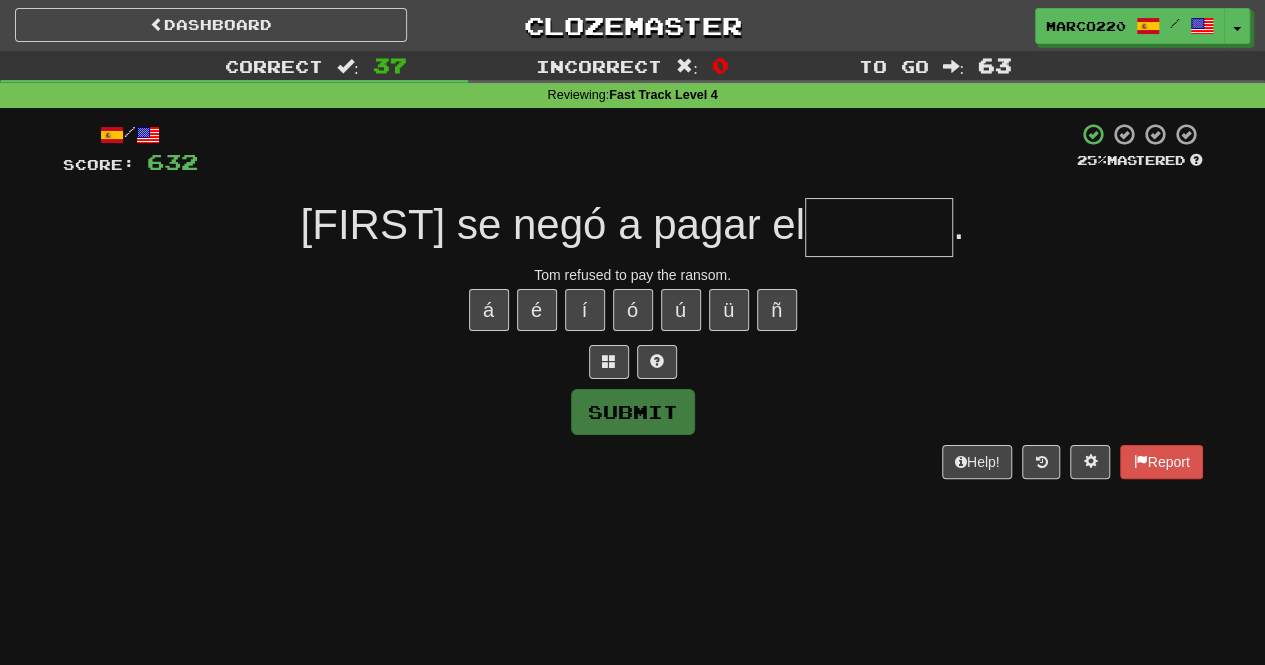 type on "*" 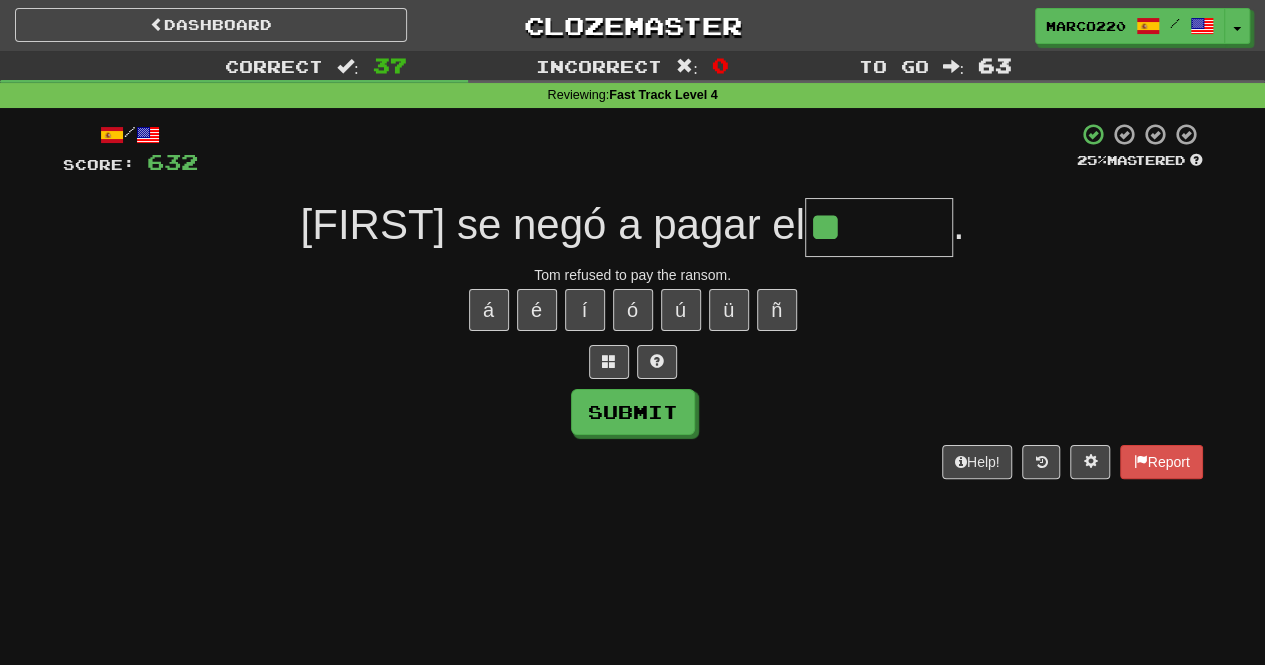 type on "*" 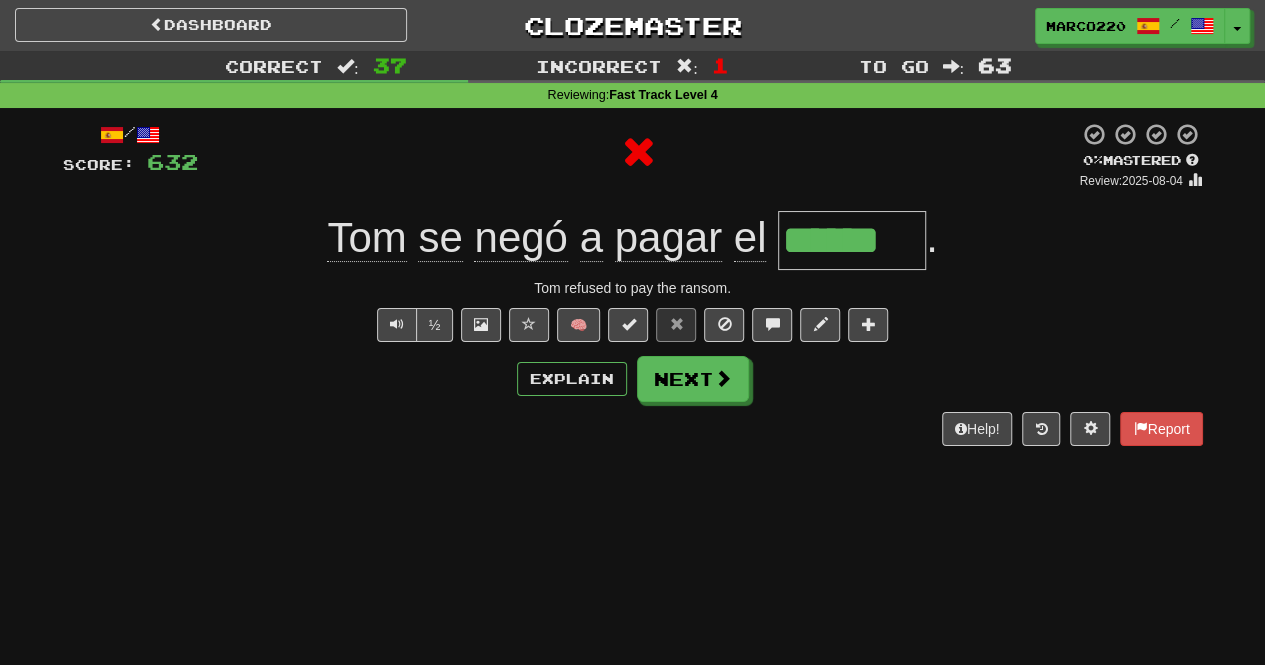 type on "*******" 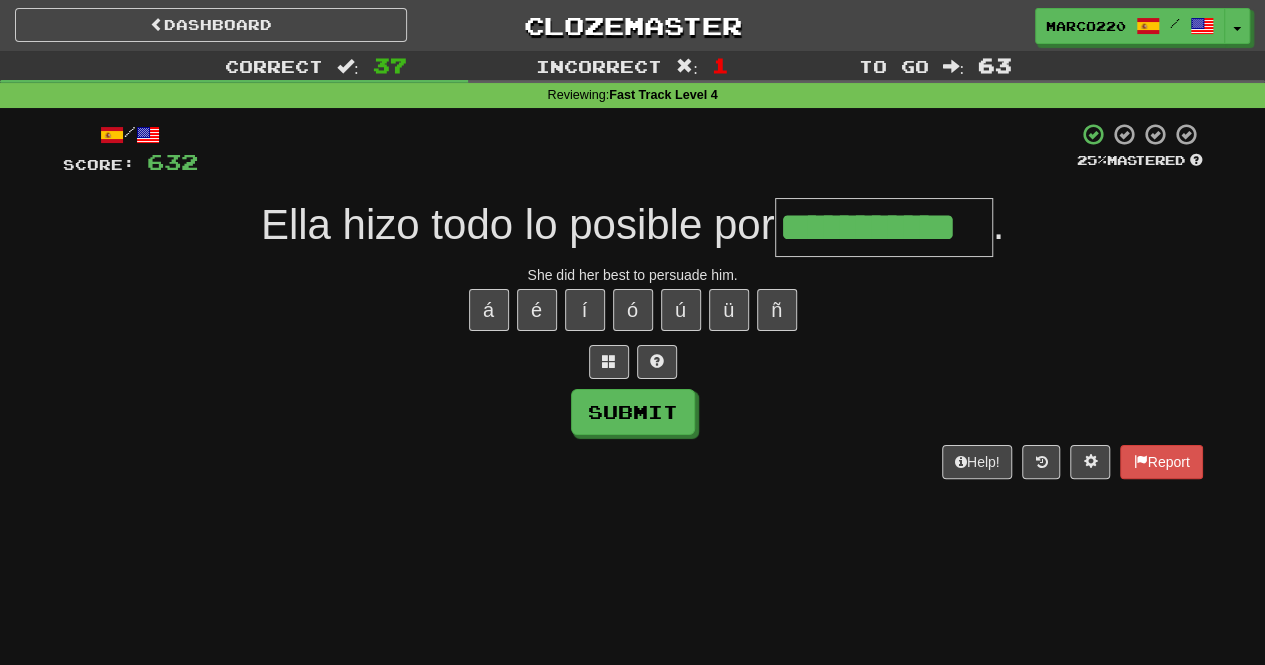 type on "**********" 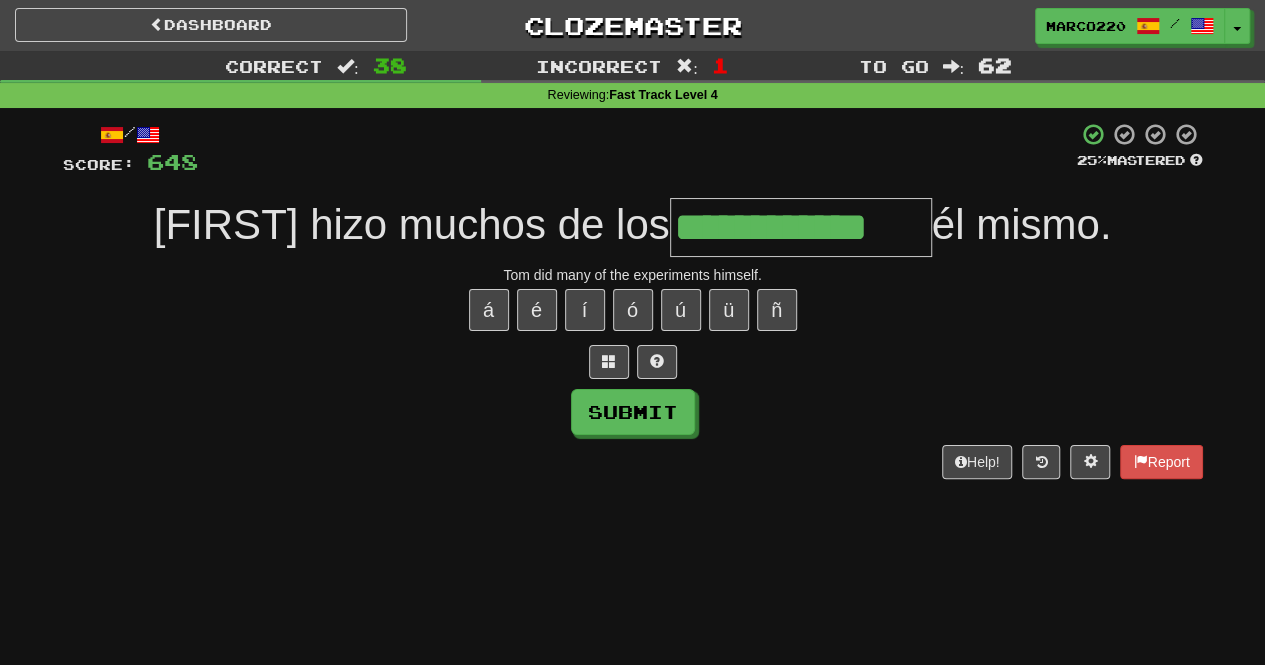 type on "**********" 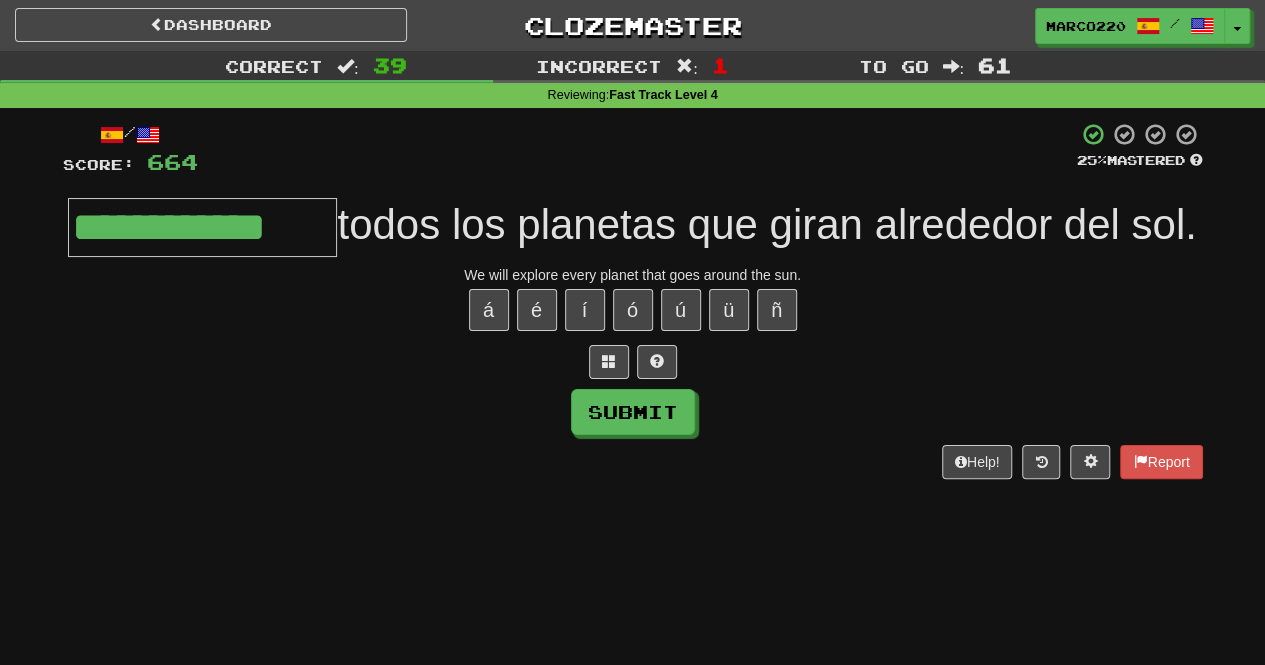 type on "**********" 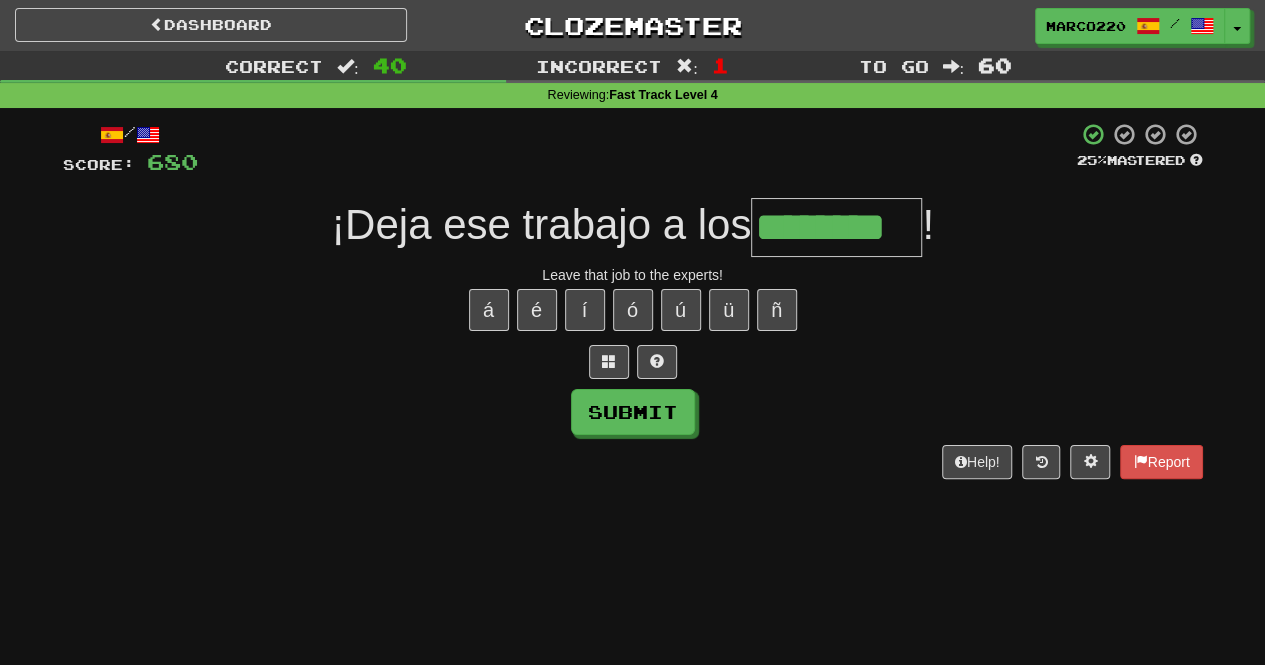 type on "********" 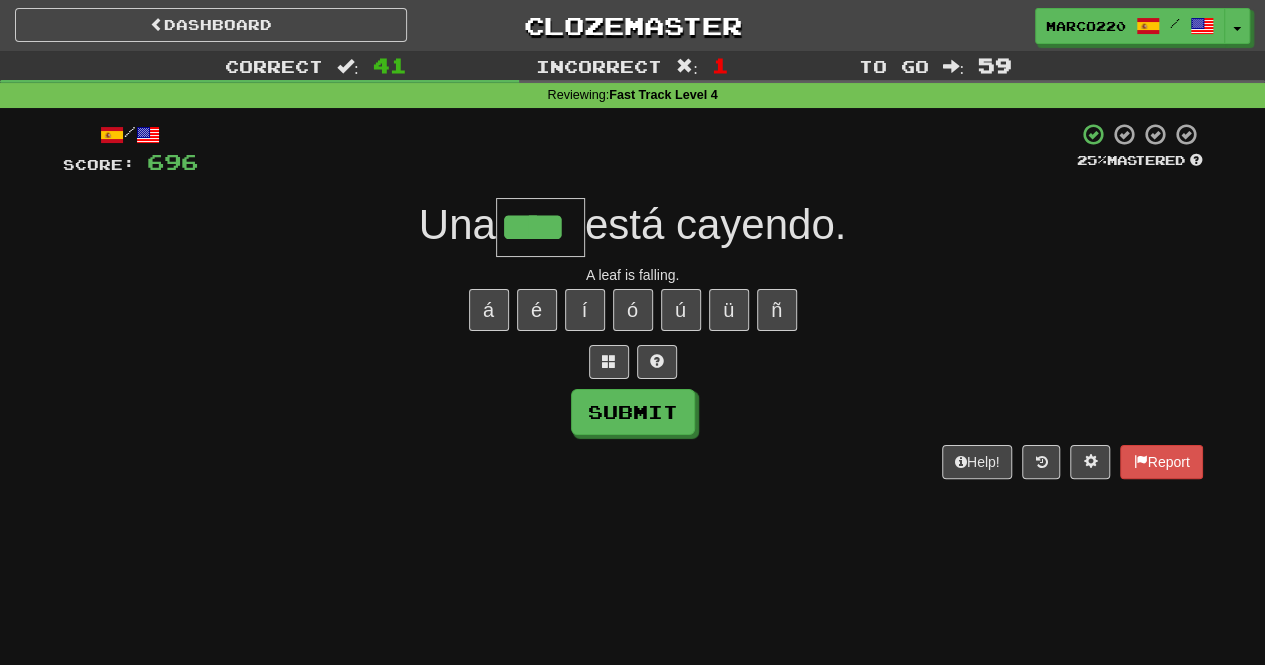 type on "****" 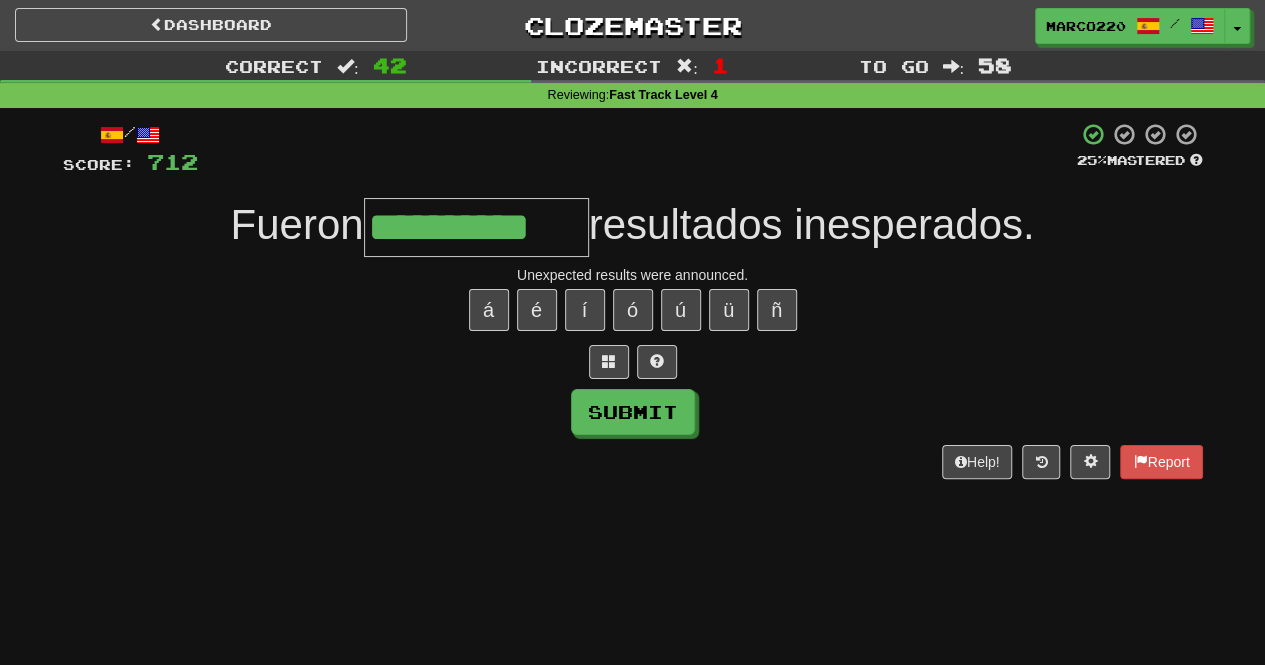 type on "**********" 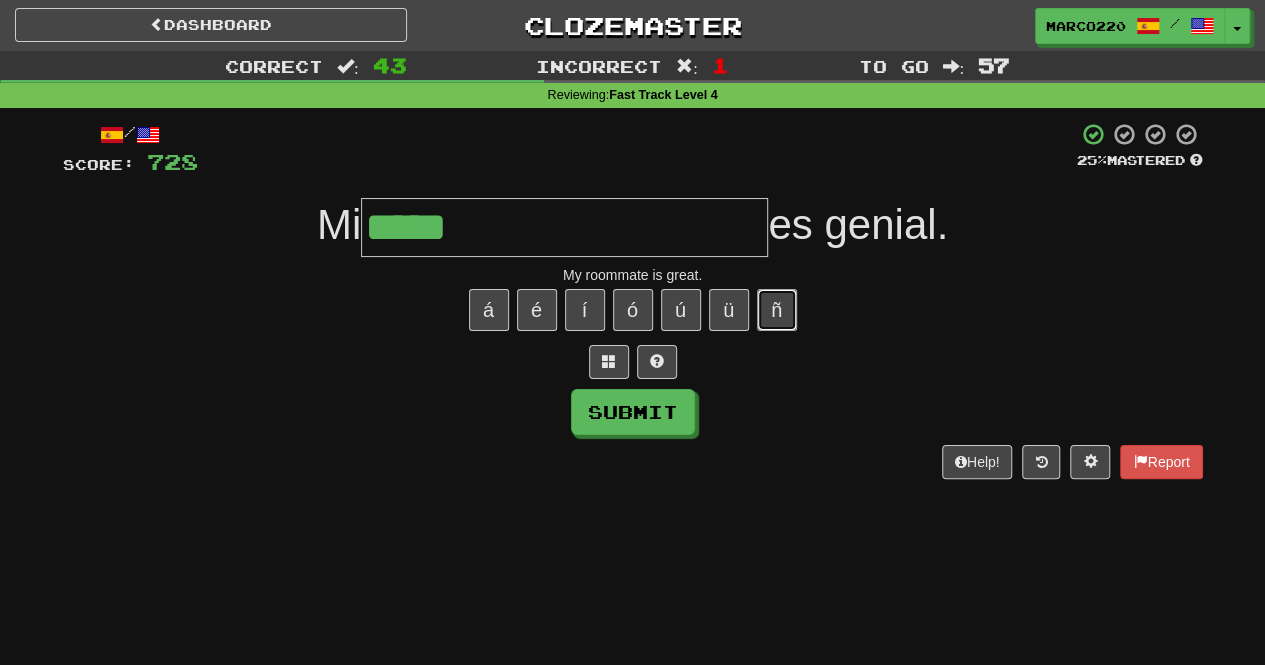 click on "ñ" at bounding box center [777, 310] 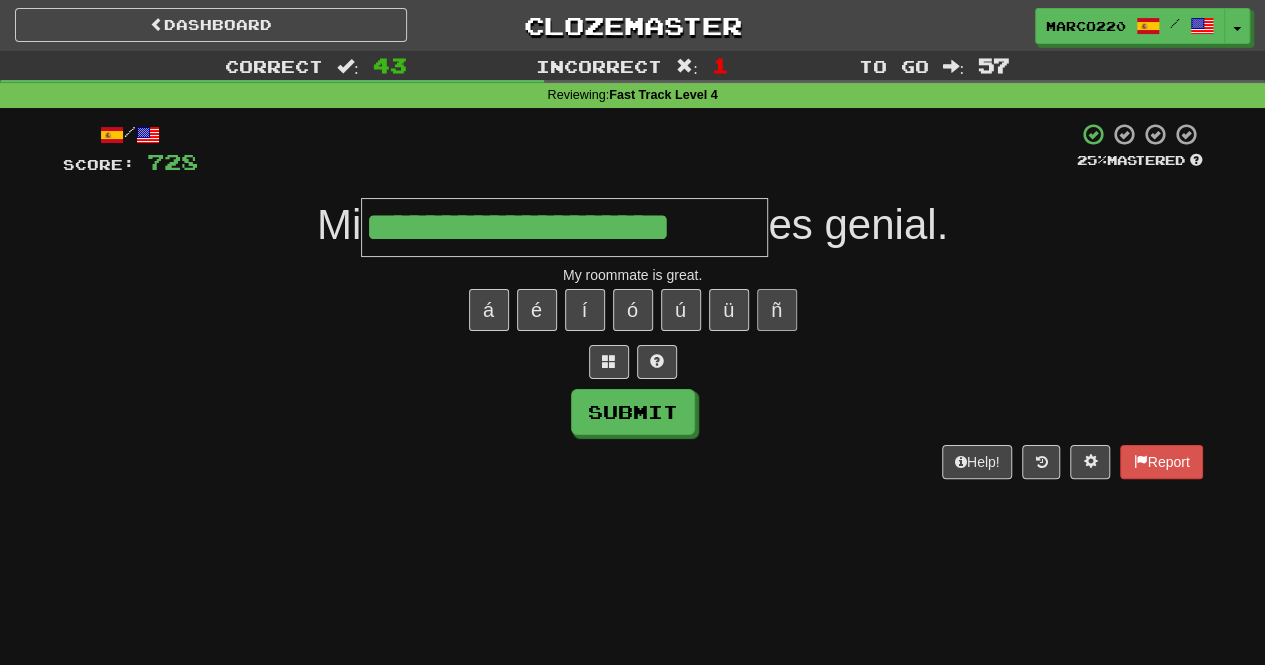 type on "**********" 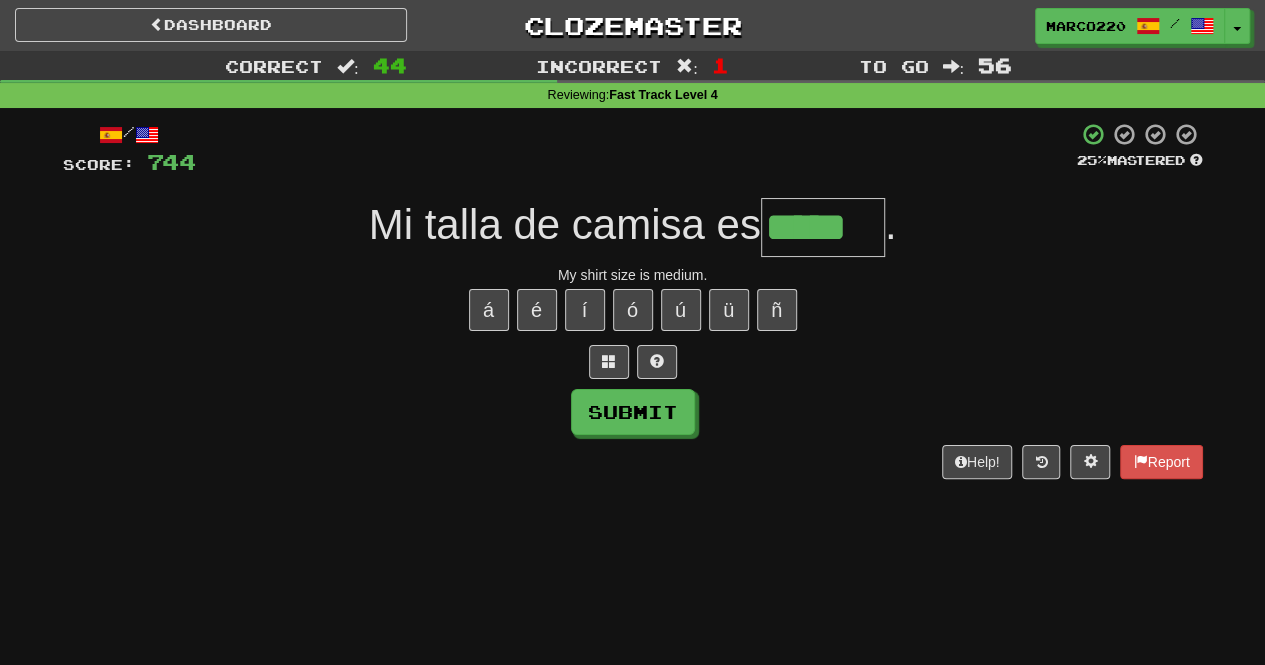 type on "*****" 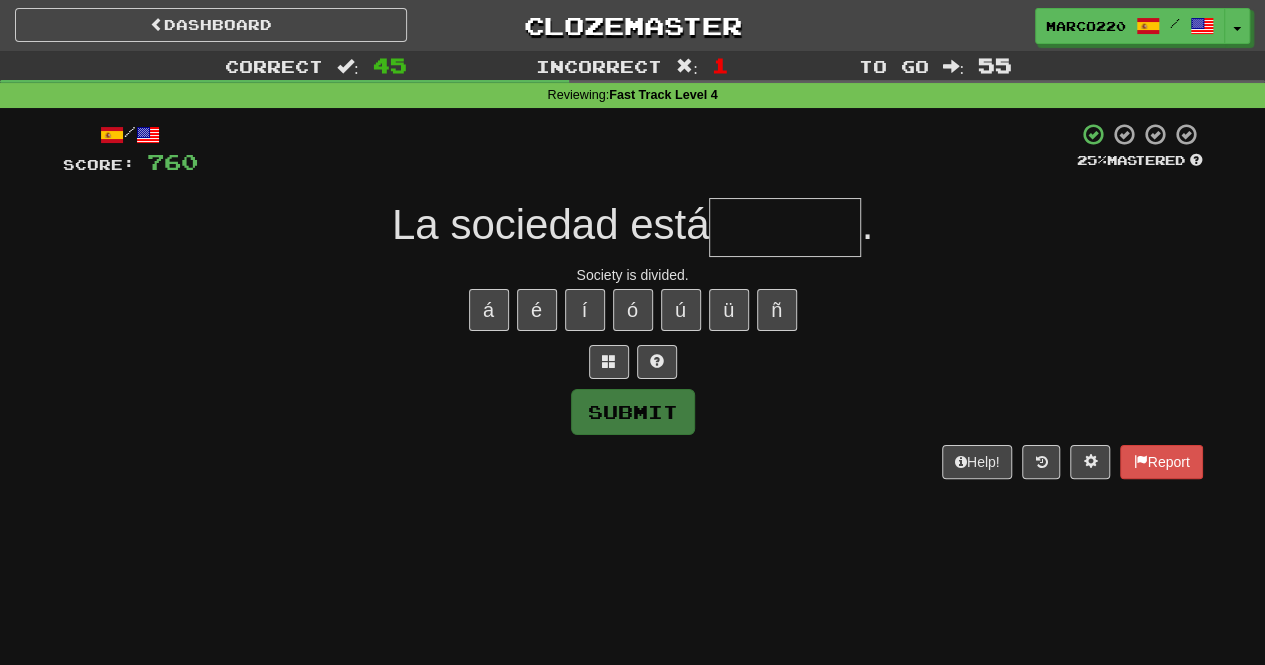 type on "*" 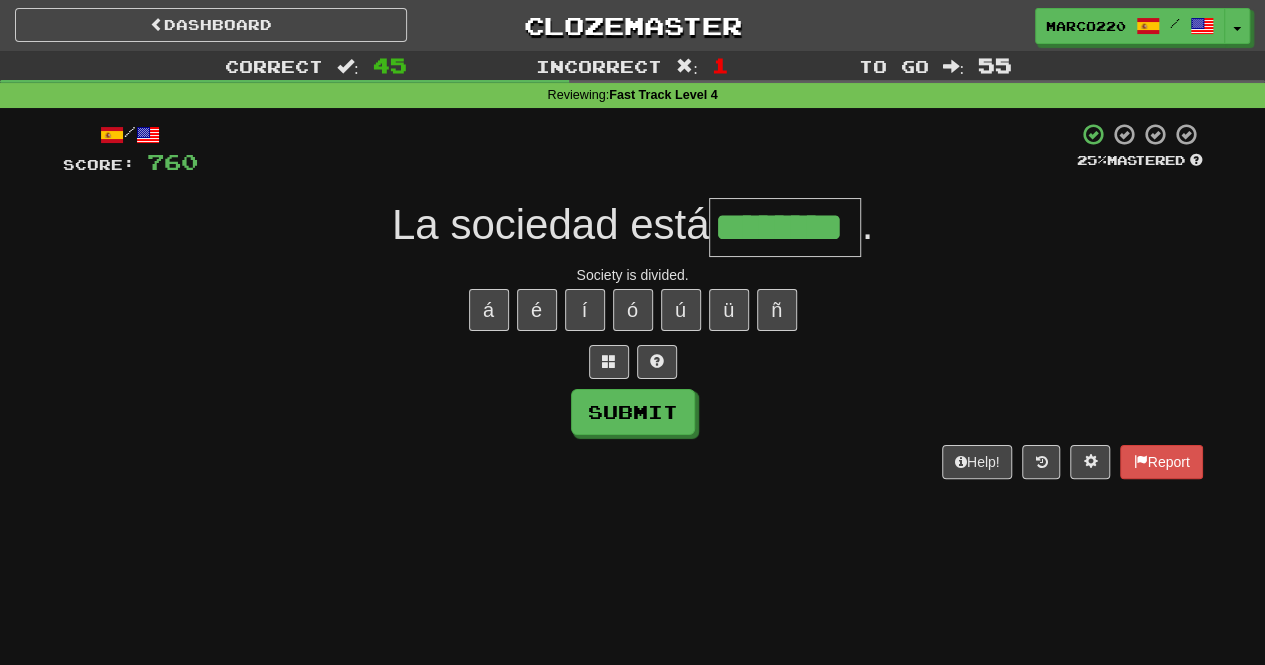 type on "********" 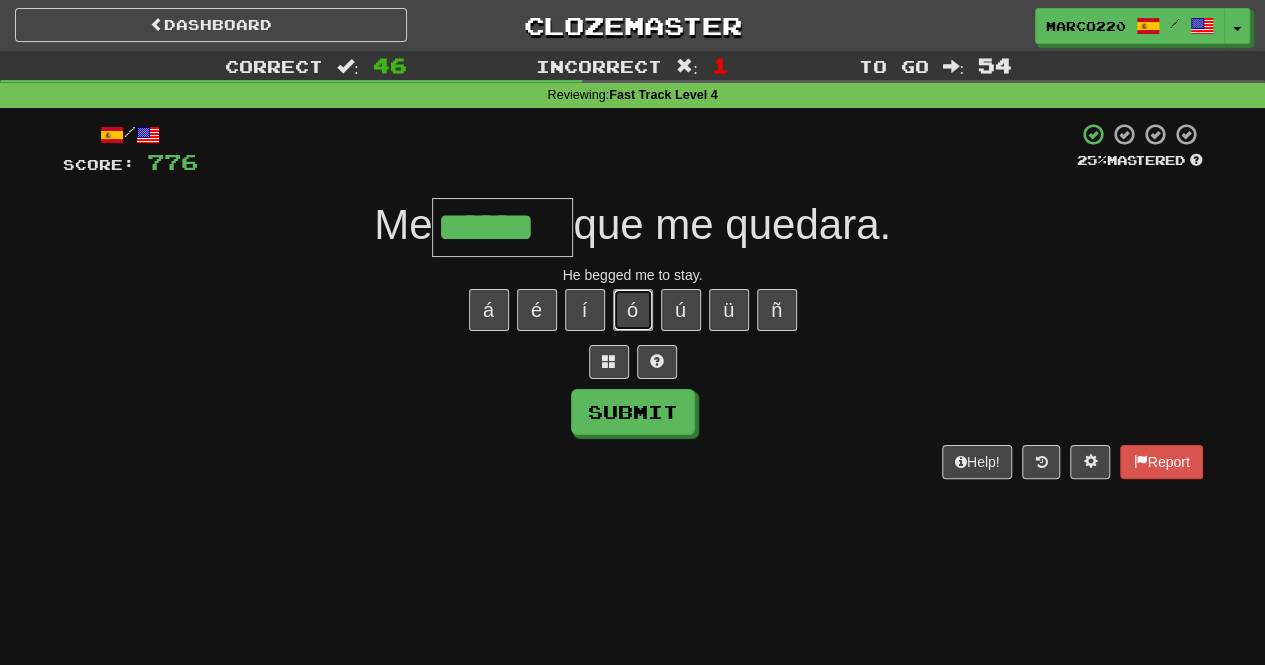 click on "ó" at bounding box center (633, 310) 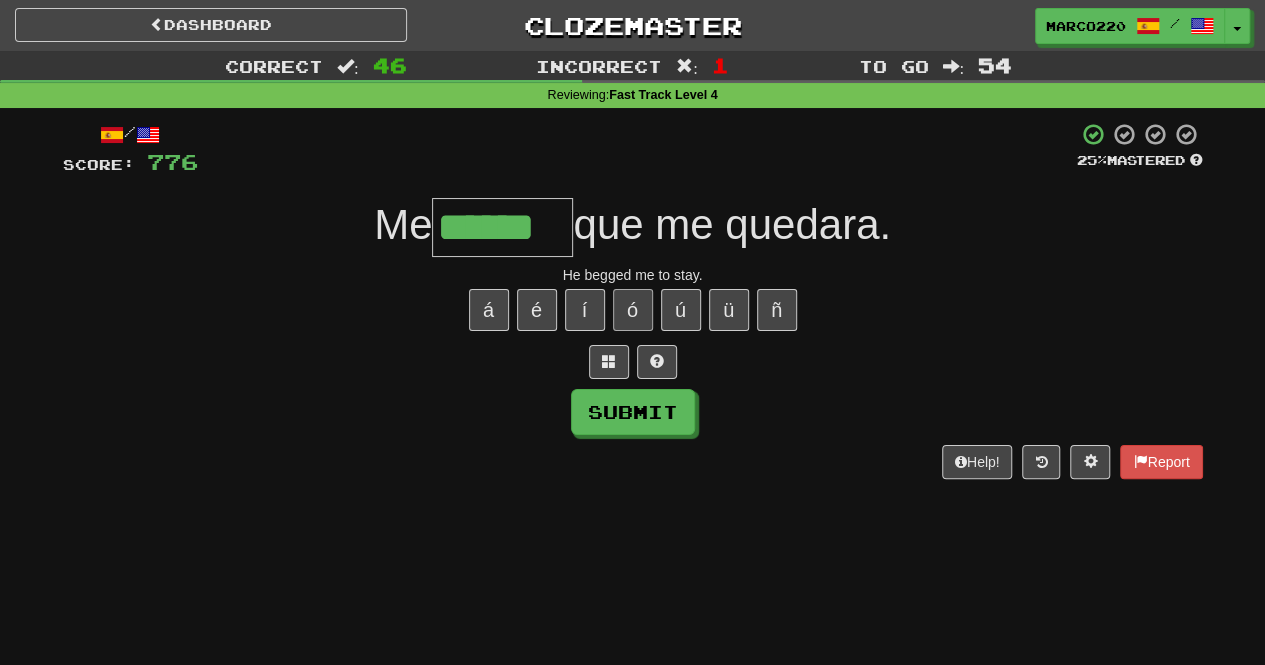 type on "*******" 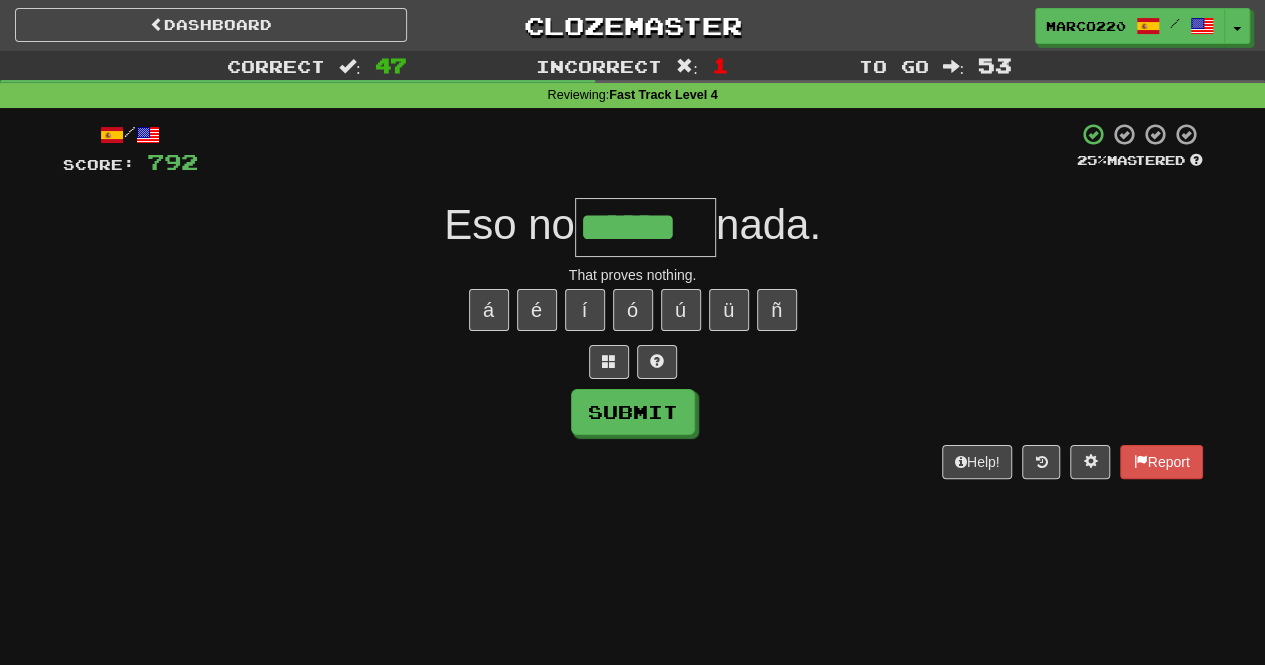 type on "******" 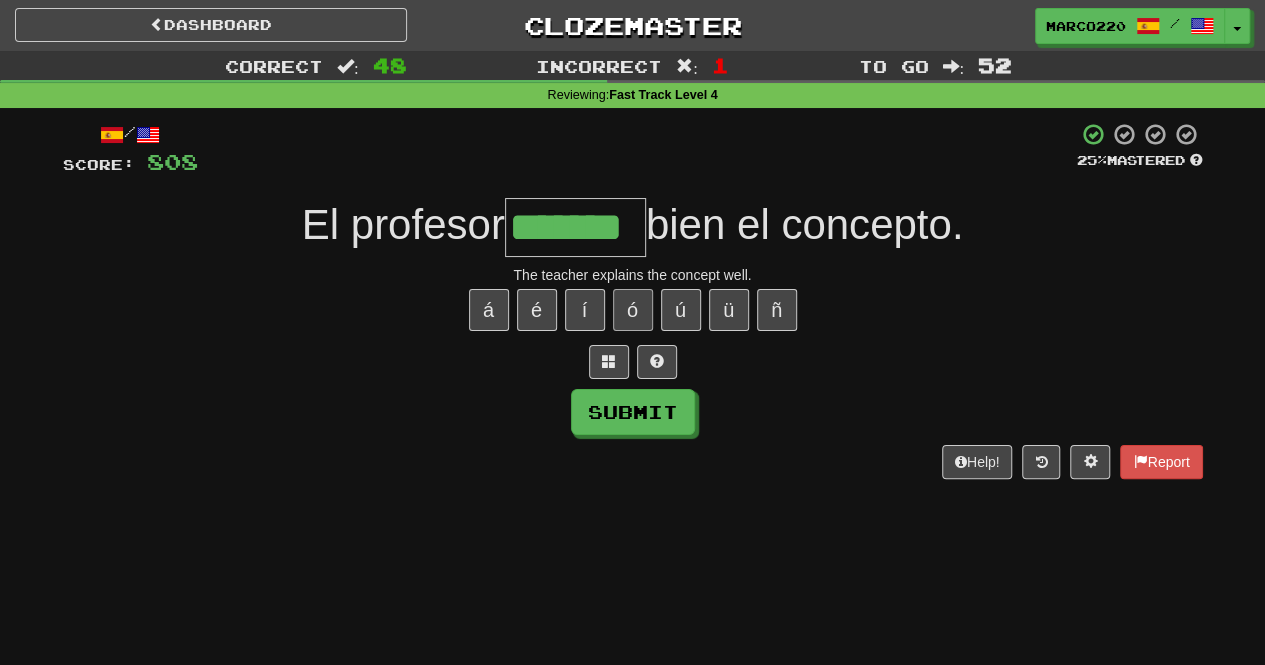type on "*******" 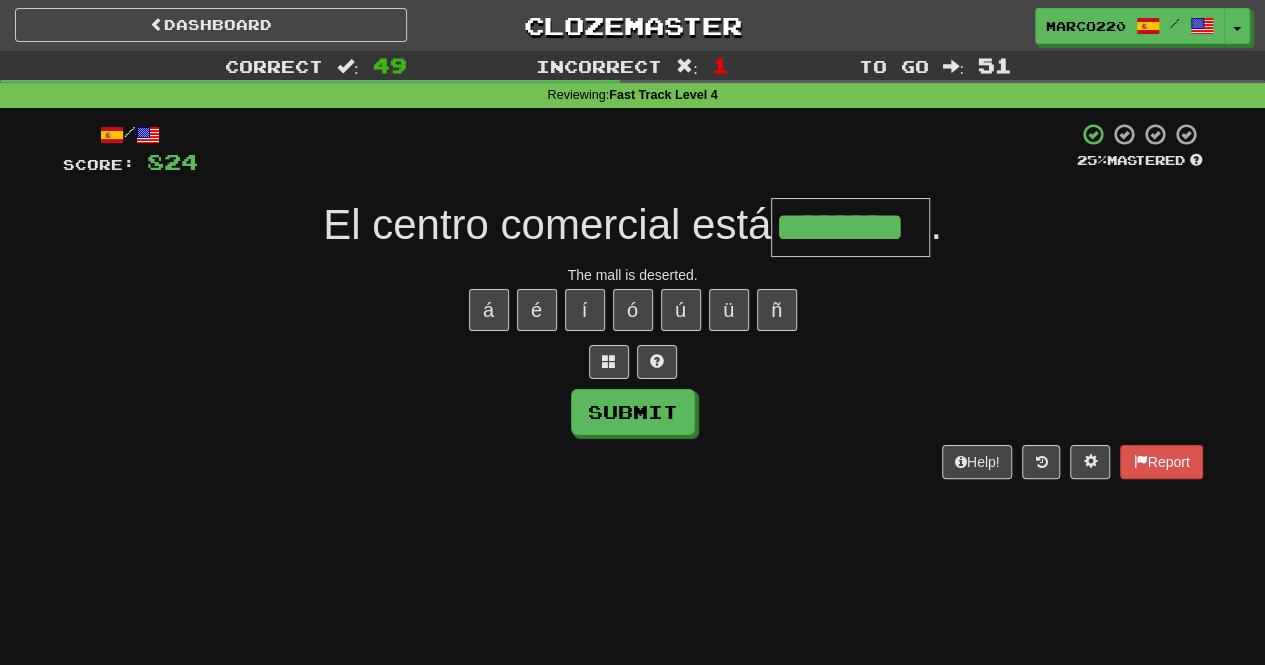 type on "********" 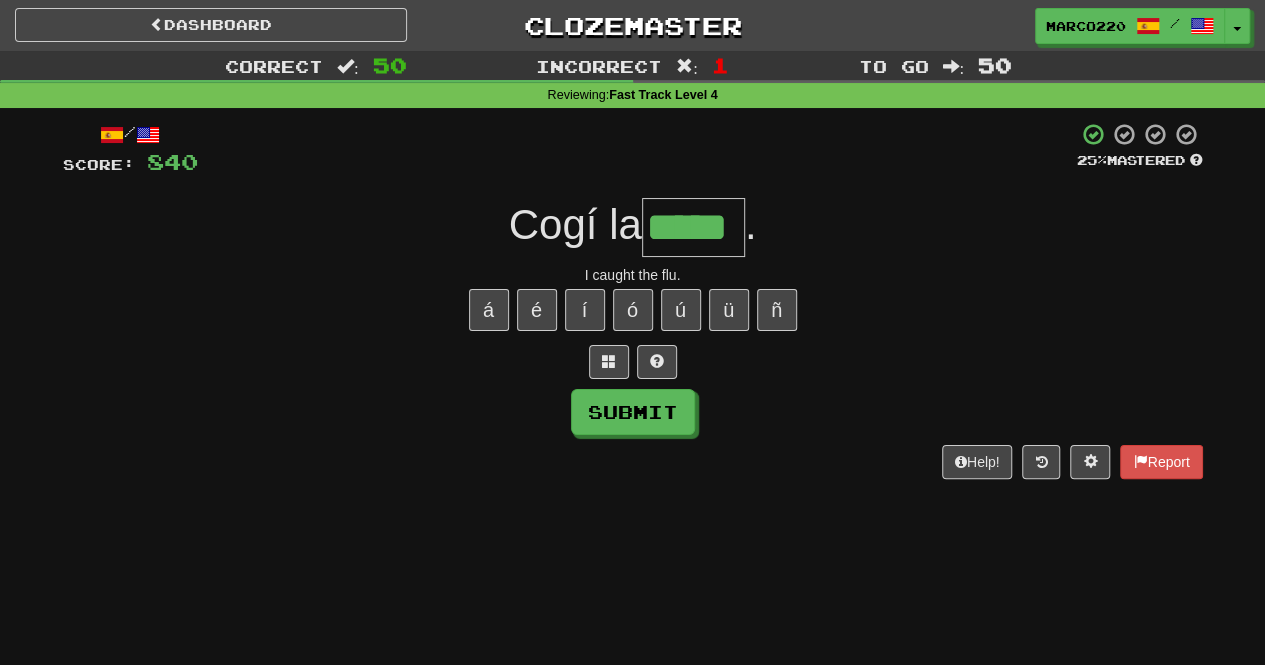 type on "*****" 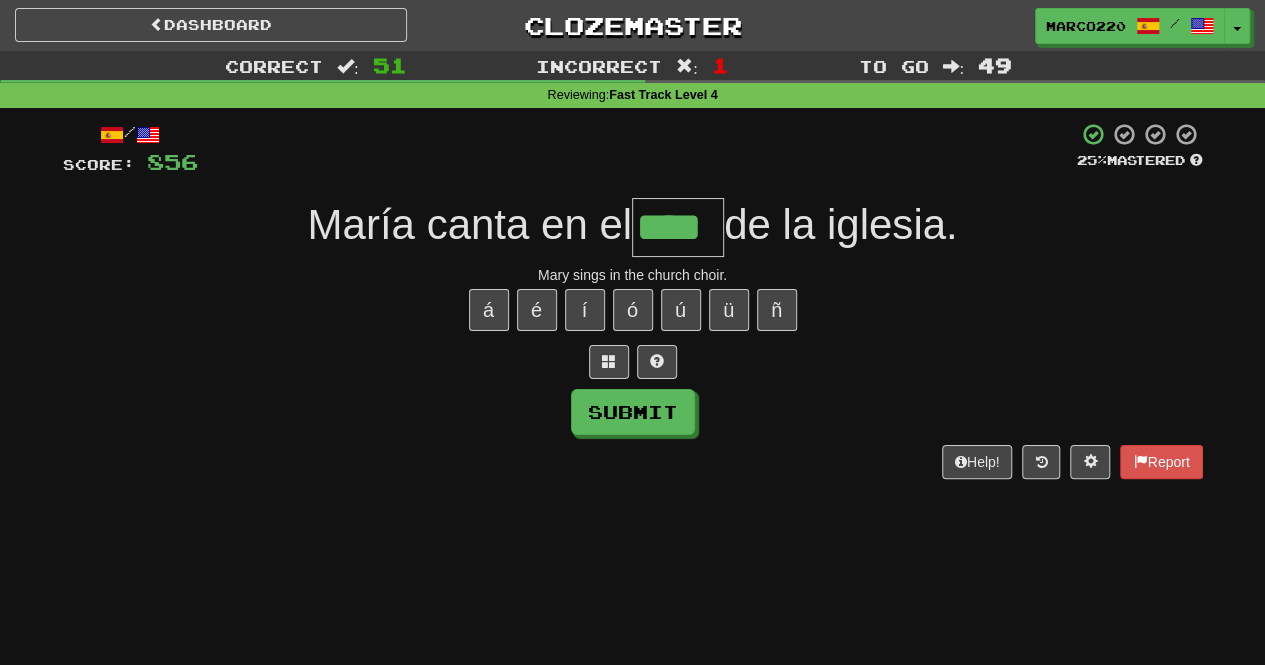 type on "****" 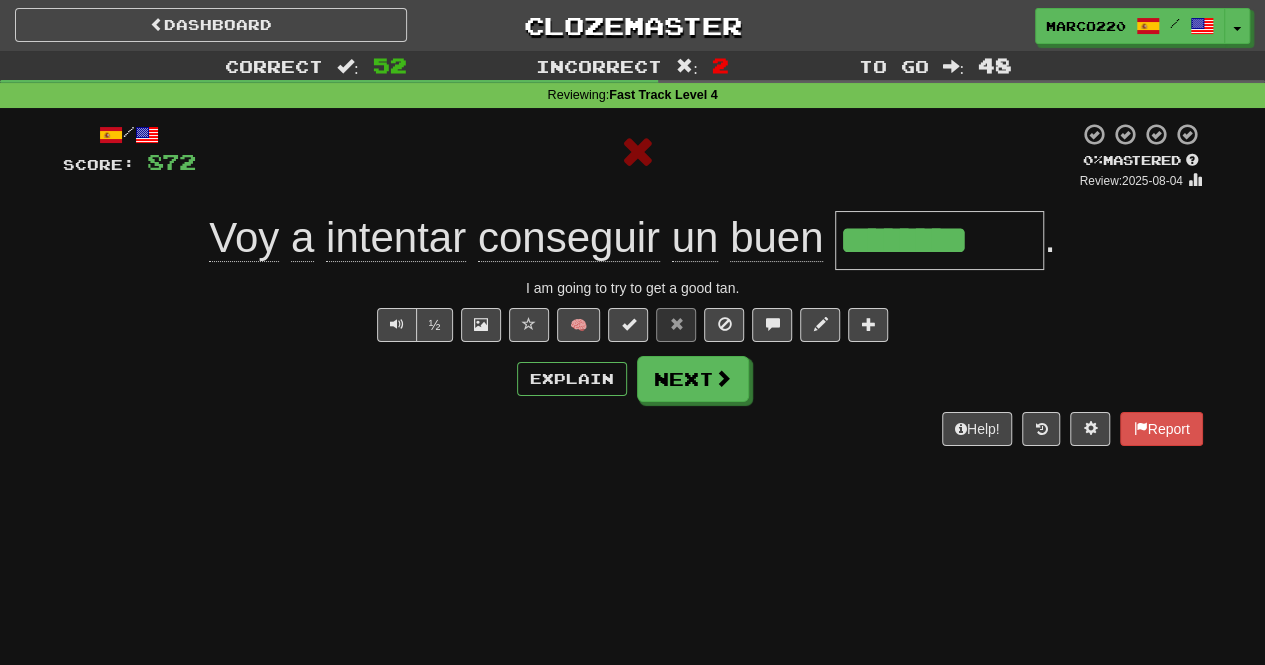 type on "*********" 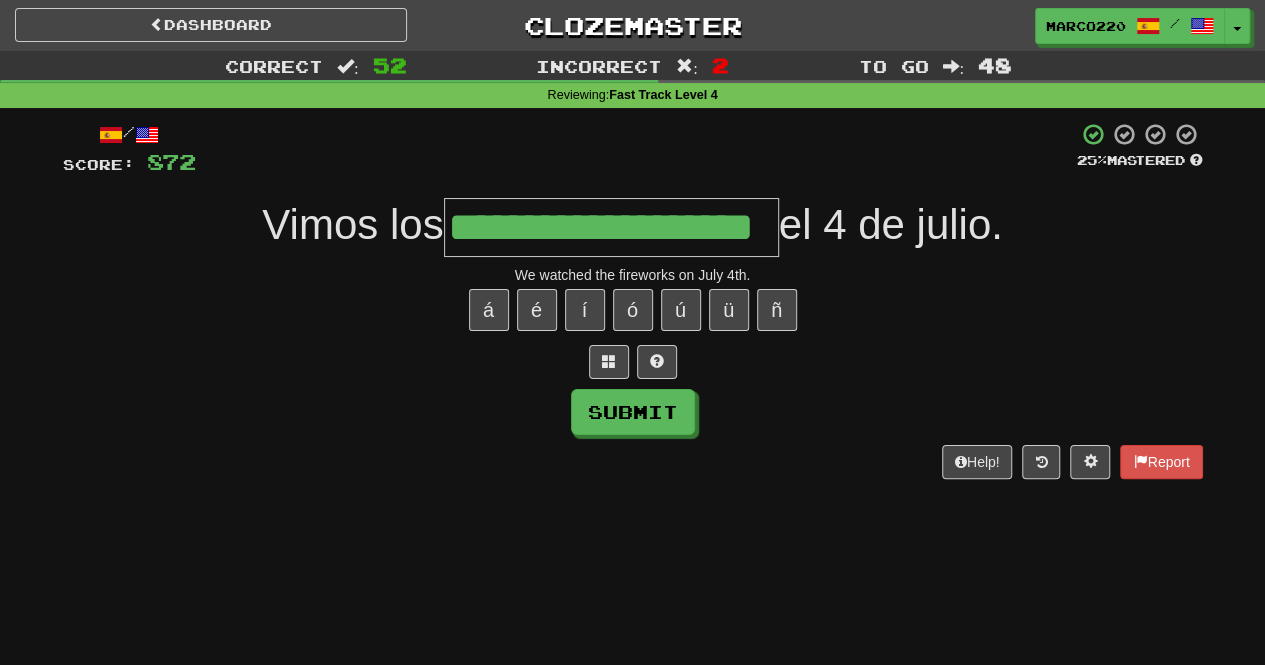 type on "**********" 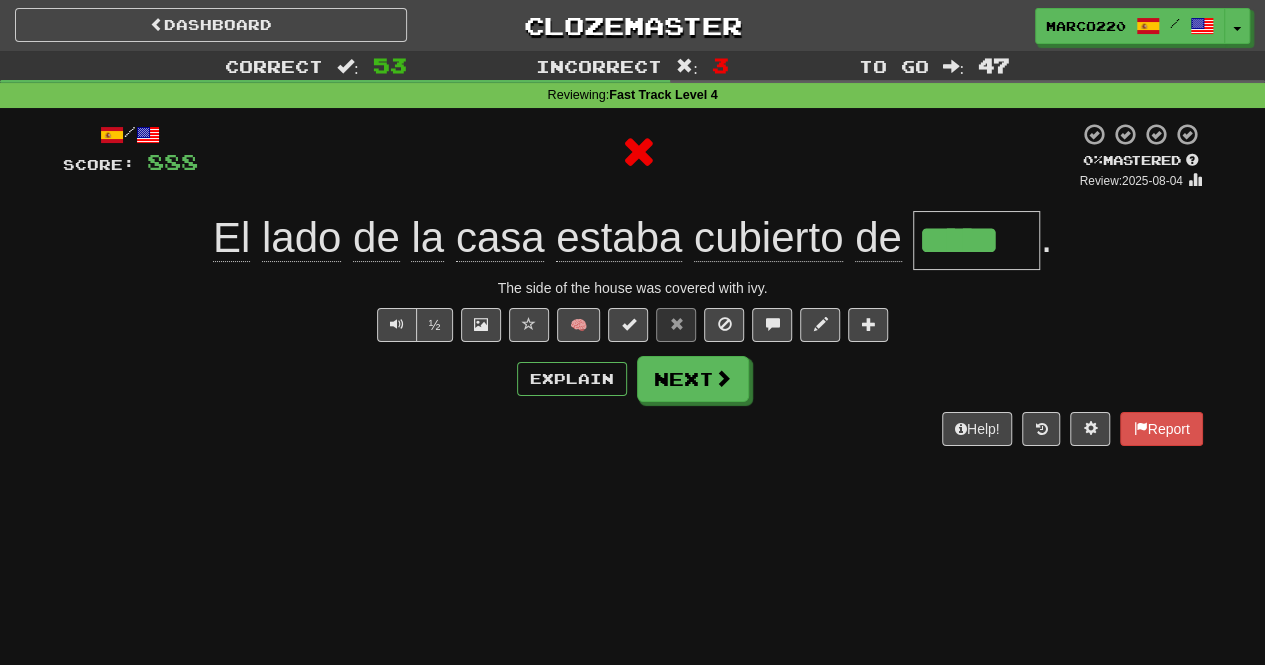 type on "******" 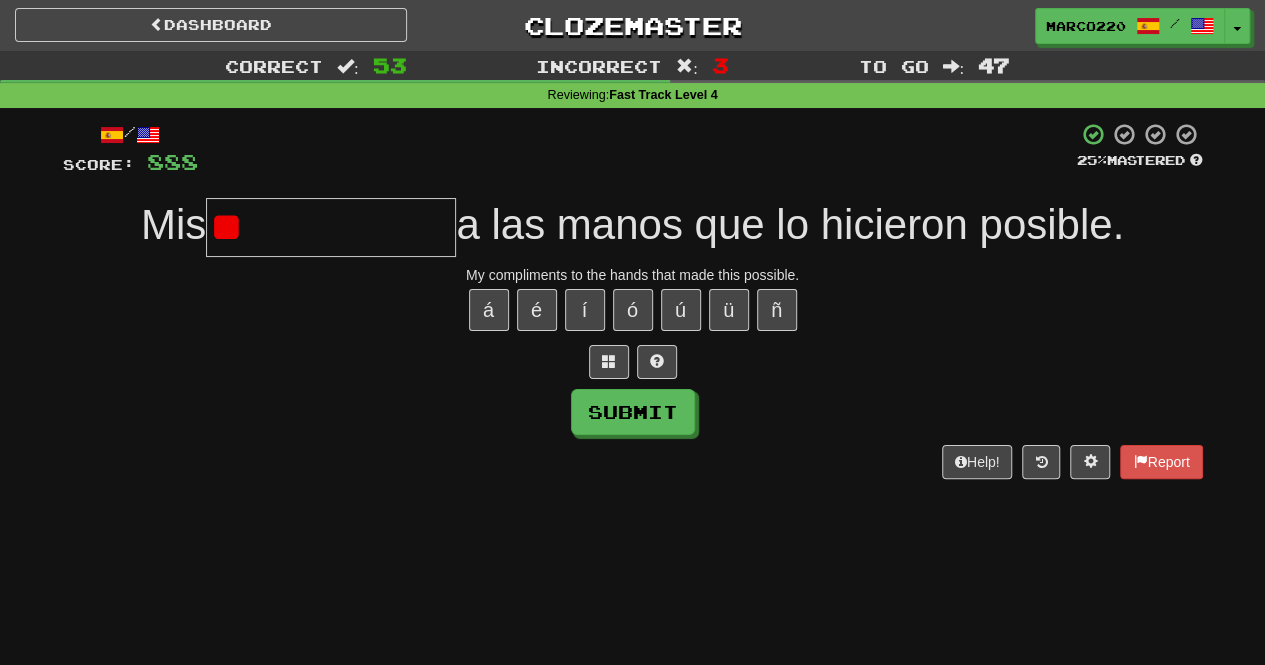 type on "*" 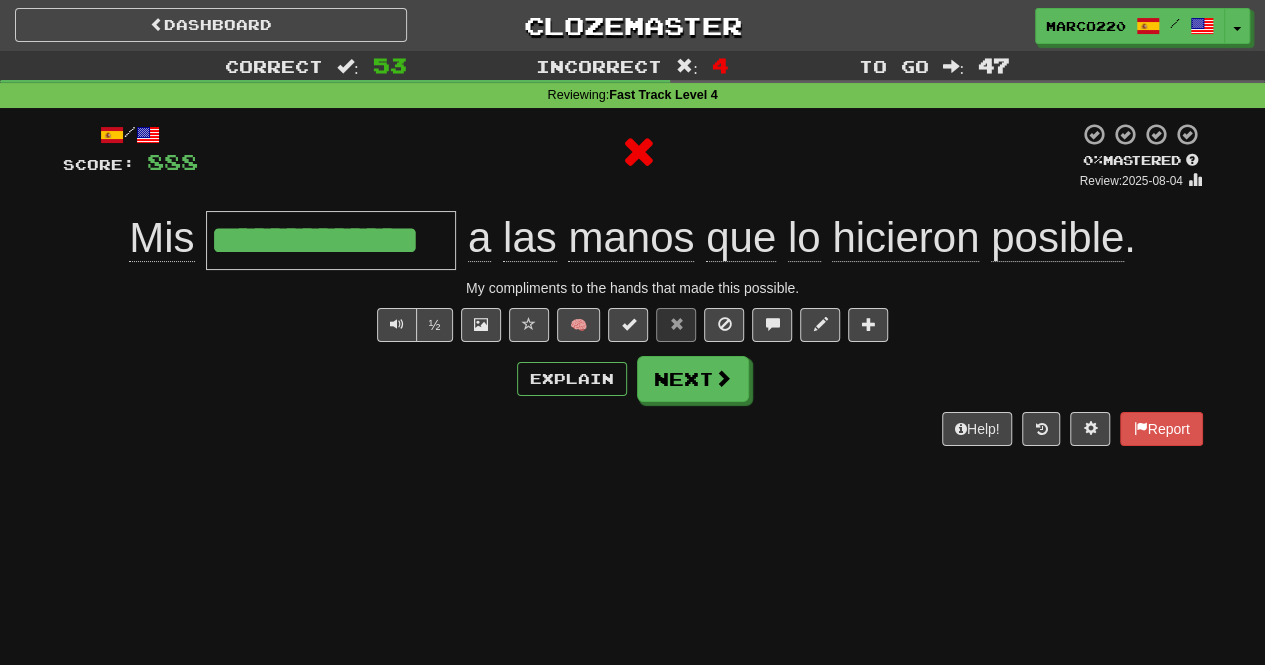 type on "**********" 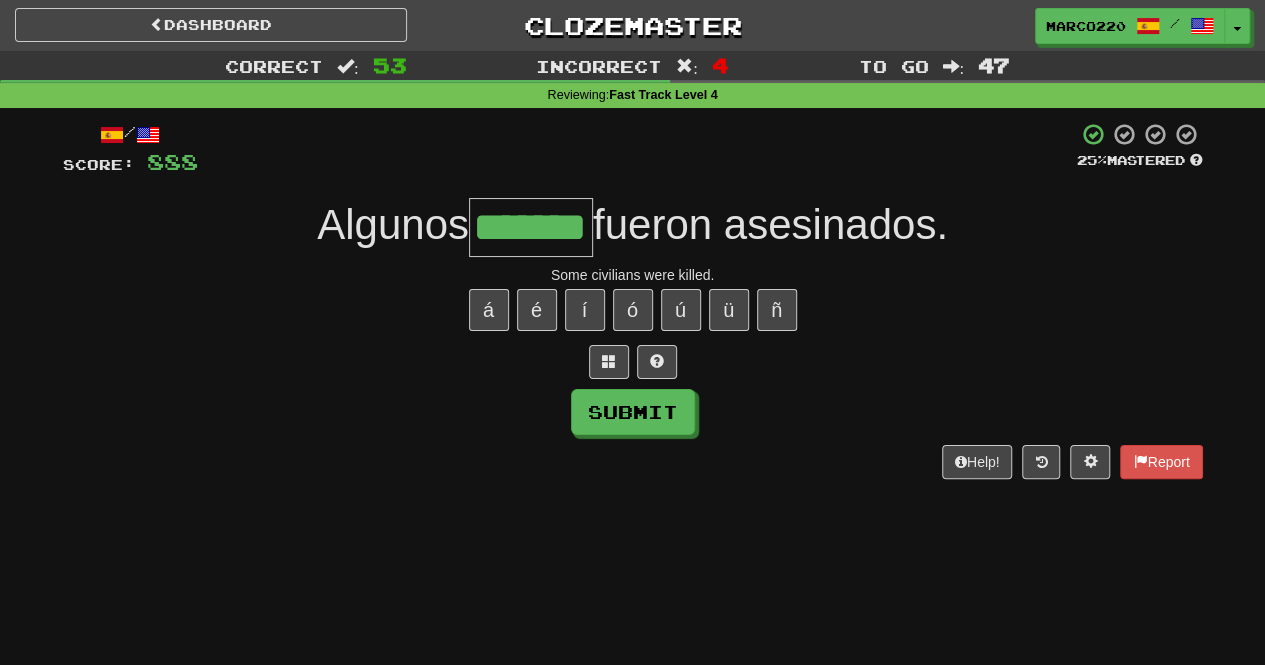 type on "*******" 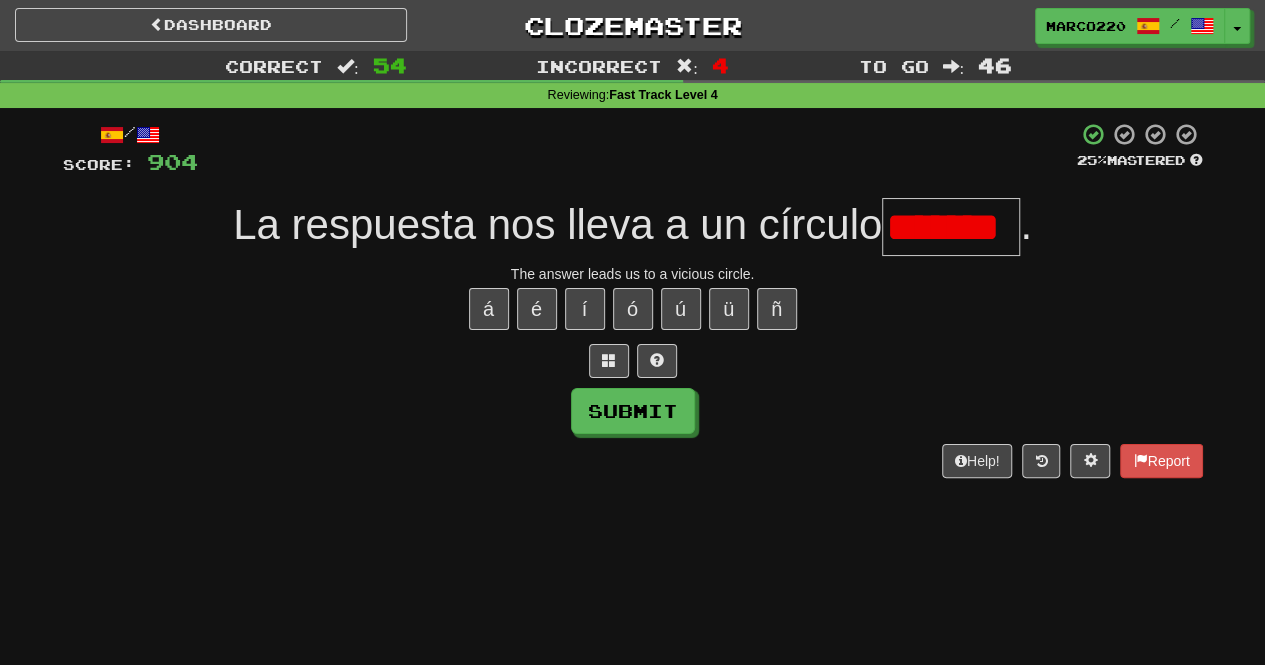 scroll, scrollTop: 0, scrollLeft: 0, axis: both 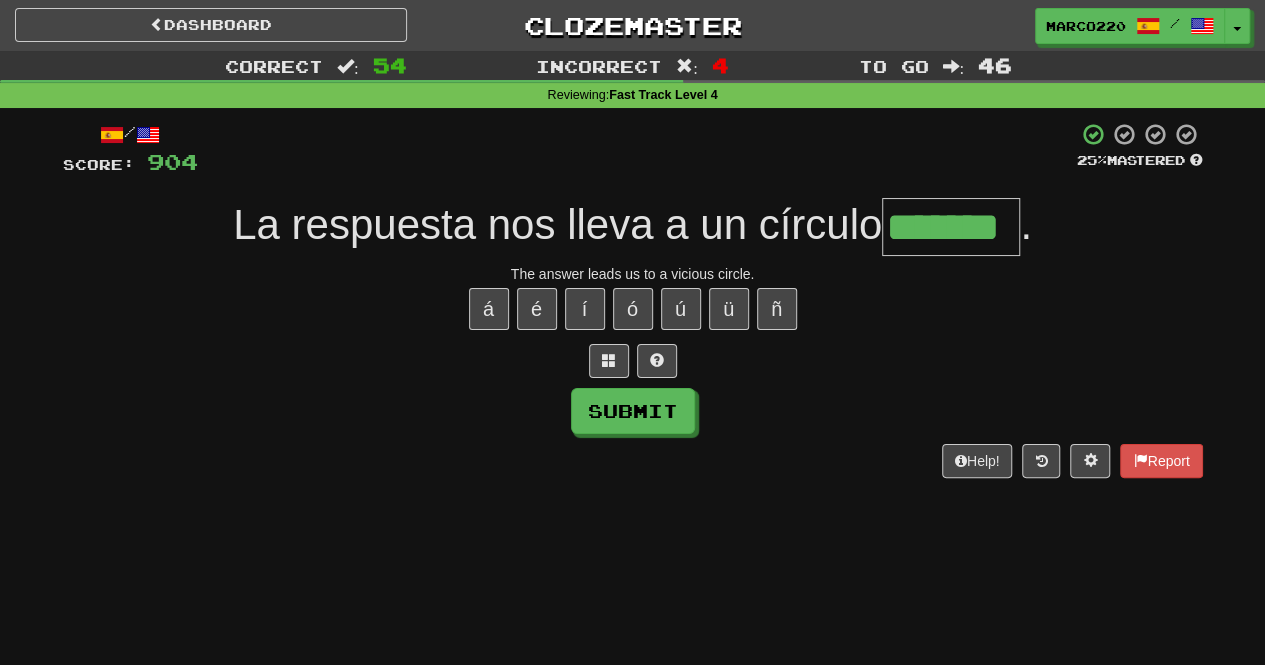 type on "*******" 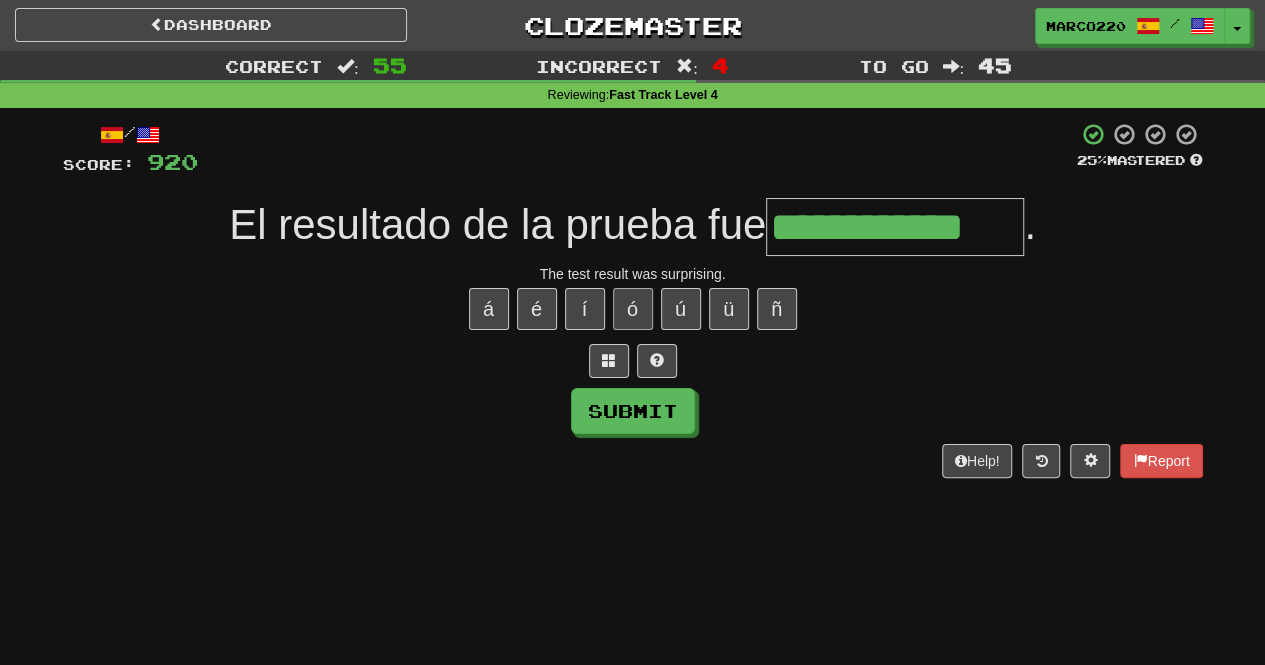type on "**********" 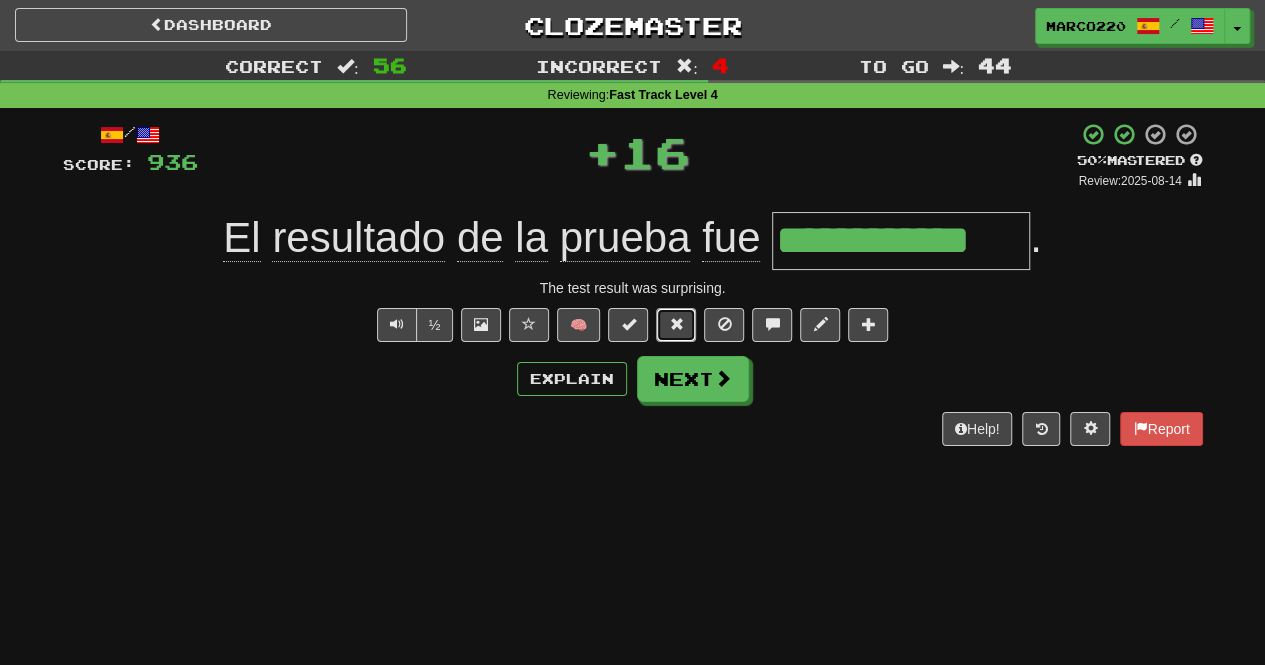click at bounding box center (676, 324) 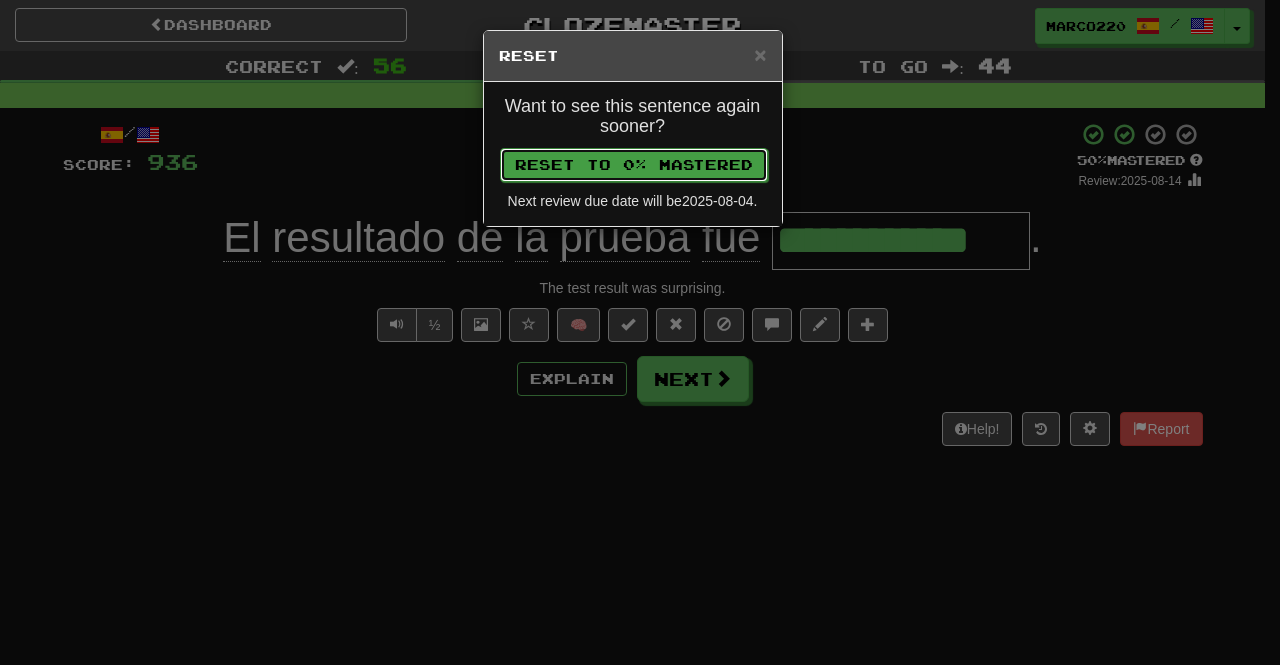 click on "Reset to 0% Mastered" at bounding box center (634, 165) 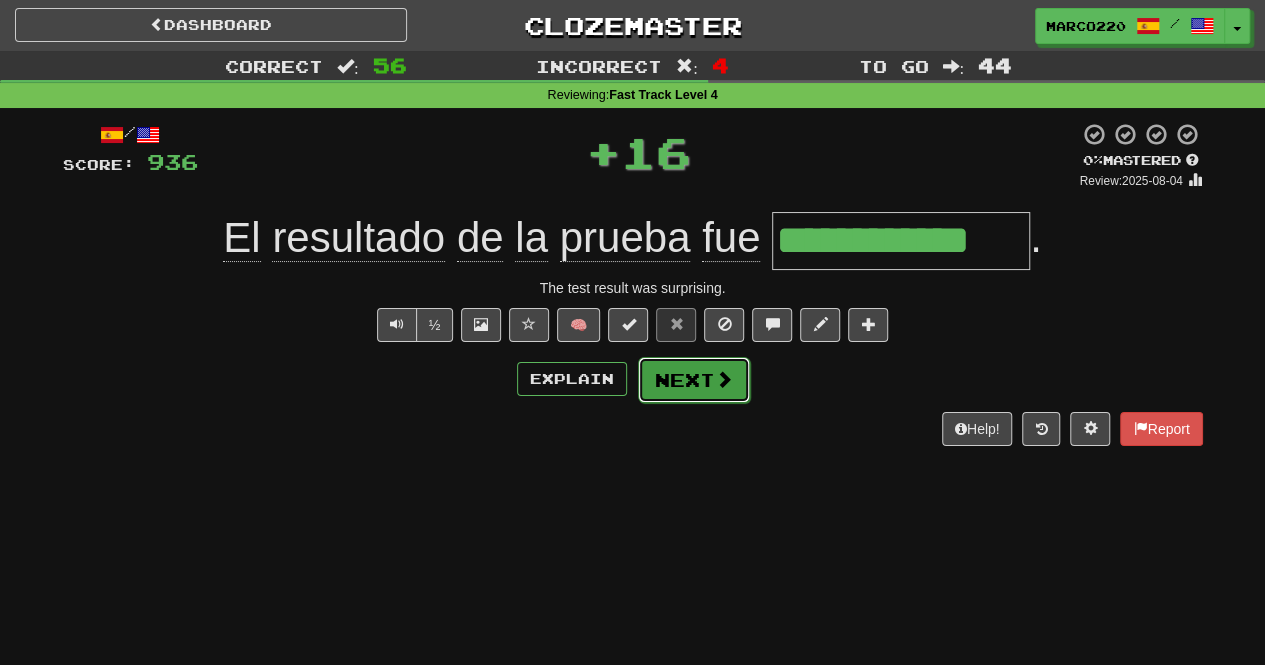 click on "Next" at bounding box center [694, 380] 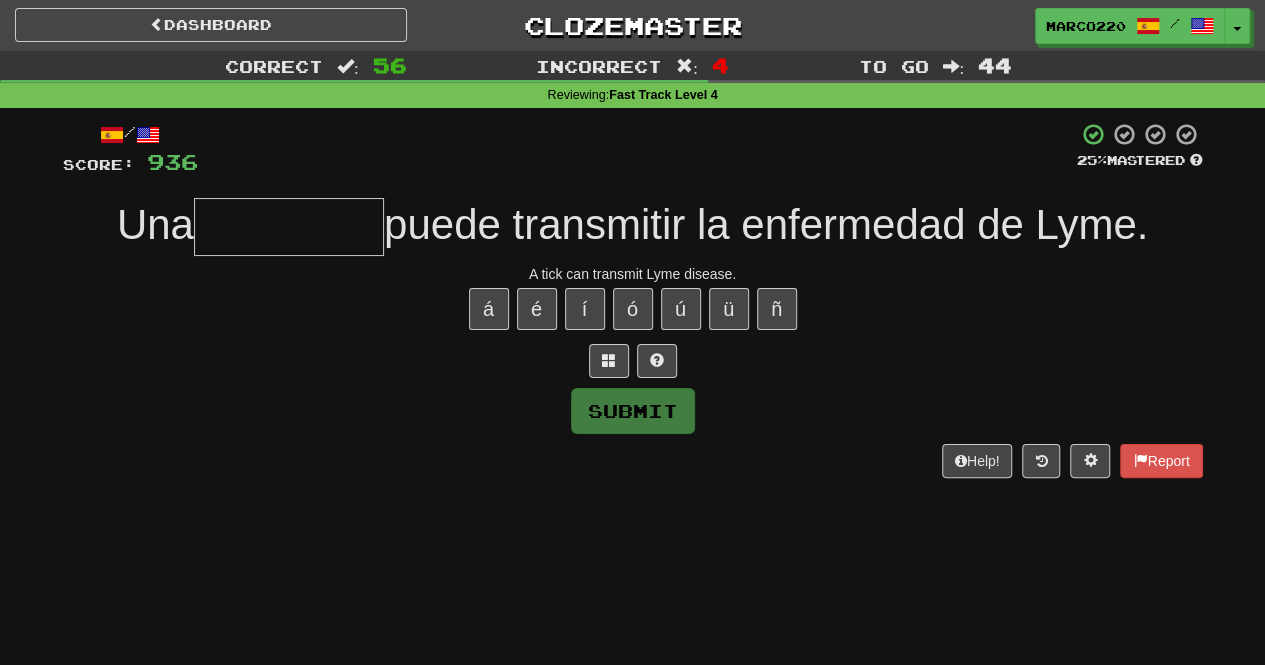 type on "*" 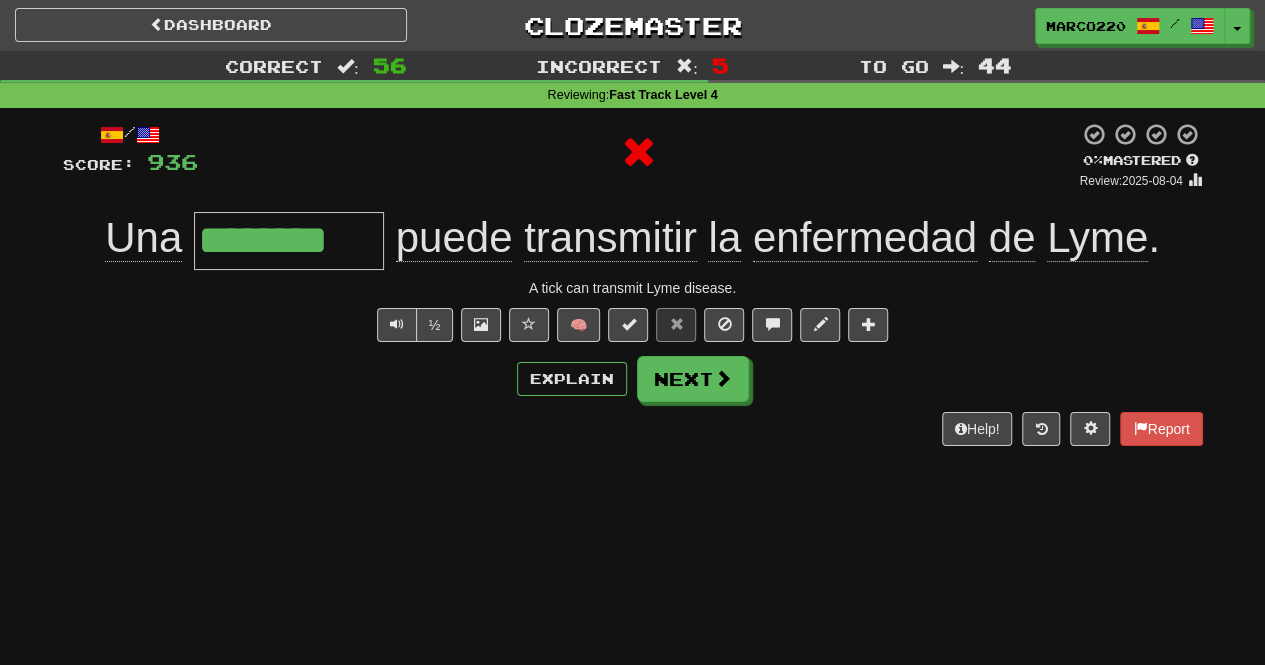 type on "*********" 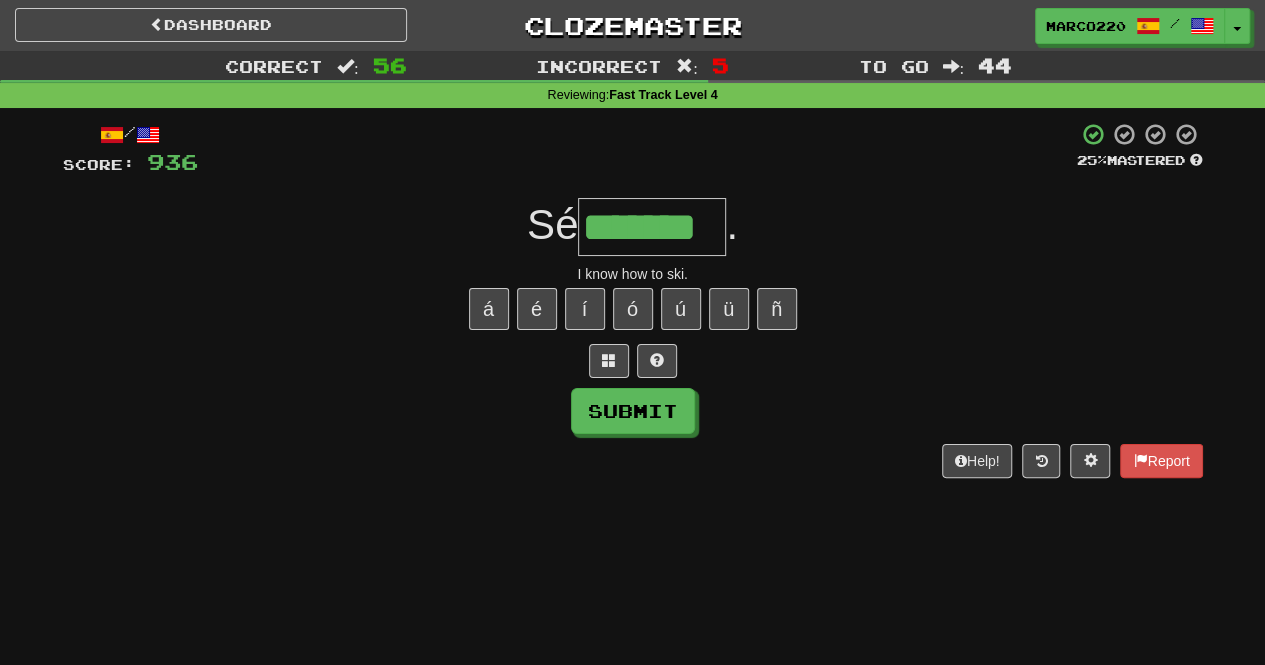 type on "*******" 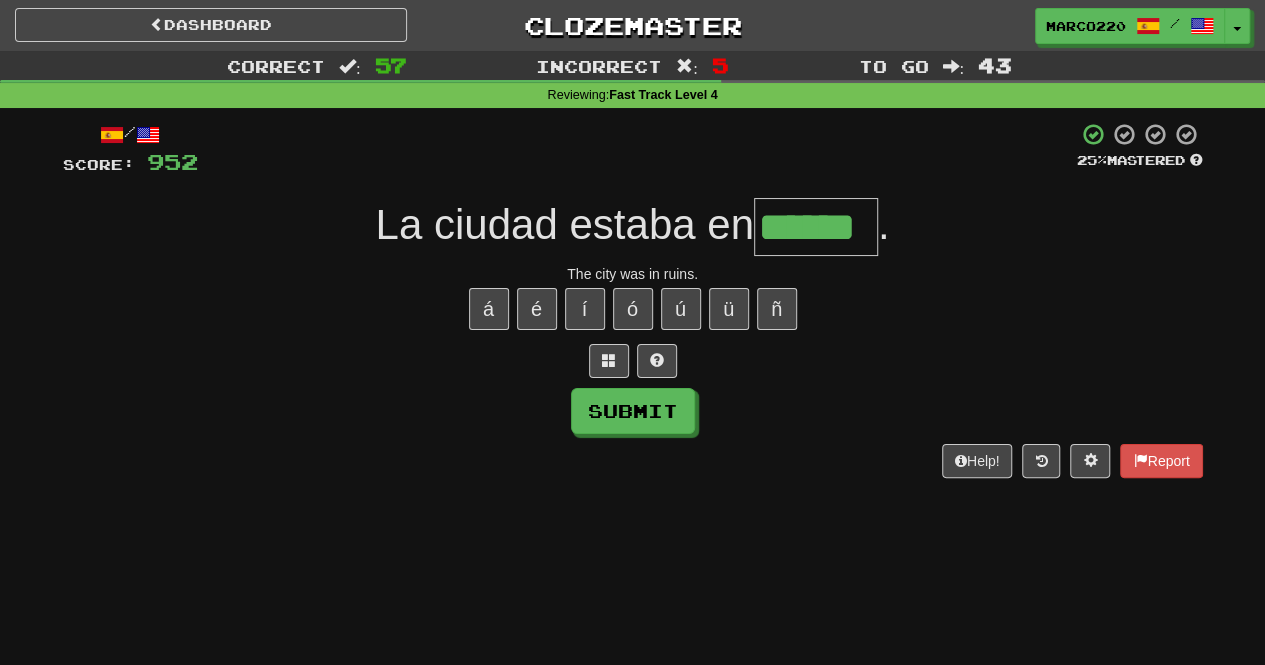 type on "******" 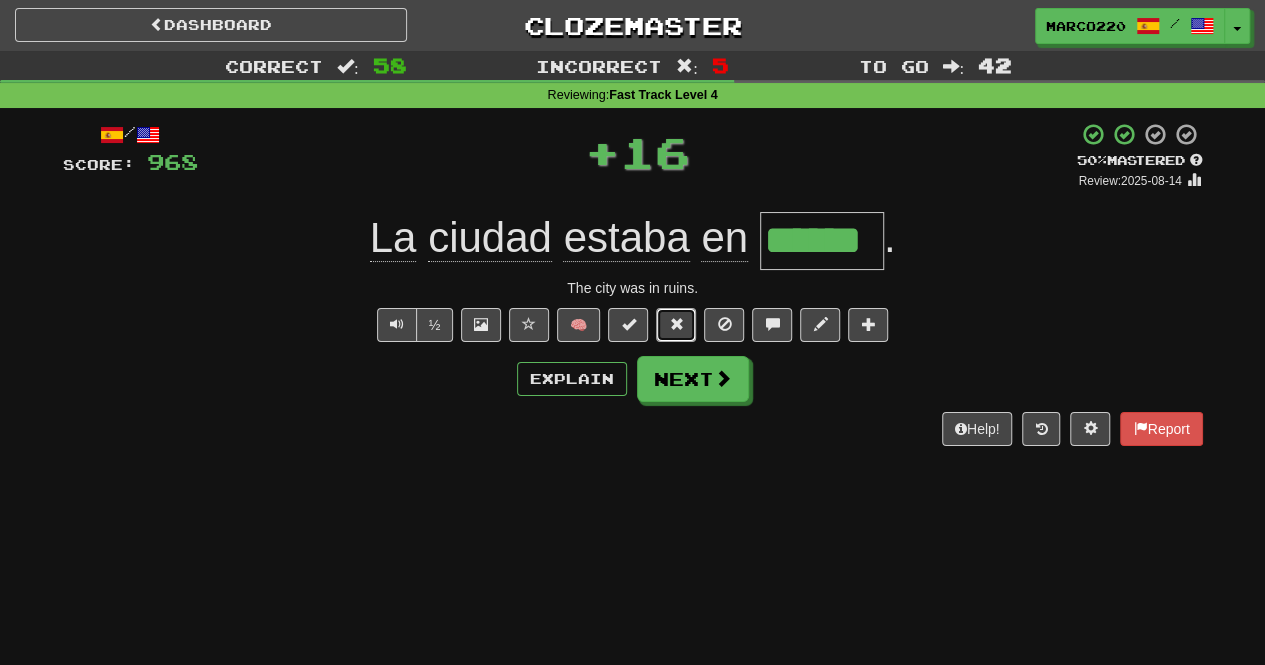 click at bounding box center (676, 324) 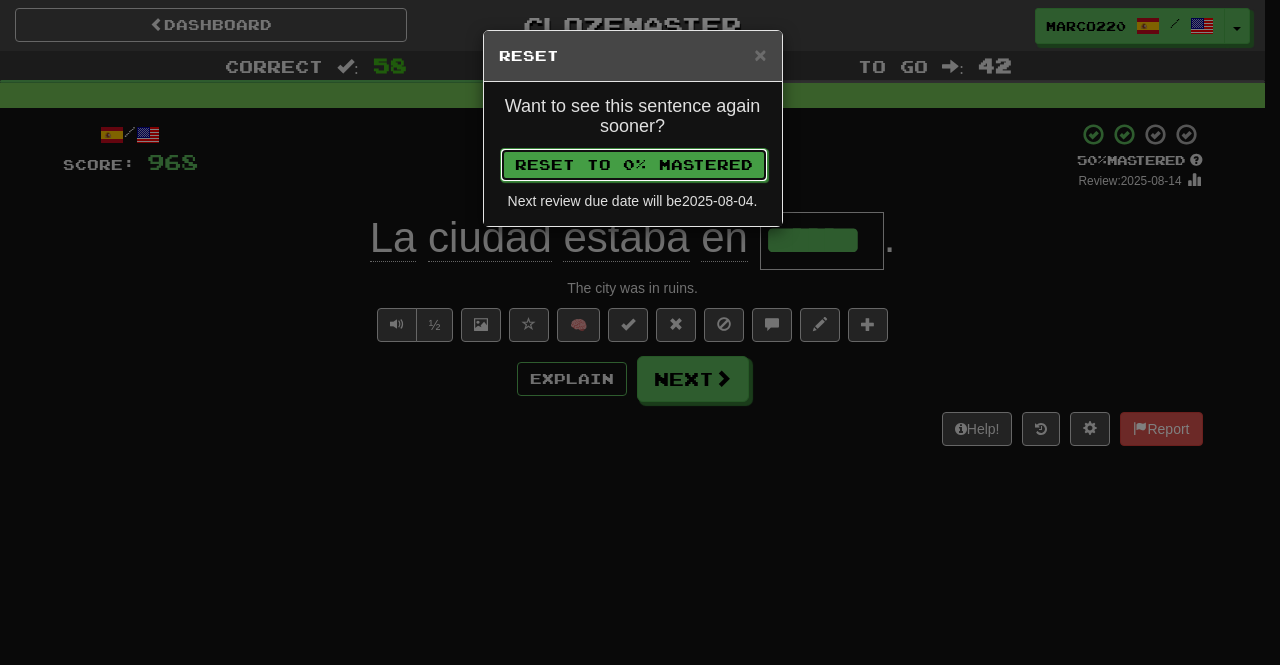 click on "Reset to 0% Mastered" at bounding box center (634, 165) 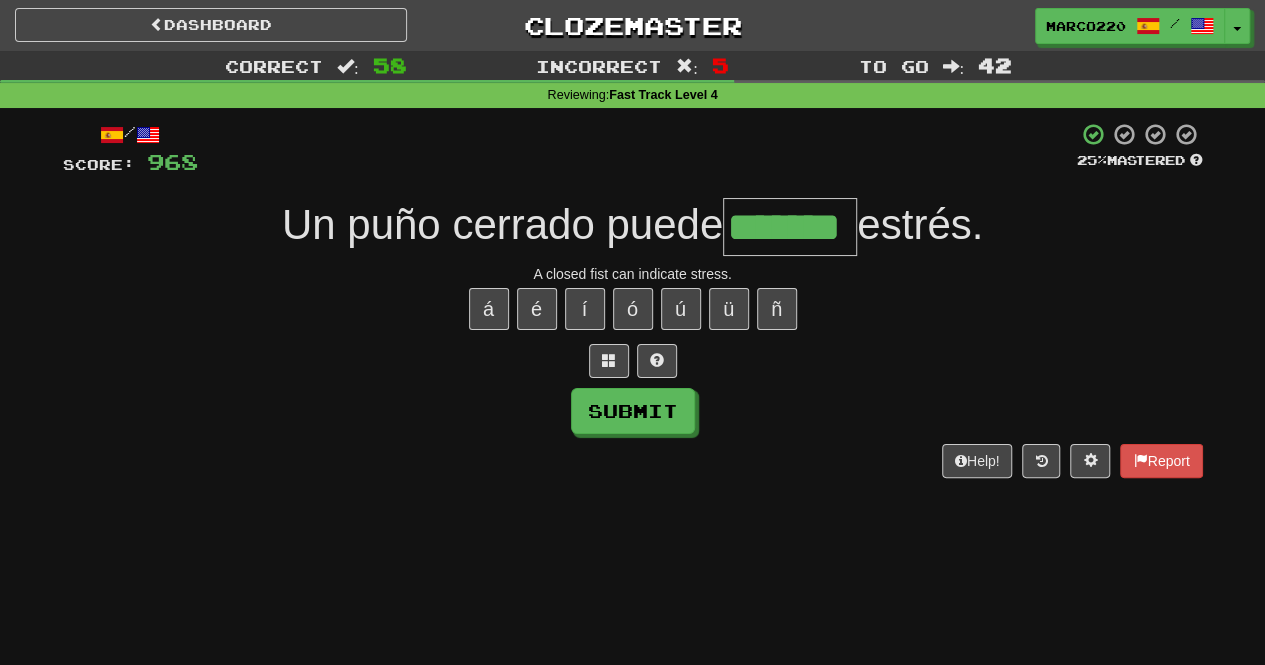 type on "*******" 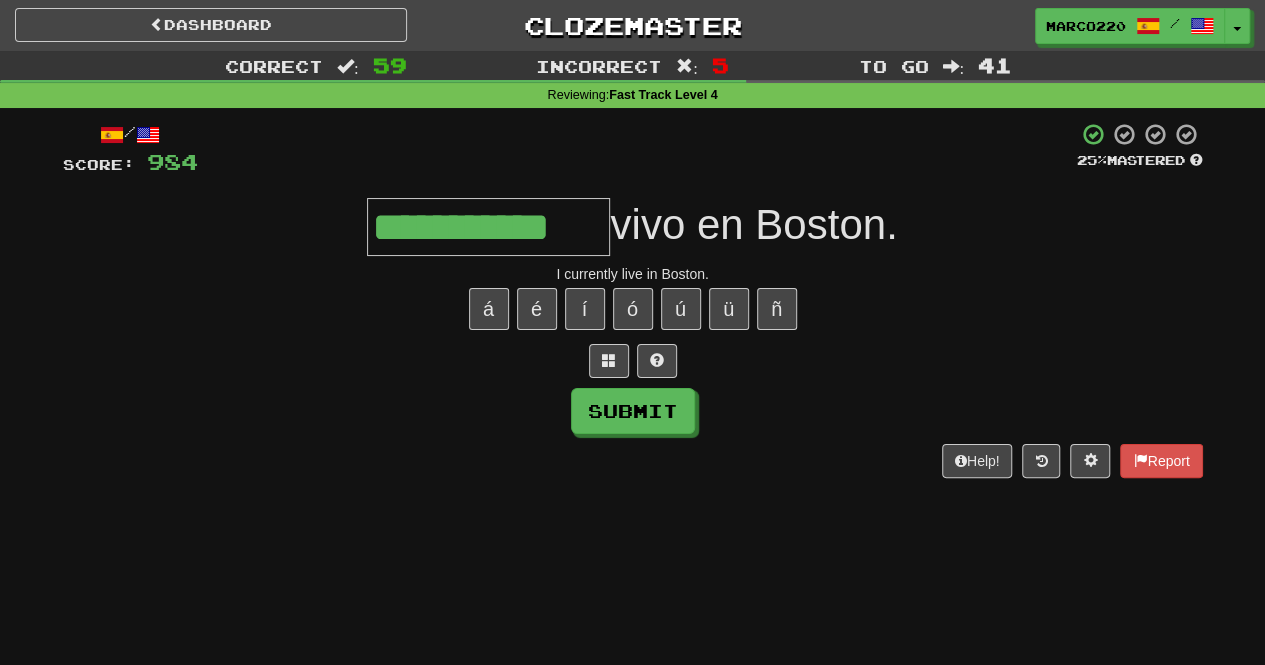 type on "**********" 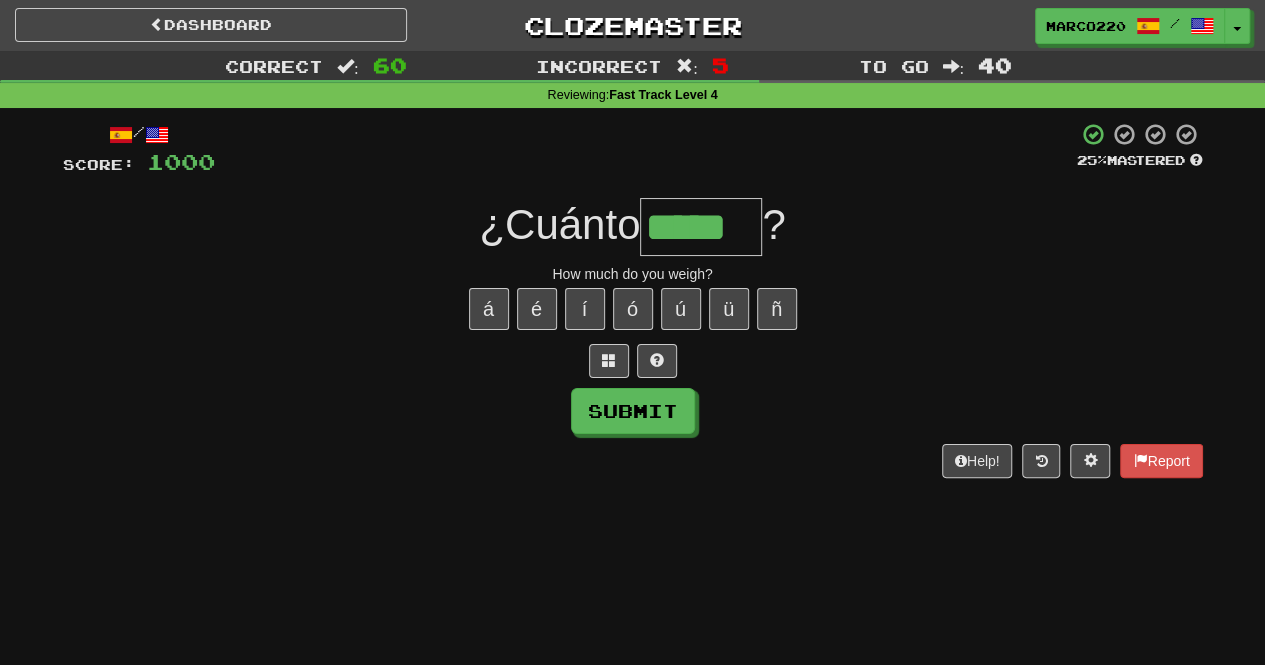 type on "*****" 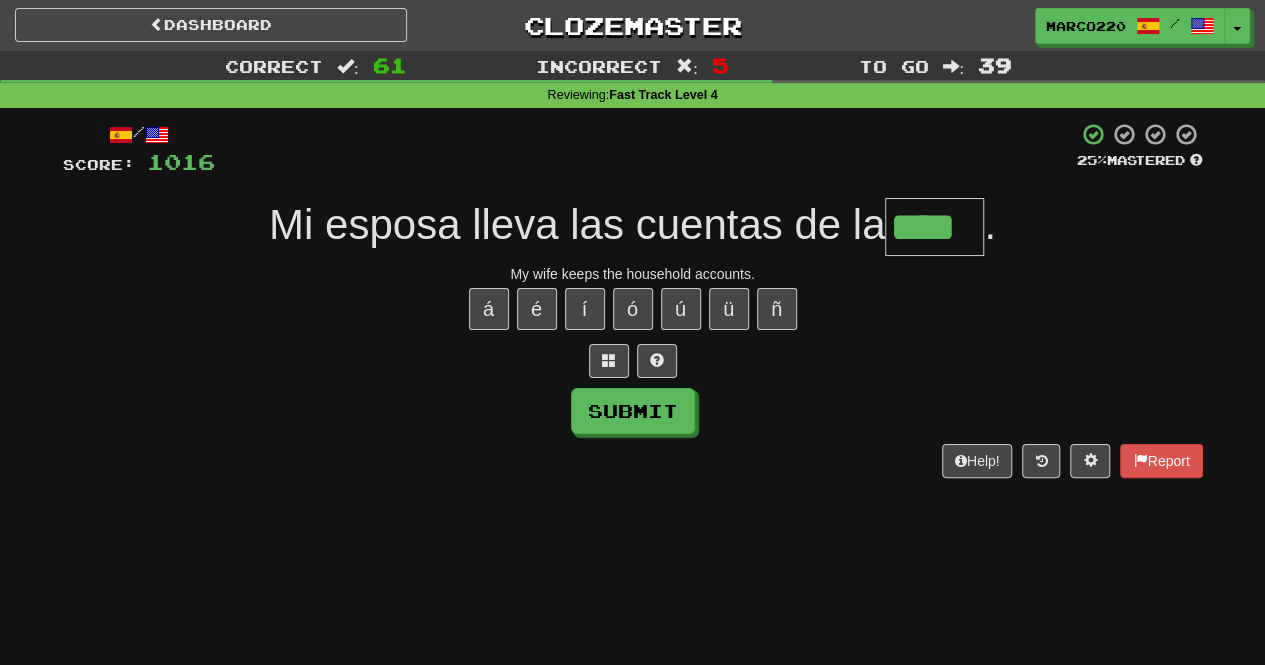 type on "****" 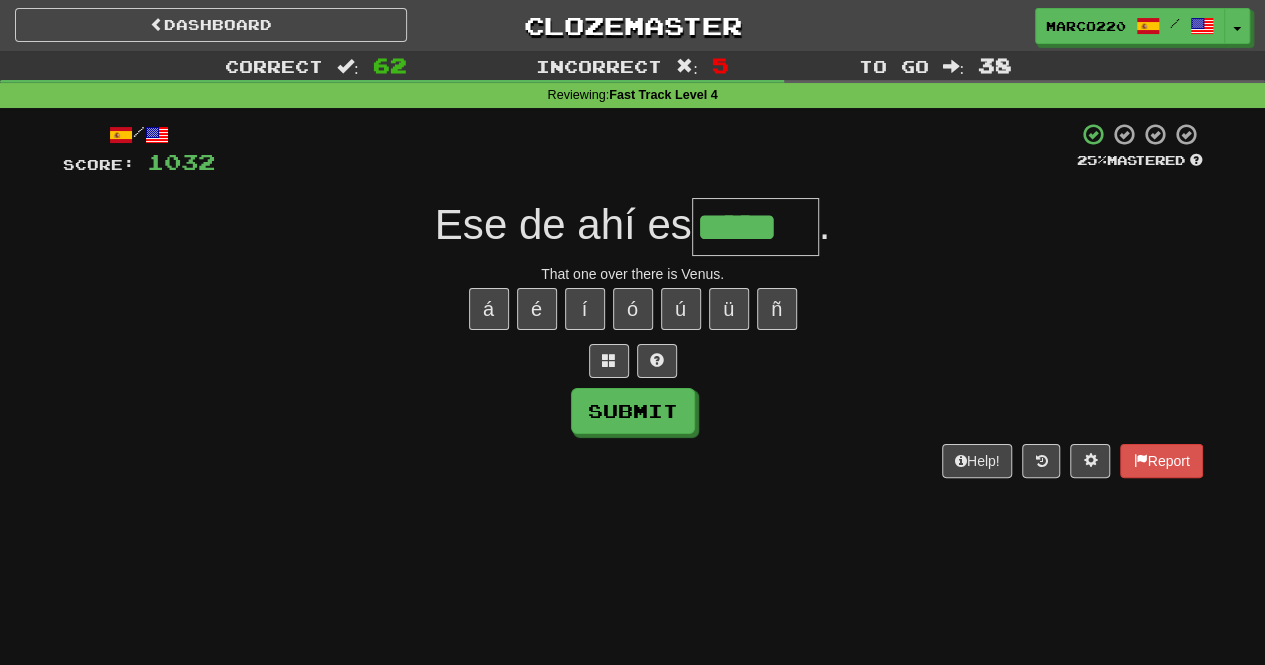 type on "*****" 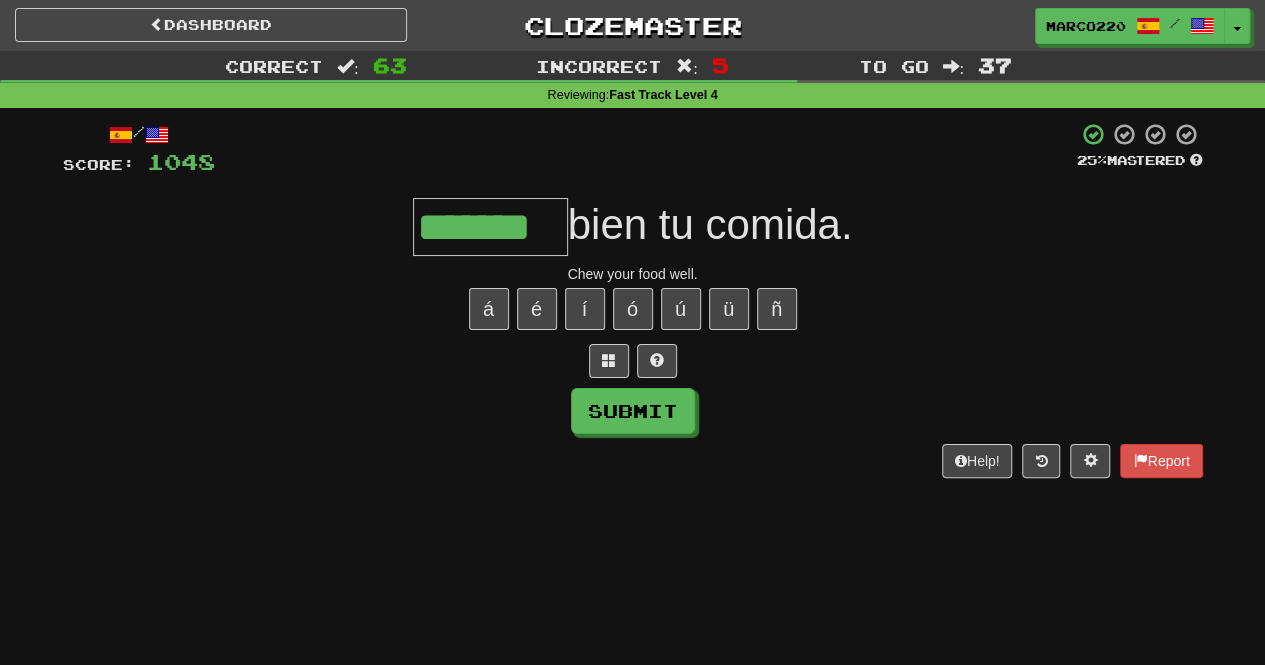 type on "*******" 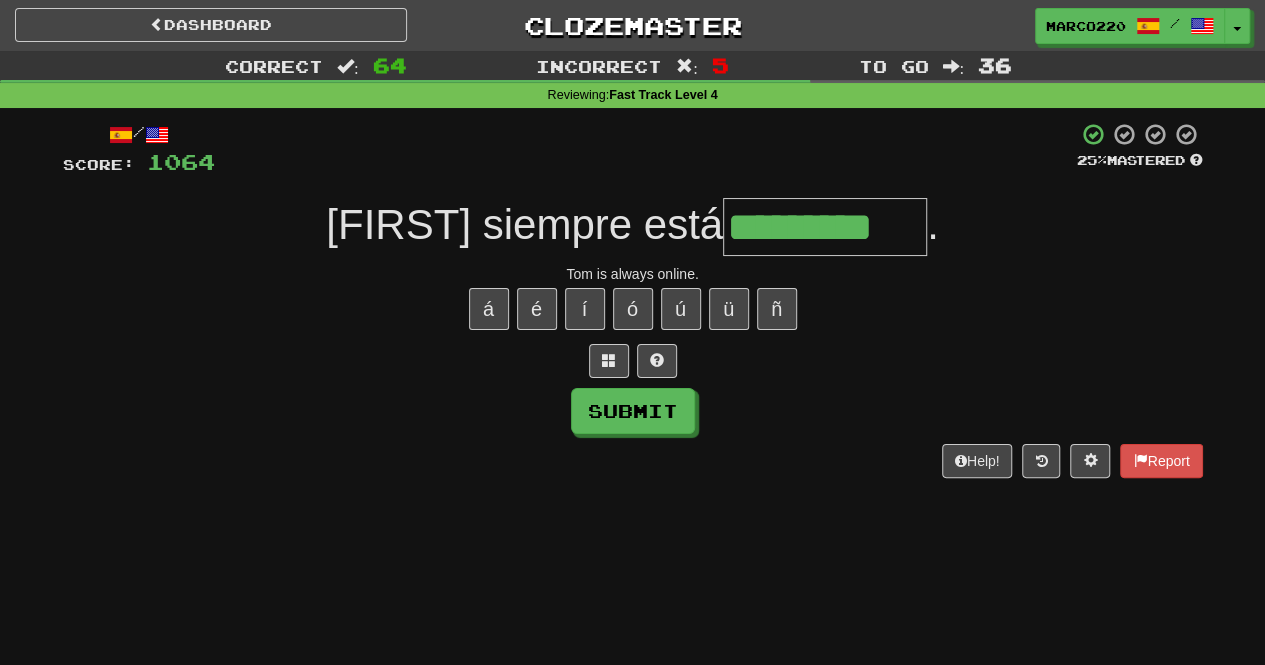 type on "*********" 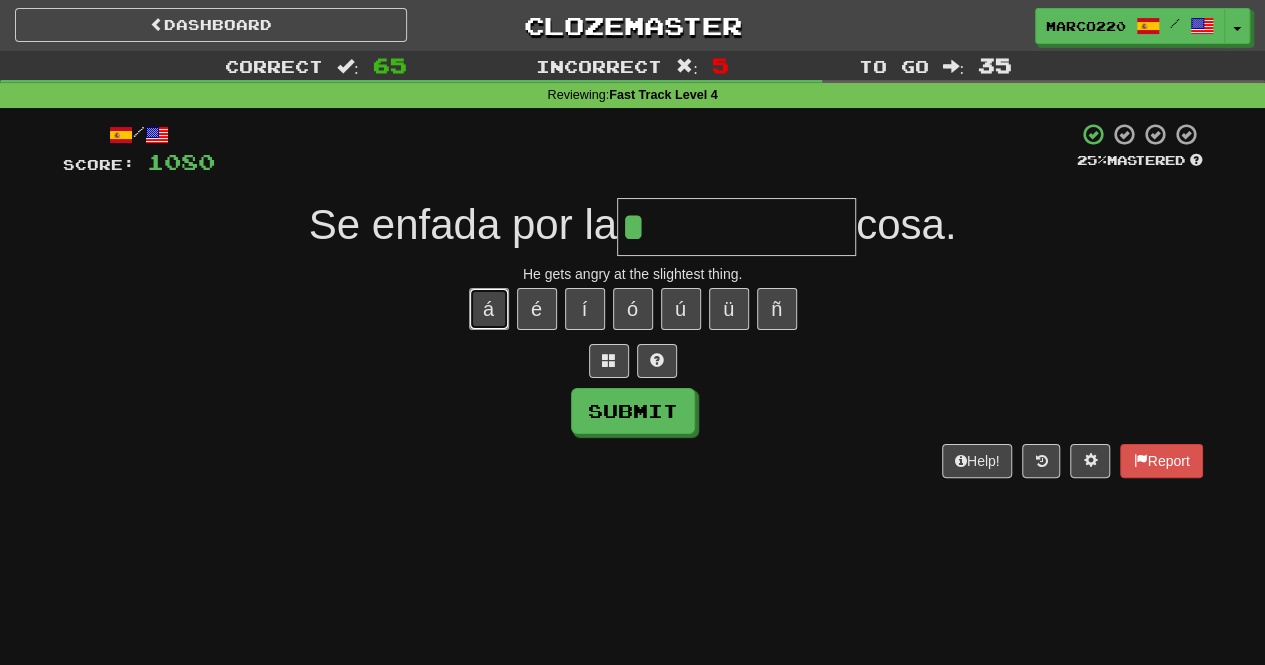 click on "á" at bounding box center [489, 309] 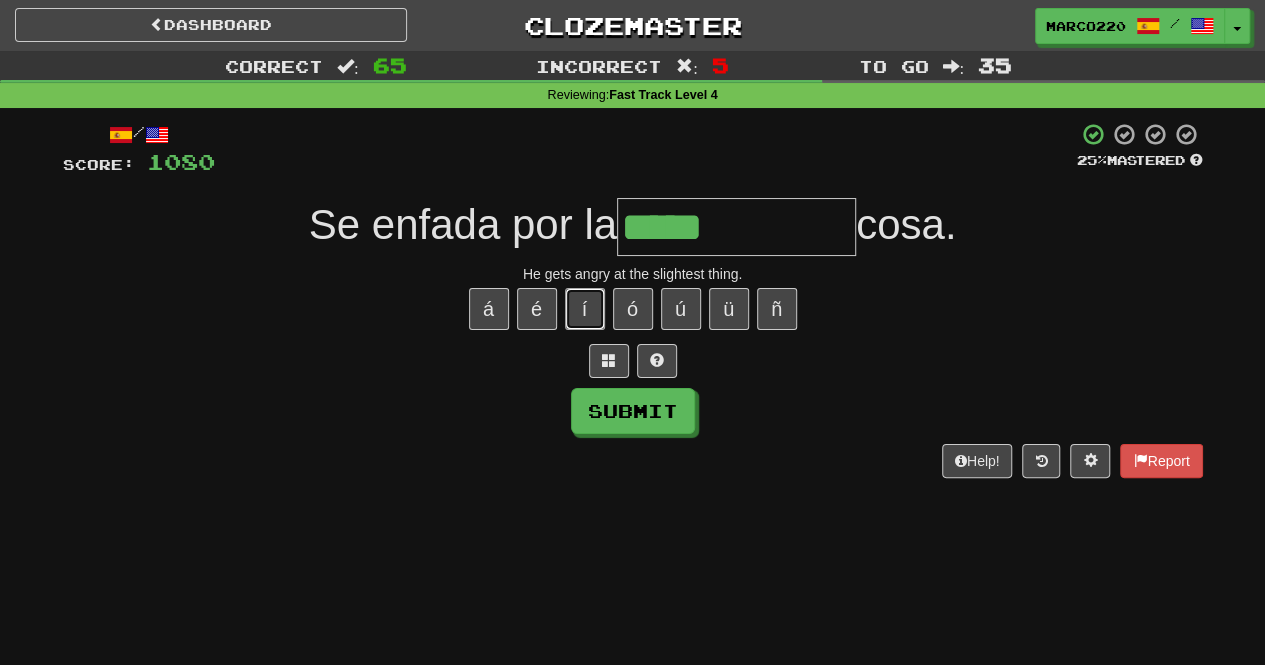 click on "í" at bounding box center [585, 309] 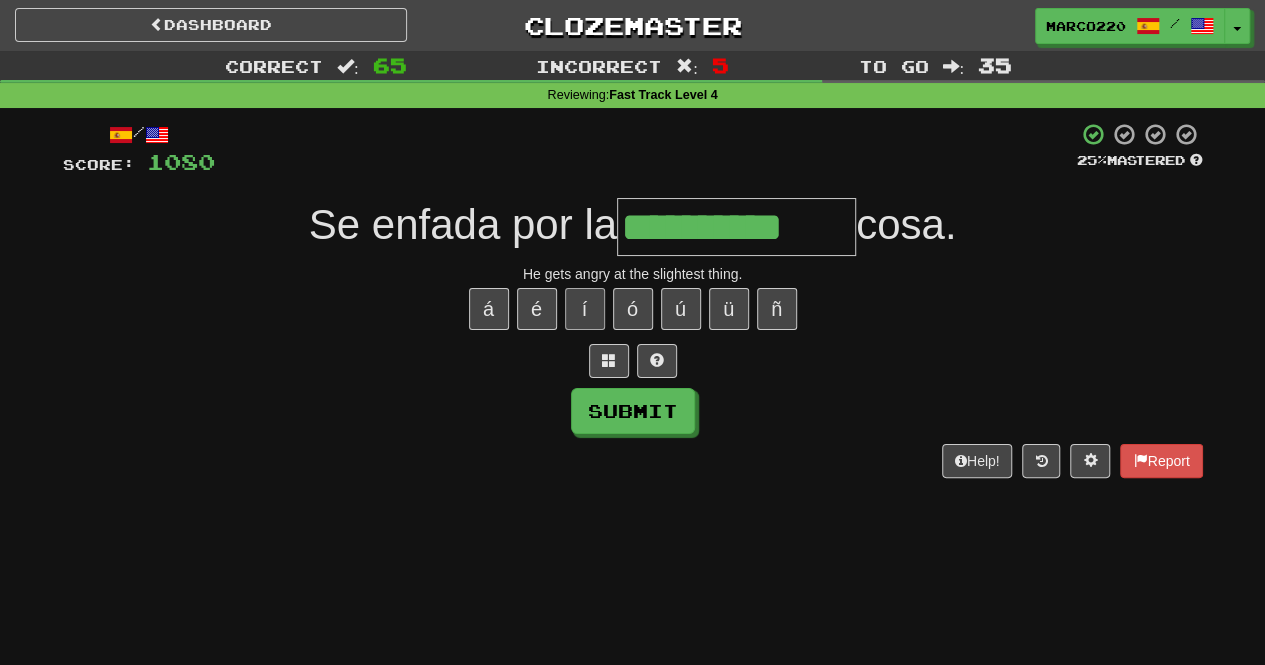 type on "**********" 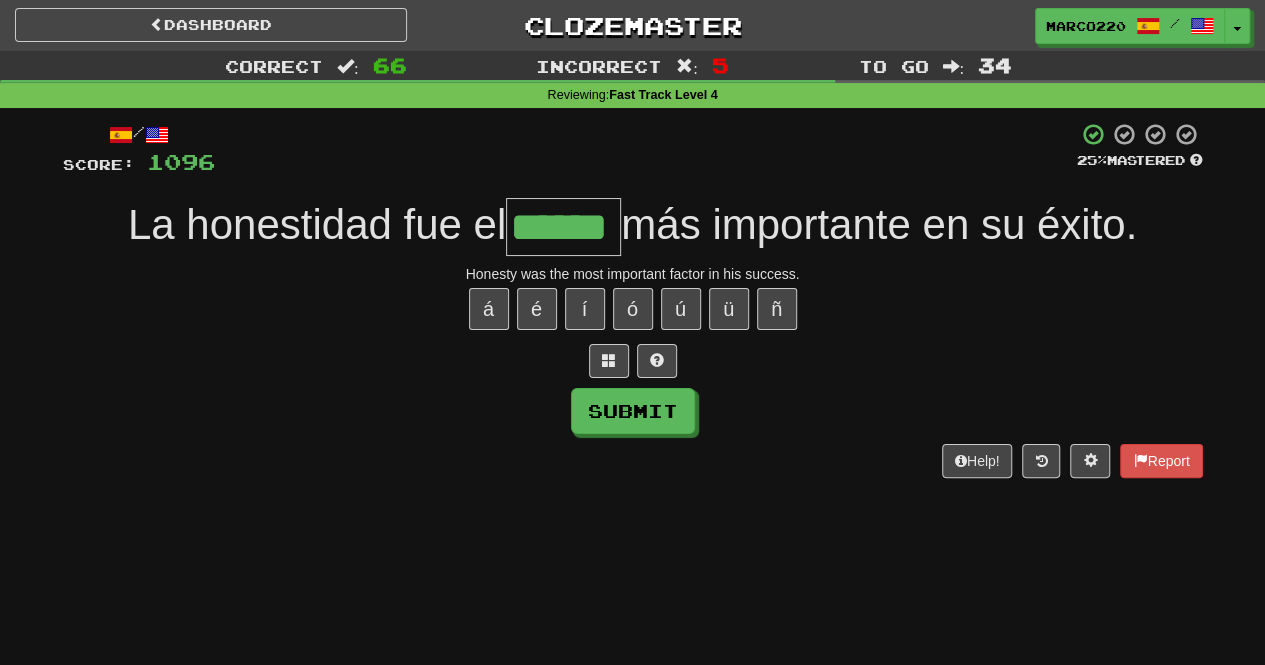 type on "******" 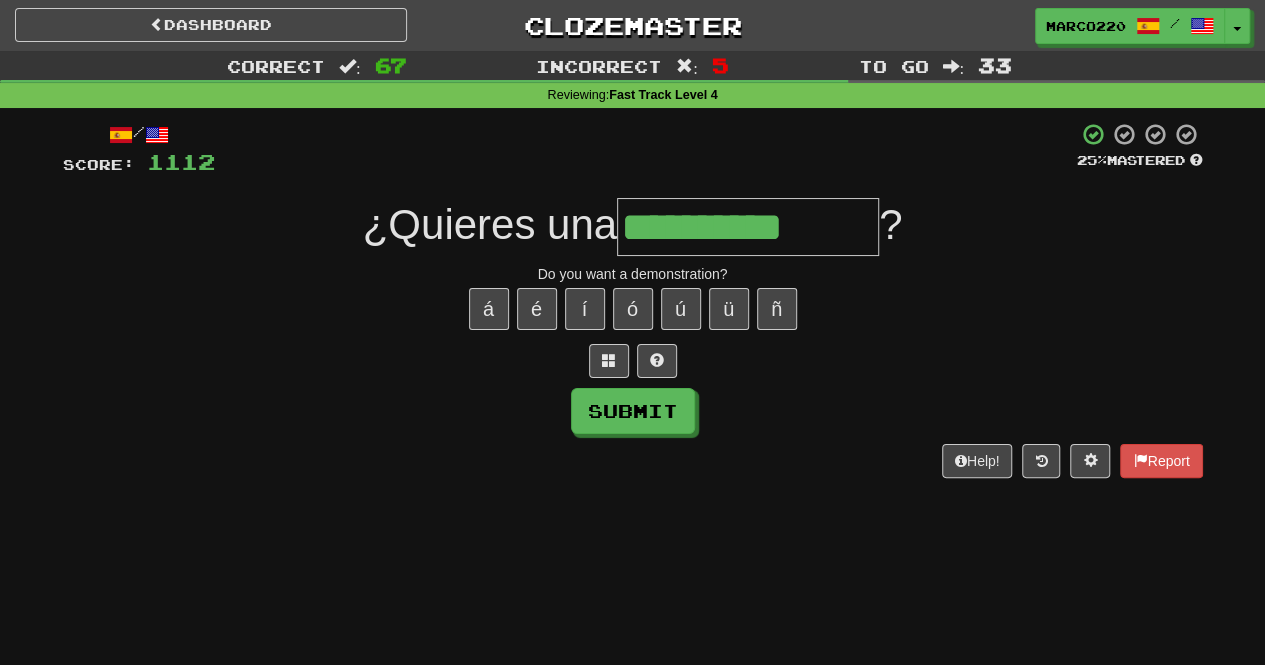 click on "á é í ó ú ü ñ" at bounding box center [633, 309] 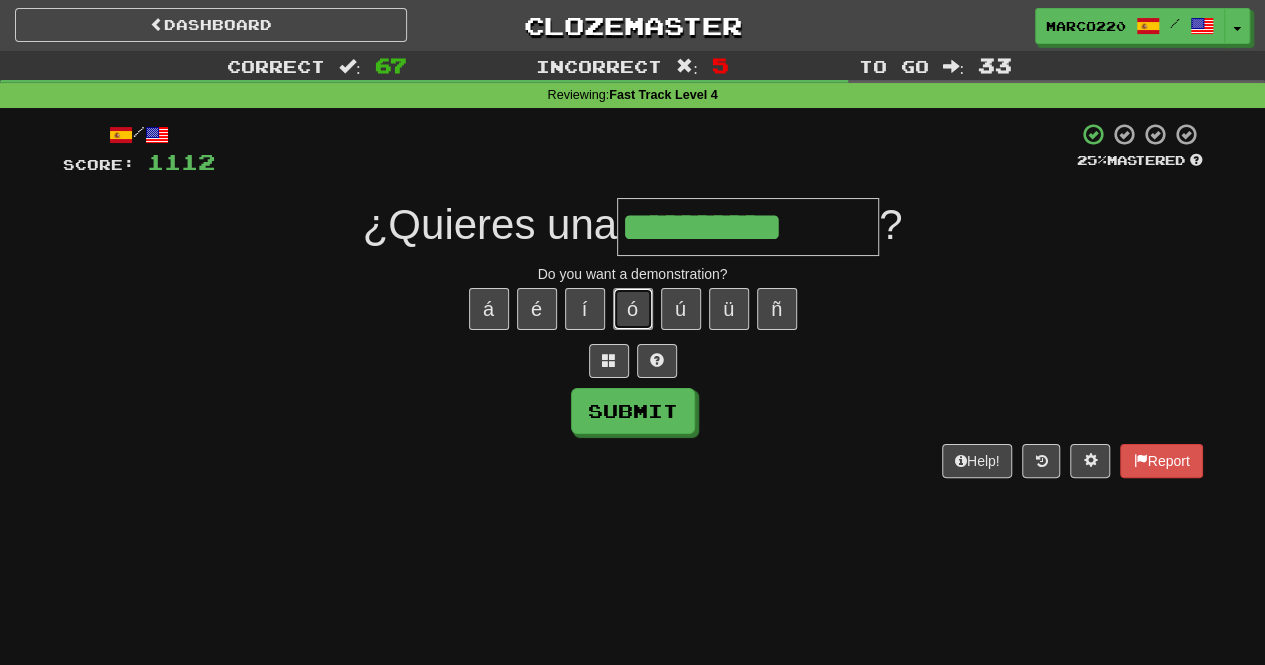 click on "ó" at bounding box center [633, 309] 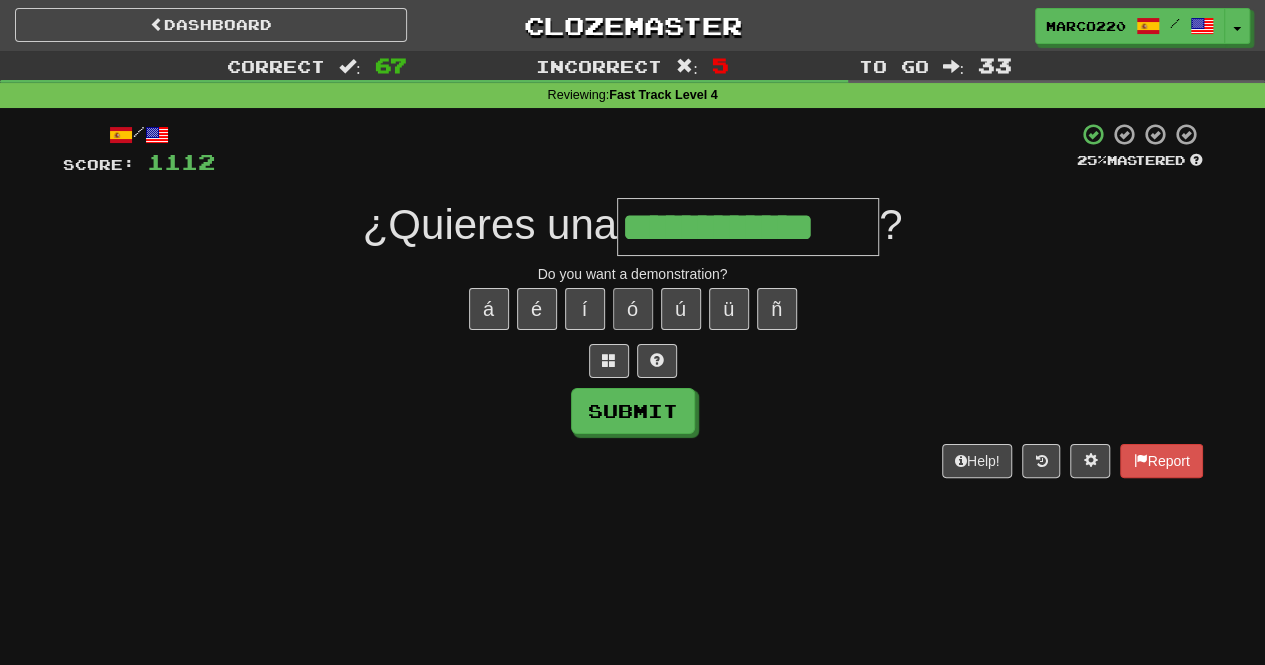 type on "**********" 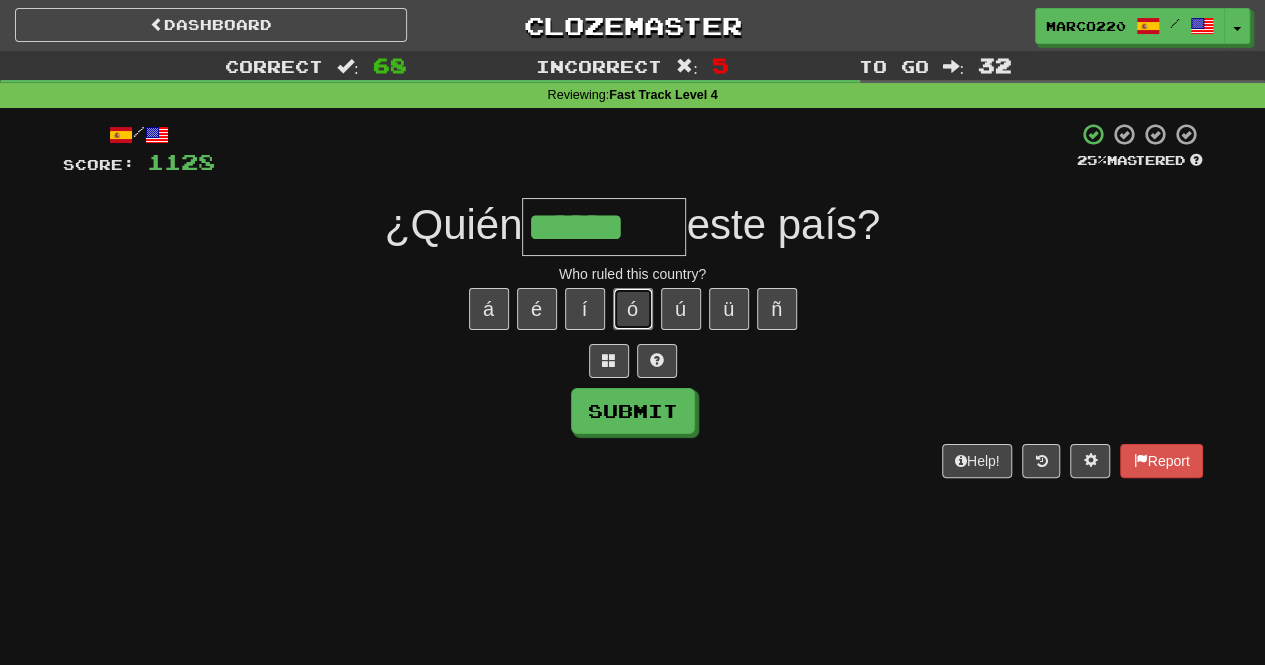 click on "ó" at bounding box center (633, 309) 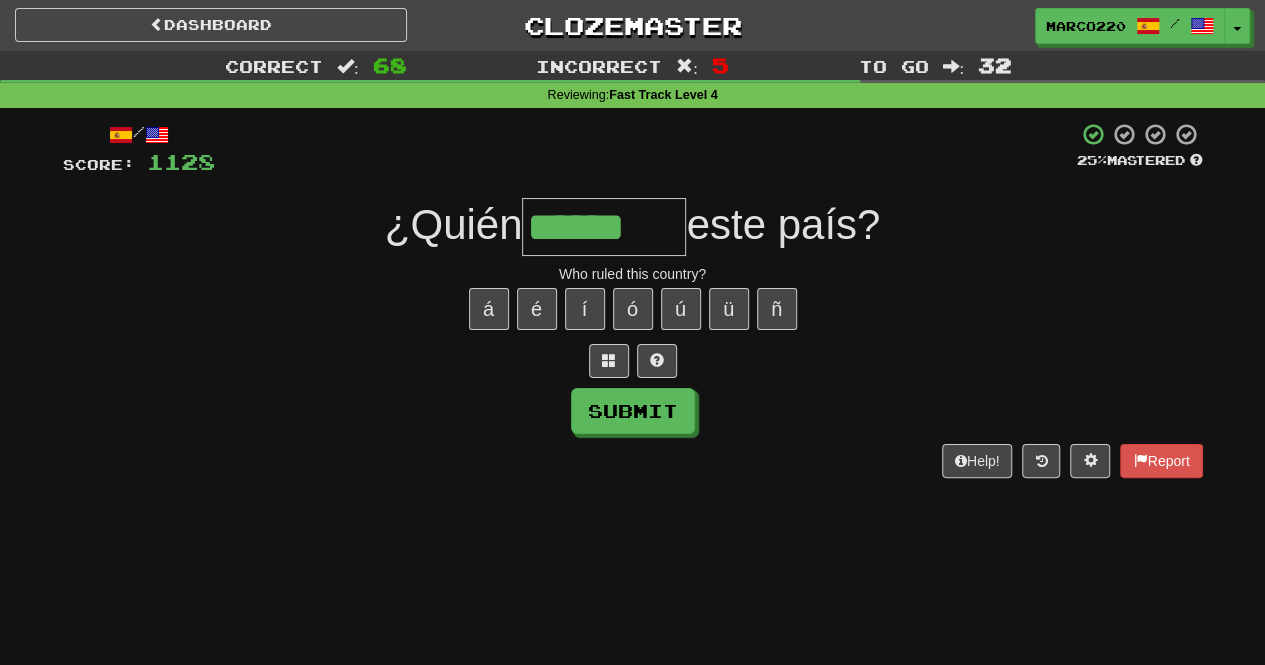 type on "*******" 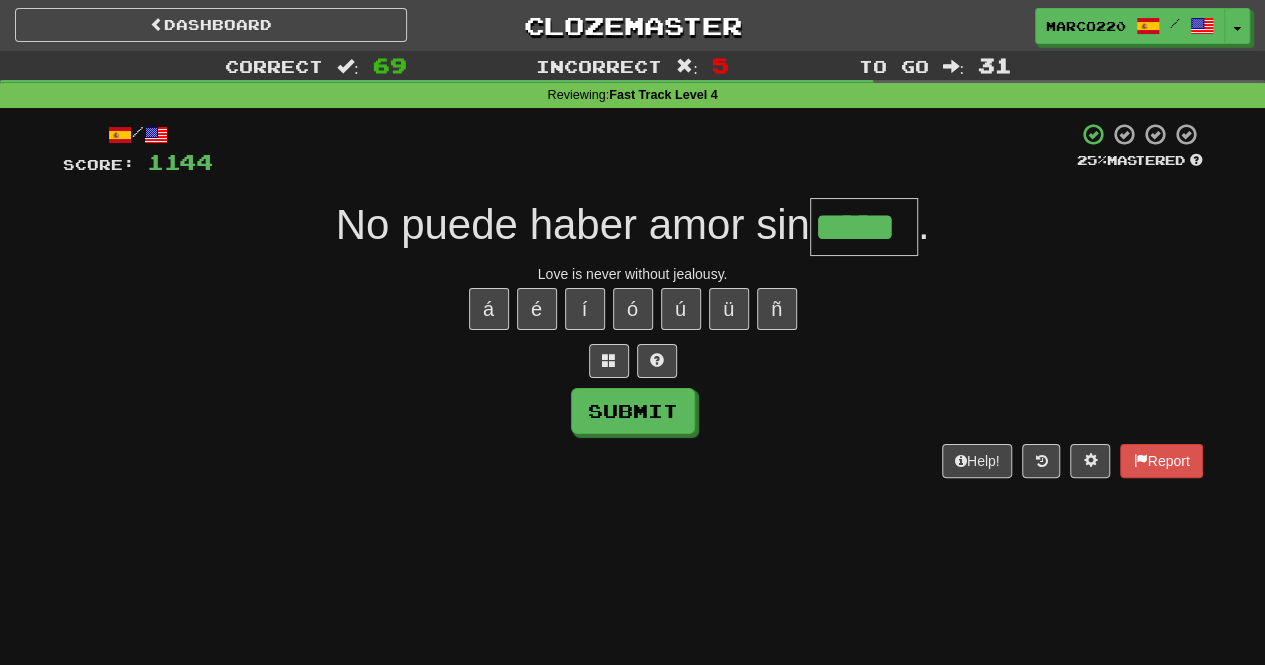 type on "*****" 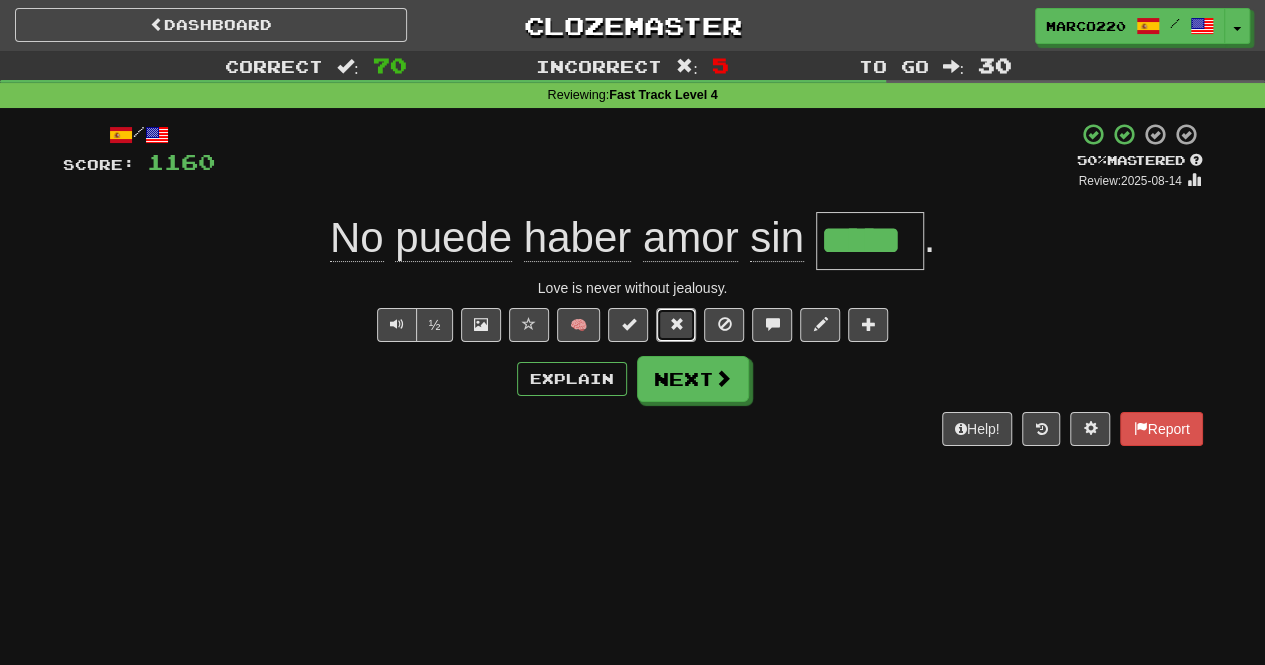 click at bounding box center [676, 325] 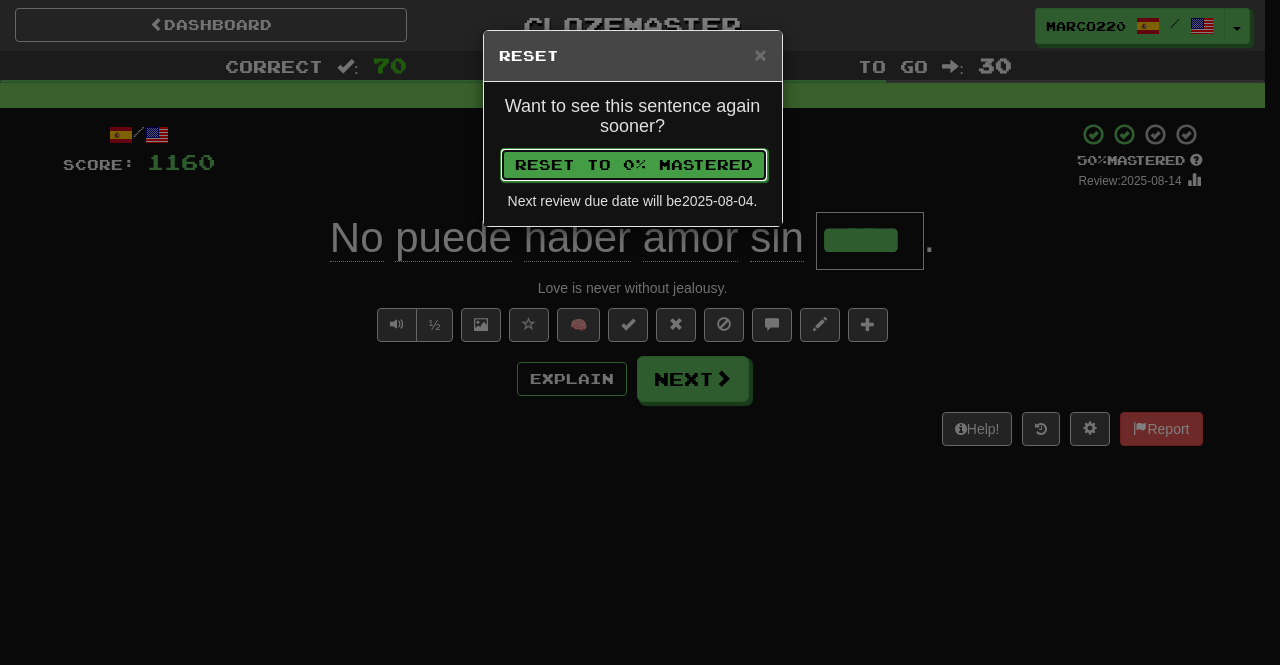 click on "Reset to 0% Mastered" at bounding box center [634, 165] 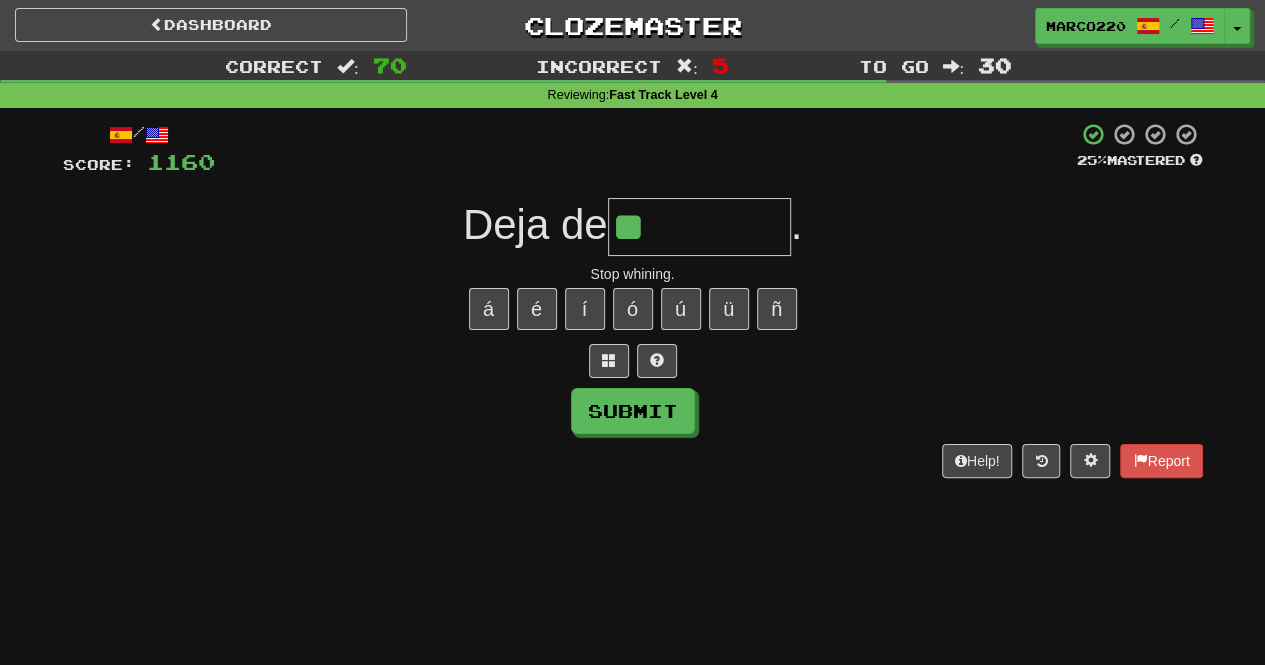 type on "*" 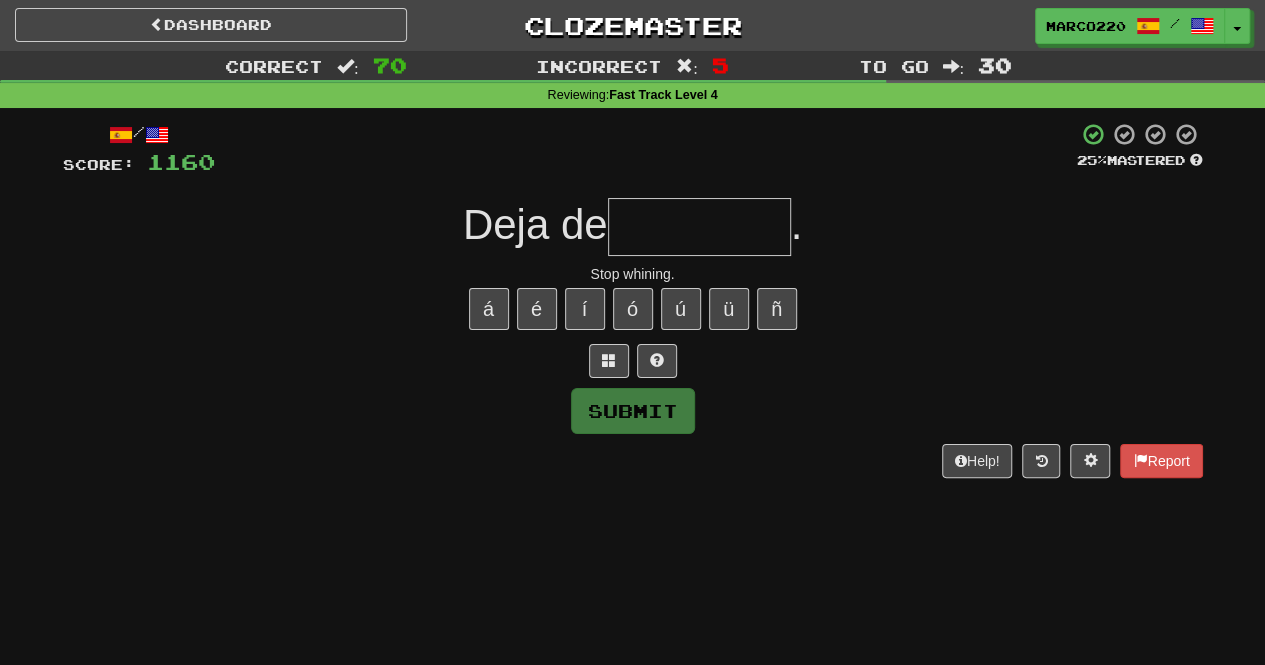 type on "**********" 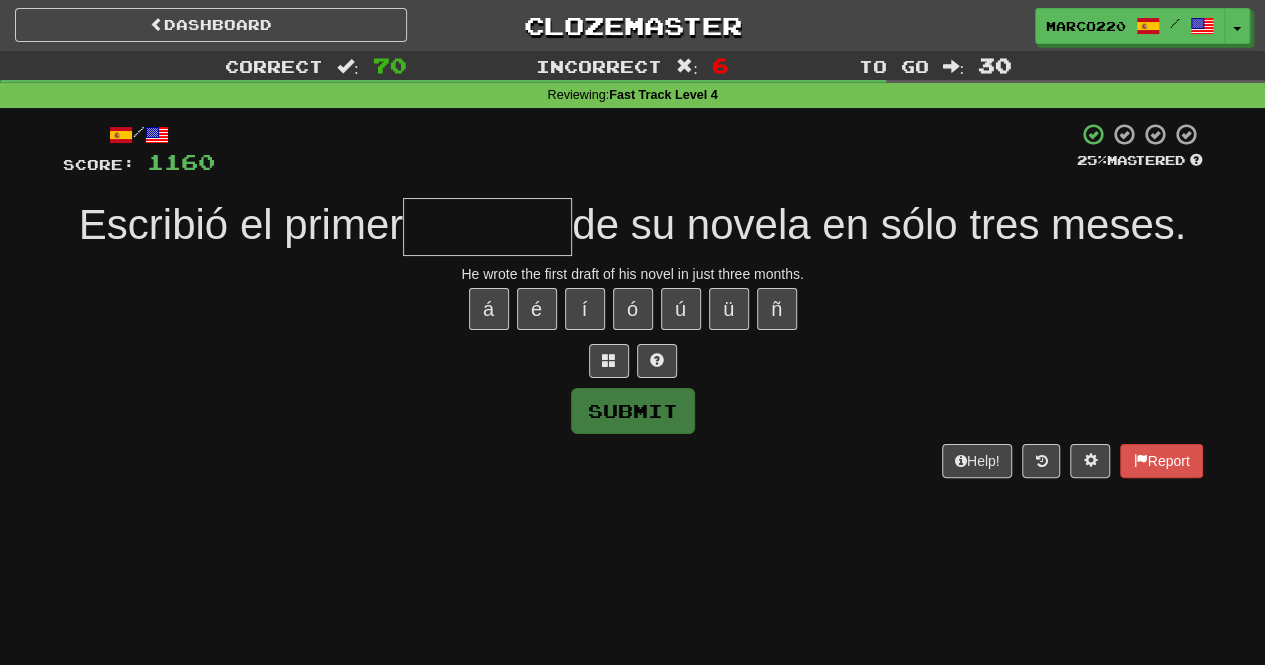 type on "********" 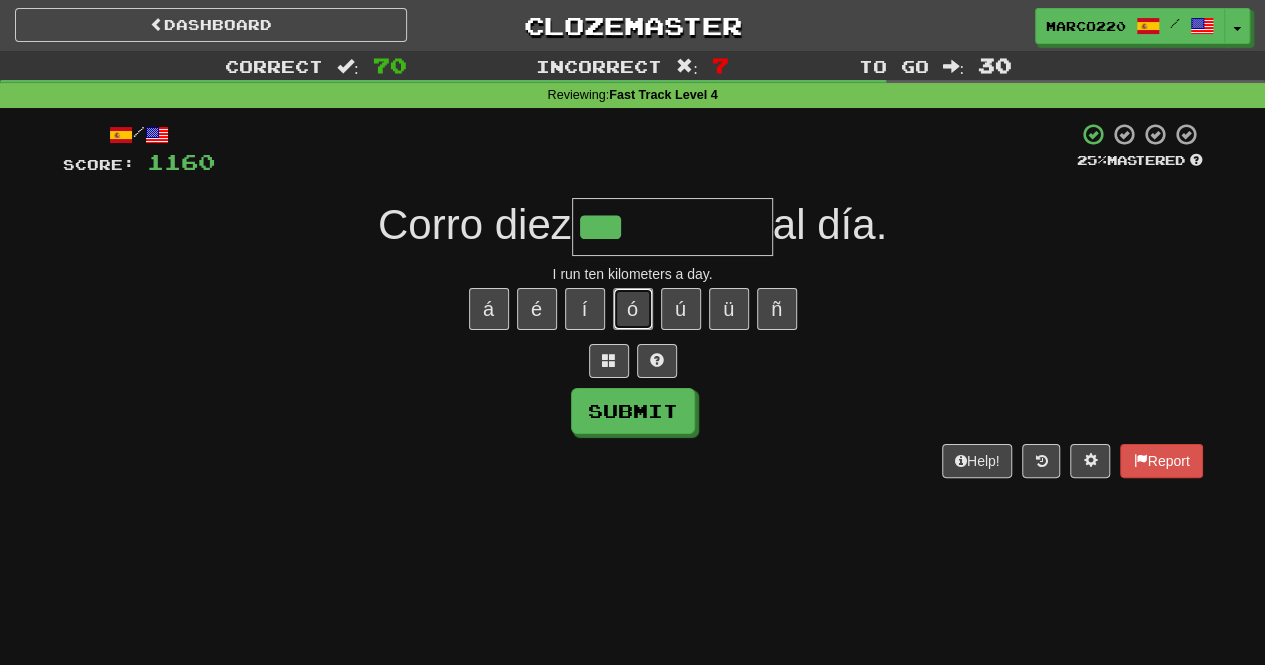 click on "ó" at bounding box center [633, 309] 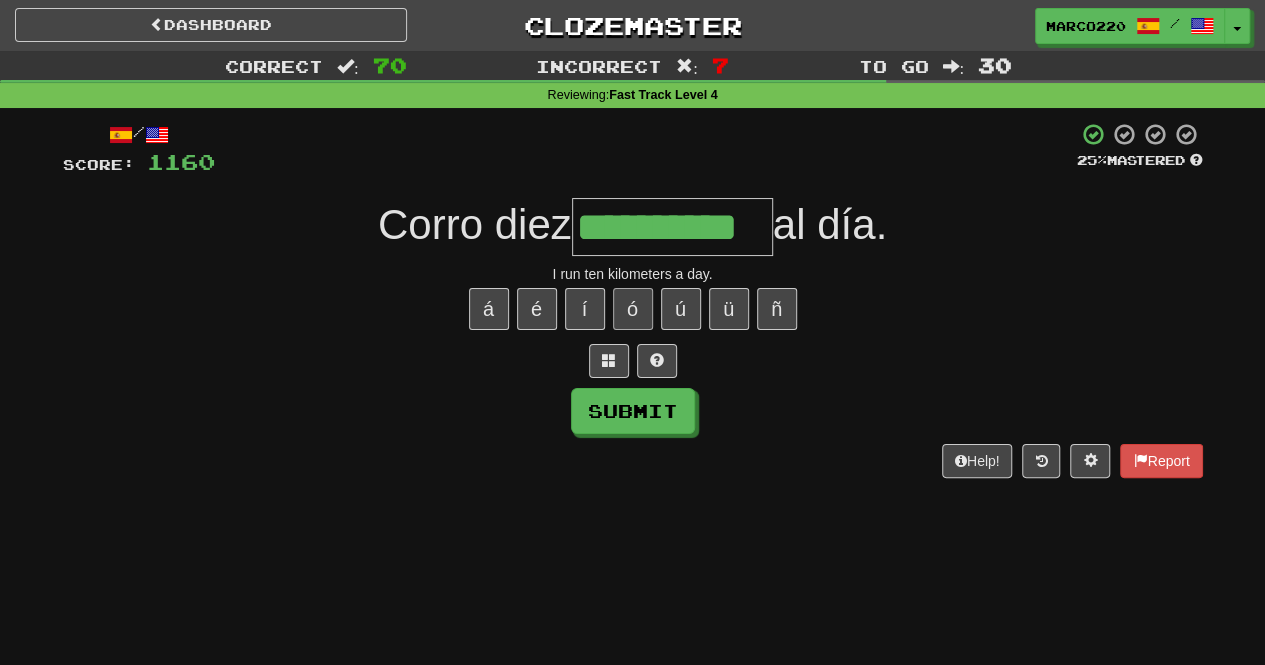 type on "**********" 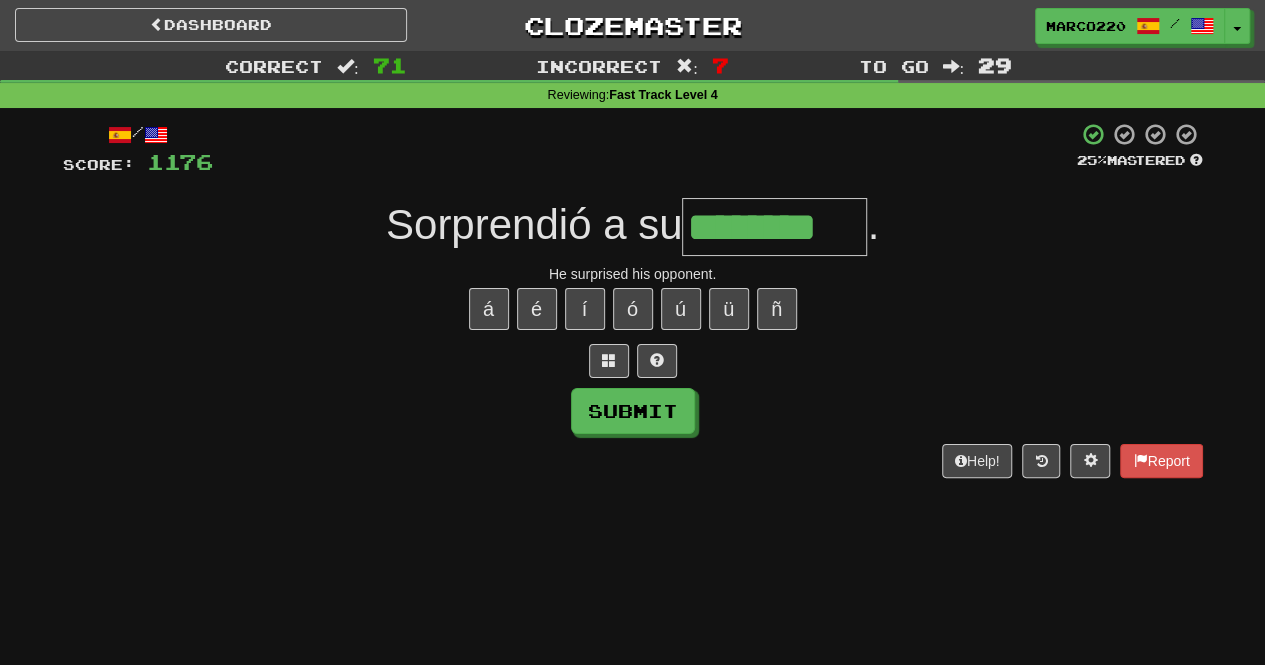 type on "********" 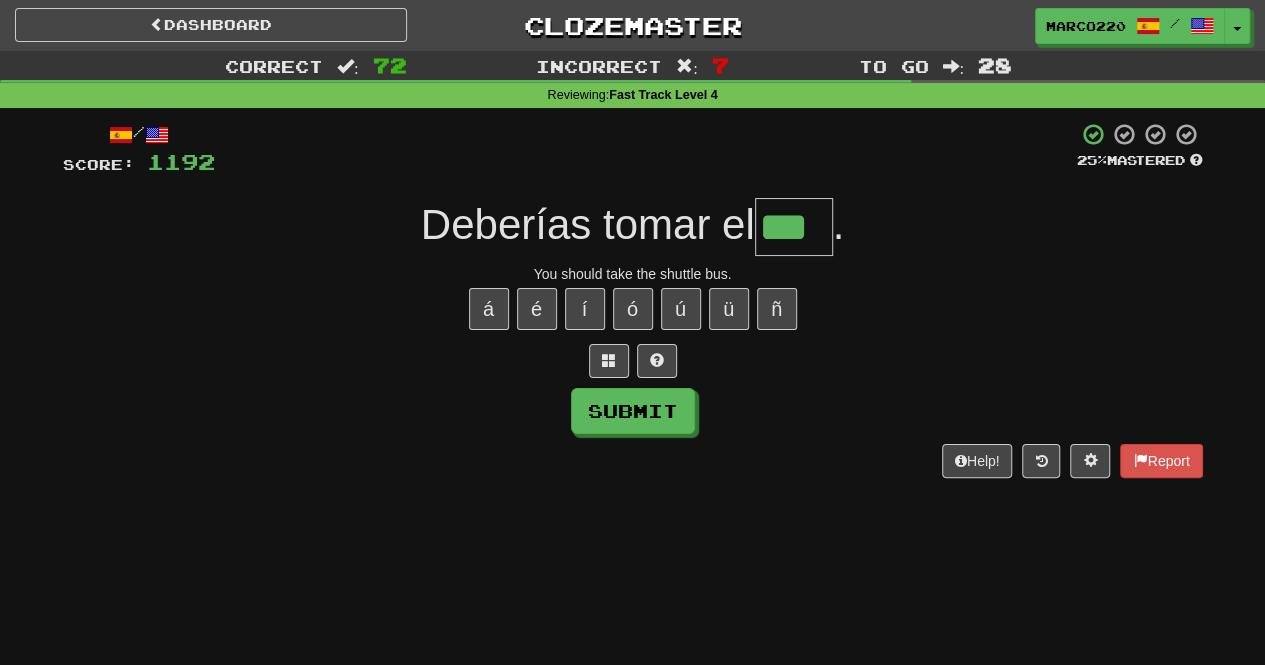 type on "***" 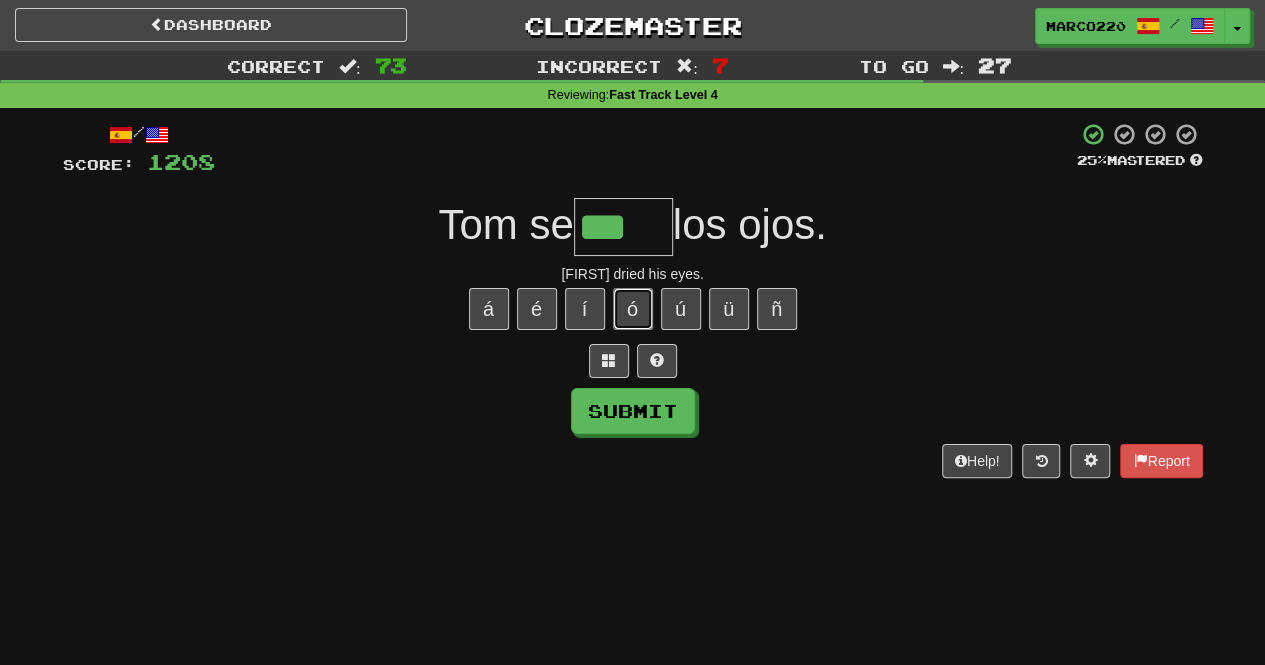 click on "ó" at bounding box center (633, 309) 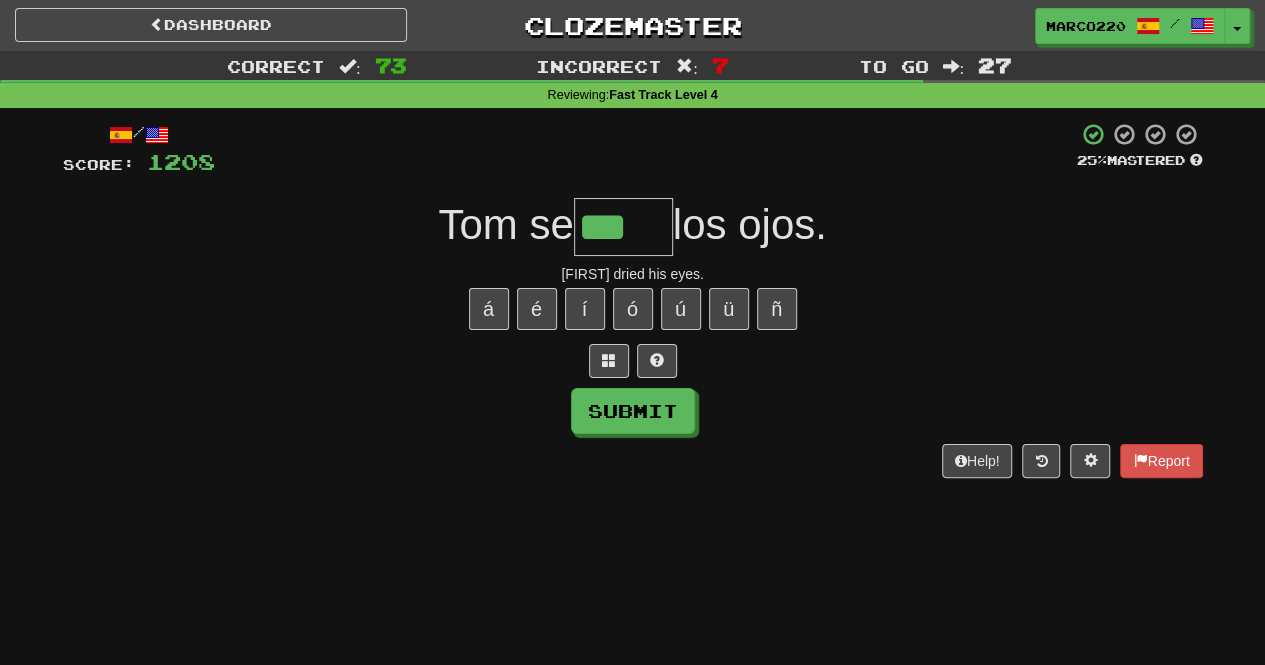 type on "****" 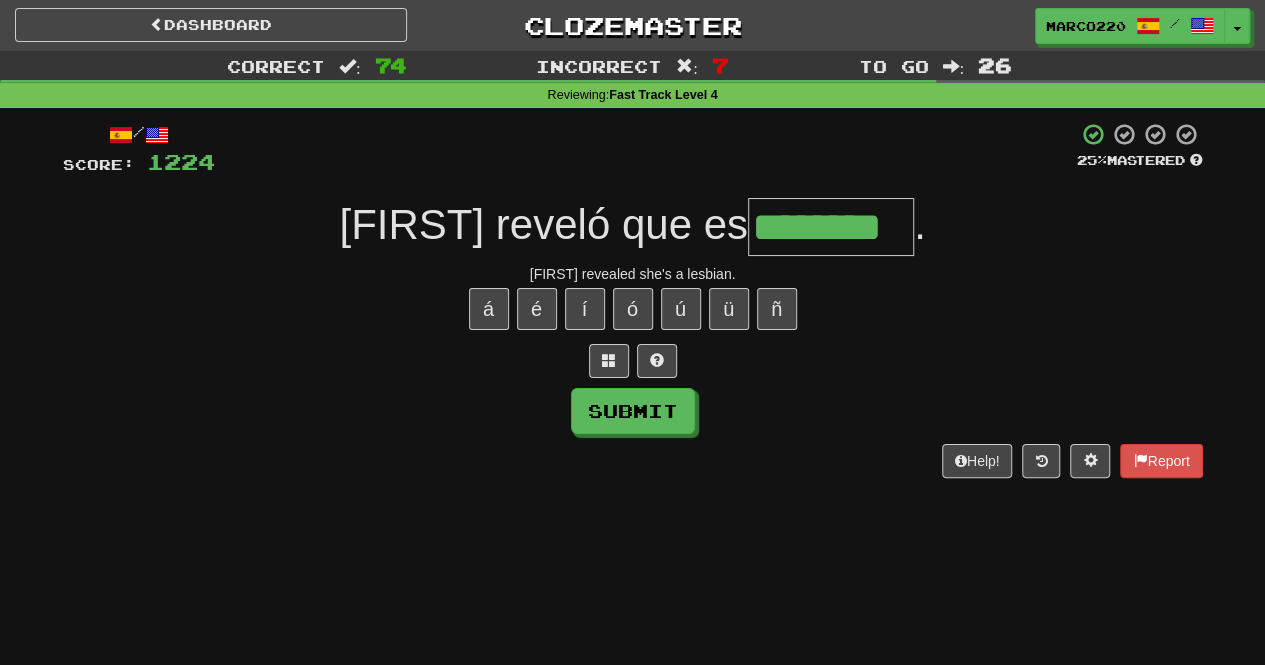 type on "********" 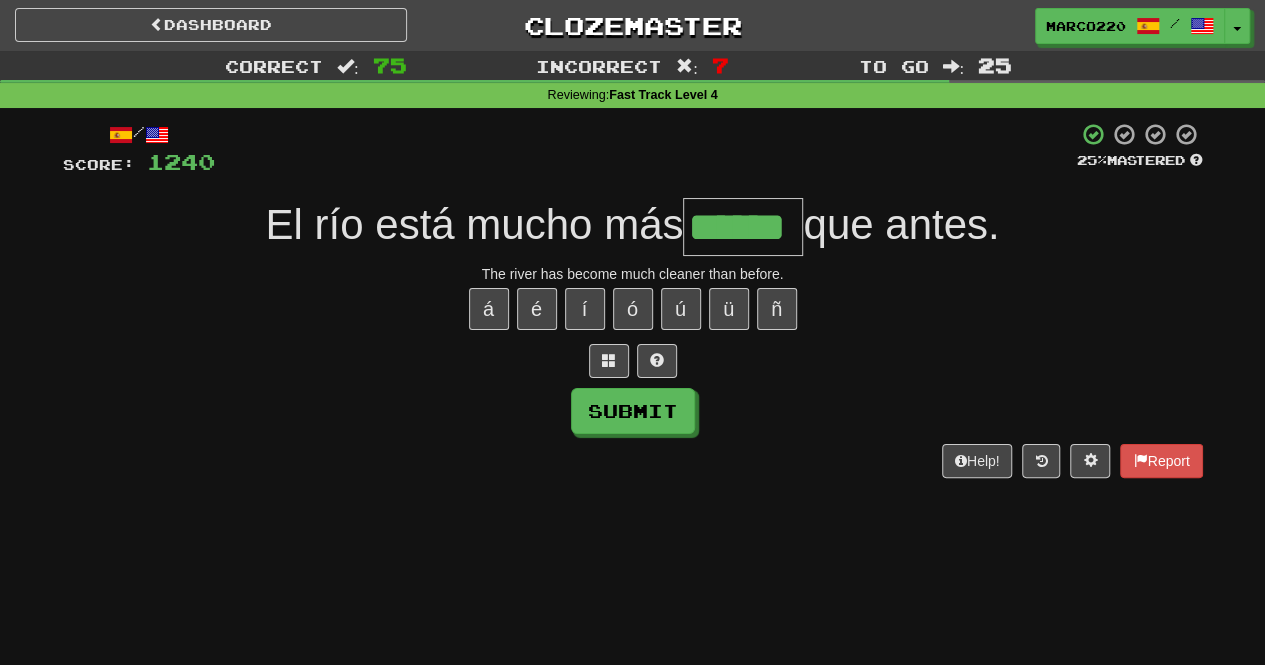 type on "******" 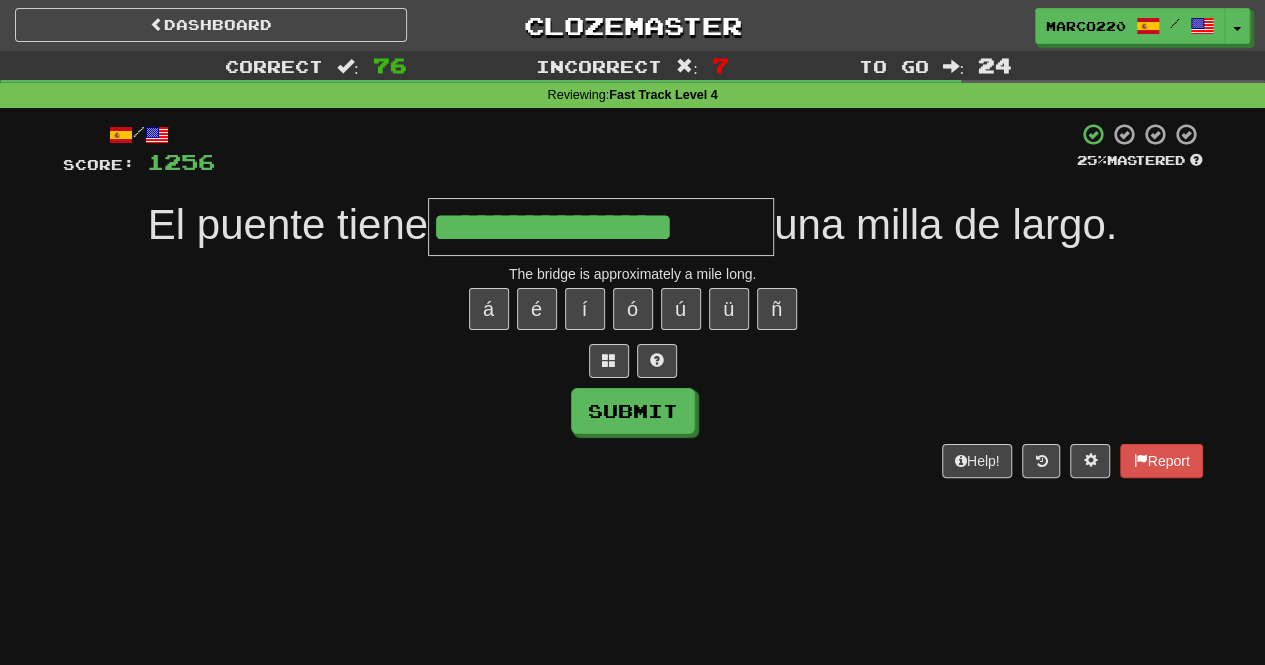 type on "**********" 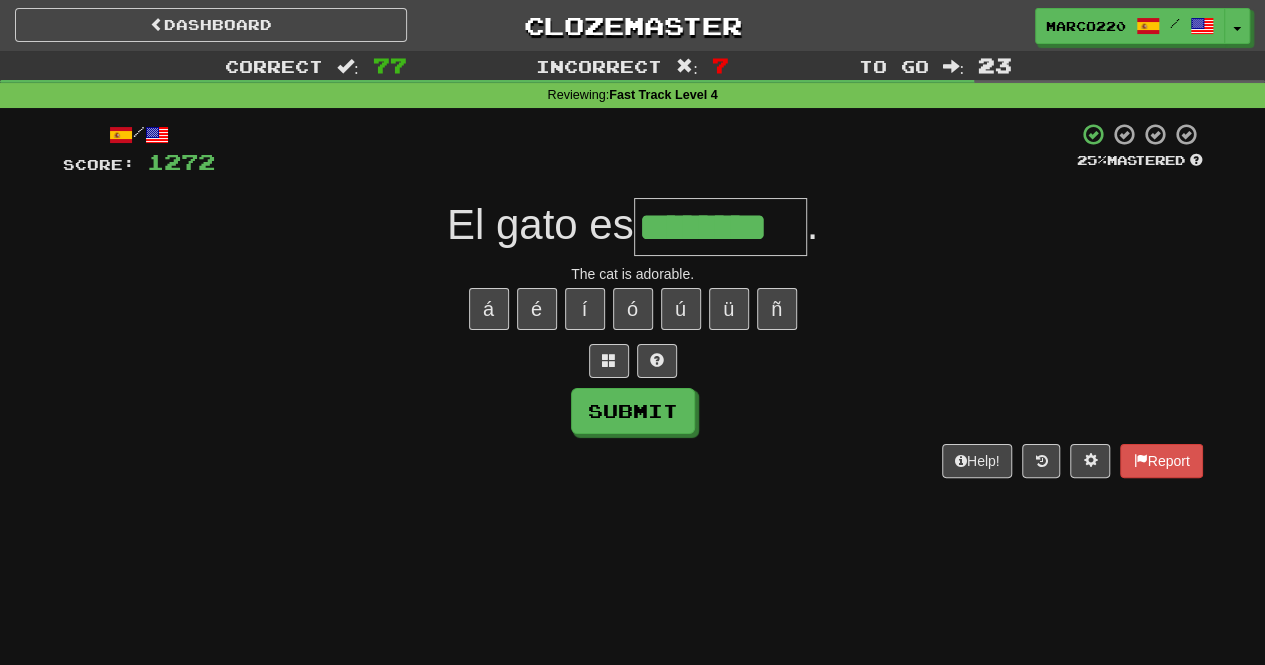 type on "********" 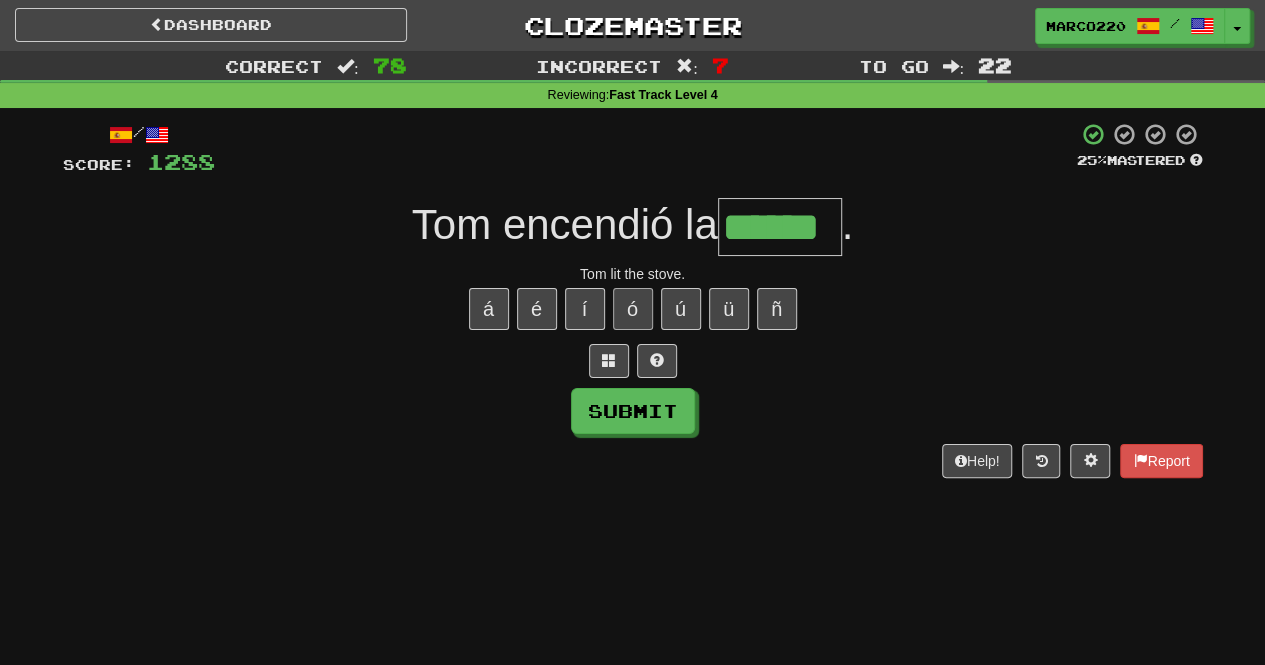 type on "******" 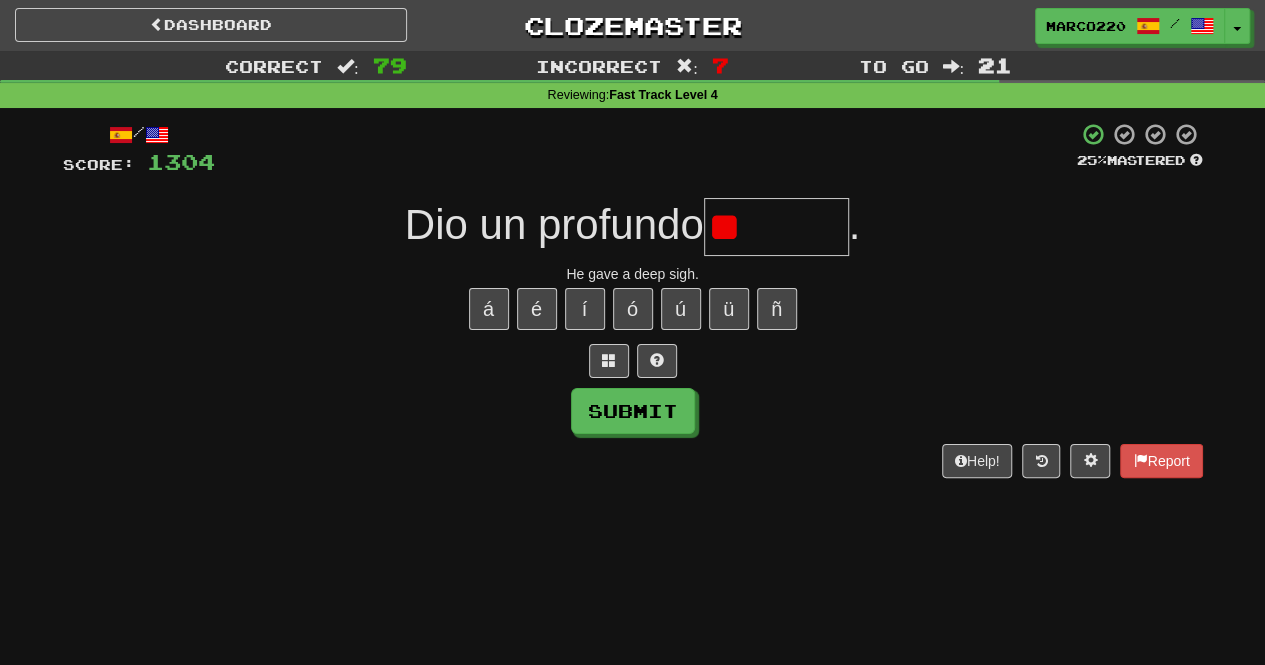 type on "*" 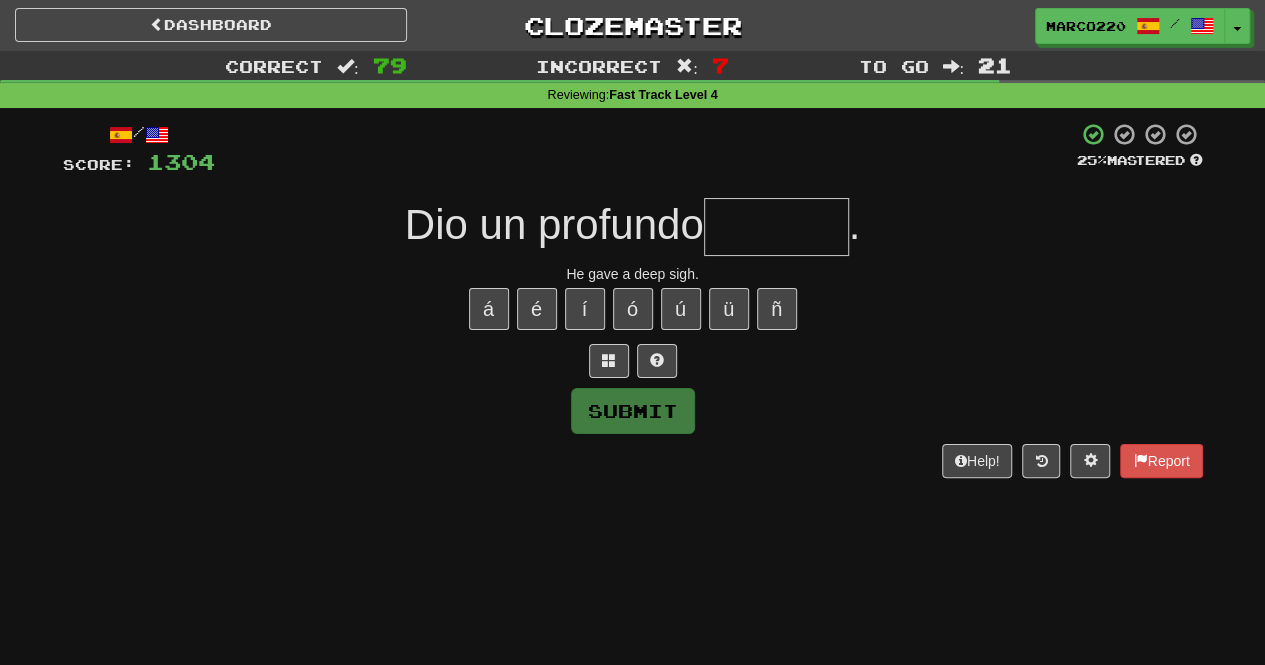 type on "*" 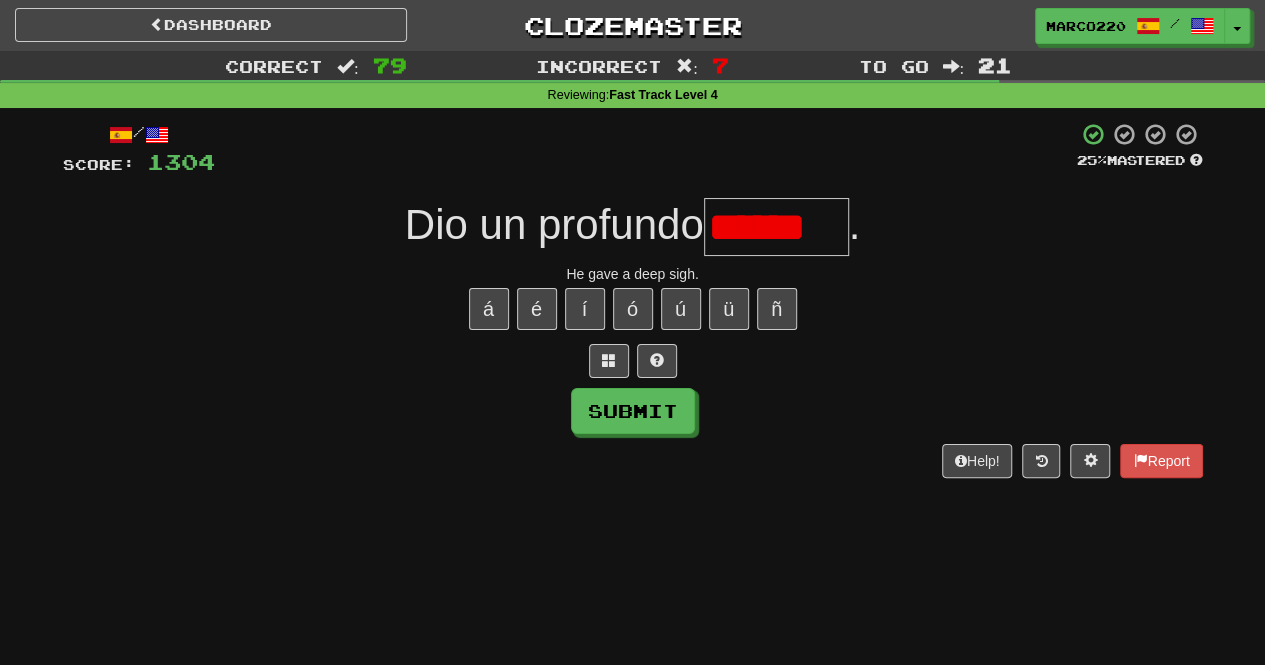 scroll, scrollTop: 0, scrollLeft: 0, axis: both 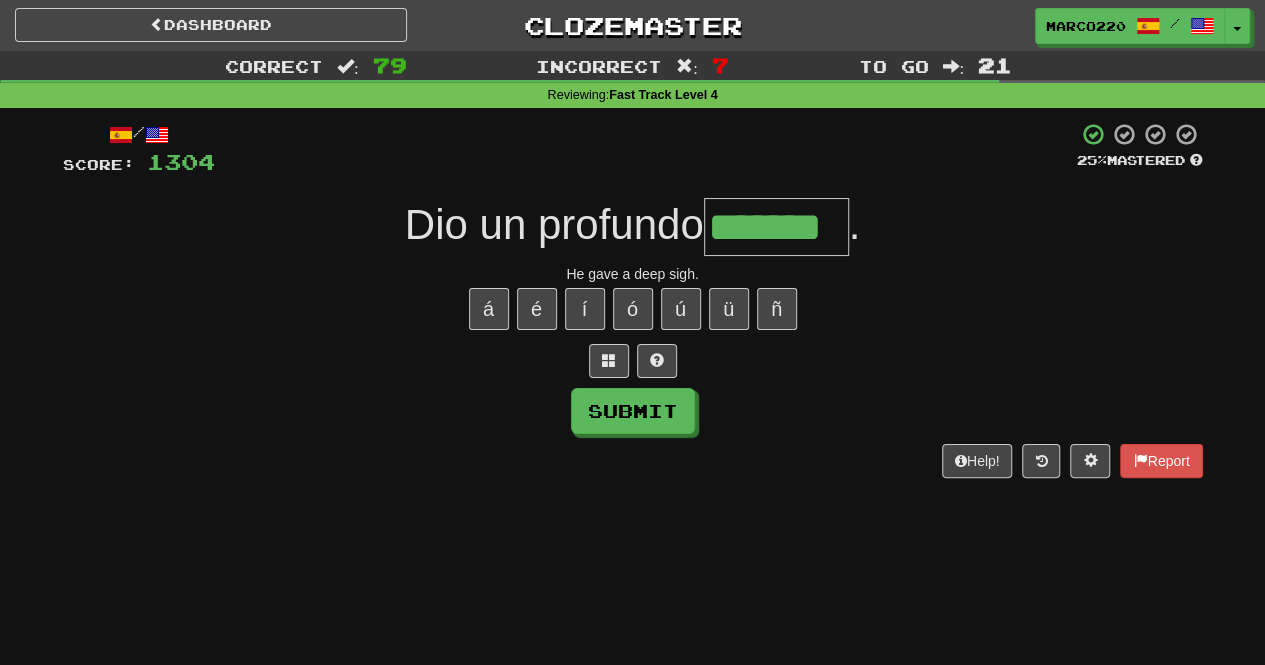 type on "*******" 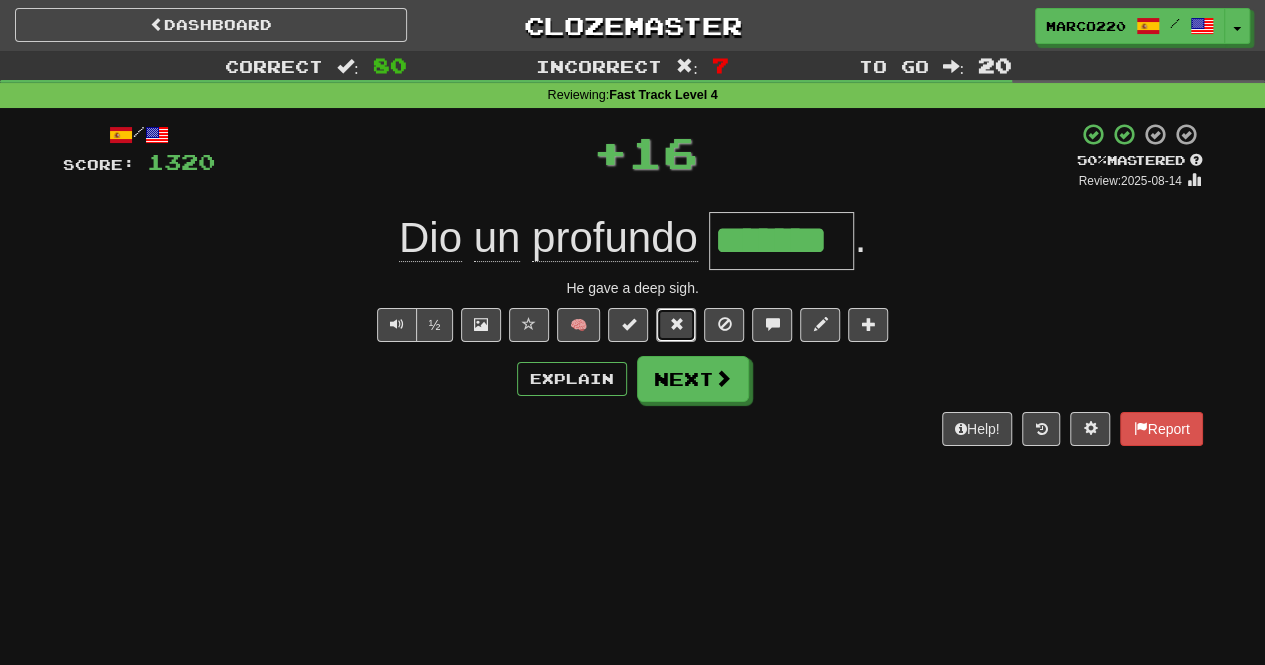 click at bounding box center [676, 324] 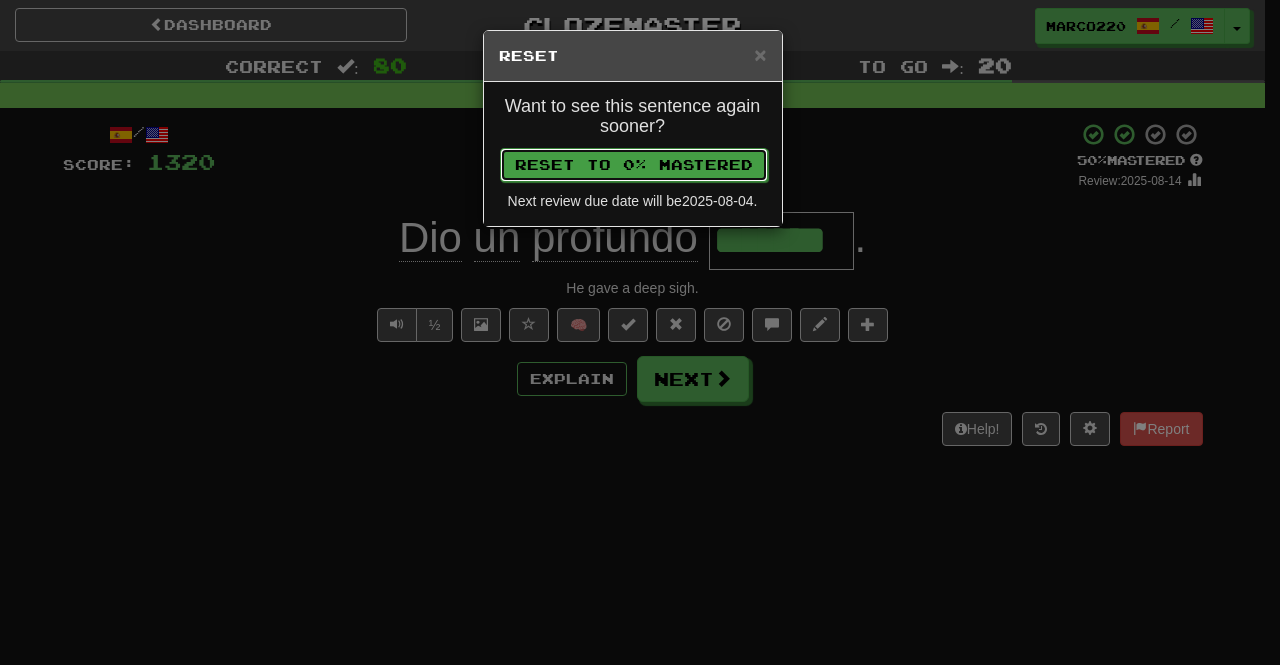 click on "Reset to 0% Mastered" at bounding box center [634, 165] 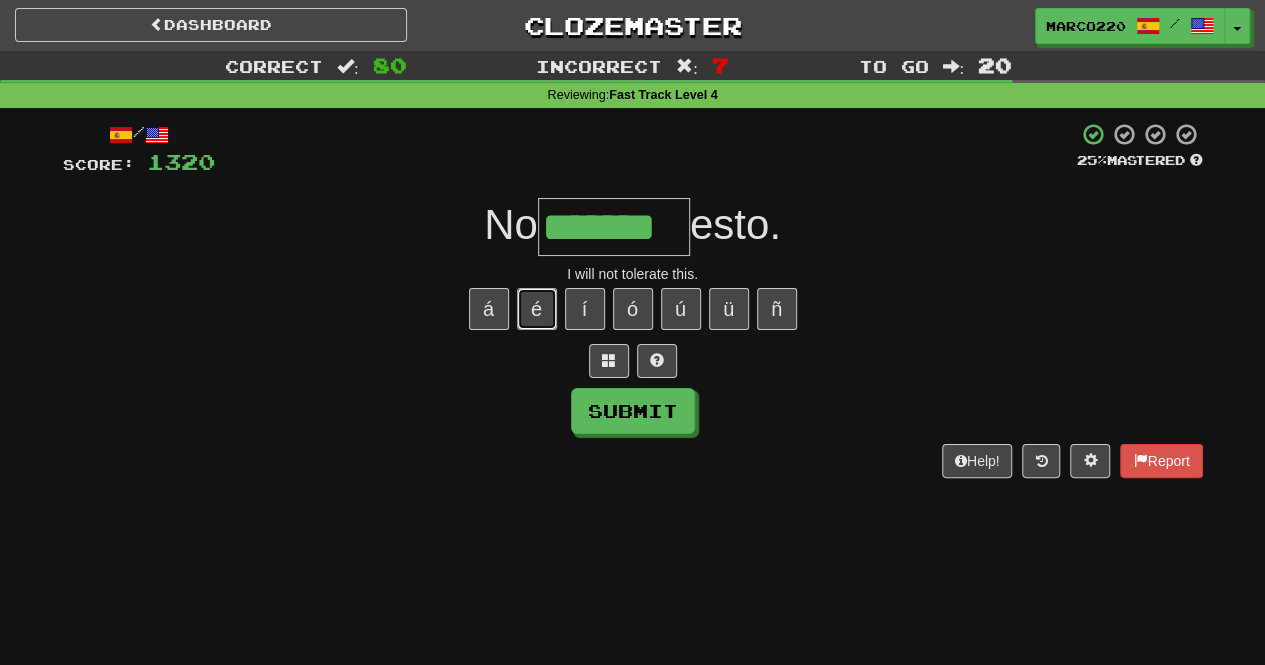 click on "é" at bounding box center (537, 309) 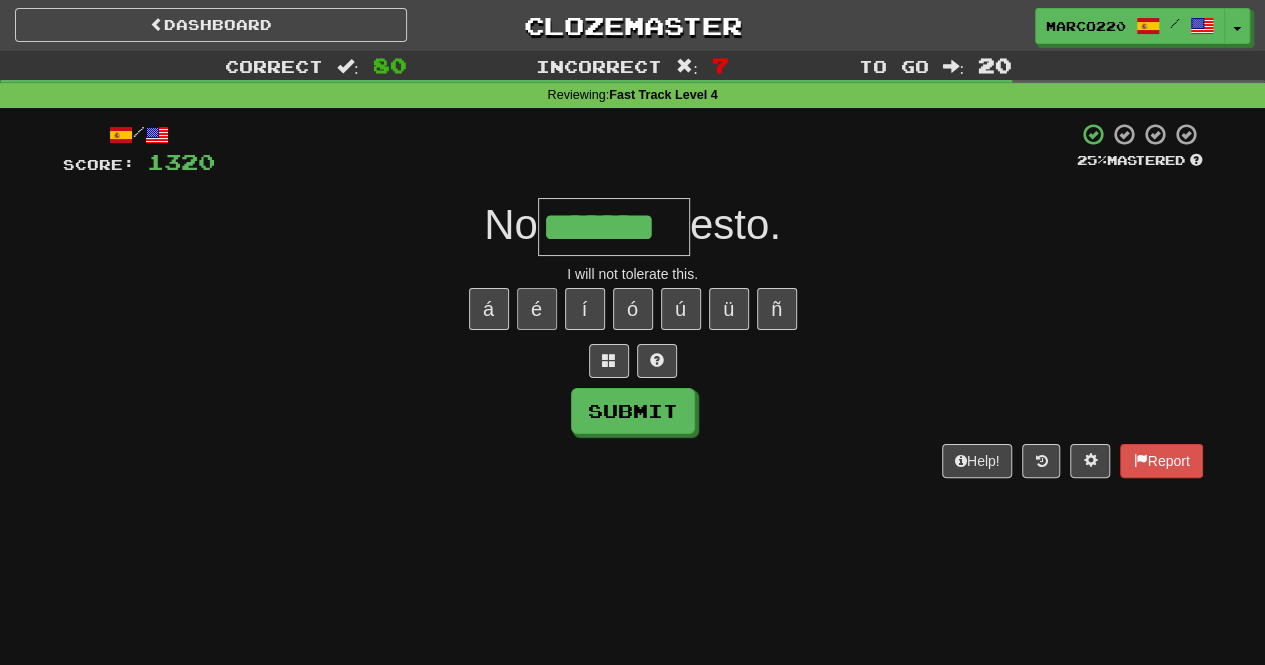 type on "********" 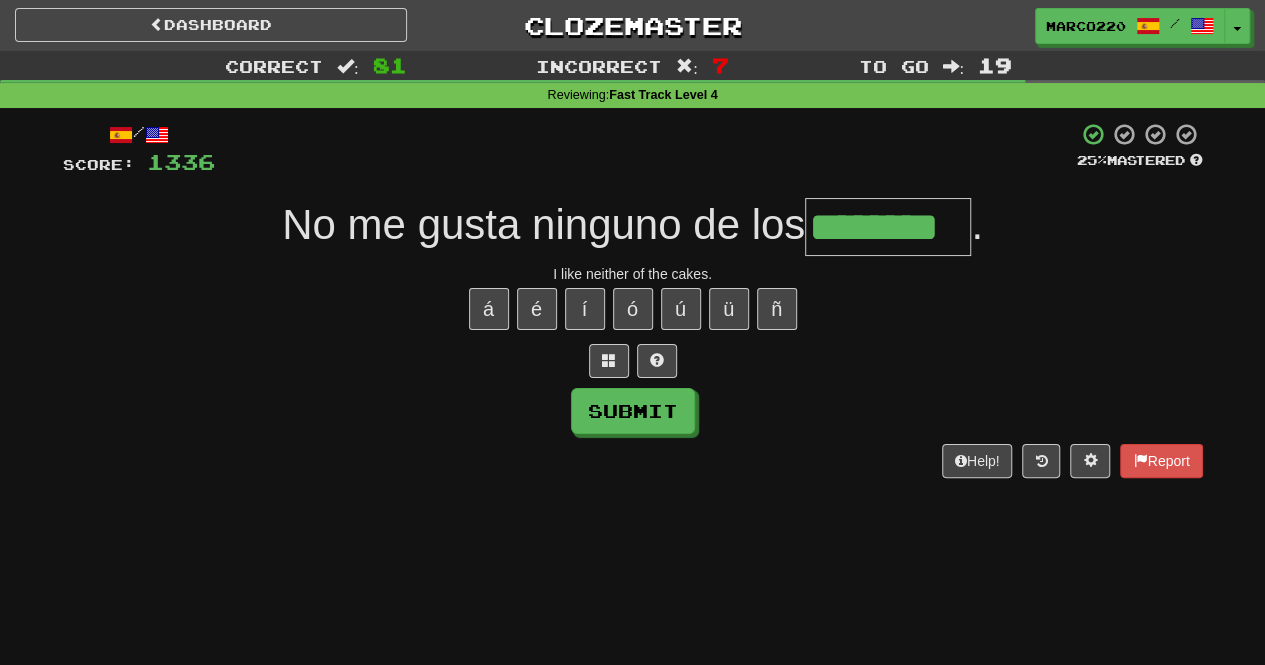 type on "********" 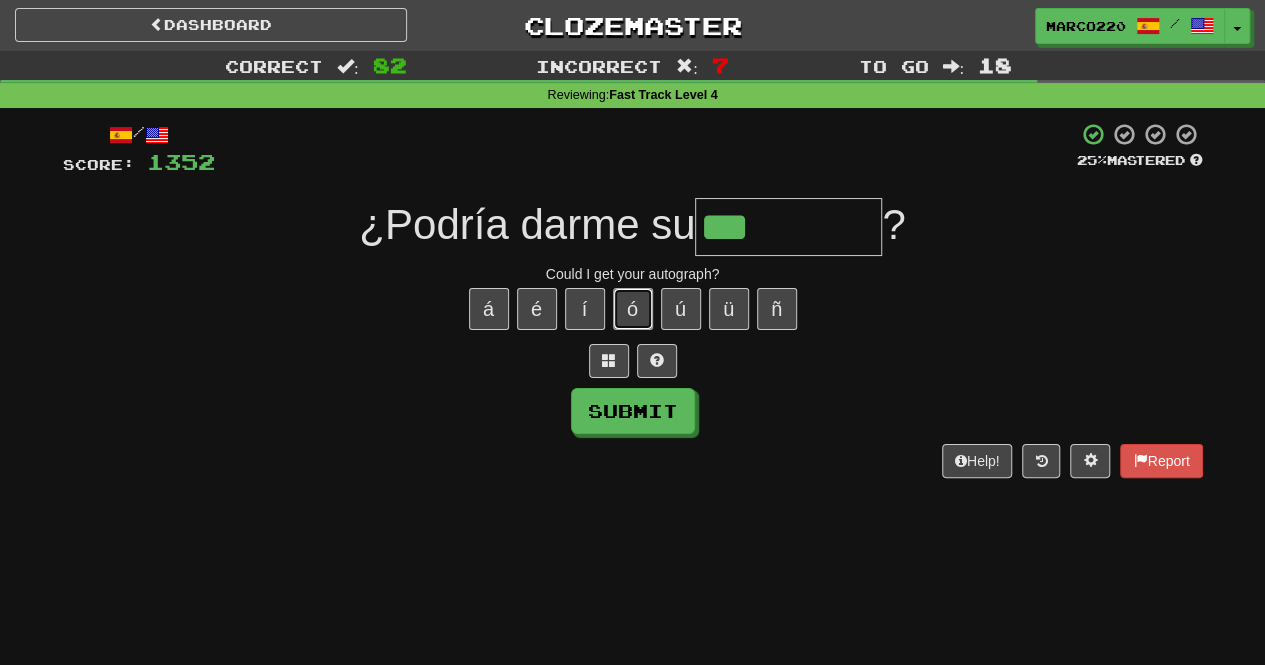 click on "ó" at bounding box center (633, 309) 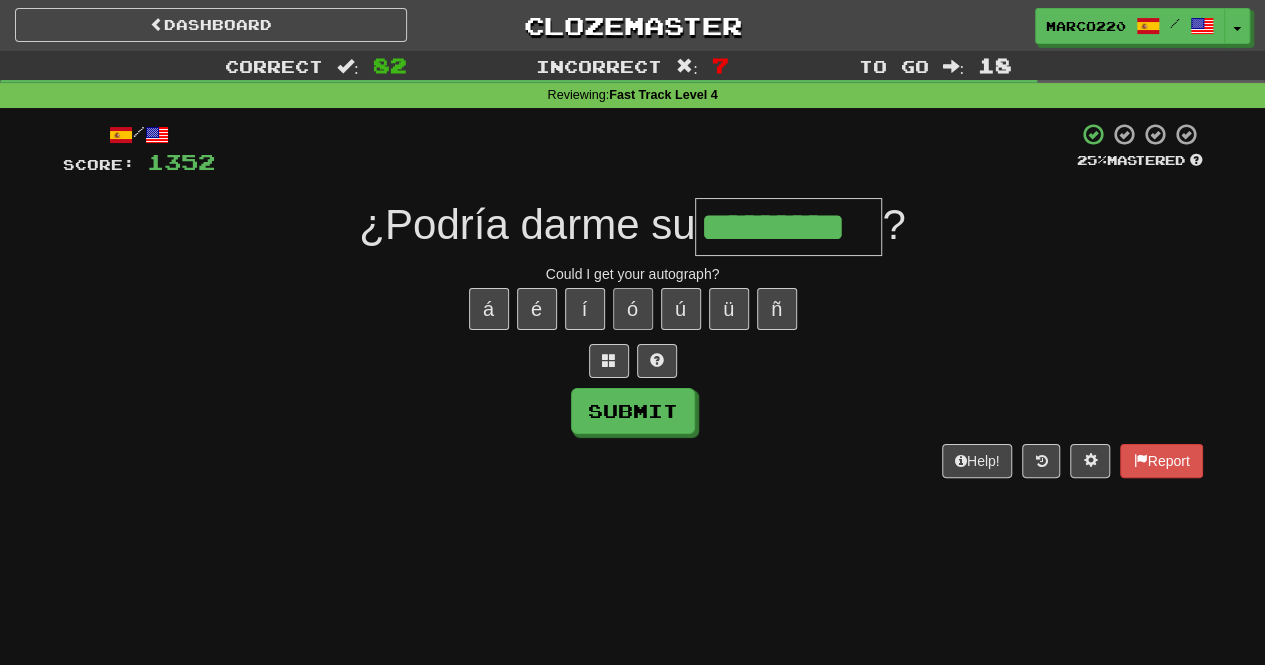 type on "*********" 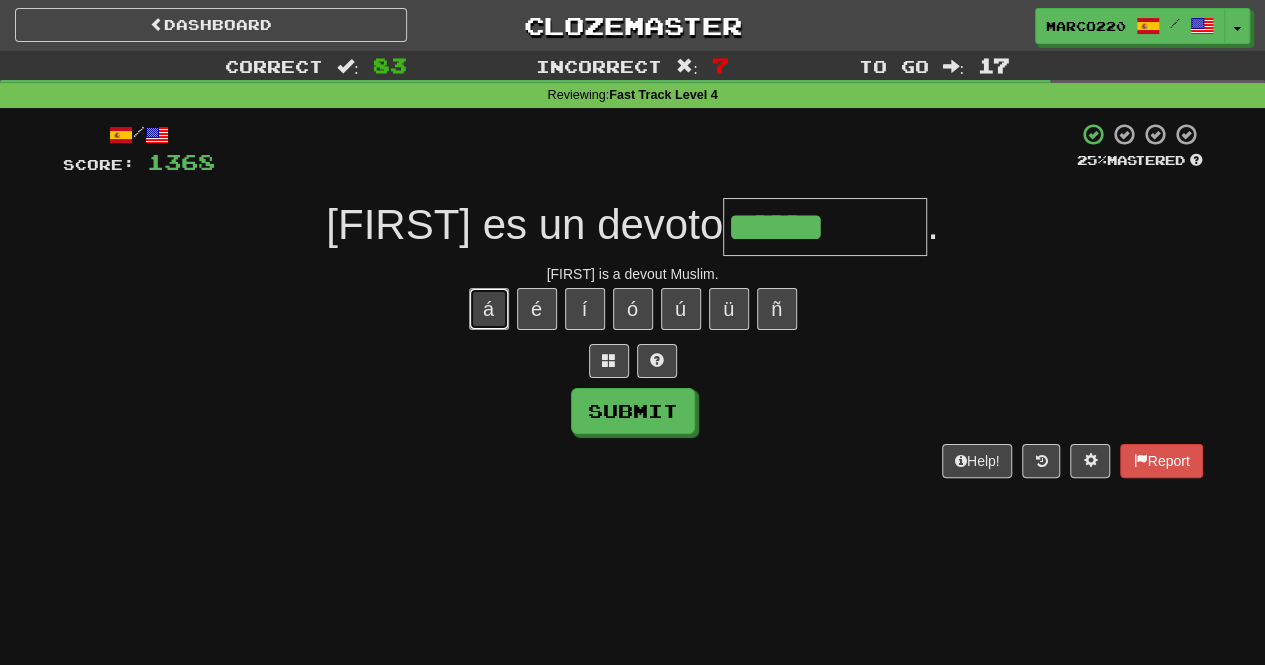 click on "á" at bounding box center [489, 309] 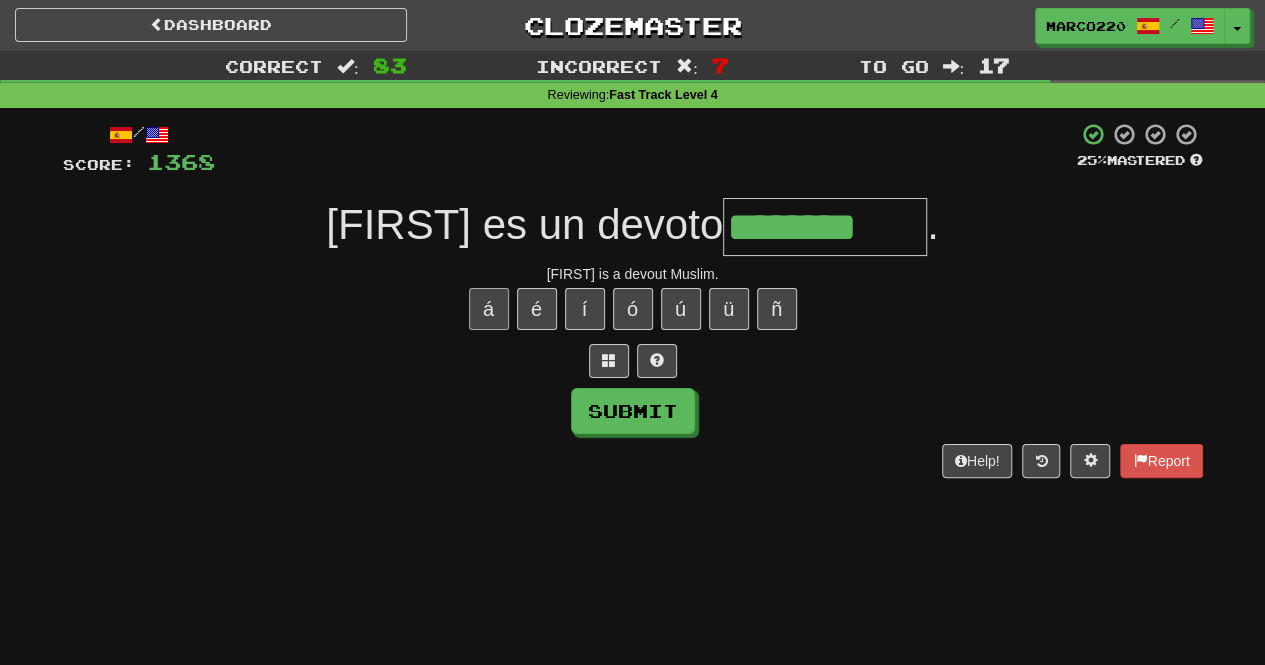 type on "********" 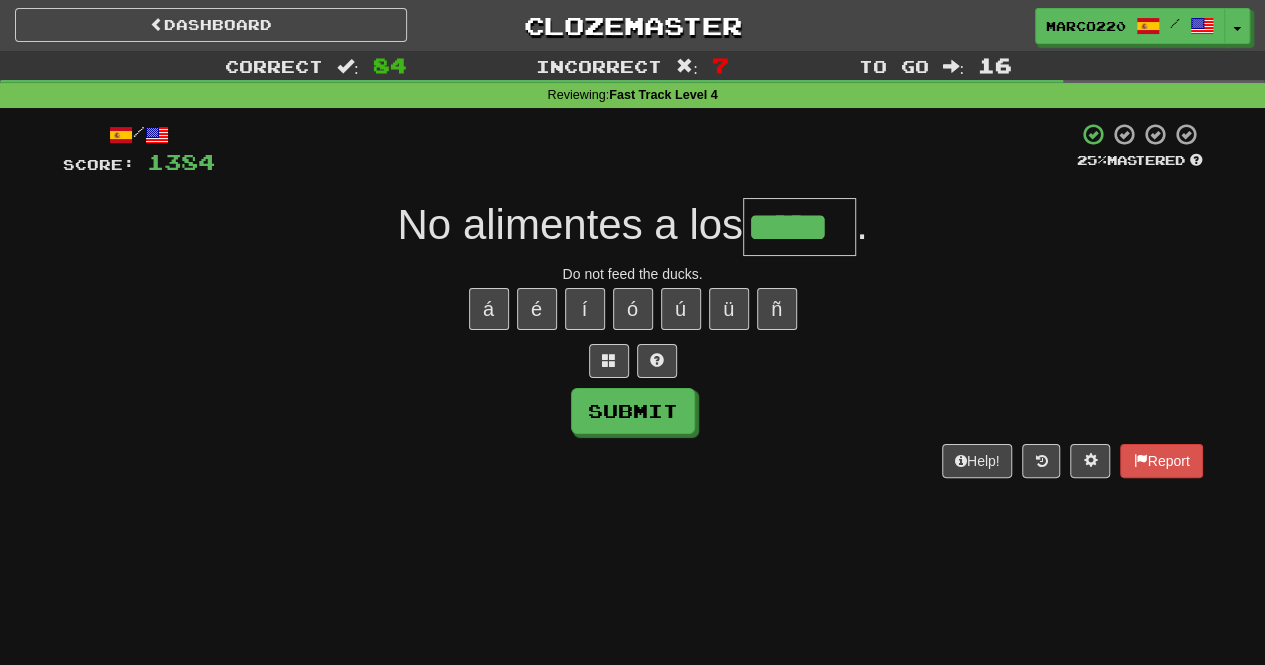 type on "*****" 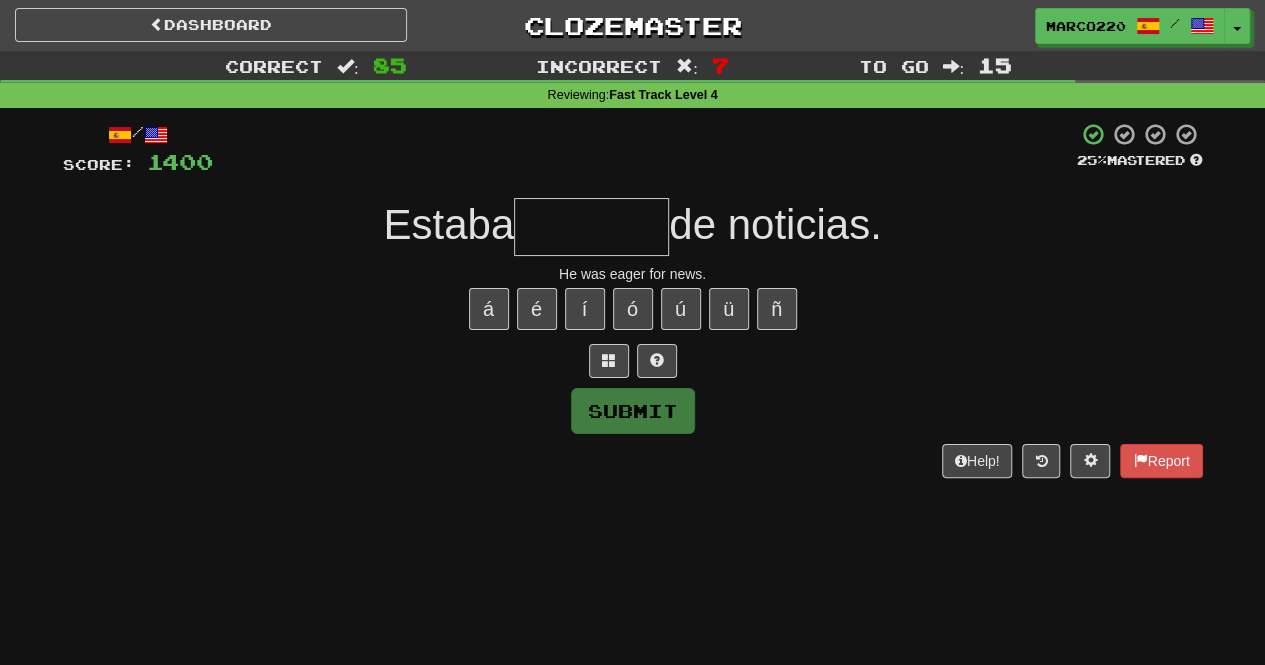 type on "*" 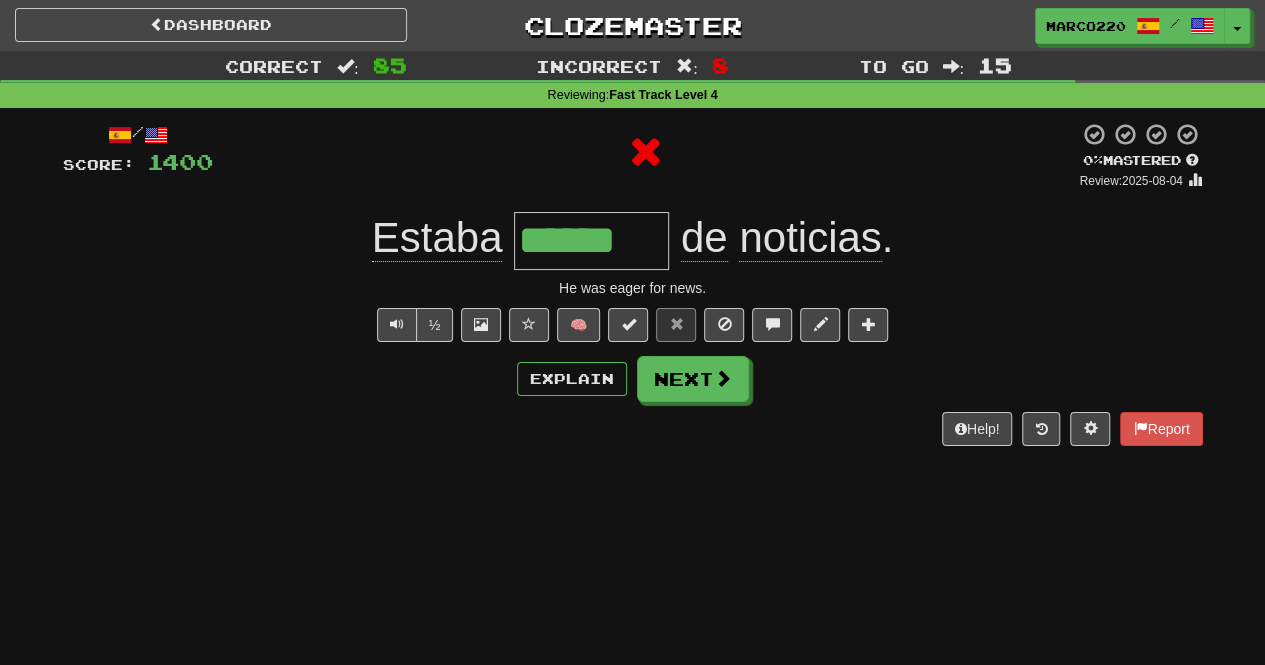 type on "*******" 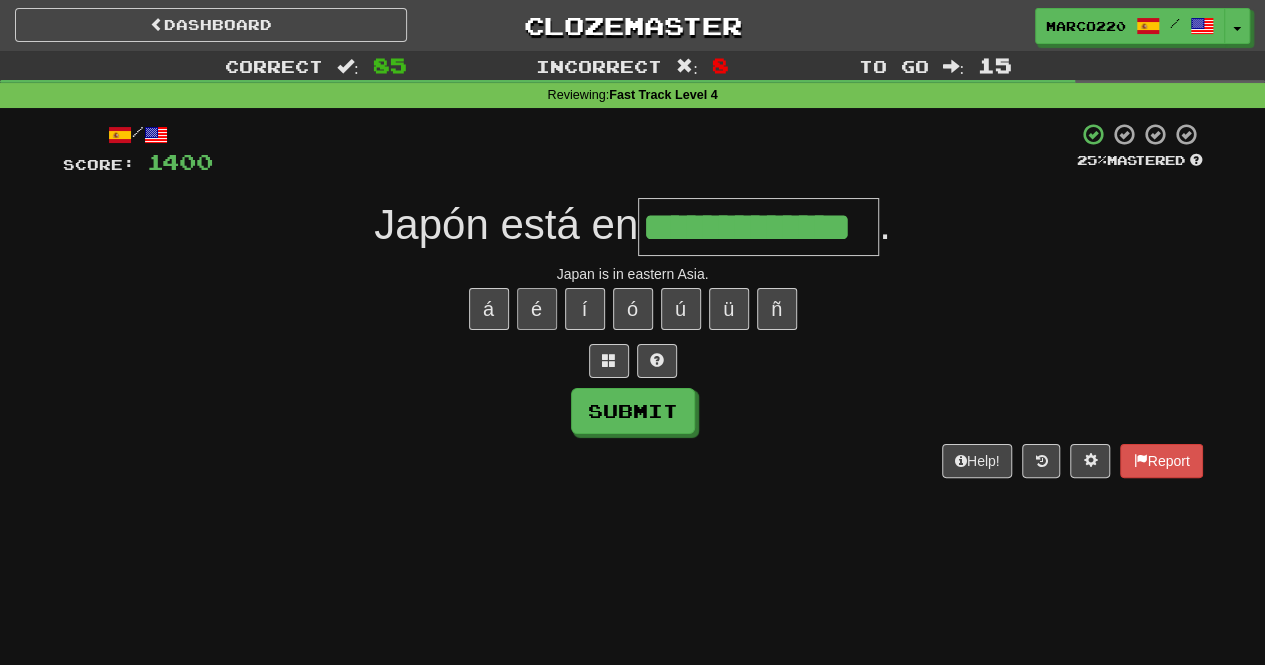 type on "**********" 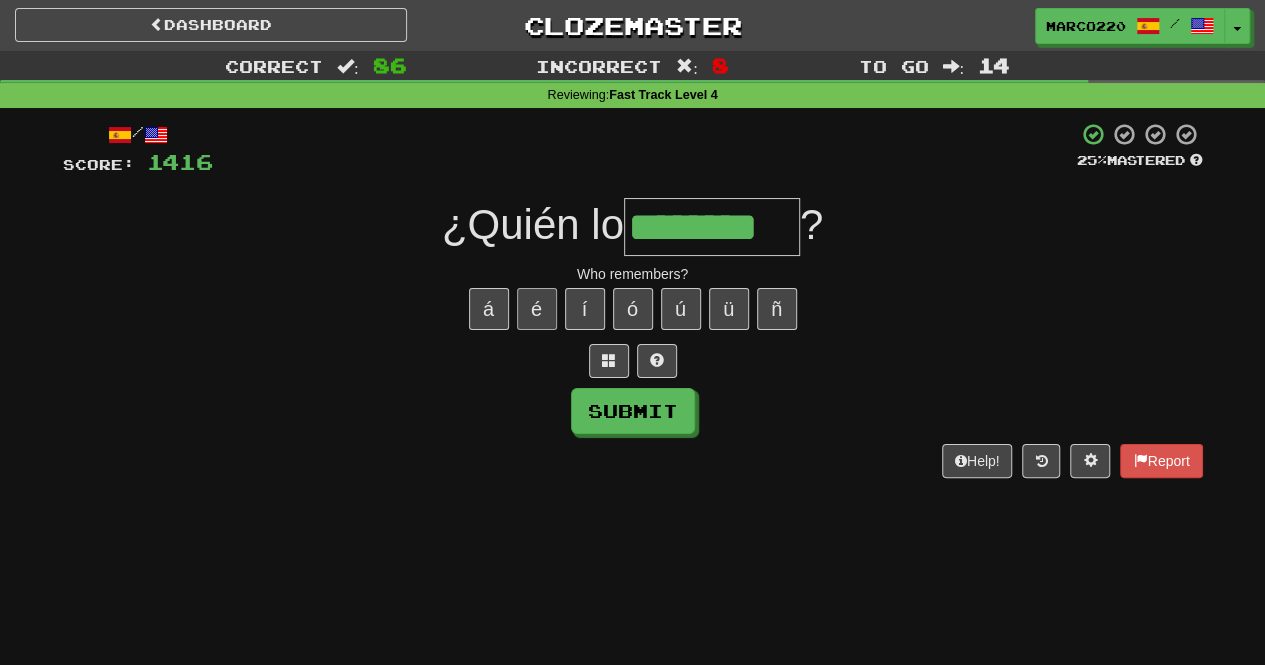 type on "********" 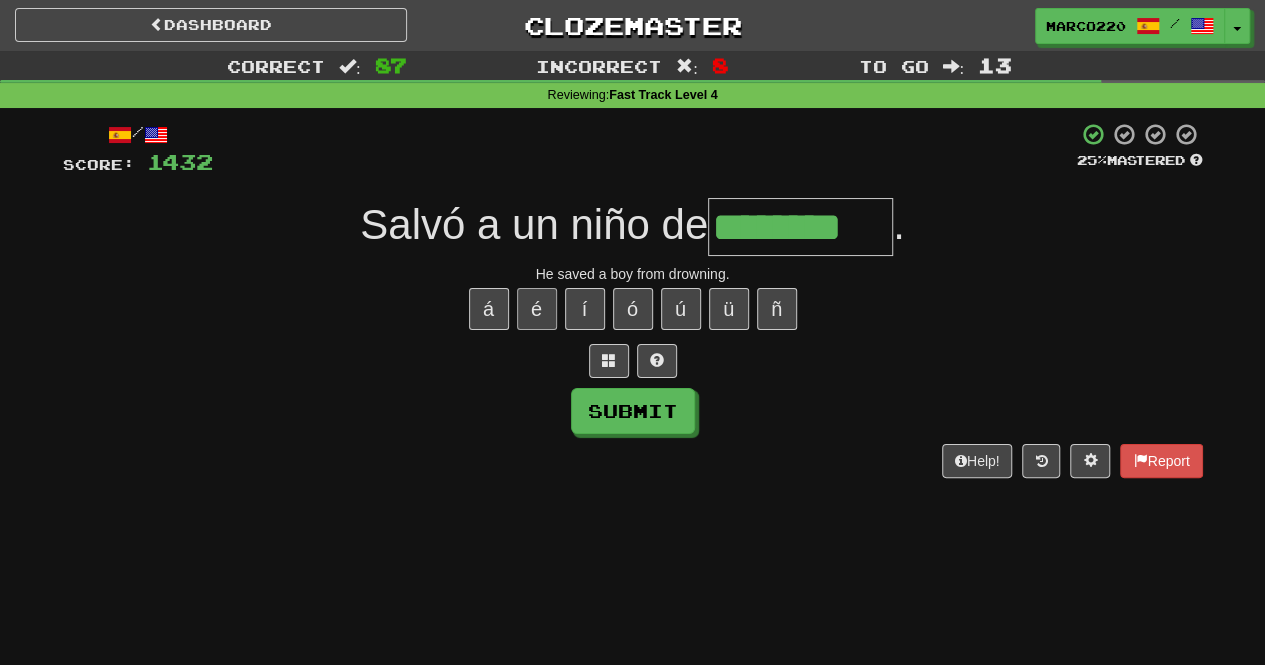 type on "********" 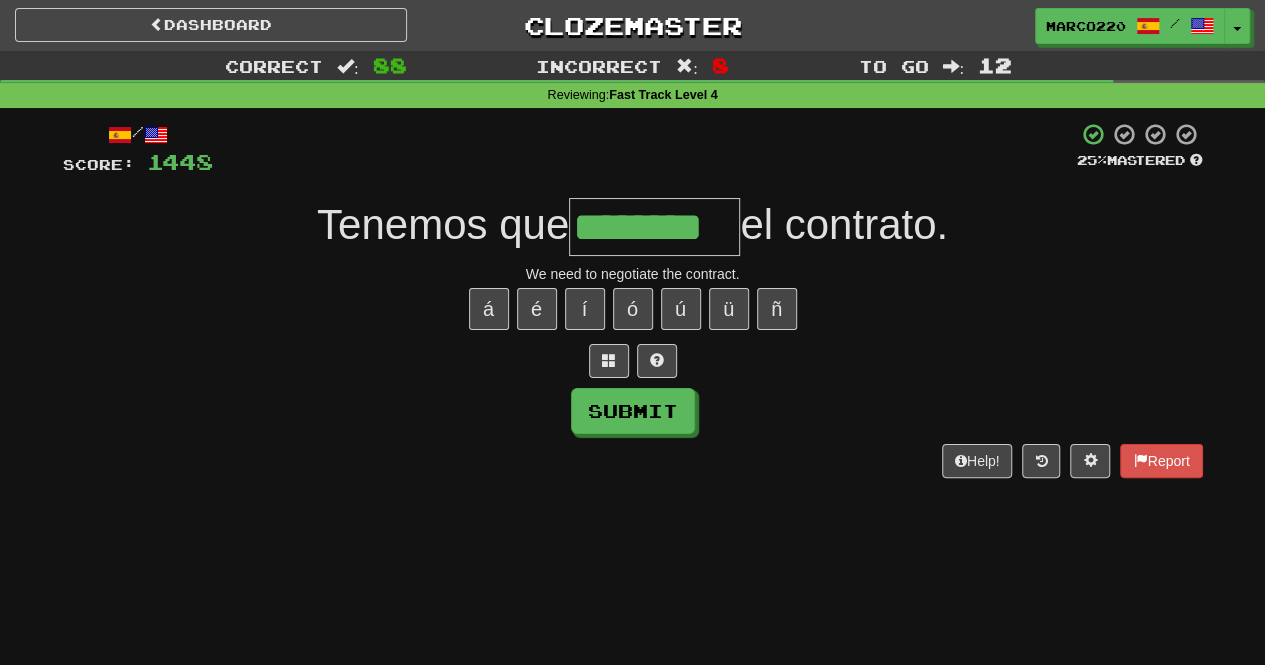 type on "********" 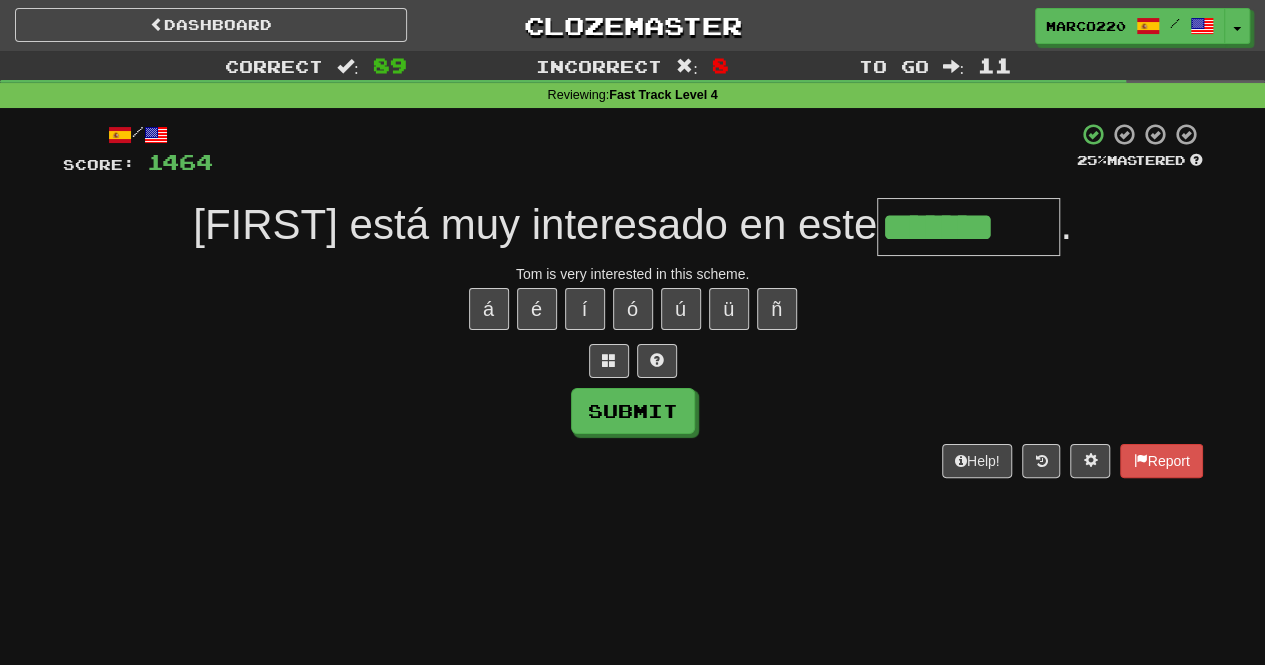 type on "*******" 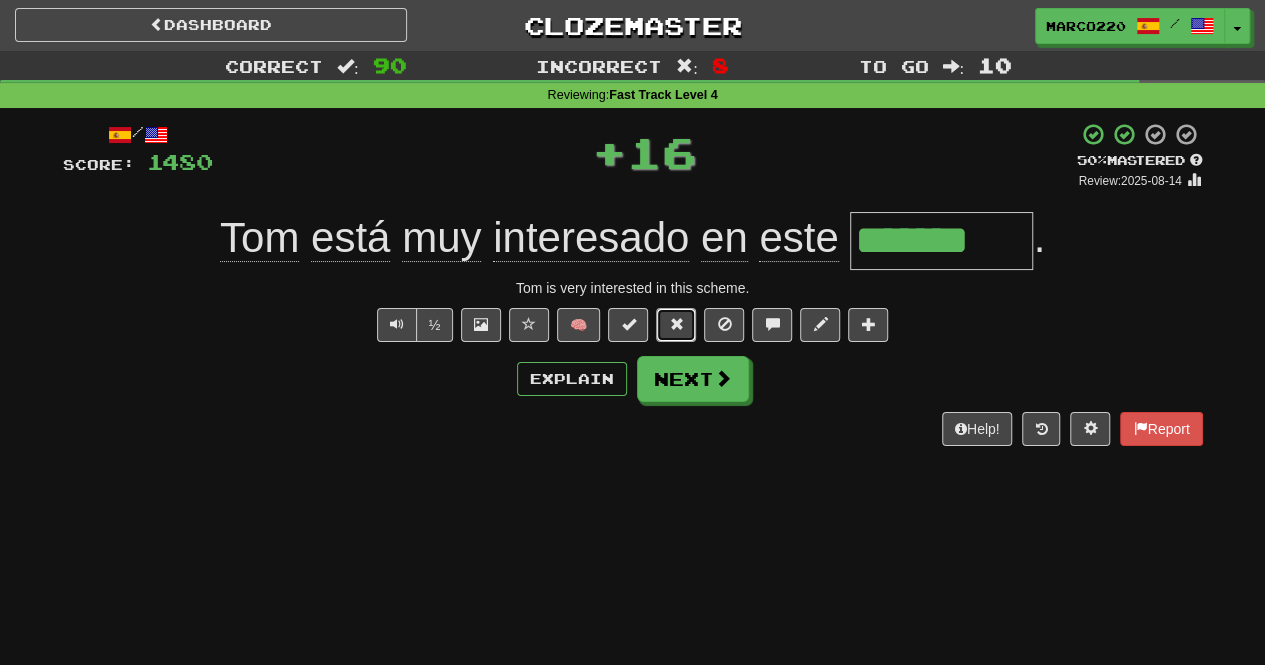 click at bounding box center [676, 325] 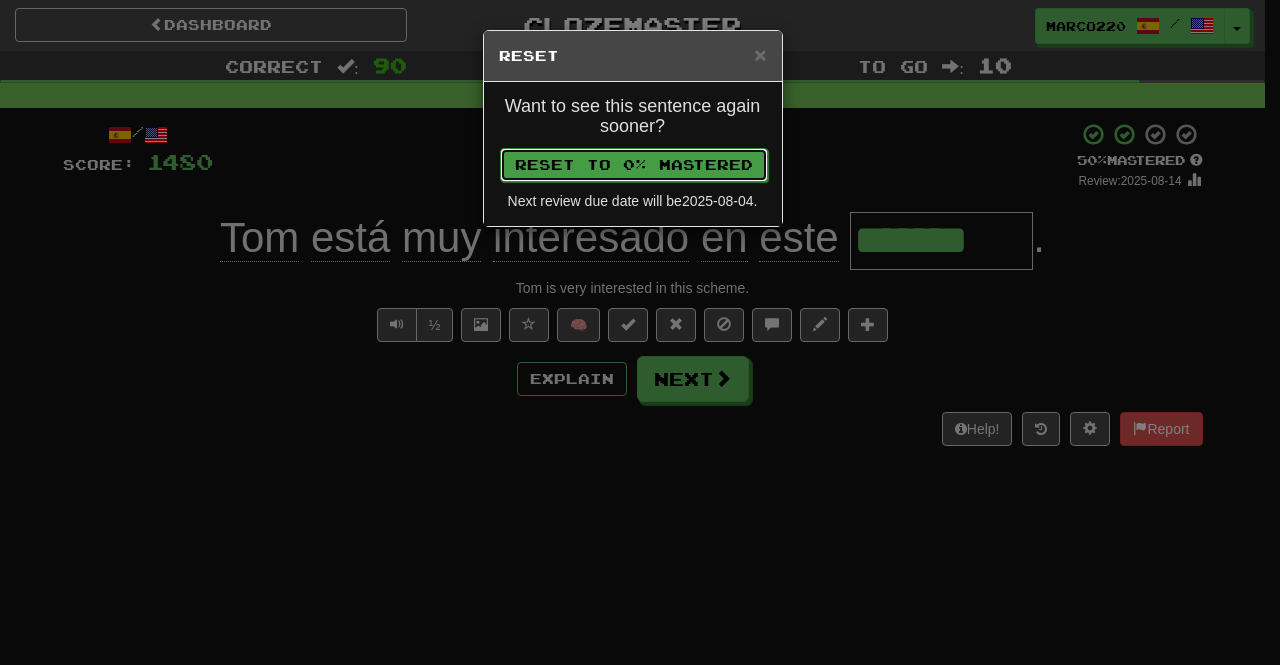 click on "Reset to 0% Mastered" at bounding box center (634, 165) 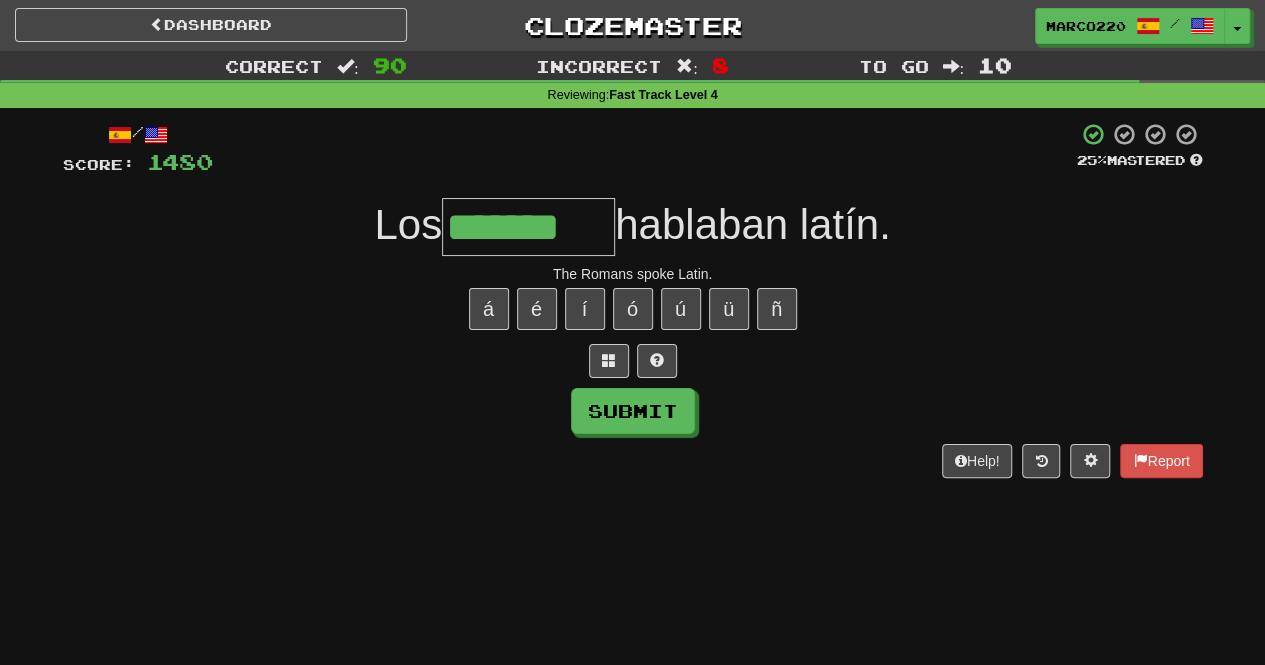 type on "*******" 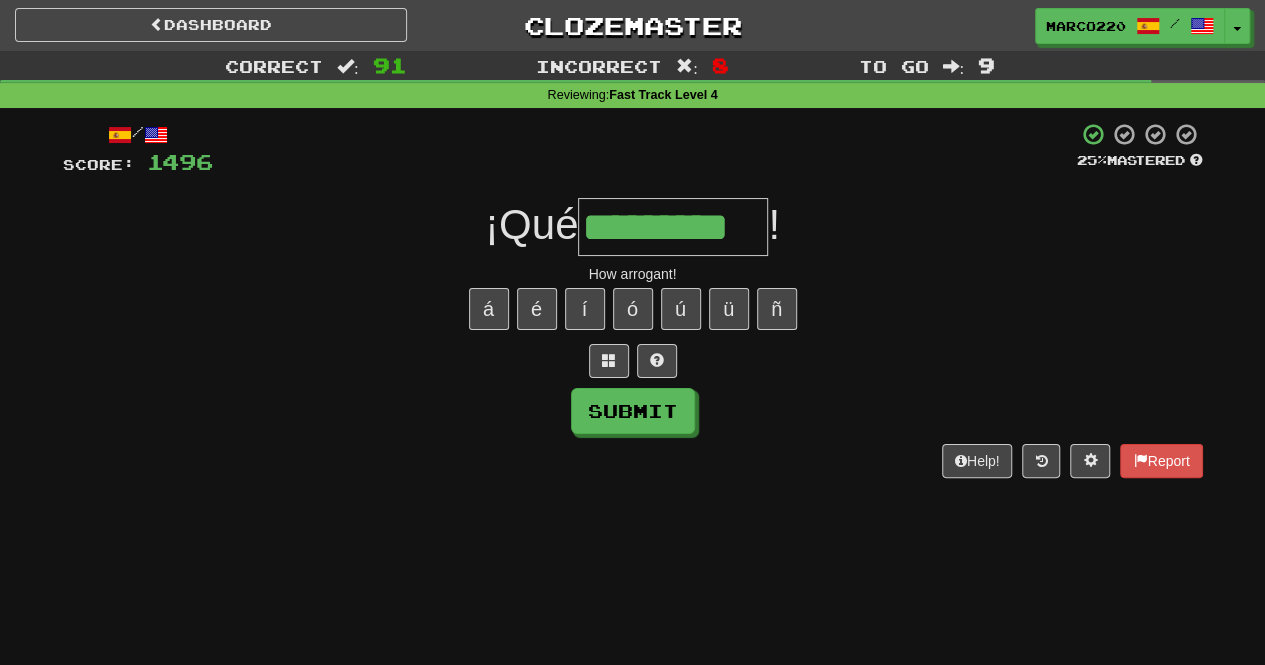 type on "*********" 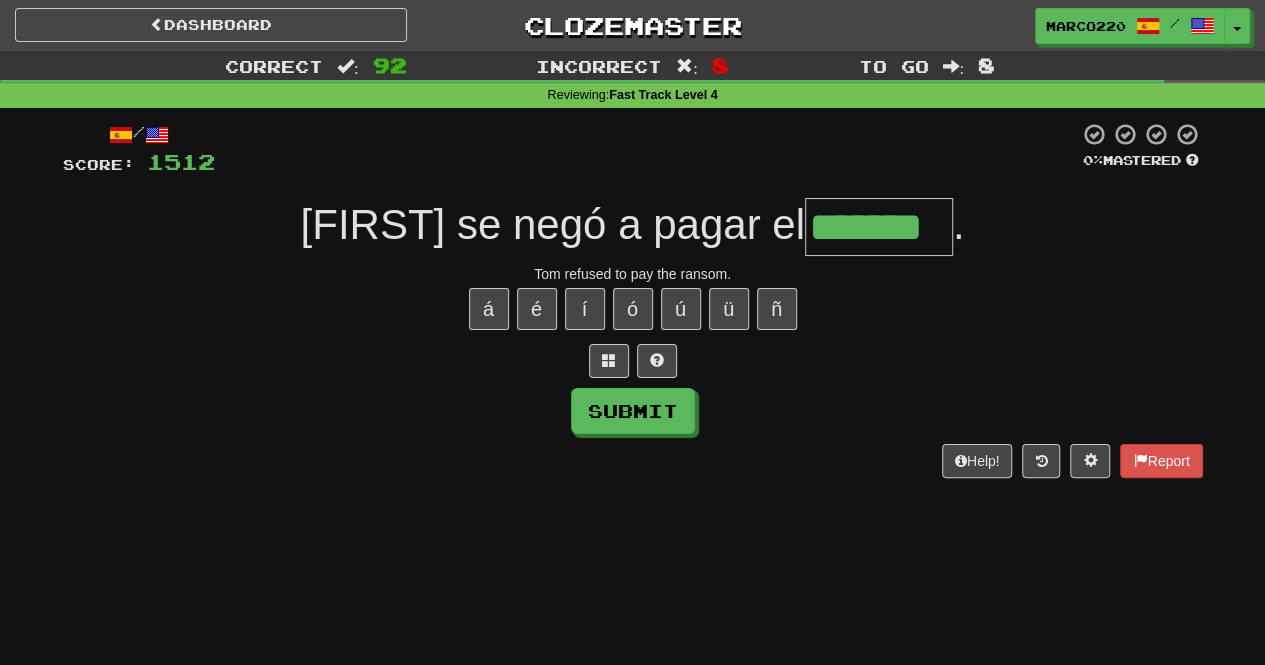 type on "*******" 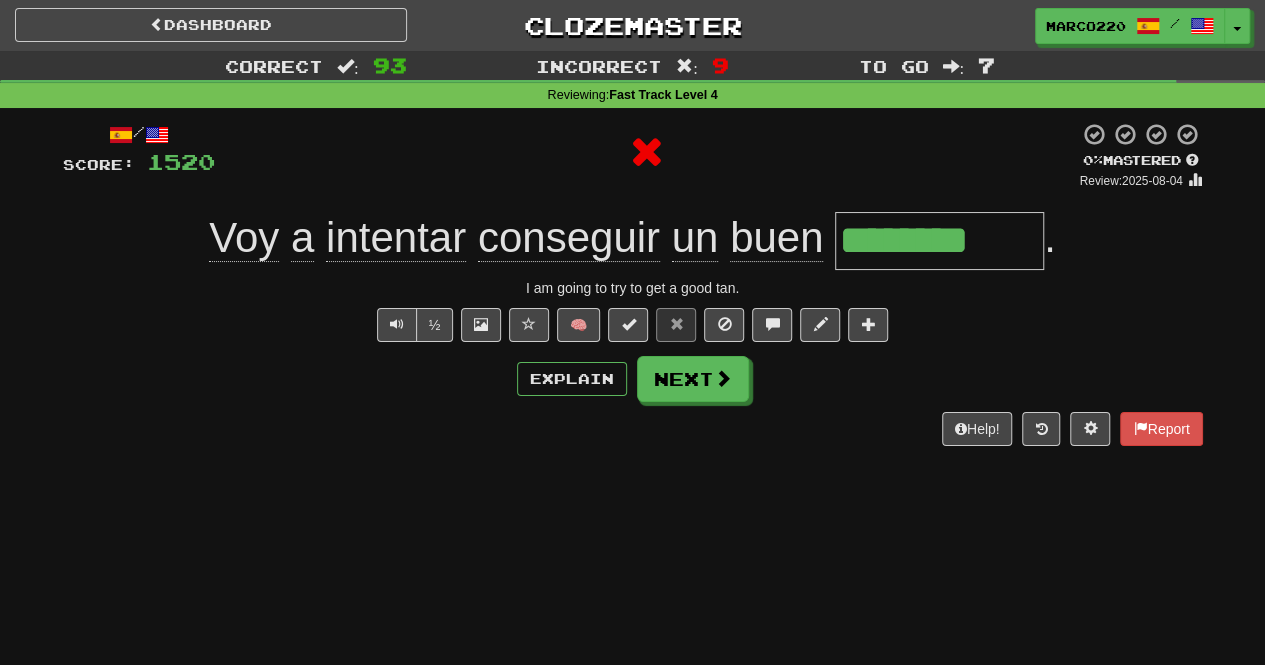 type on "*********" 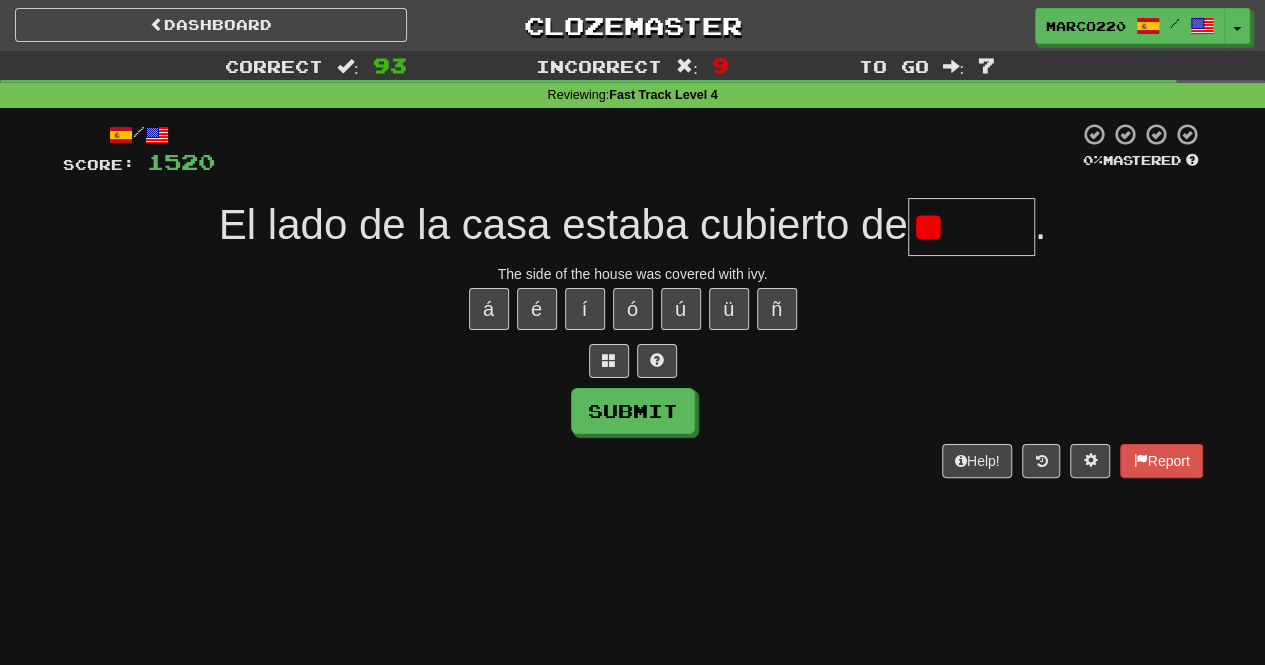 type on "*" 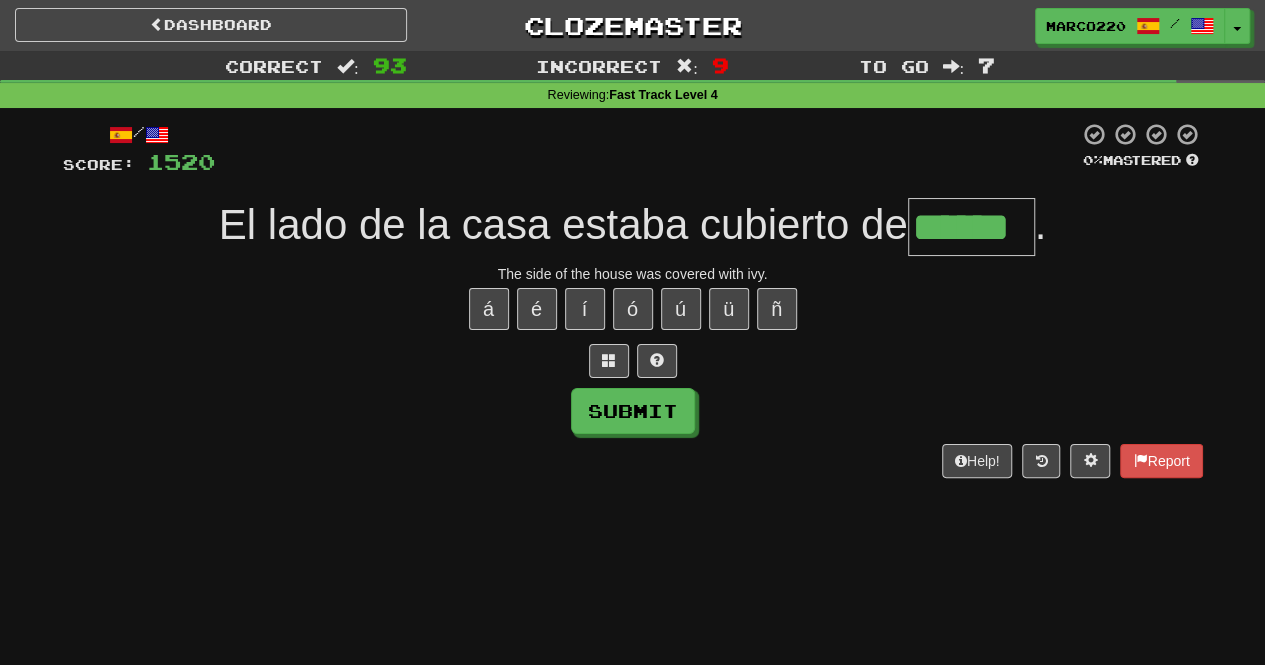 type on "******" 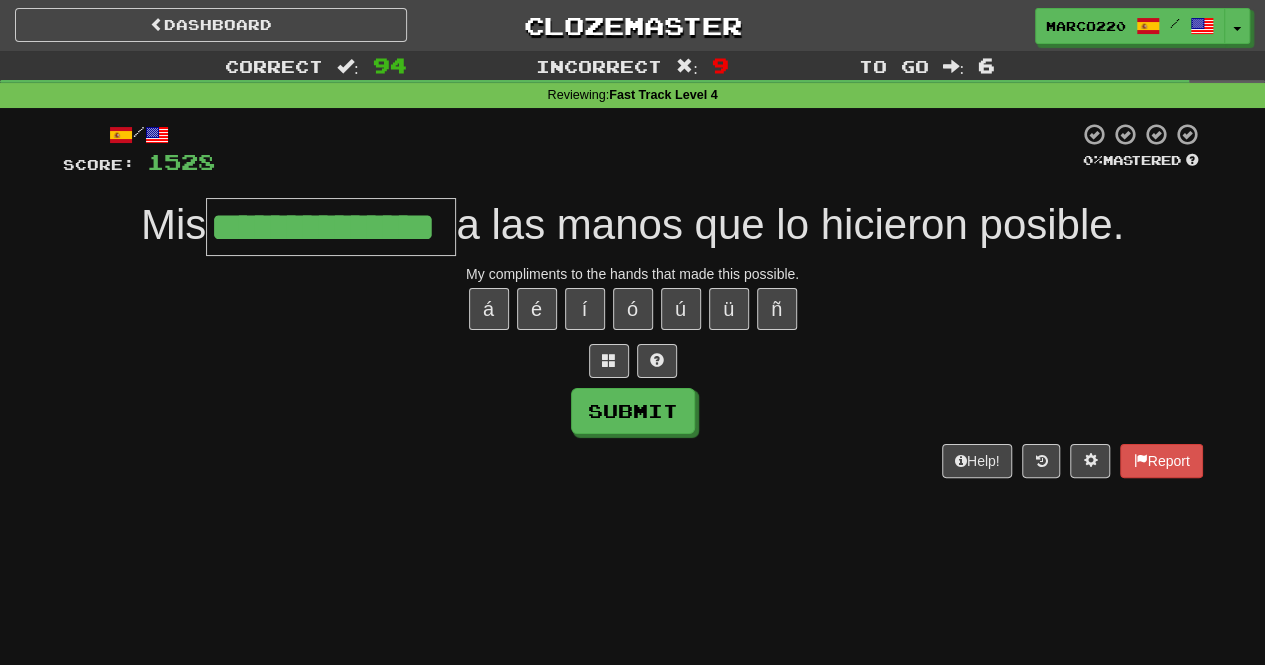 type on "**********" 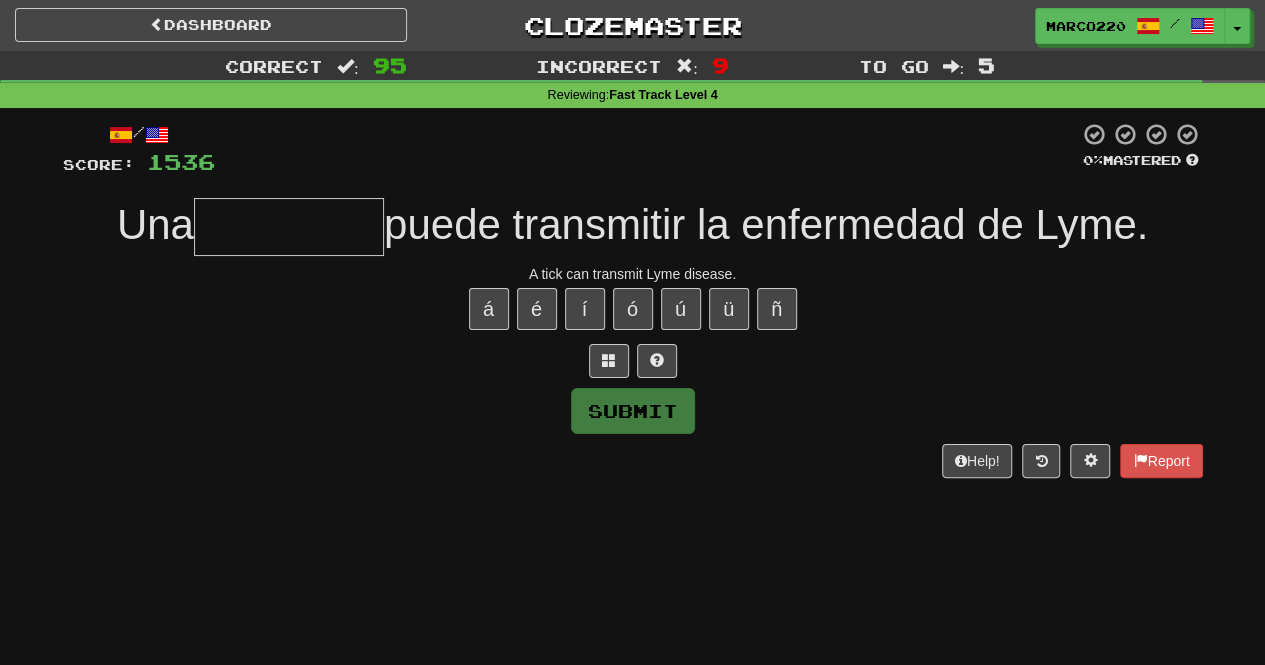 type on "*" 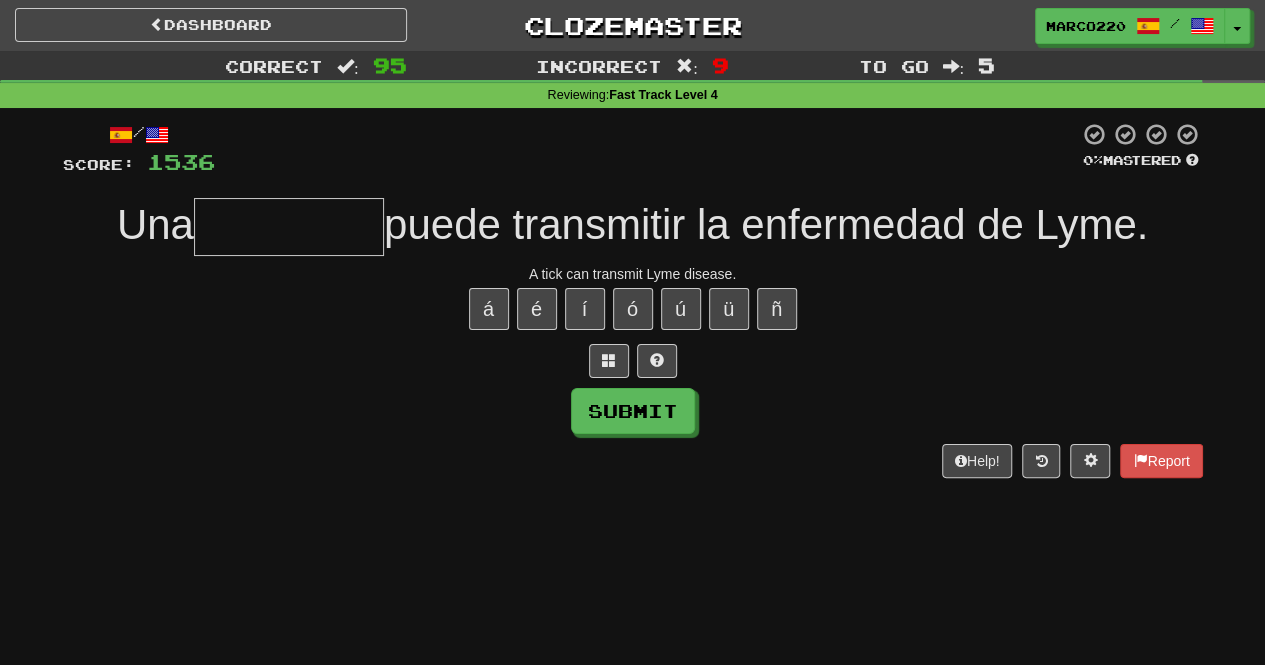 type on "*" 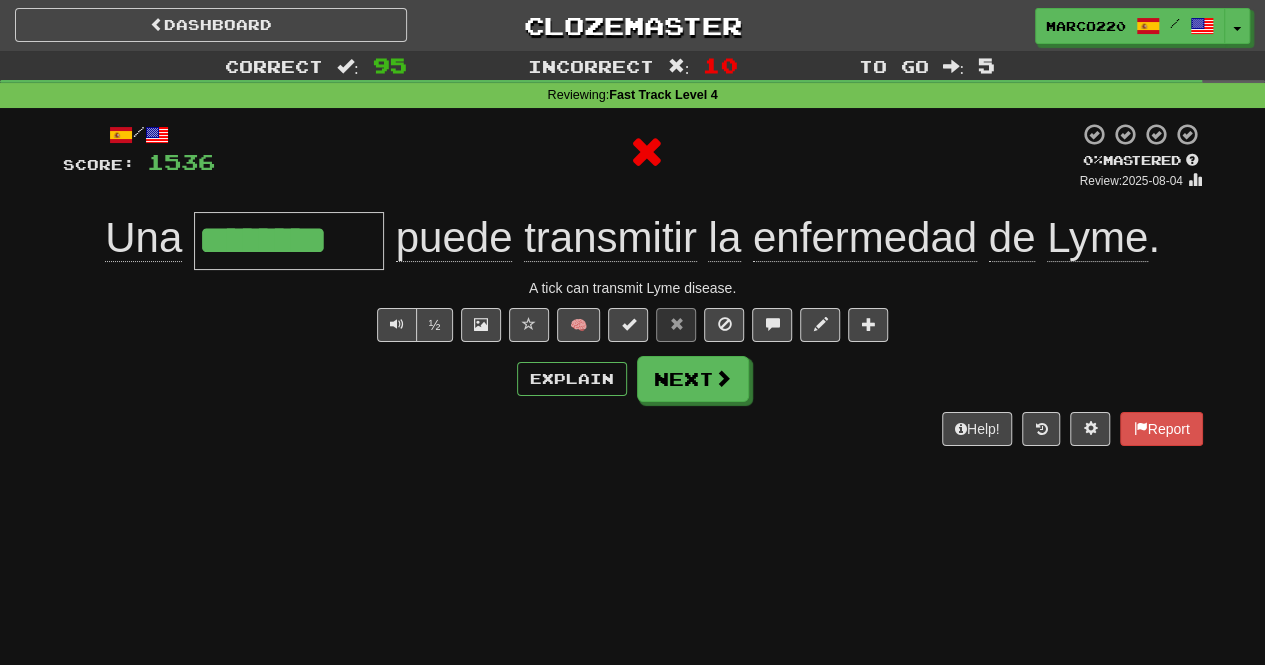 type on "*********" 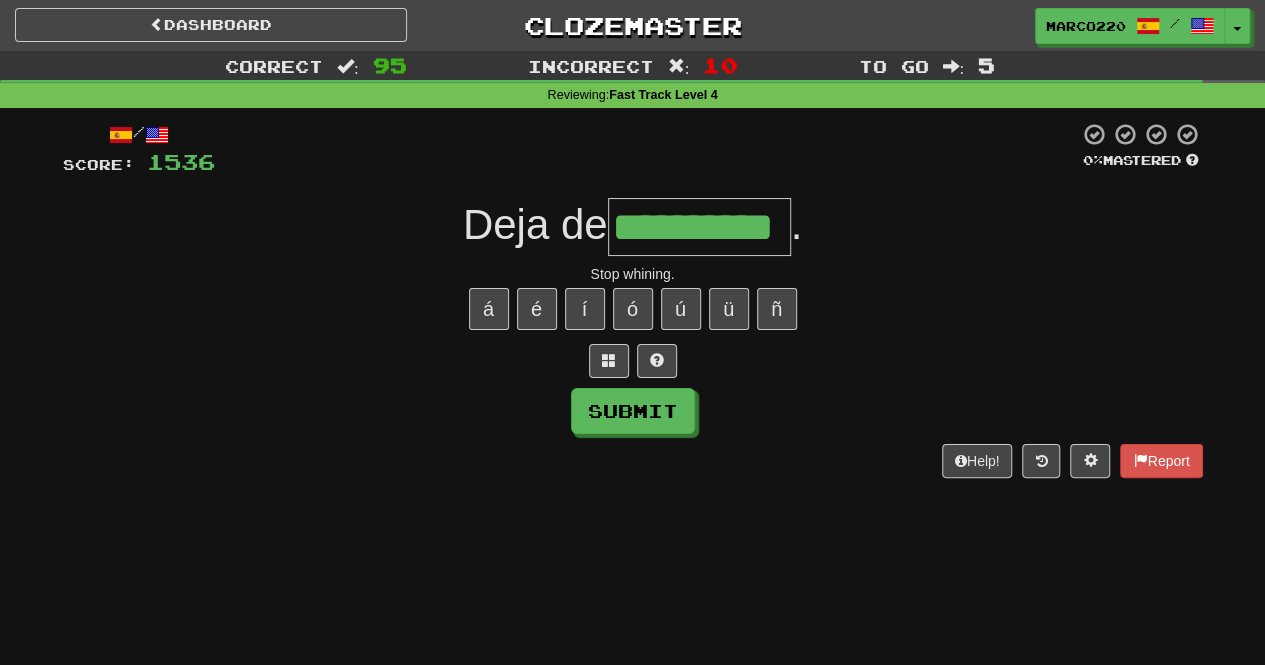 type on "**********" 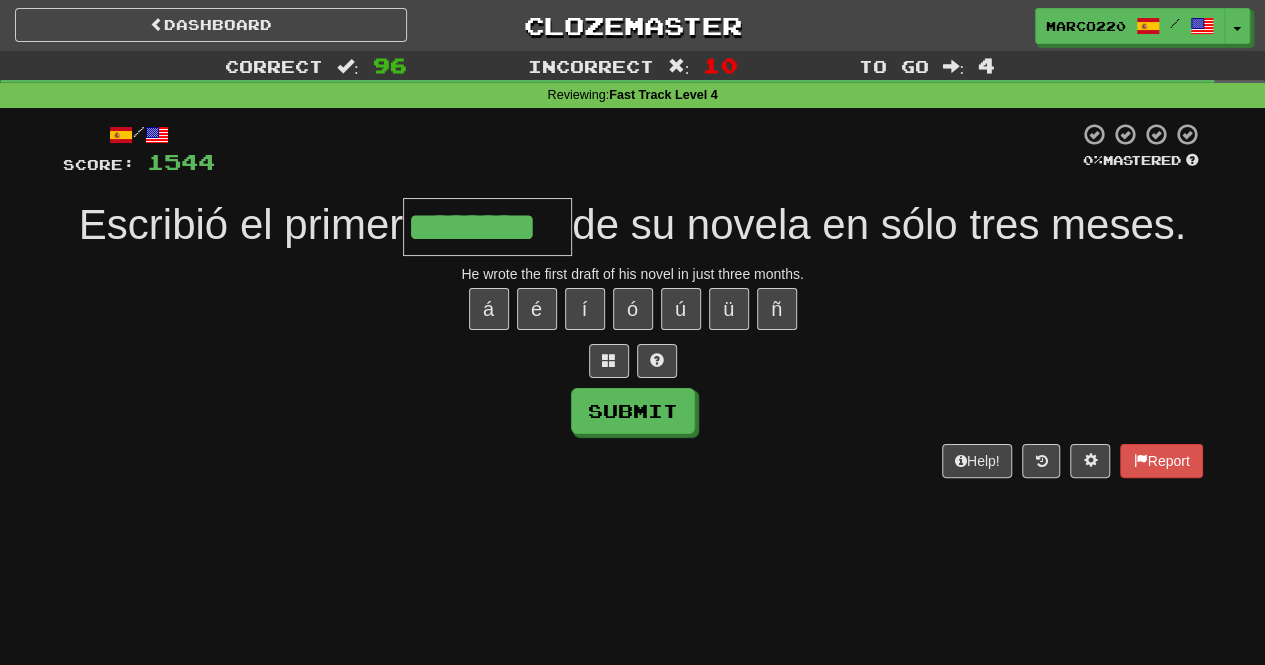 type on "********" 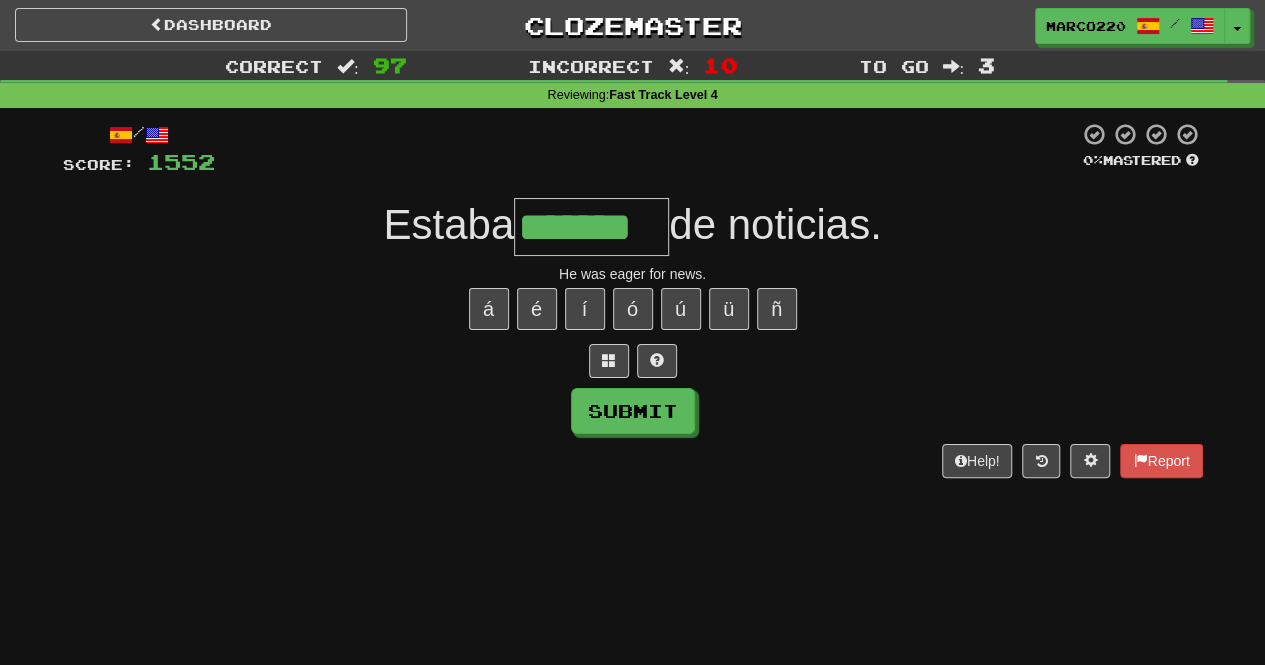 type on "*******" 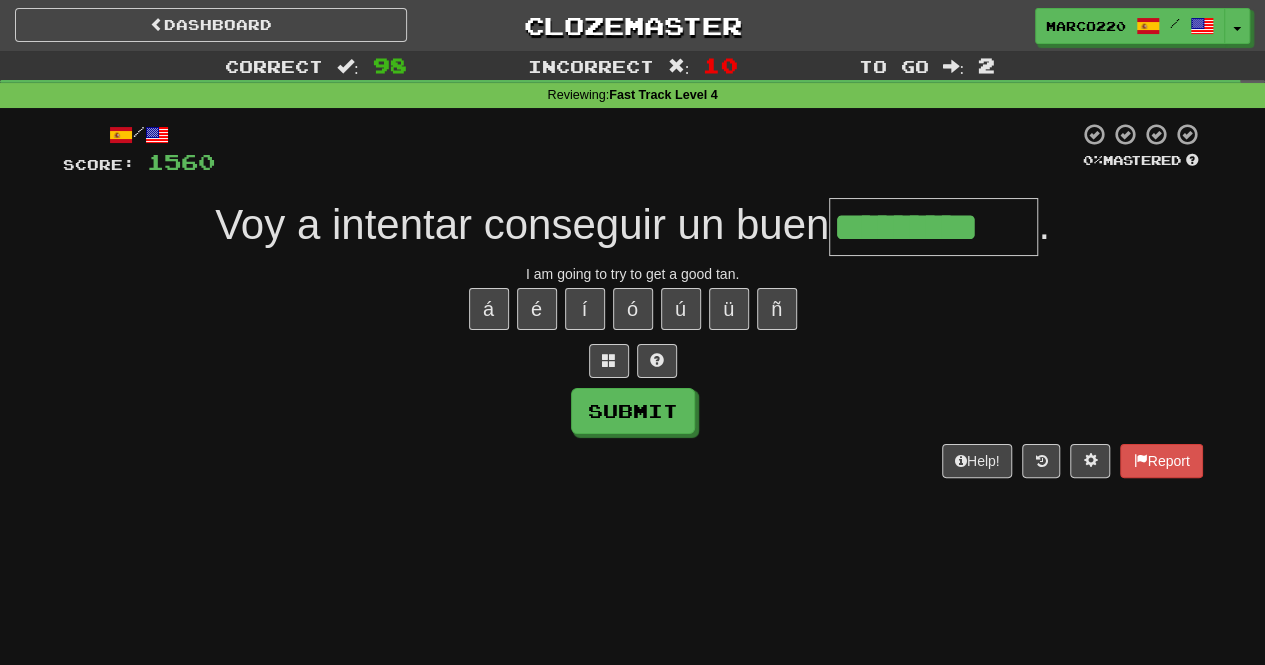 type on "*********" 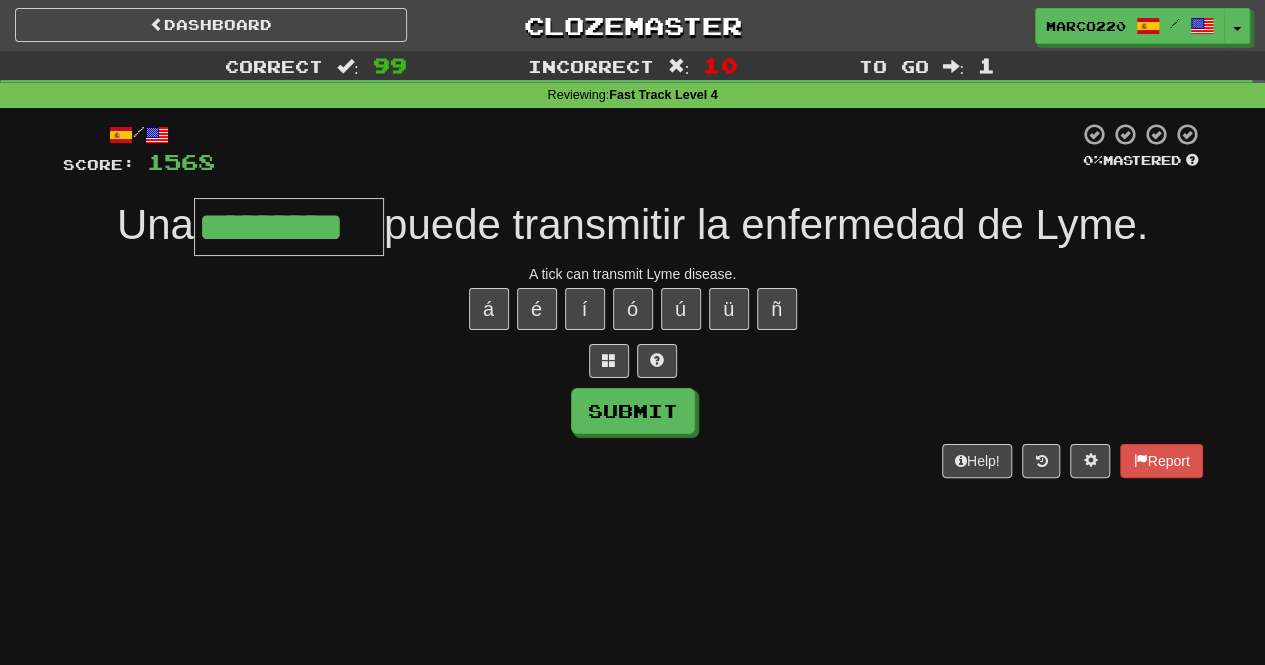type on "*********" 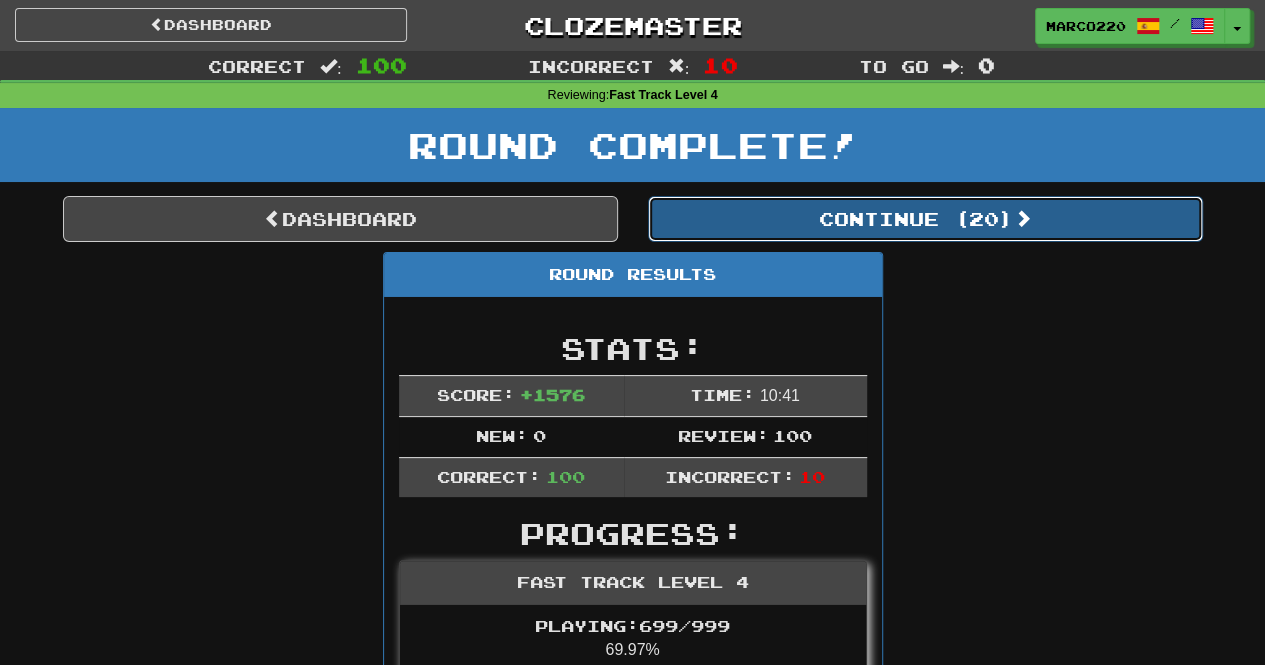 click on "Continue ( 20 )" at bounding box center [925, 219] 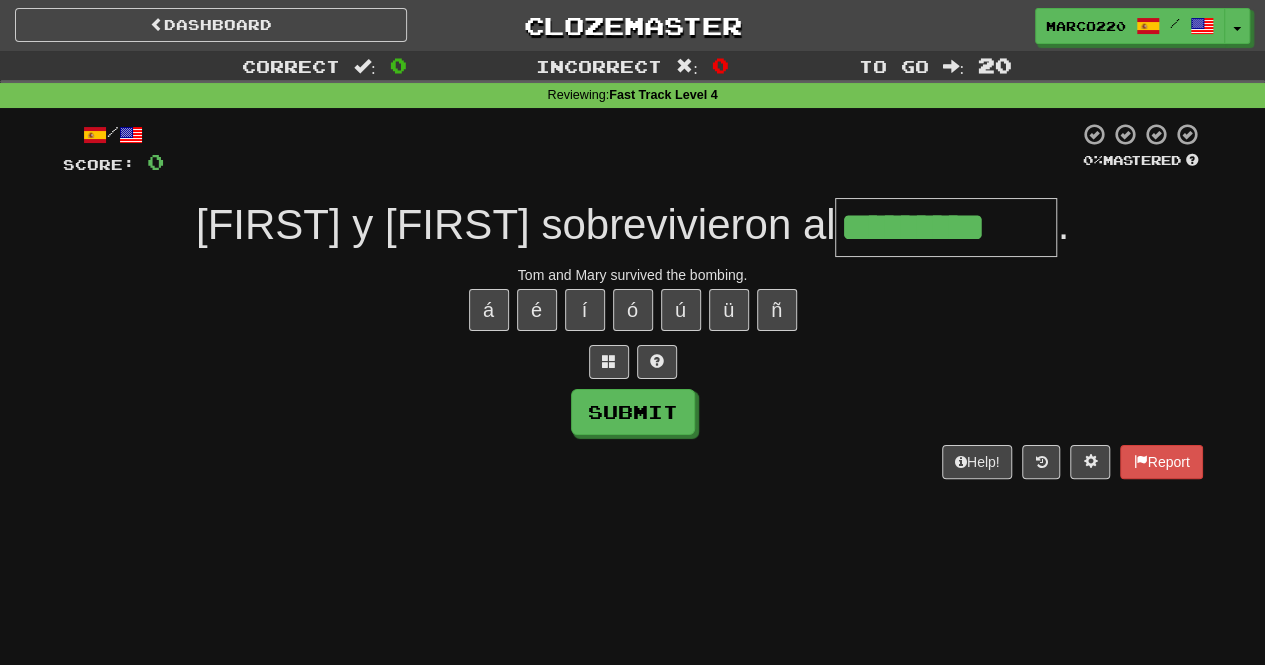 type on "*********" 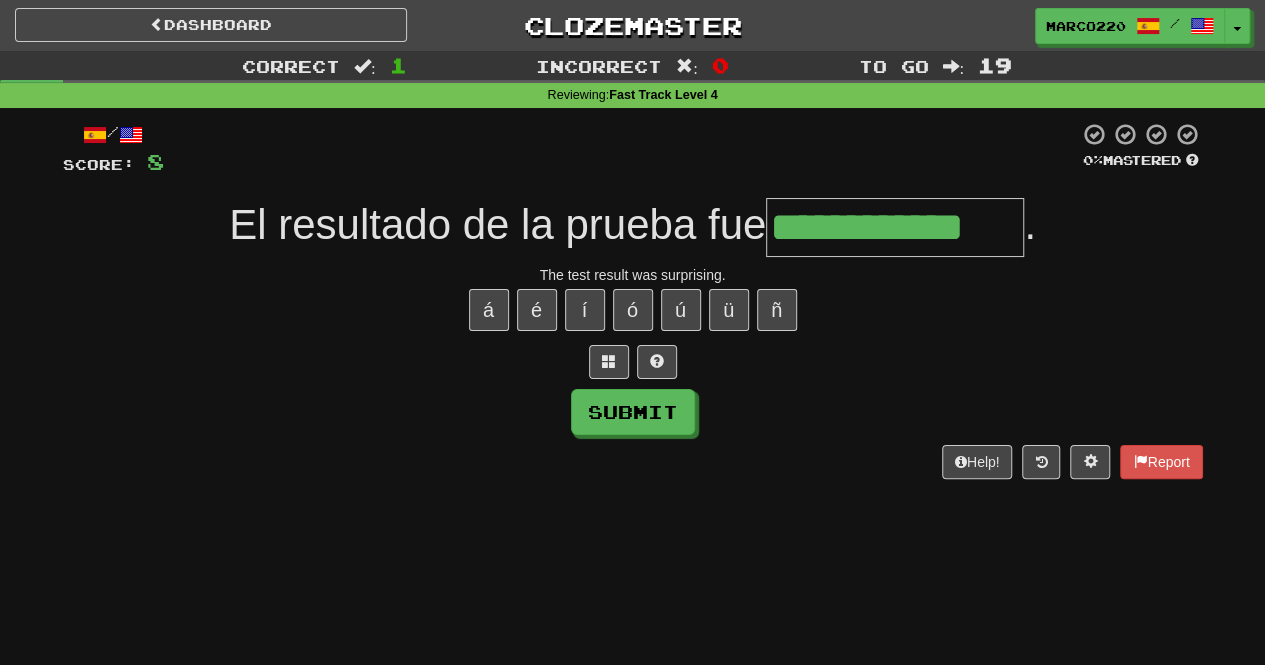 type on "**********" 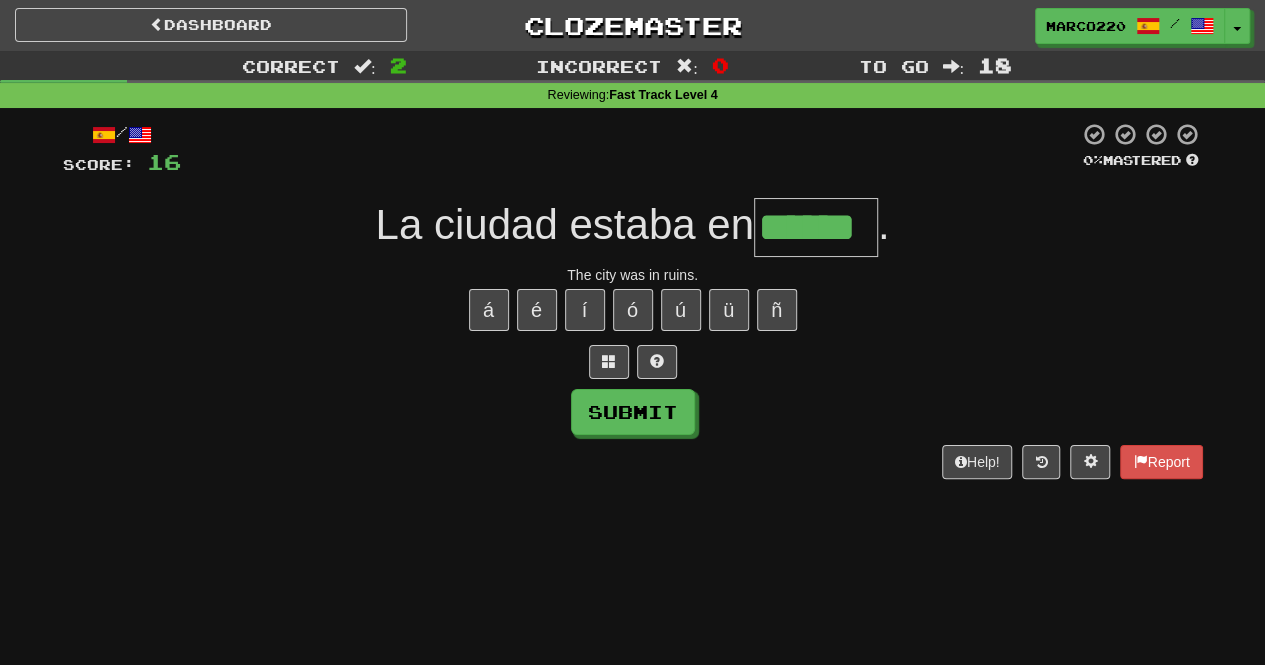 type on "******" 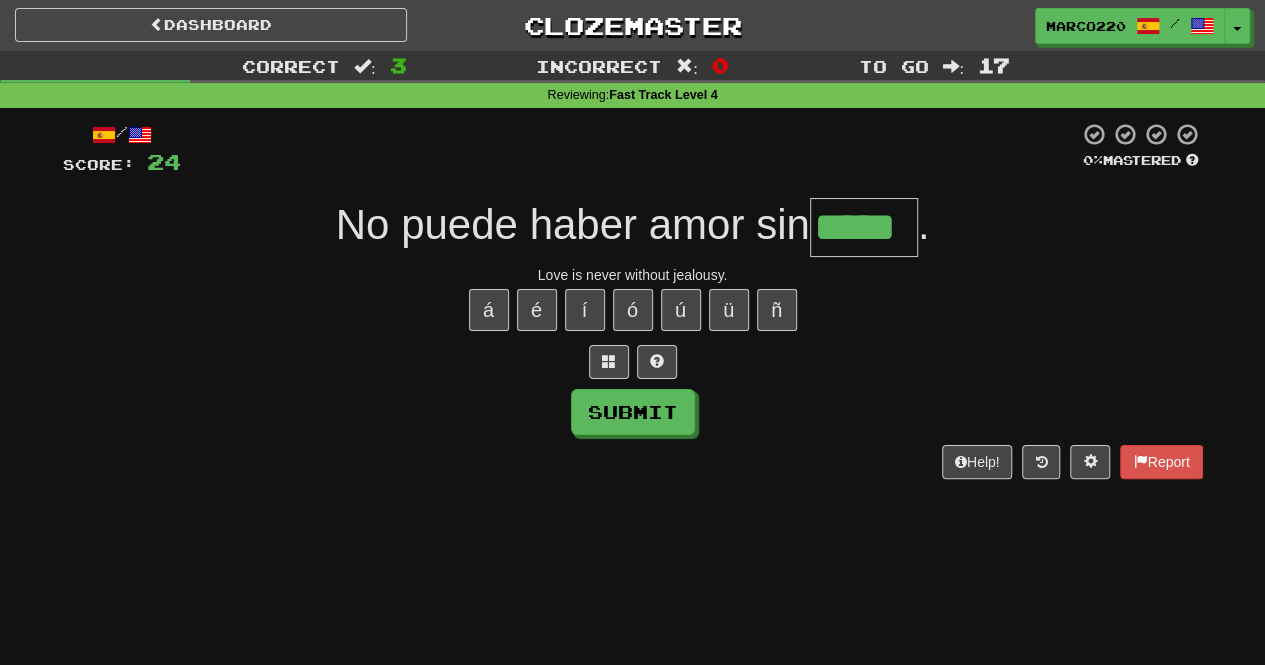 type on "*****" 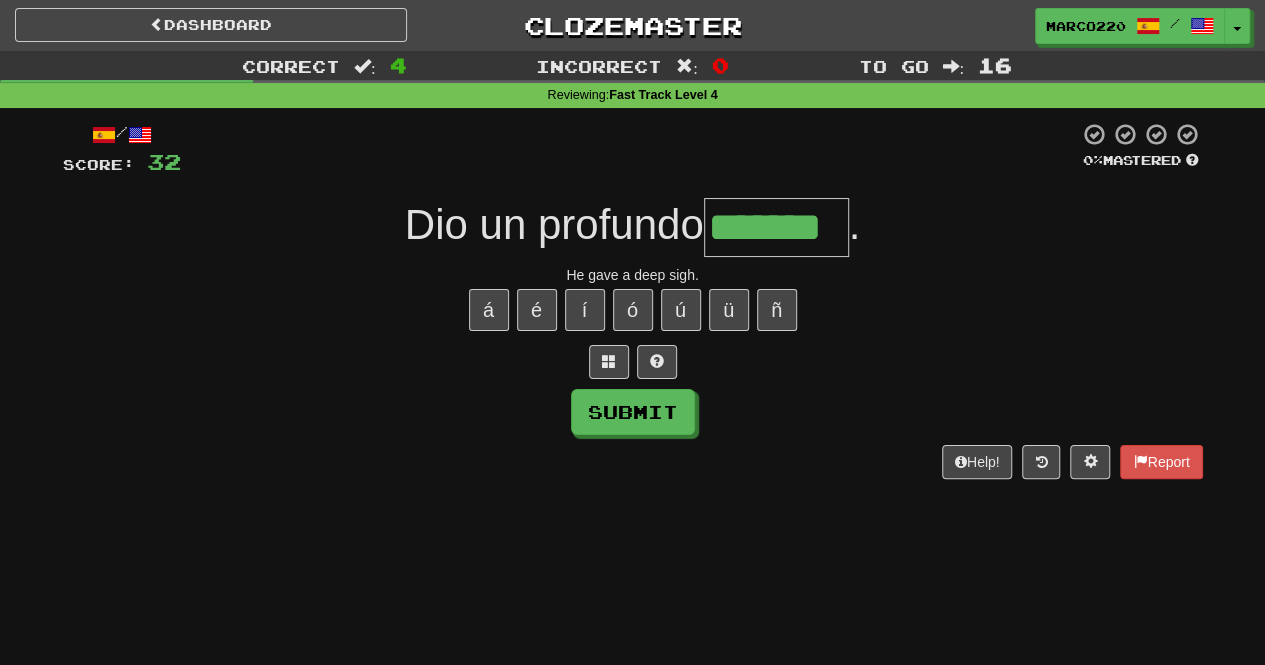 type on "*******" 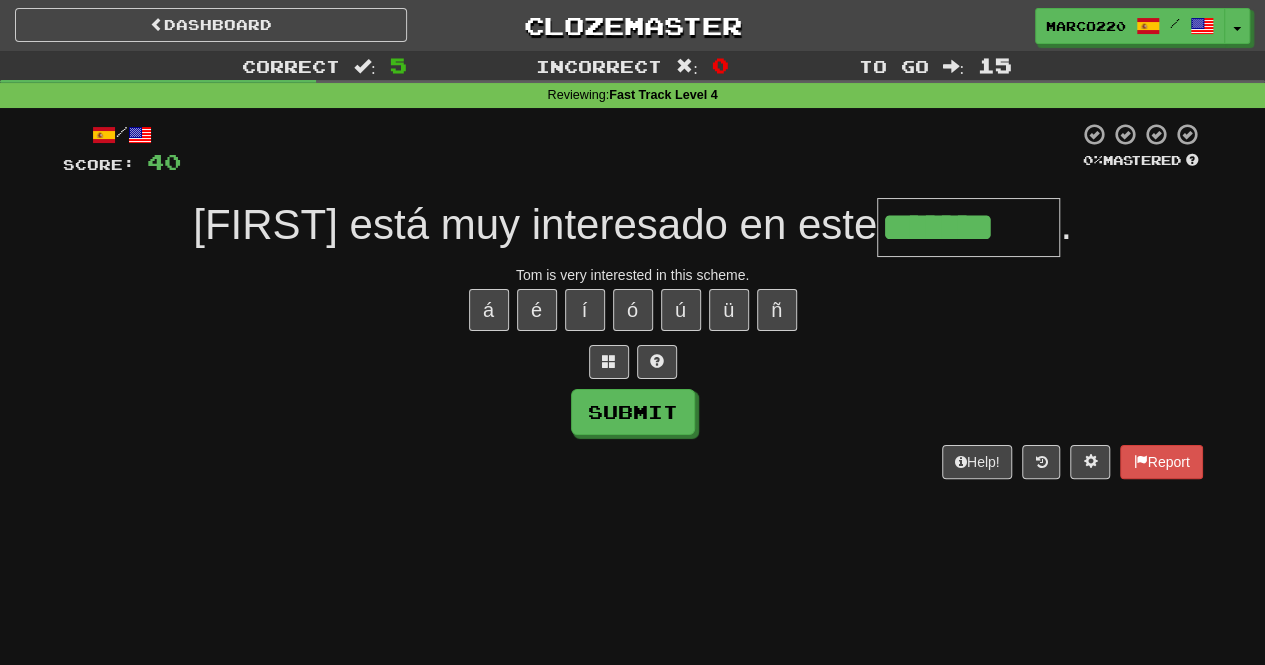 type on "*******" 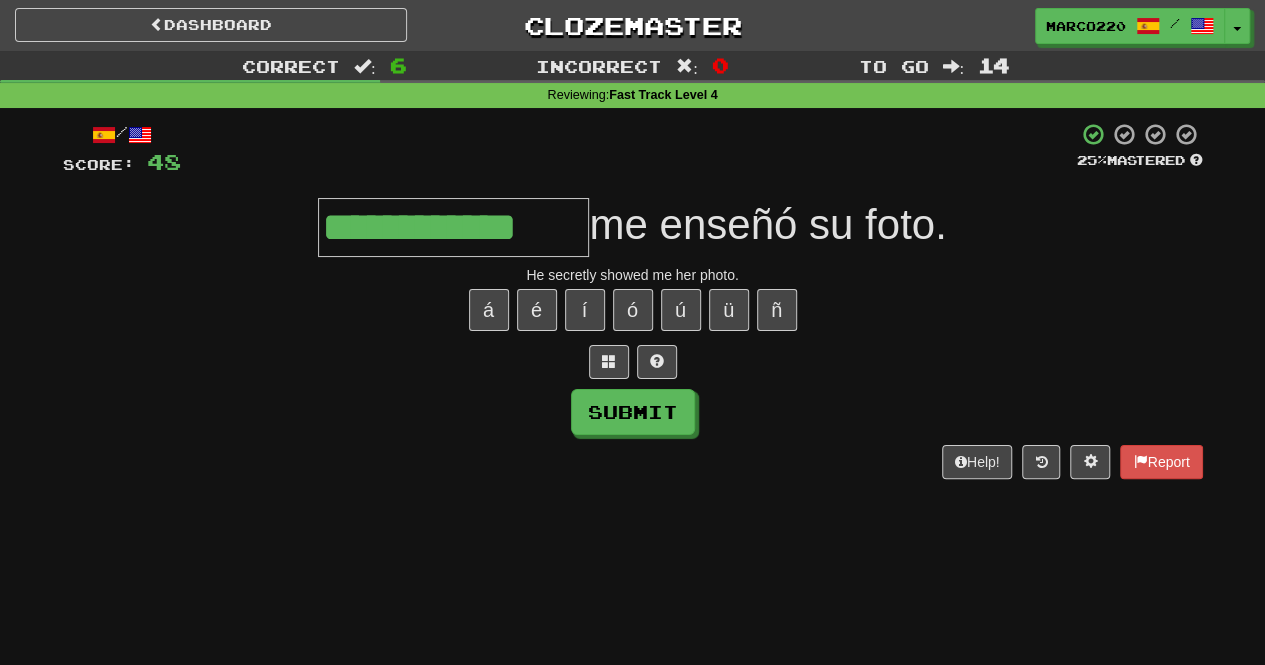 type on "**********" 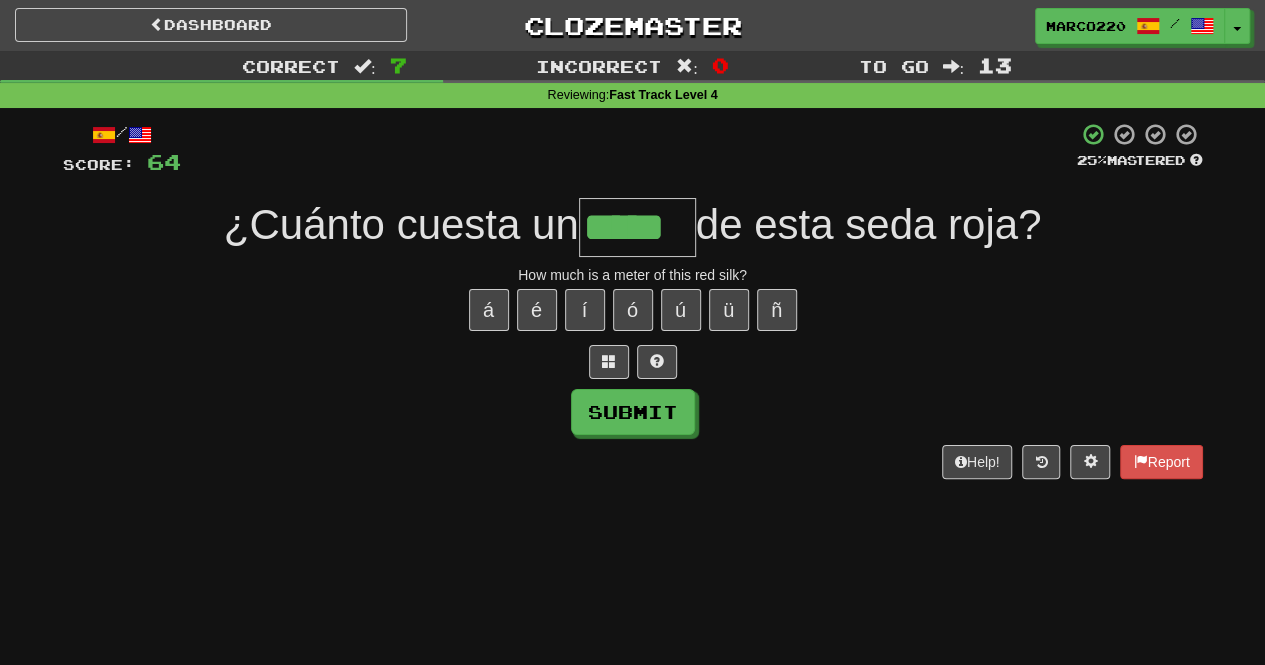 type on "*****" 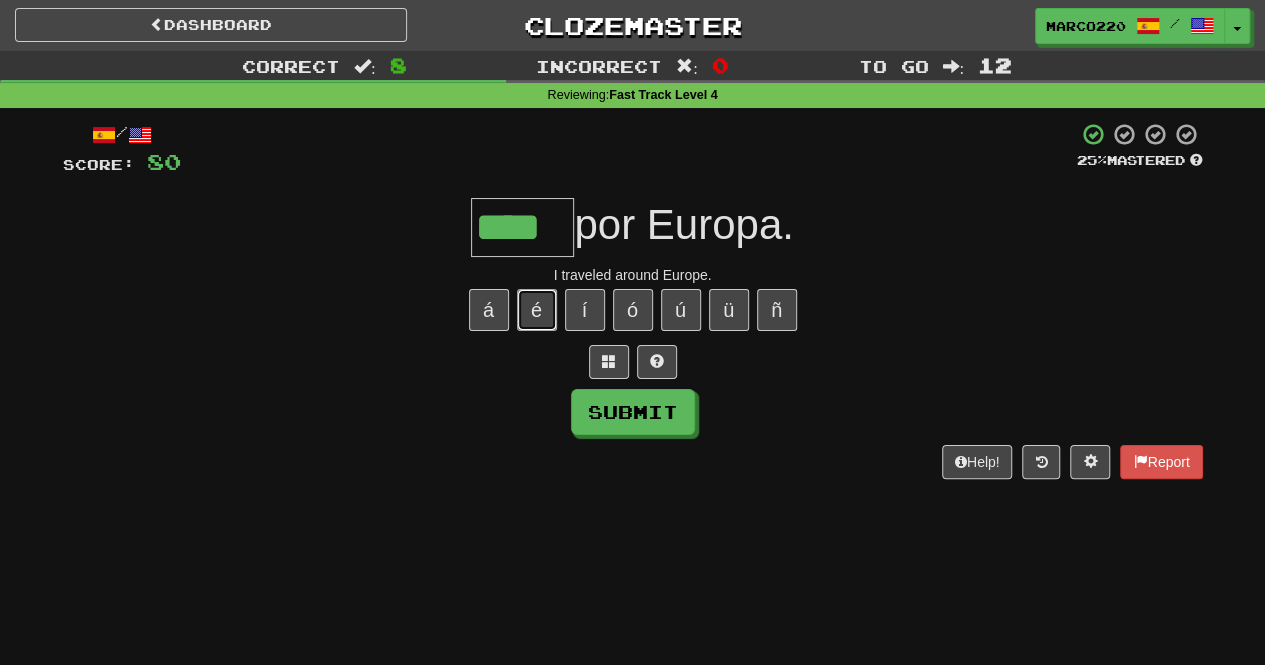 click on "é" at bounding box center [537, 310] 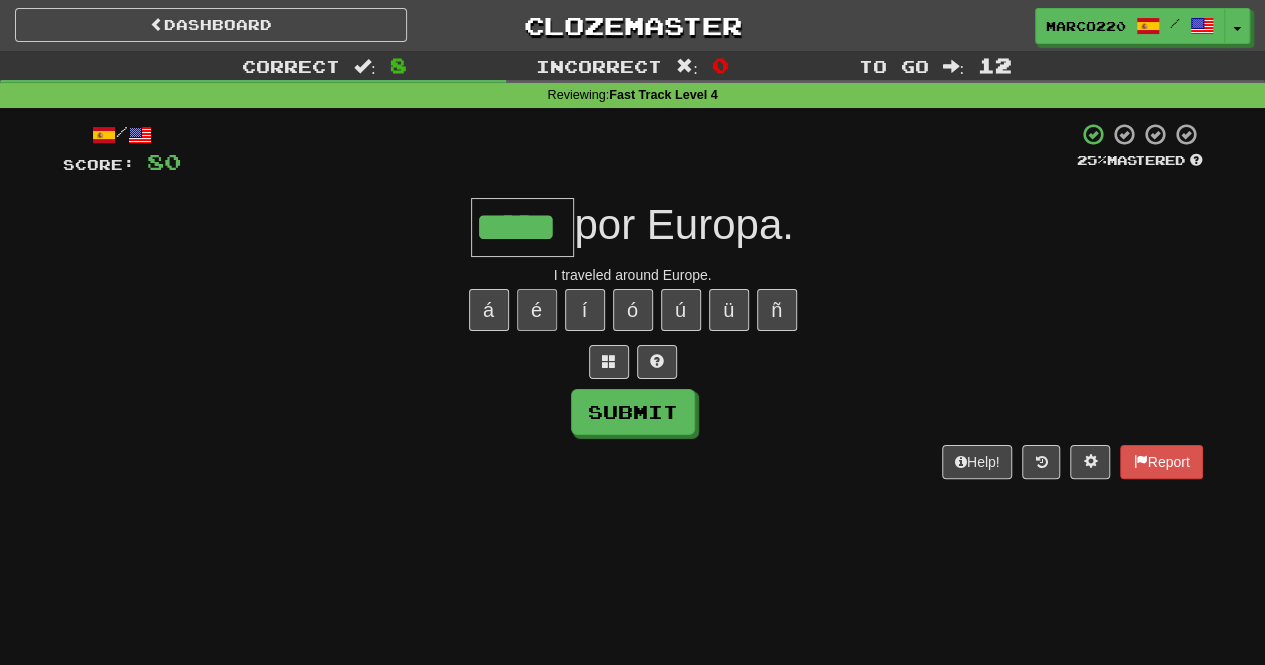 type on "*****" 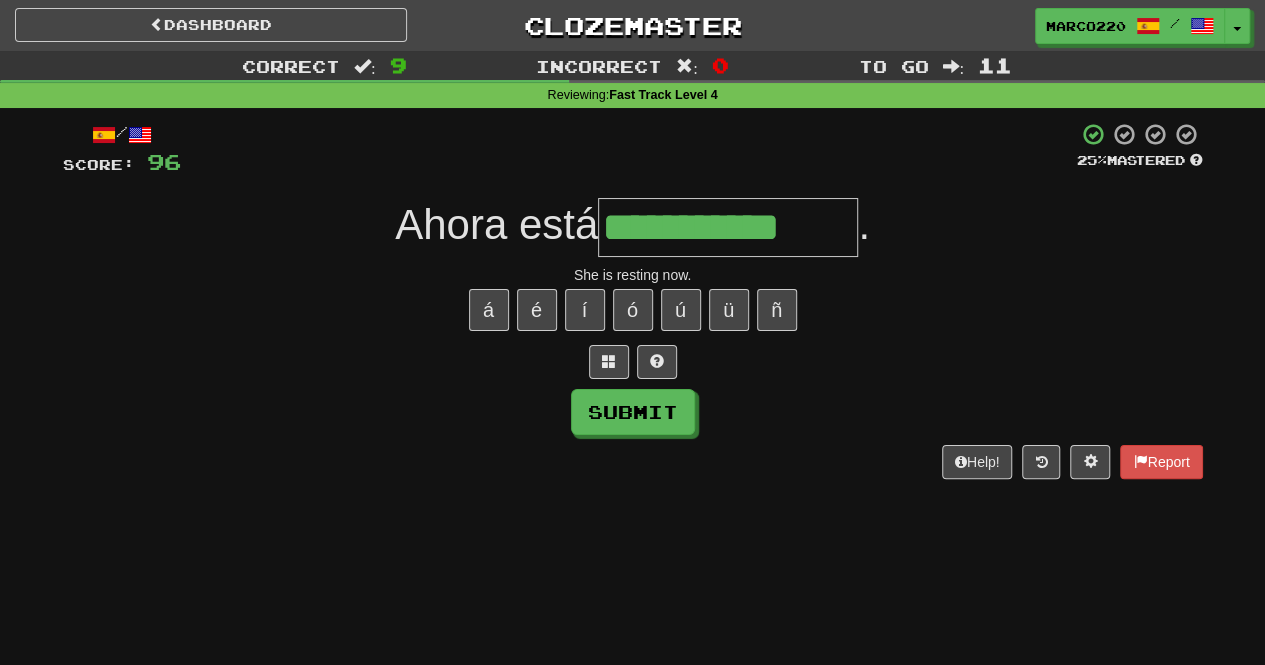 type on "**********" 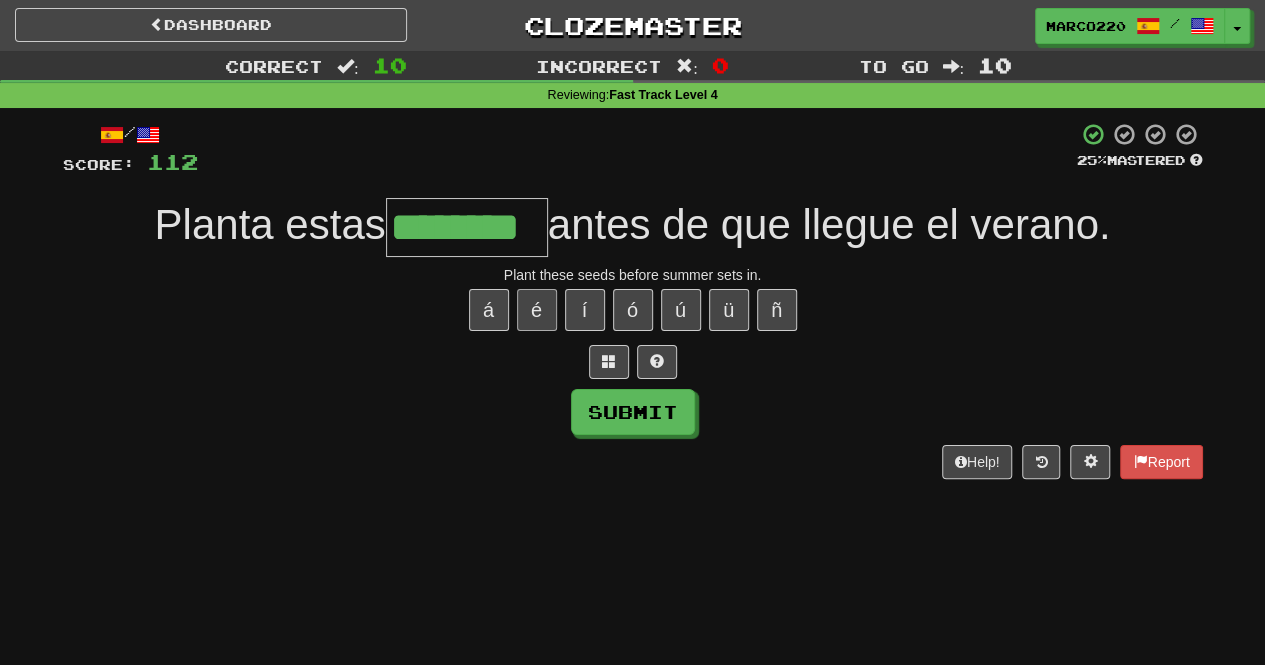 type on "********" 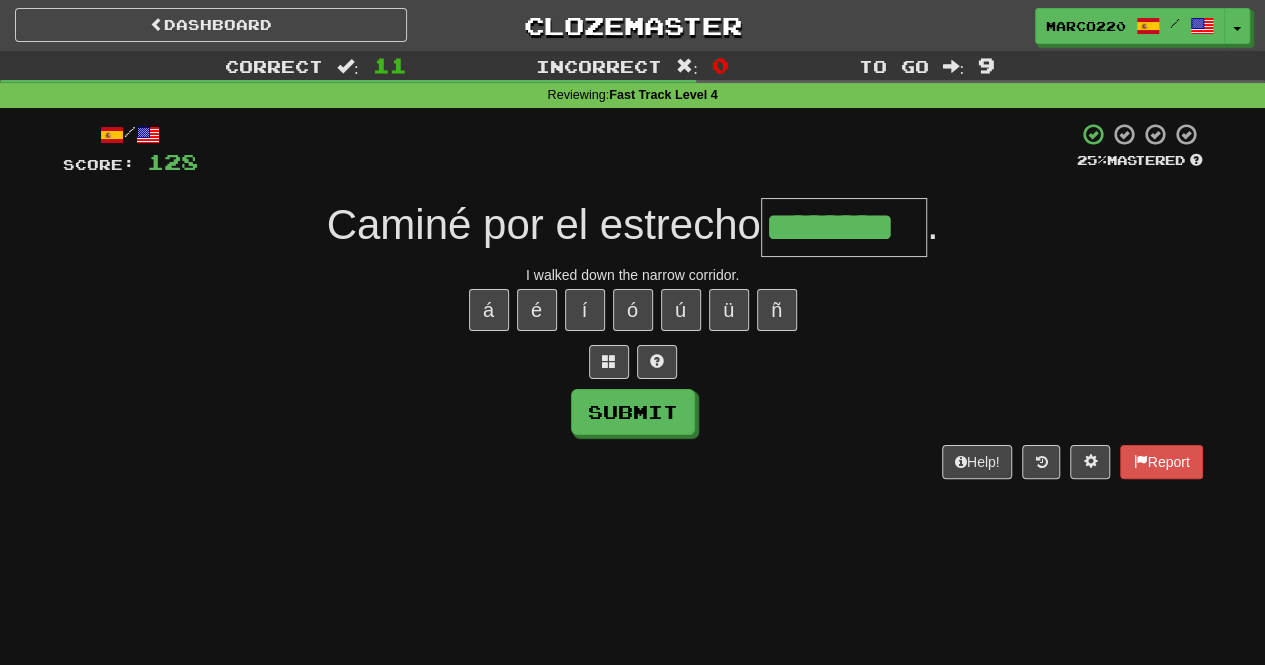type on "********" 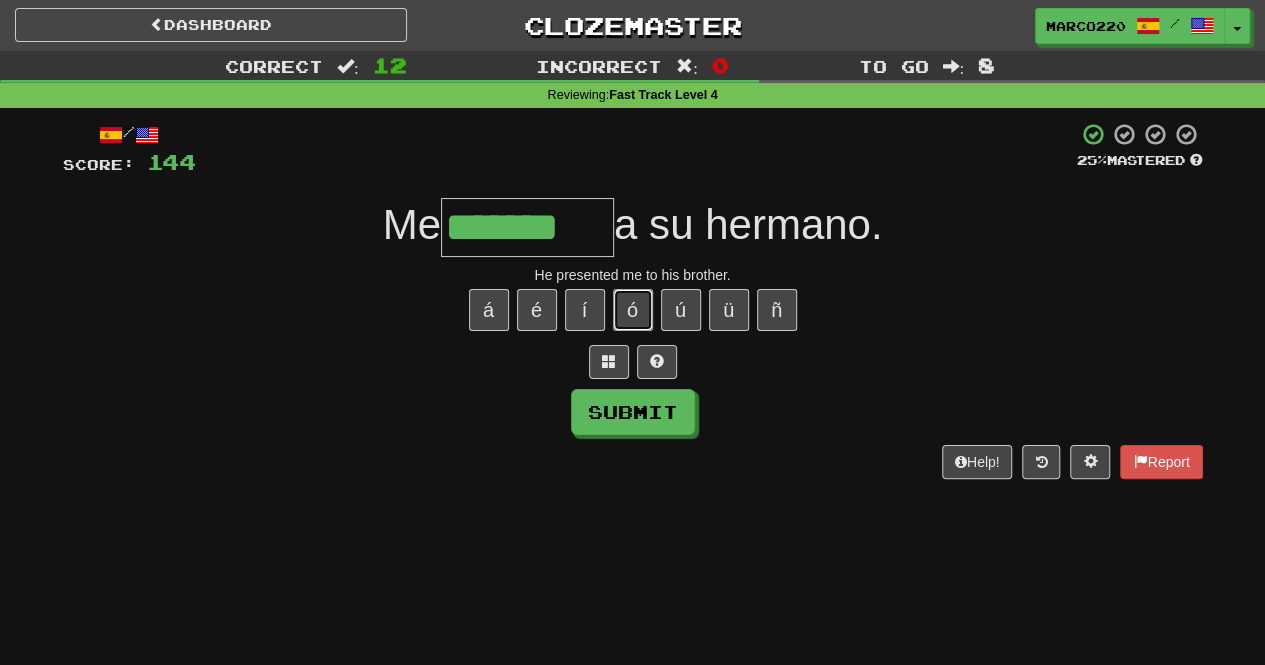 click on "ó" at bounding box center (633, 310) 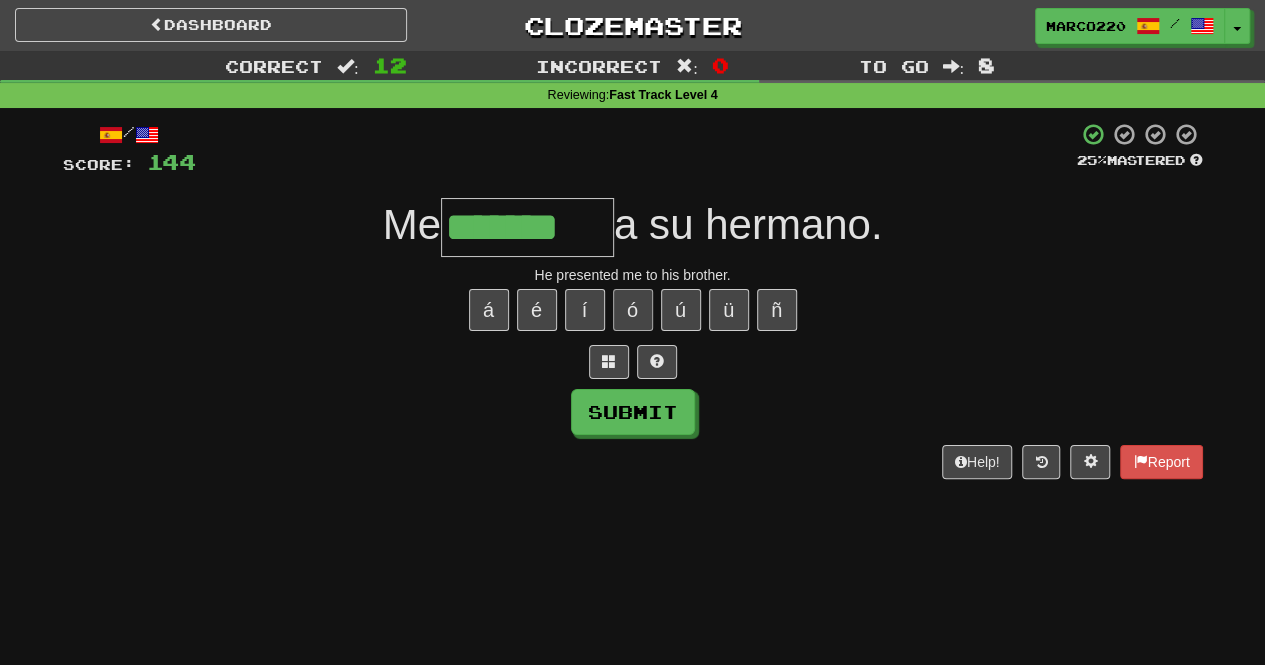type on "********" 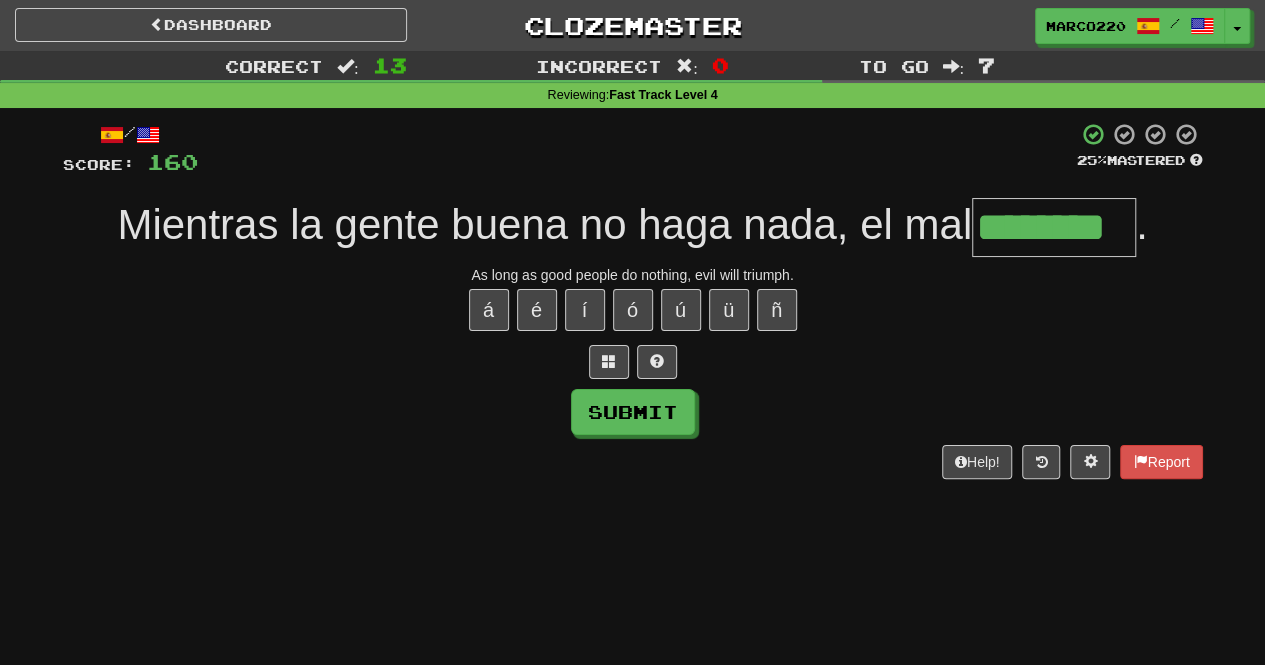 click on "á é í ó ú ü ñ" at bounding box center (633, 310) 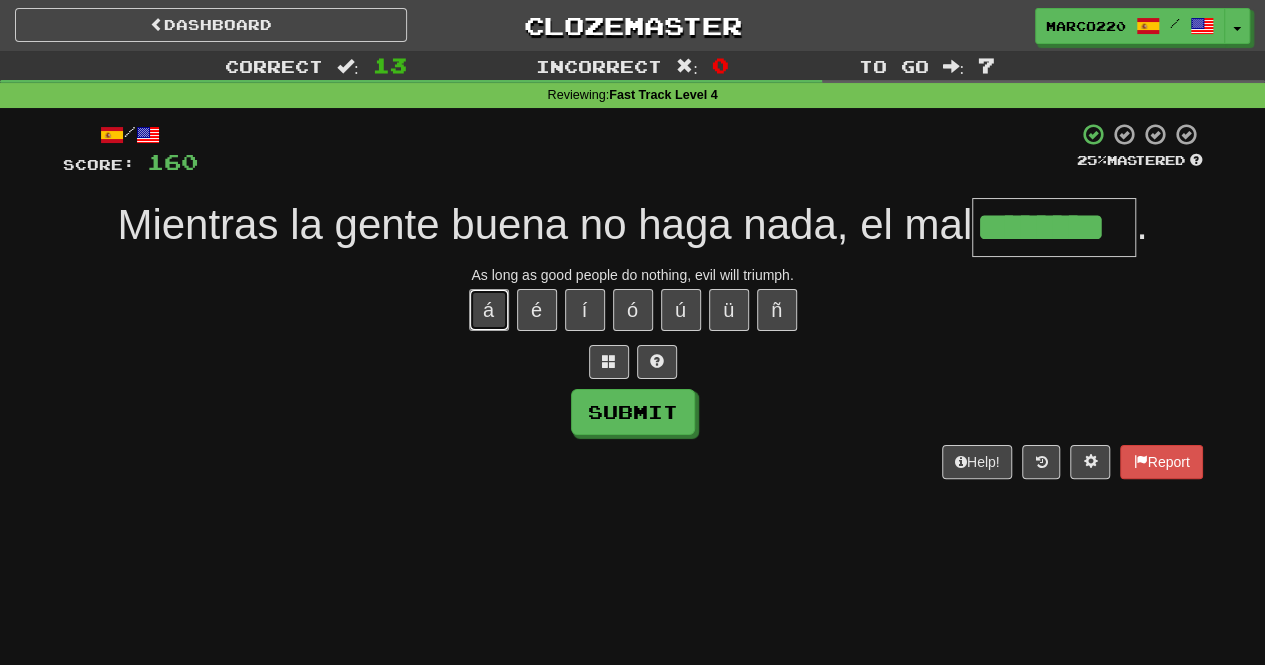 click on "á" at bounding box center (489, 310) 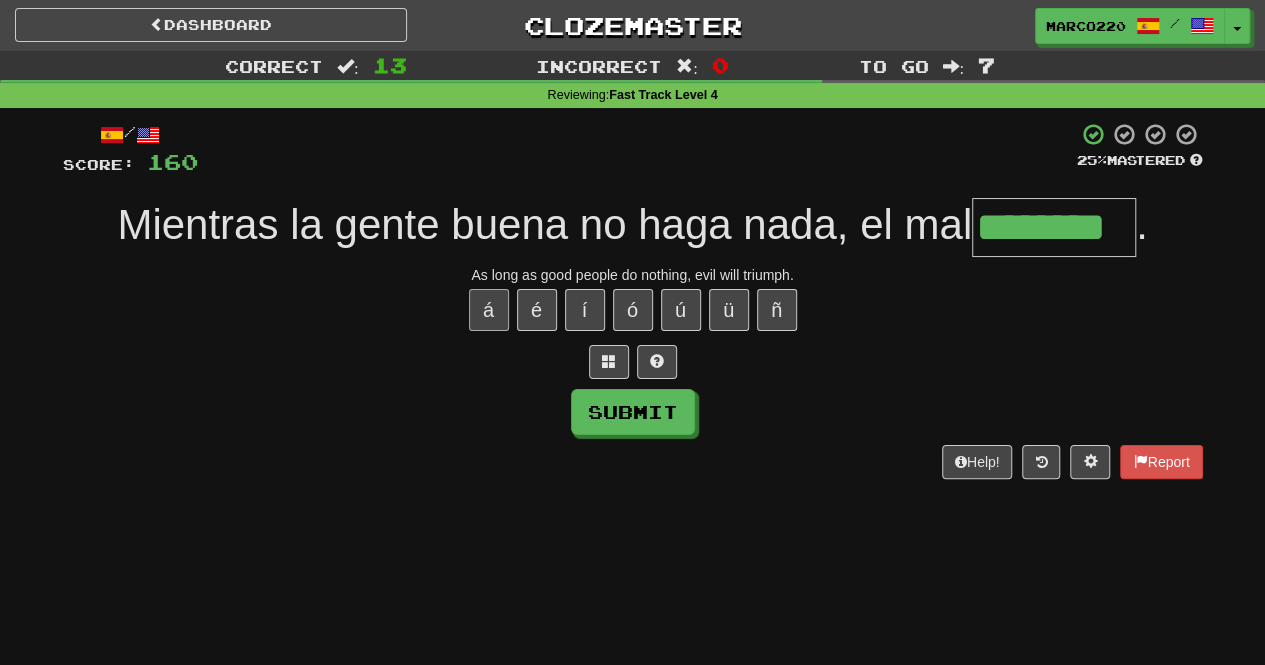 type on "*********" 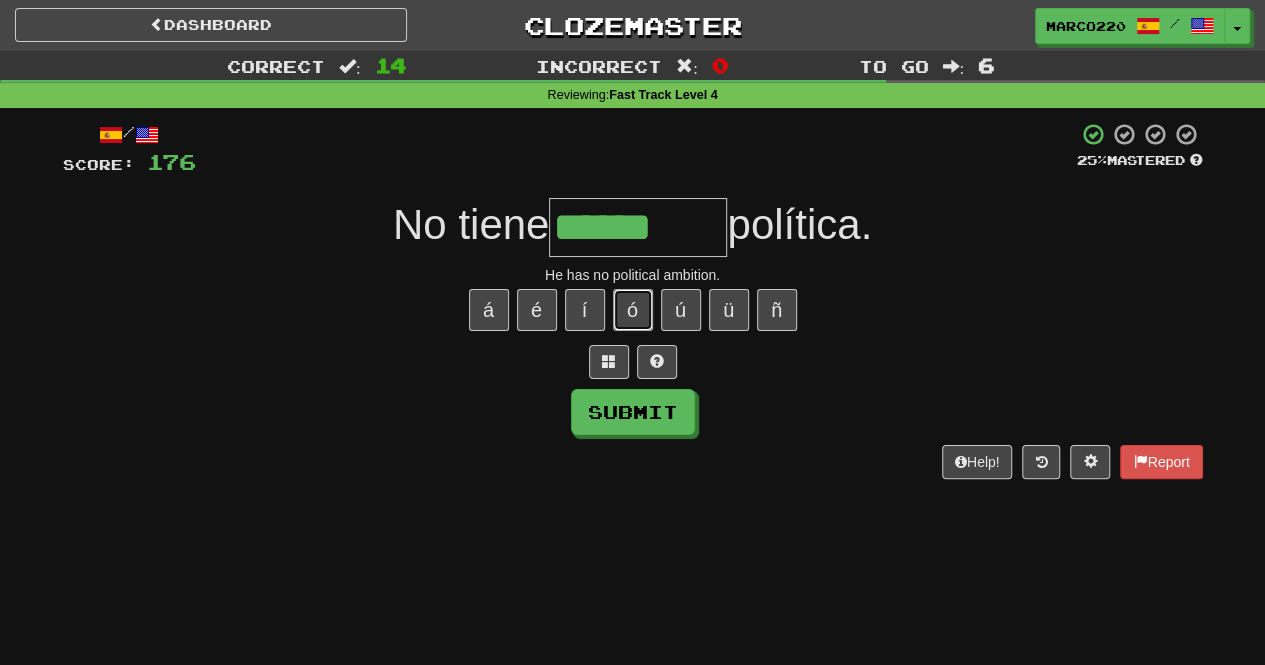 click on "ó" at bounding box center [633, 310] 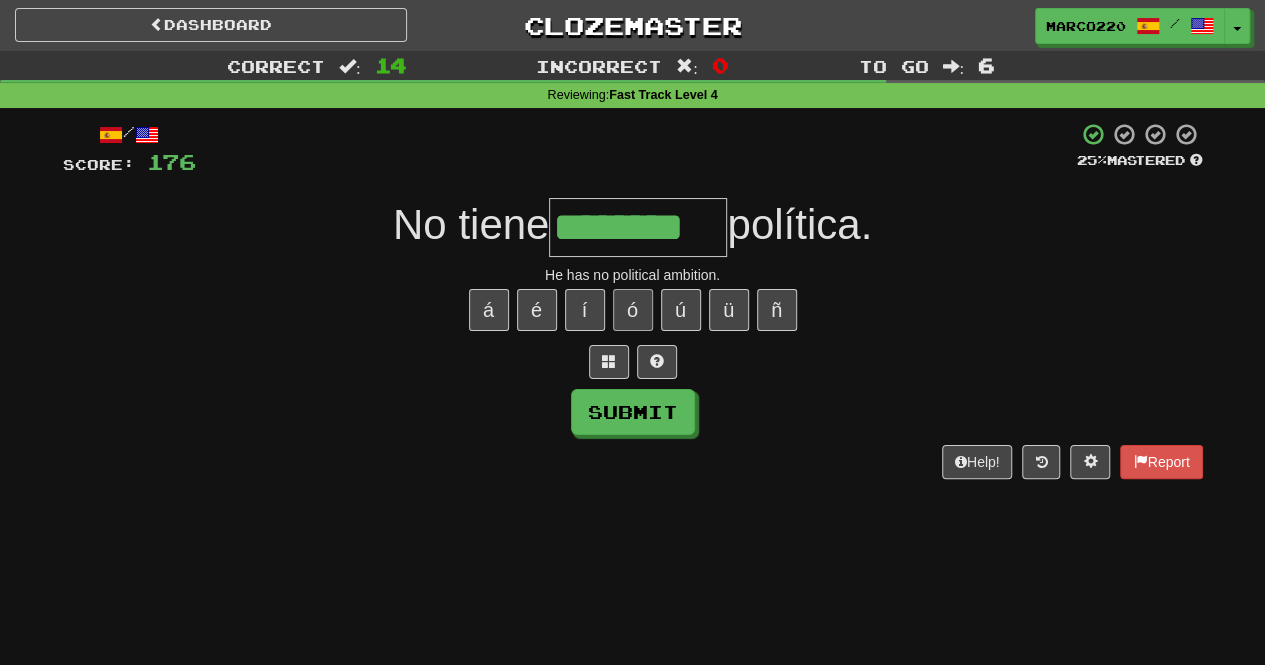 type on "********" 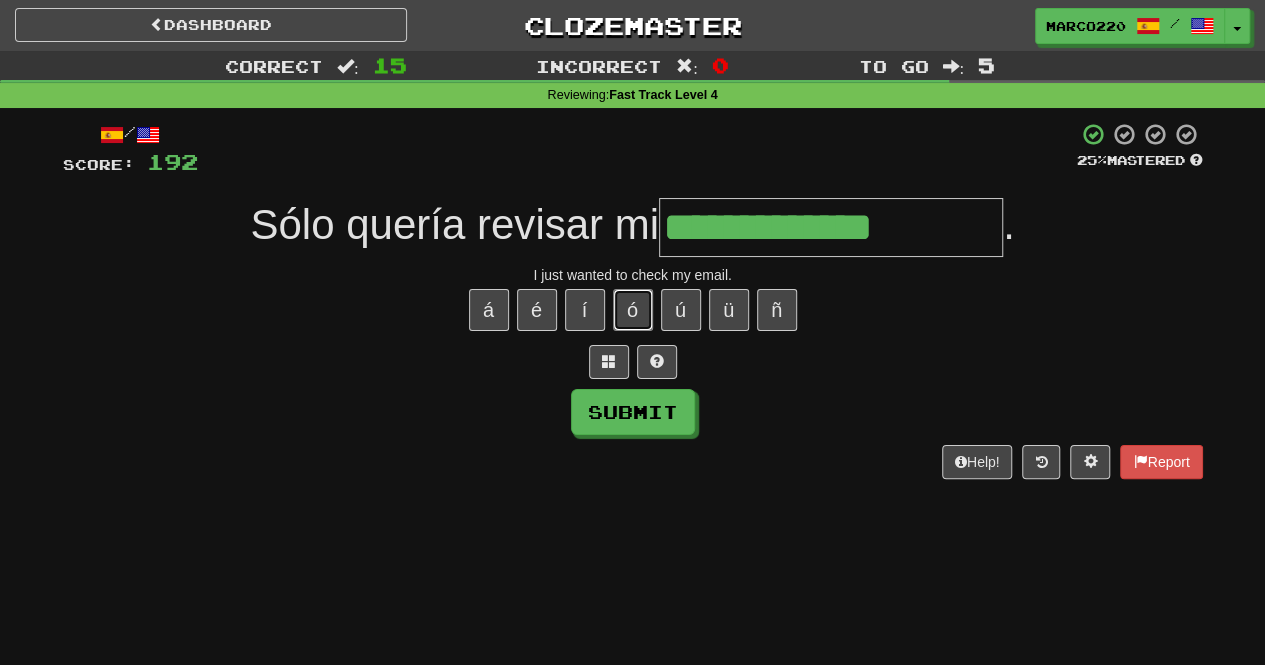 click on "ó" at bounding box center (633, 310) 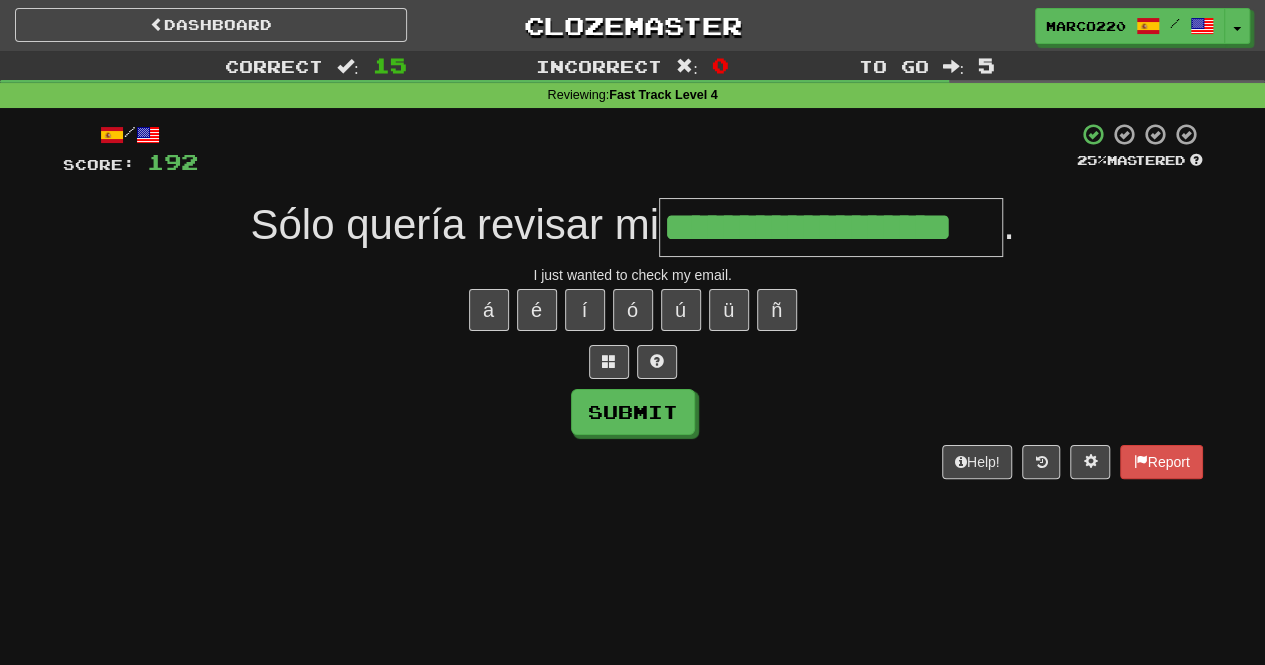 type on "**********" 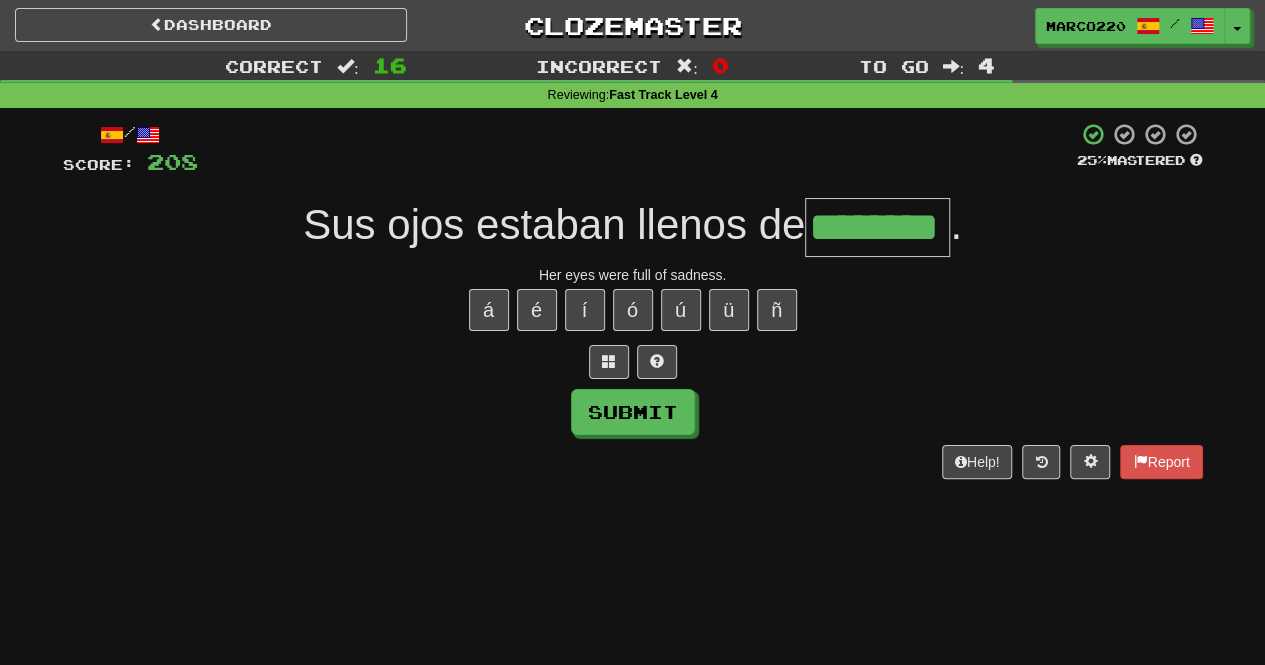 type on "********" 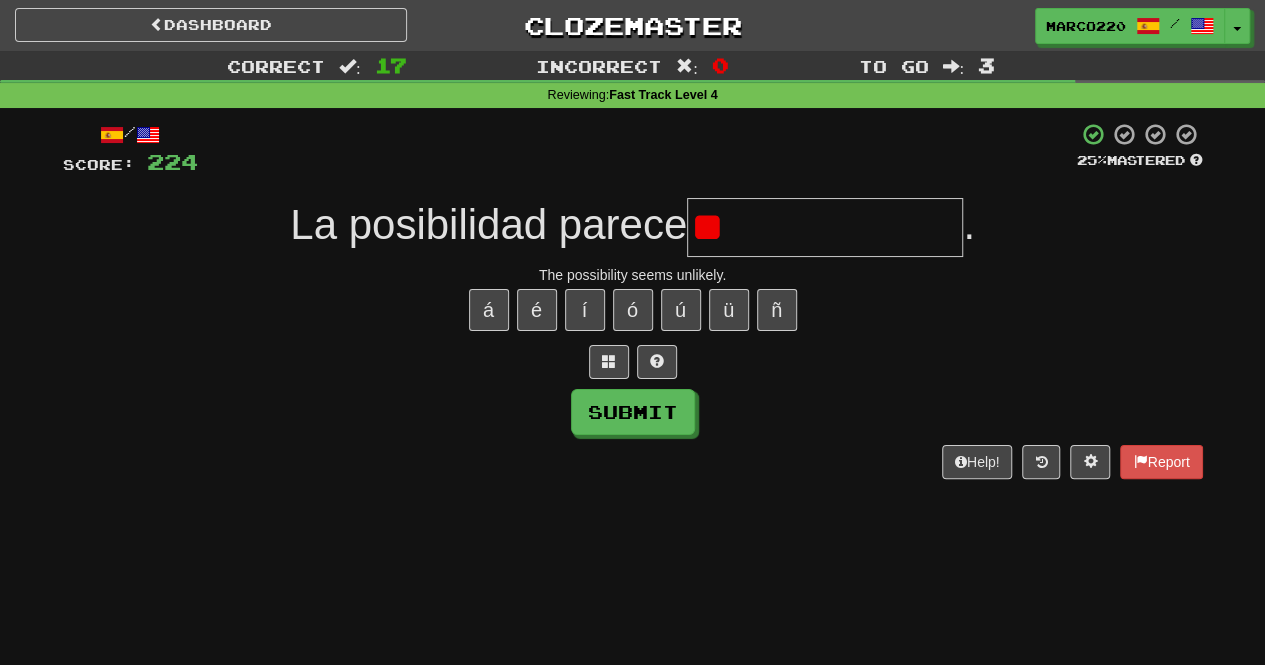 type on "*" 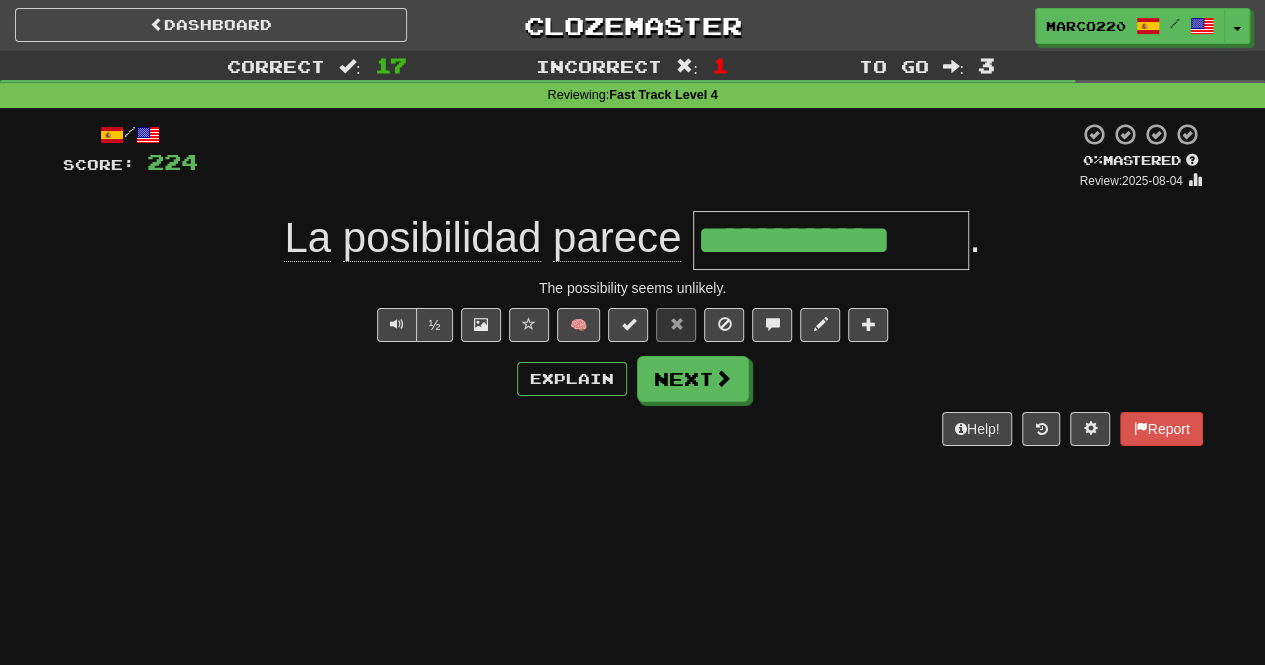 type on "**********" 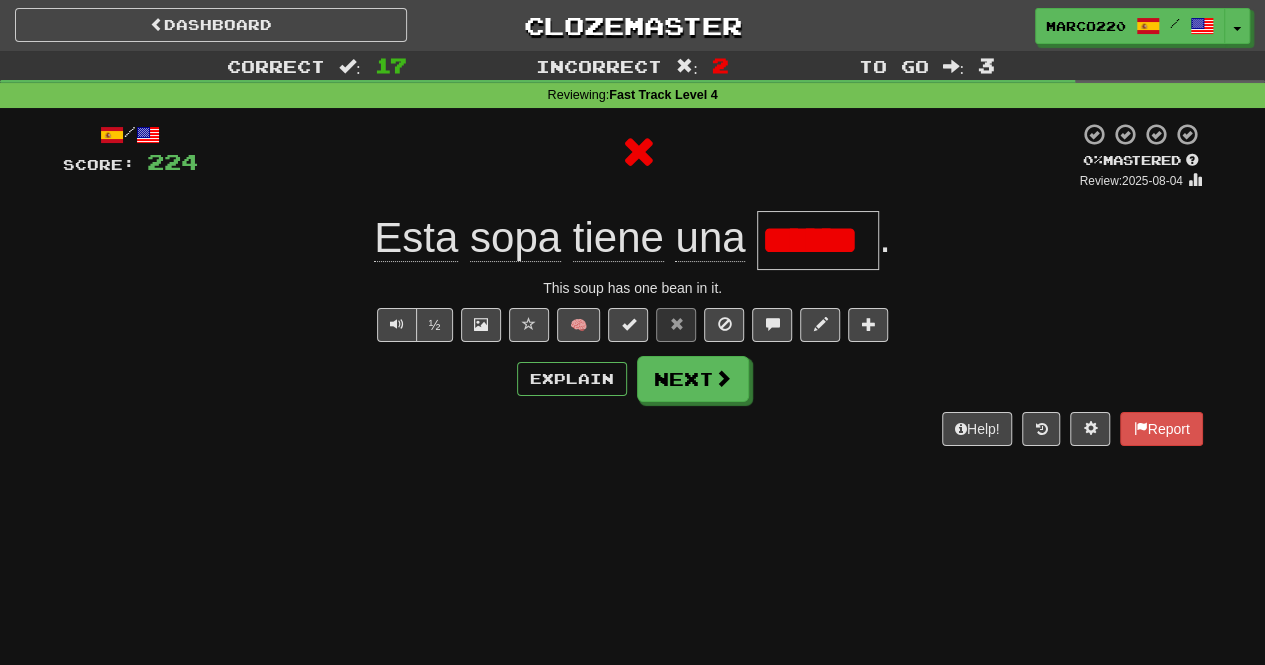 type on "*******" 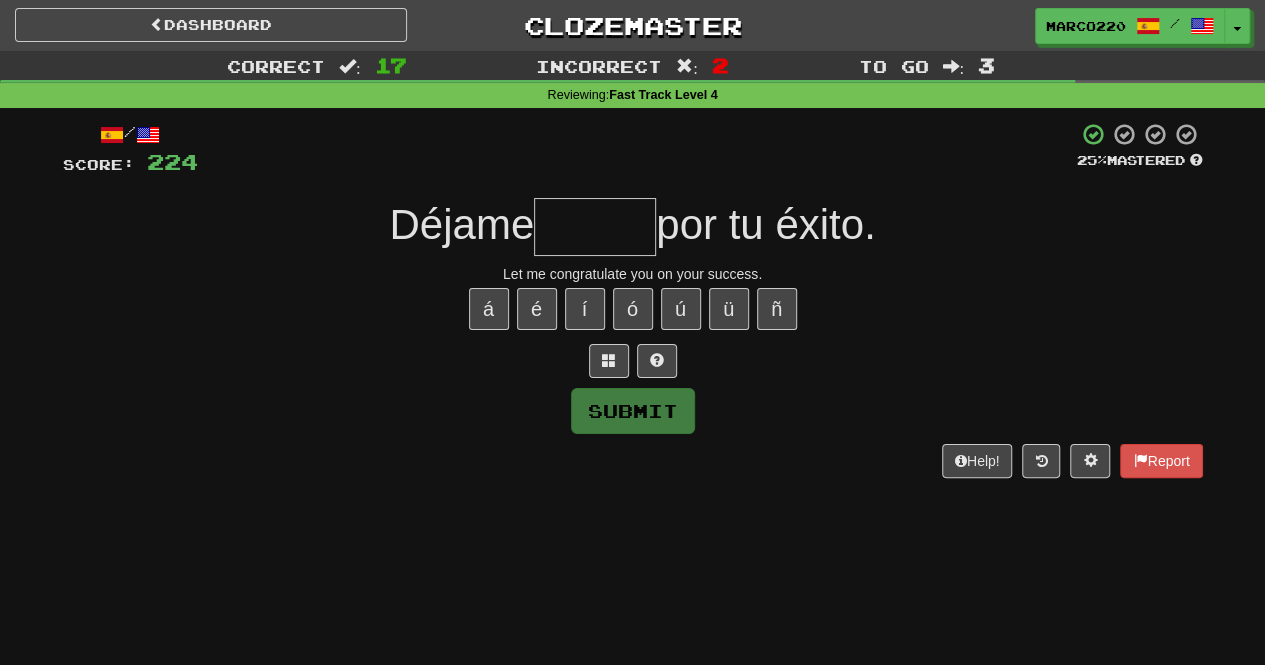 scroll, scrollTop: 0, scrollLeft: 0, axis: both 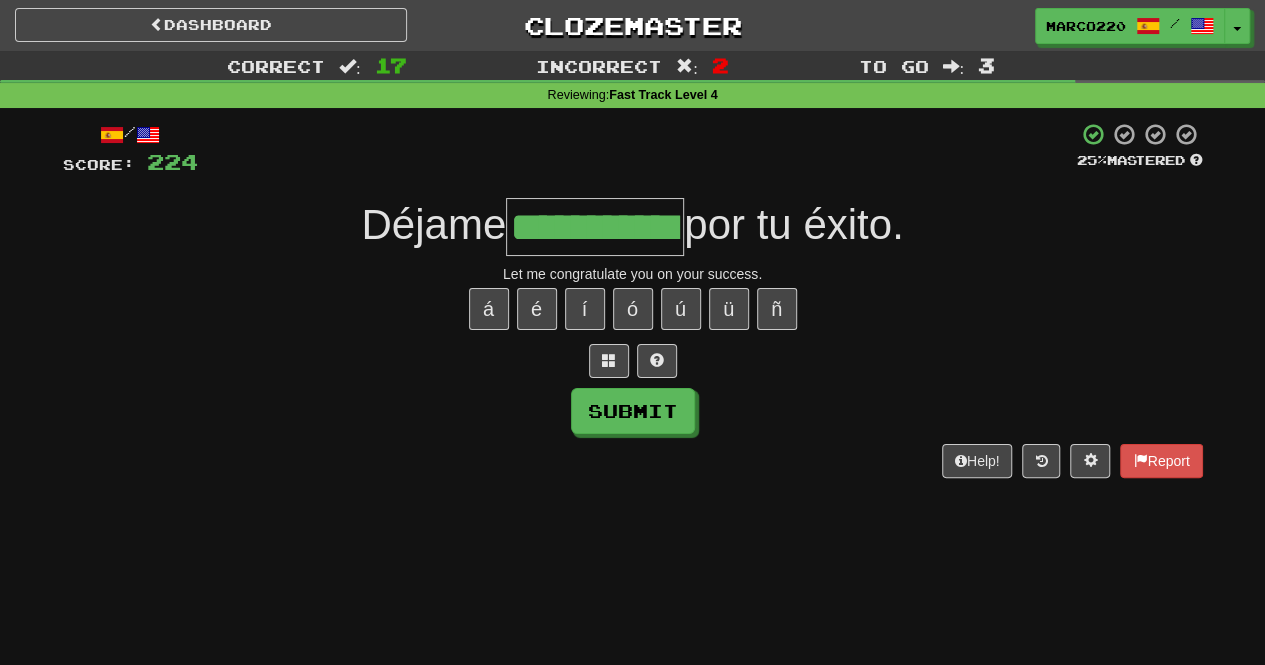 type on "**********" 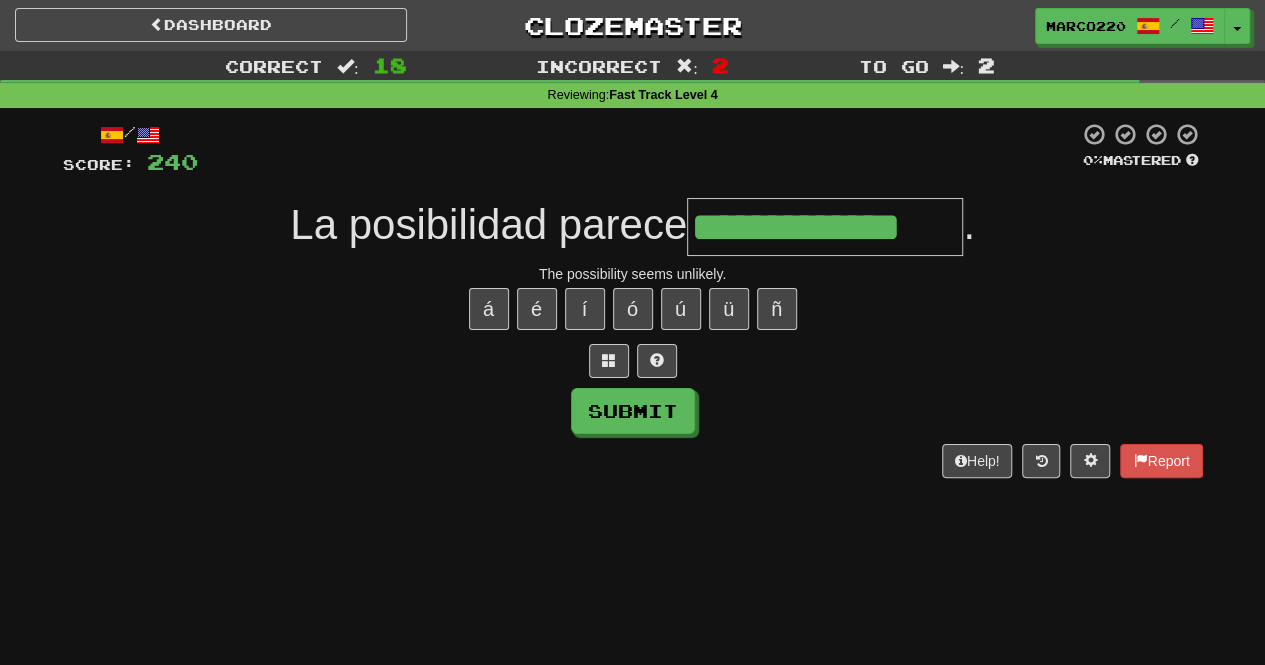 type on "**********" 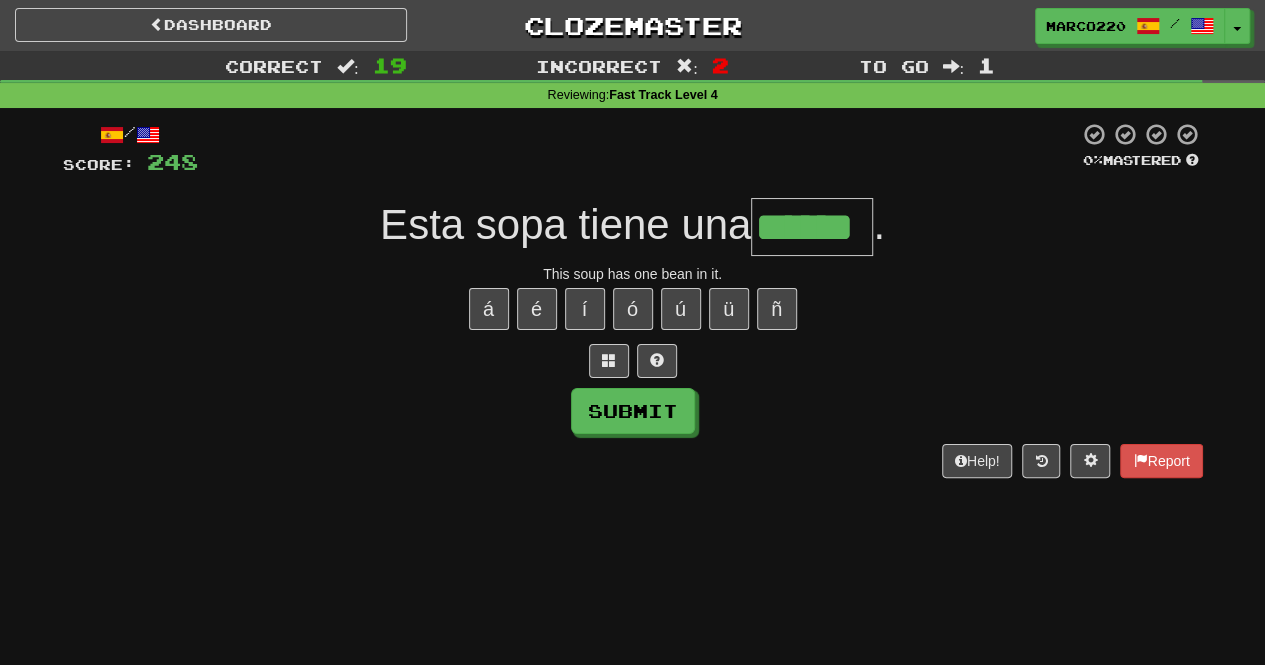 type on "******" 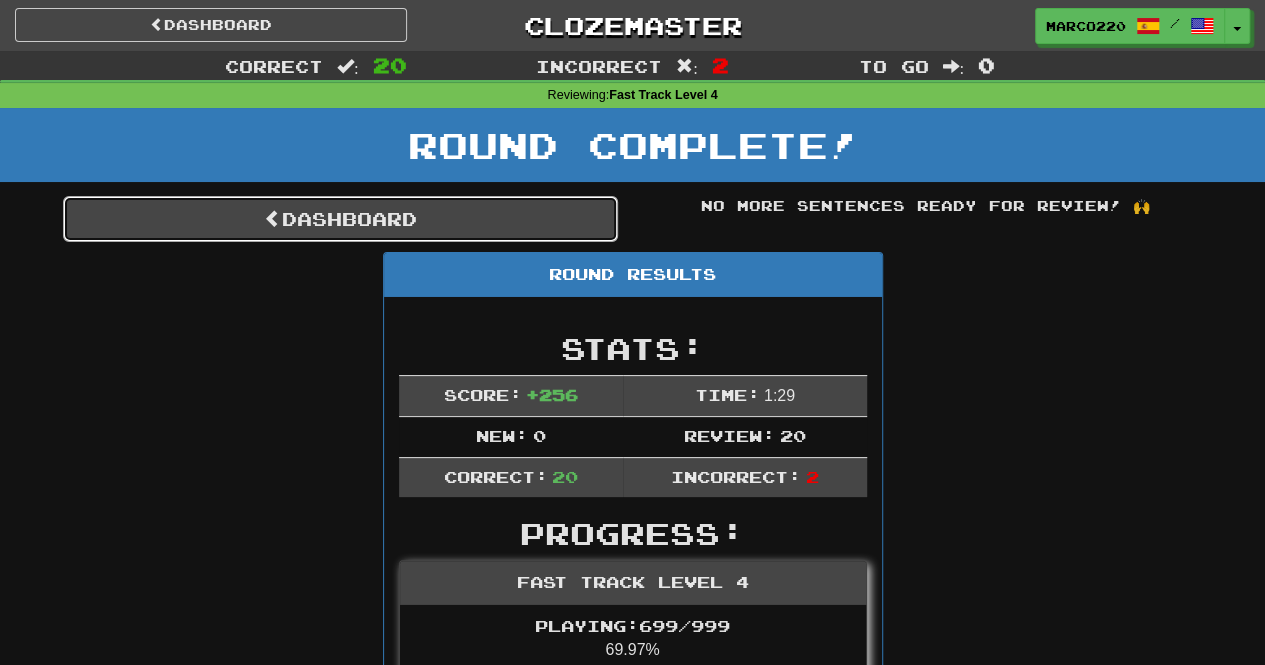 click on "Dashboard" at bounding box center [340, 219] 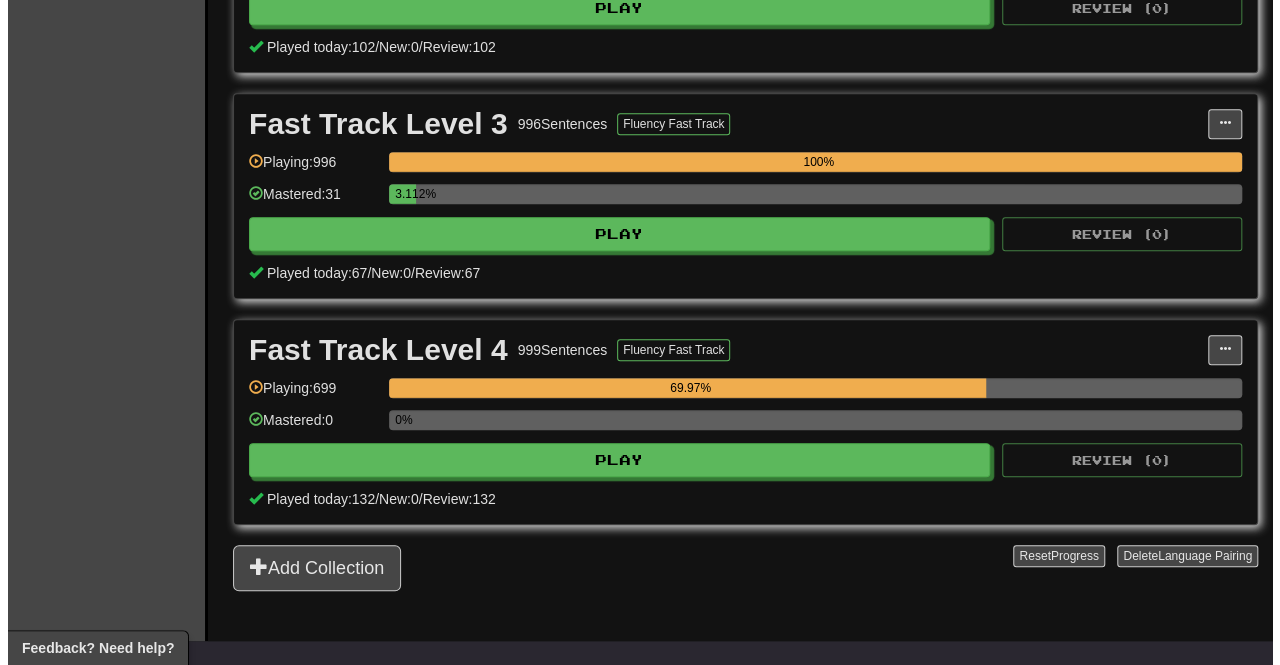 scroll, scrollTop: 814, scrollLeft: 0, axis: vertical 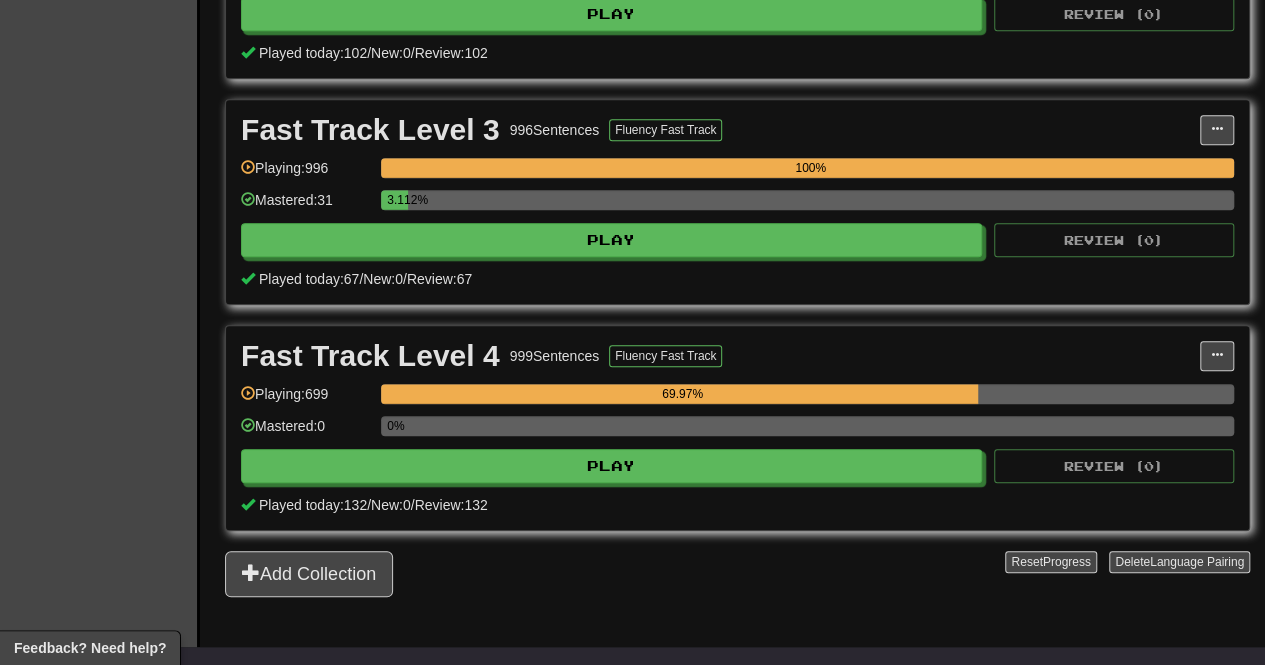 click on "0%" at bounding box center (807, 432) 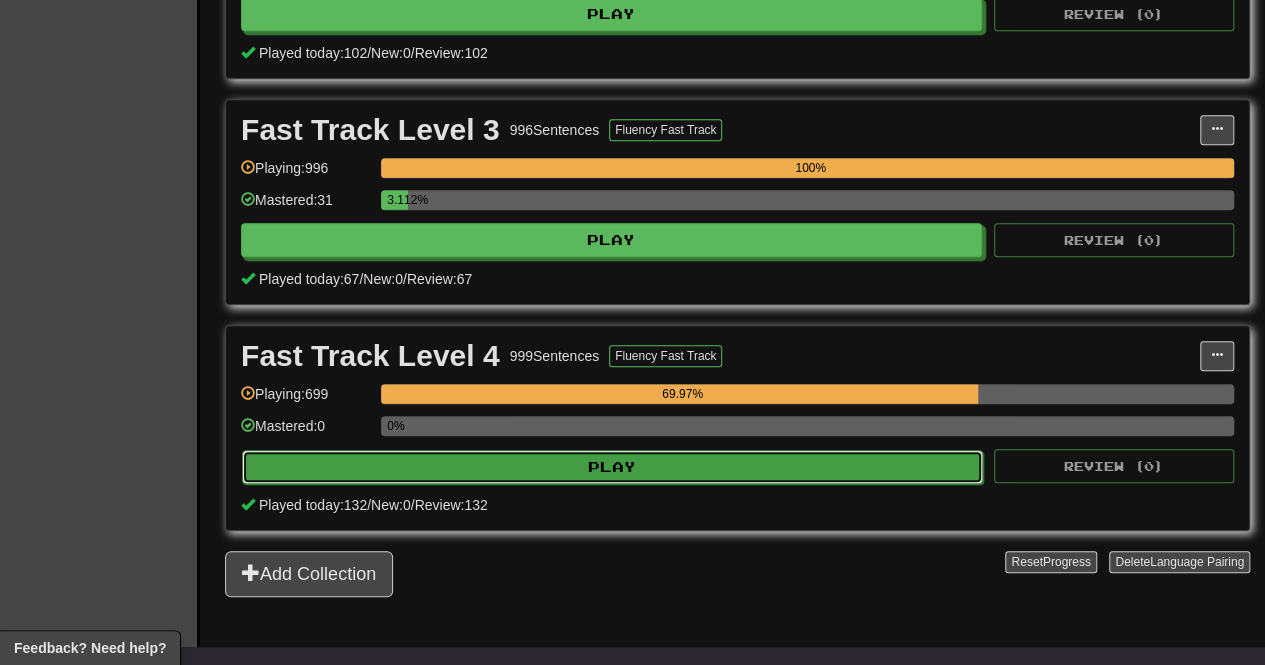 click on "Play" at bounding box center (612, 467) 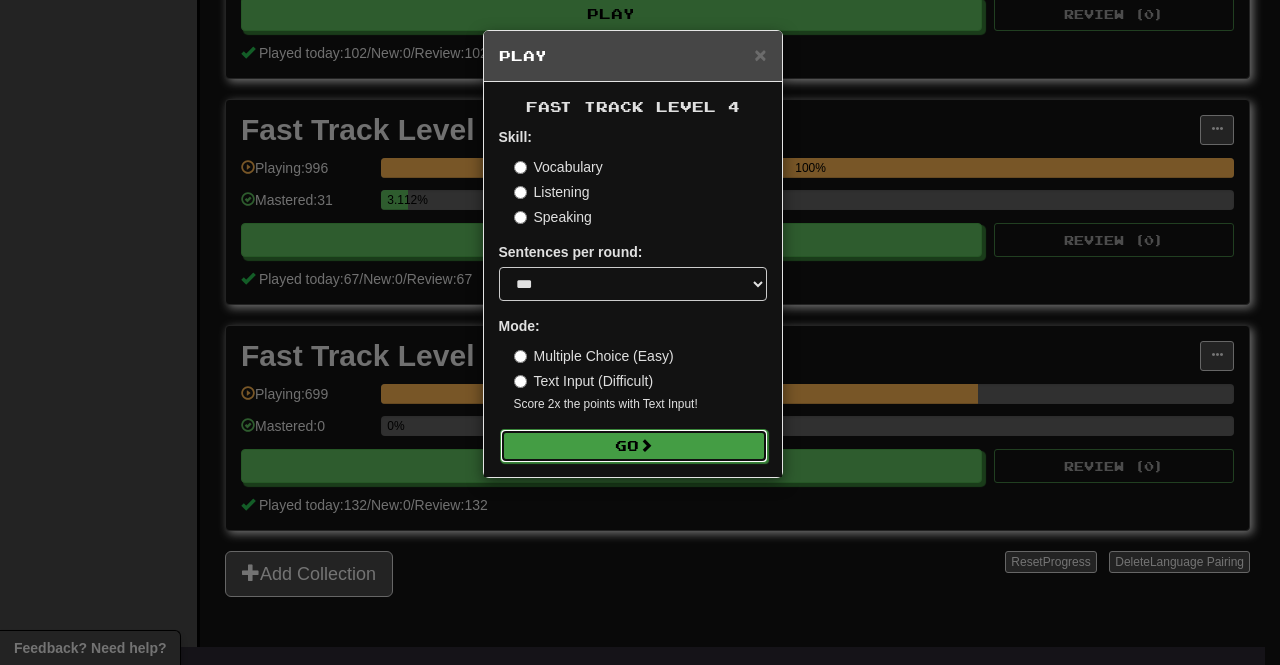 click on "Go" at bounding box center [634, 446] 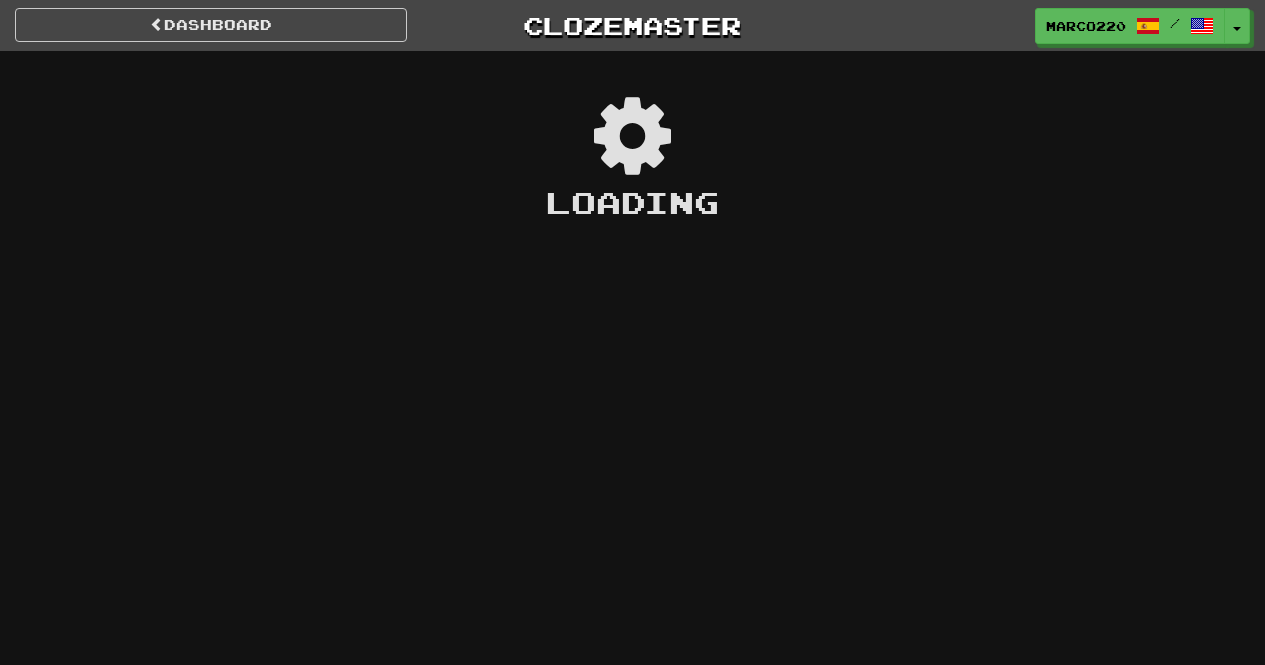 scroll, scrollTop: 0, scrollLeft: 0, axis: both 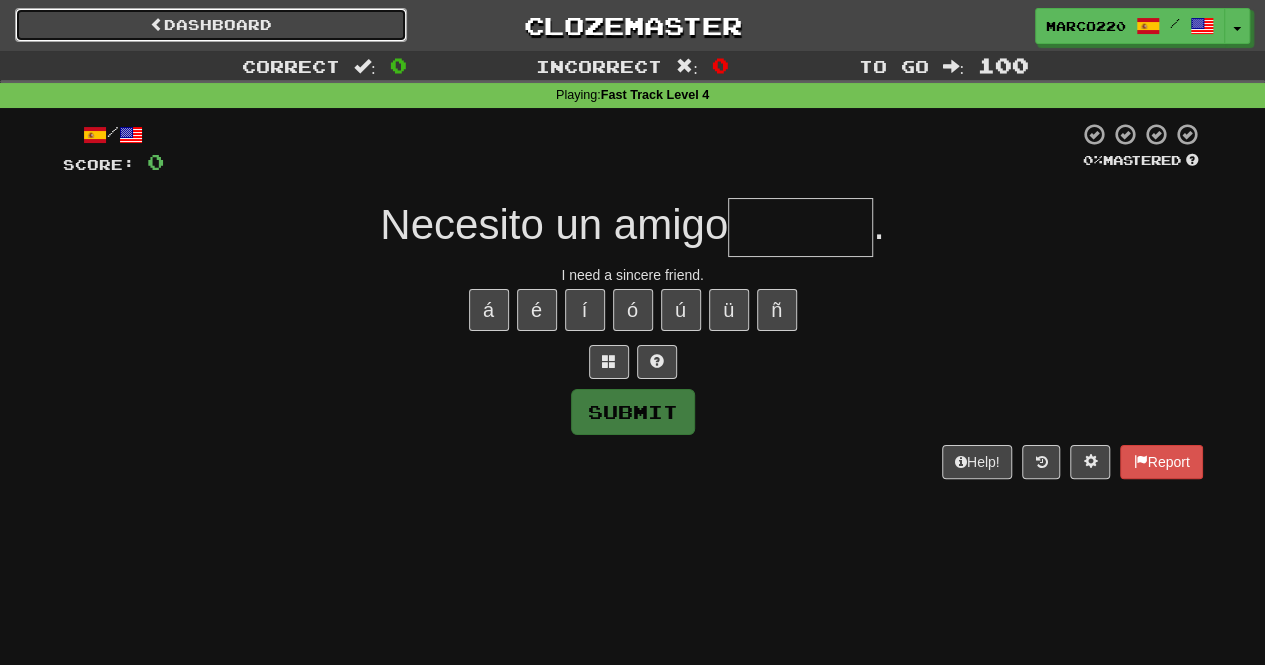 drag, startPoint x: 638, startPoint y: 255, endPoint x: 348, endPoint y: 17, distance: 375.15863 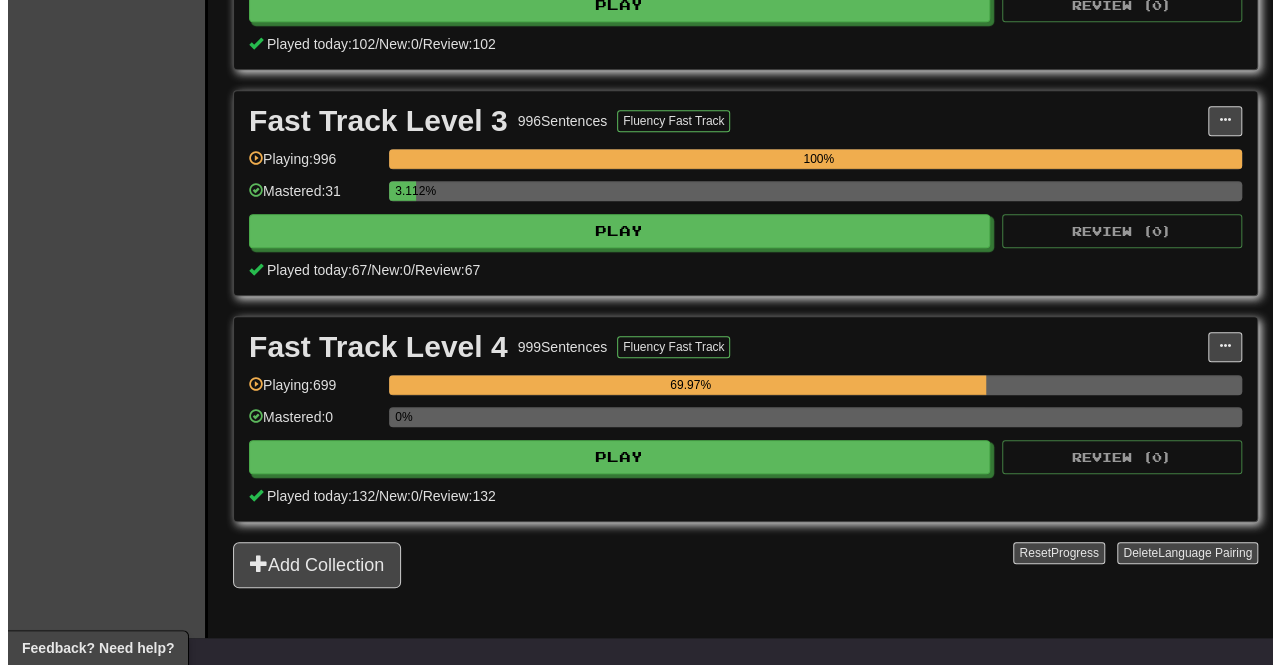 scroll, scrollTop: 824, scrollLeft: 0, axis: vertical 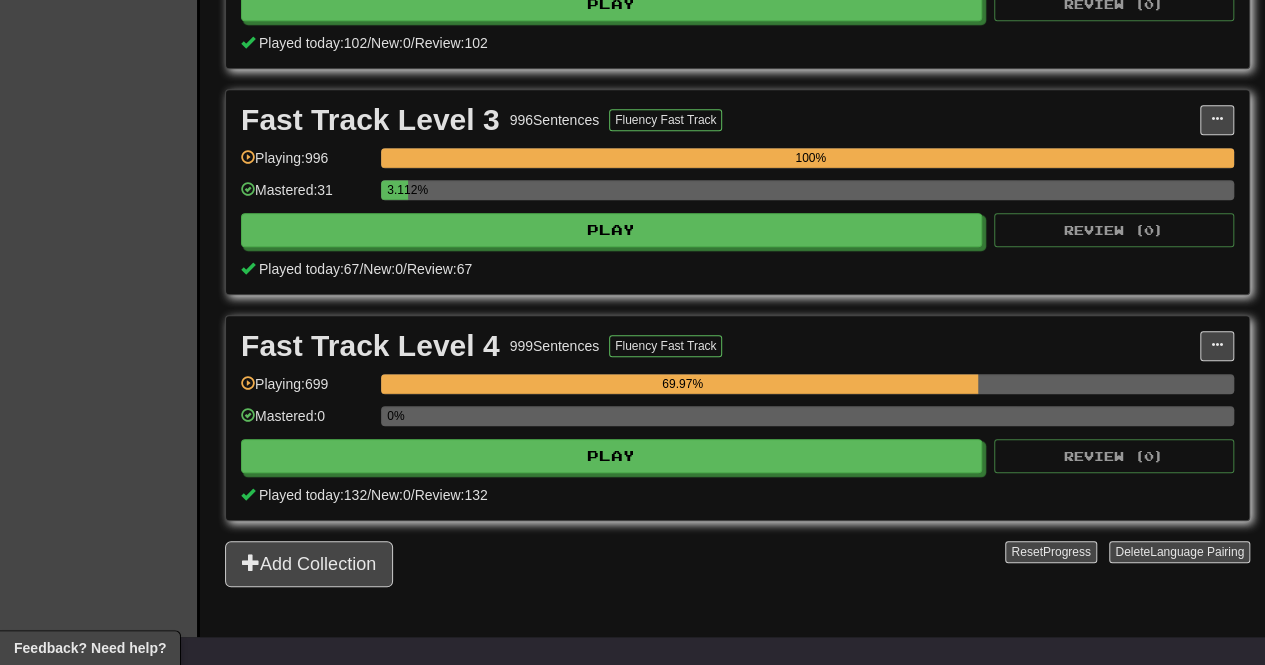 click on "Fast Track Level 4 999 Sentences Fluency Fast Track Manage Sentences Unpin from Dashboard Playing: 699 69.97% Mastered: 0 0% Play Review ( 0 ) Played today: 132 / New: 0 / Review: 132" at bounding box center [737, 418] 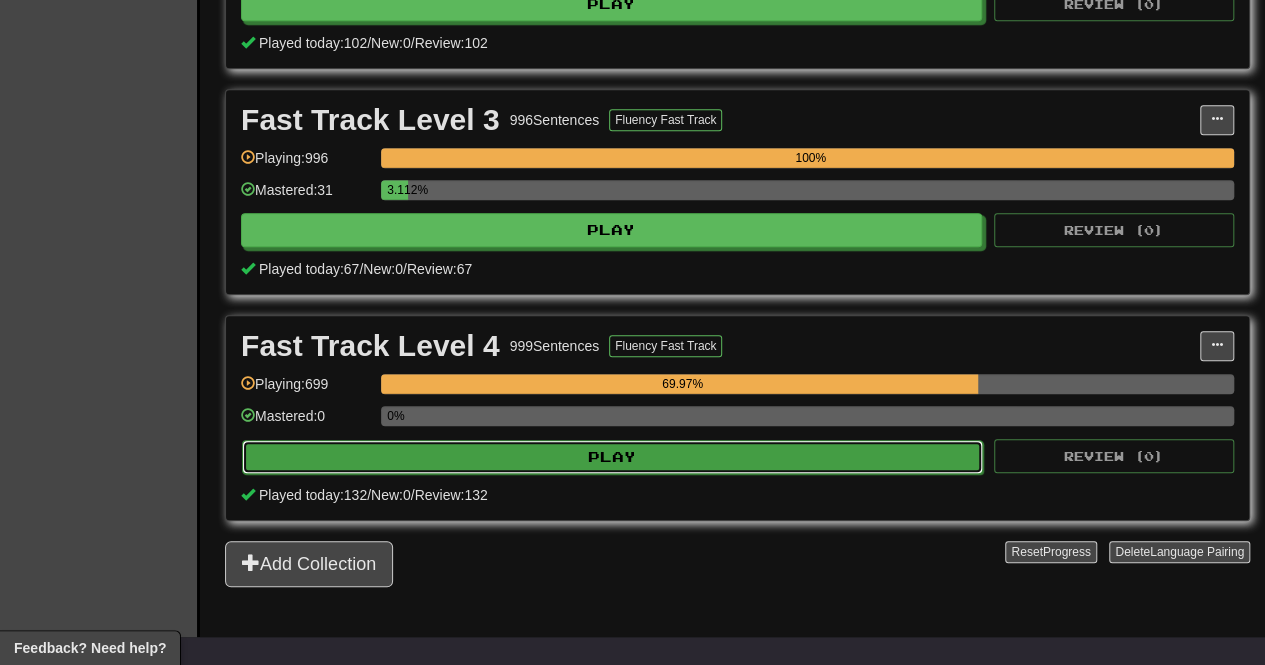 click on "Play" at bounding box center (612, 457) 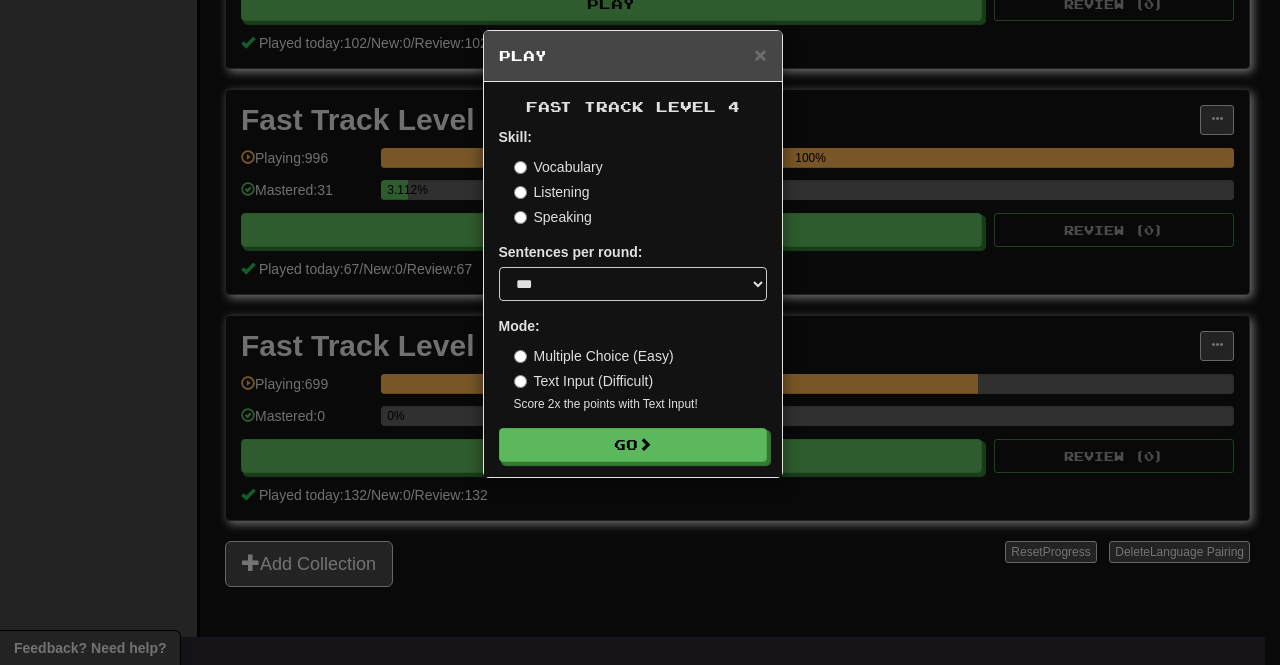 click on "Sentences per round: * ** ** ** ** ** *** ********" at bounding box center [633, 271] 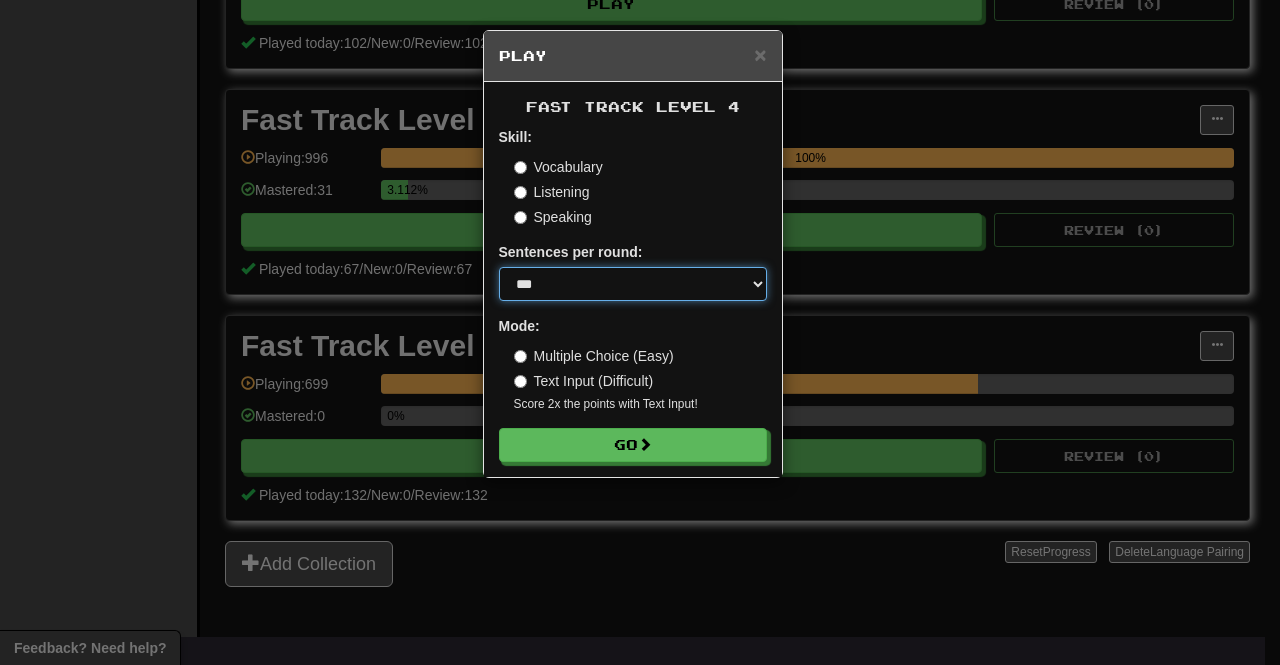 click on "* ** ** ** ** ** *** ********" at bounding box center (633, 284) 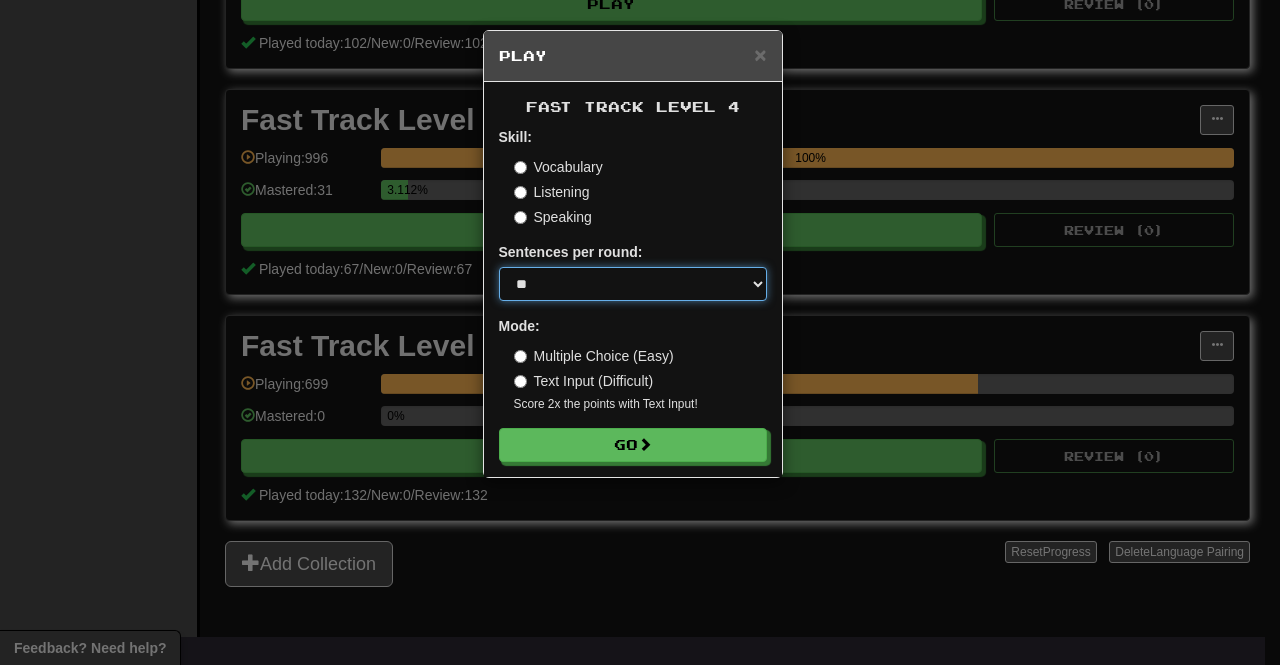 click on "* ** ** ** ** ** *** ********" at bounding box center (633, 284) 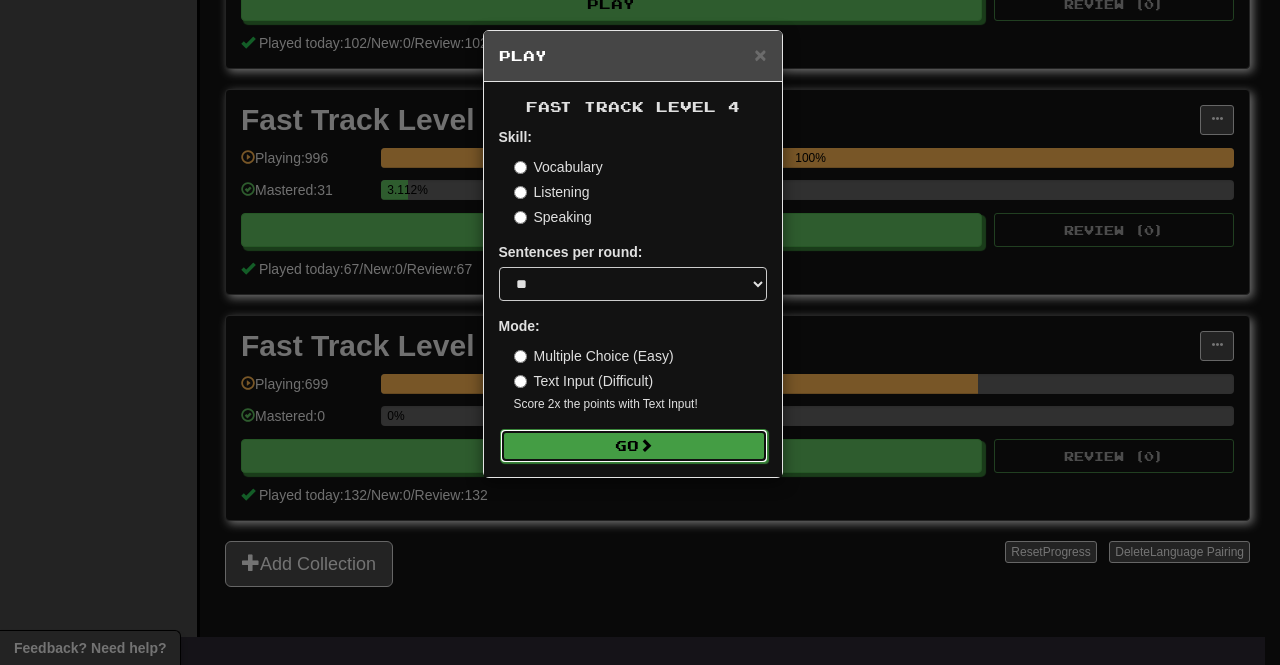 click on "Go" at bounding box center (634, 446) 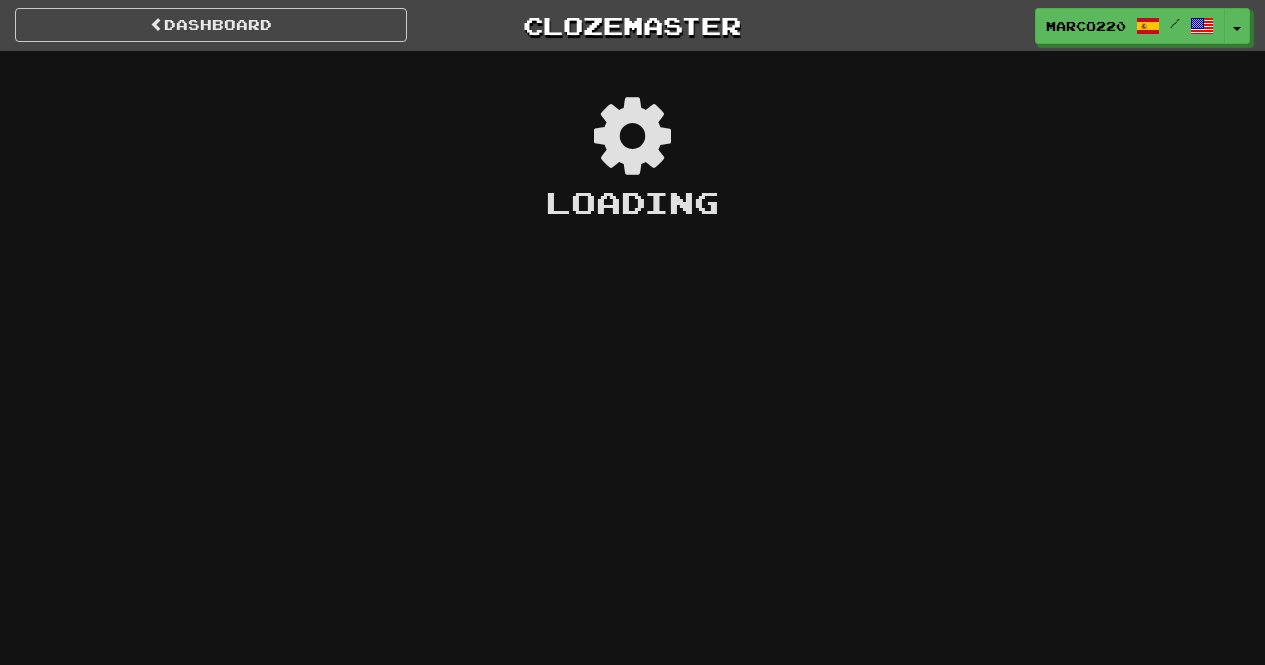 scroll, scrollTop: 0, scrollLeft: 0, axis: both 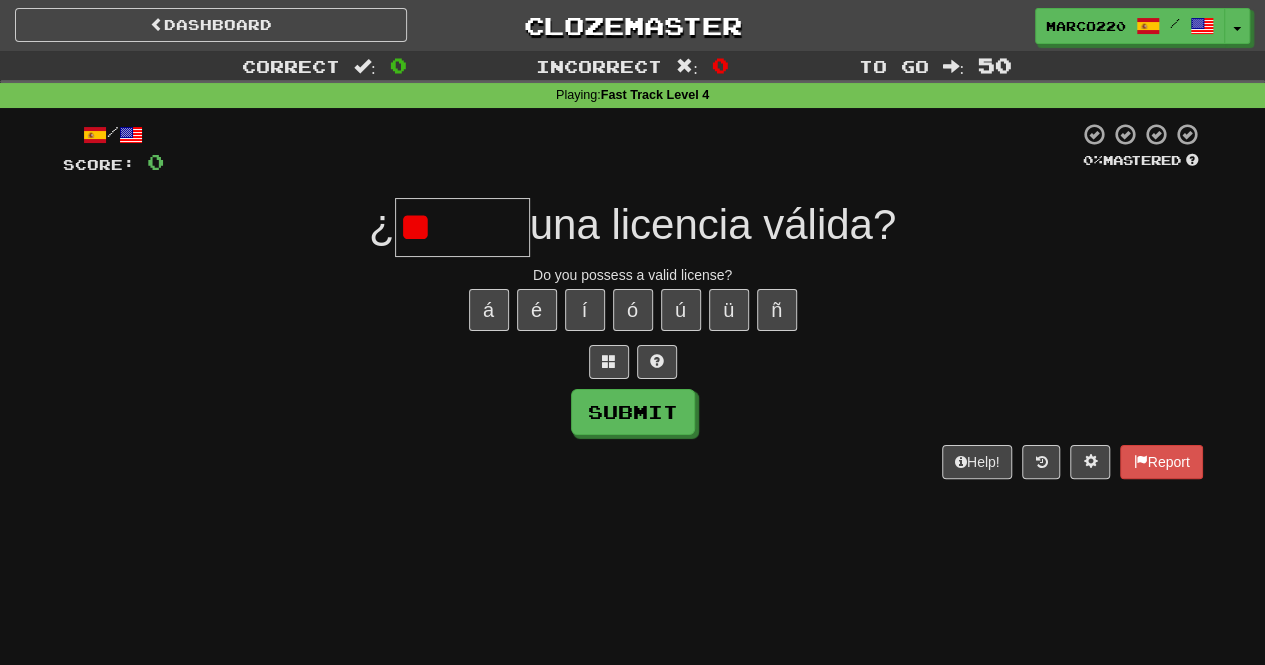 type on "*" 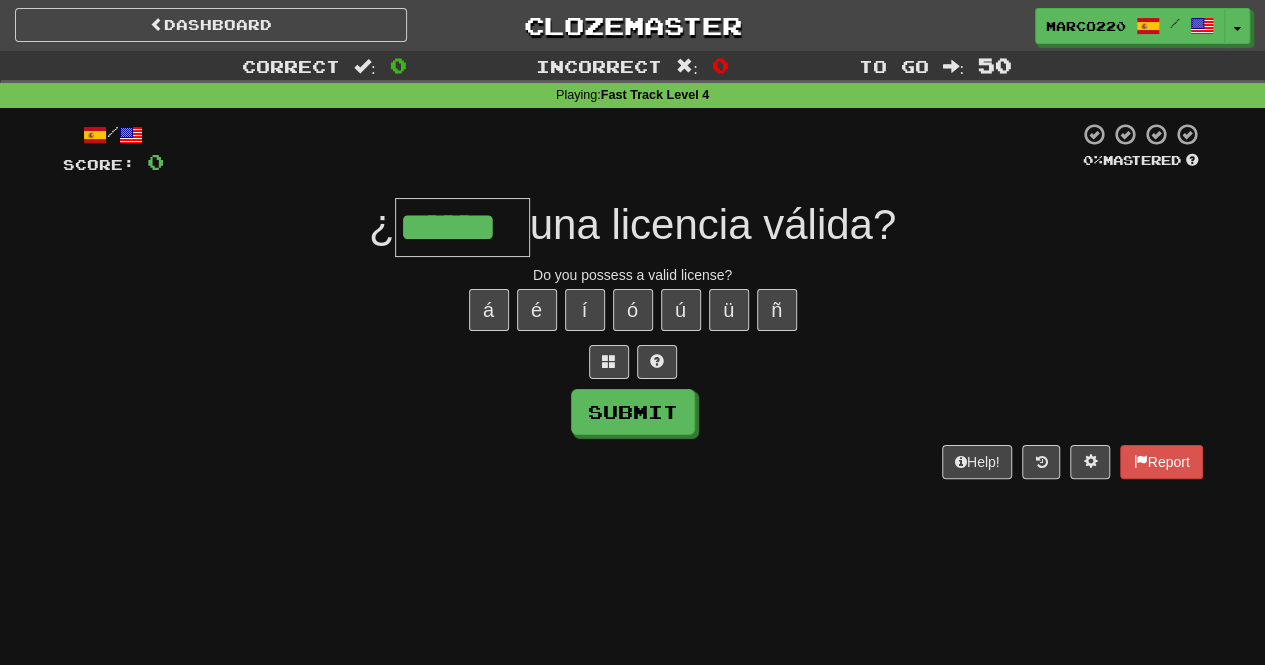 type on "******" 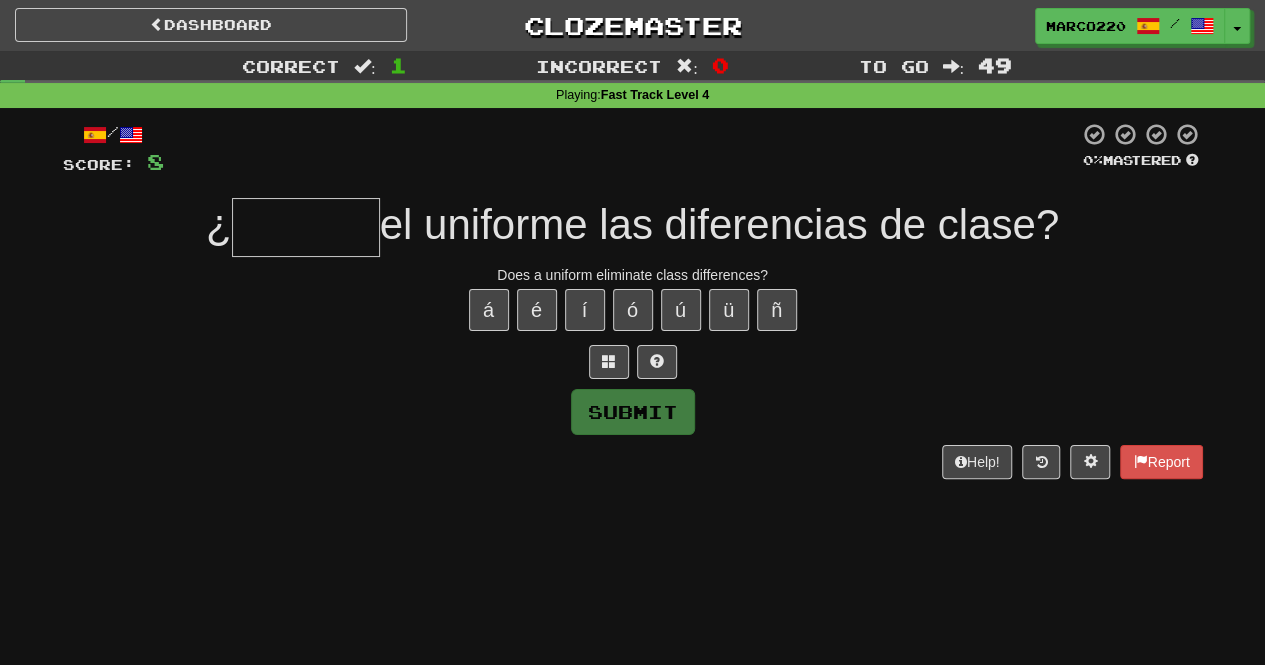 click on "Does a uniform eliminate class differences?" at bounding box center [633, 275] 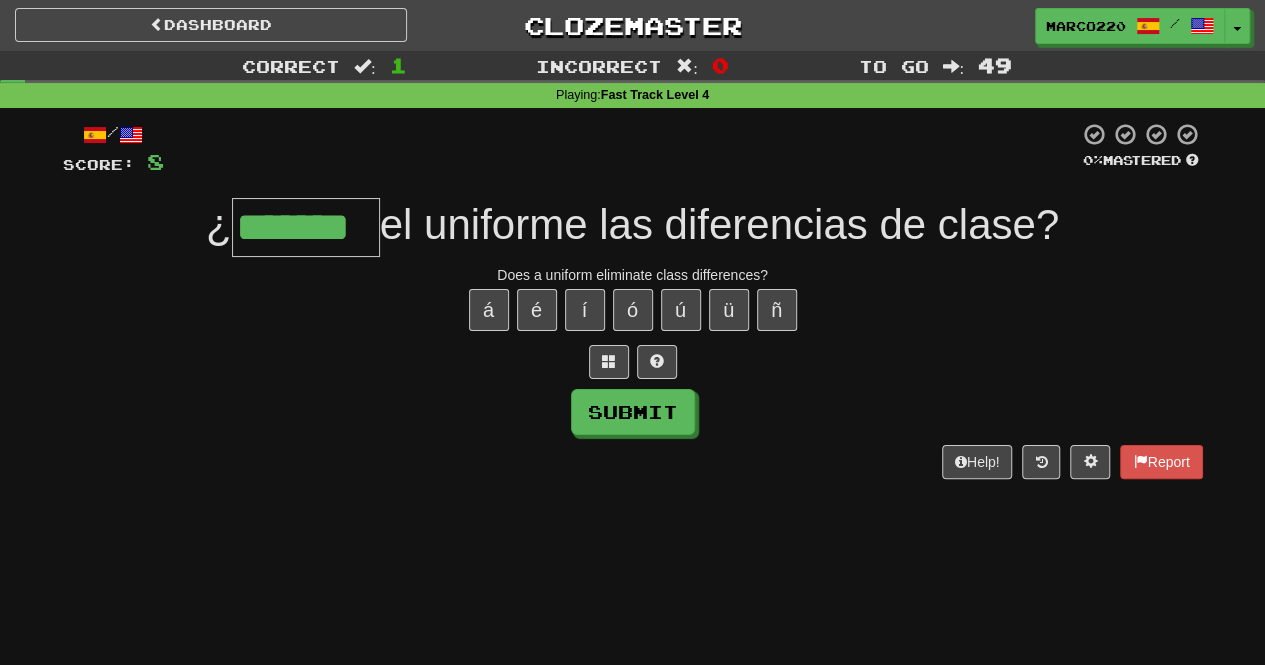 type on "*******" 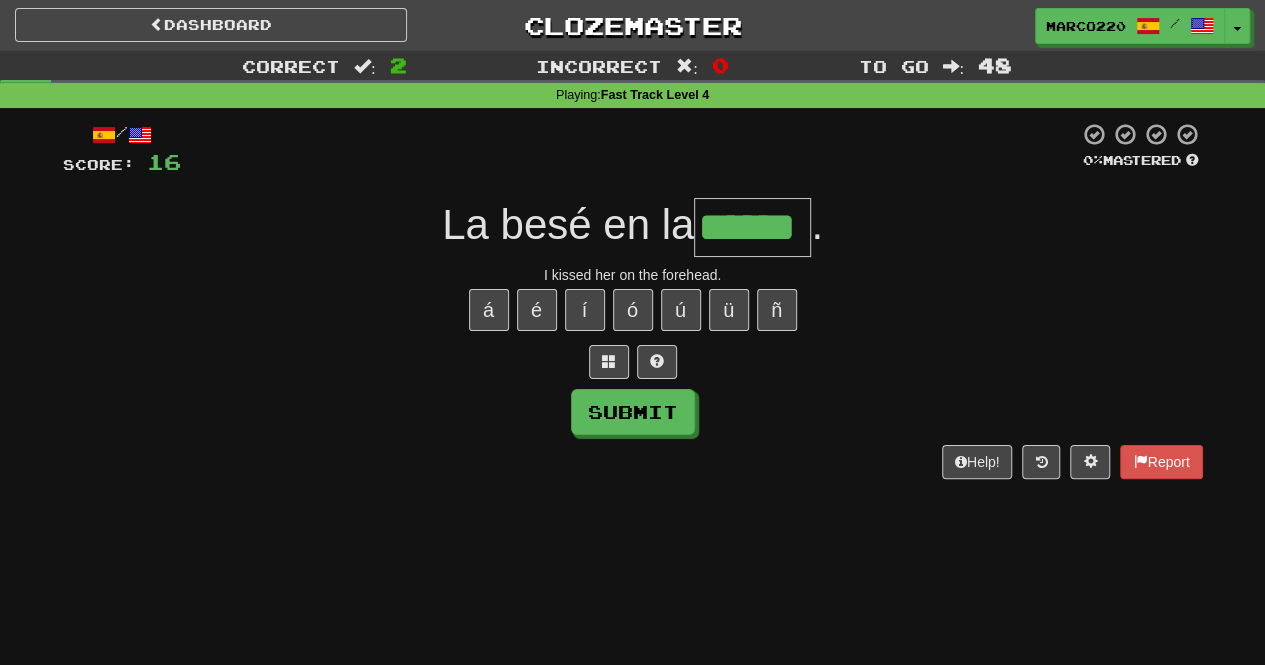 type on "******" 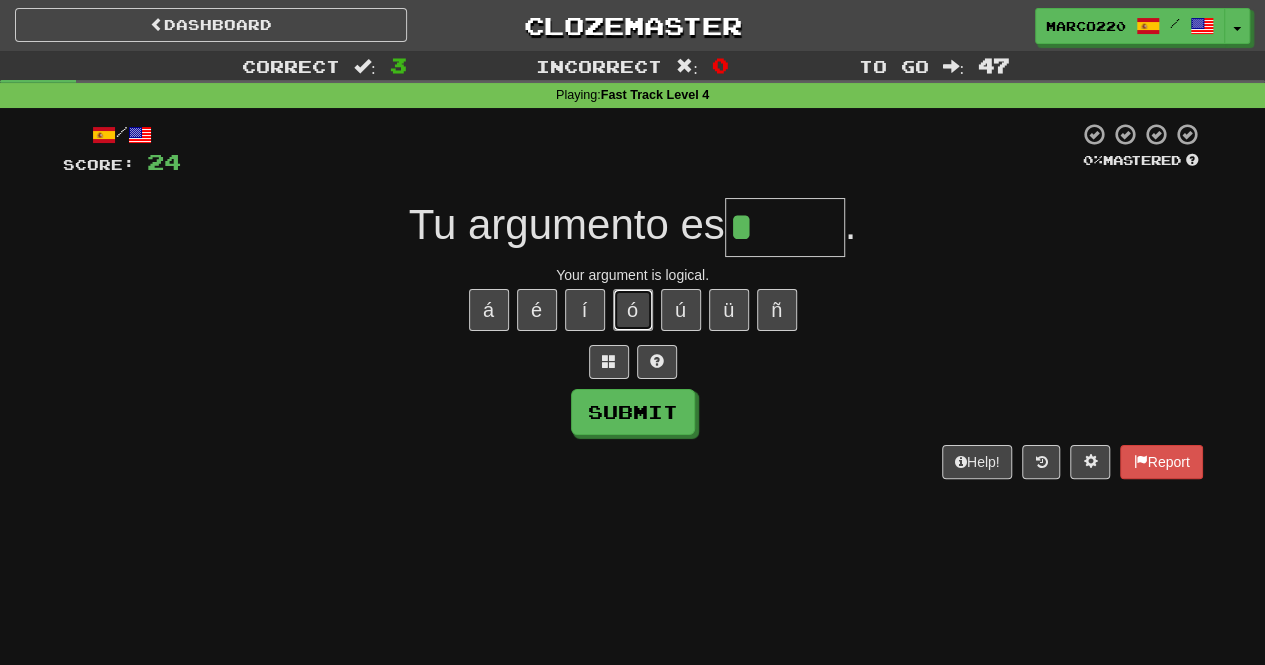 click on "ó" at bounding box center [633, 310] 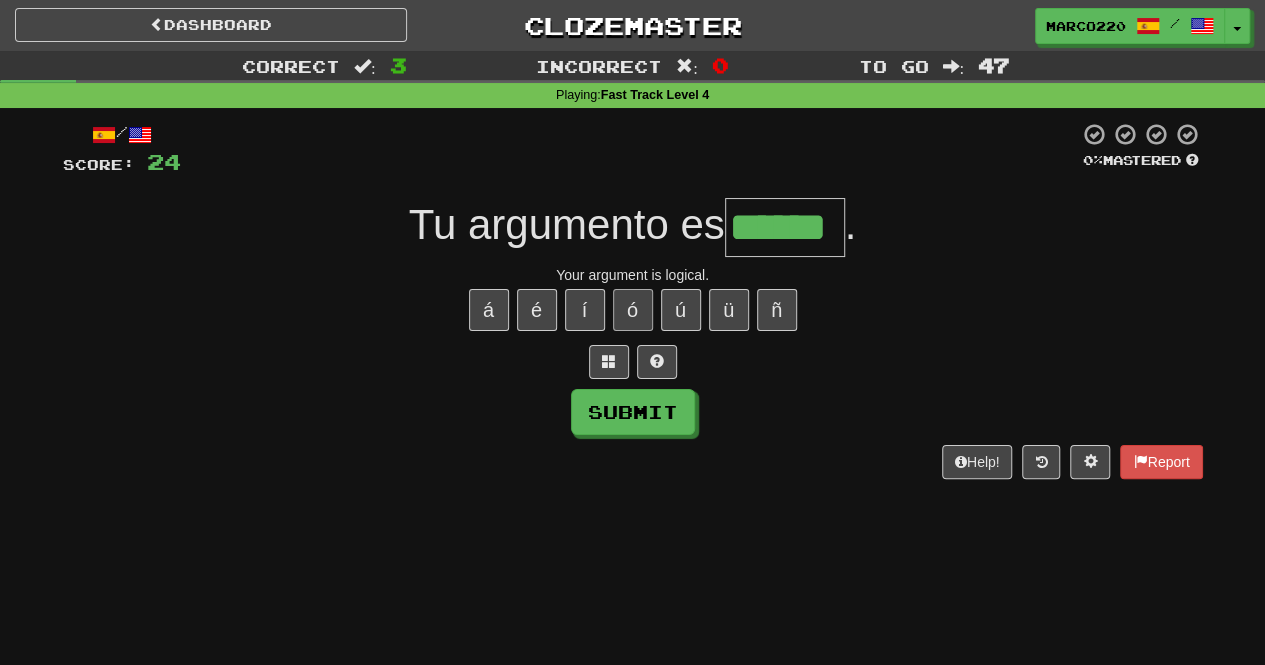 type on "******" 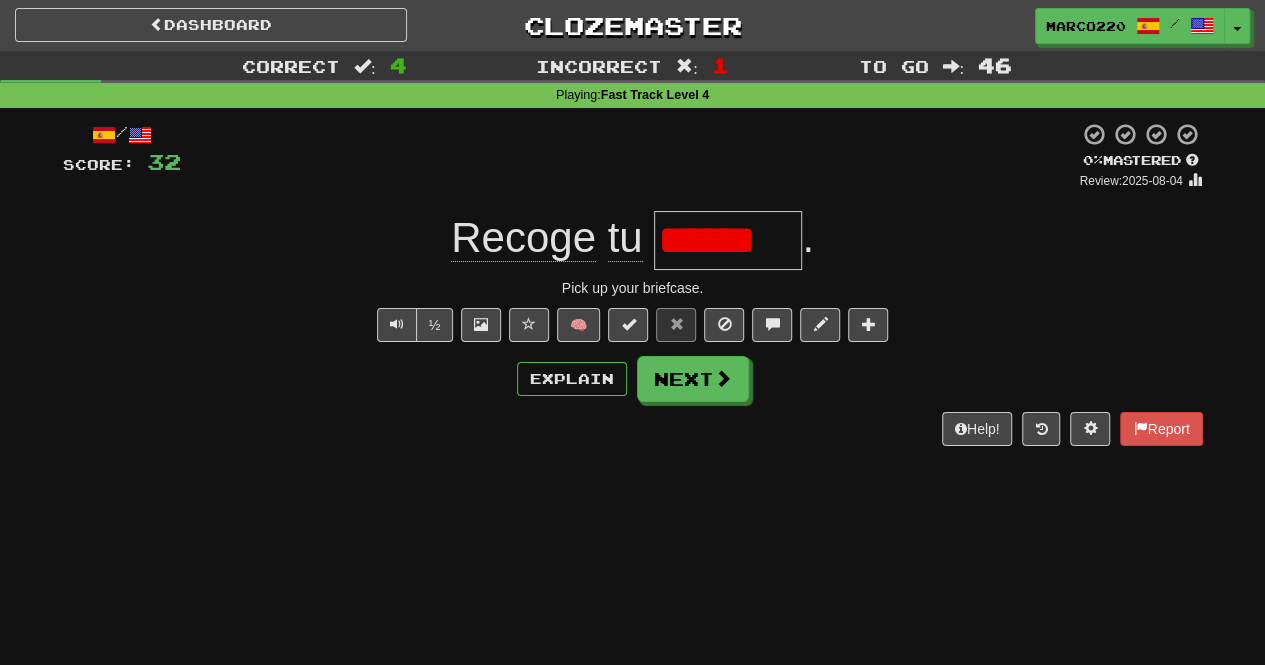 type on "*******" 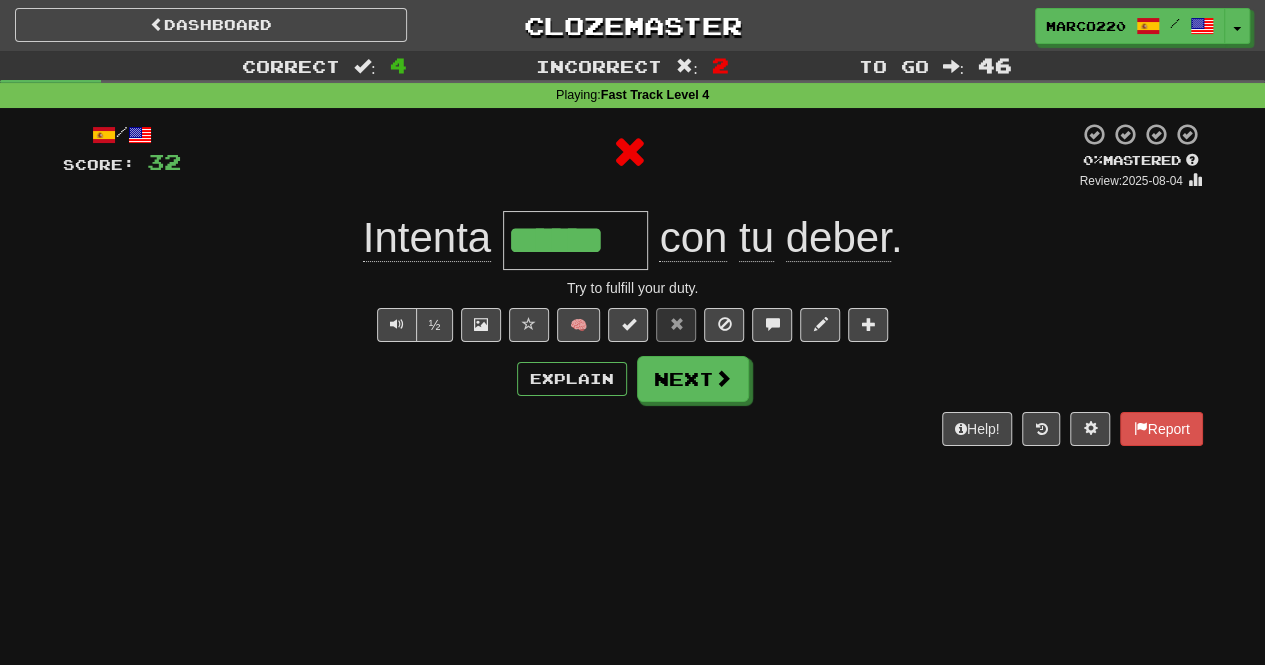 type on "*******" 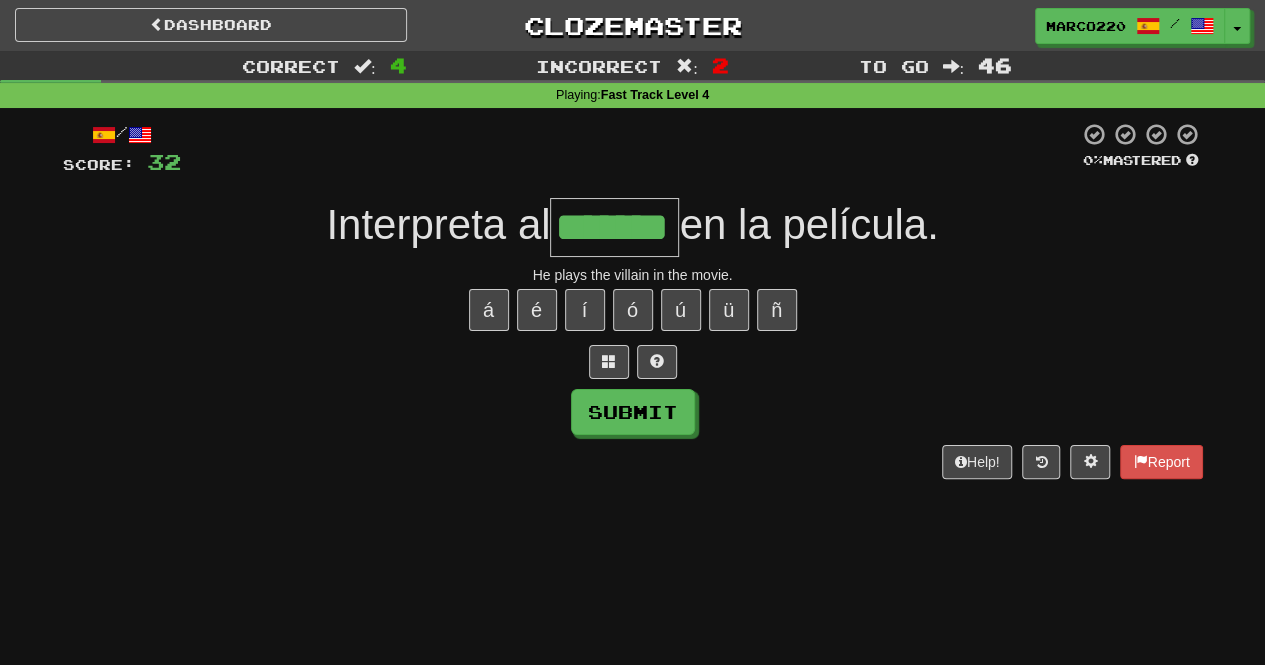 type on "*******" 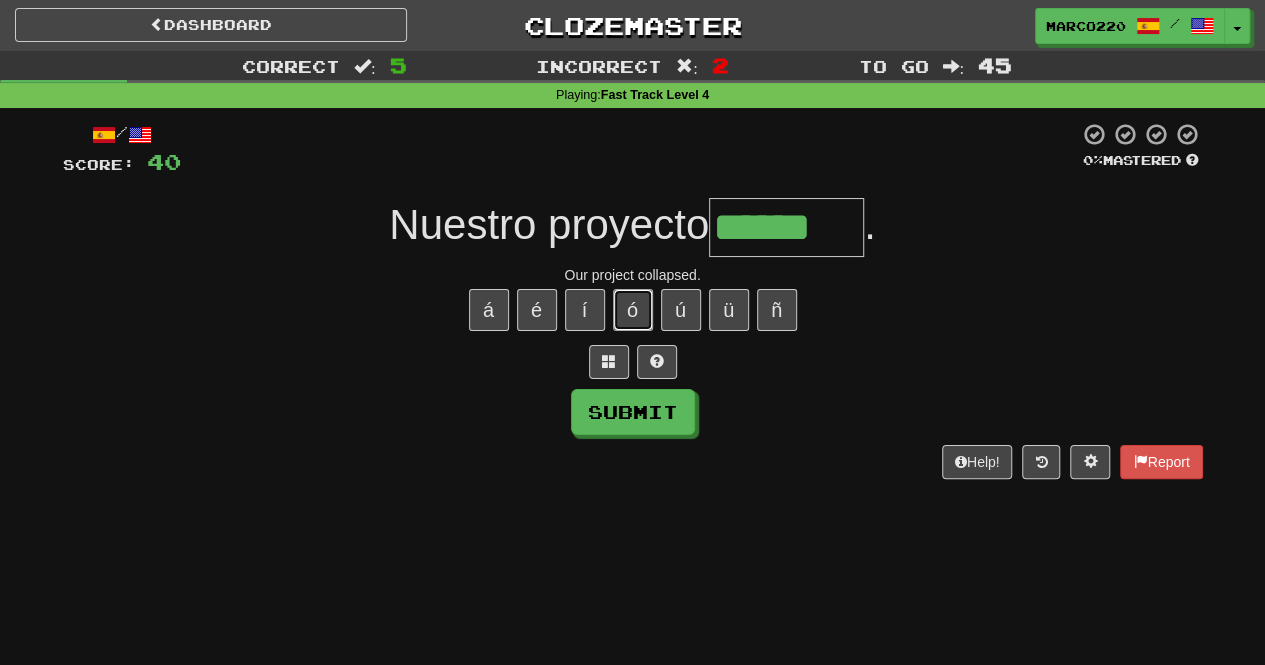 click on "ó" at bounding box center (633, 310) 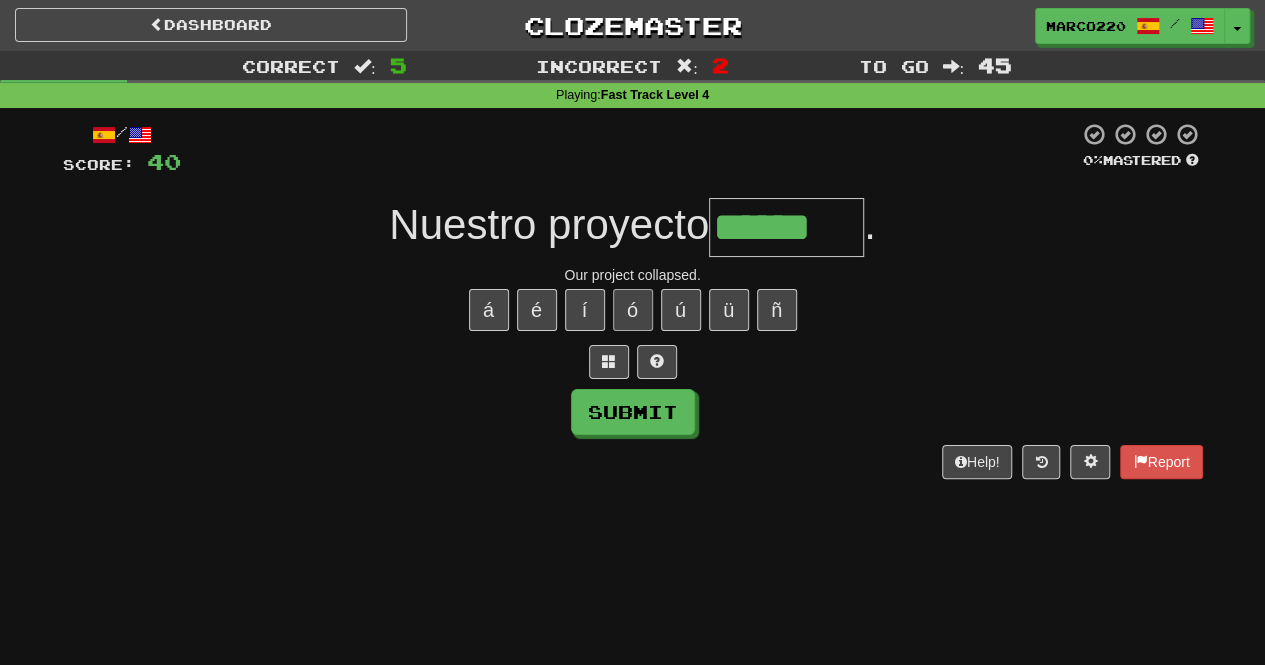 type on "*******" 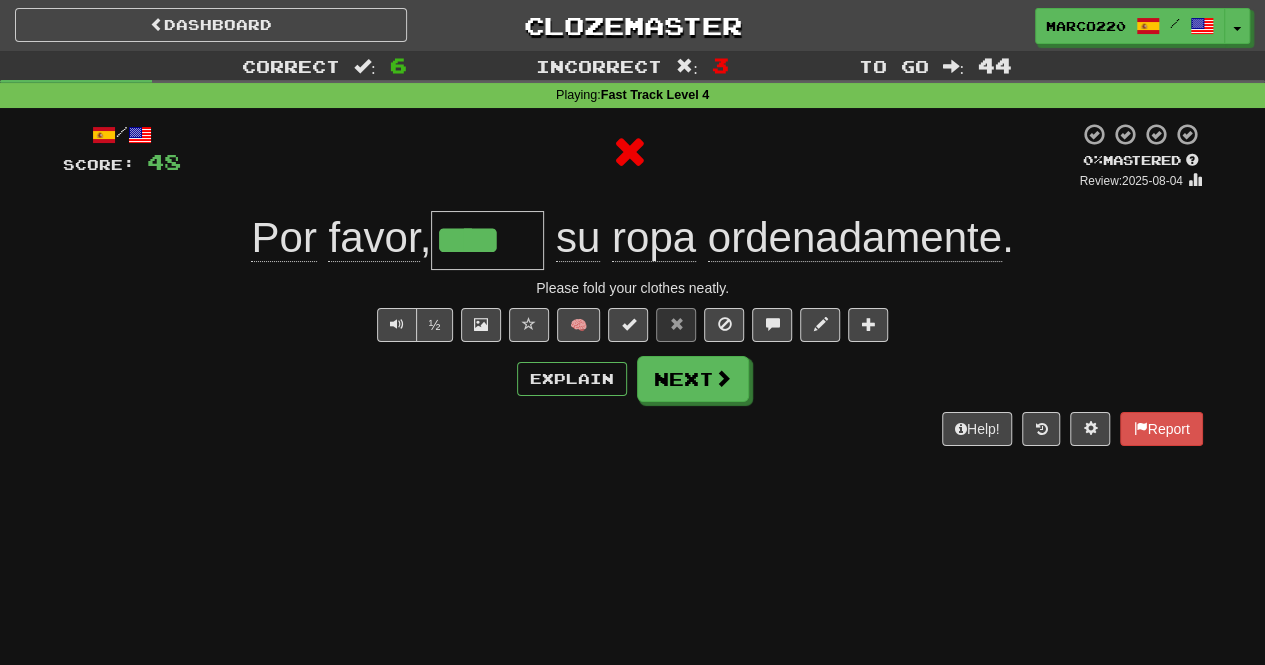 type on "*****" 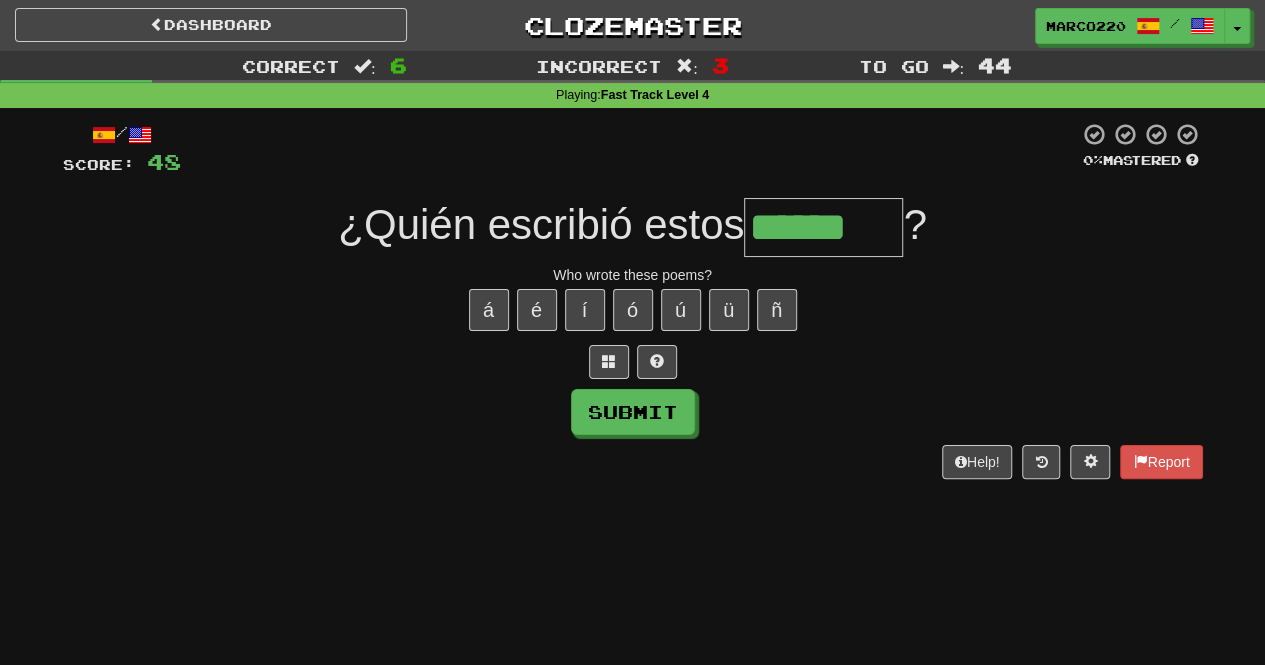 type on "******" 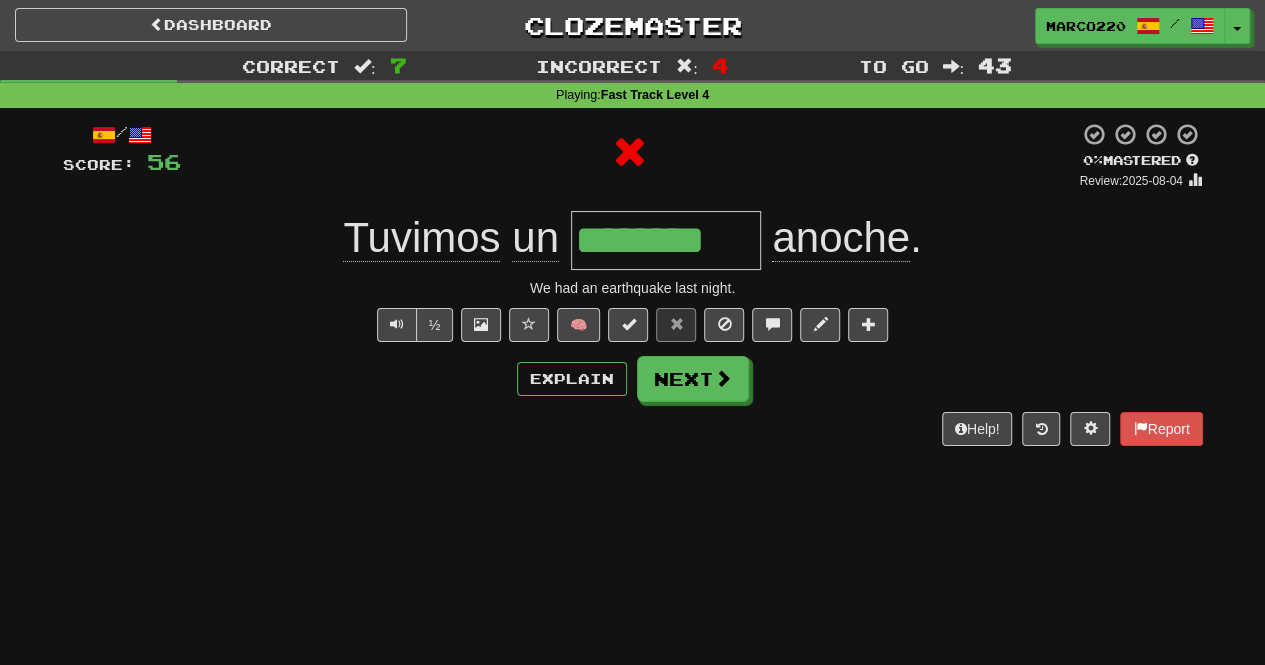 type on "*********" 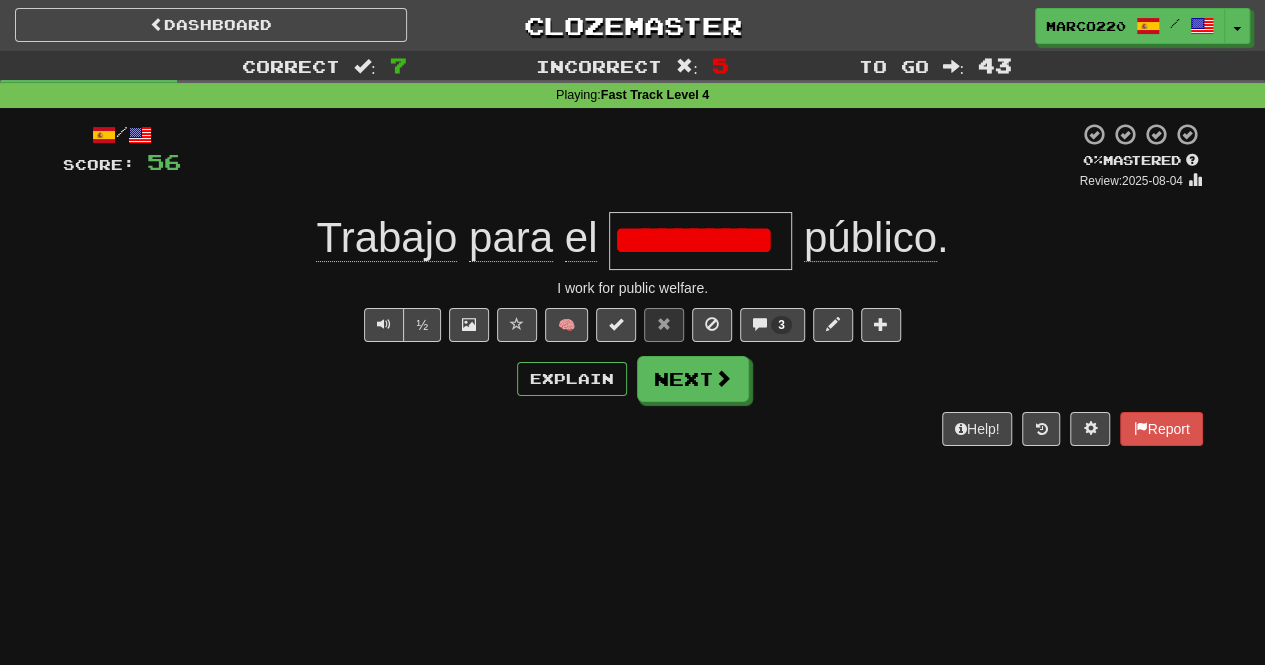 scroll, scrollTop: 0, scrollLeft: 20, axis: horizontal 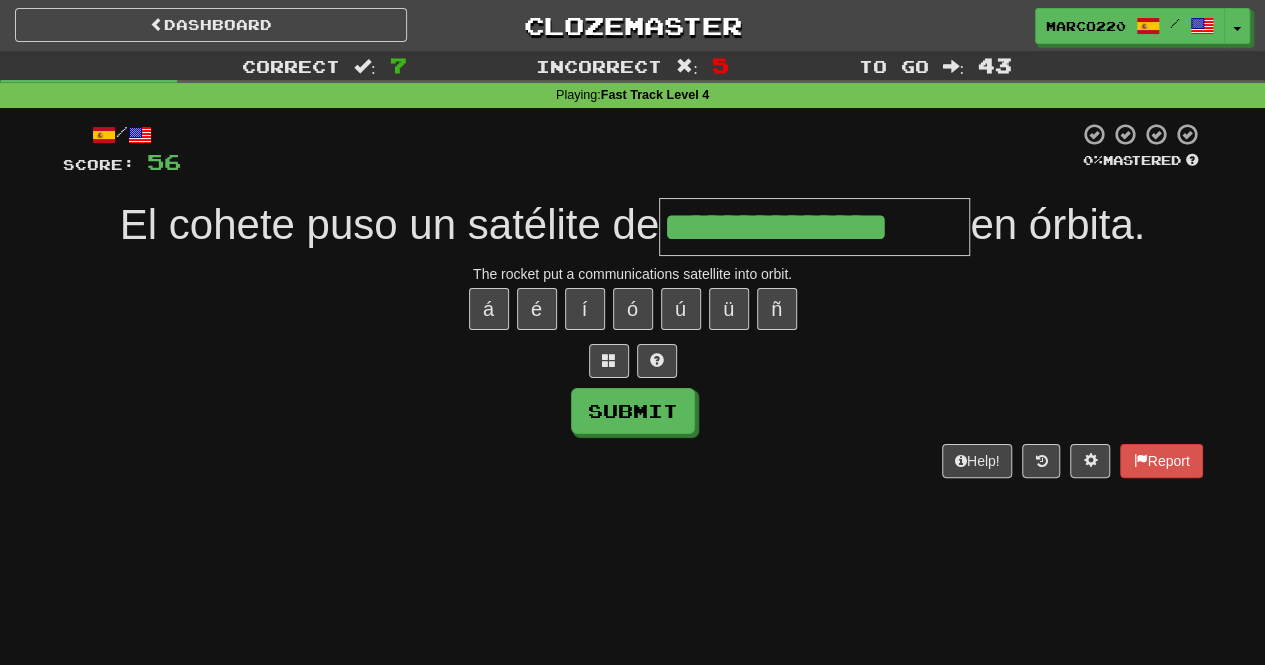 type on "**********" 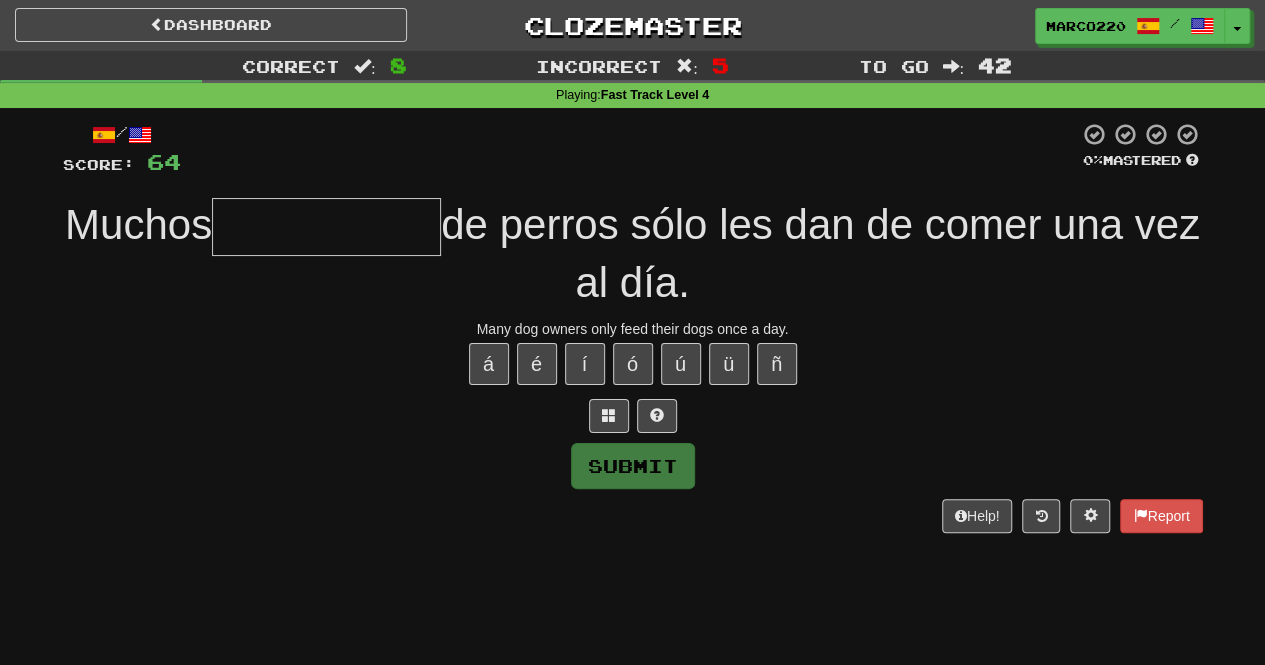 type on "*" 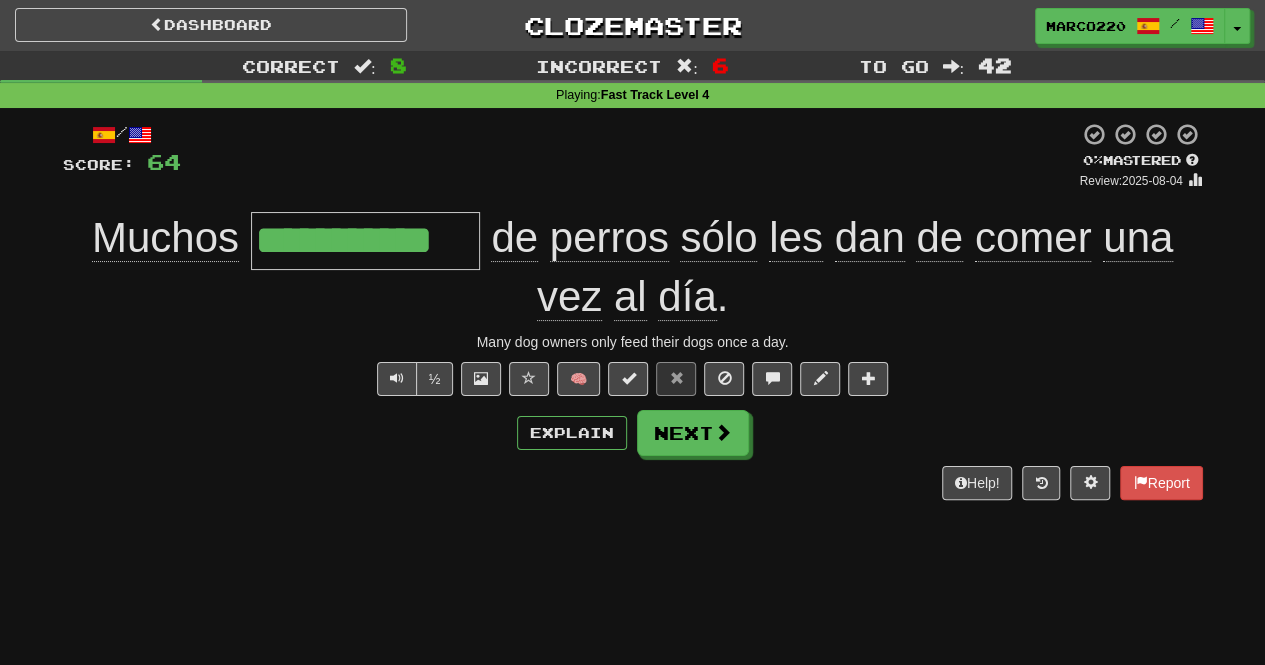 type on "**********" 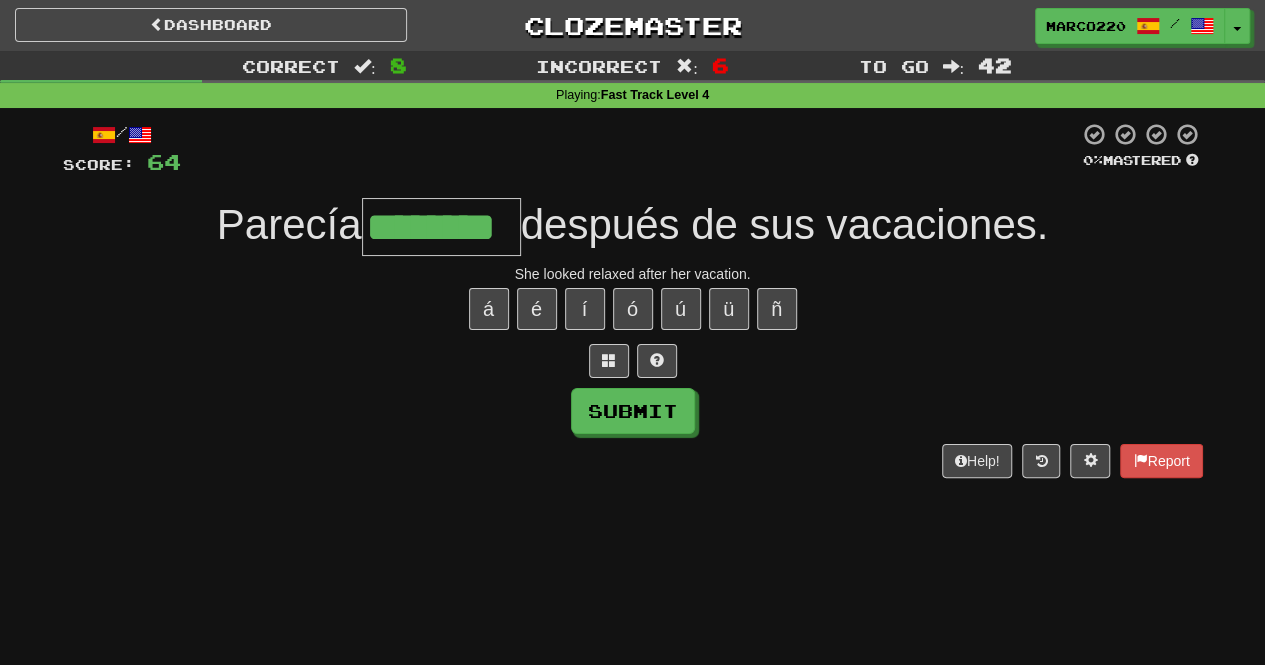 type on "********" 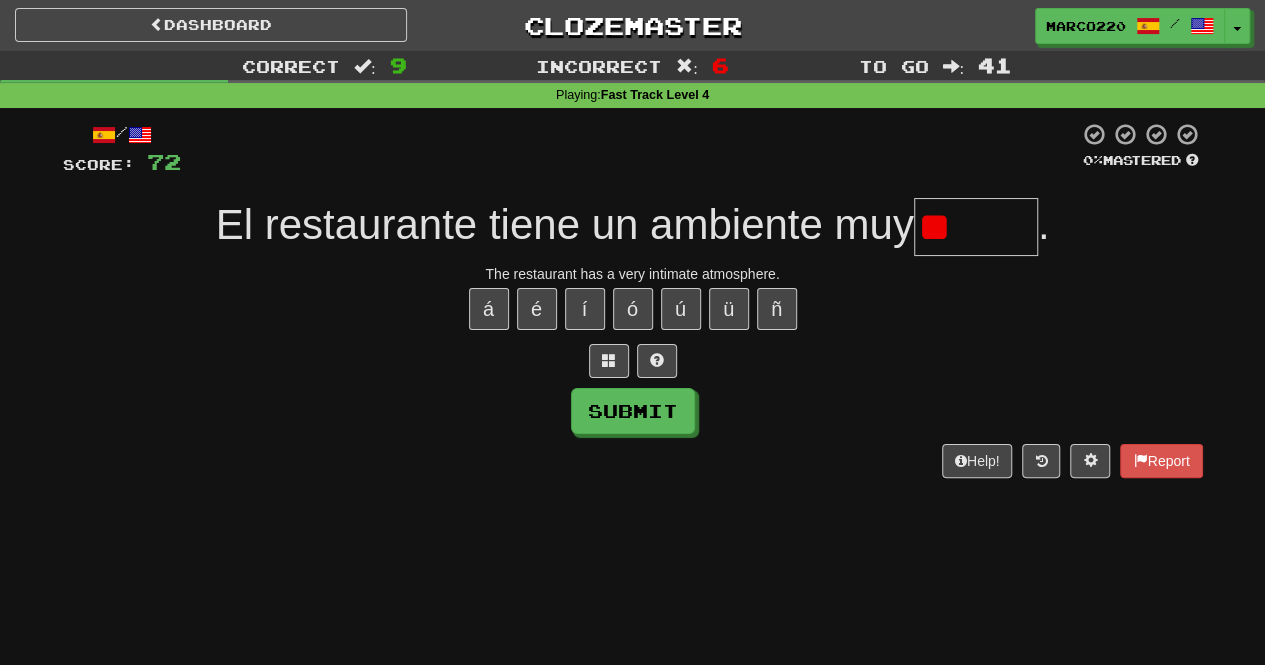type on "*" 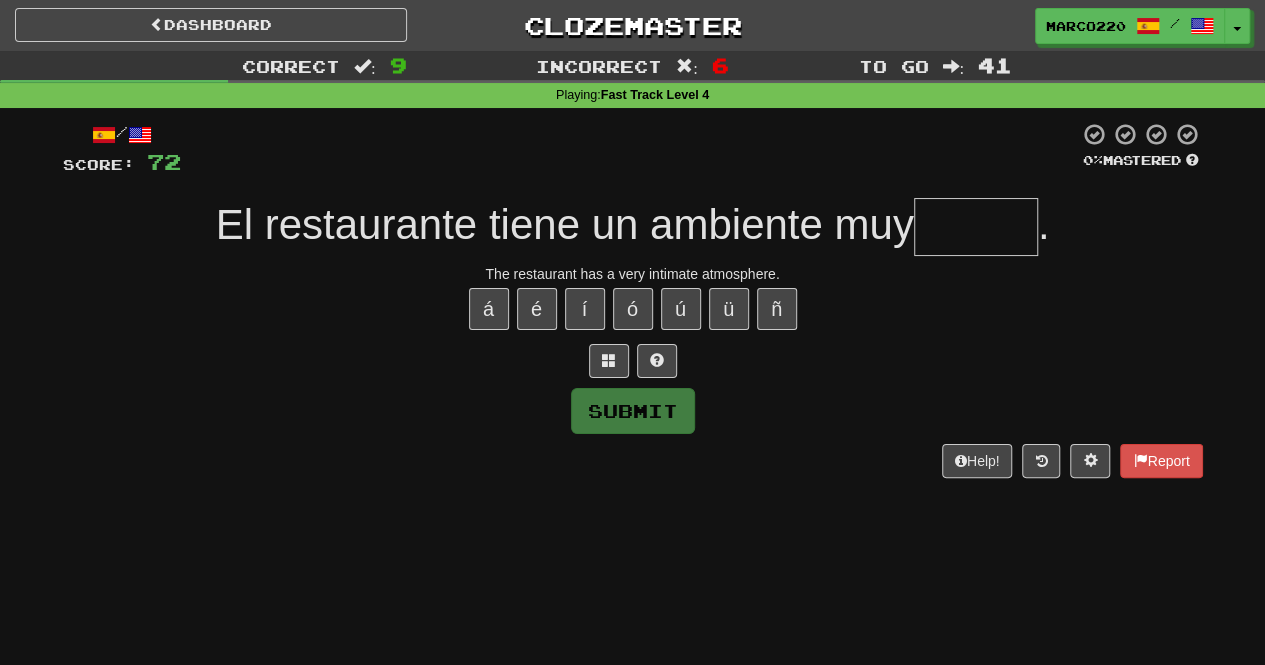 type on "*" 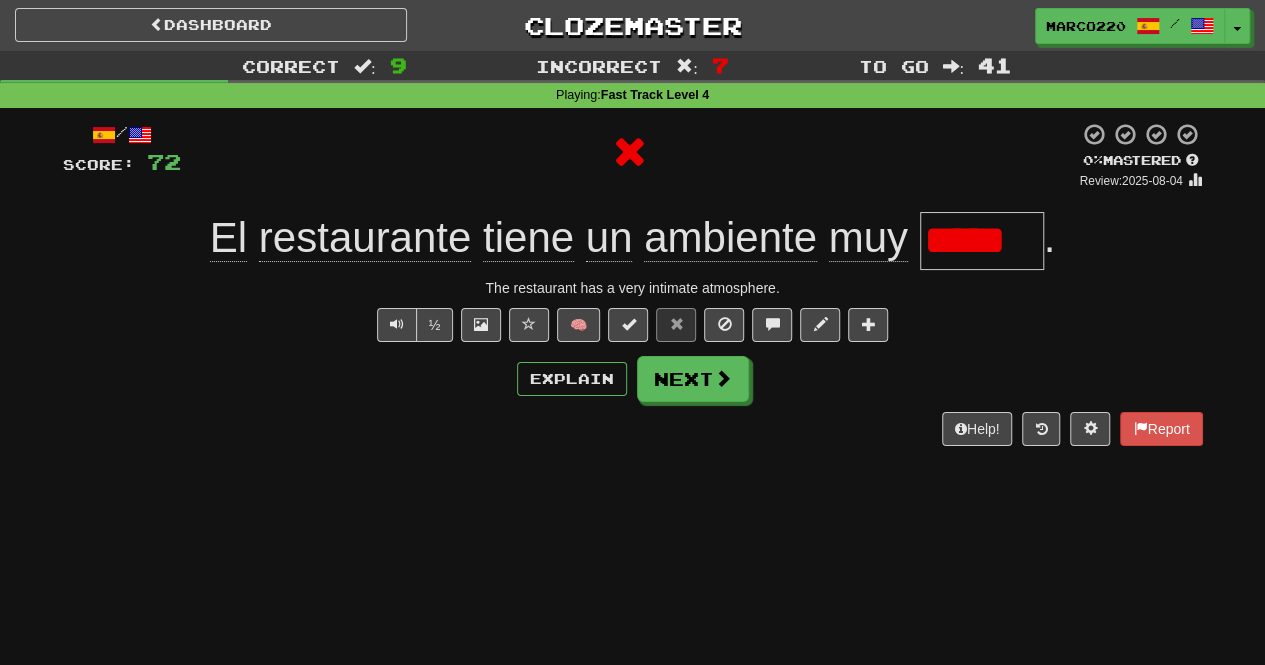 type on "******" 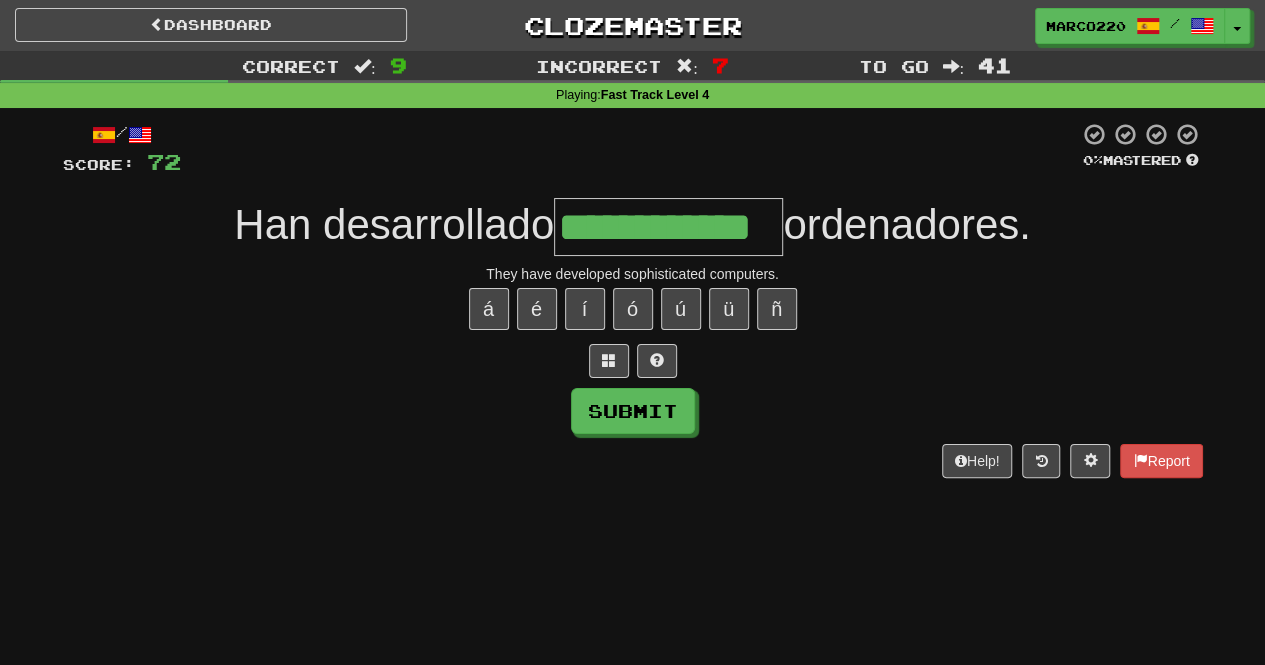 type on "**********" 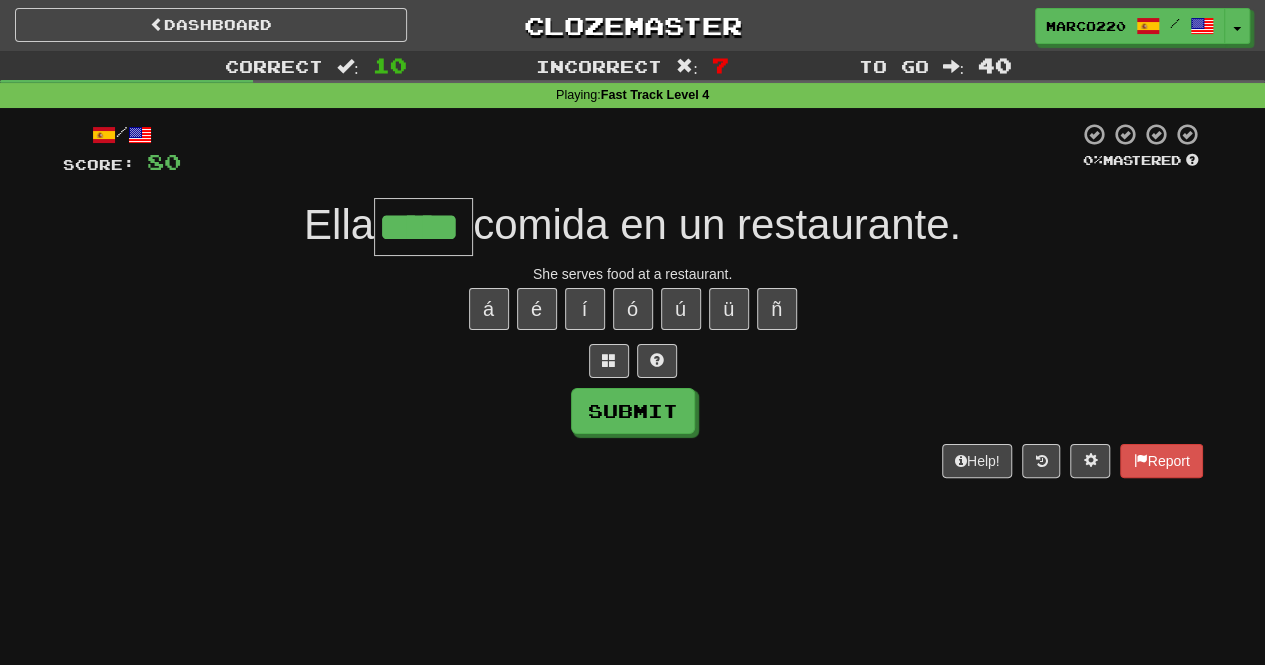 type on "*****" 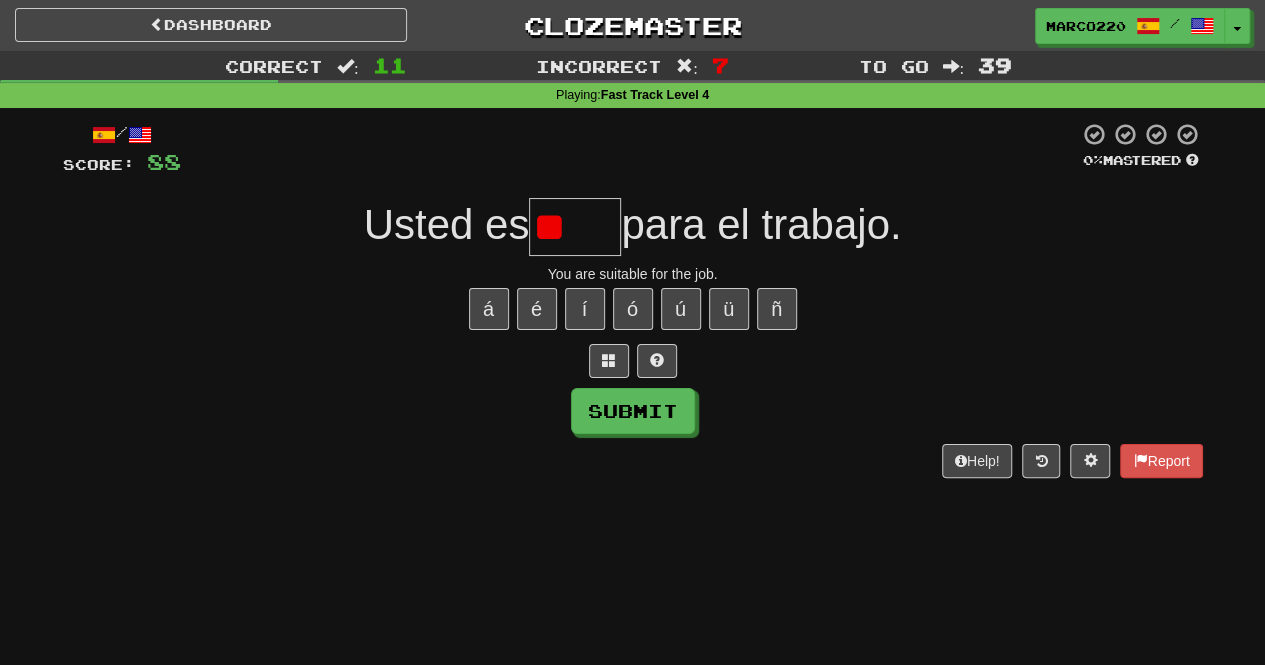 type on "*" 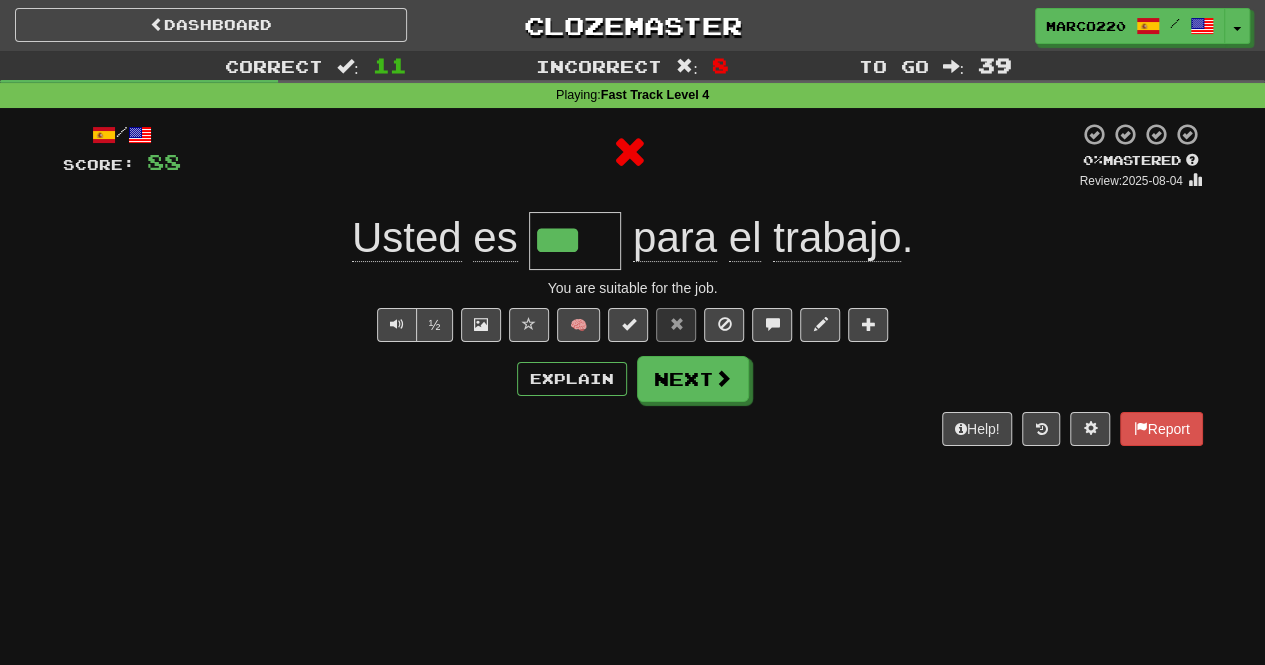 type on "****" 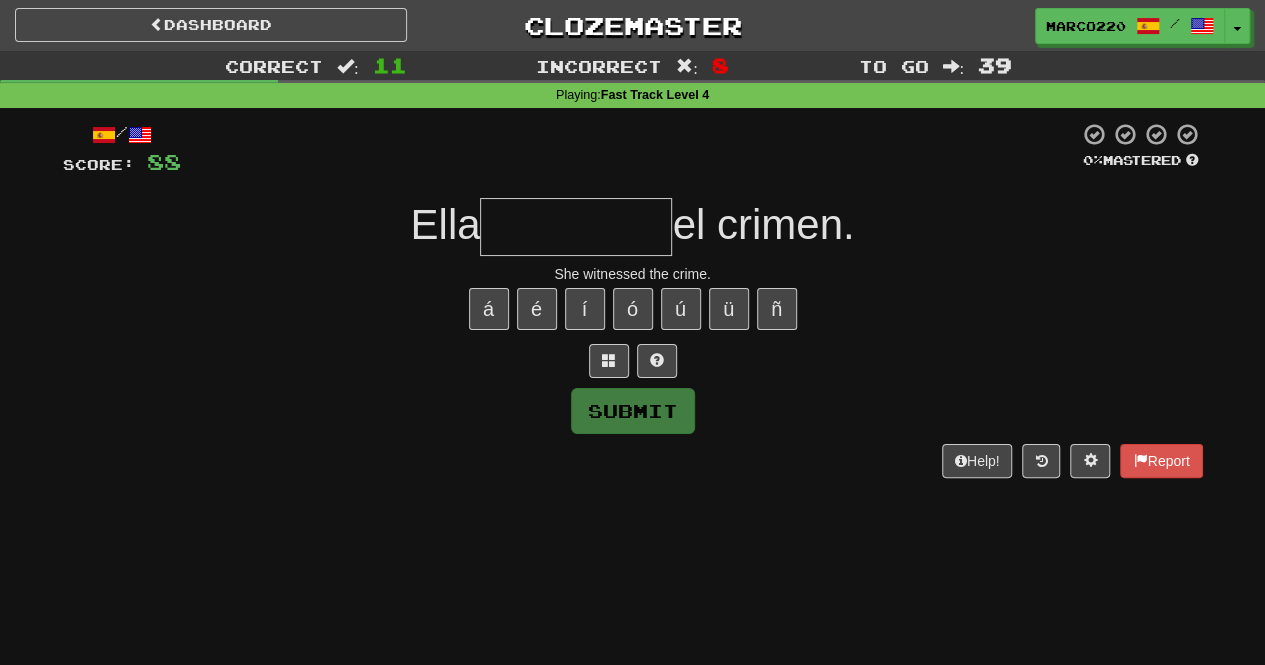 type on "*" 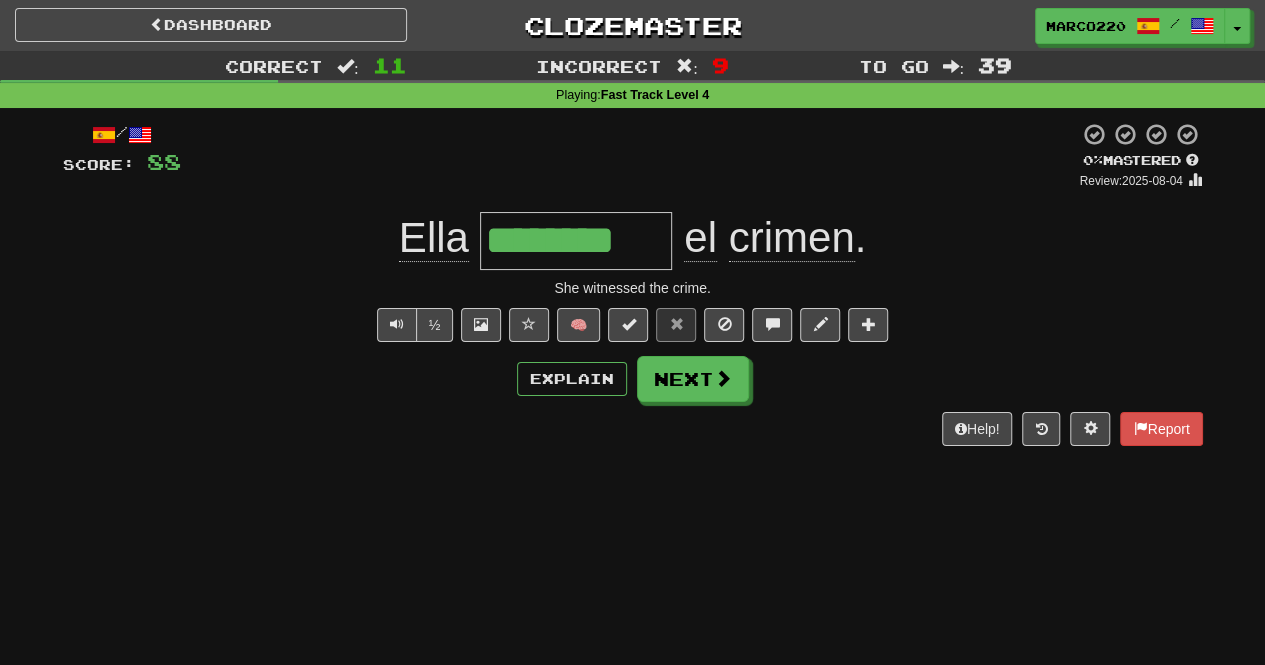 type on "*********" 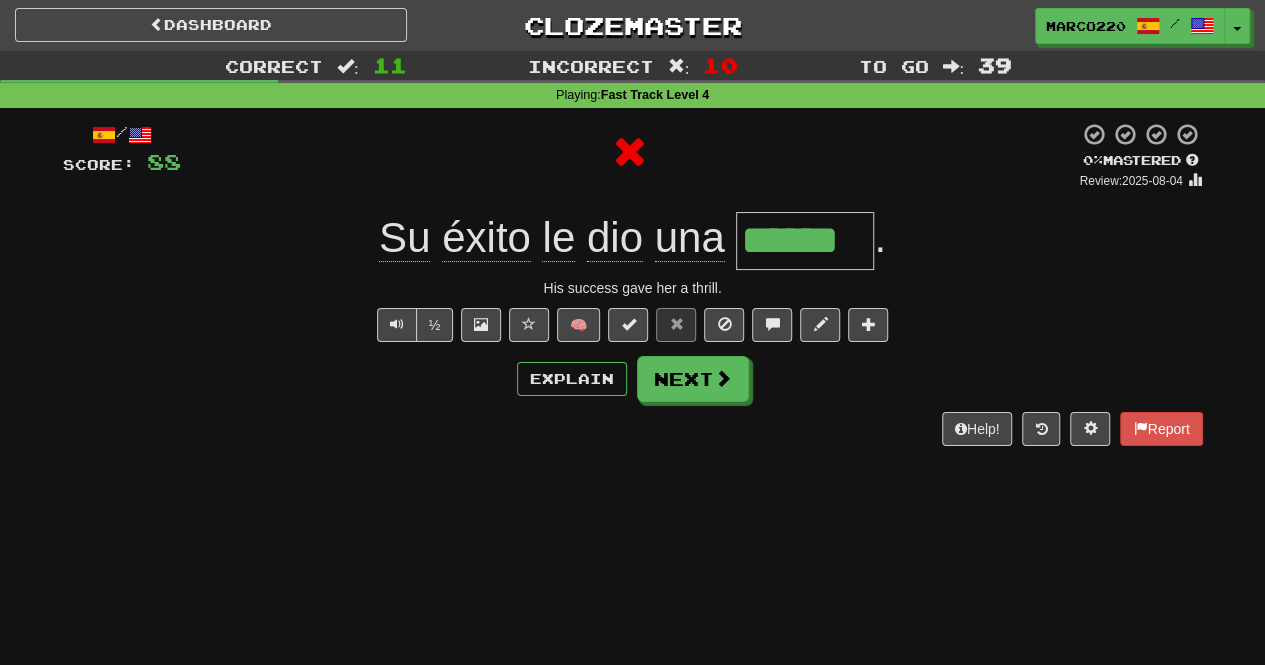 type on "*******" 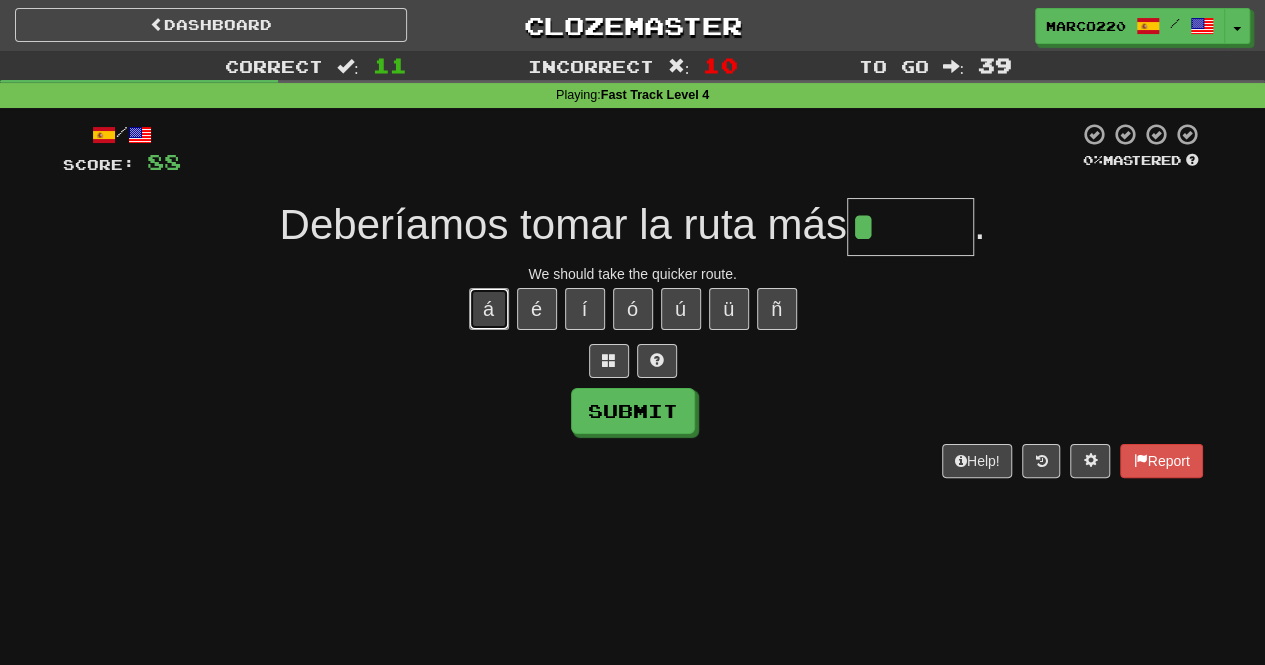 click on "á" at bounding box center [489, 309] 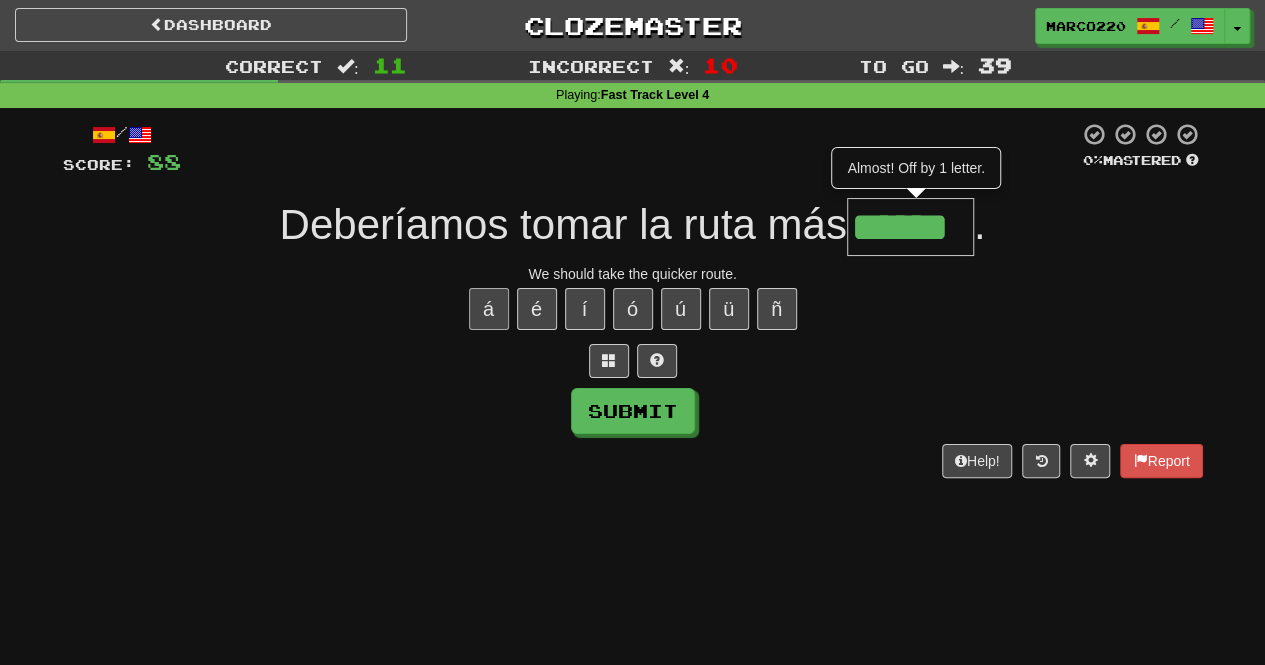 type on "******" 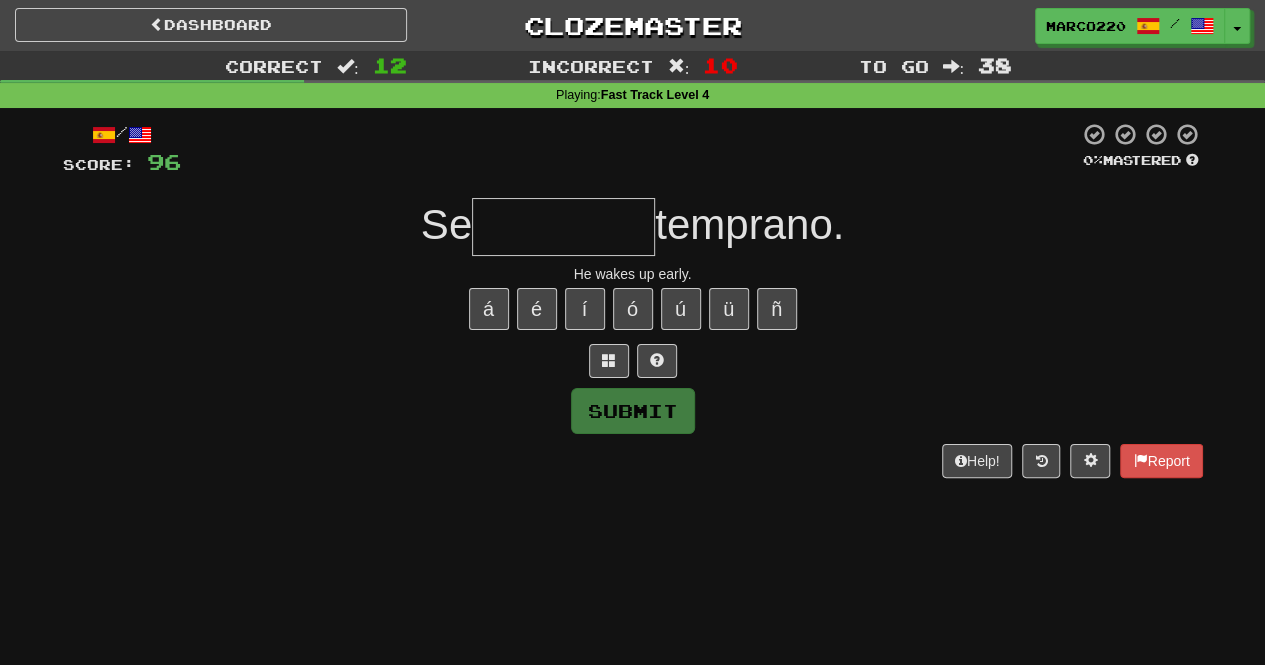 type on "*" 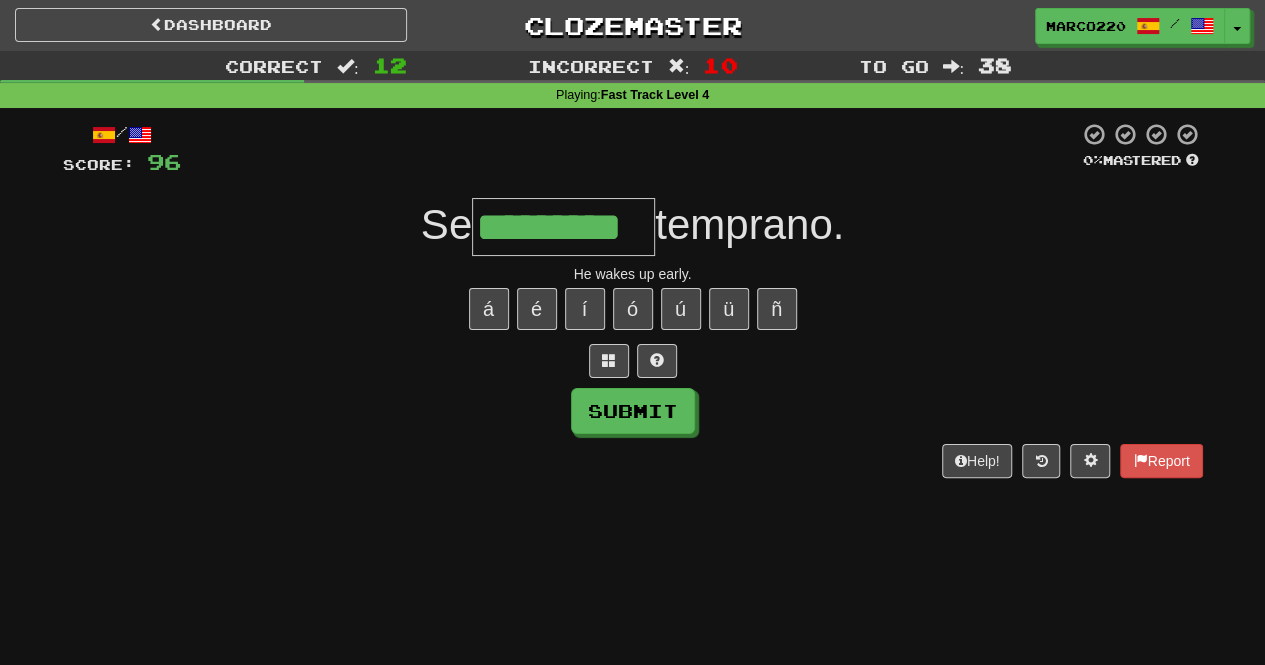 type on "*********" 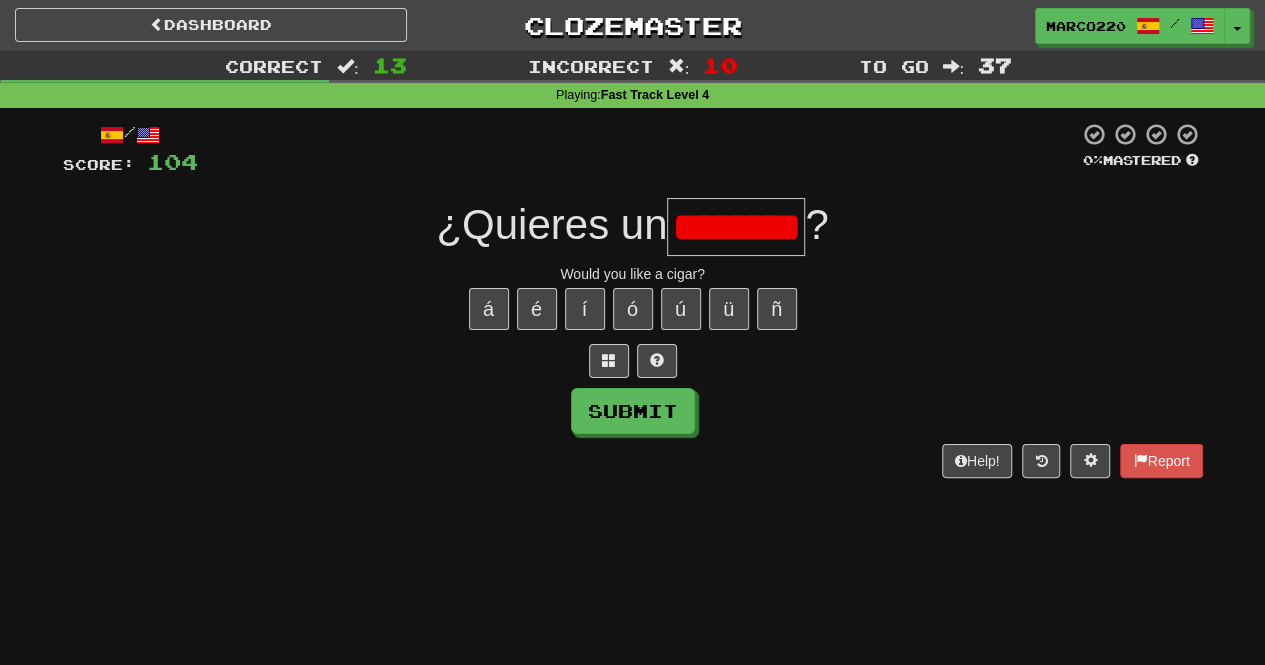 scroll, scrollTop: 0, scrollLeft: 0, axis: both 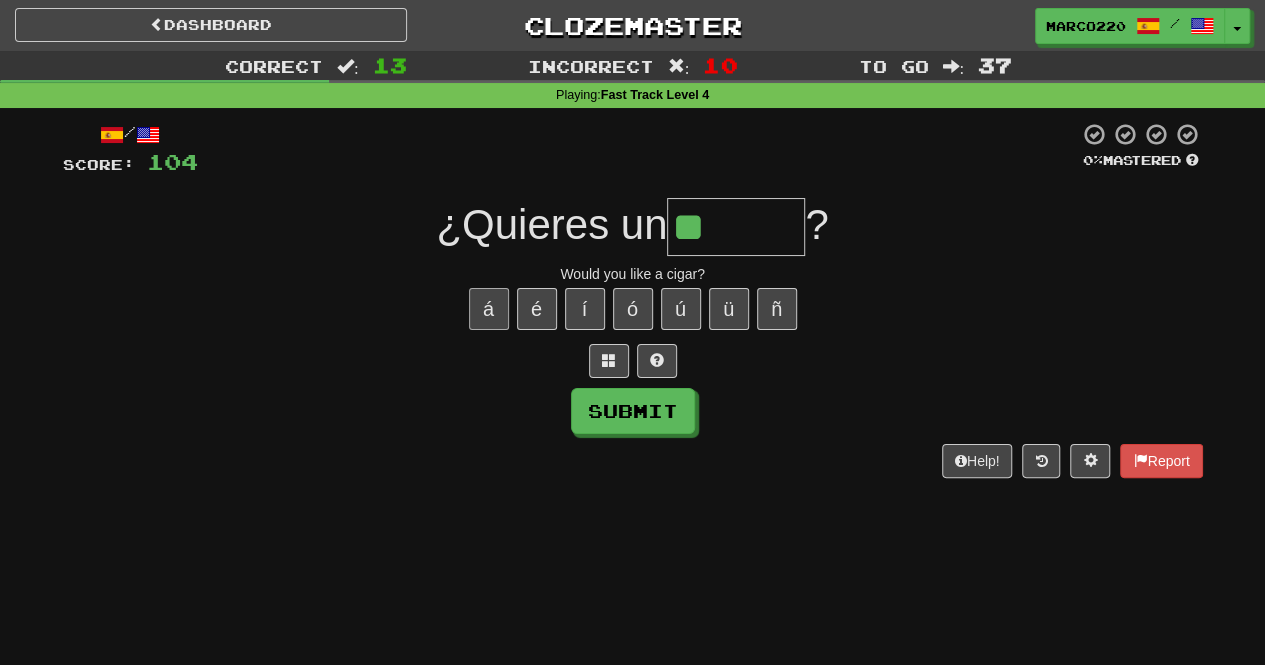 type on "*" 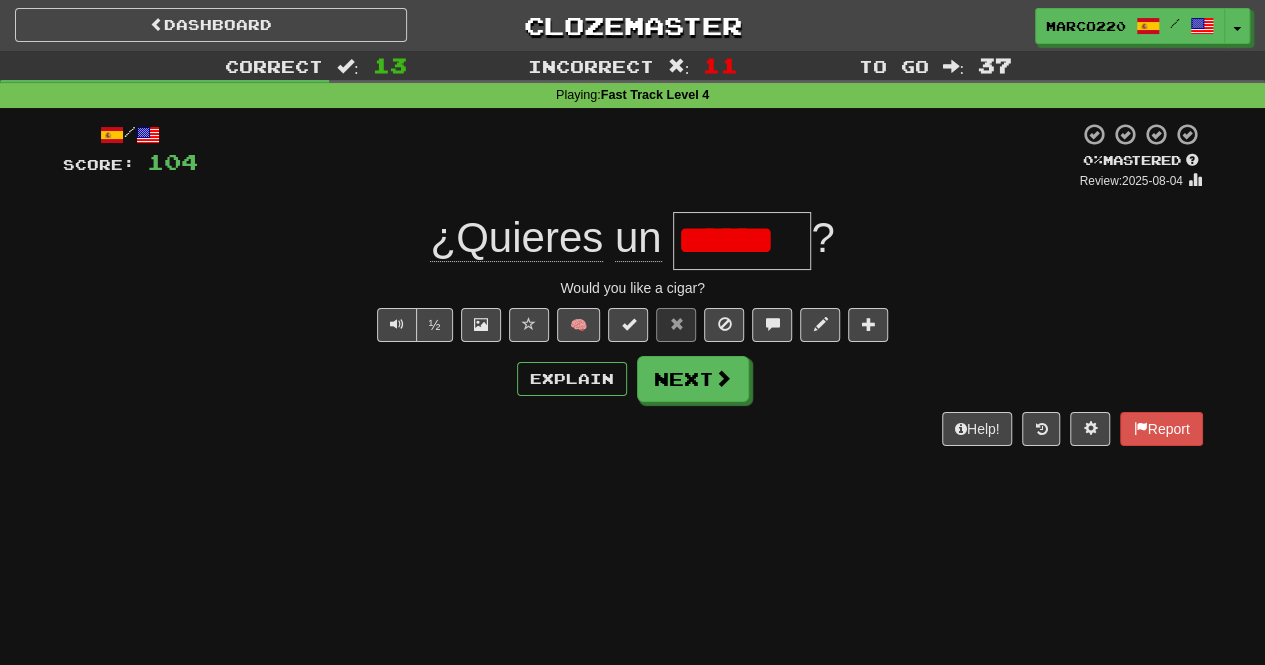 type on "*******" 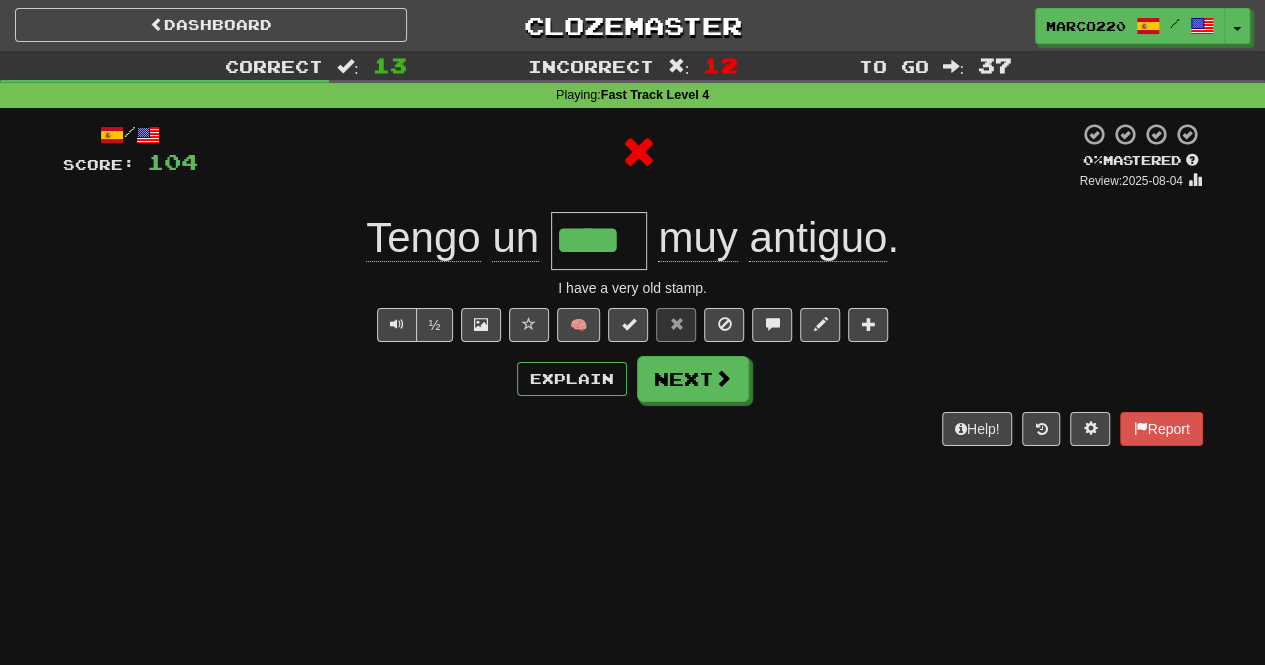 type on "*****" 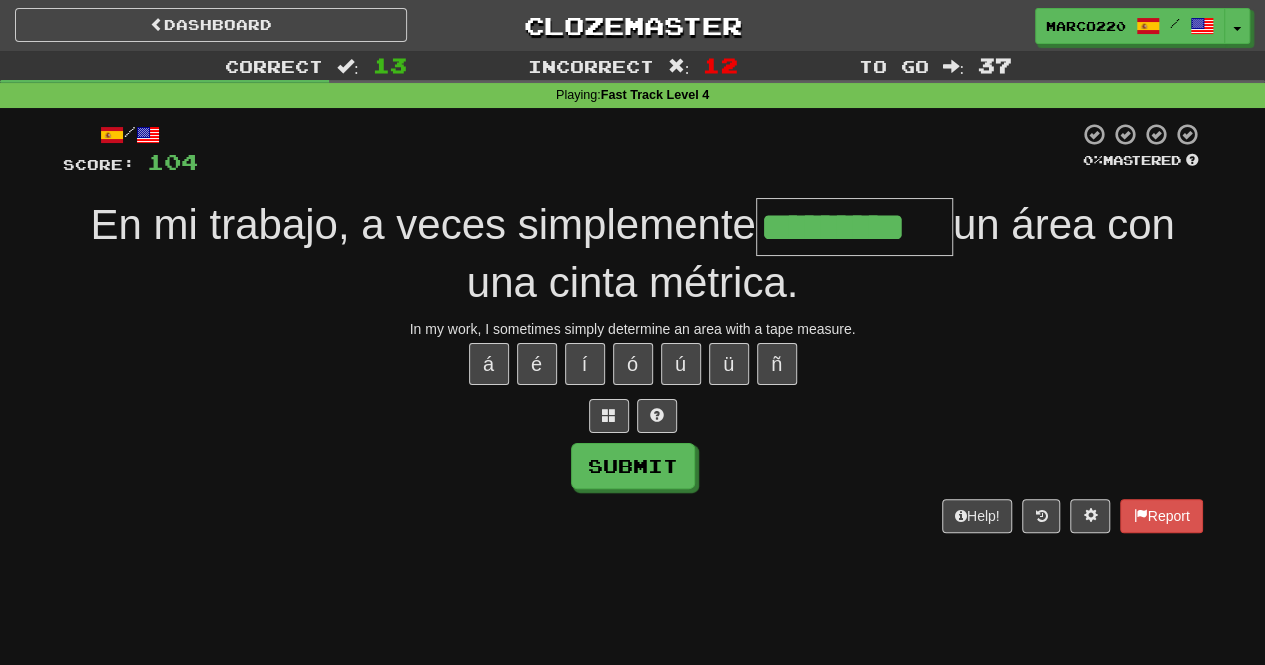 type on "*********" 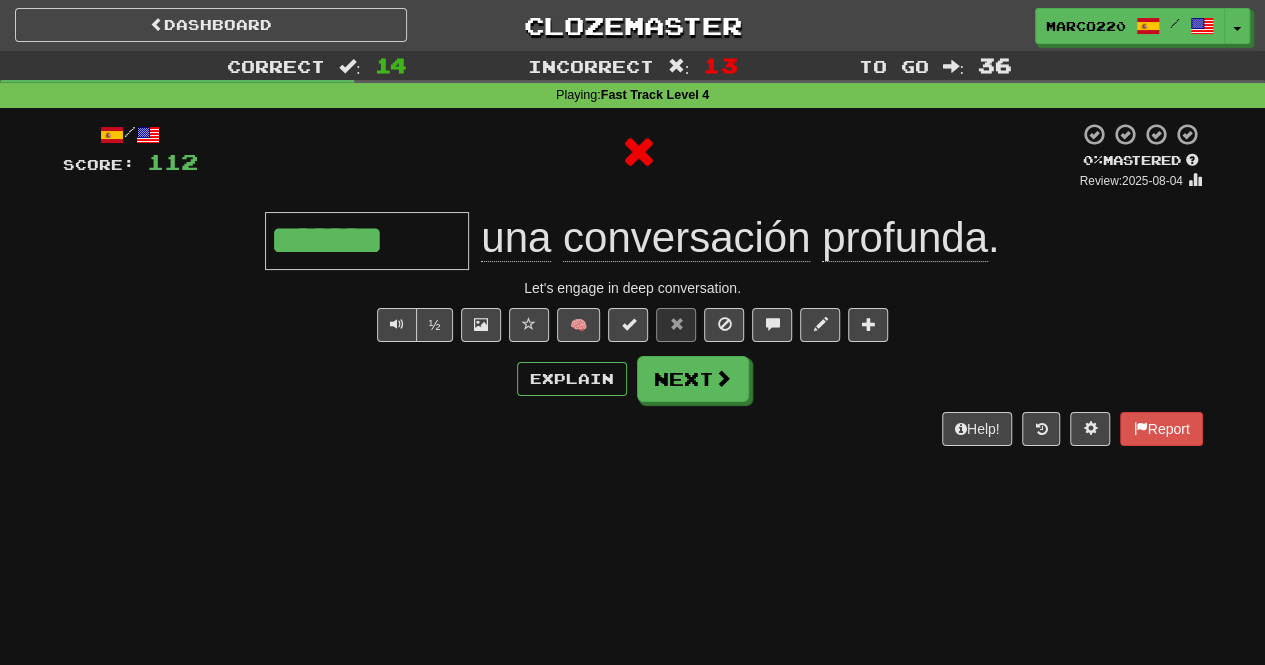 type on "********" 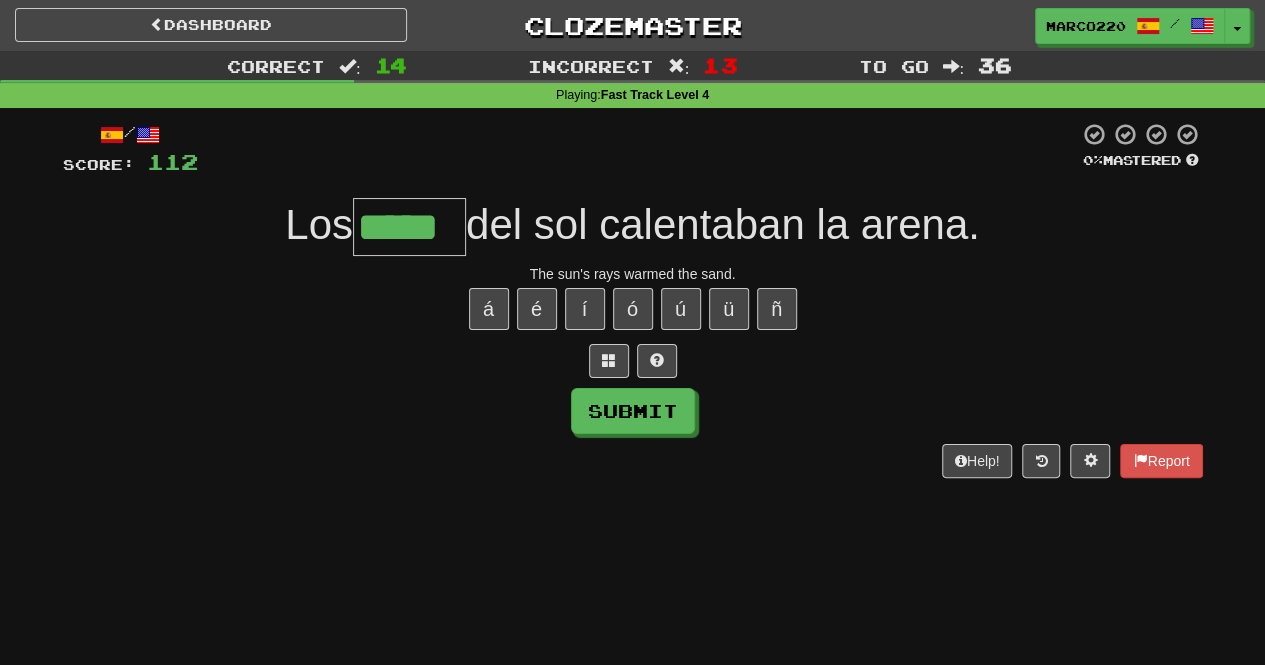 type on "*****" 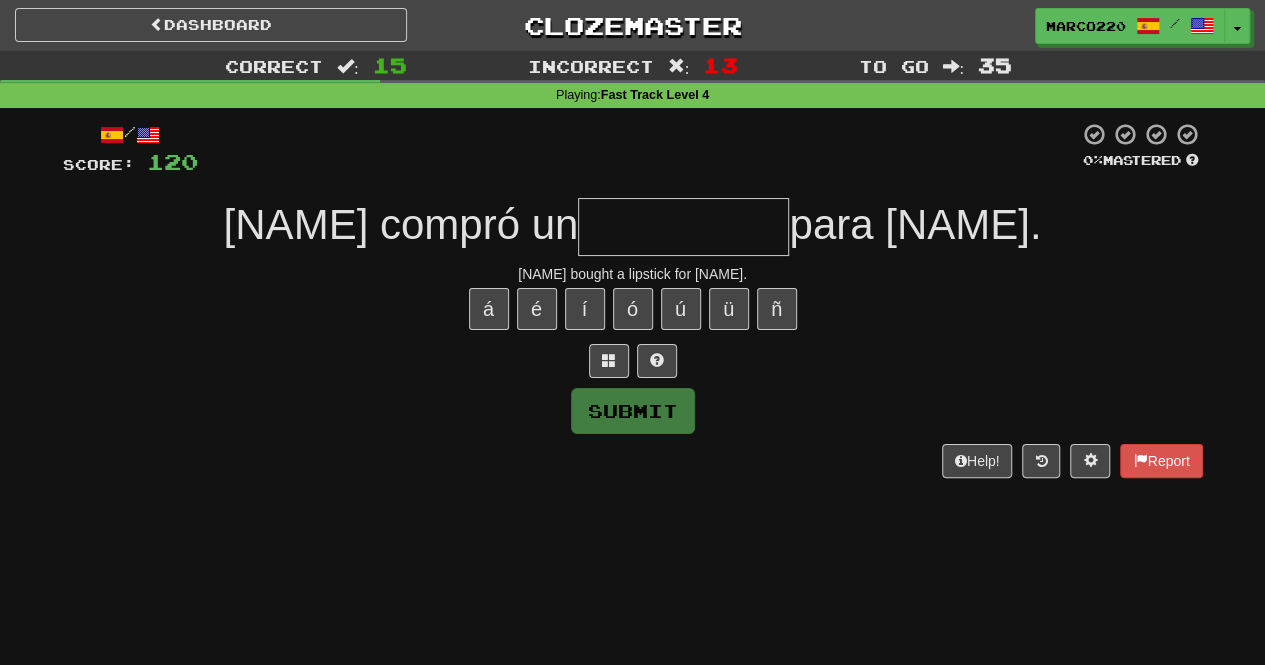 type on "*" 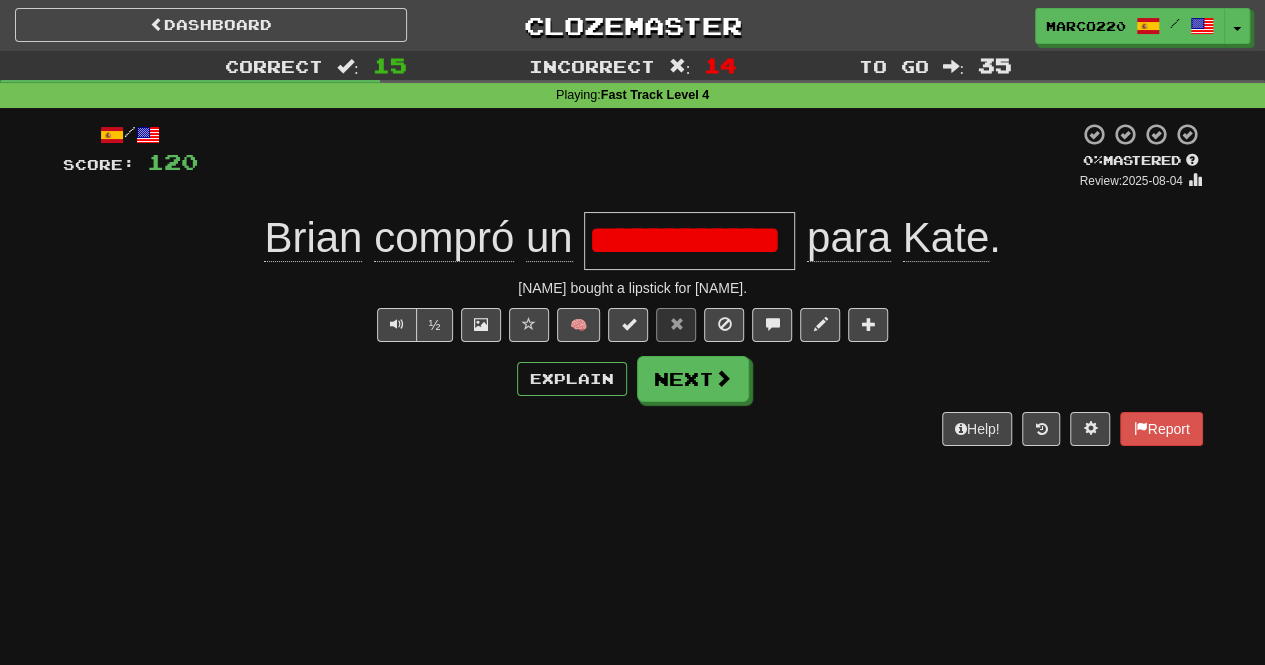 scroll, scrollTop: 0, scrollLeft: 20, axis: horizontal 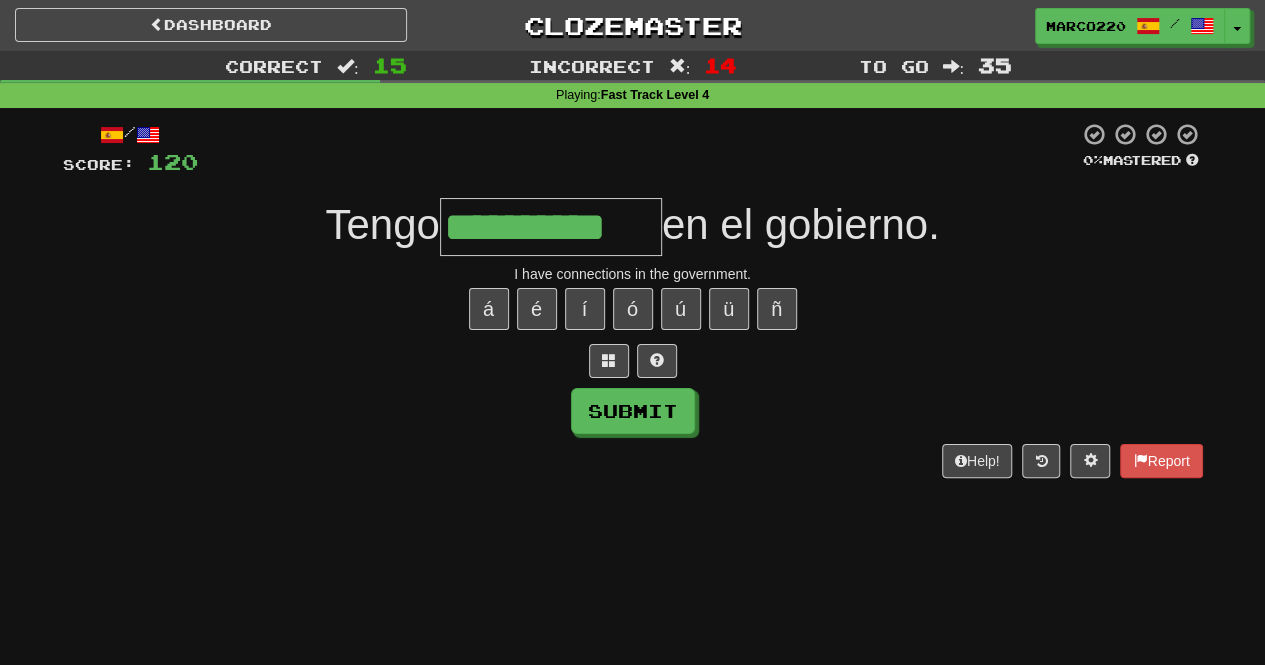 type on "**********" 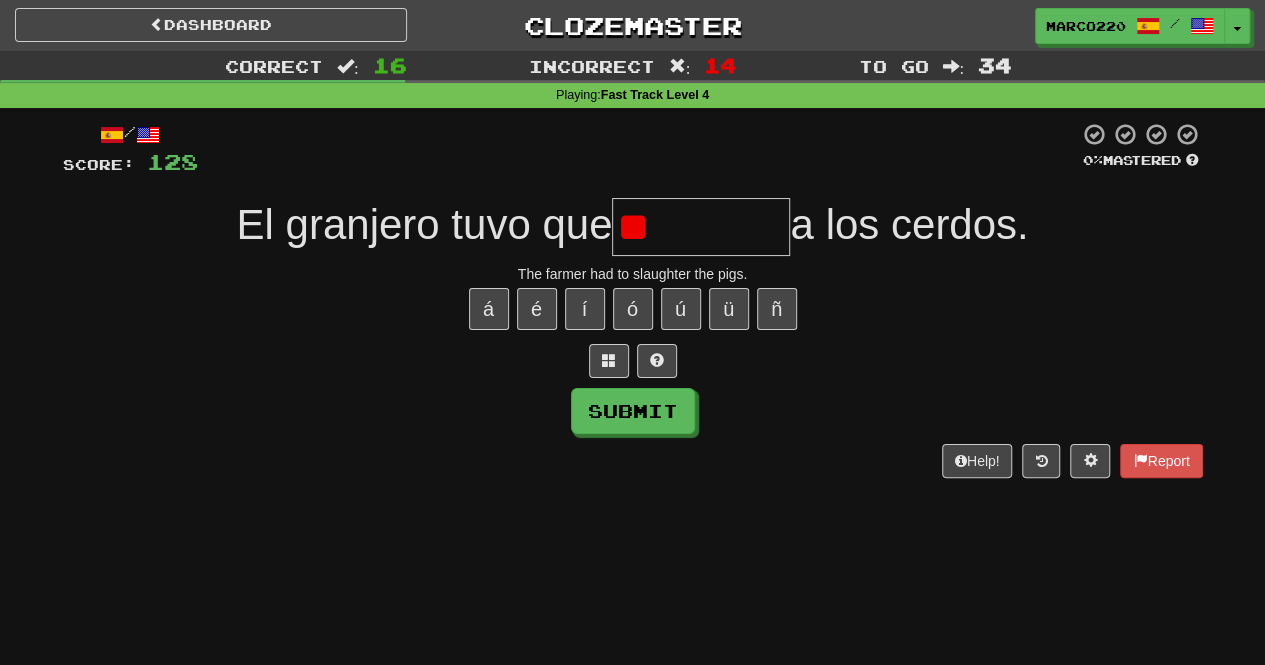 type on "*" 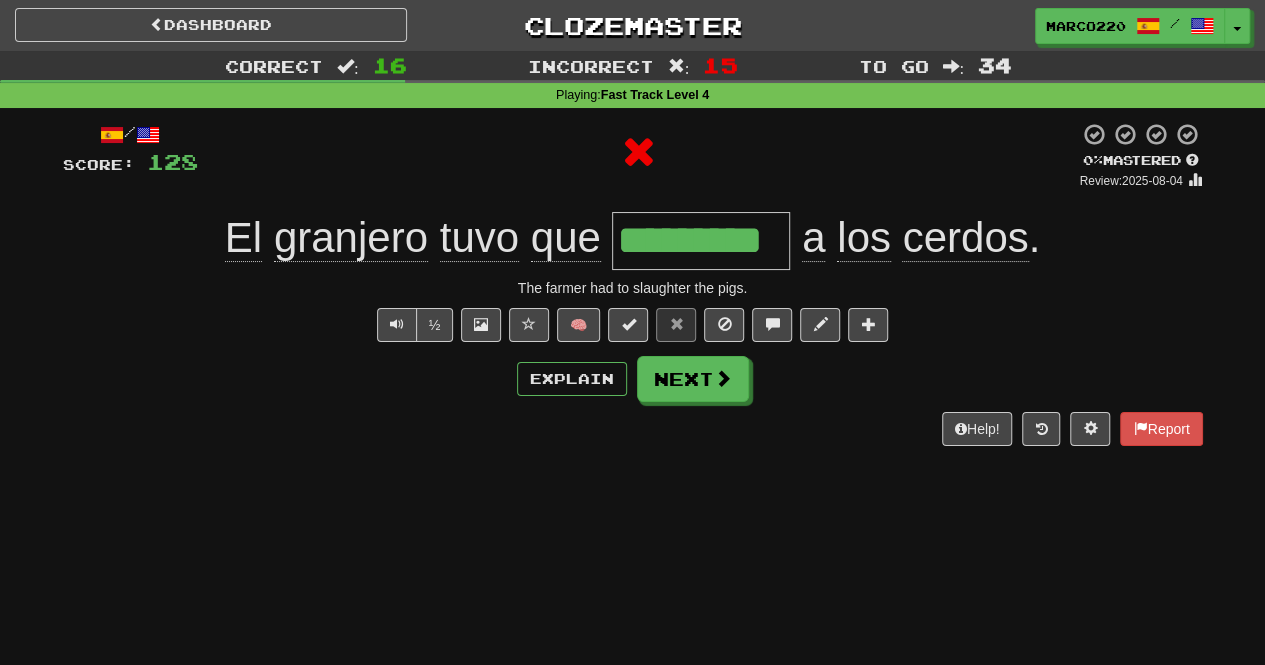 type on "**********" 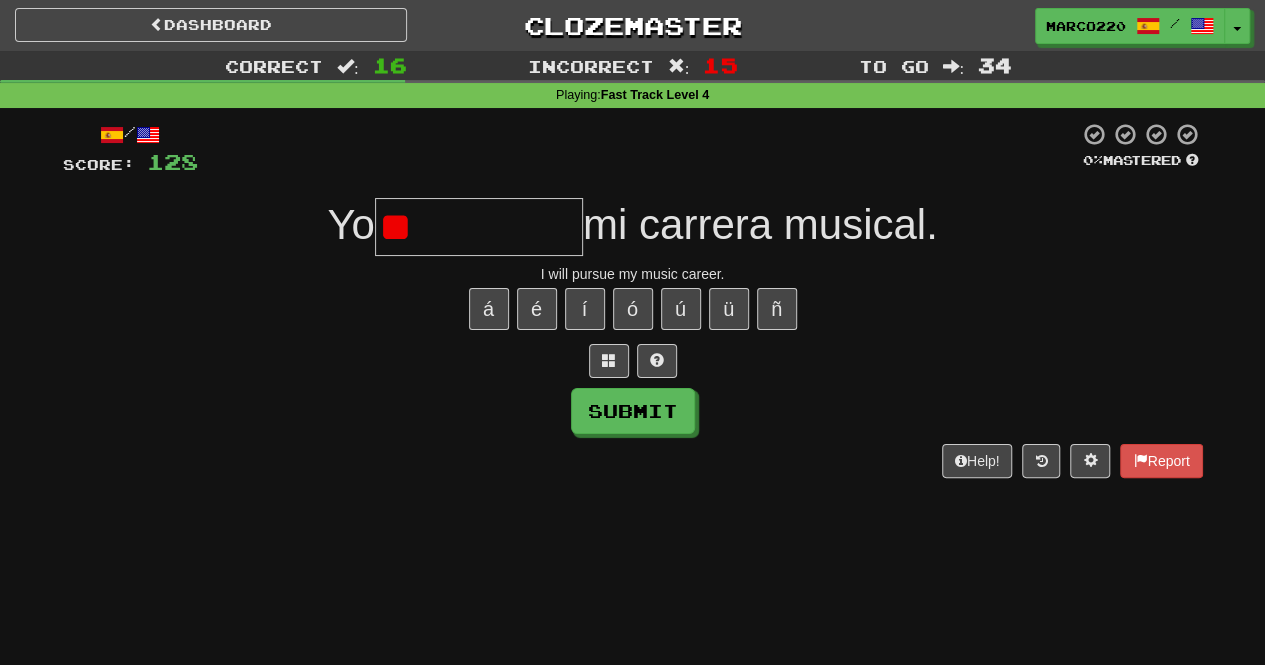 type on "*" 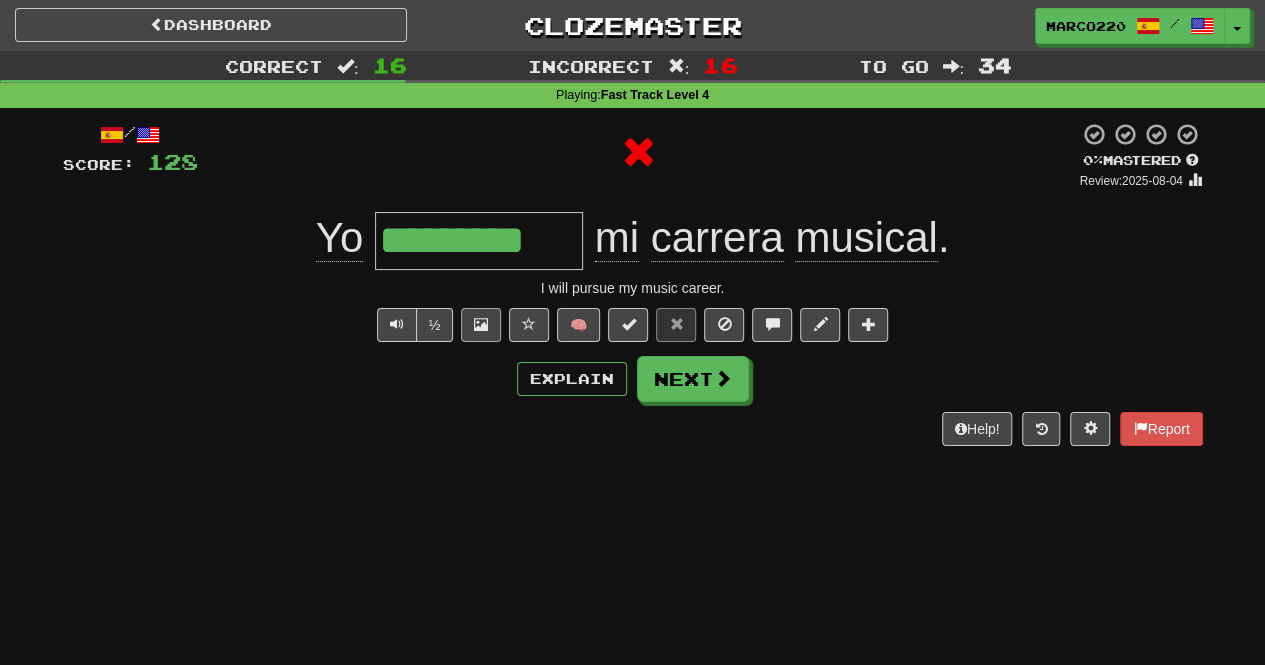 type on "**********" 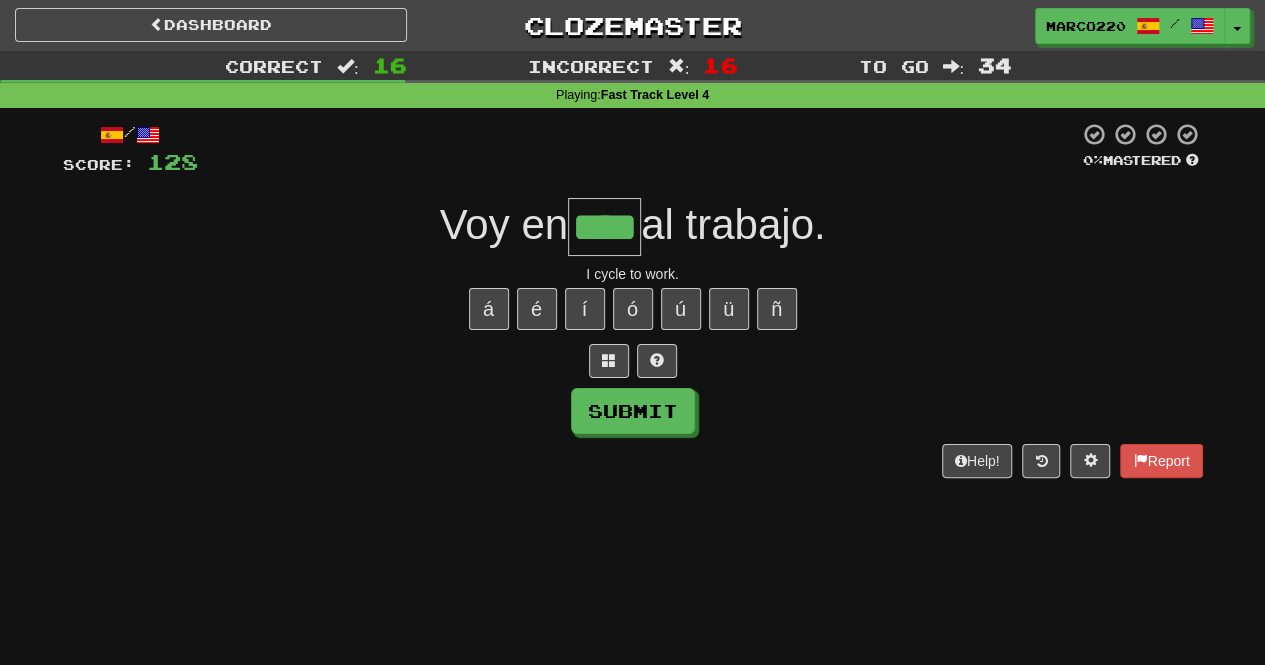 type on "****" 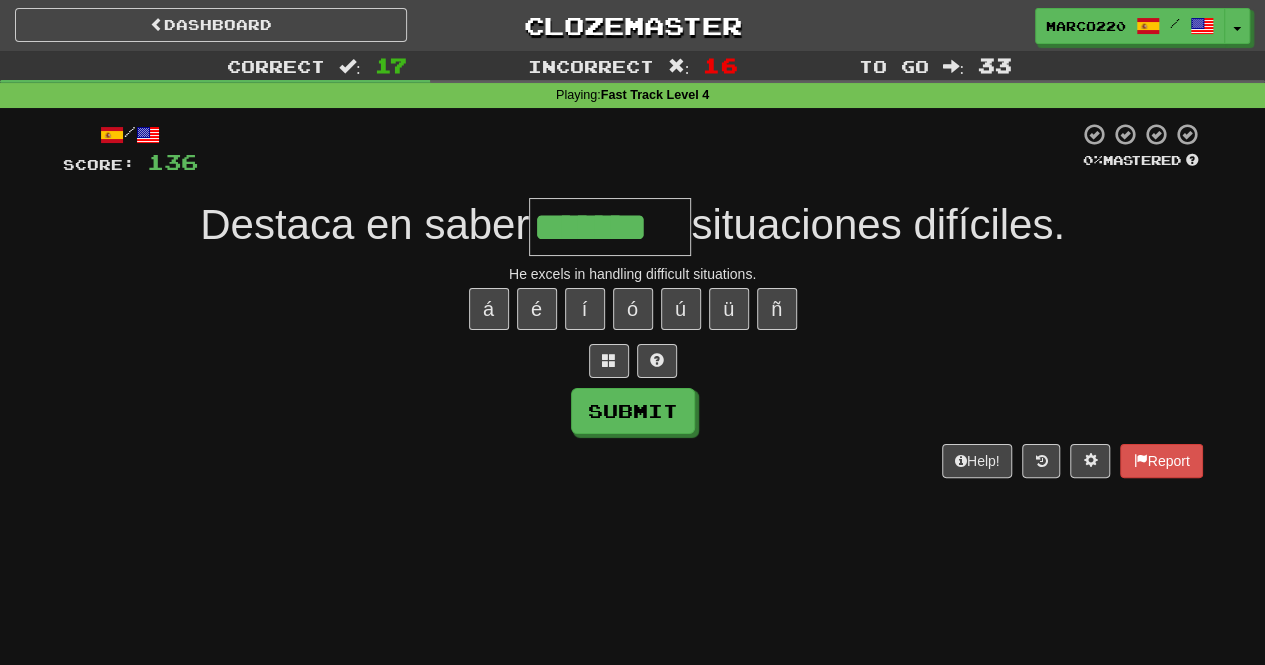 type on "*******" 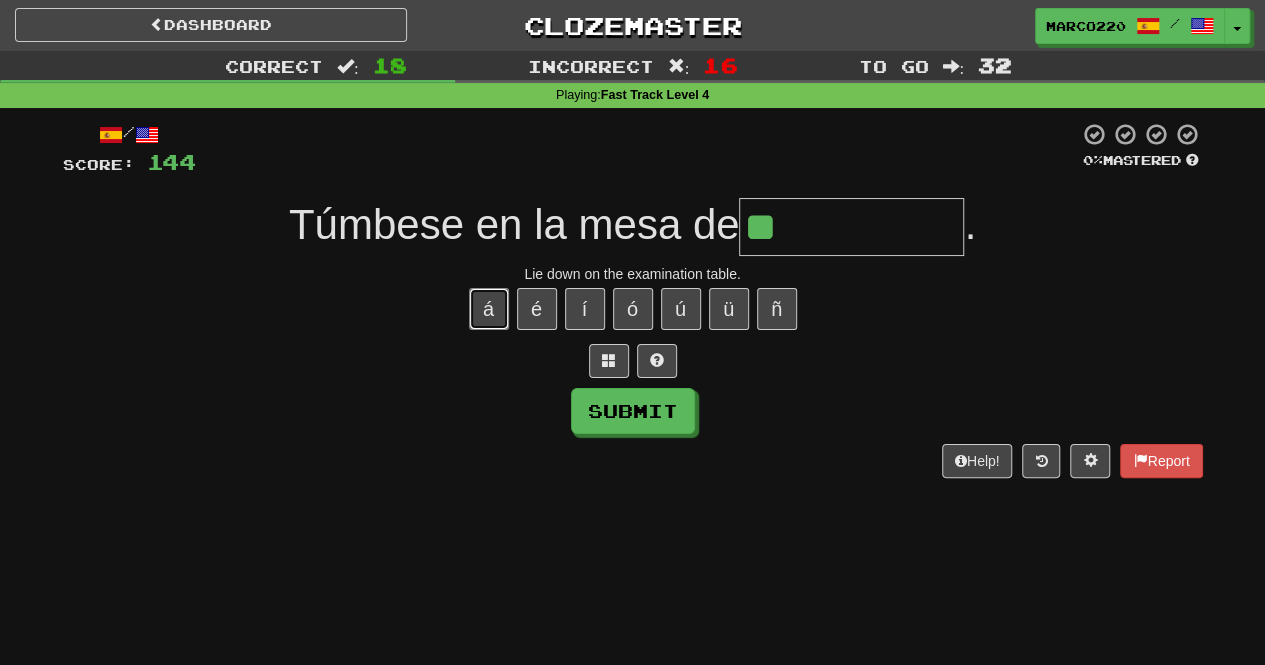 click on "á" at bounding box center (489, 309) 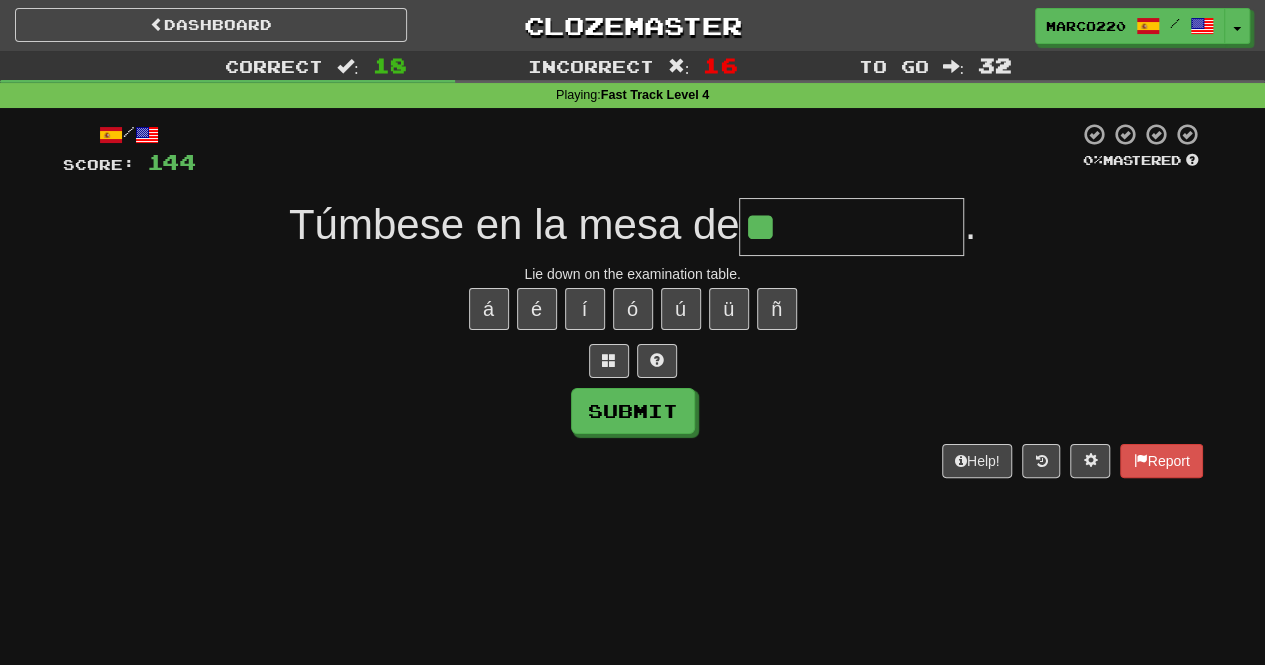 type on "*" 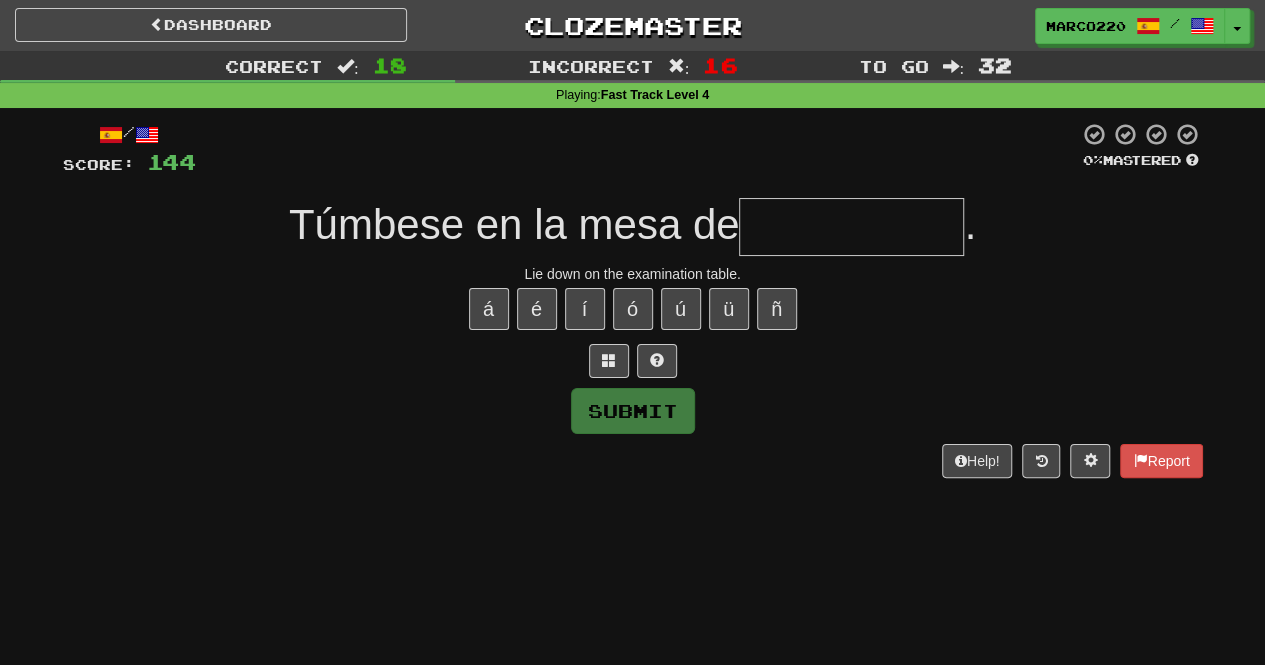 type on "**********" 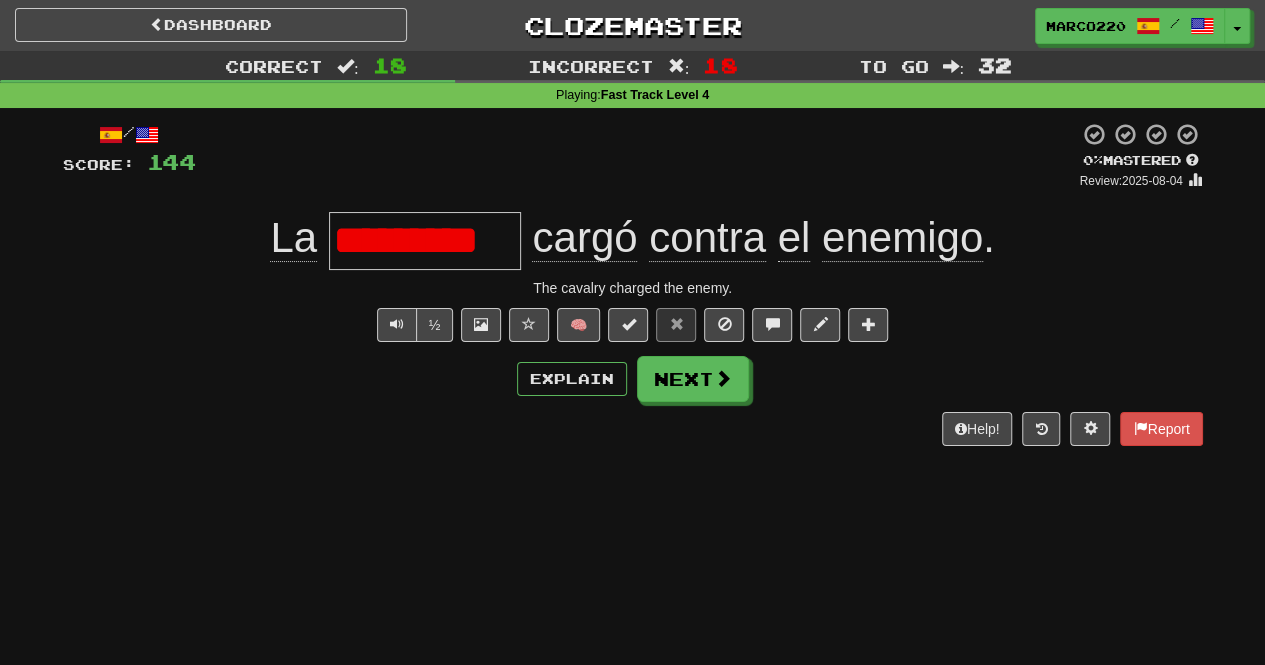type on "**********" 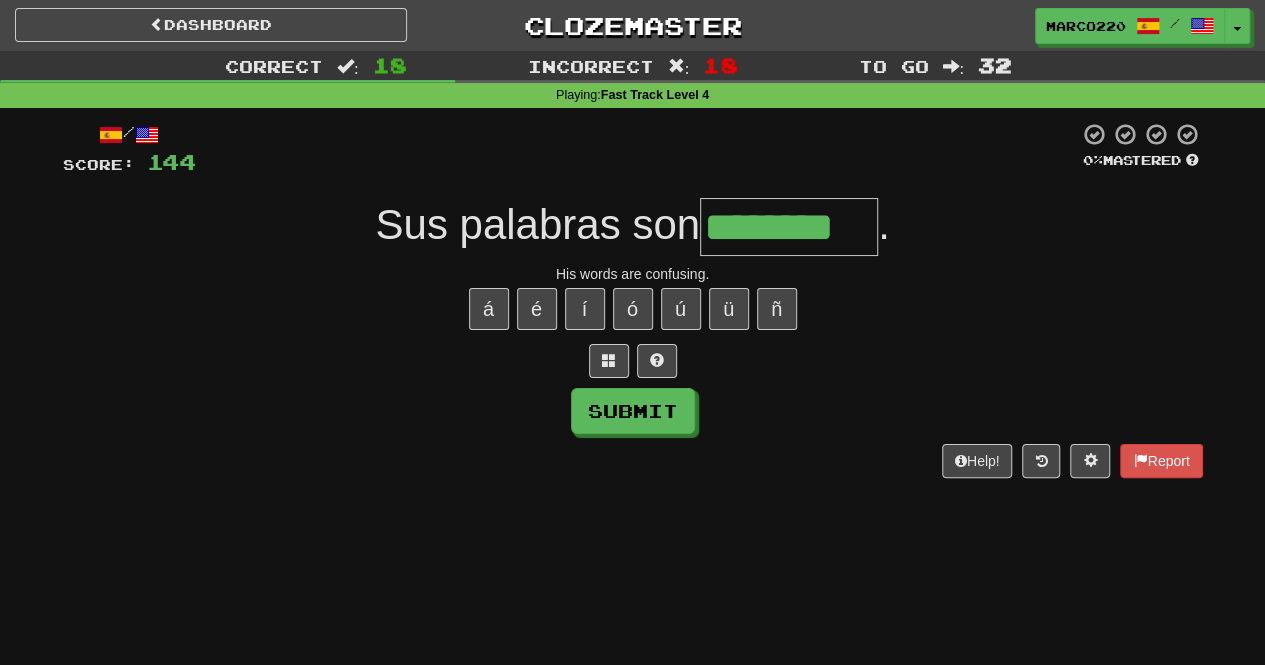 type on "********" 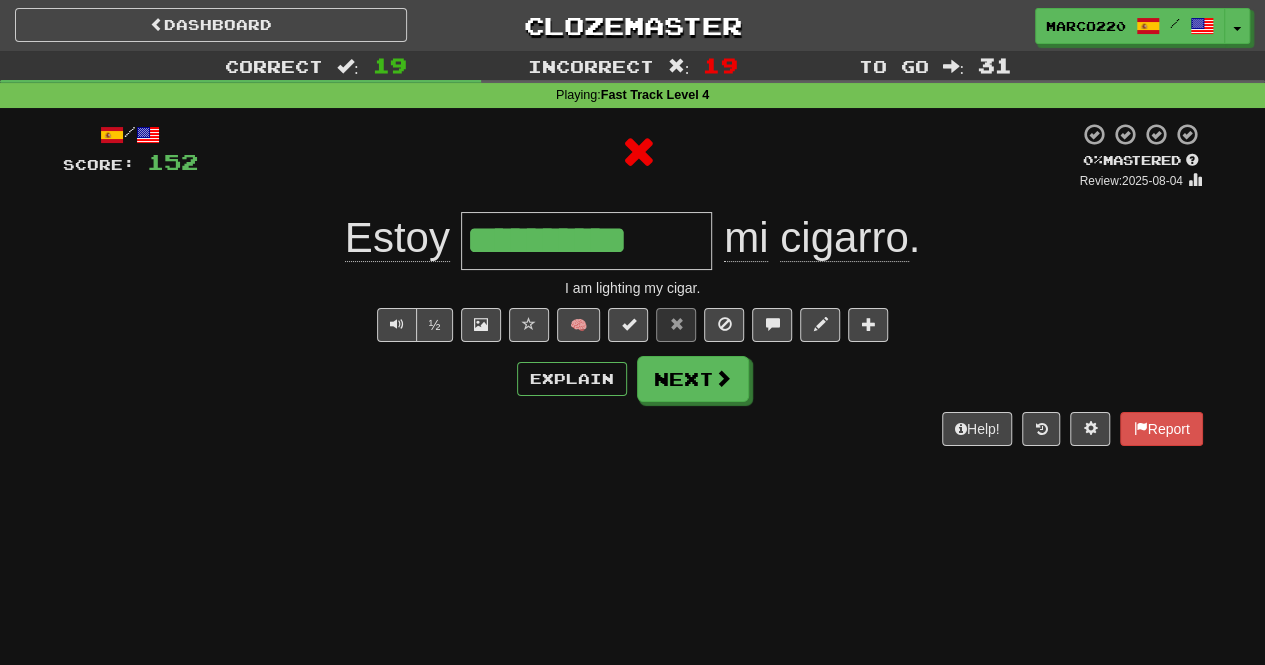 type on "**********" 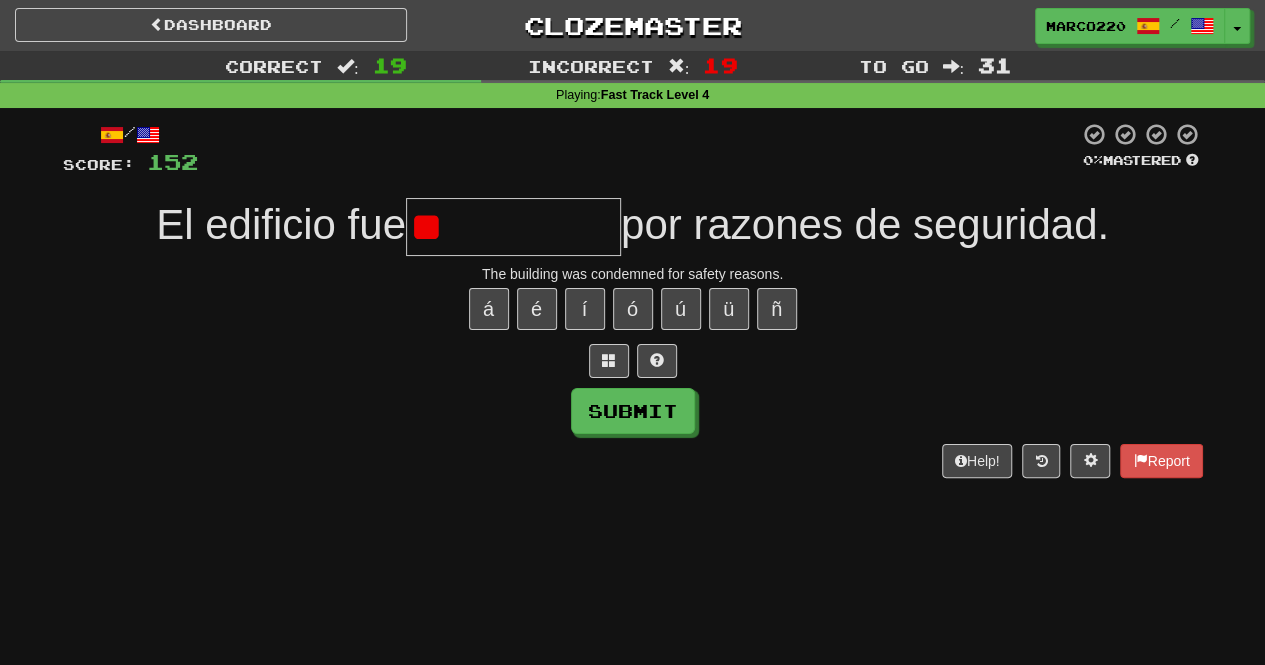 type on "*" 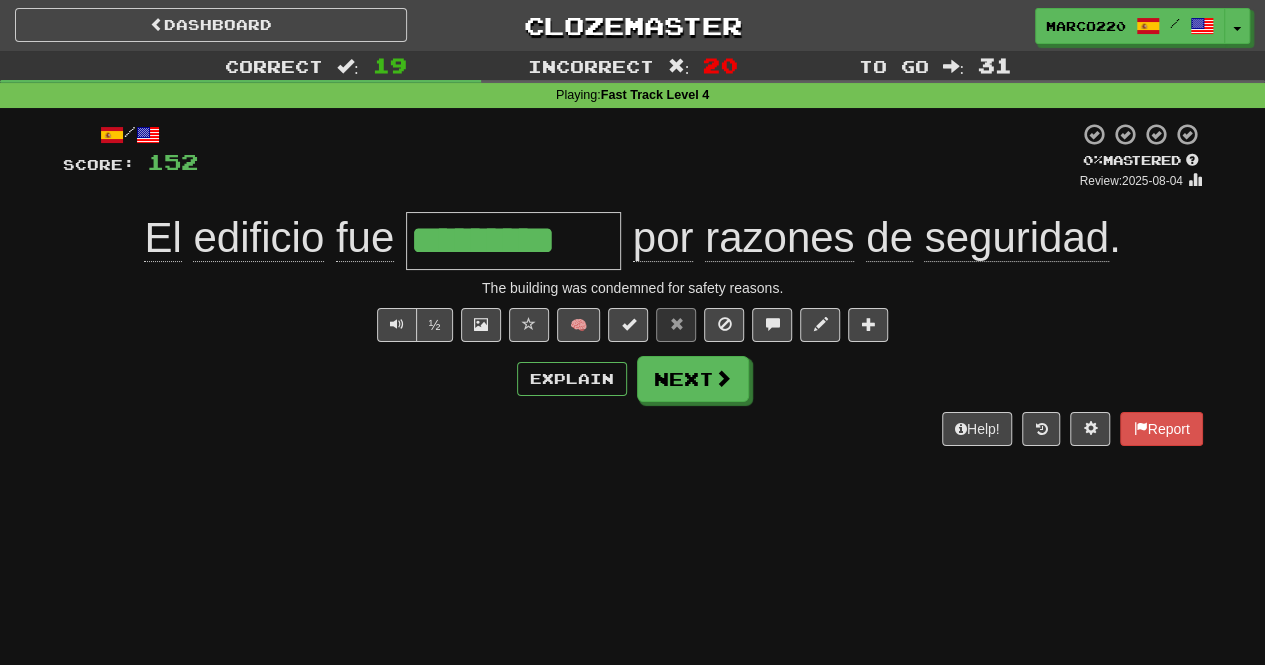 type on "**********" 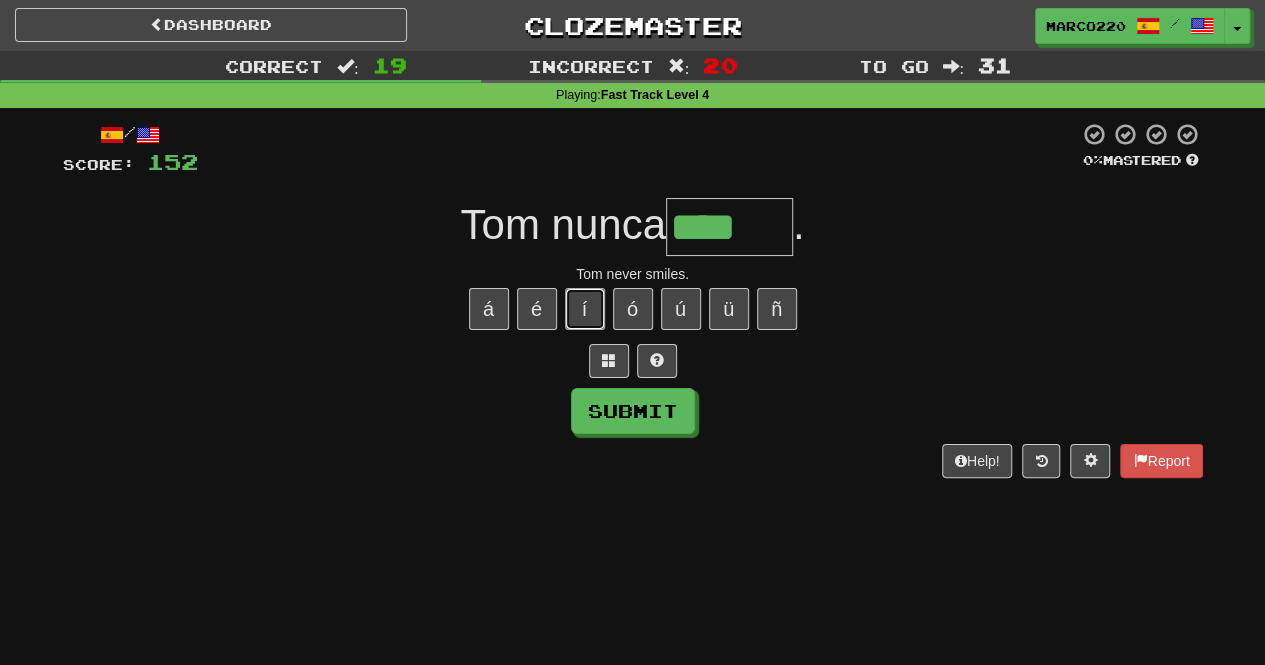 click on "í" at bounding box center [585, 309] 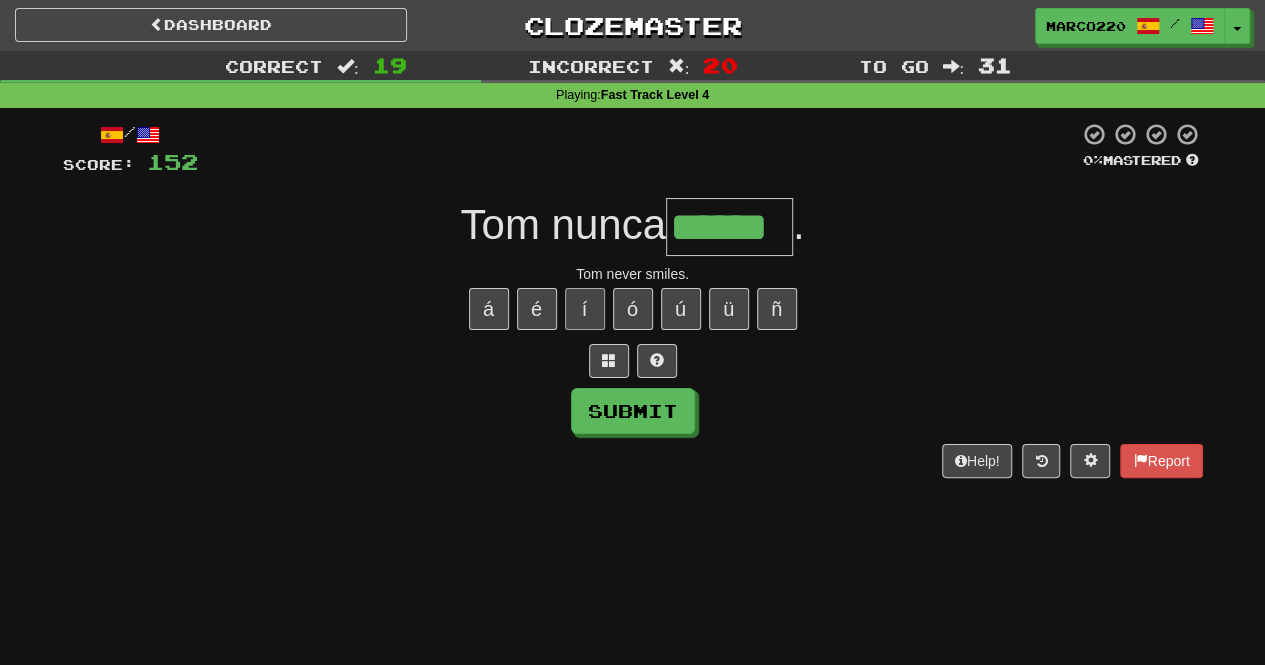 type on "******" 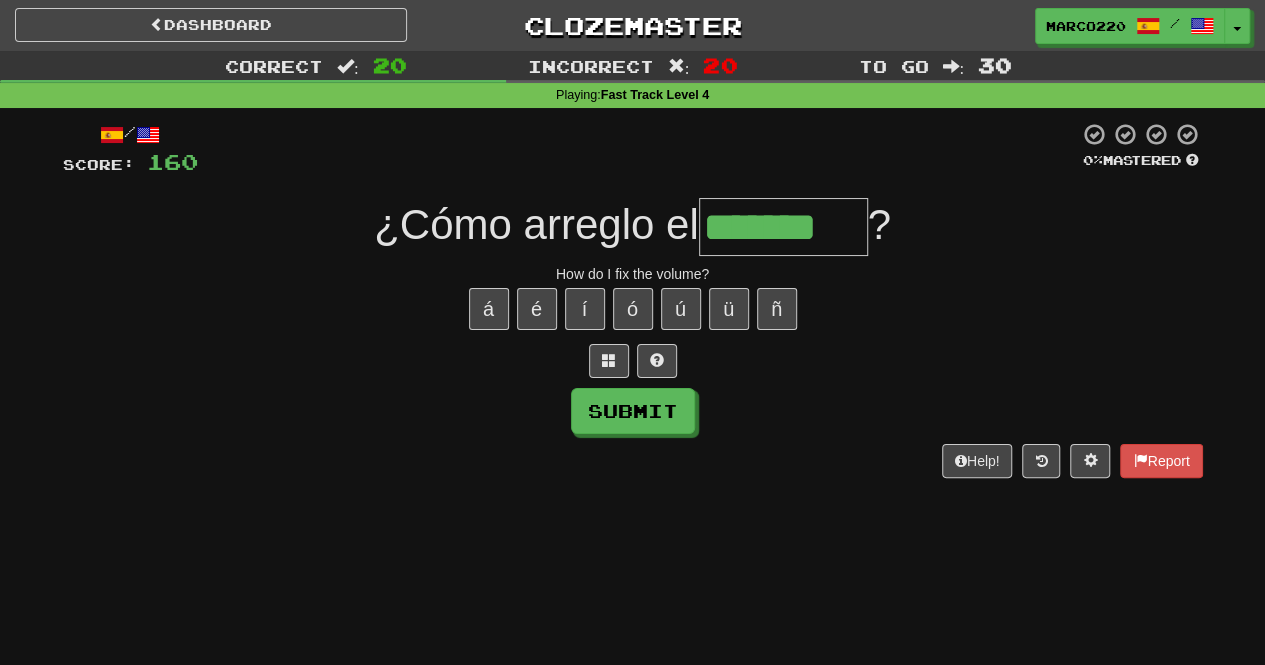 type on "*******" 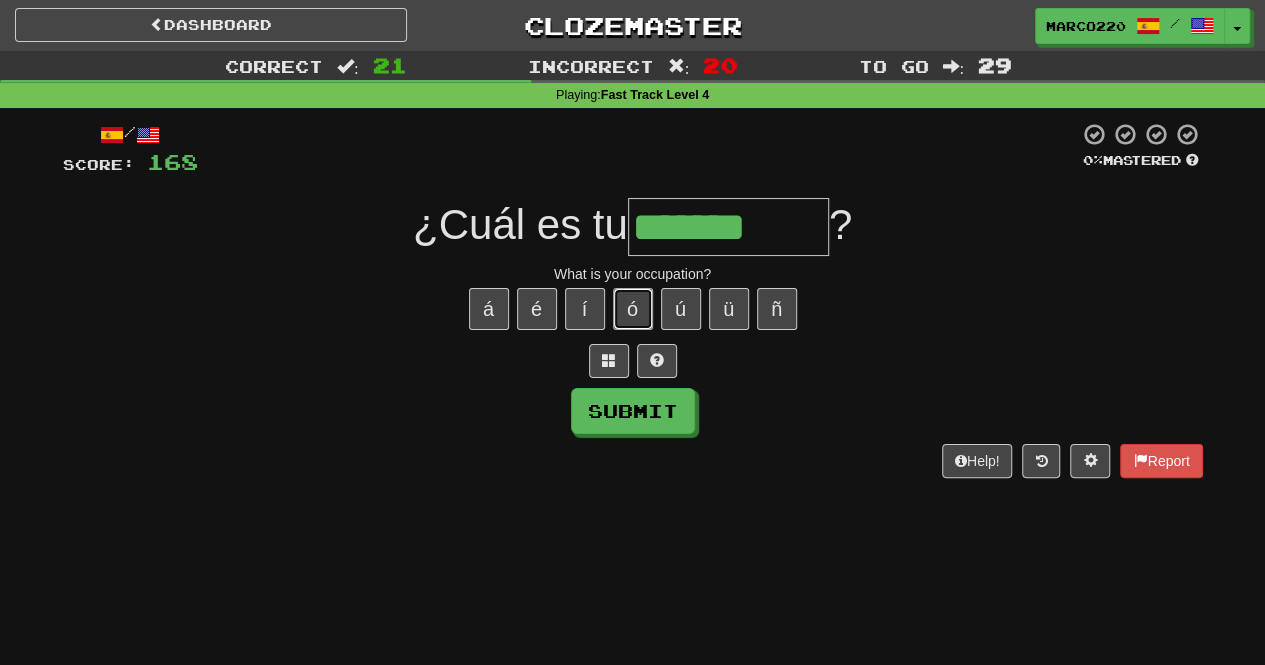 click on "ó" at bounding box center (633, 309) 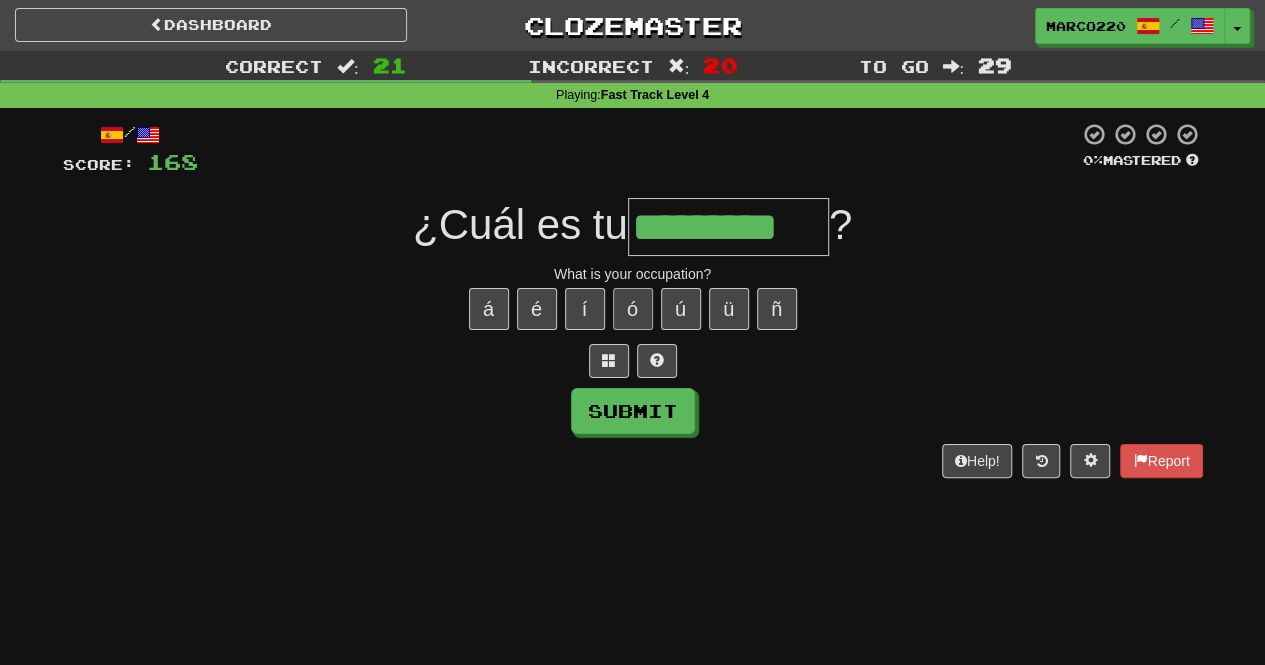 type on "*********" 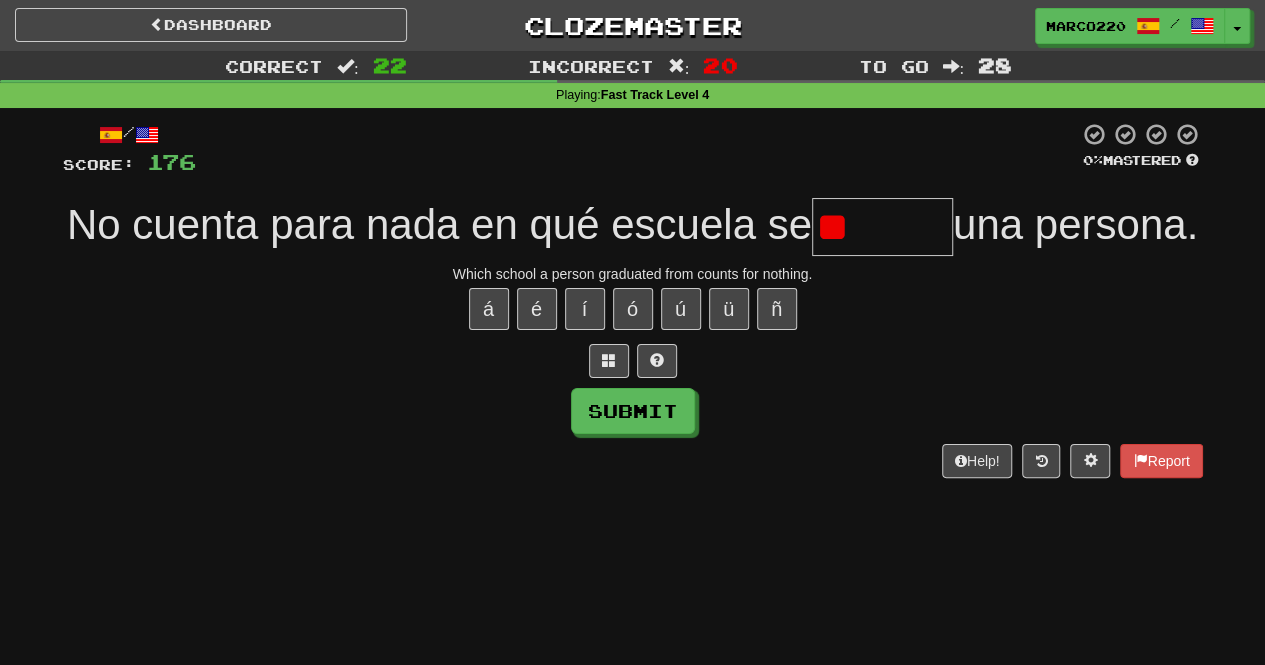 type on "*" 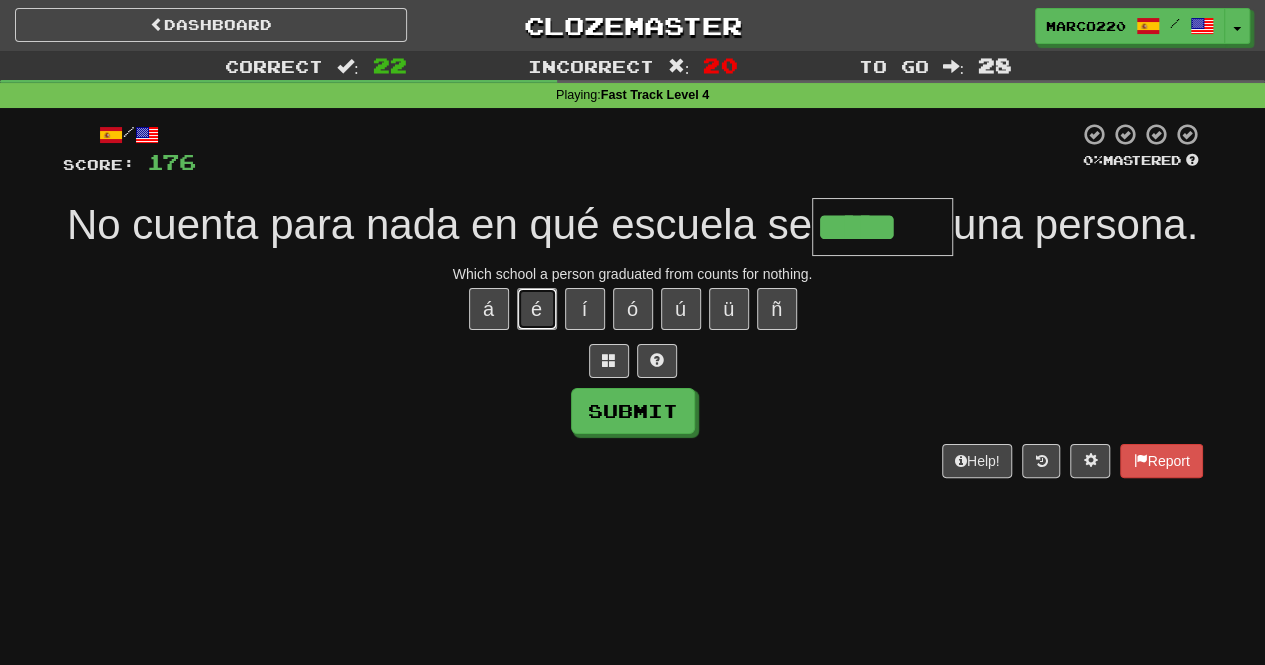 click on "é" at bounding box center [537, 309] 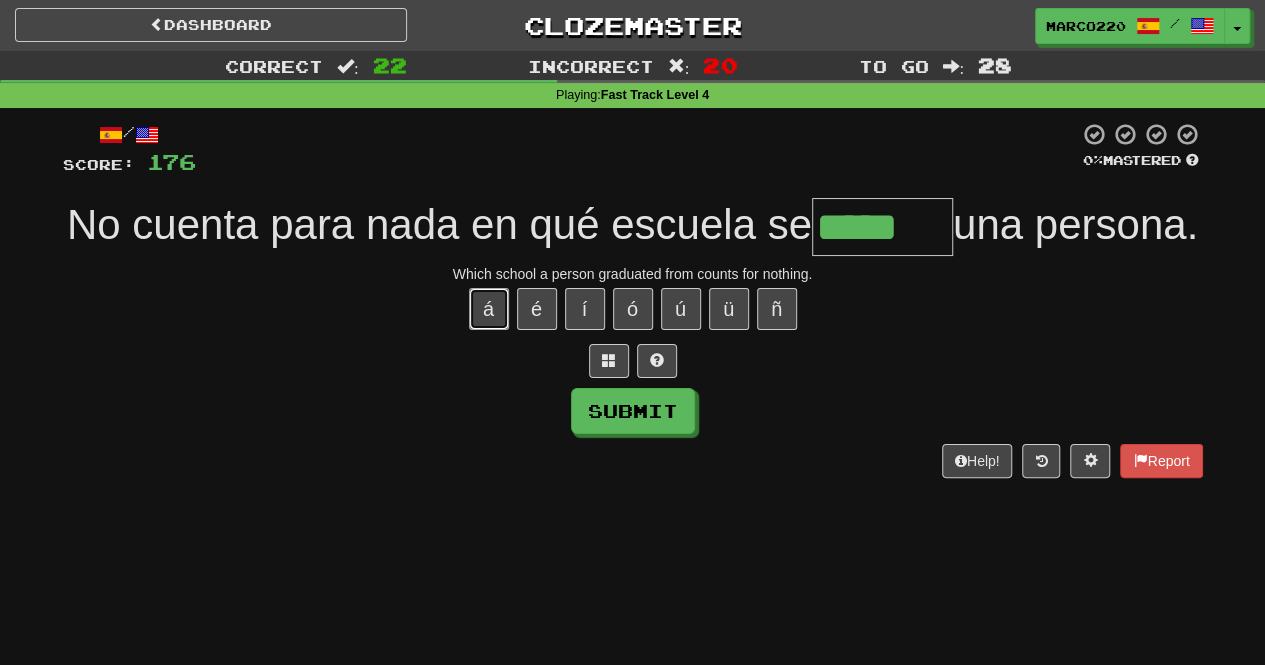 click on "á" at bounding box center (489, 309) 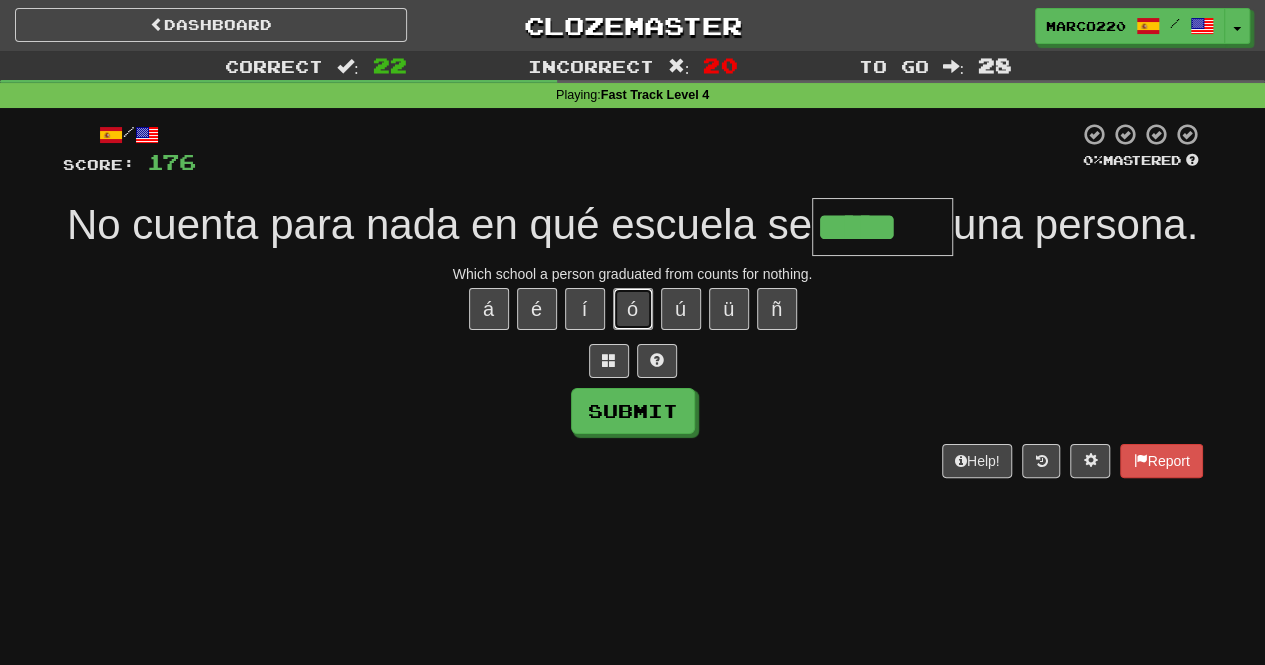 click on "ó" at bounding box center [633, 309] 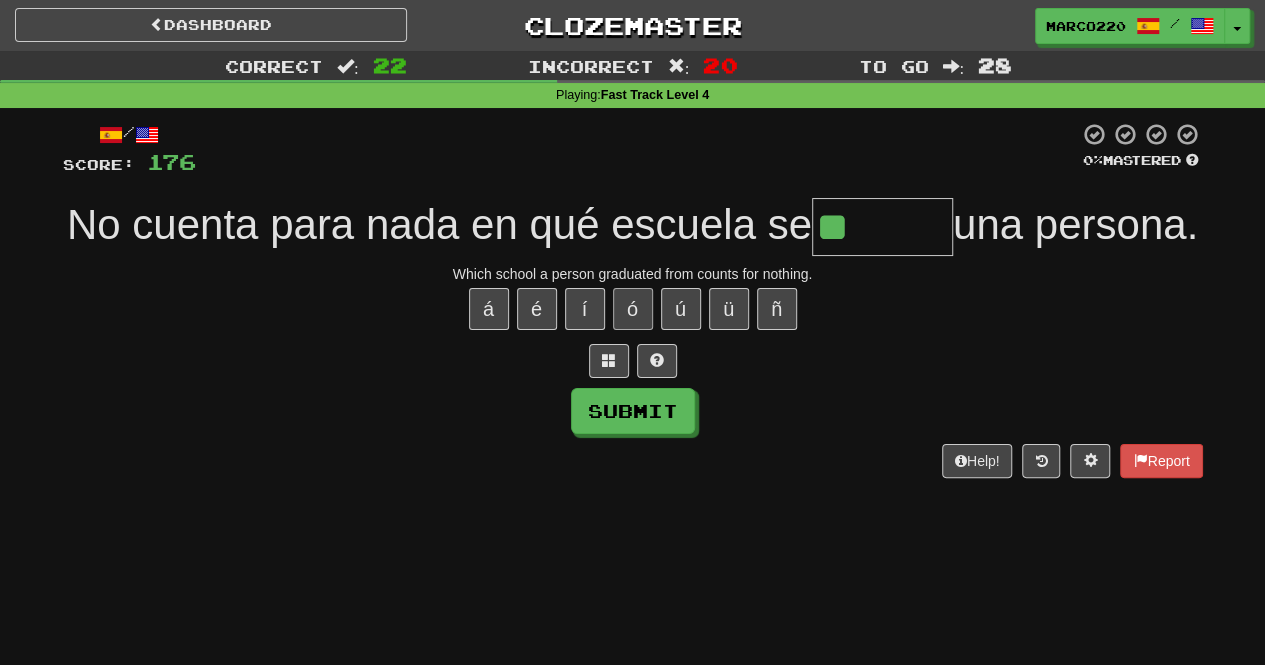 type on "*" 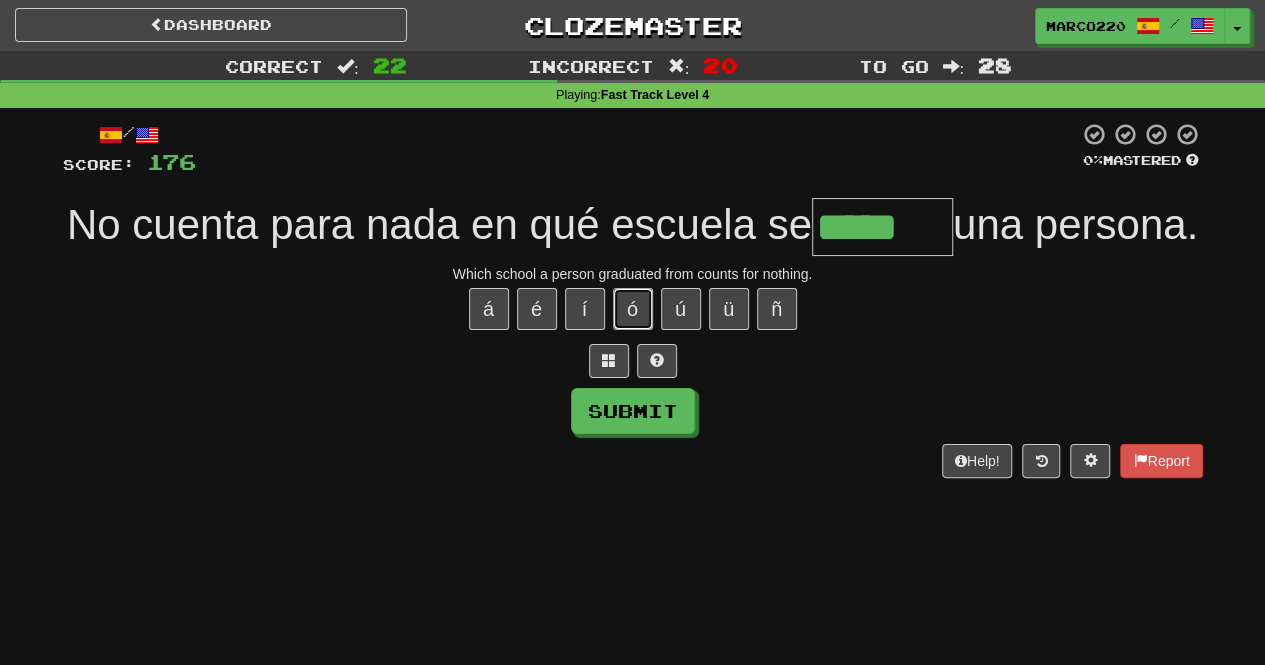 click on "ó" at bounding box center [633, 309] 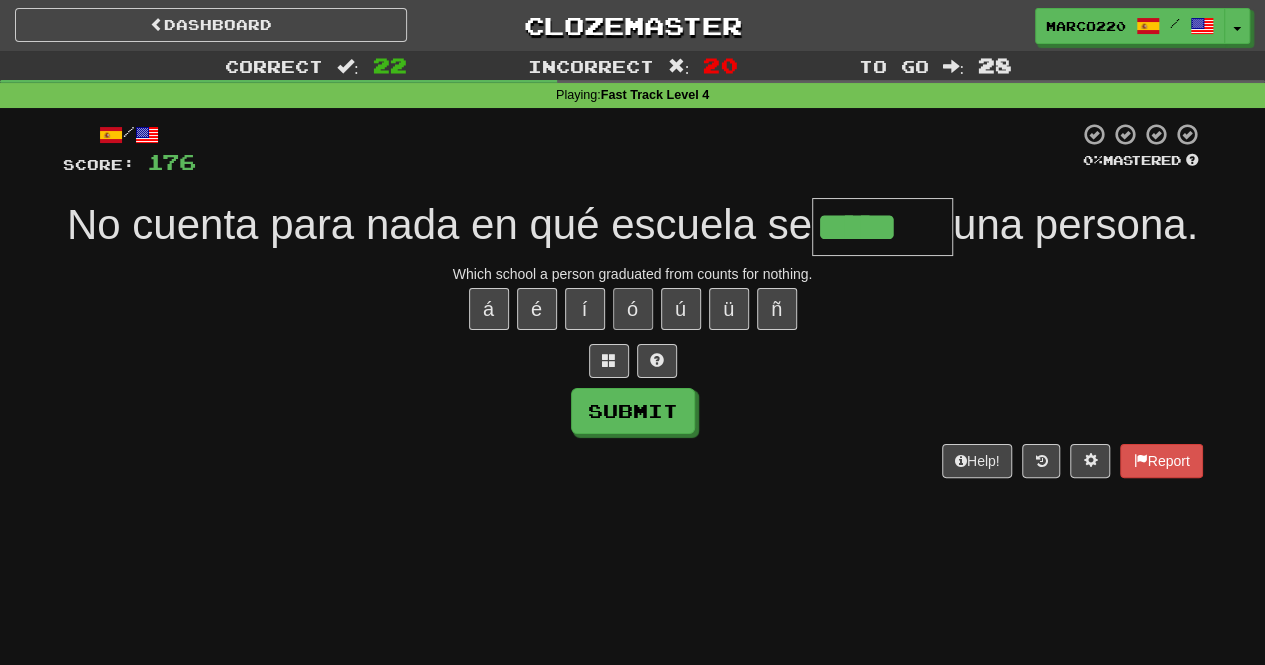 type on "******" 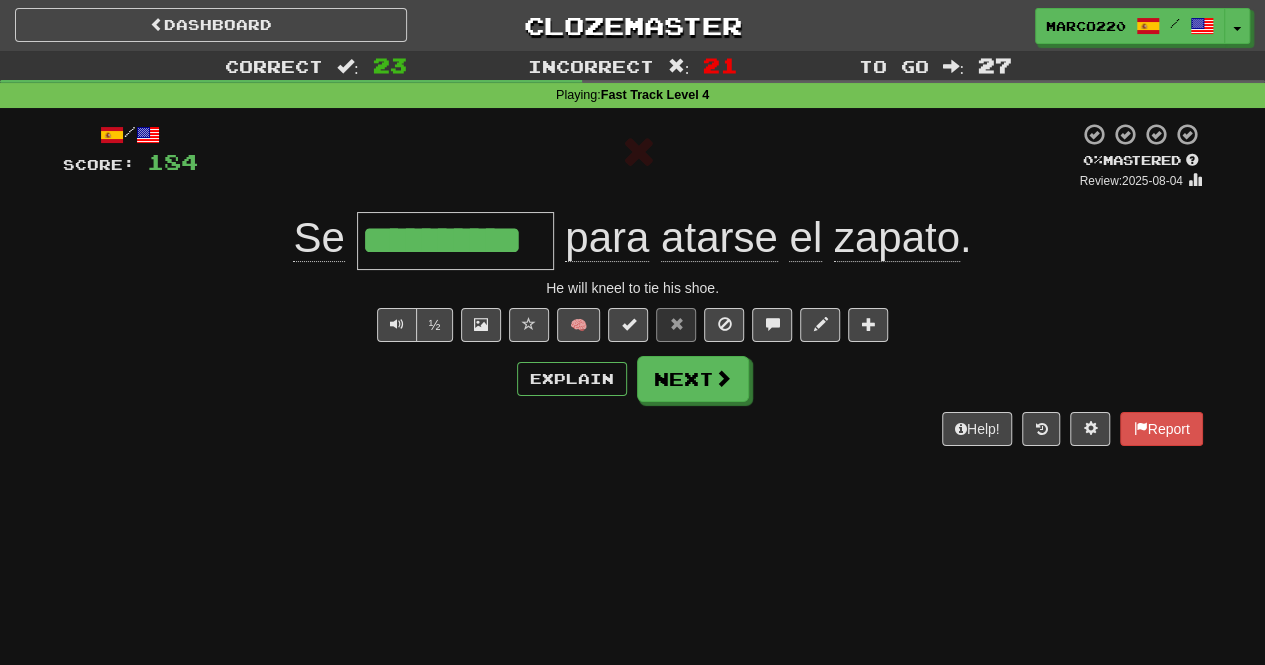 type on "**********" 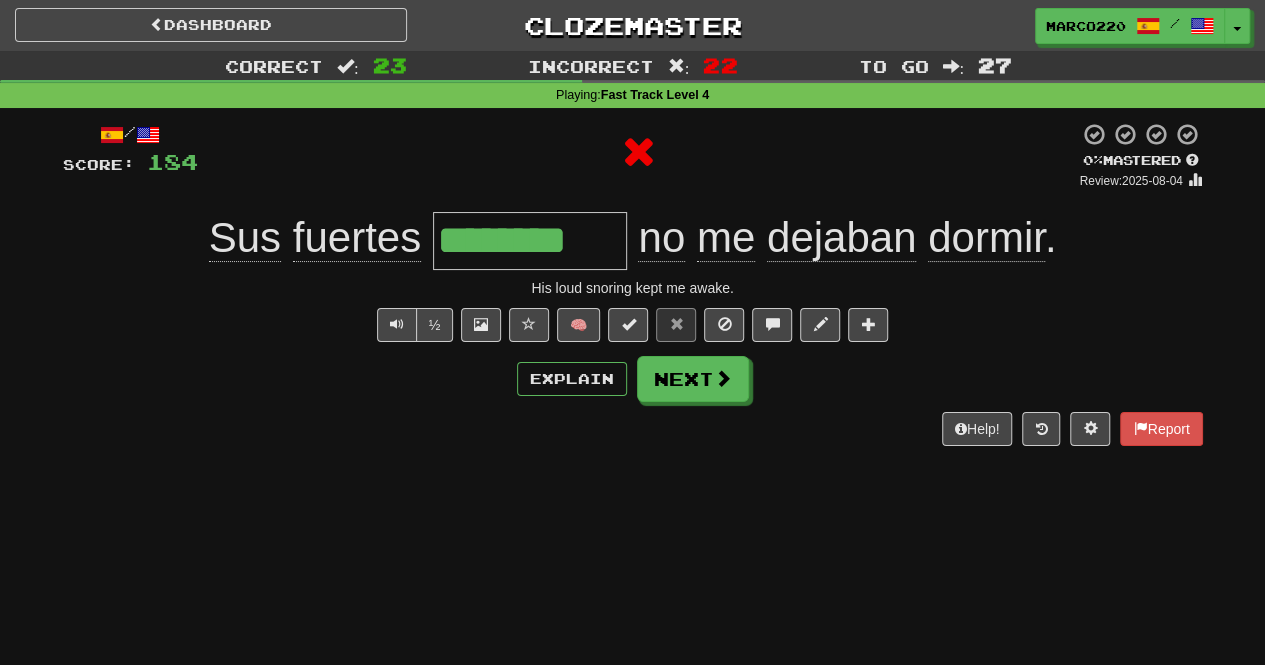 type on "*********" 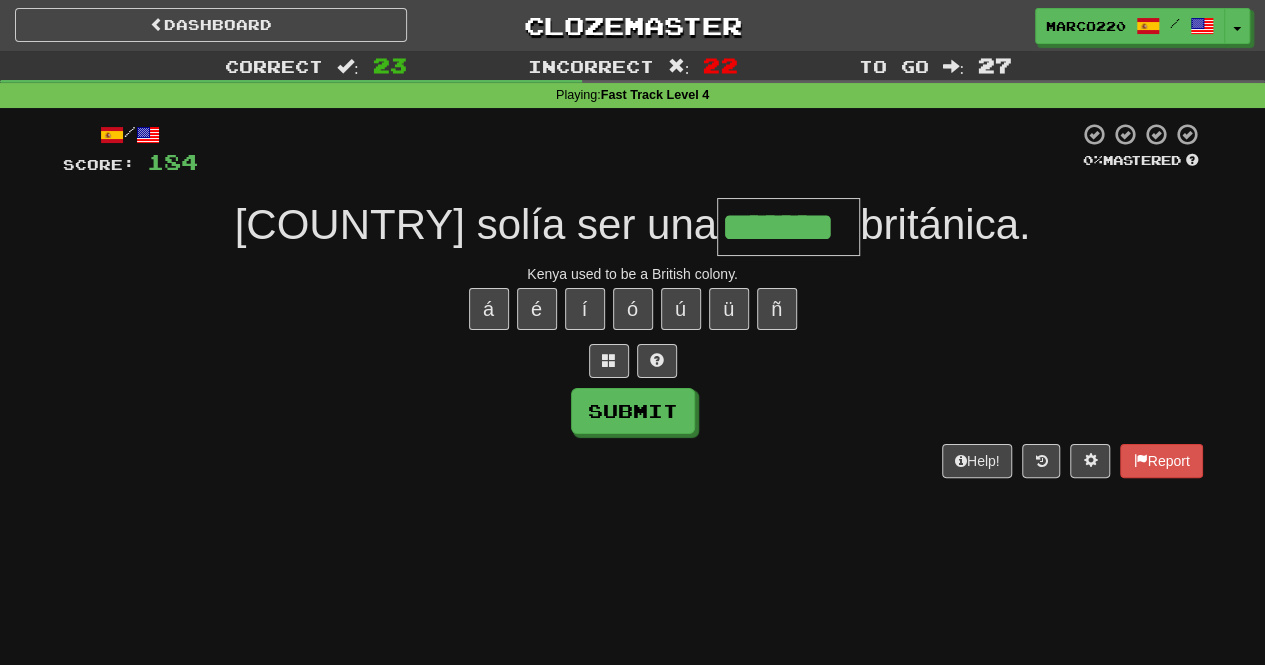 type on "*******" 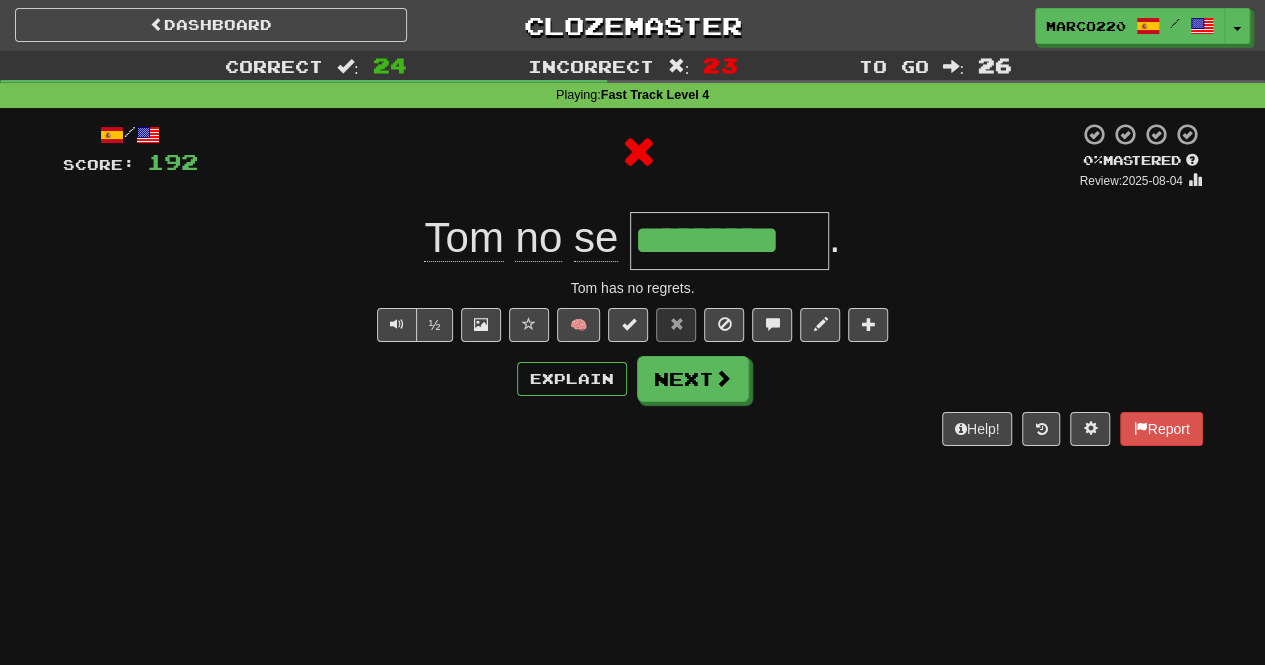 type on "**********" 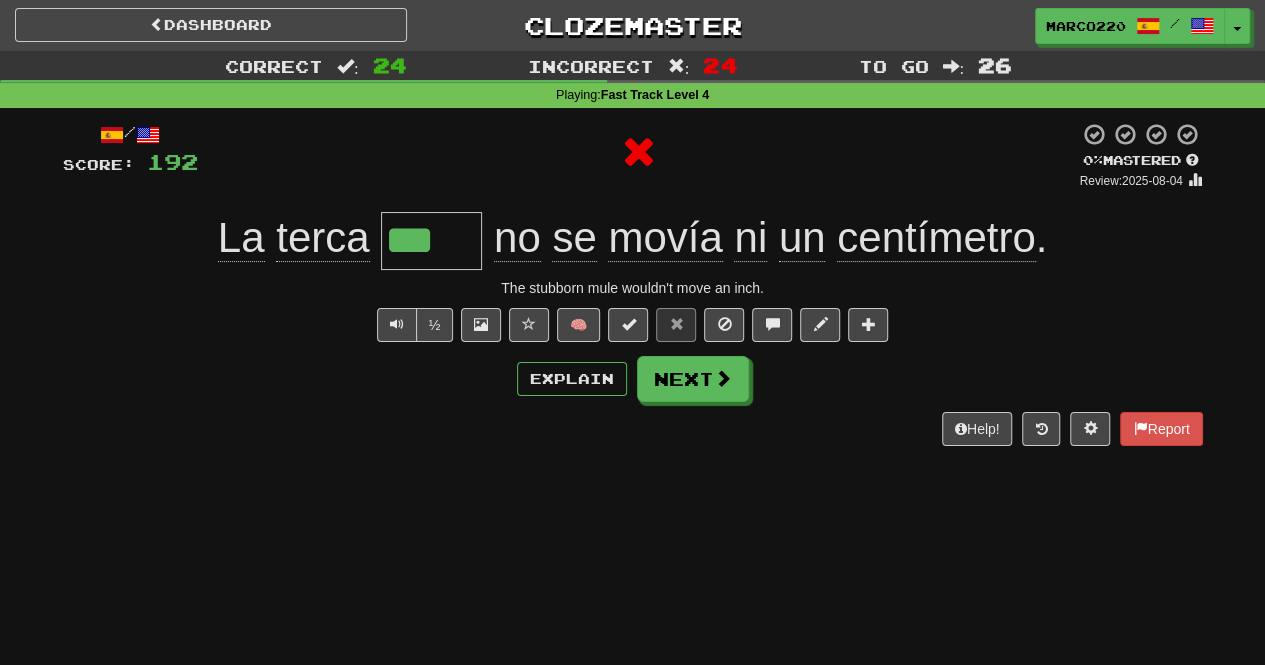 type on "****" 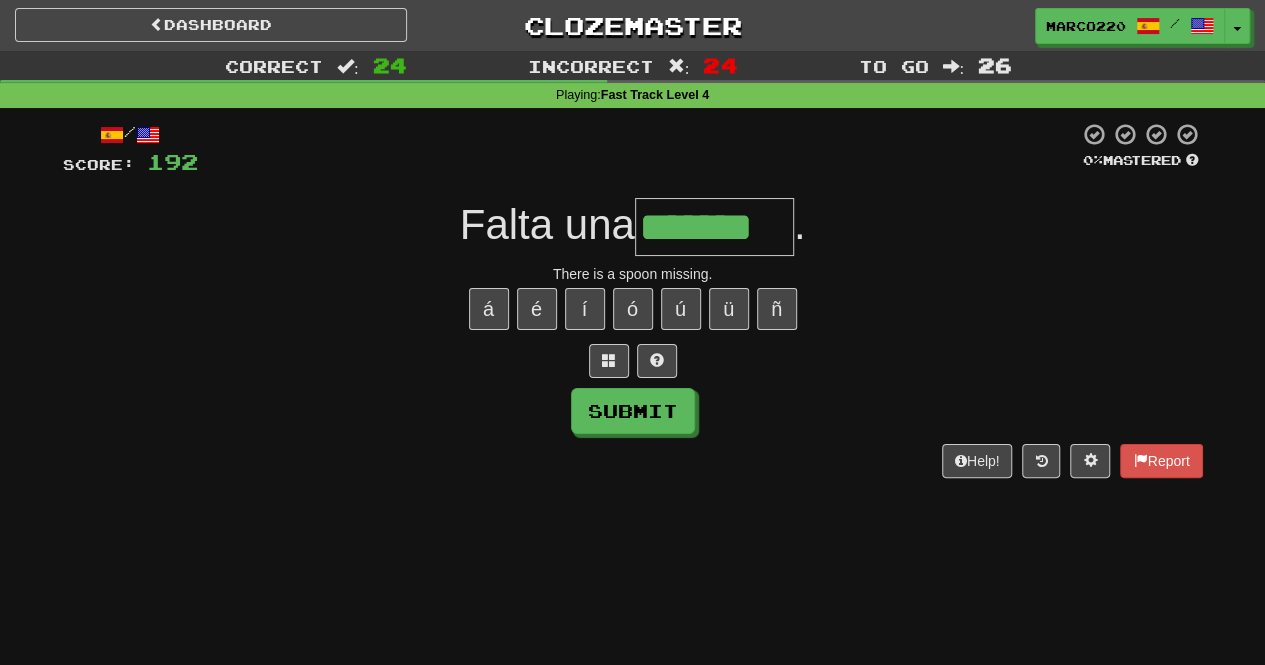 type on "*******" 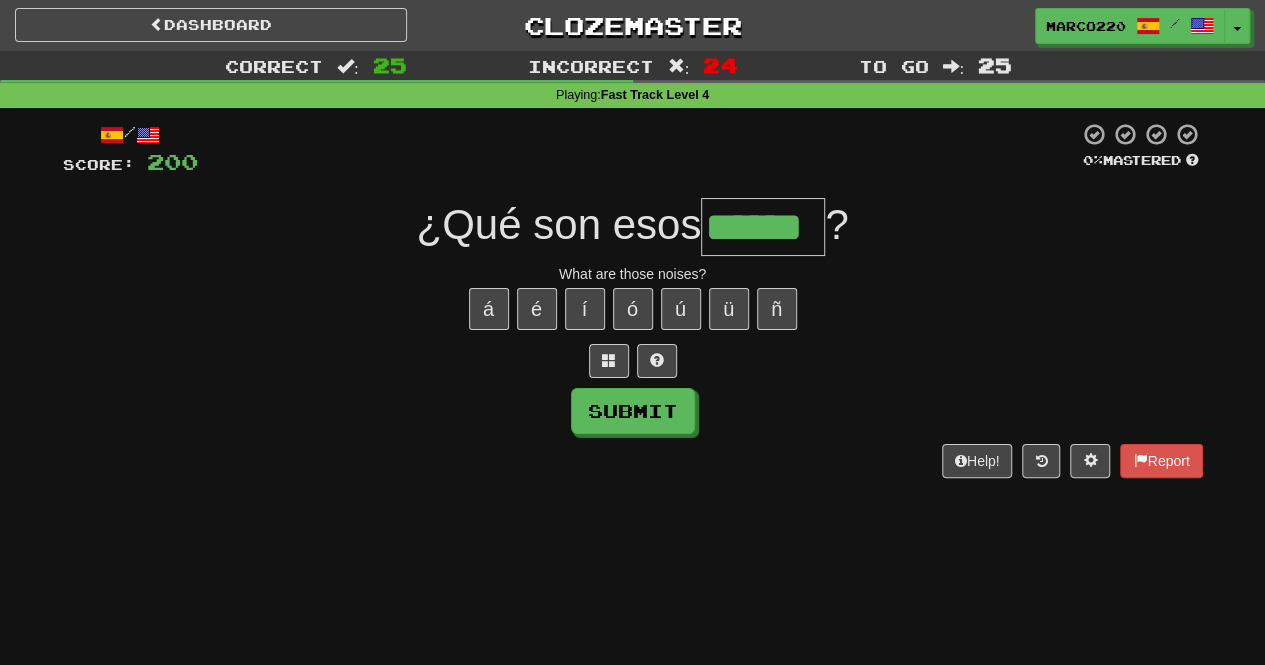 type on "******" 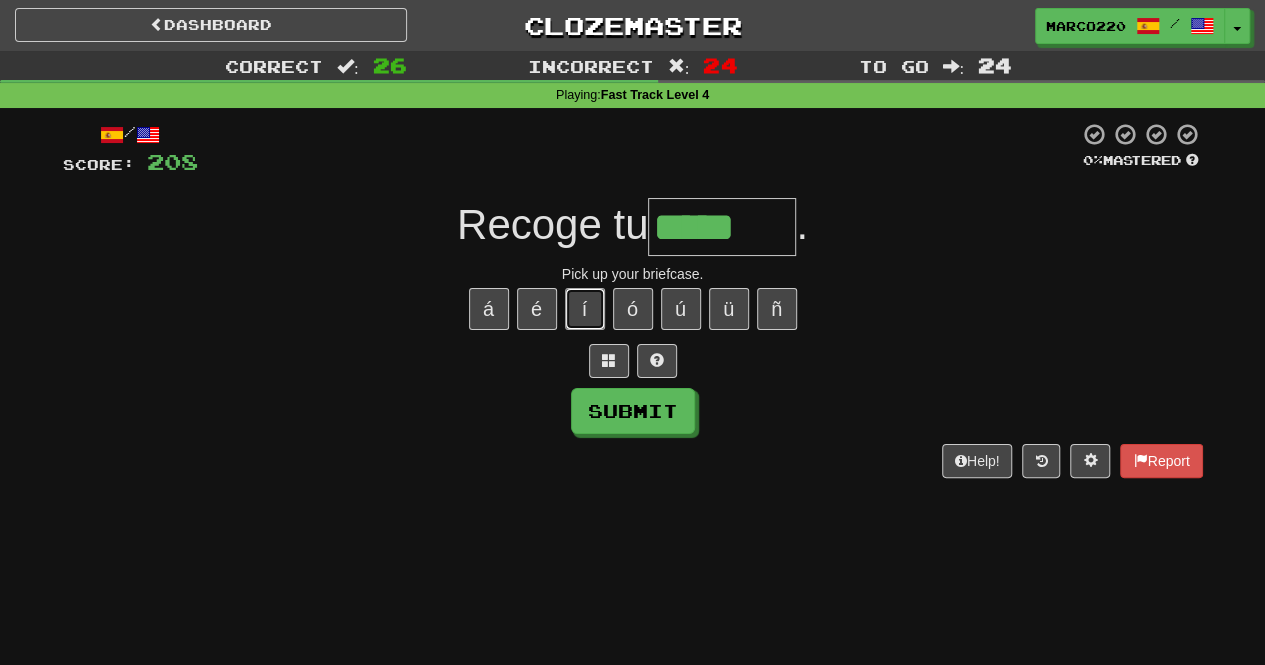 click on "í" at bounding box center (585, 309) 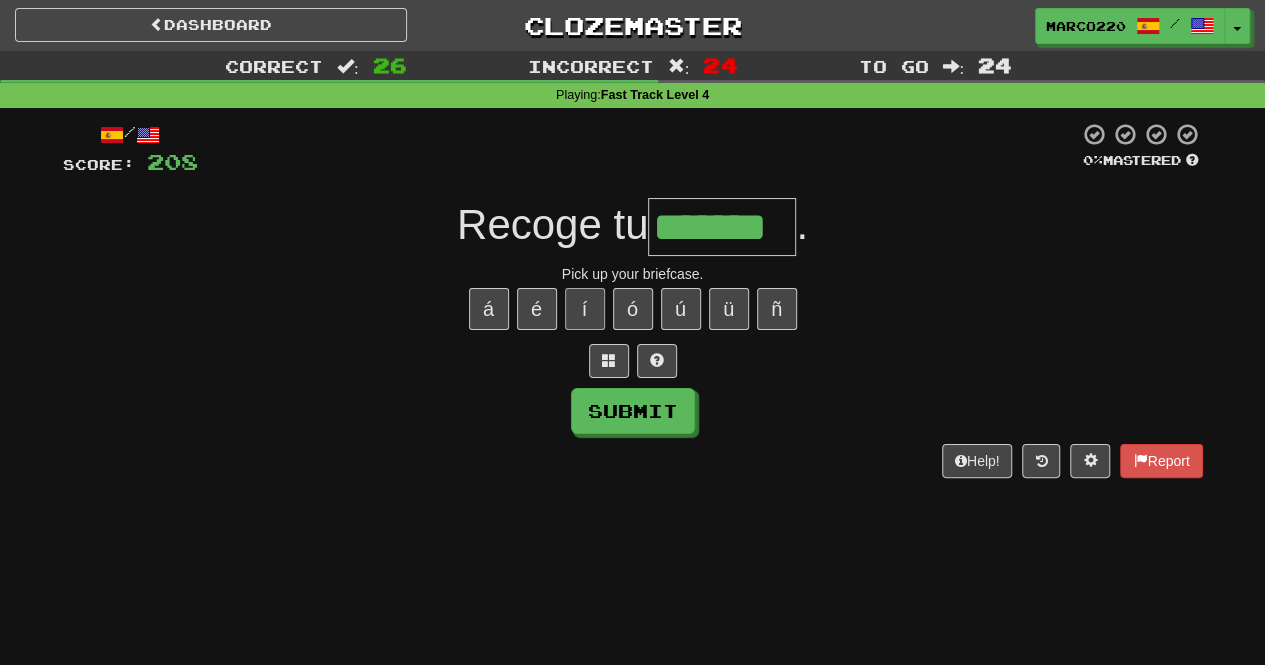 type on "*" 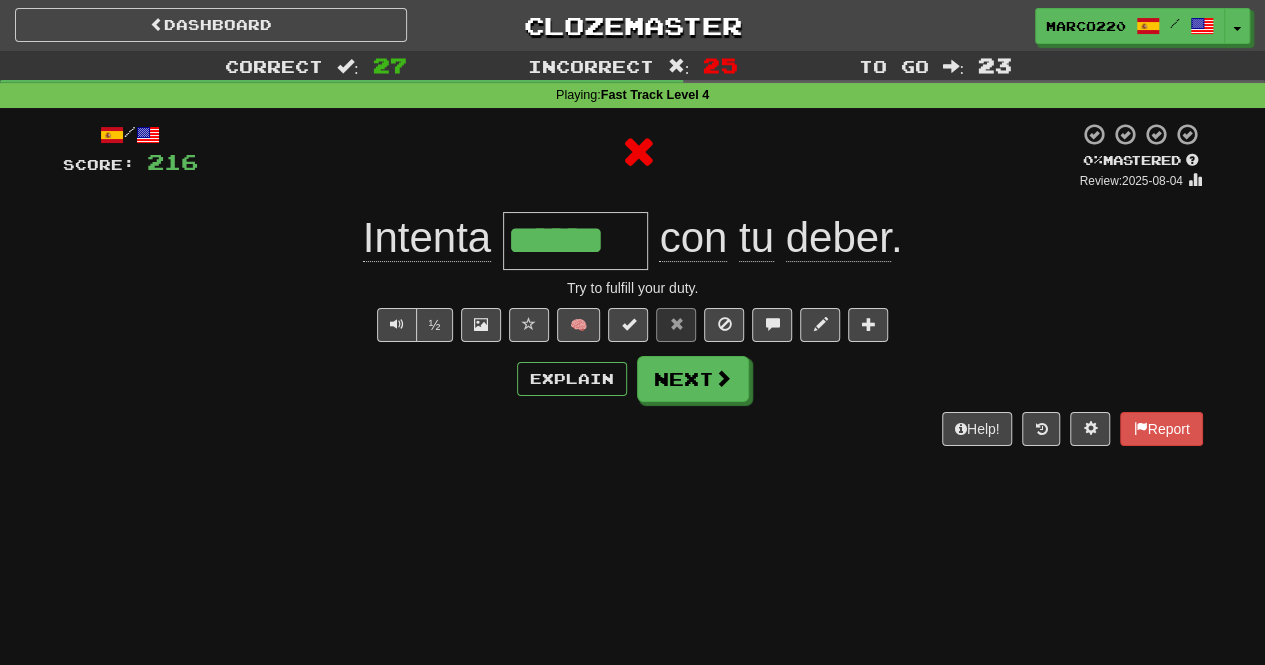 type on "*******" 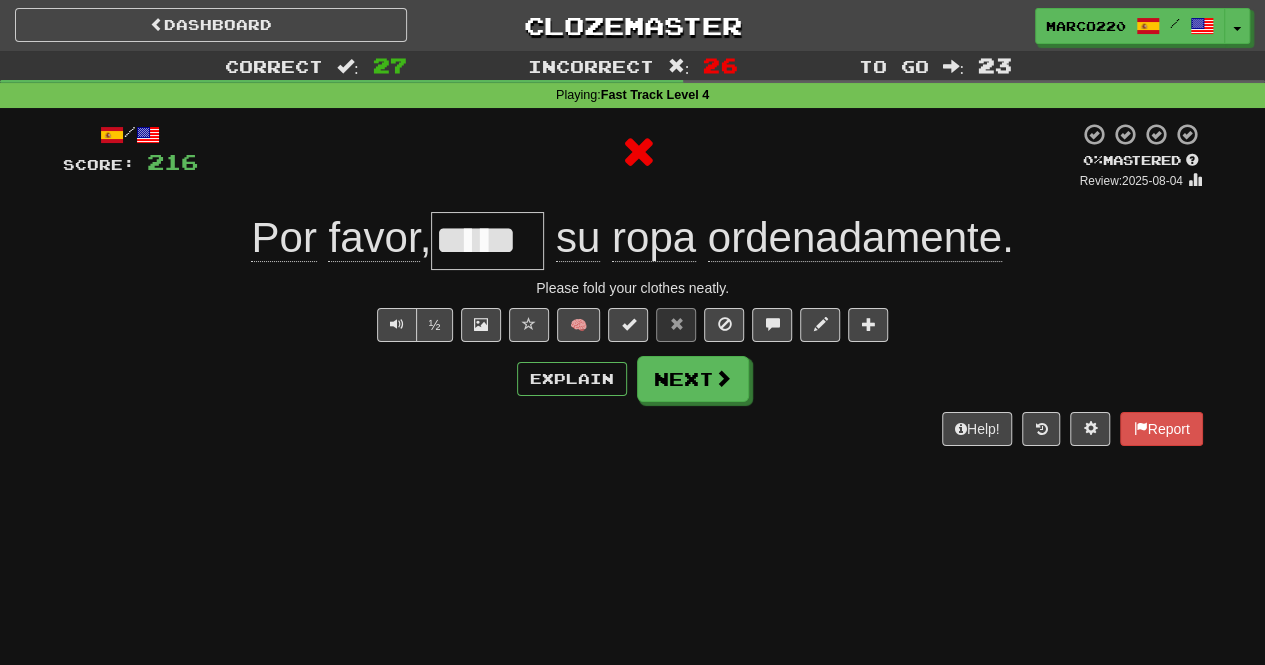 type on "*" 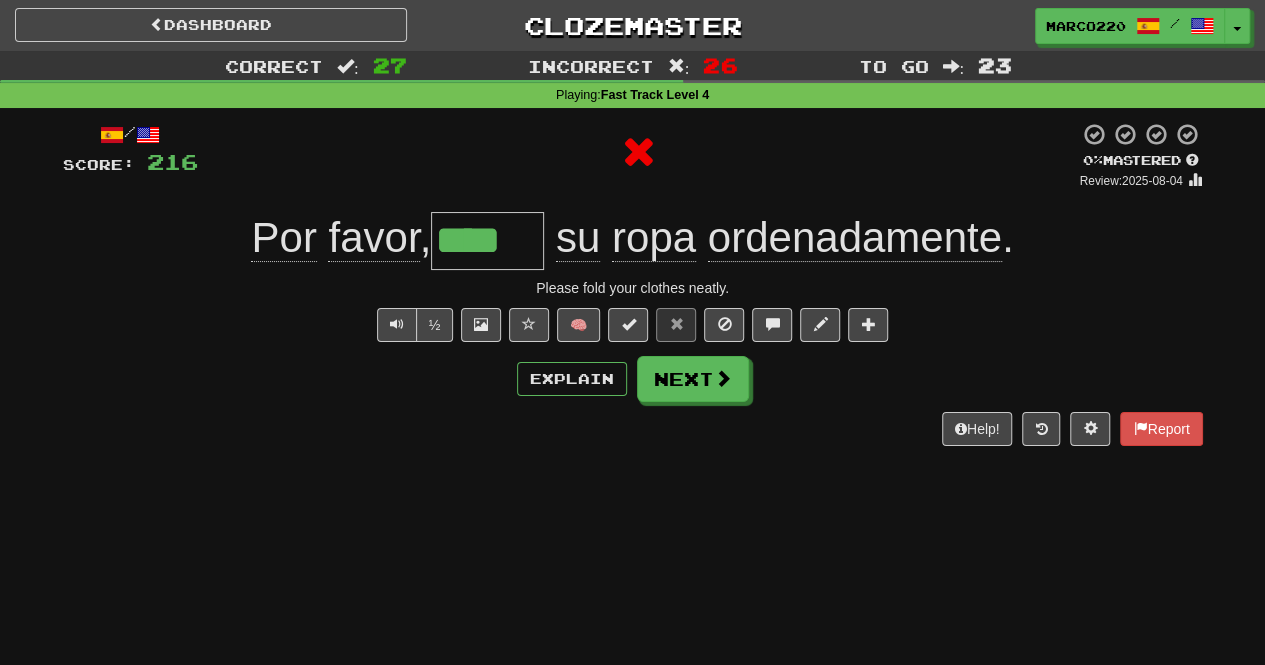 type on "*****" 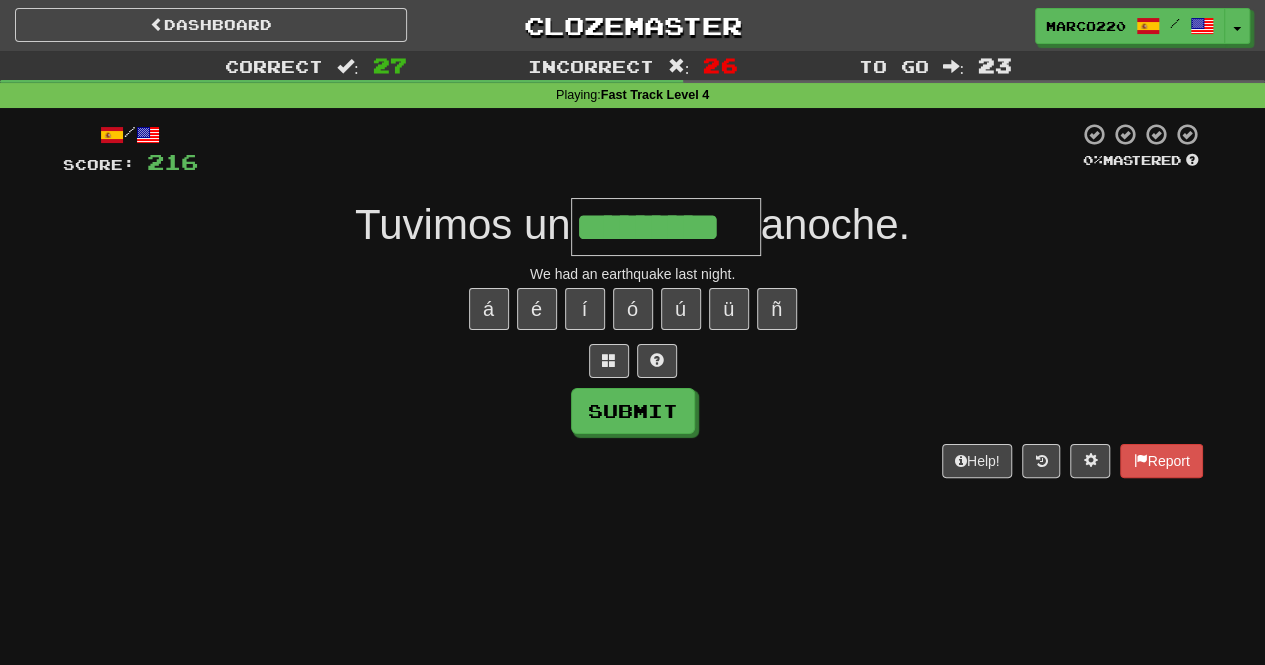 type on "*********" 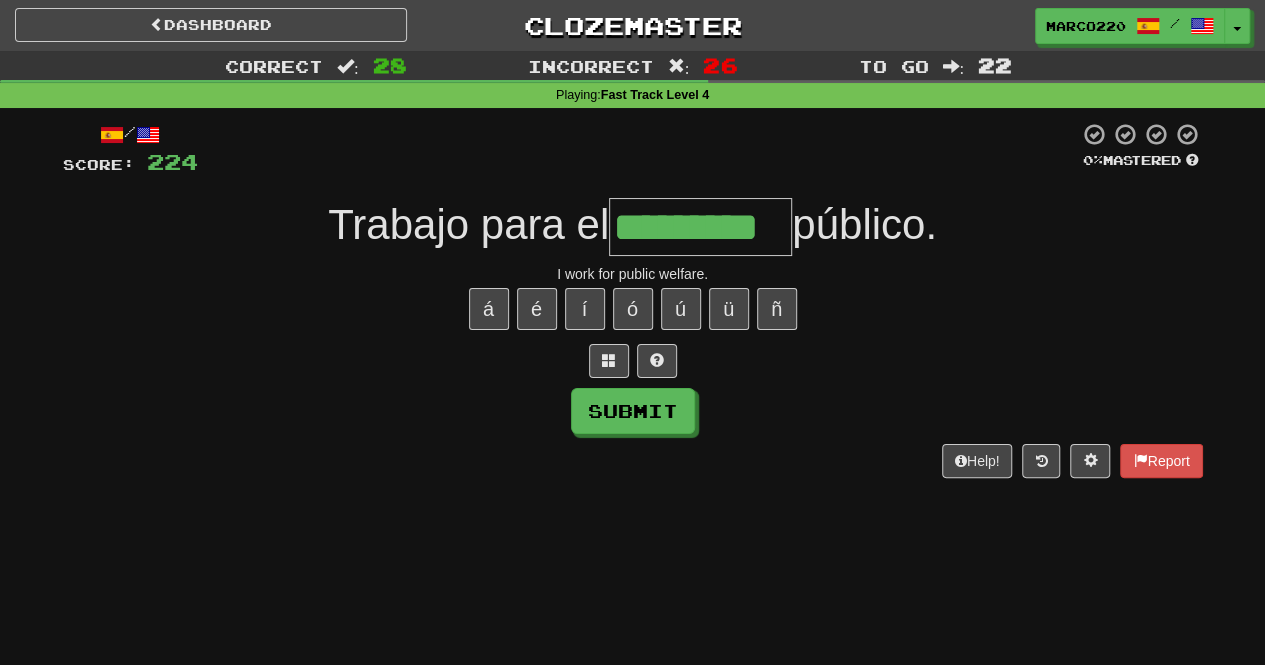 type on "*********" 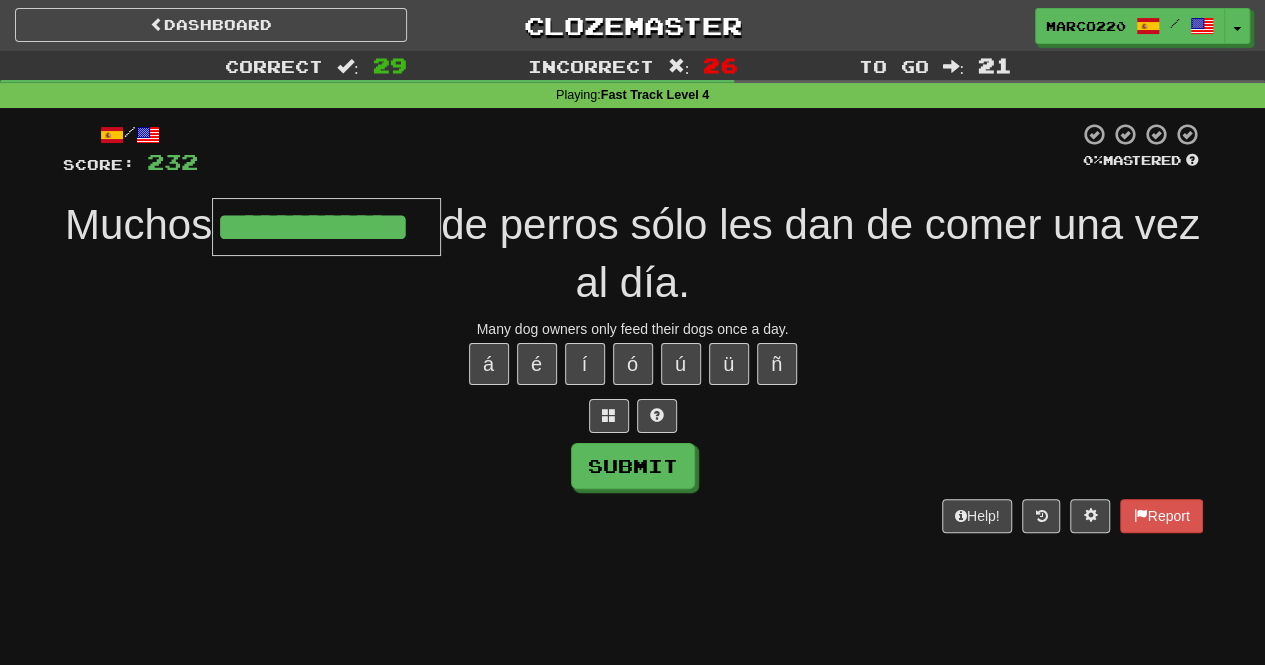 type on "**********" 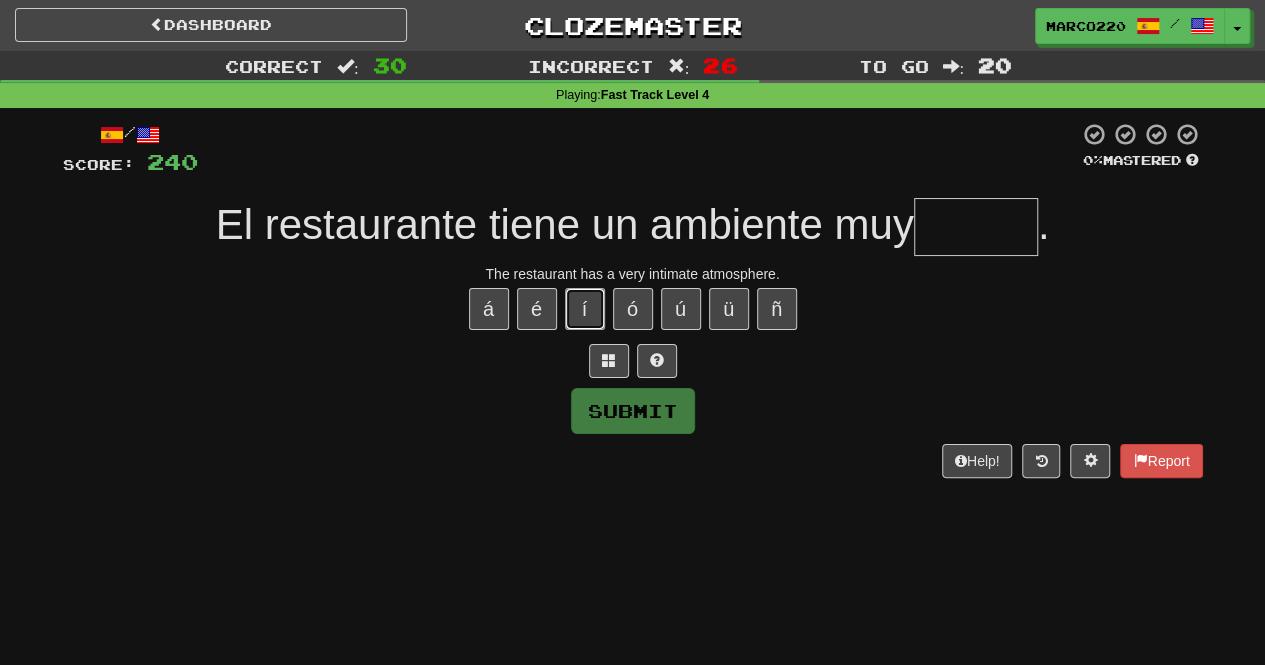 click on "í" at bounding box center [585, 309] 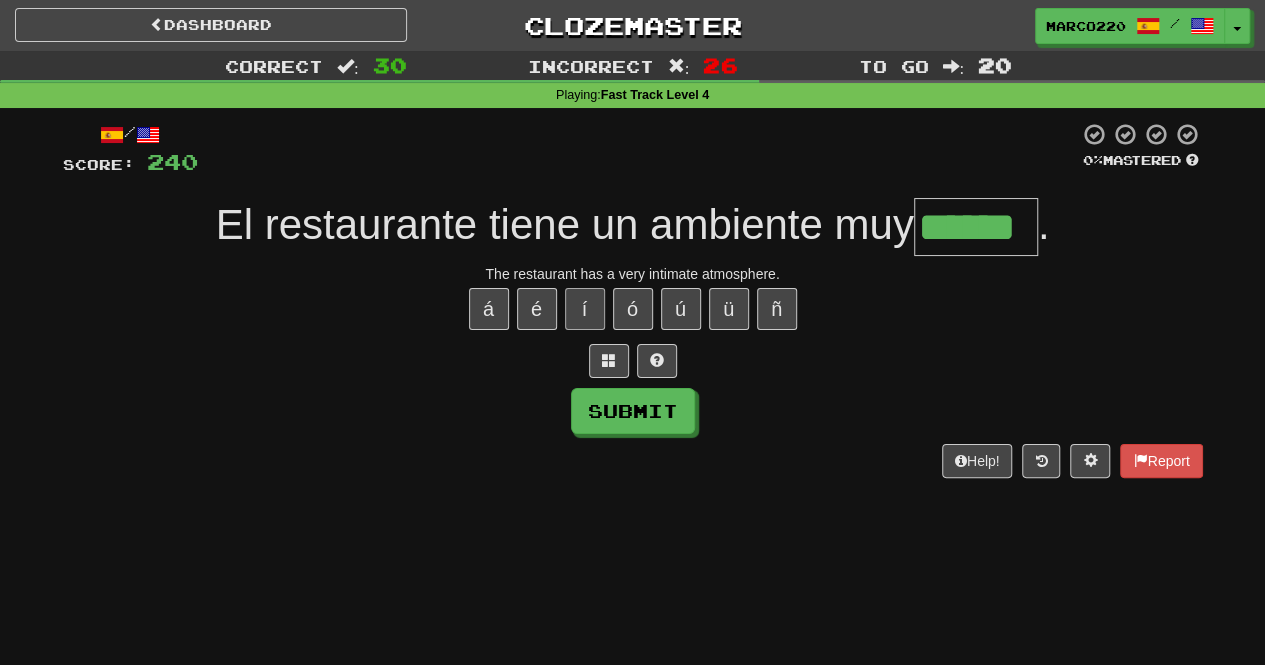 type on "******" 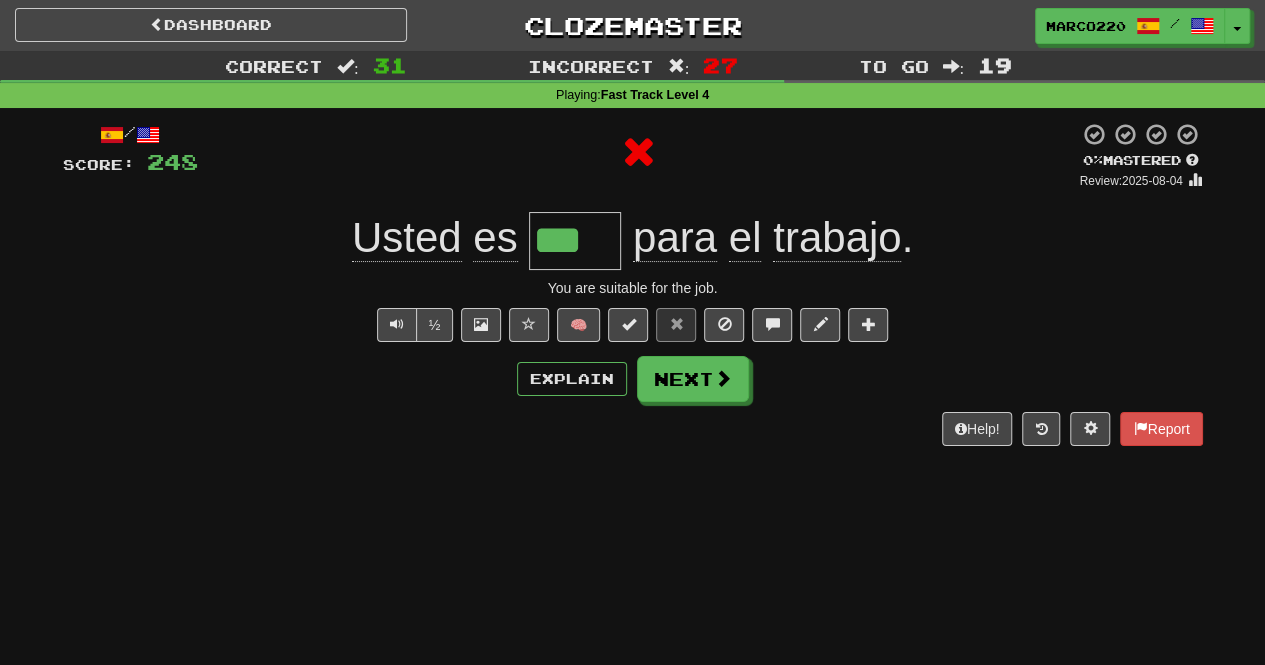 type on "****" 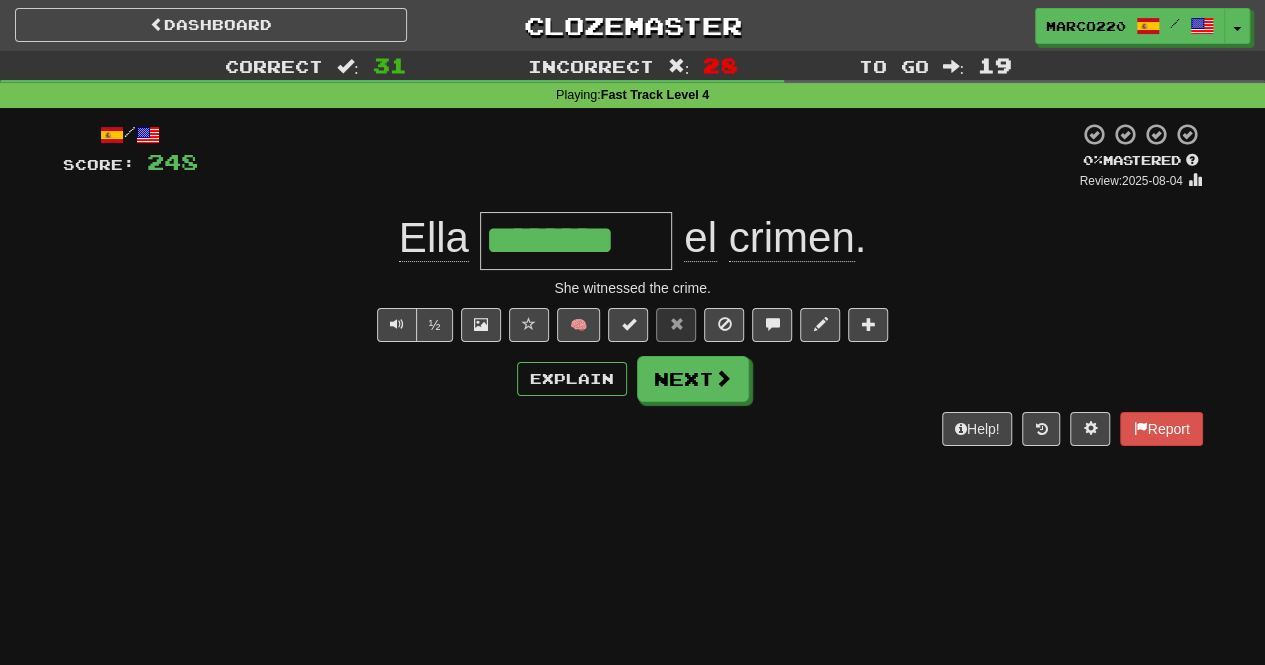 type on "*********" 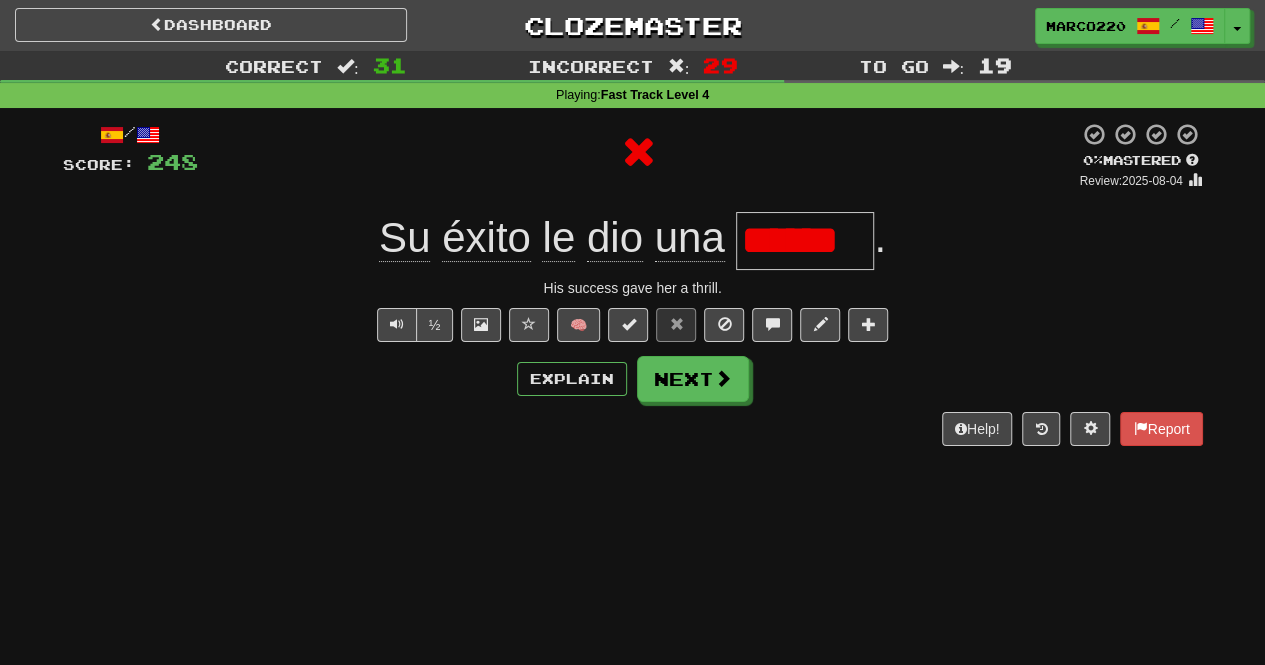 type on "*******" 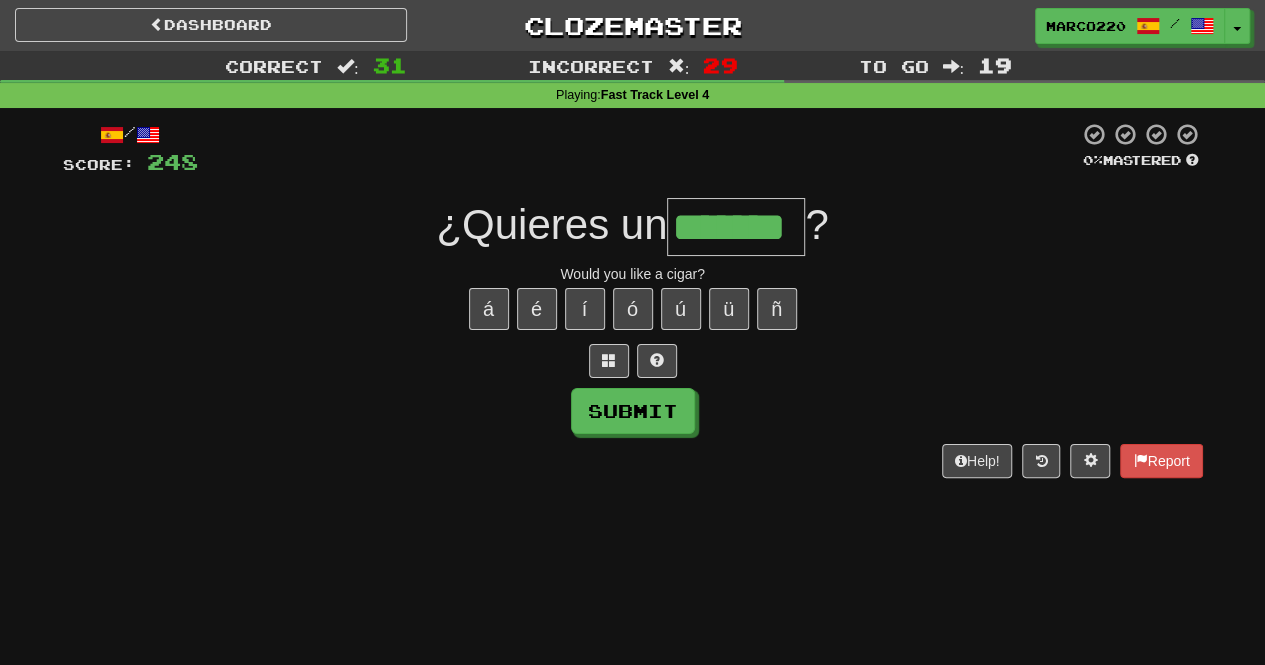 type on "*******" 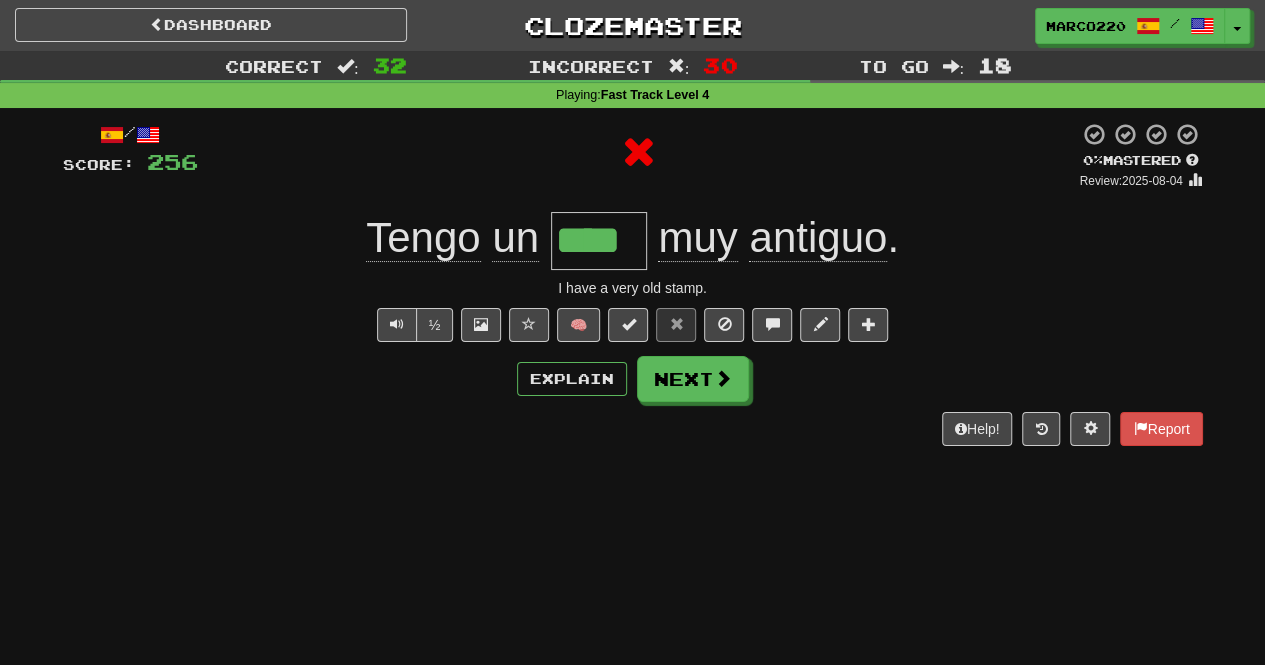 type on "*****" 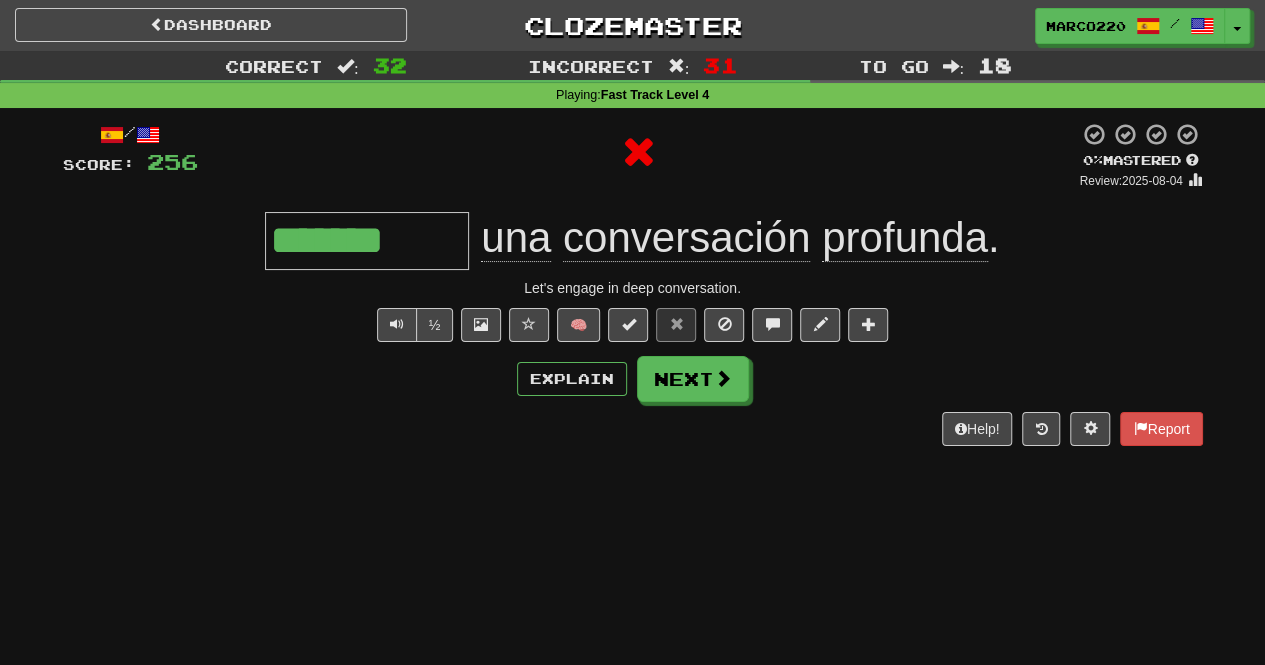 type on "********" 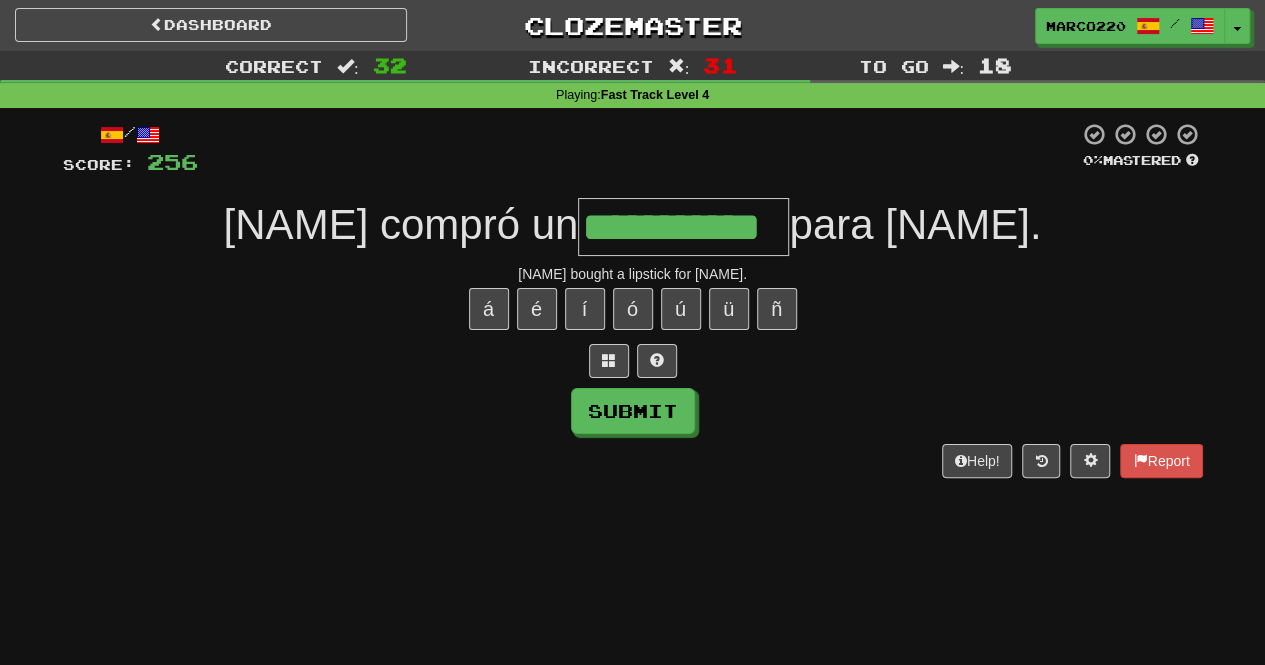 type on "**********" 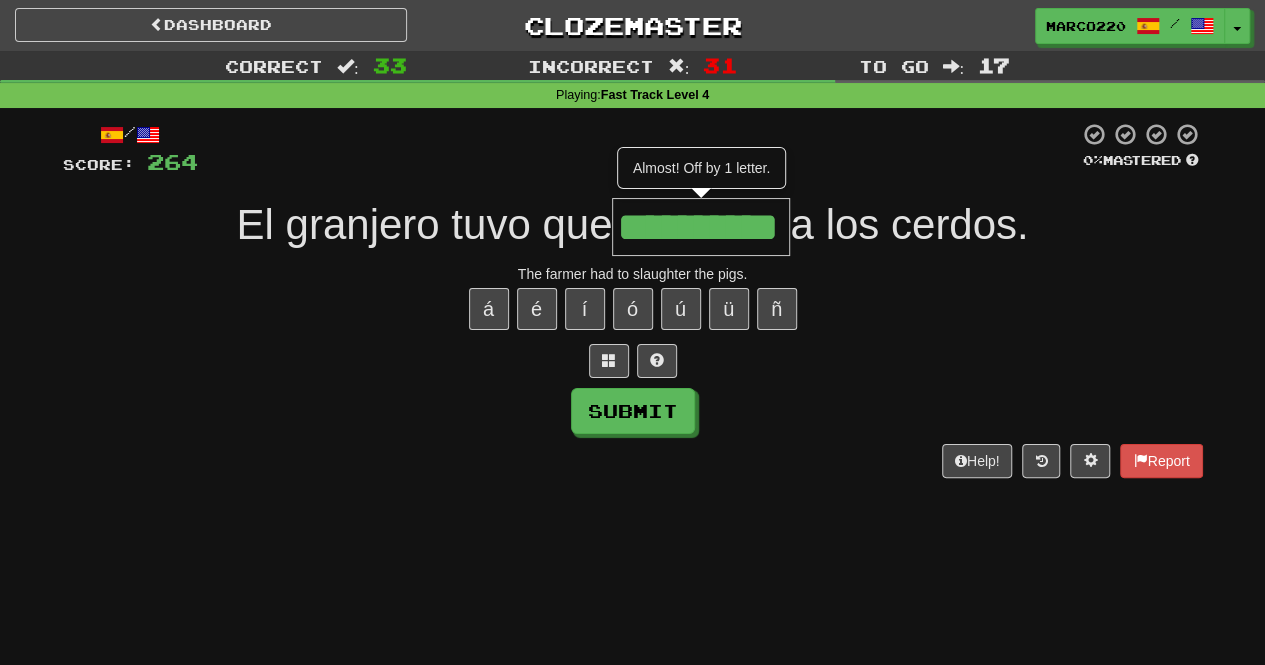 type on "**********" 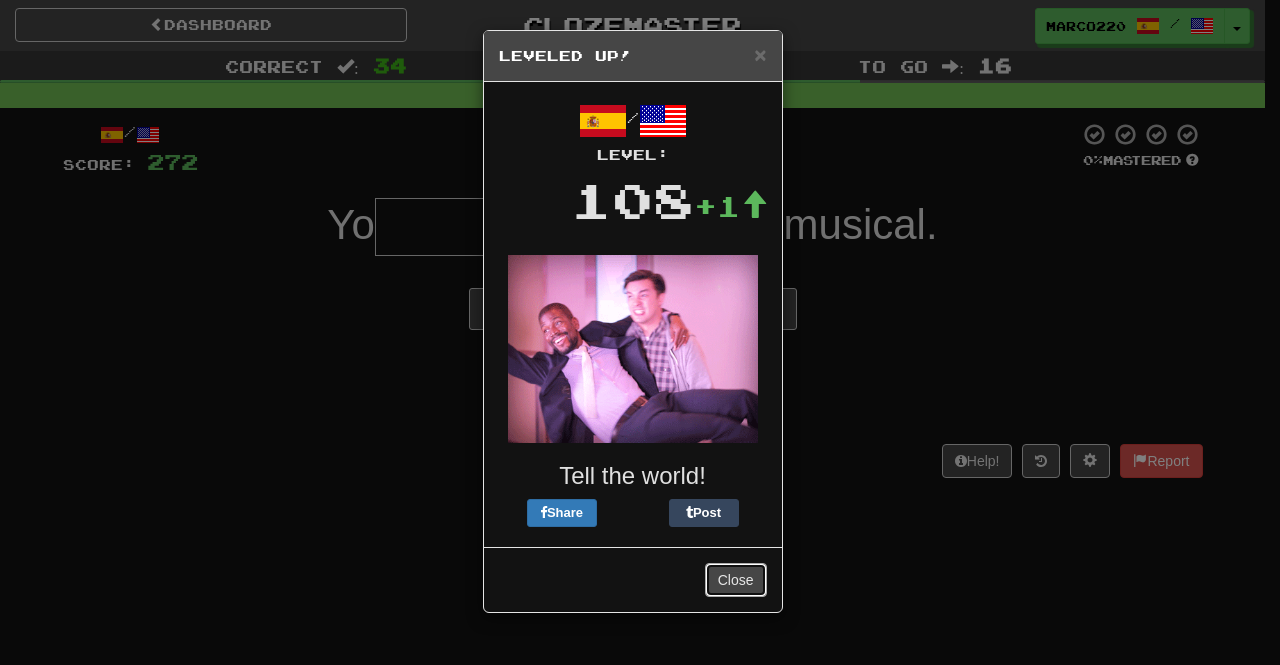 click on "Close" at bounding box center (736, 580) 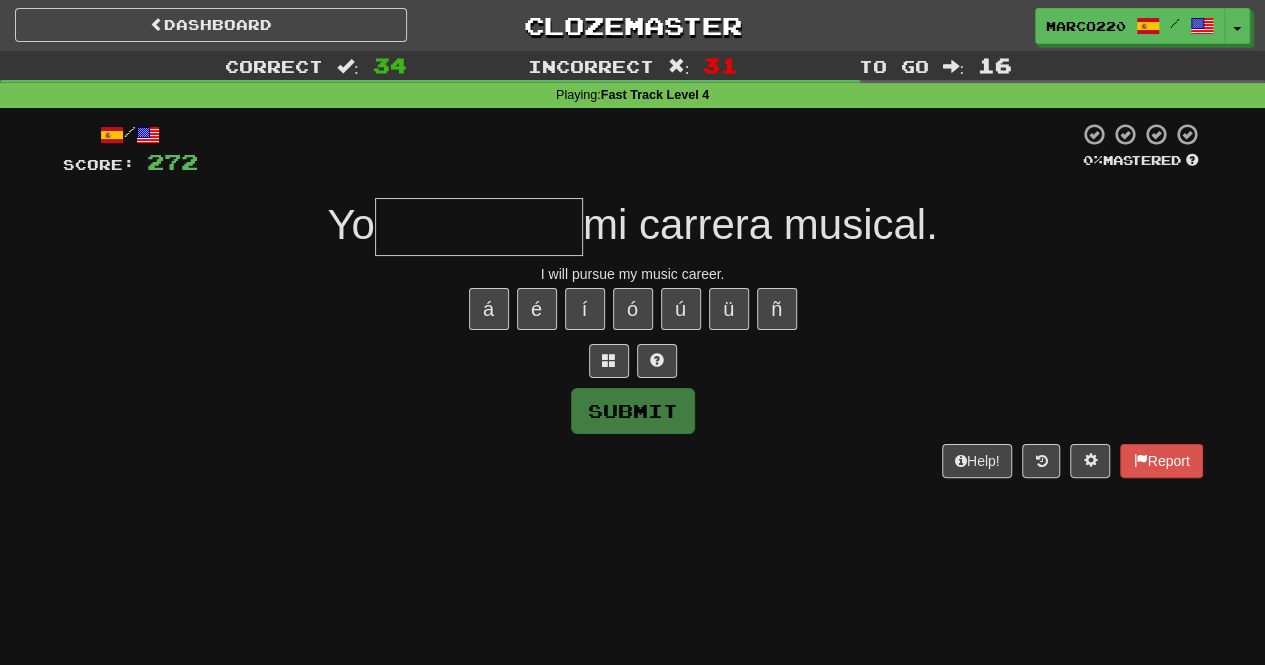click at bounding box center (479, 227) 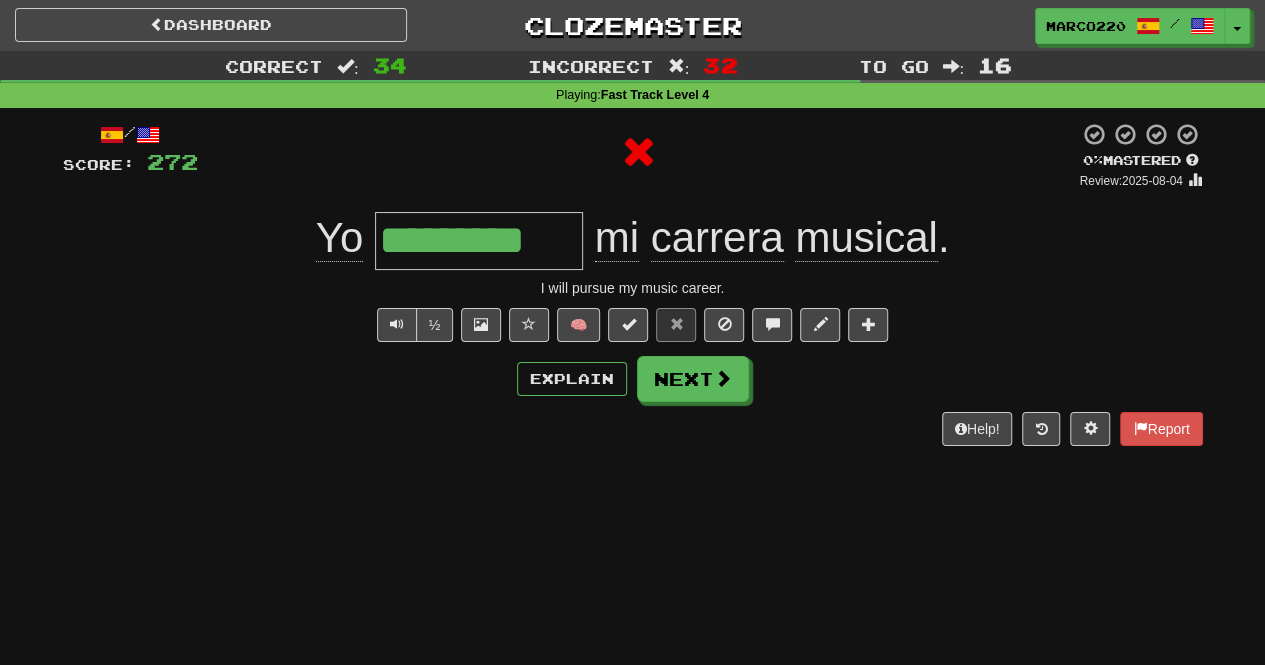 type on "**********" 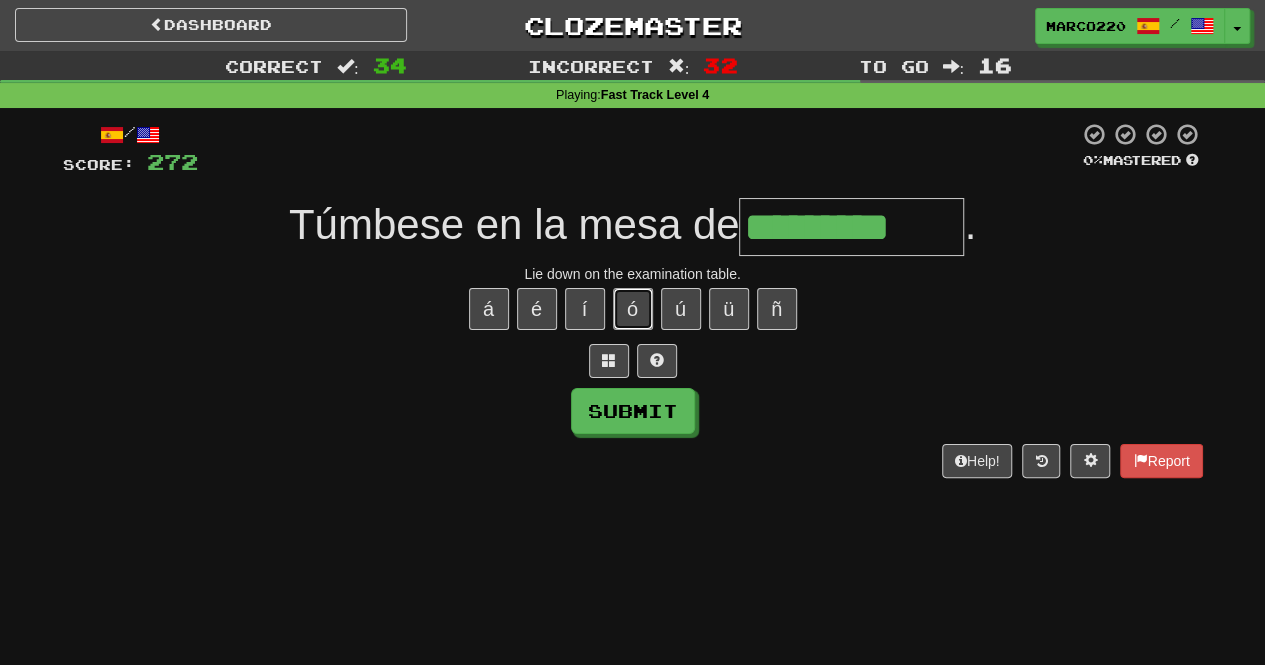 click on "ó" at bounding box center (633, 309) 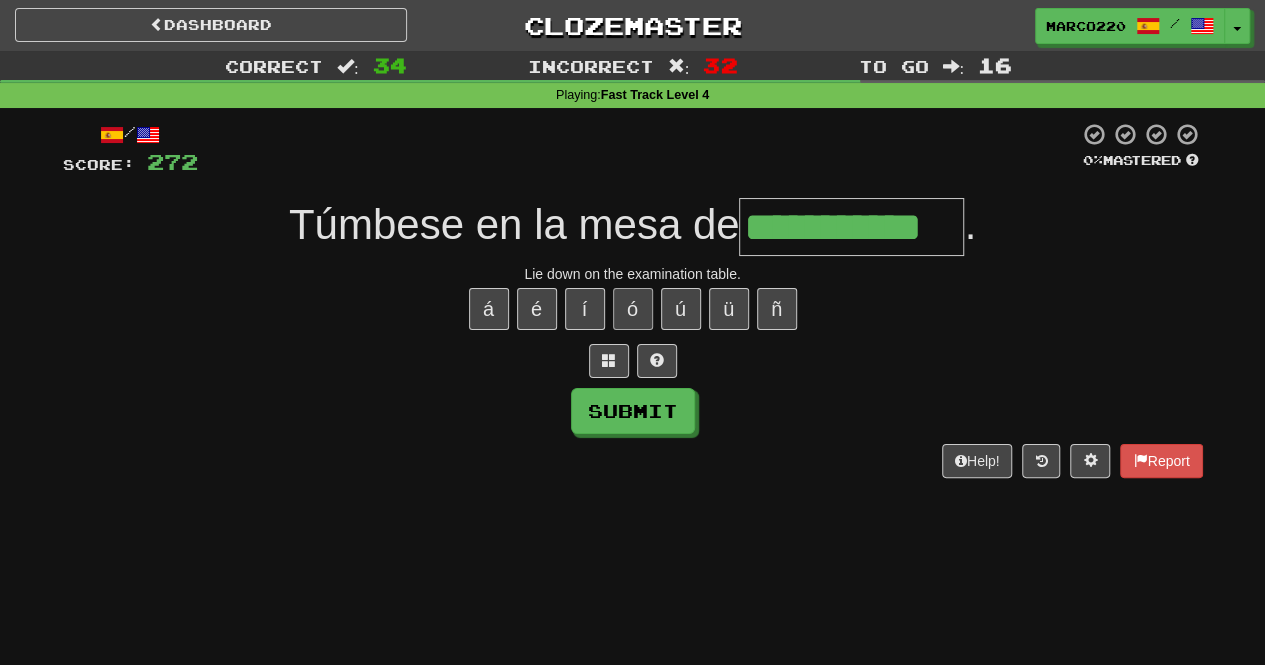 type on "**********" 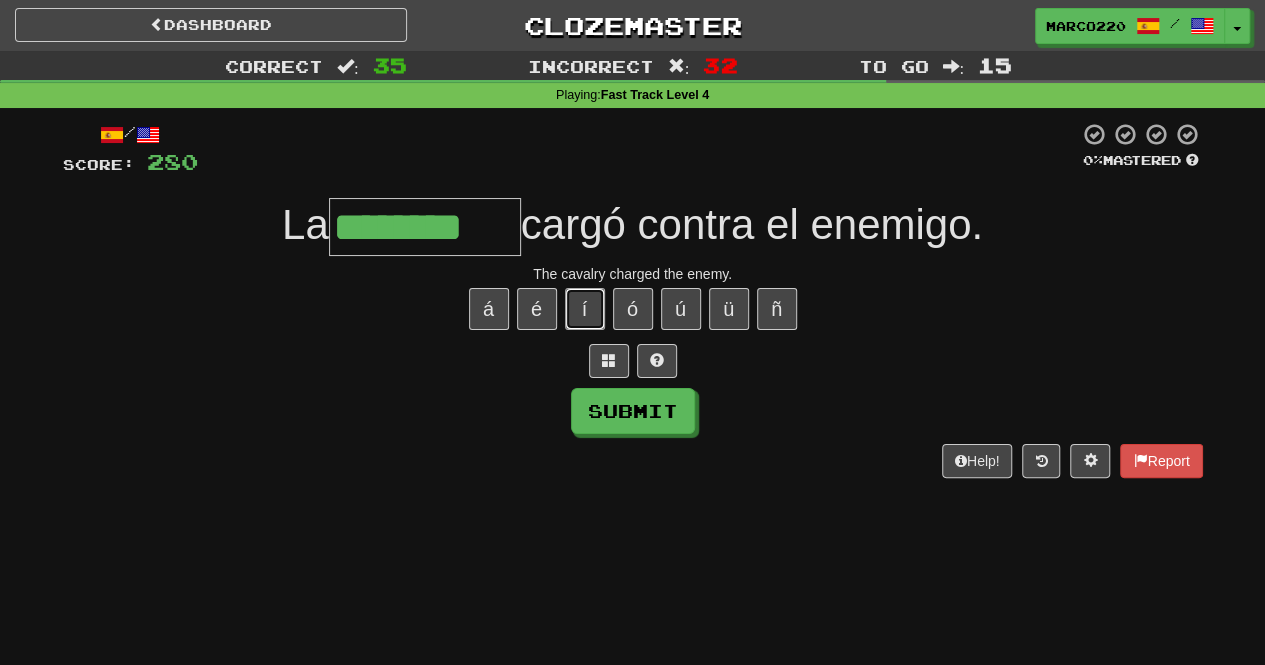 click on "í" at bounding box center [585, 309] 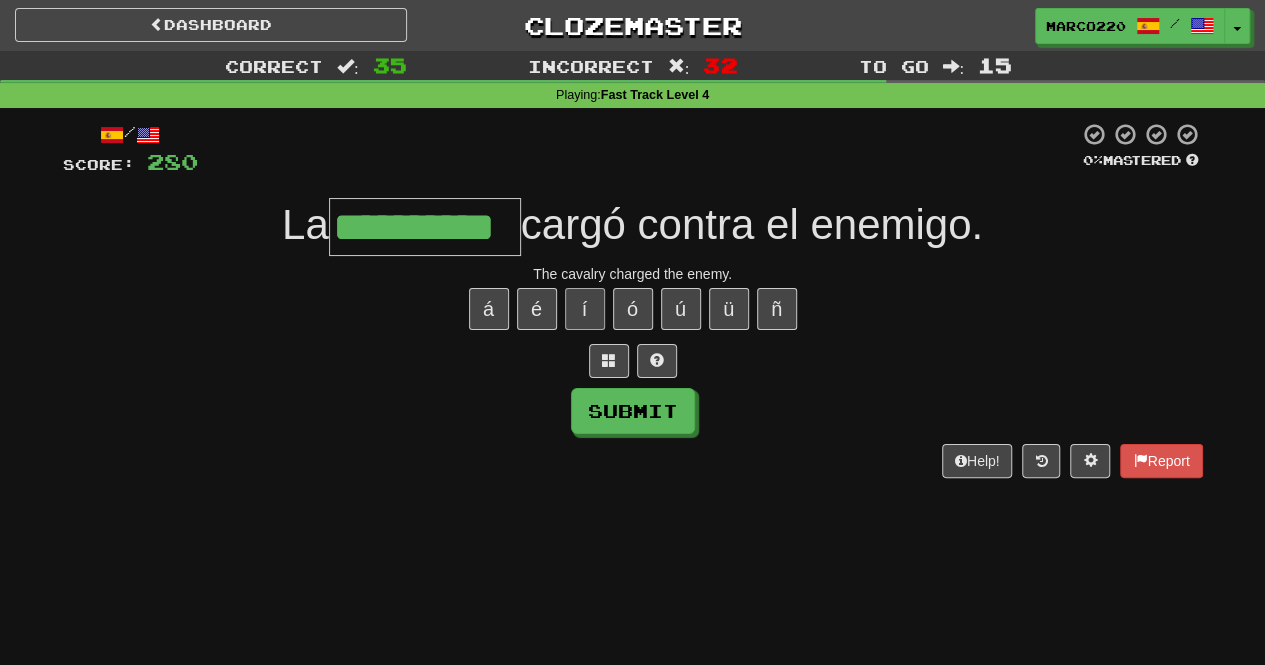 type on "**********" 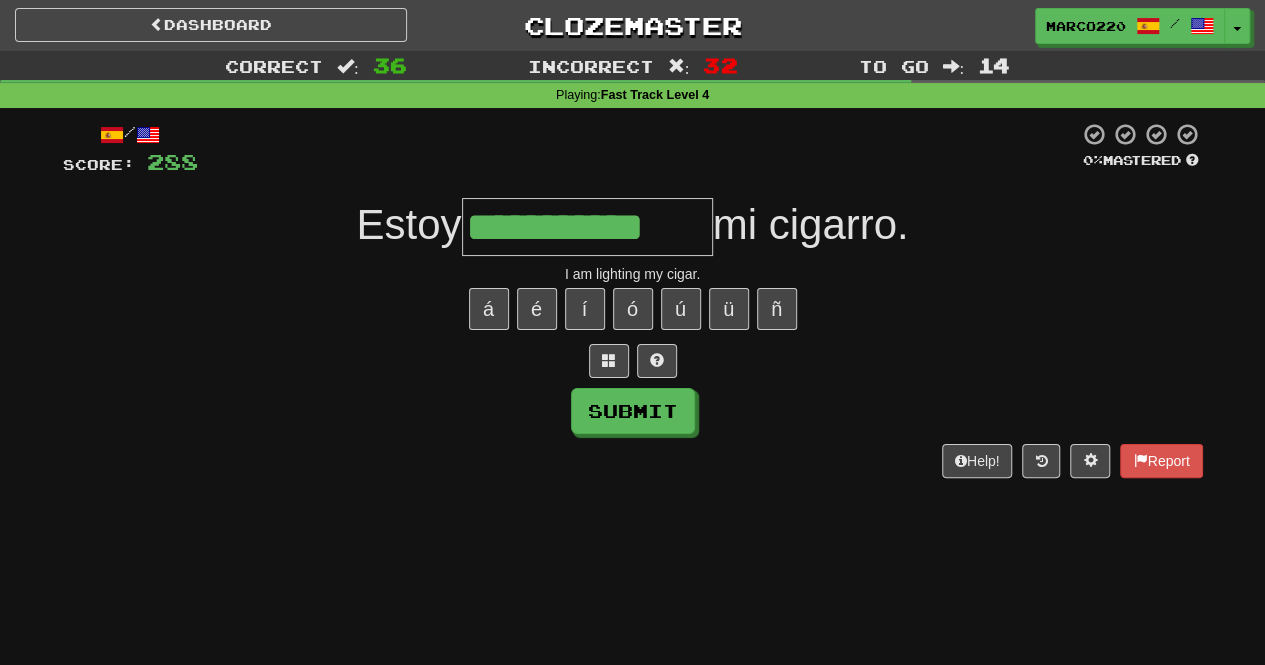 type on "**********" 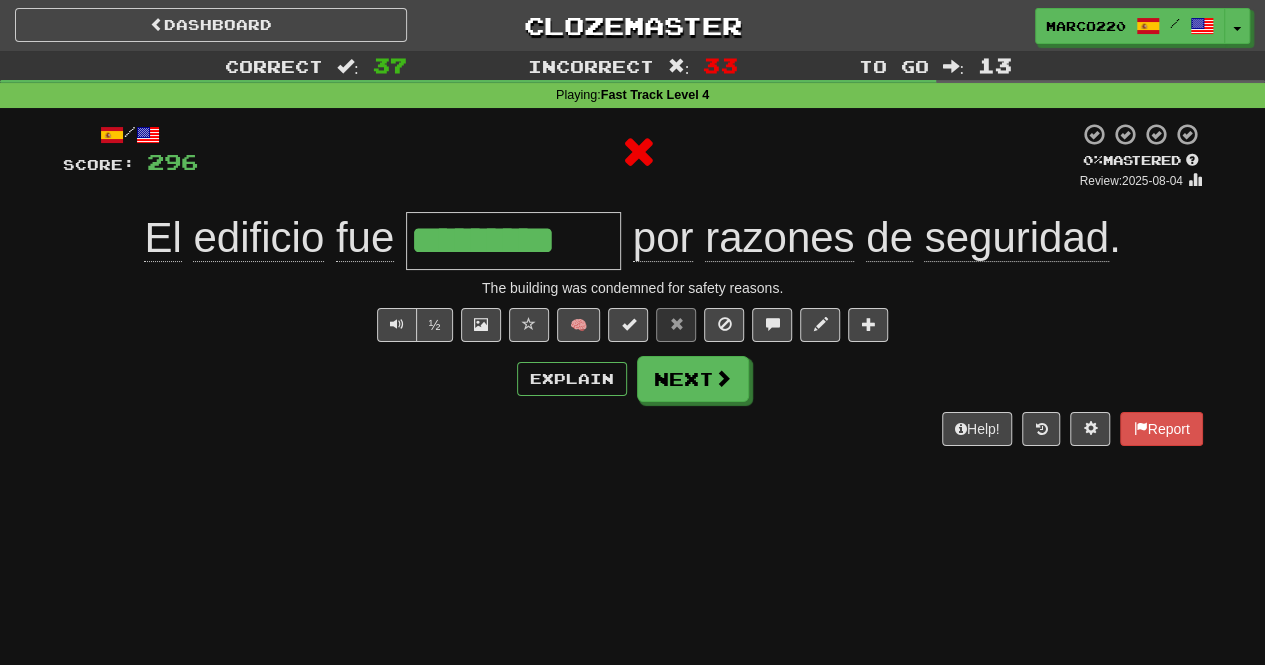 type on "**********" 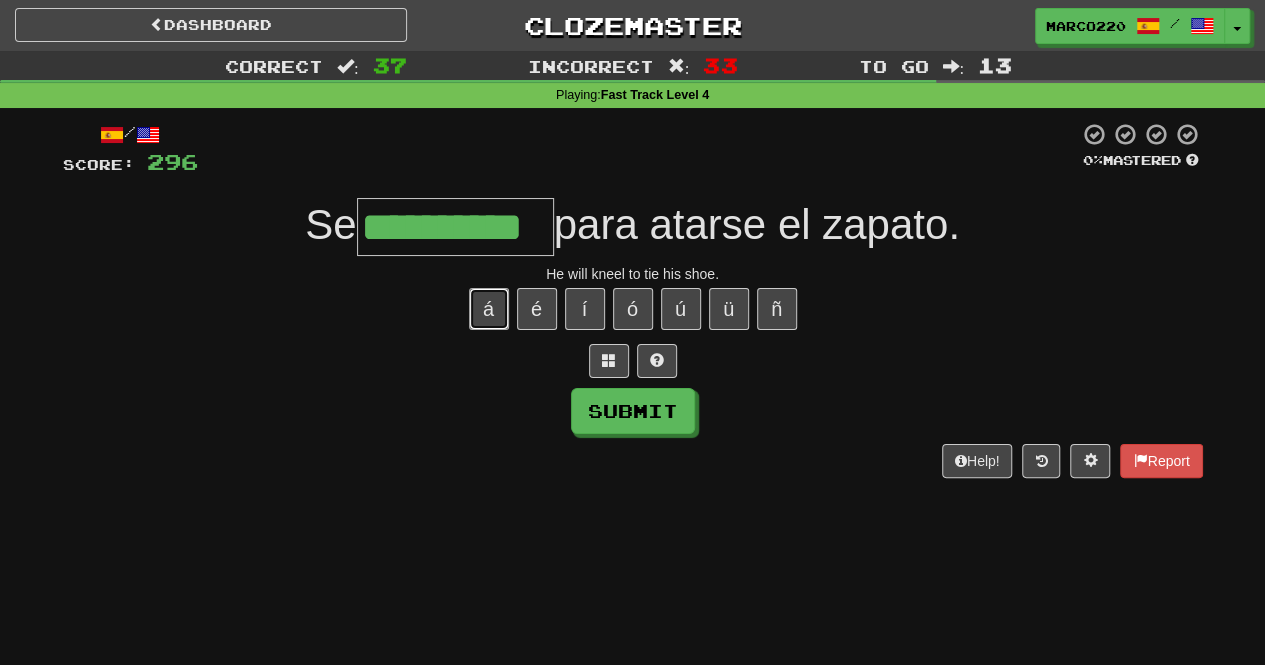 click on "á" at bounding box center [489, 309] 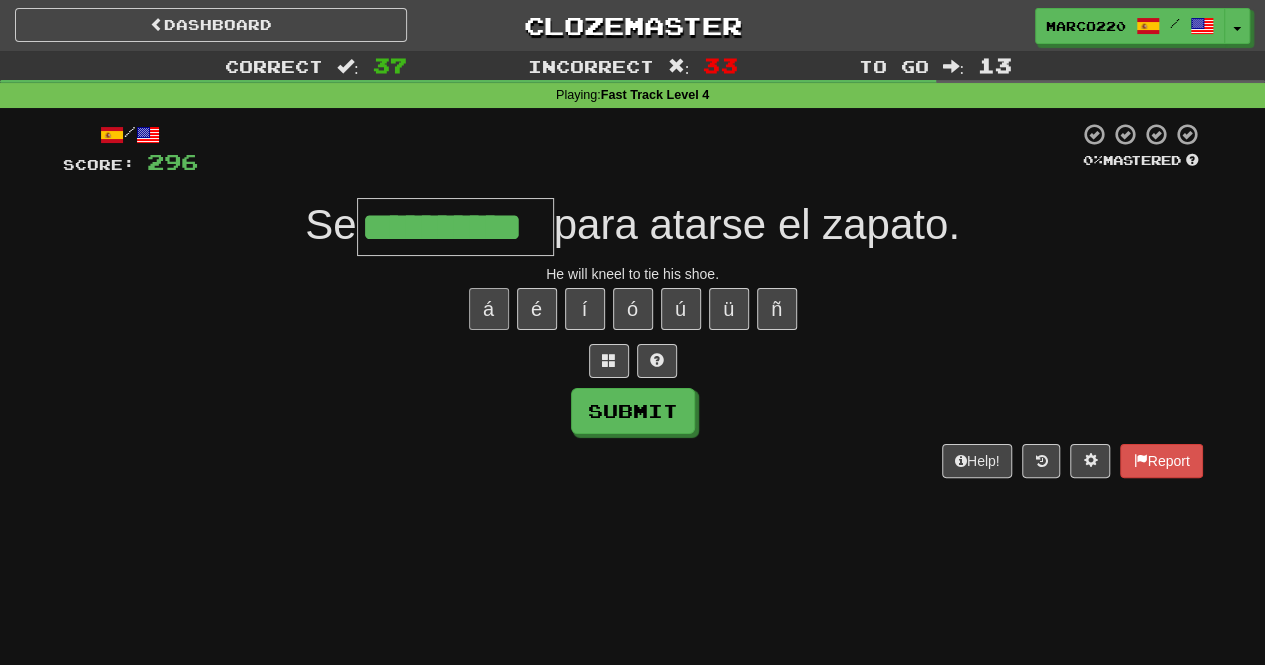 type on "**********" 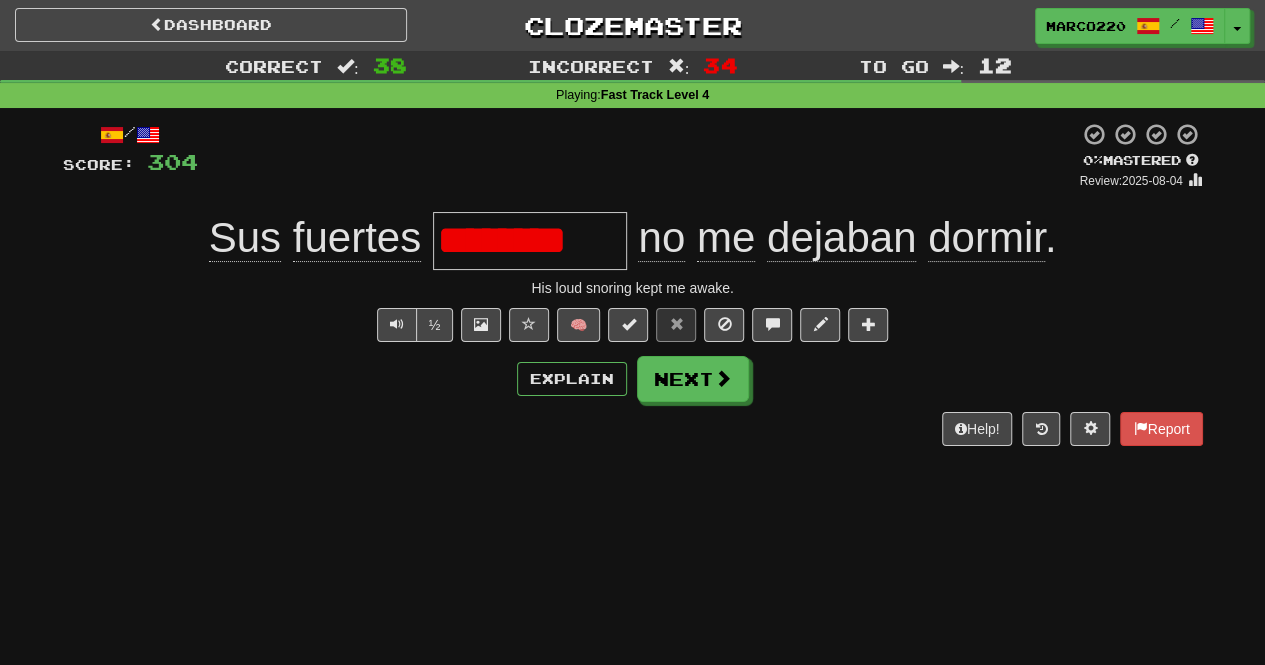 type on "*********" 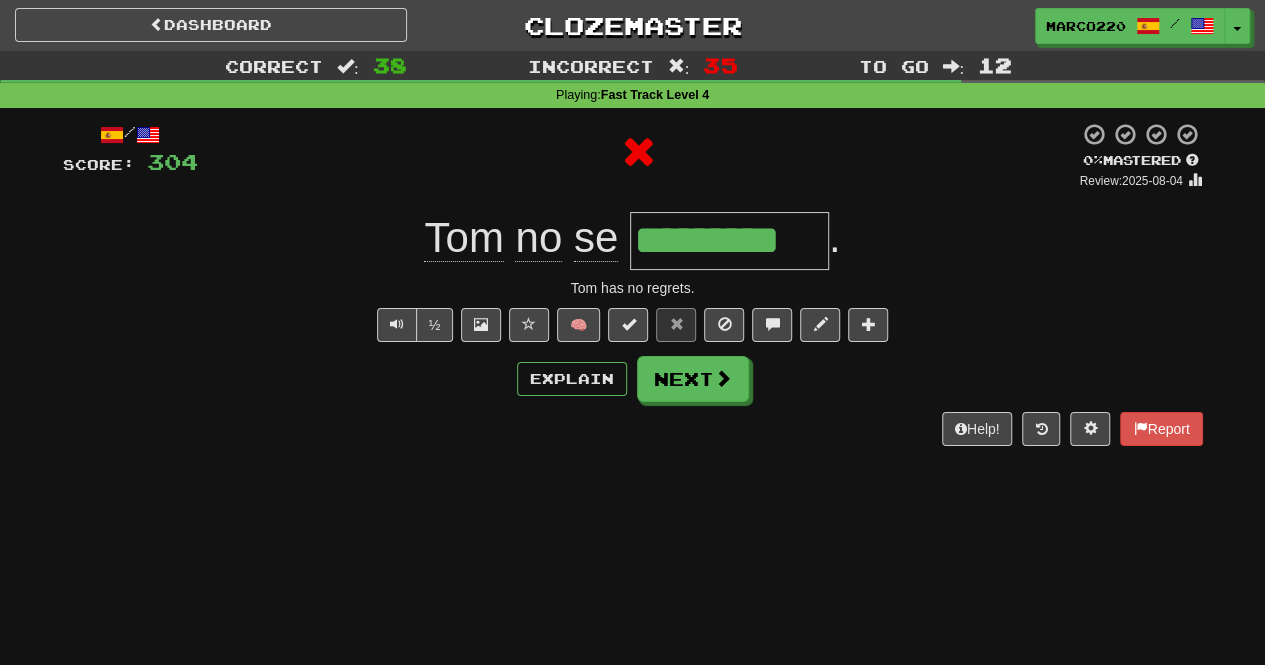 type on "**********" 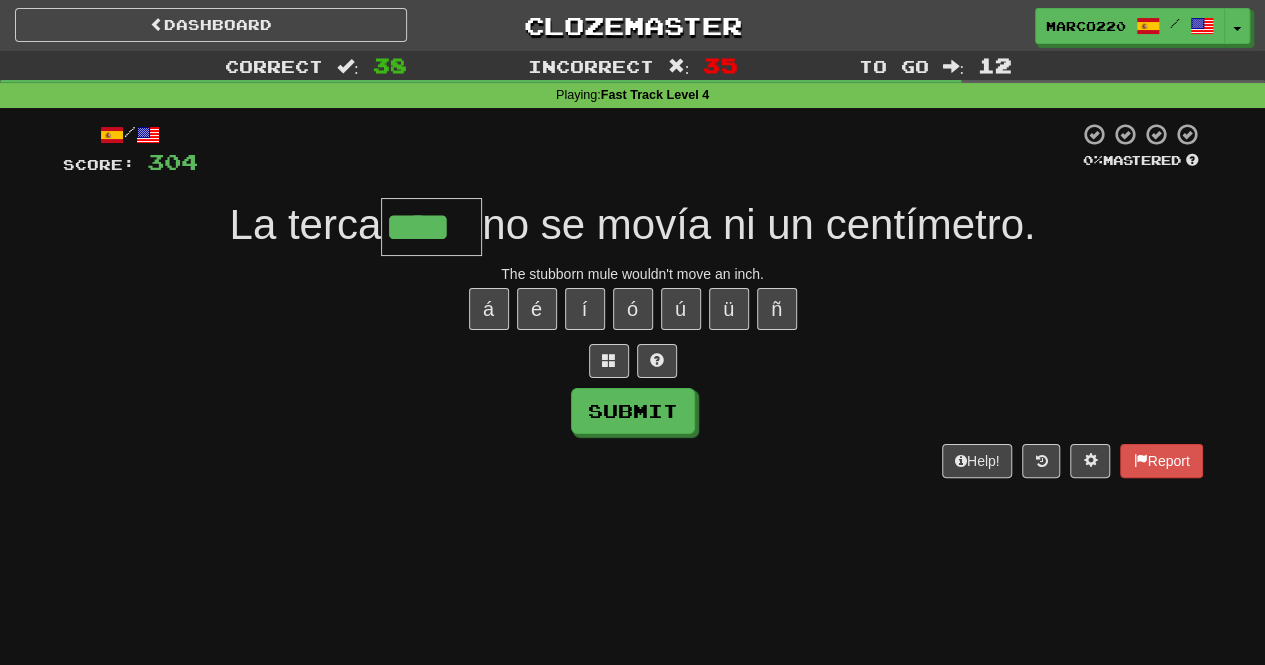type on "****" 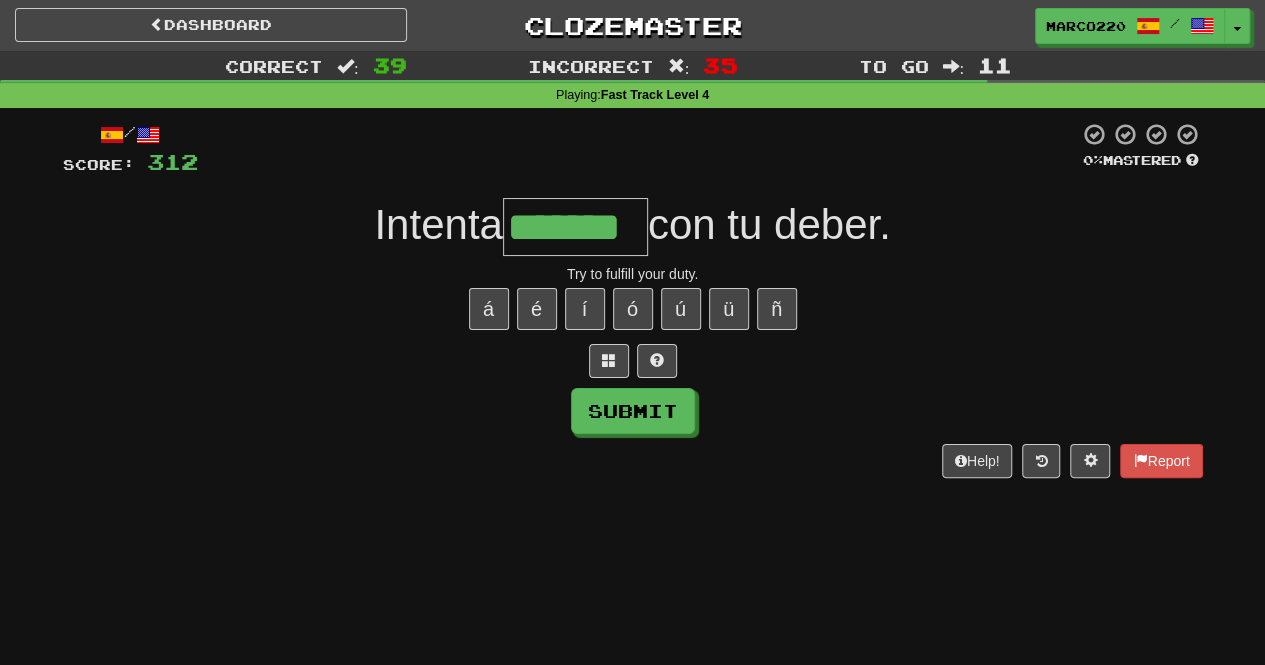 type on "*******" 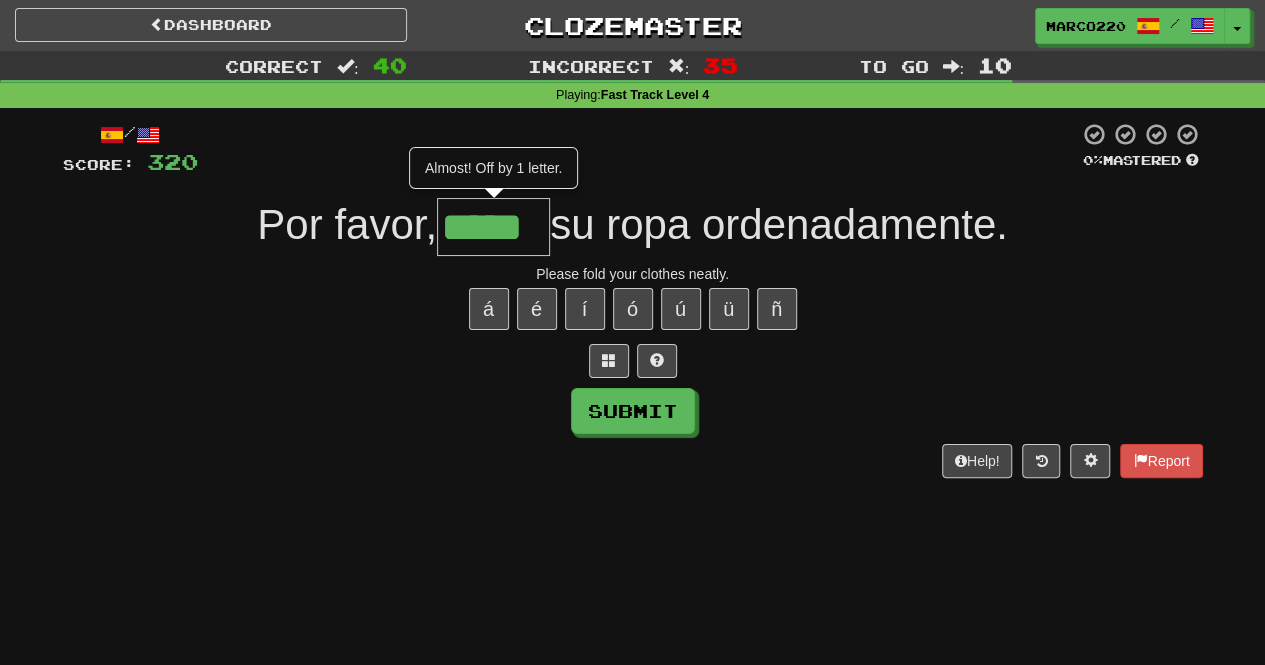 type on "*****" 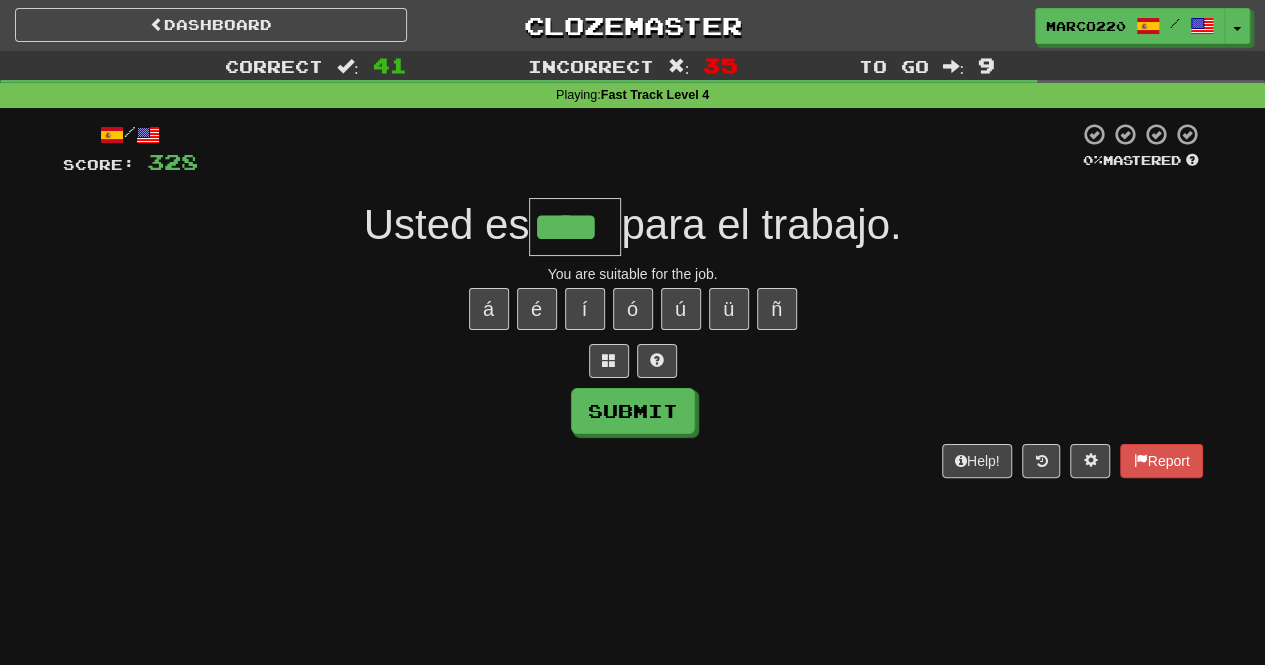 type on "****" 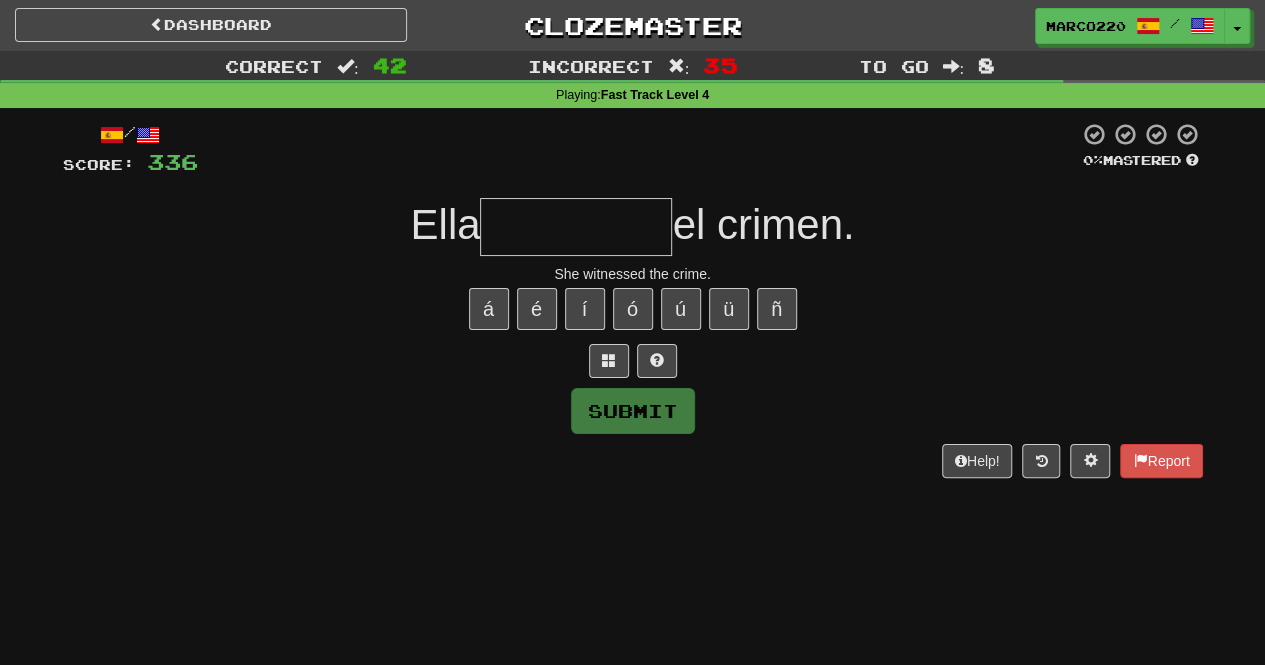 type on "*" 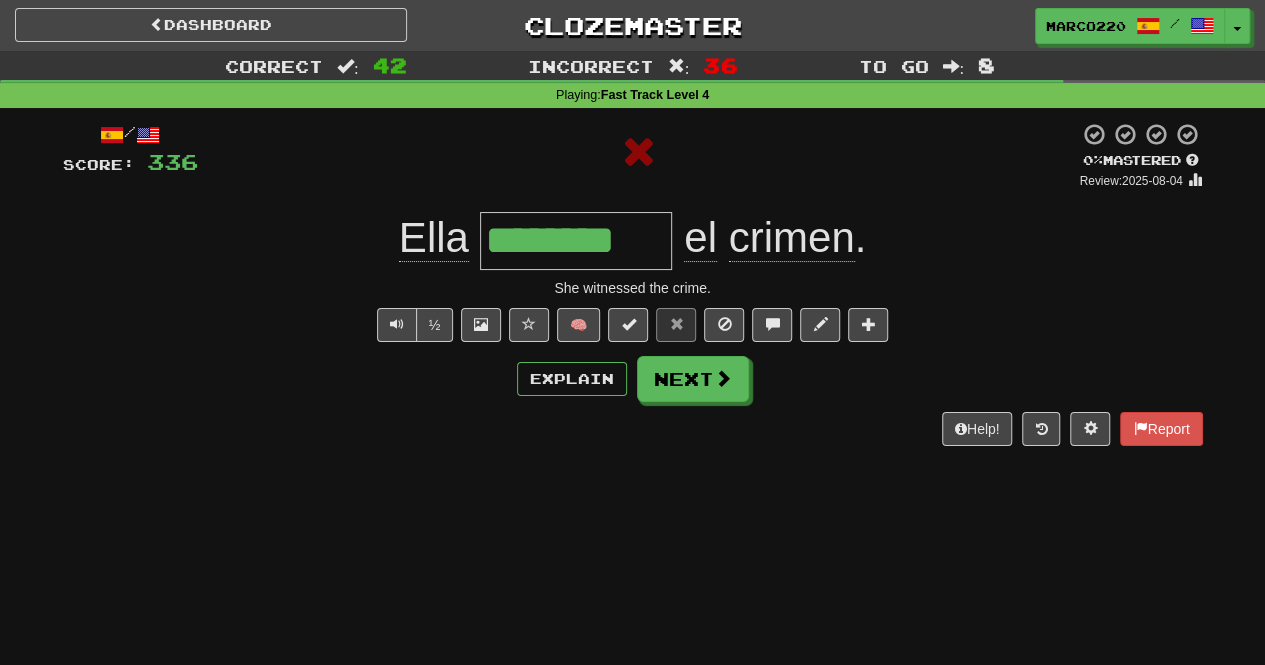 type on "*********" 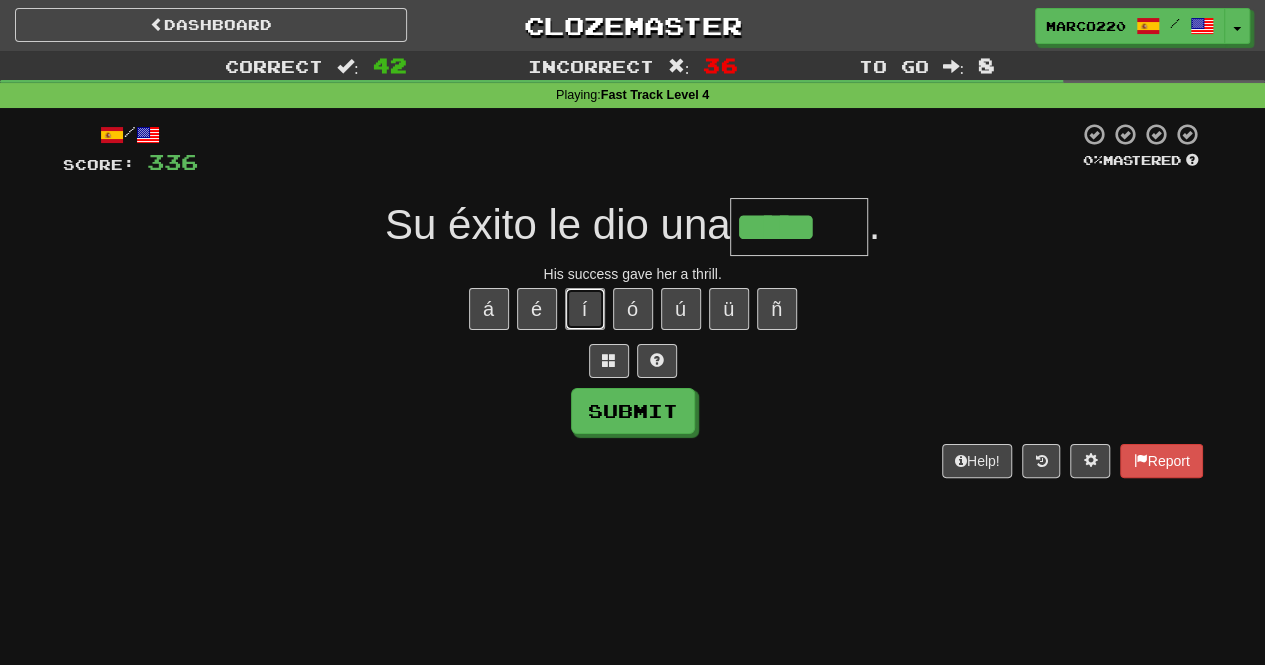 click on "í" at bounding box center (585, 309) 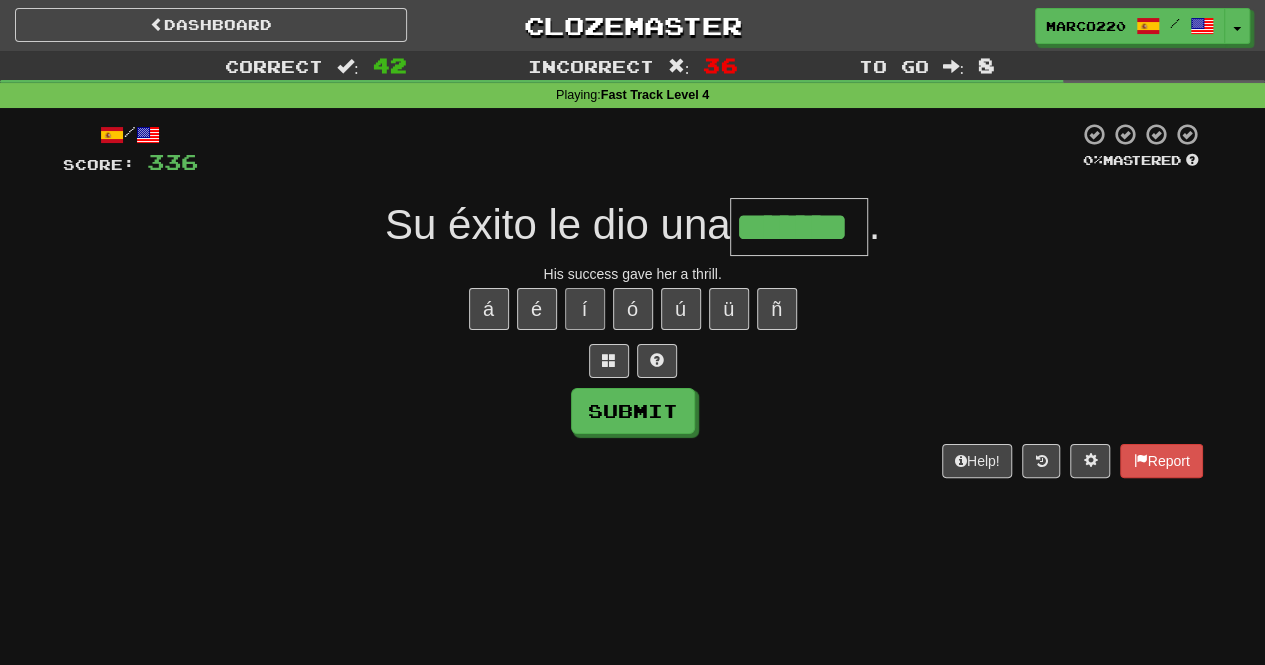 type on "*******" 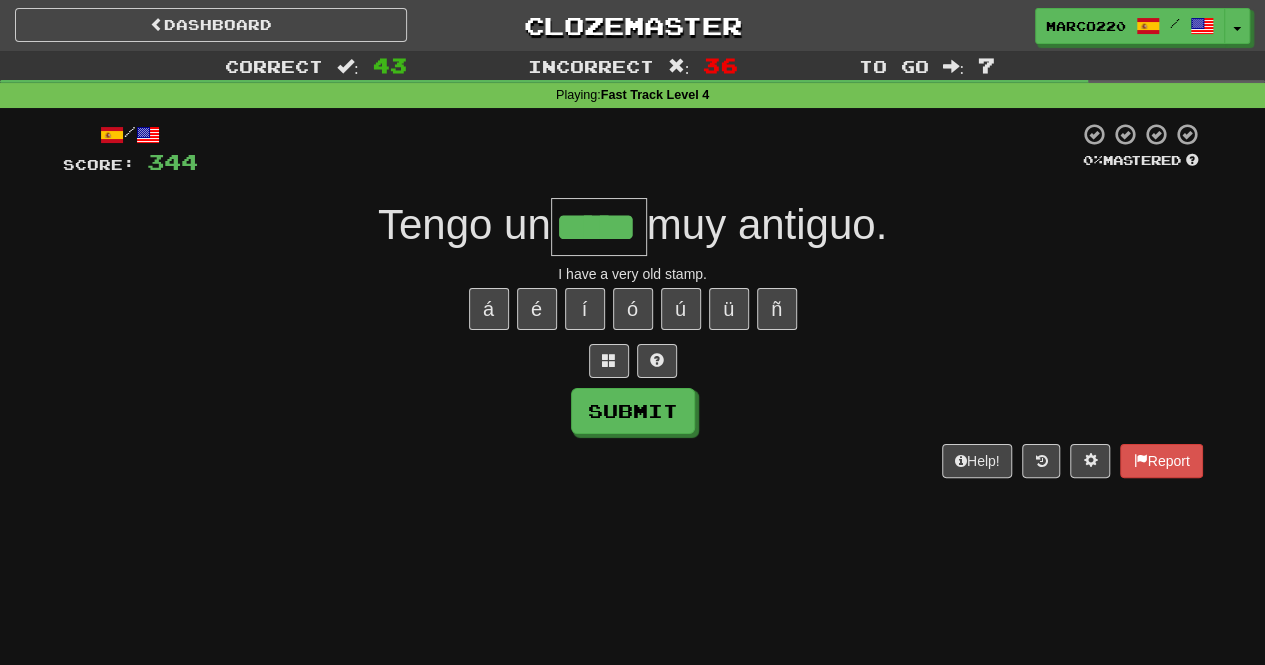 type on "*****" 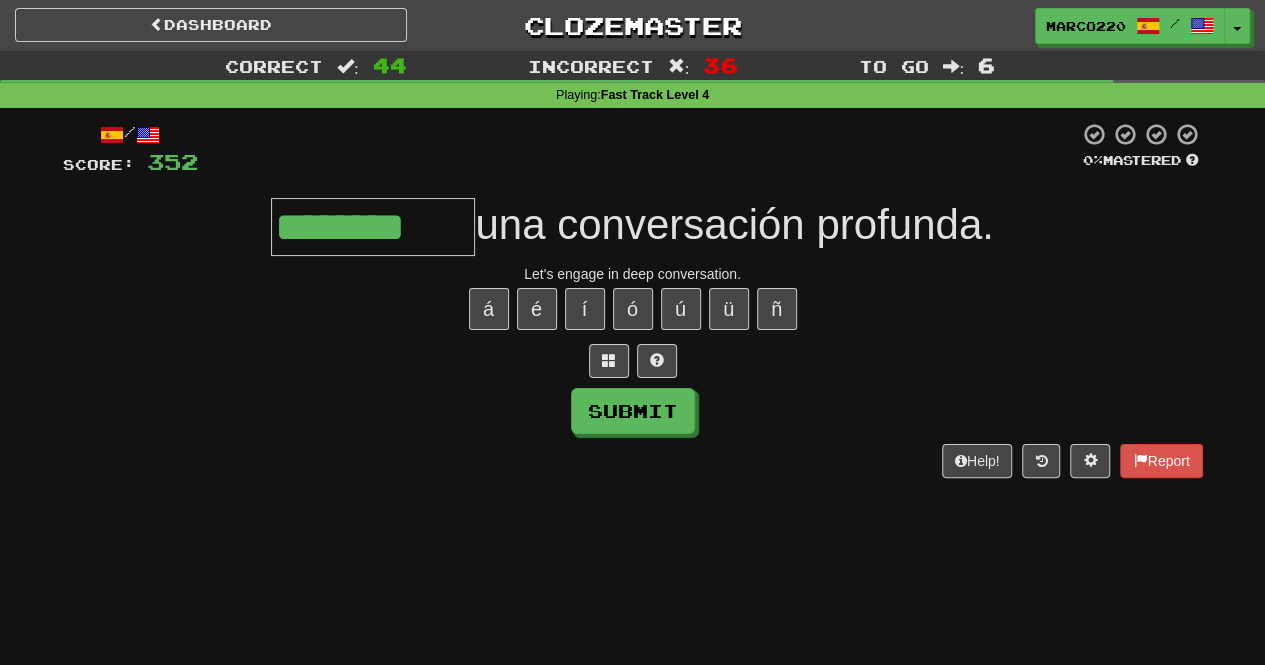 type on "********" 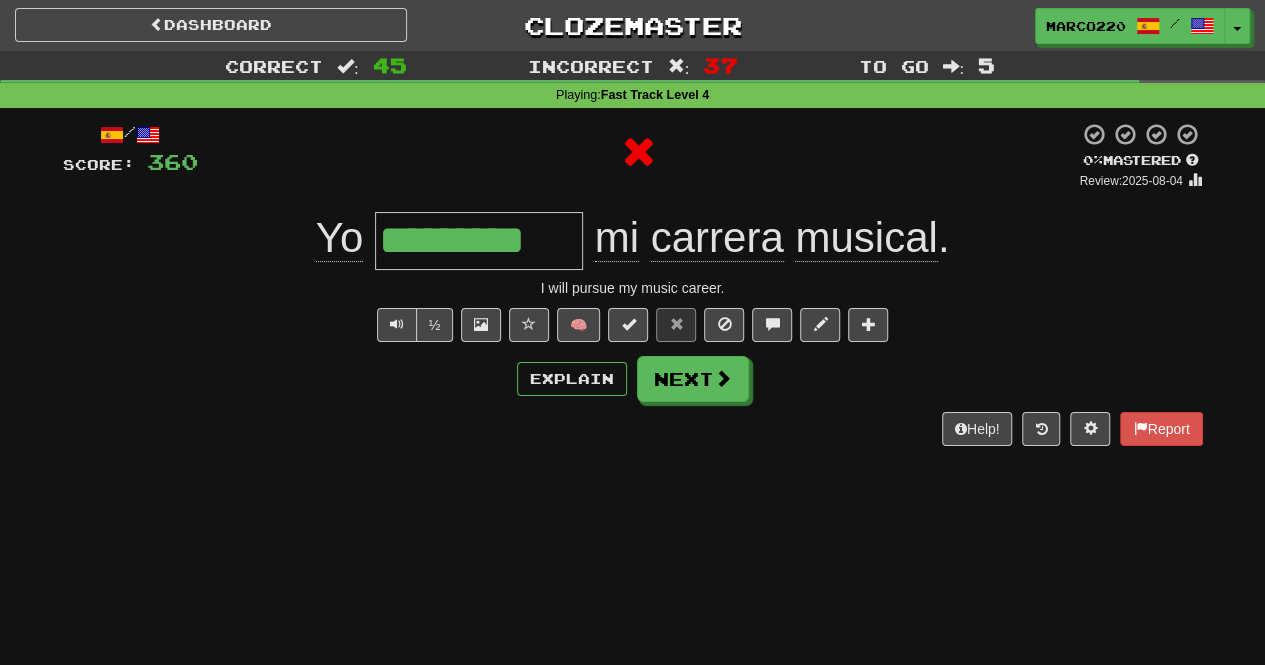 type on "**********" 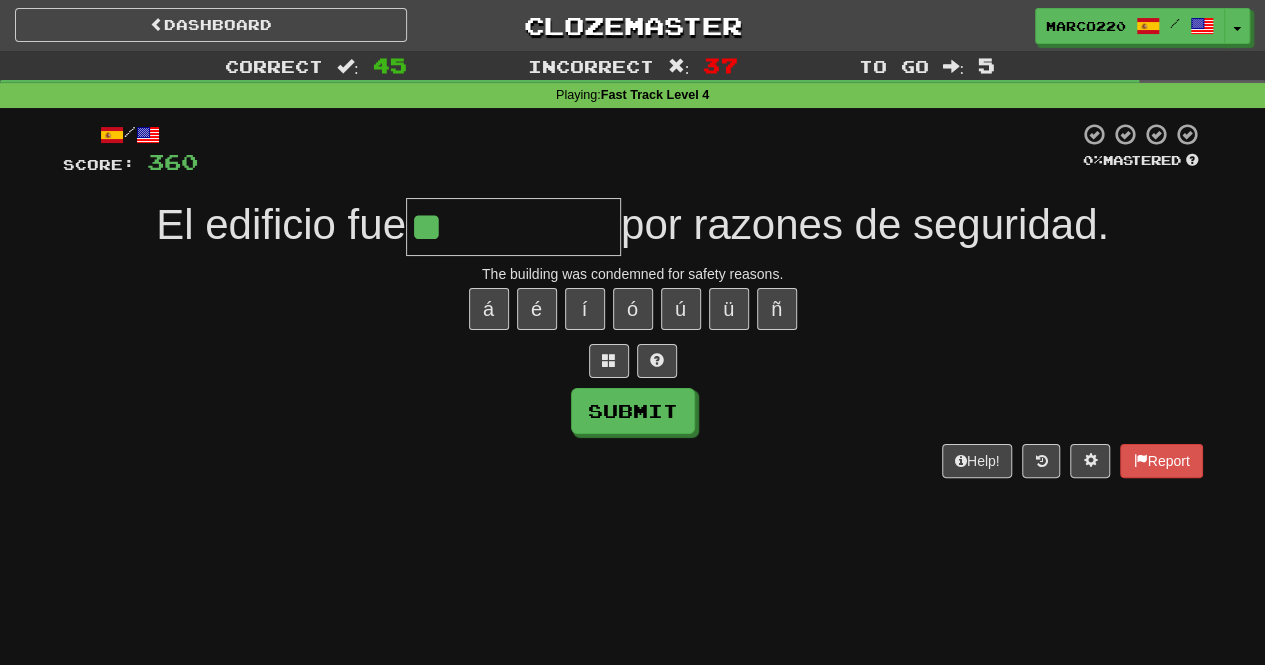 type on "*" 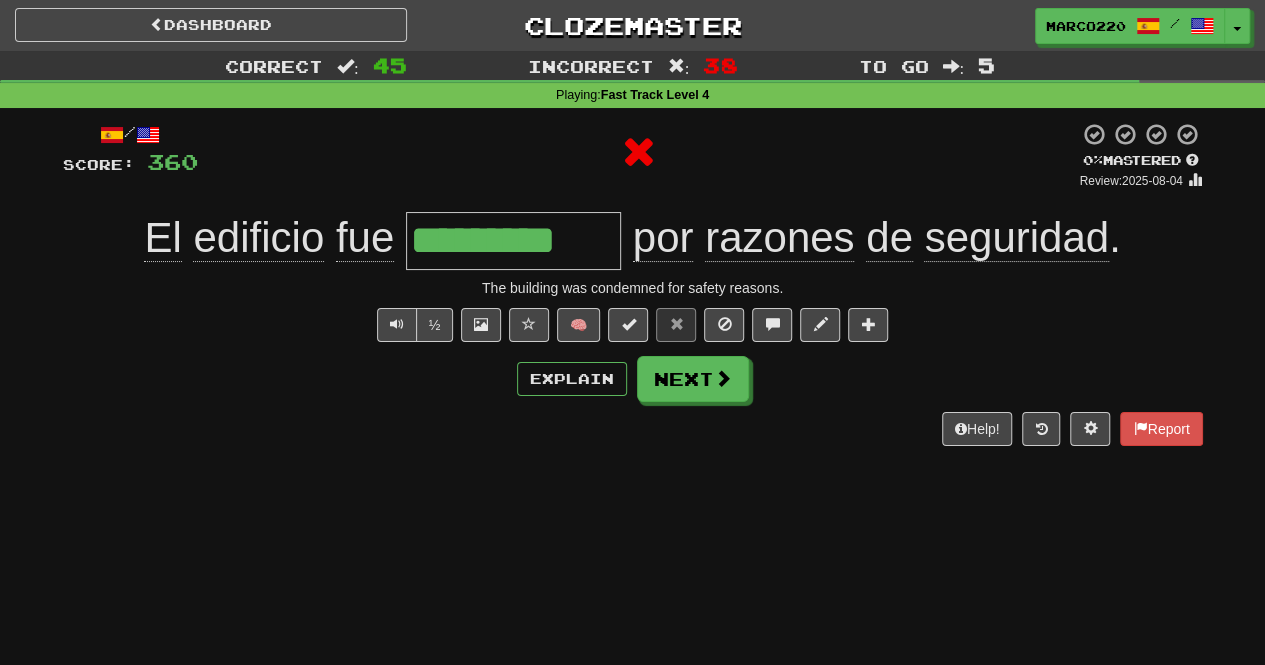 type on "**********" 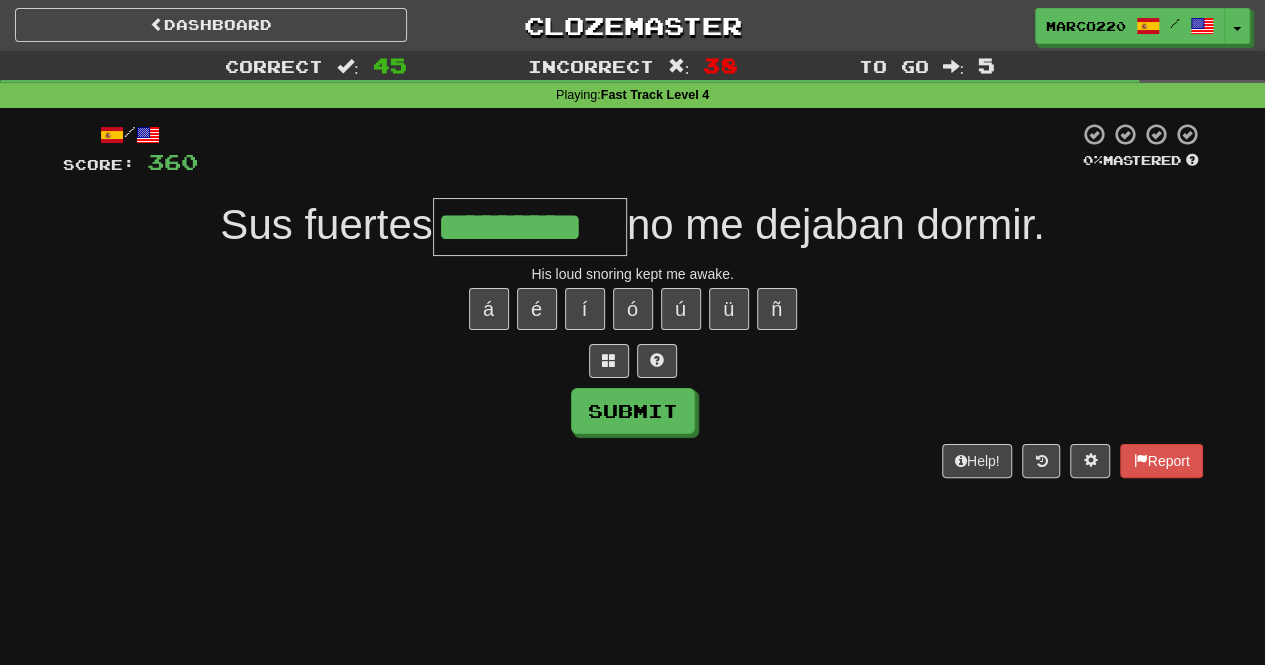 type on "*********" 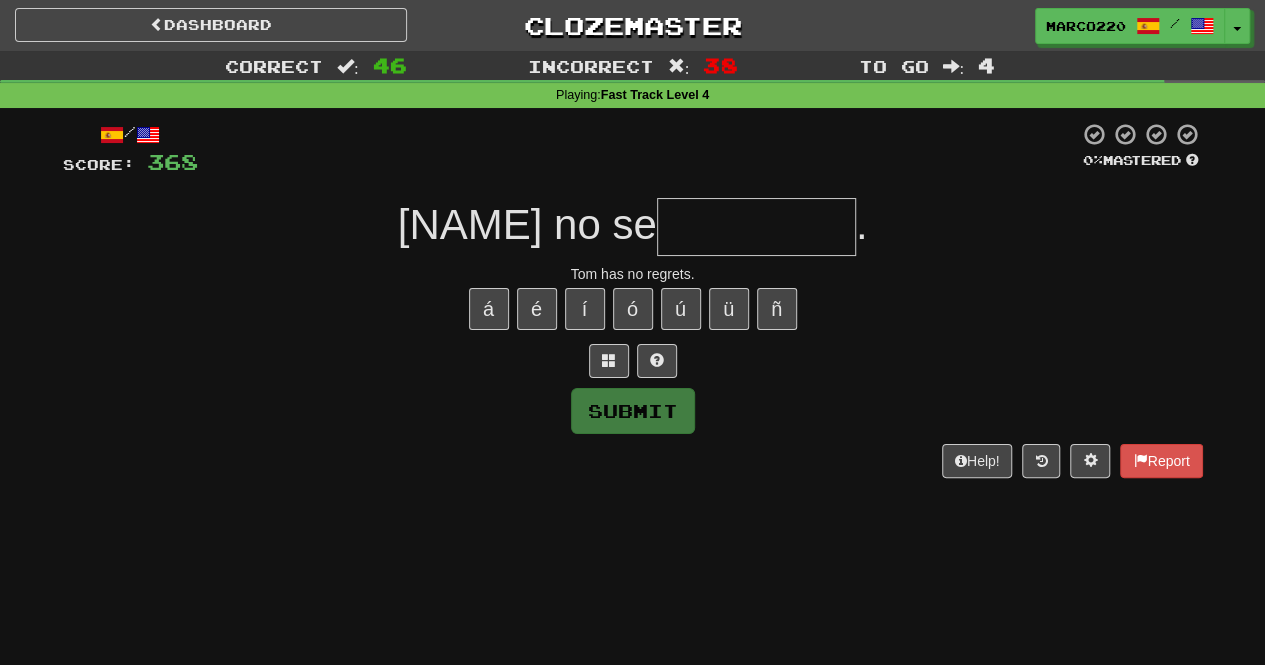 type on "*" 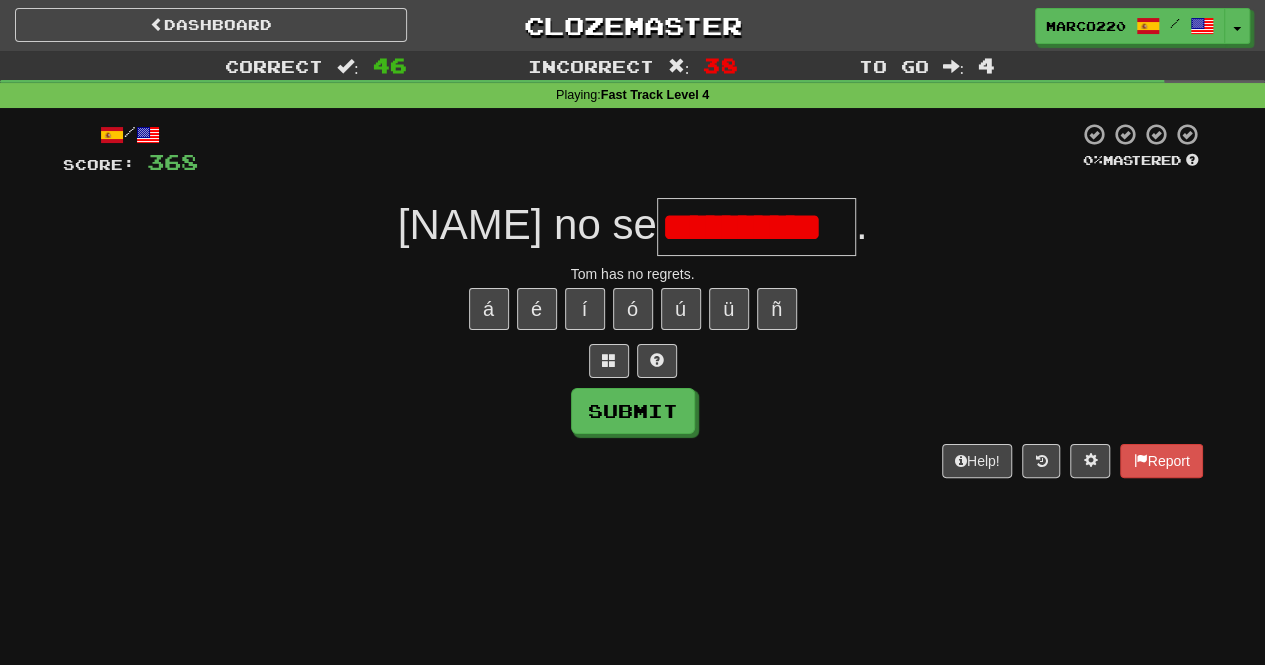 scroll, scrollTop: 0, scrollLeft: 0, axis: both 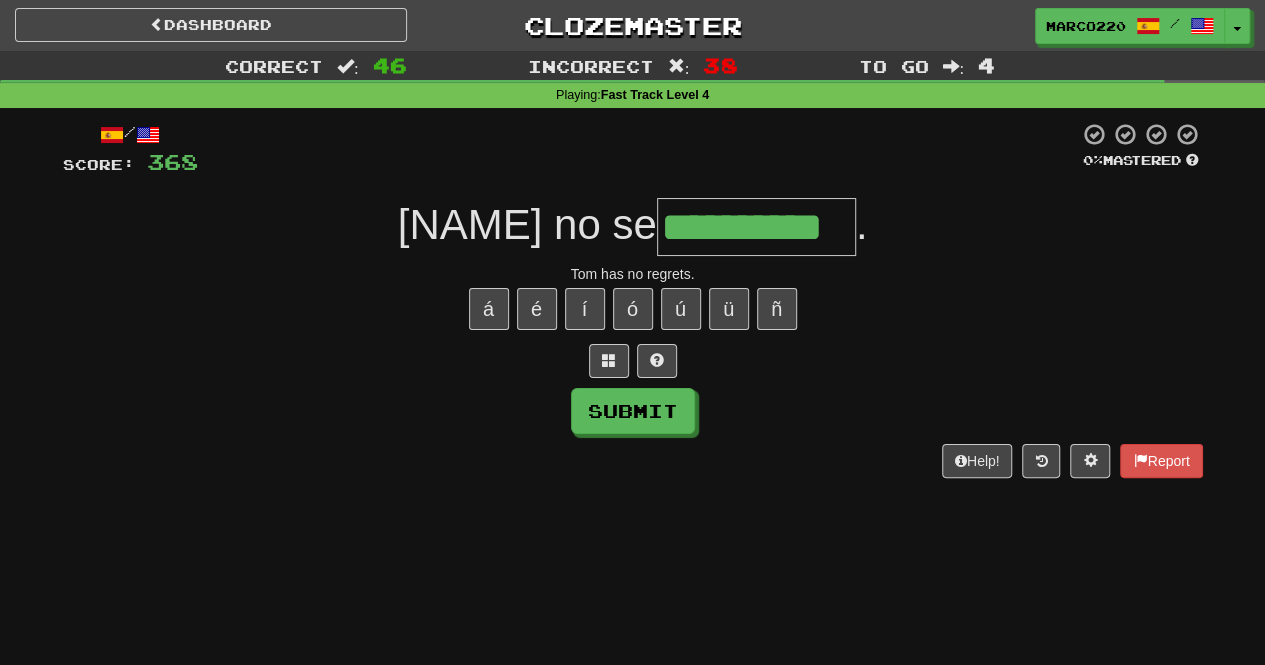 type on "**********" 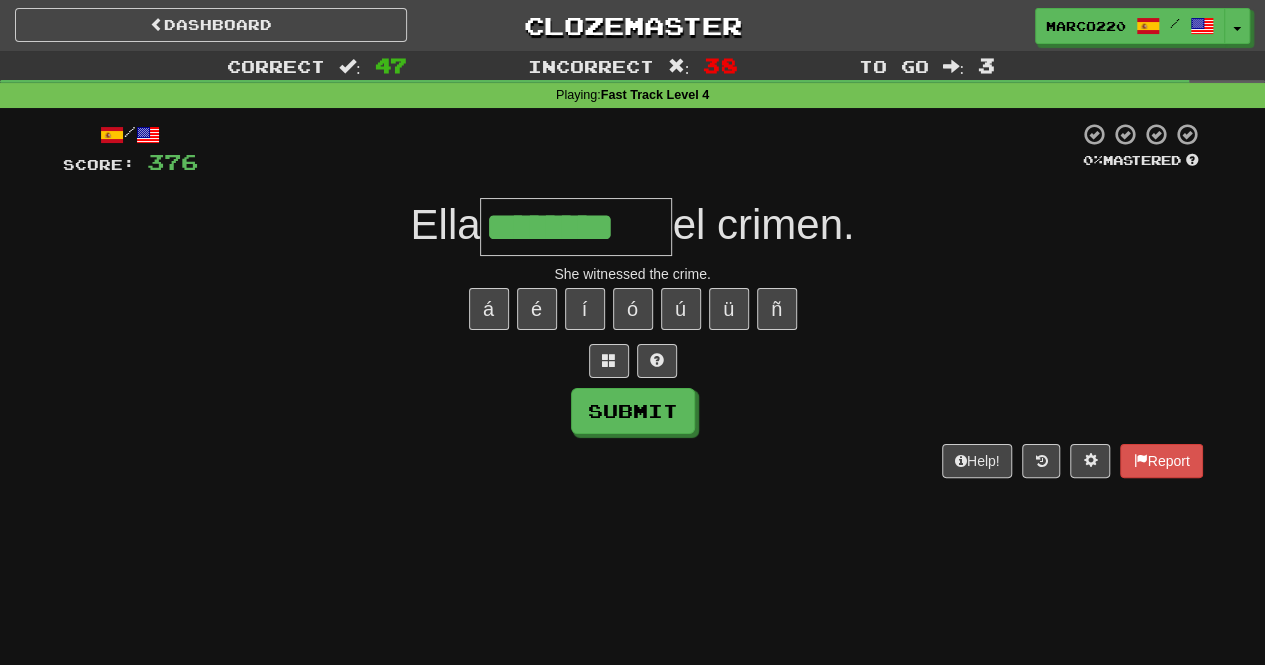 click on "á é í ó ú ü ñ" at bounding box center [633, 309] 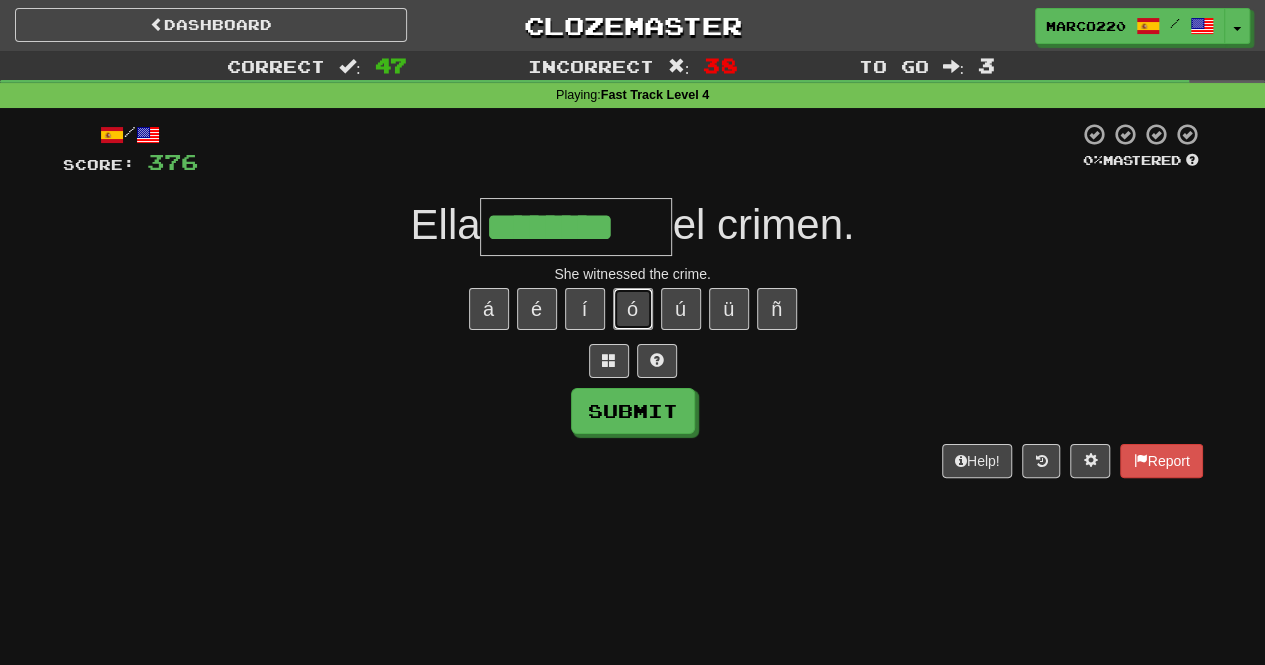 click on "ó" at bounding box center [633, 309] 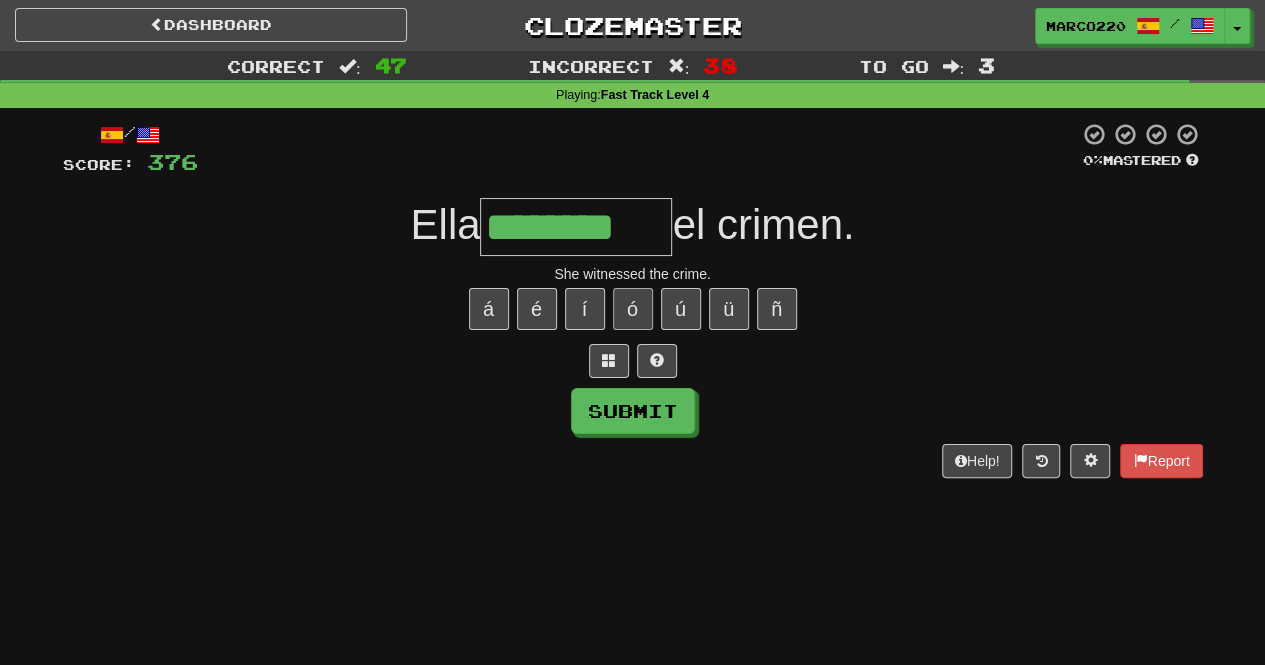 type on "*********" 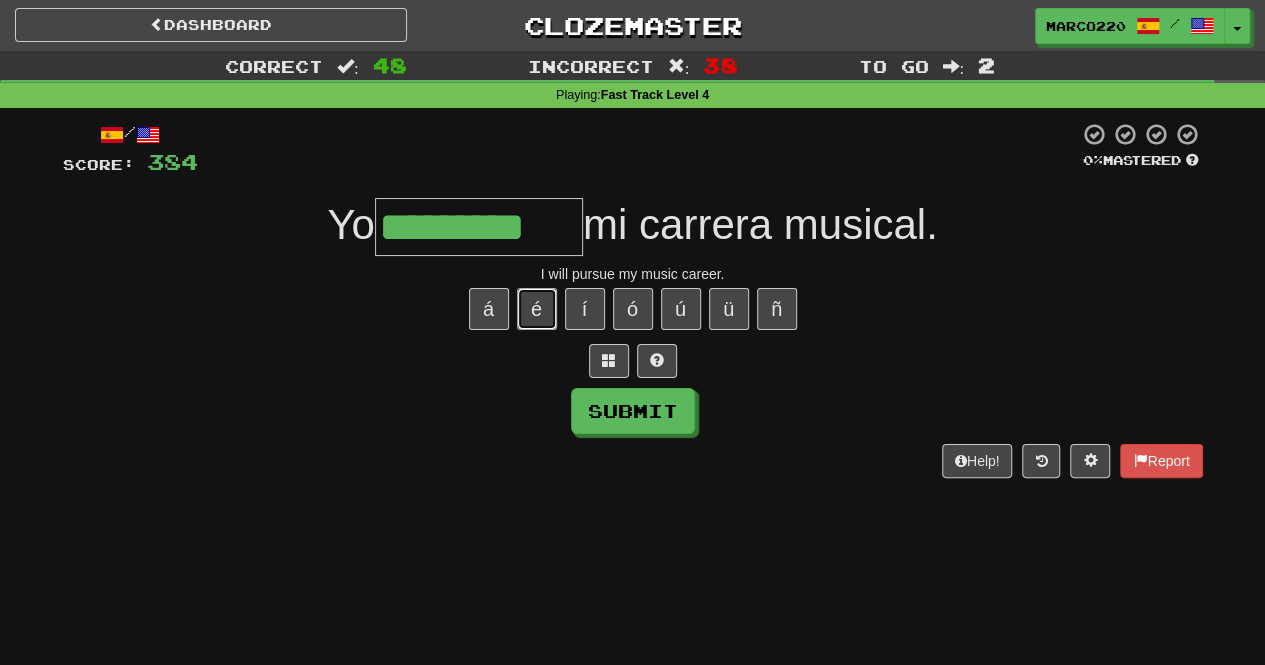click on "é" at bounding box center (537, 309) 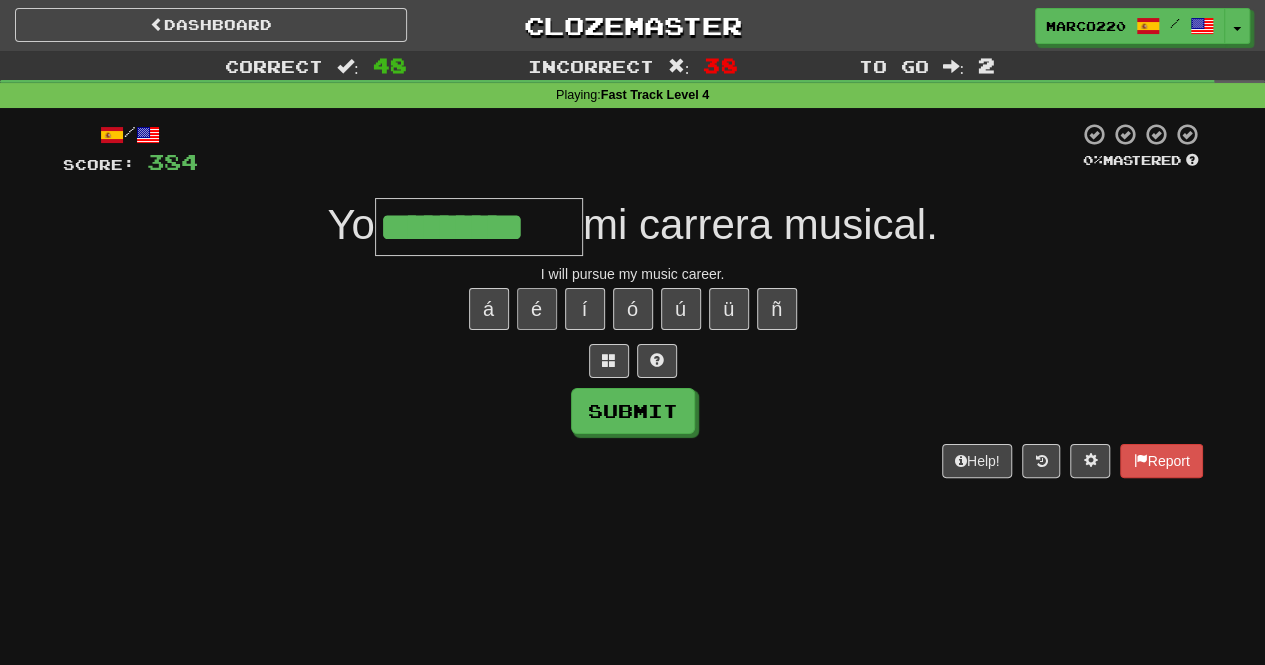 type on "**********" 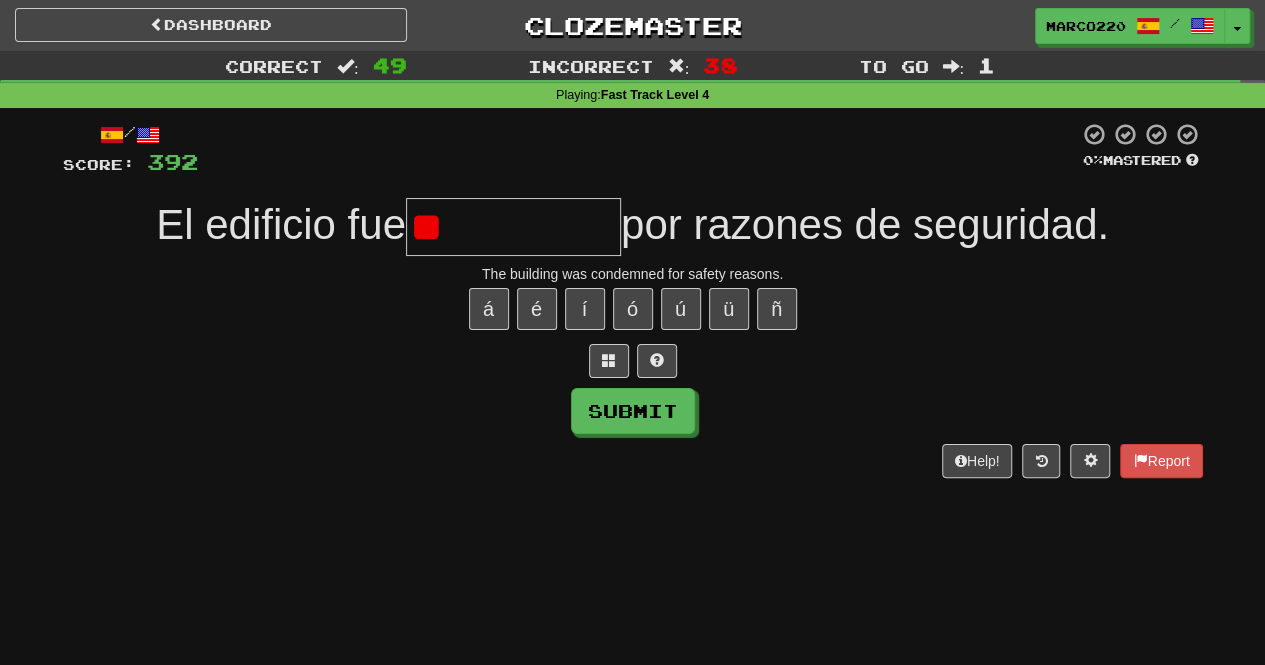 type on "*" 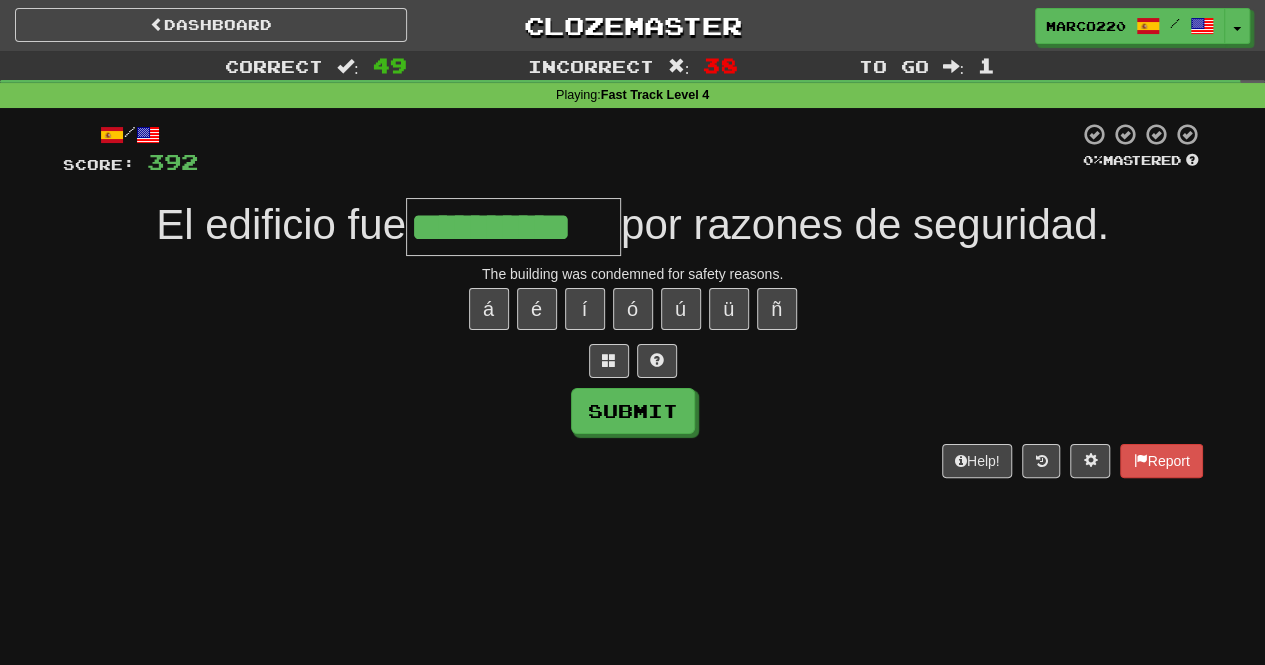 type on "**********" 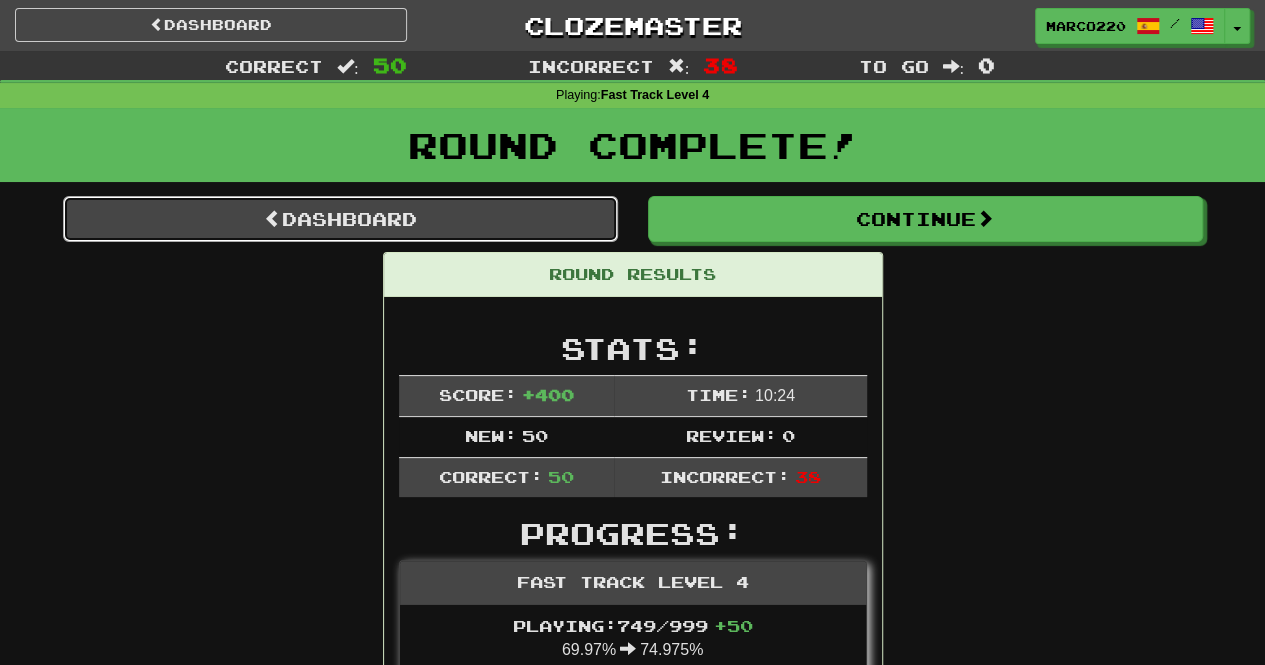 click on "Dashboard" at bounding box center (340, 219) 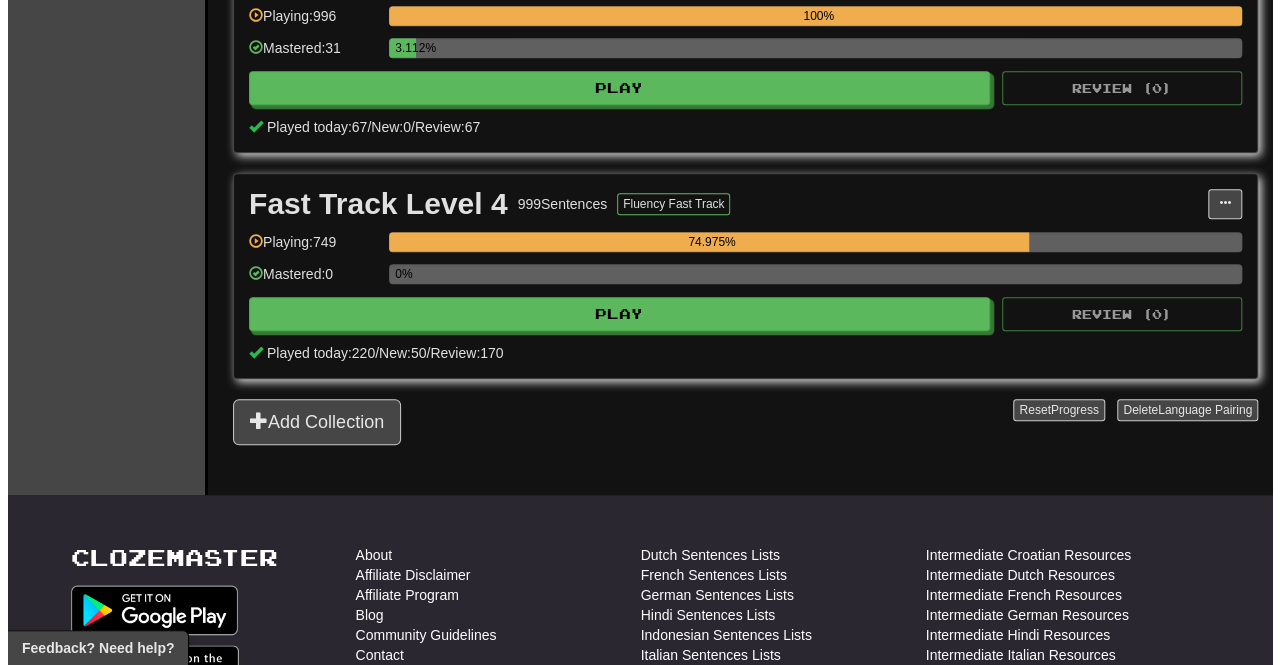 scroll, scrollTop: 967, scrollLeft: 0, axis: vertical 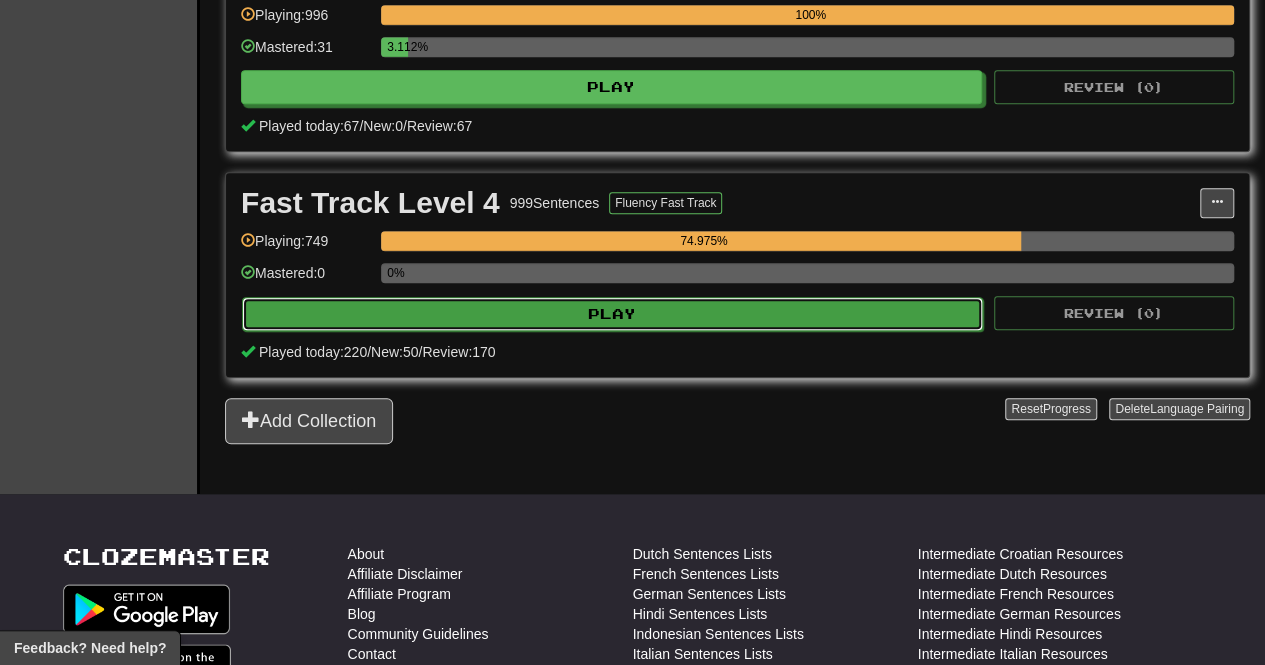 click on "Play" at bounding box center [612, 314] 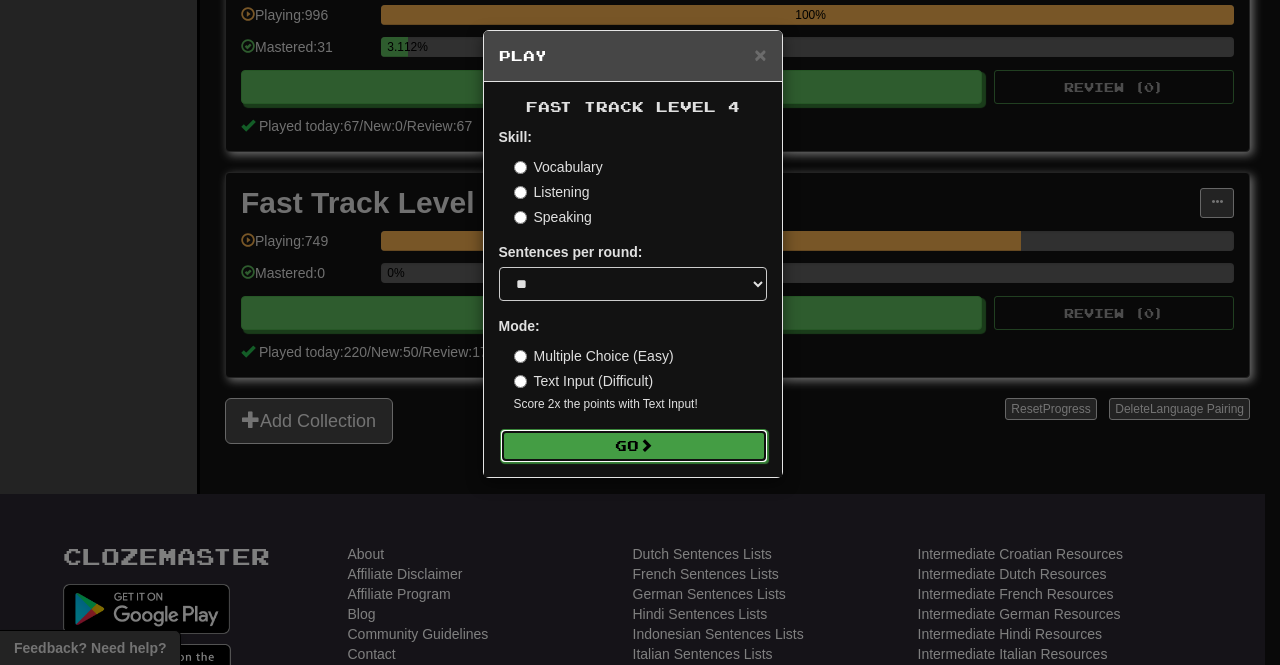 click on "Go" at bounding box center [634, 446] 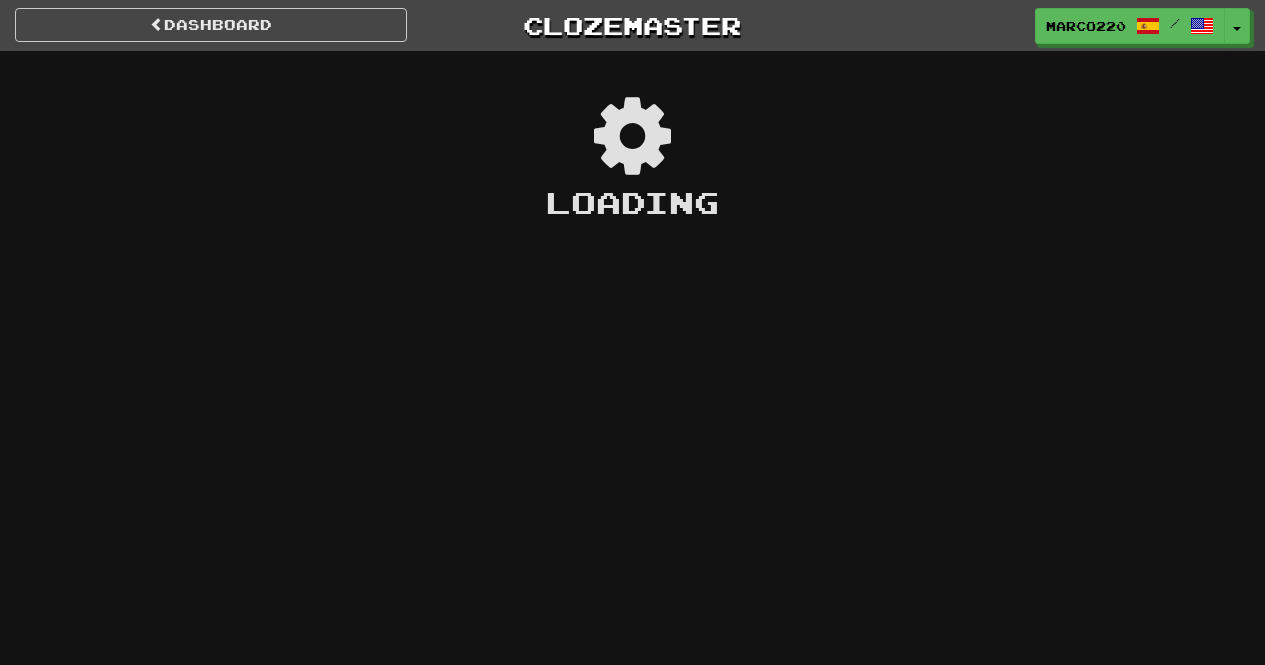 scroll, scrollTop: 0, scrollLeft: 0, axis: both 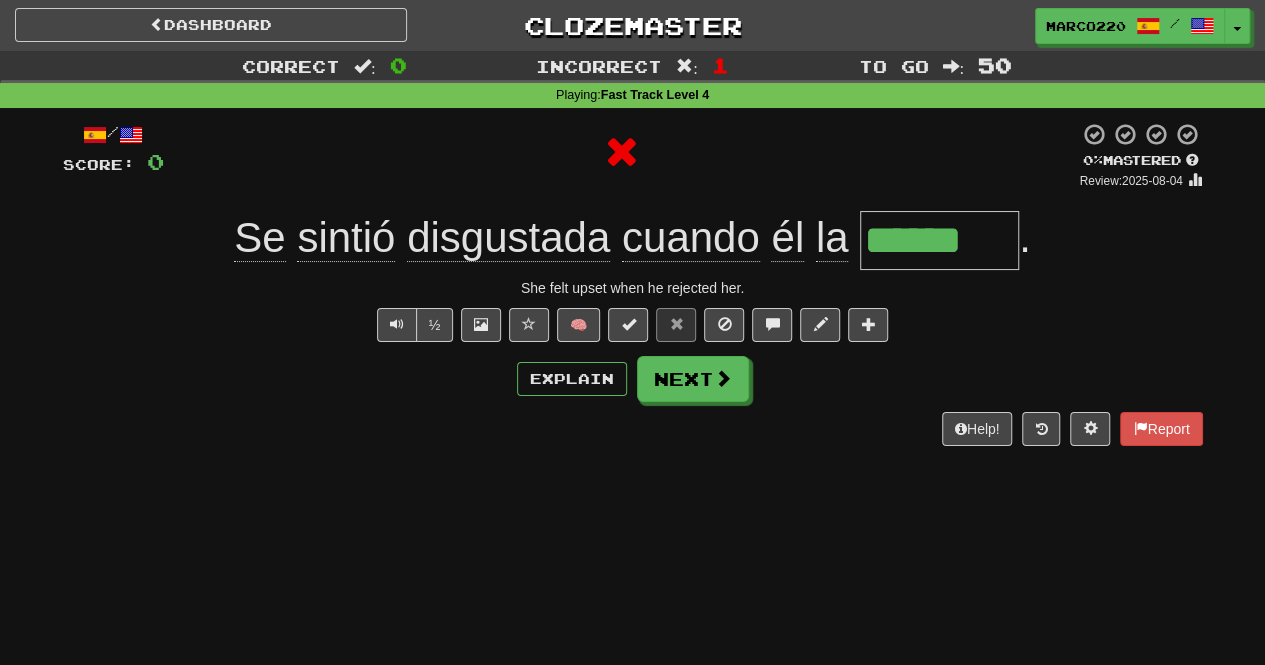 type on "*******" 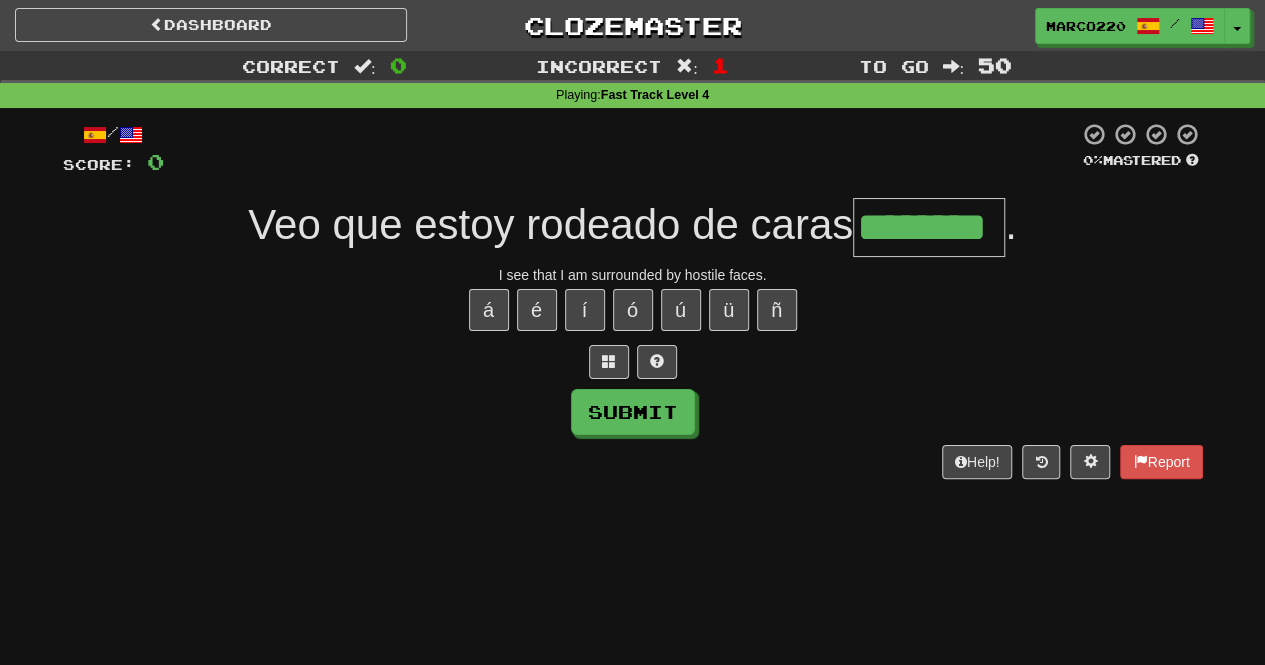 type on "********" 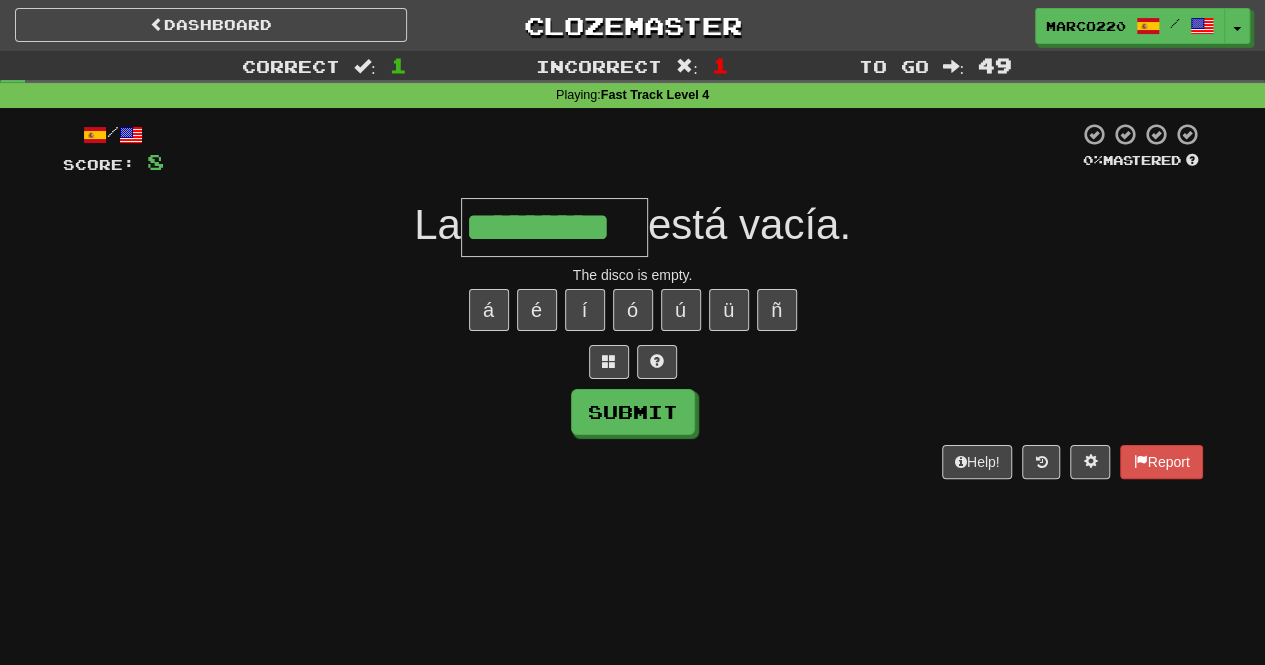 type on "*********" 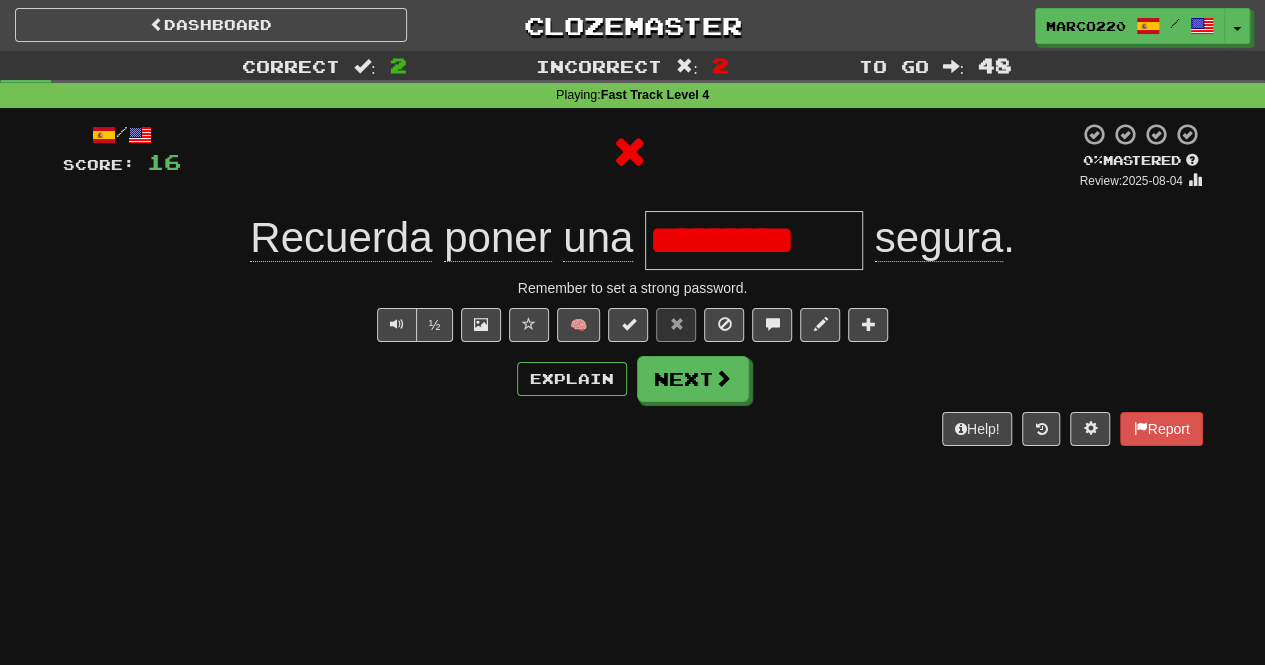 type on "**********" 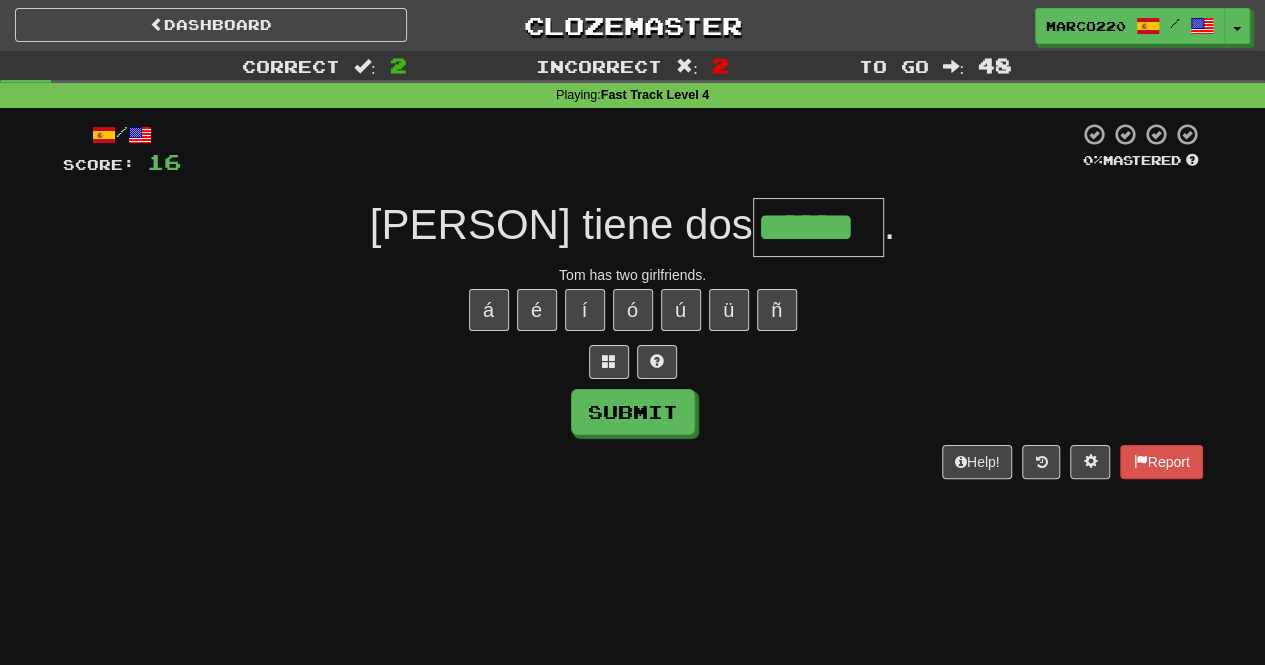 type on "******" 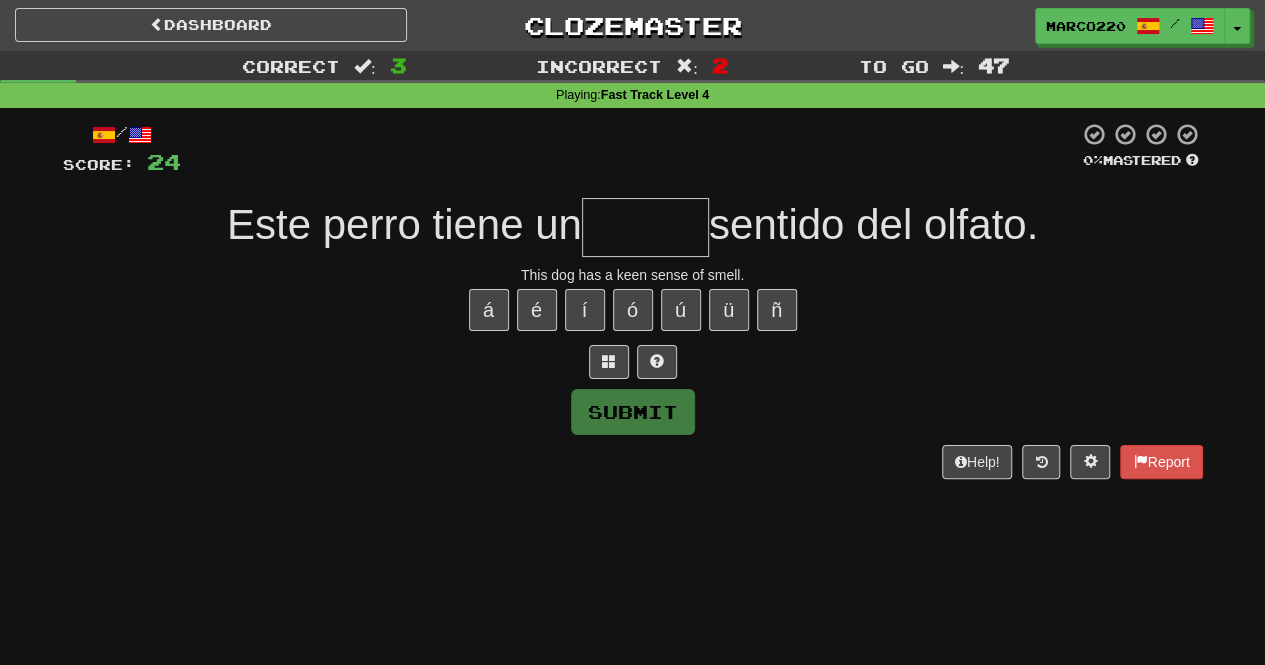 type on "*" 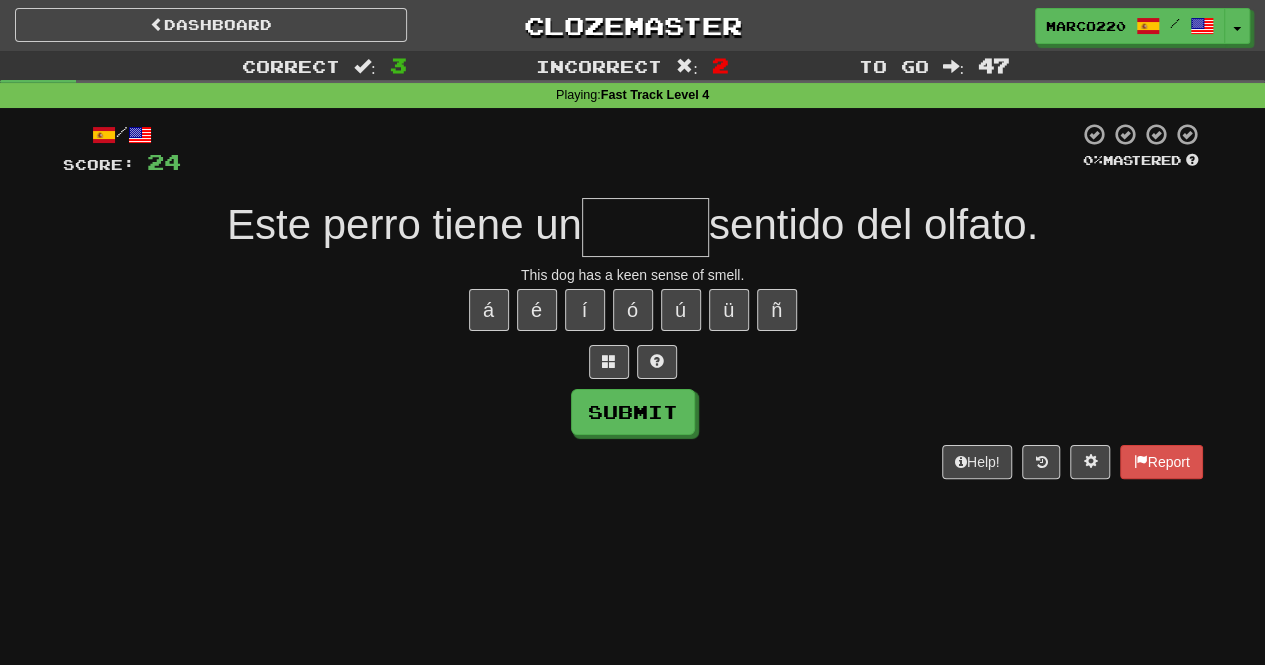 type on "*" 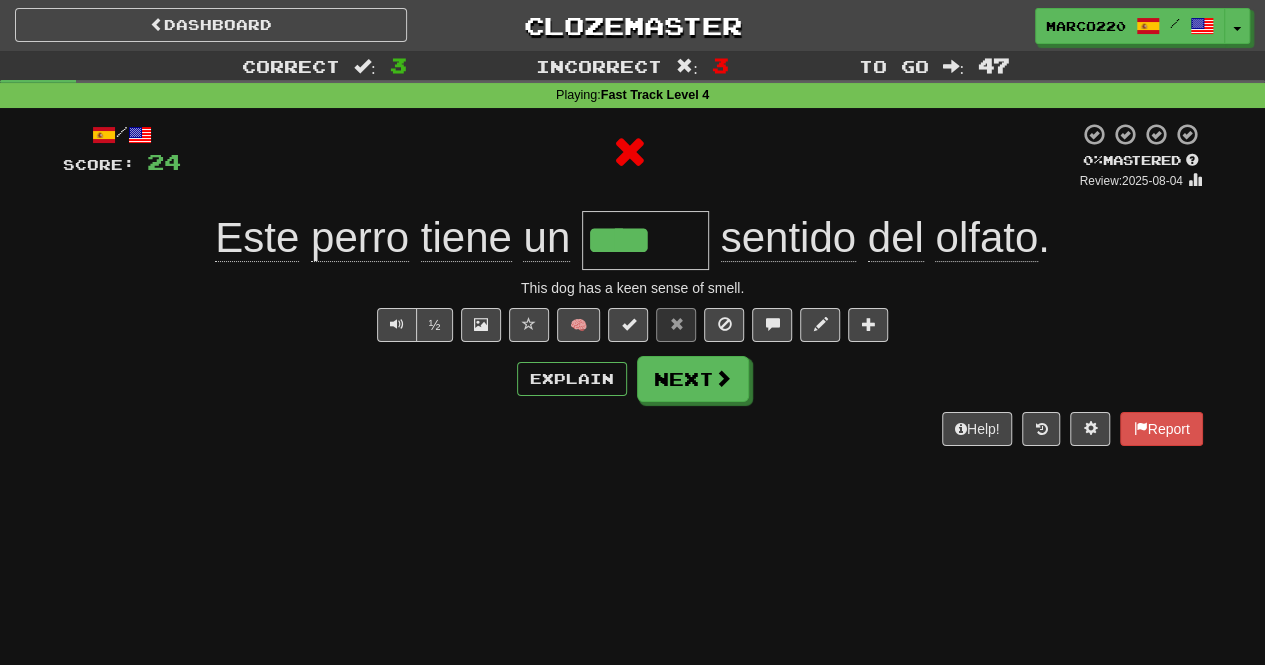 type on "*****" 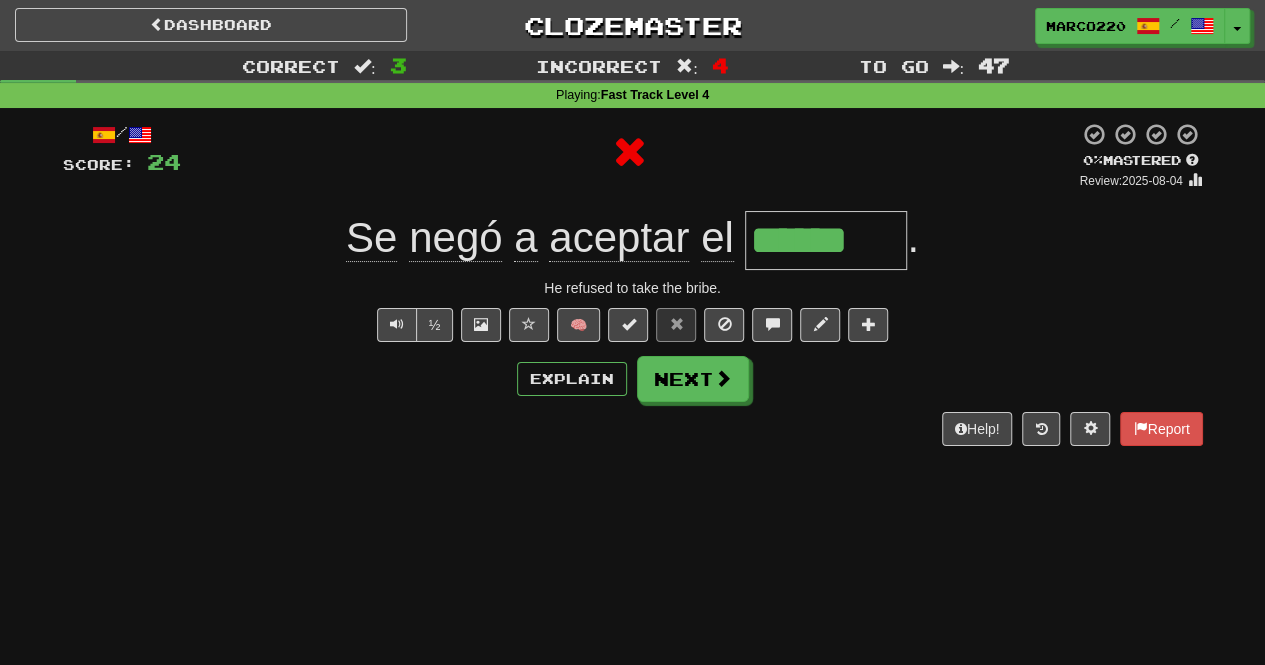 type on "*******" 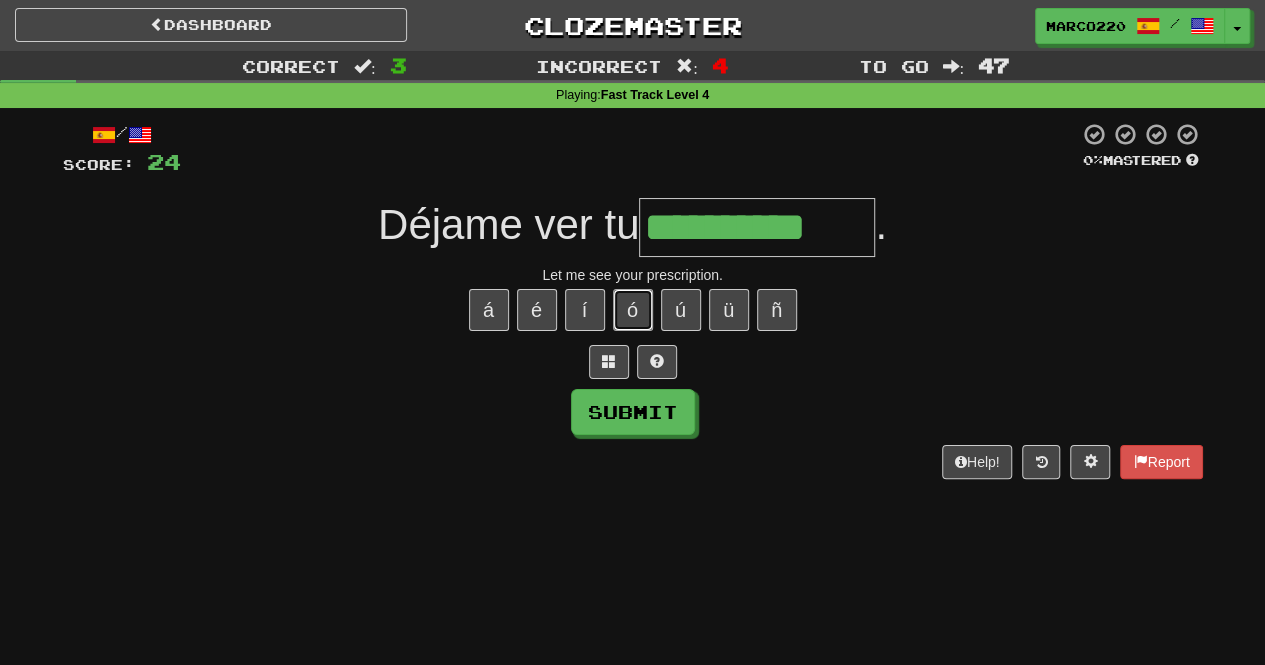 click on "ó" at bounding box center [633, 310] 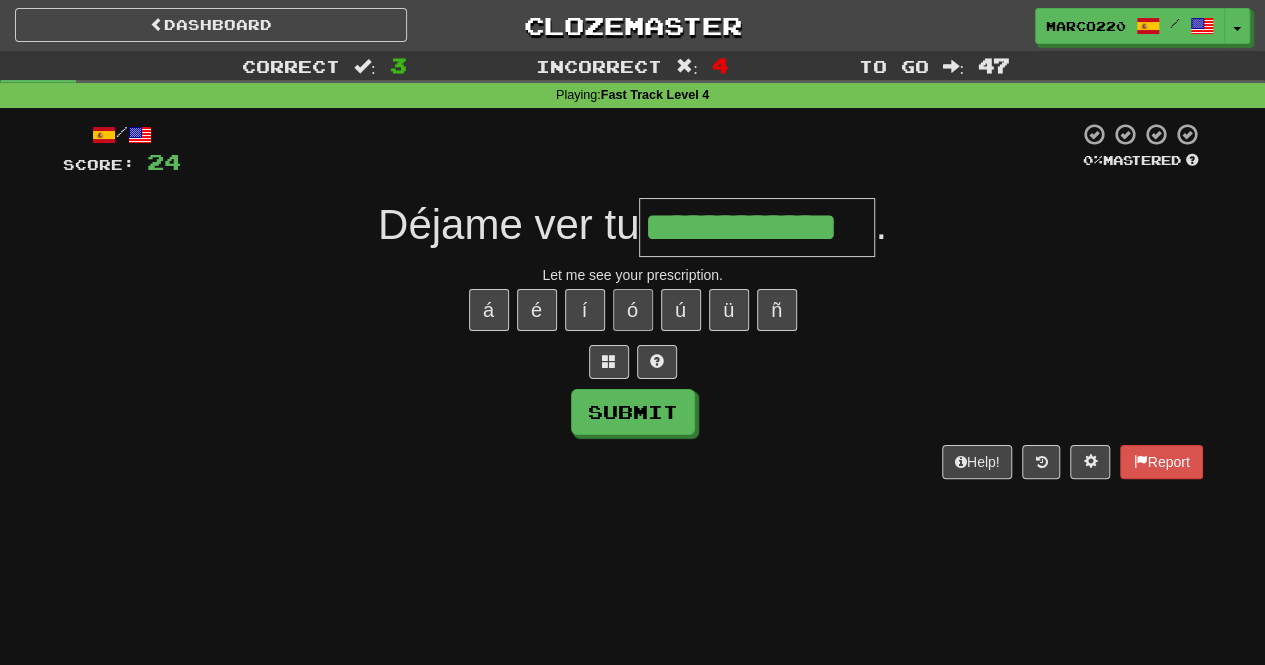 type on "**********" 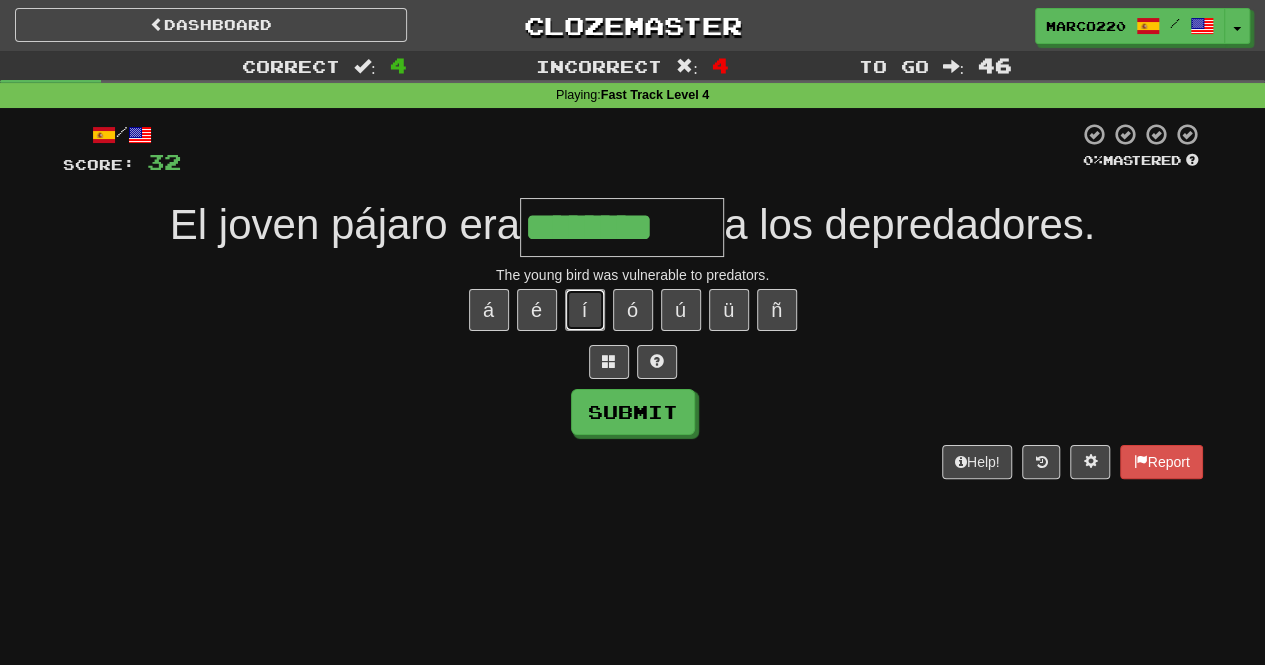 click on "í" at bounding box center [585, 310] 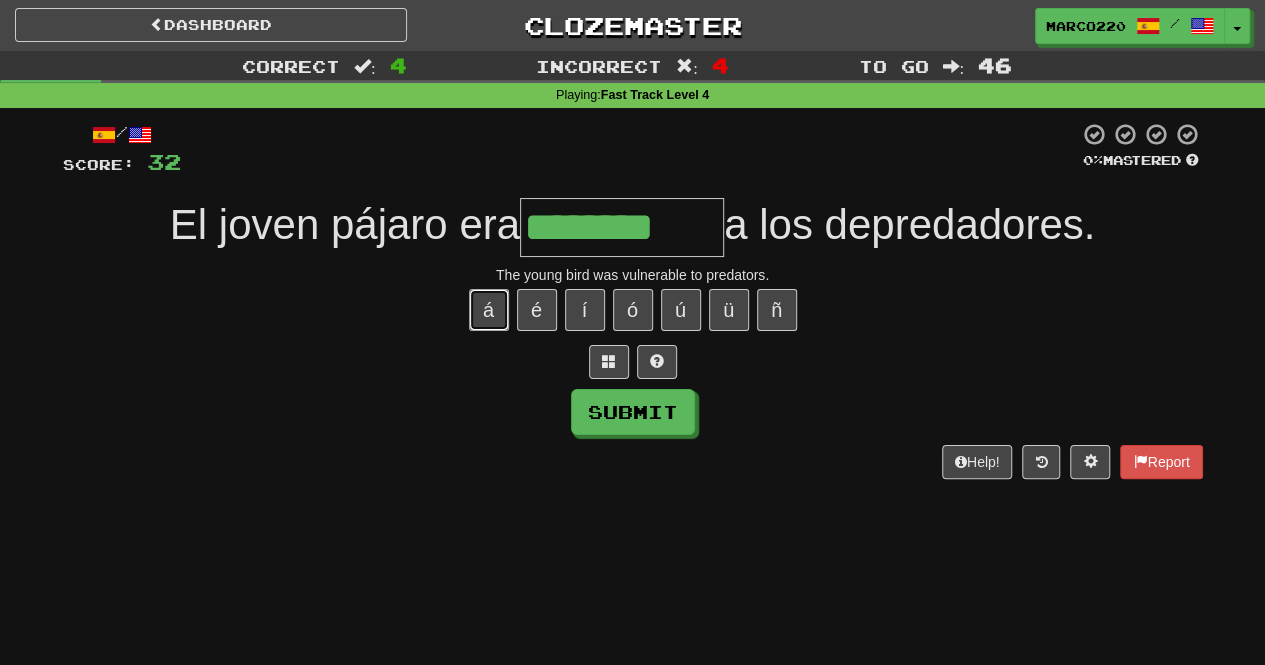click on "á" at bounding box center [489, 310] 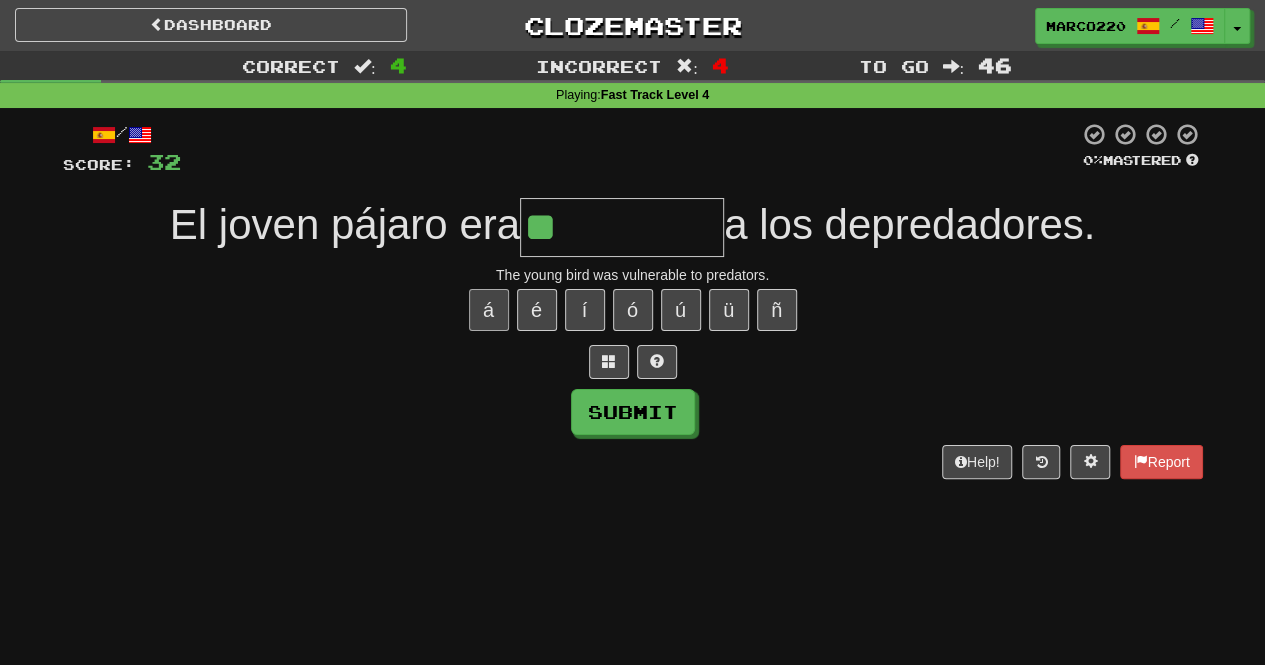 type on "*" 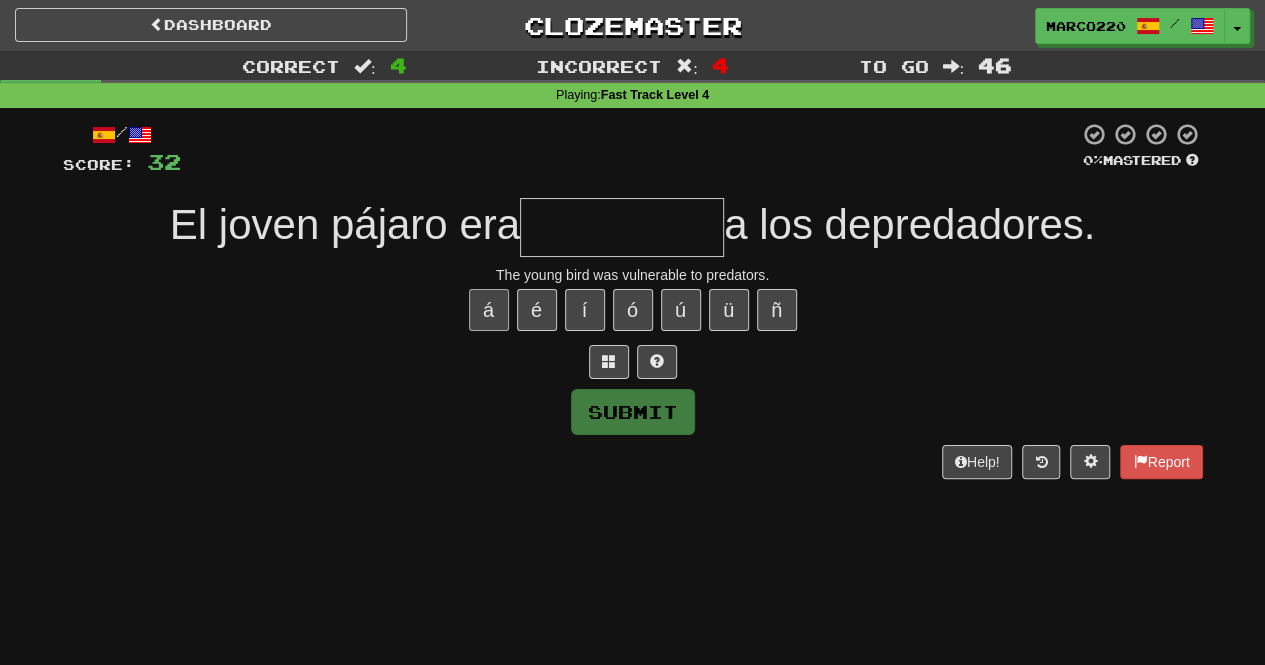 type on "**********" 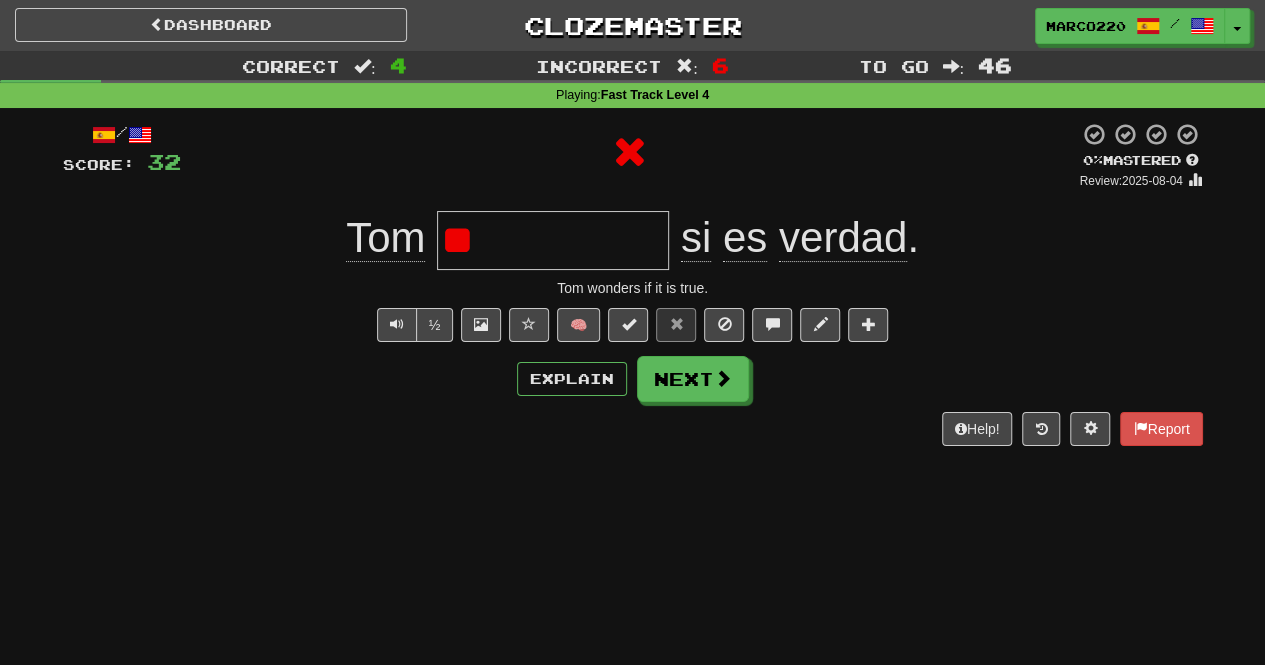 type on "*" 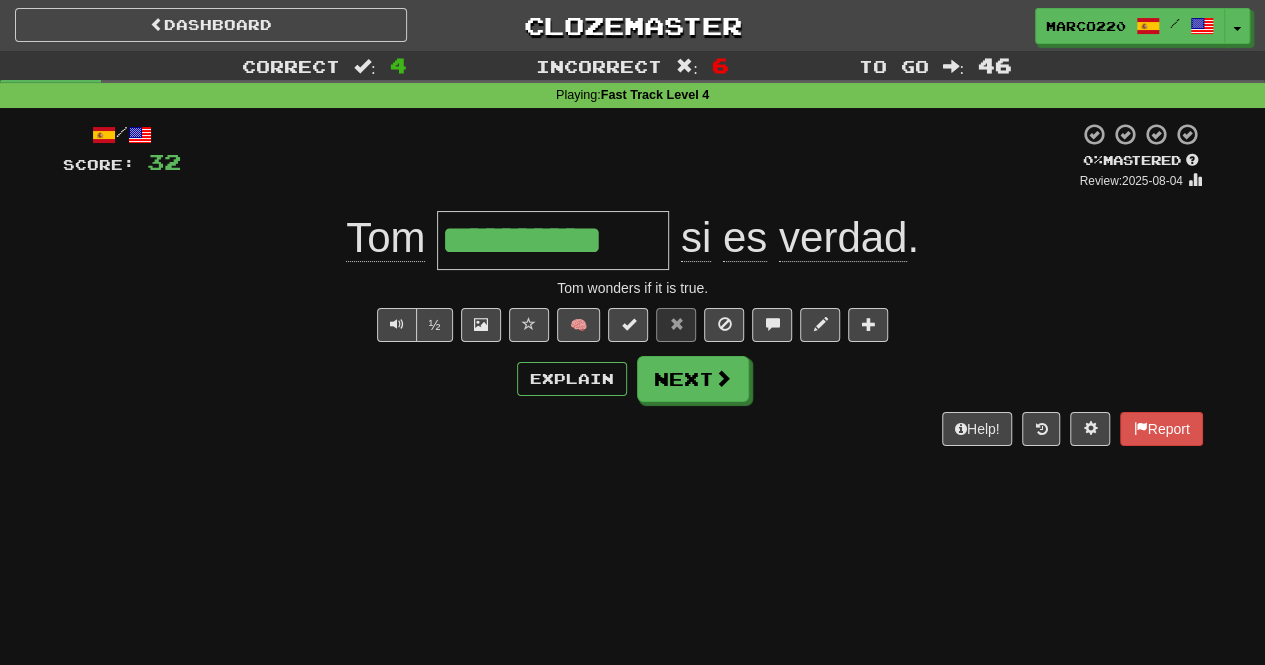 type on "**********" 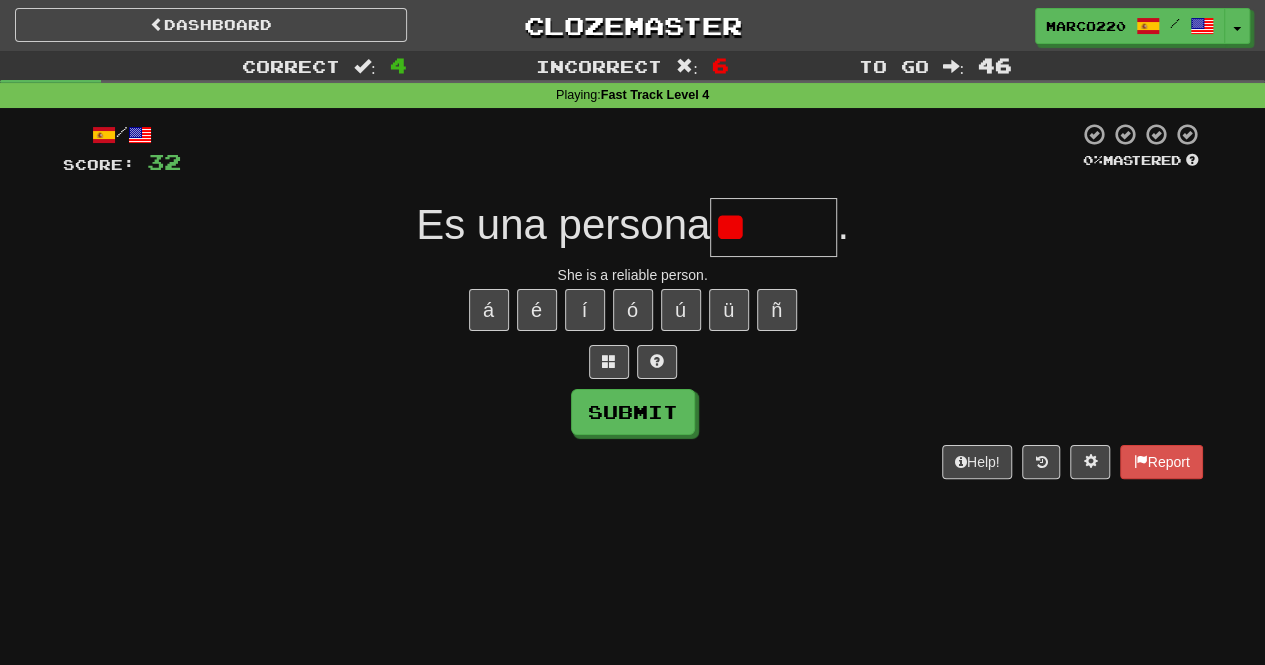 type on "*" 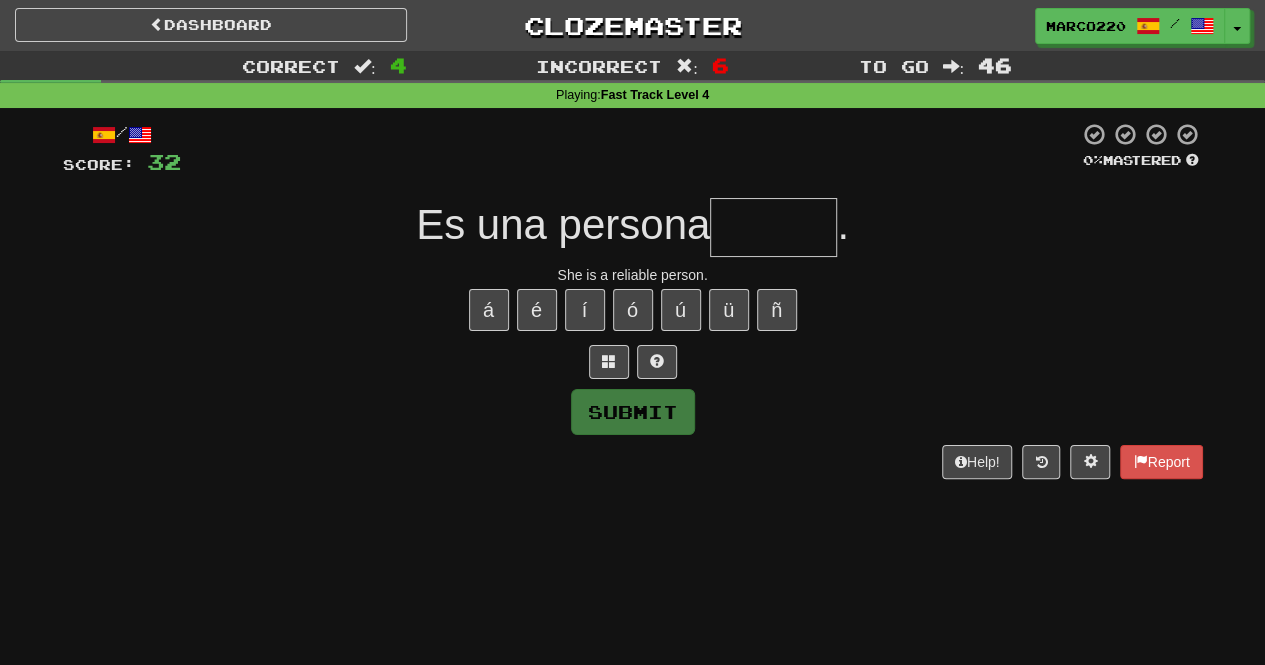 type on "*" 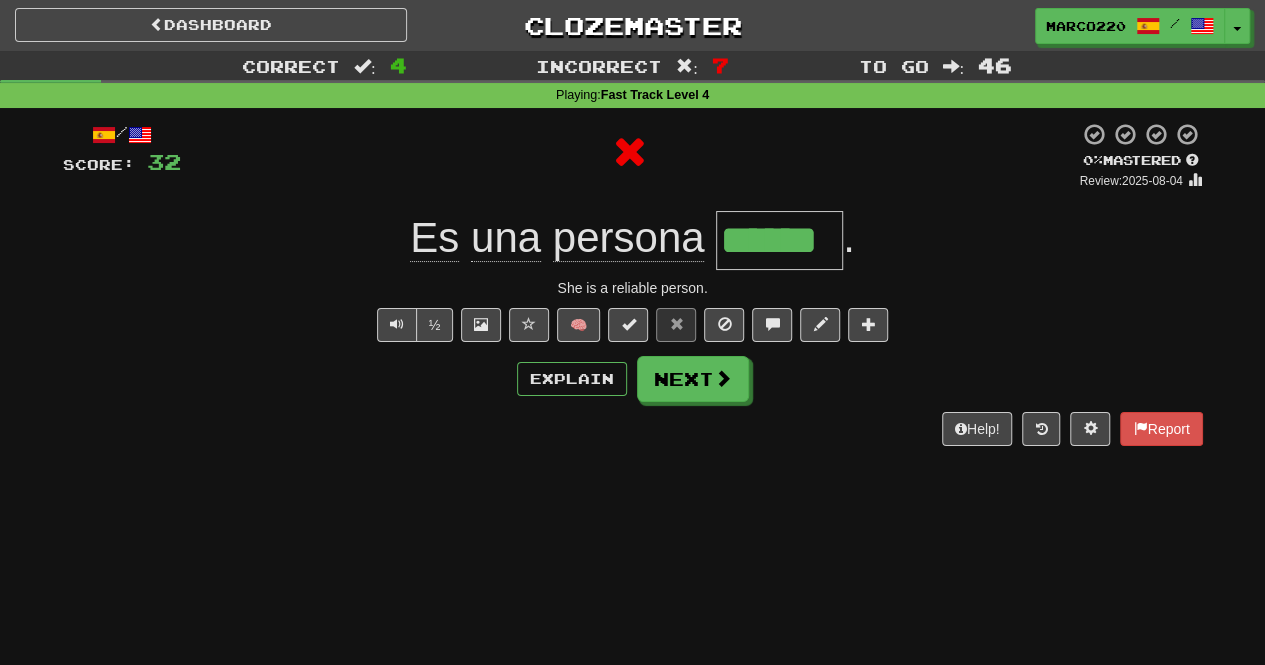 type on "*******" 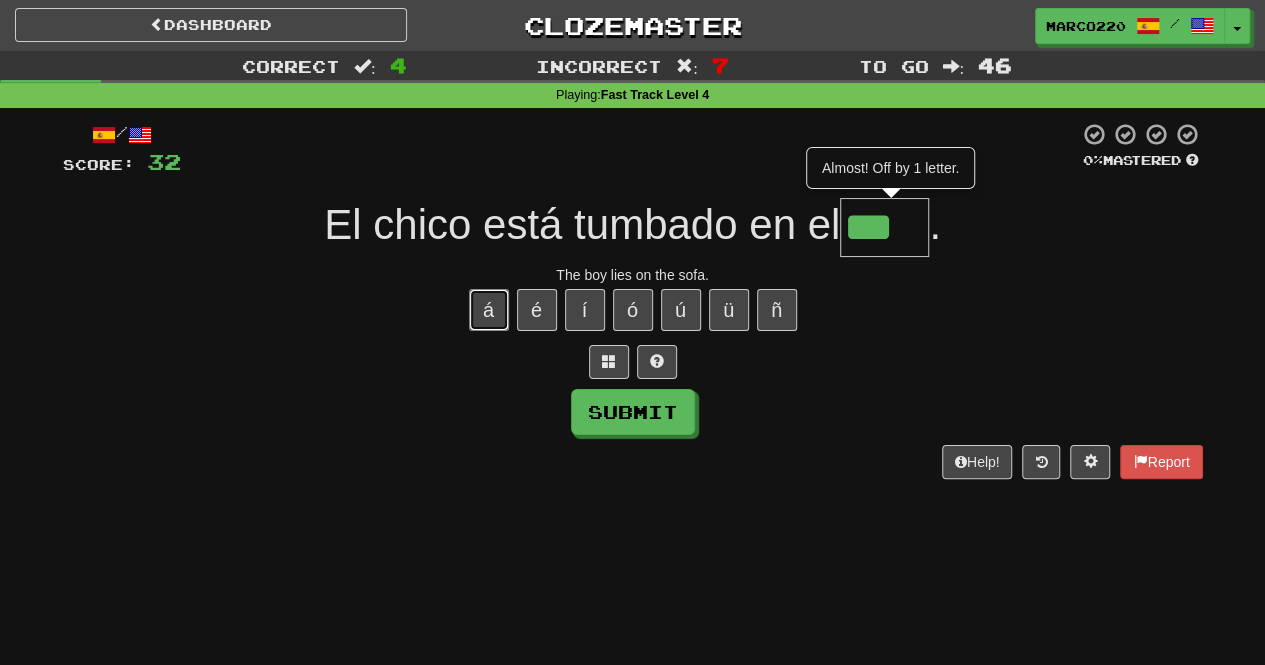 click on "á" at bounding box center [489, 310] 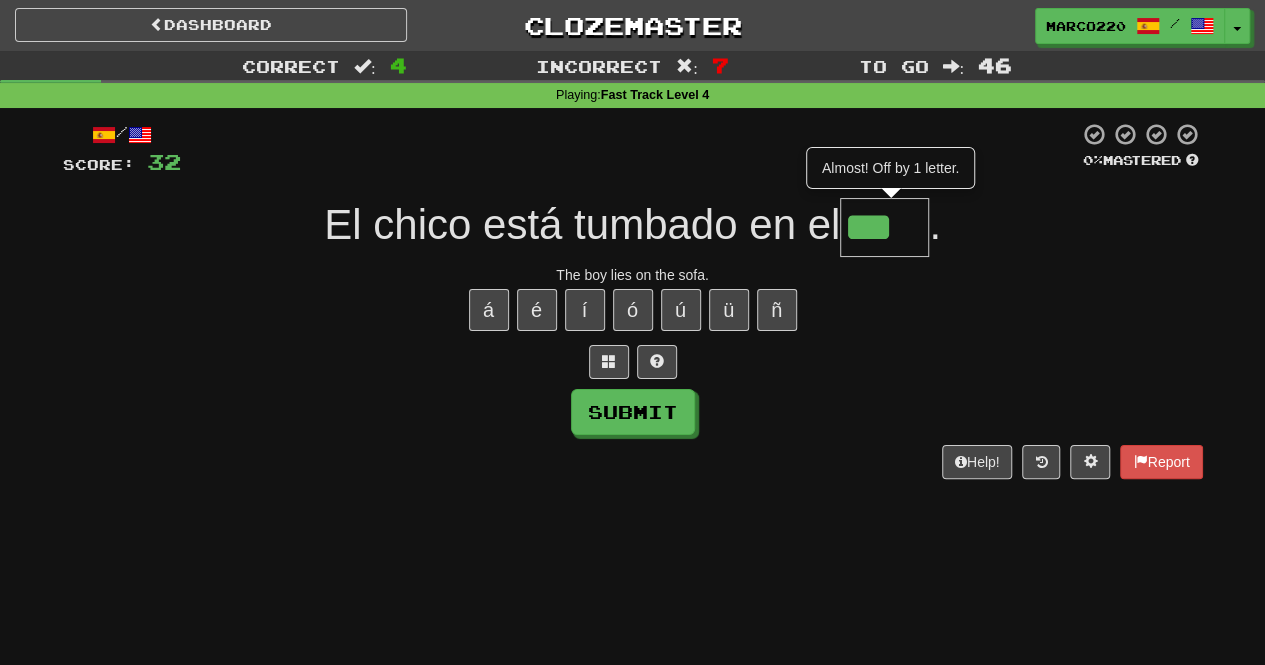 type on "****" 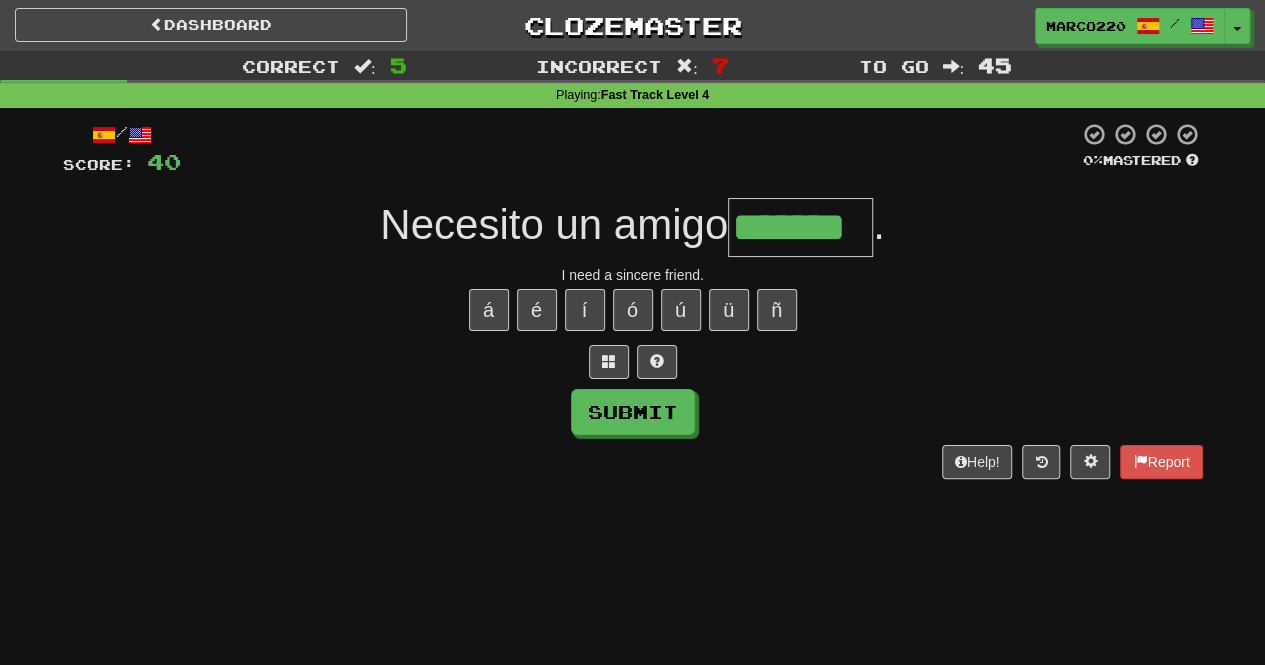 type on "*******" 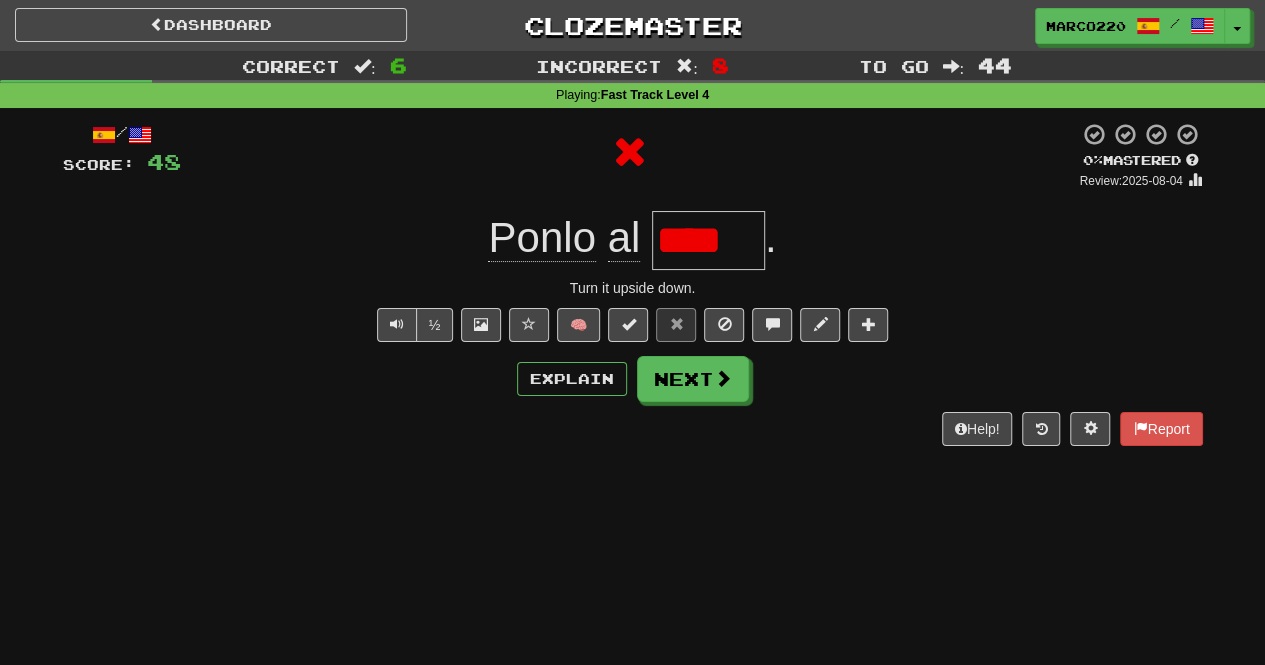 type on "*****" 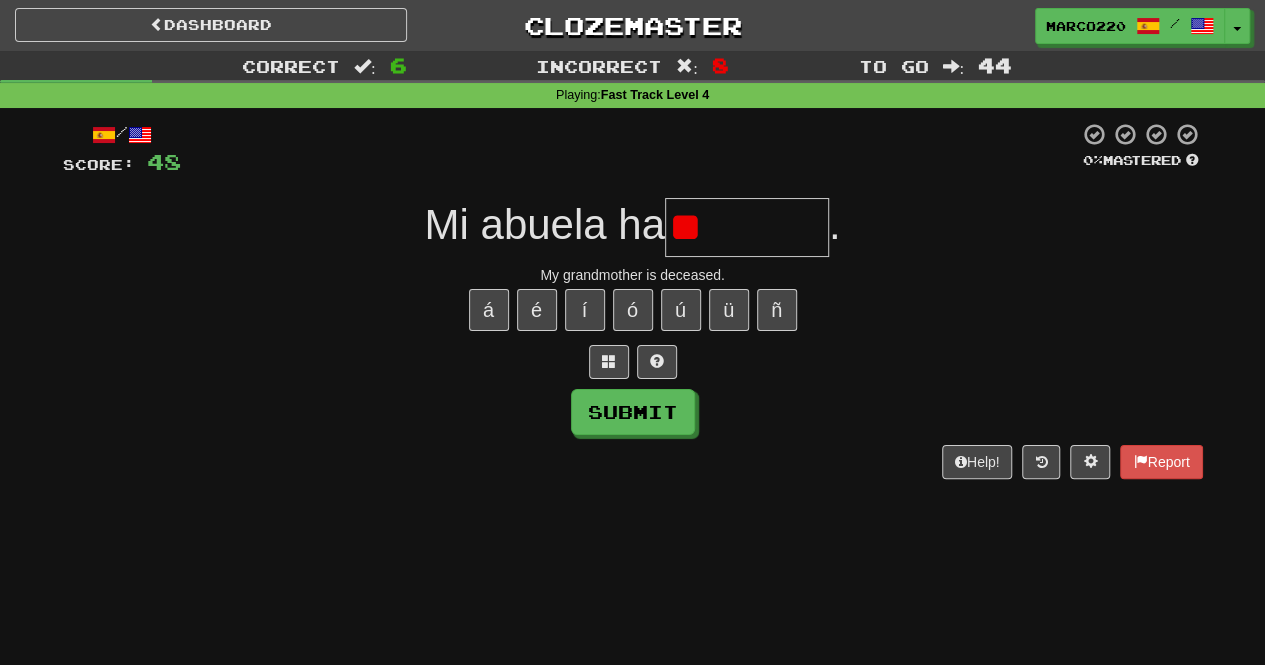 type on "*" 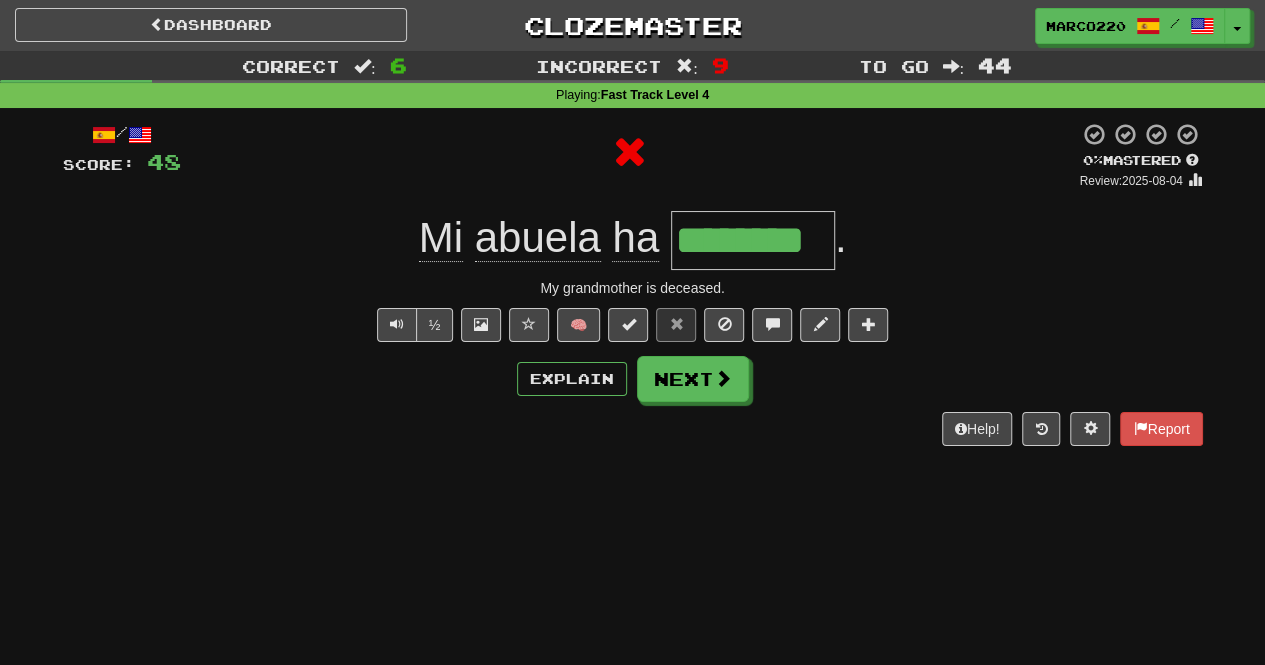 type on "*********" 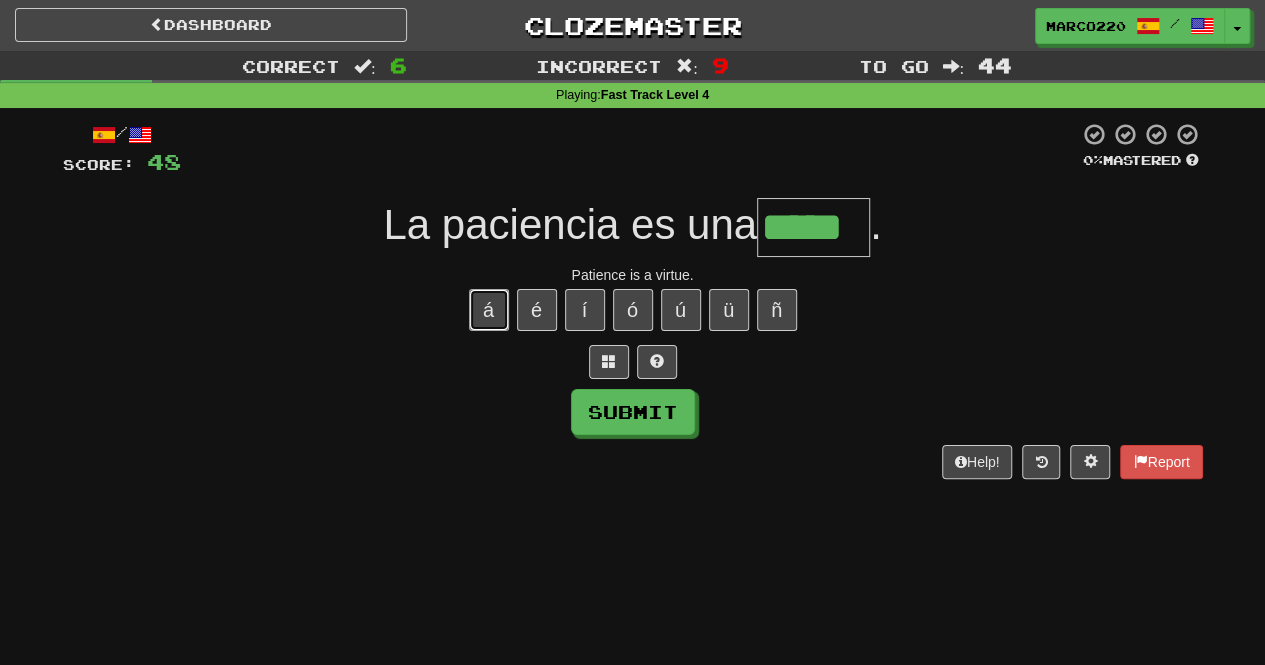 click on "á" at bounding box center [489, 310] 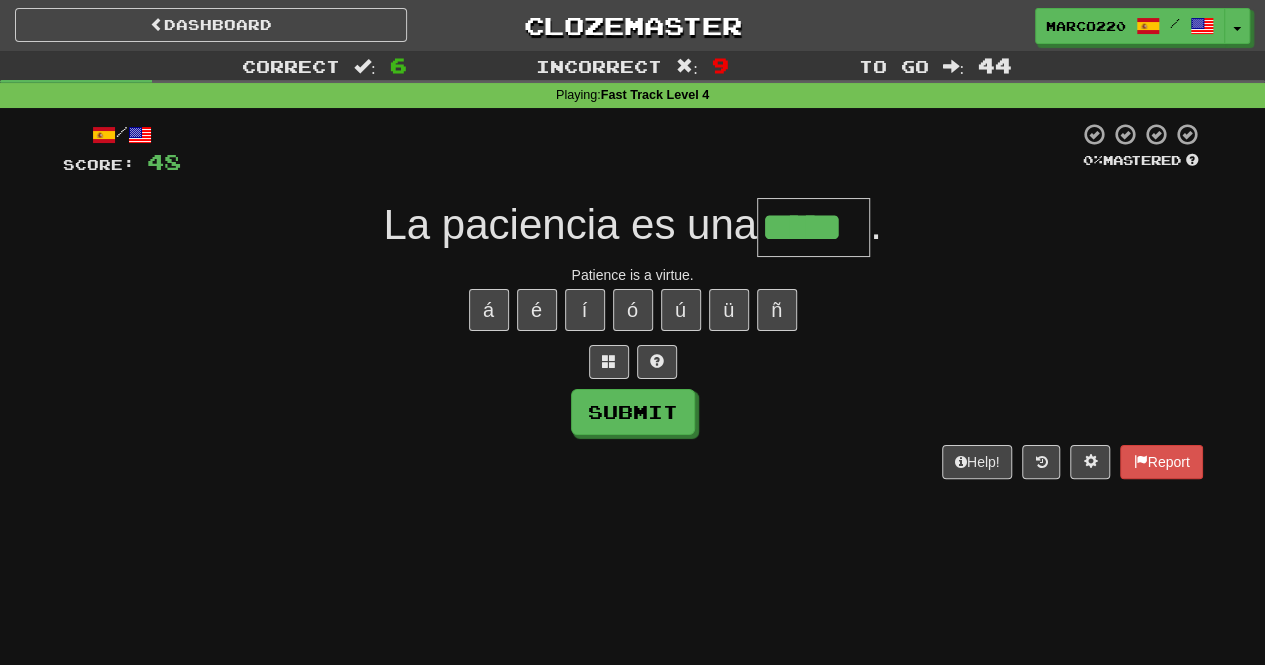 click on "á é í ó ú ü ñ" at bounding box center (633, 310) 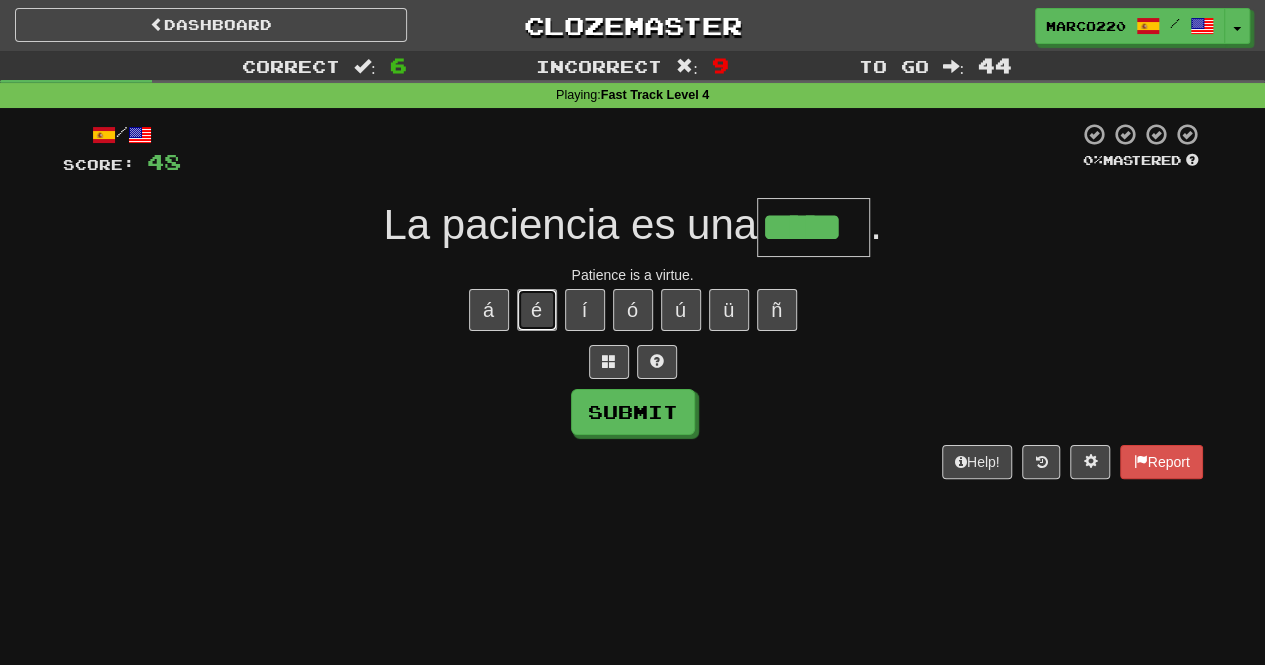 click on "é" at bounding box center [537, 310] 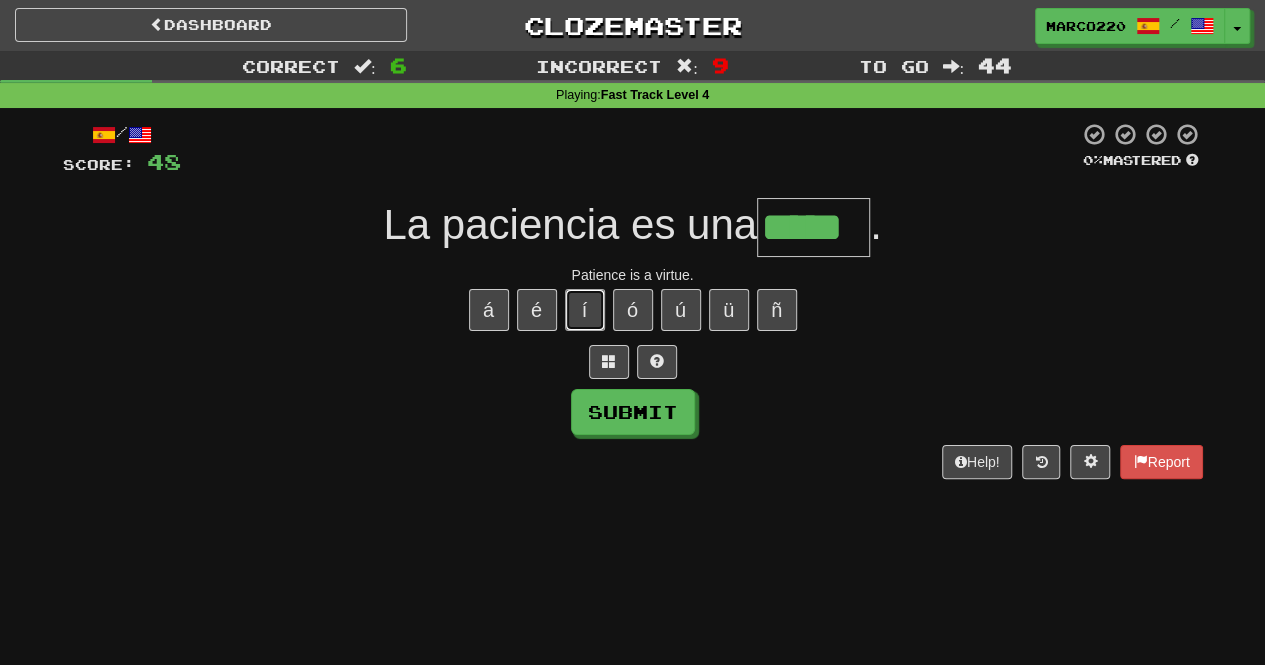 click on "í" at bounding box center [585, 310] 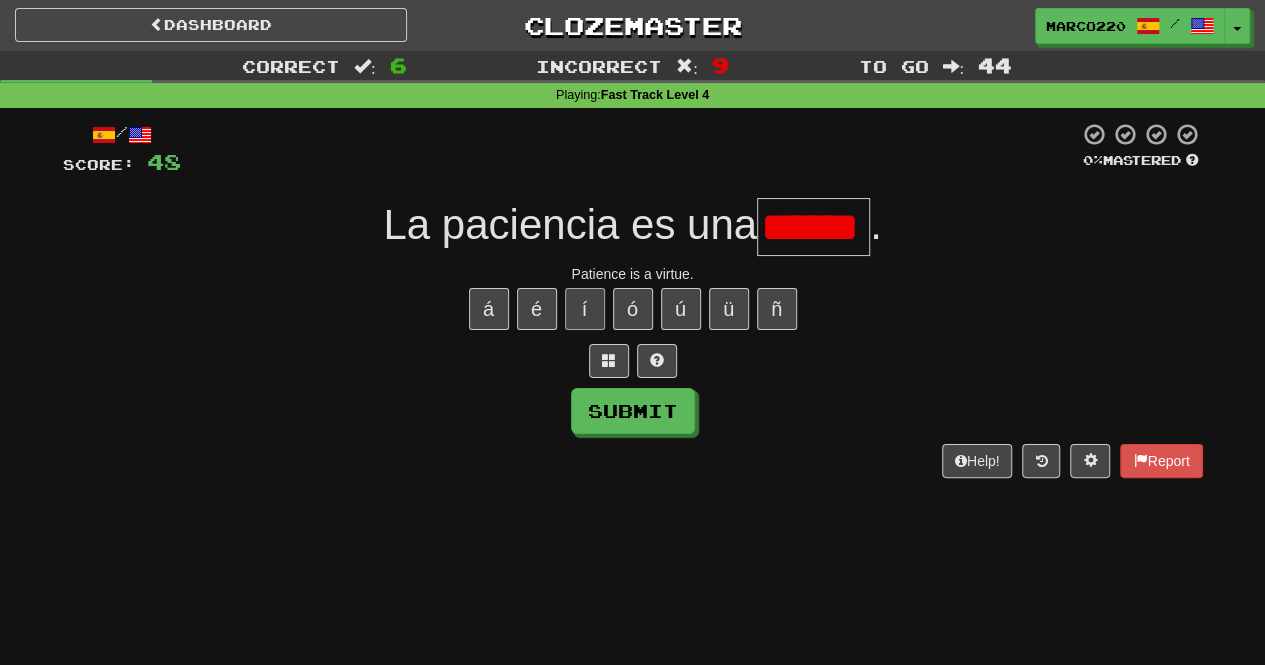 scroll, scrollTop: 0, scrollLeft: 0, axis: both 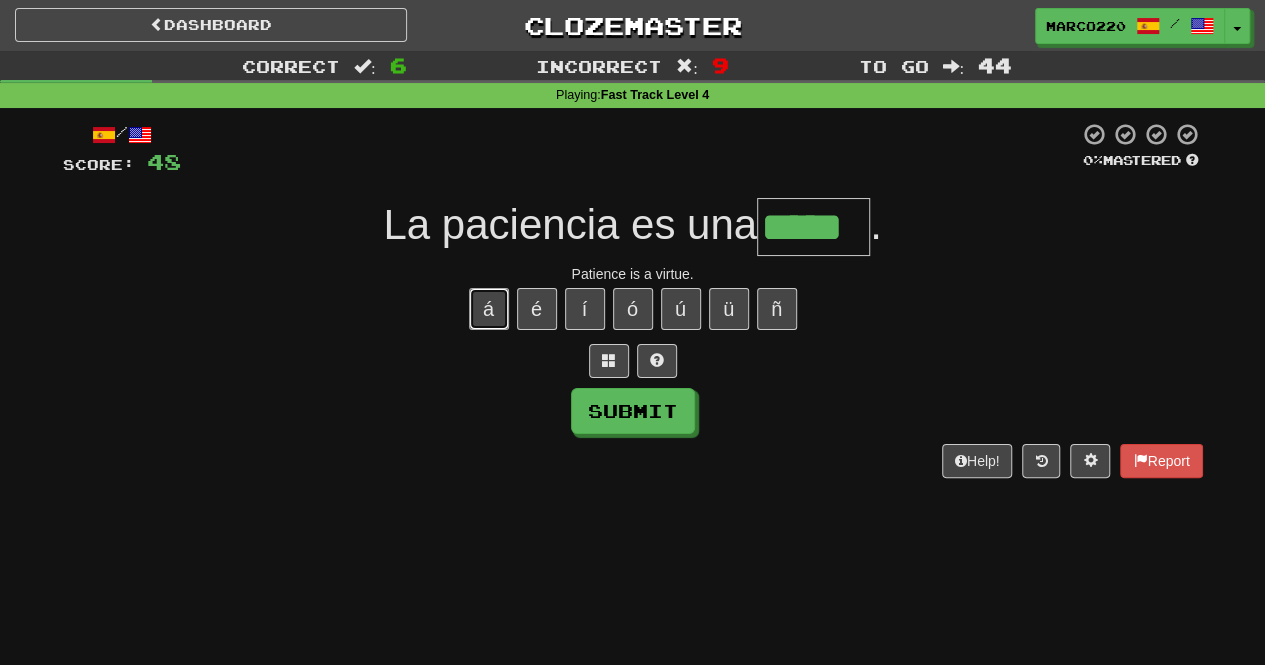 click on "á" at bounding box center (489, 309) 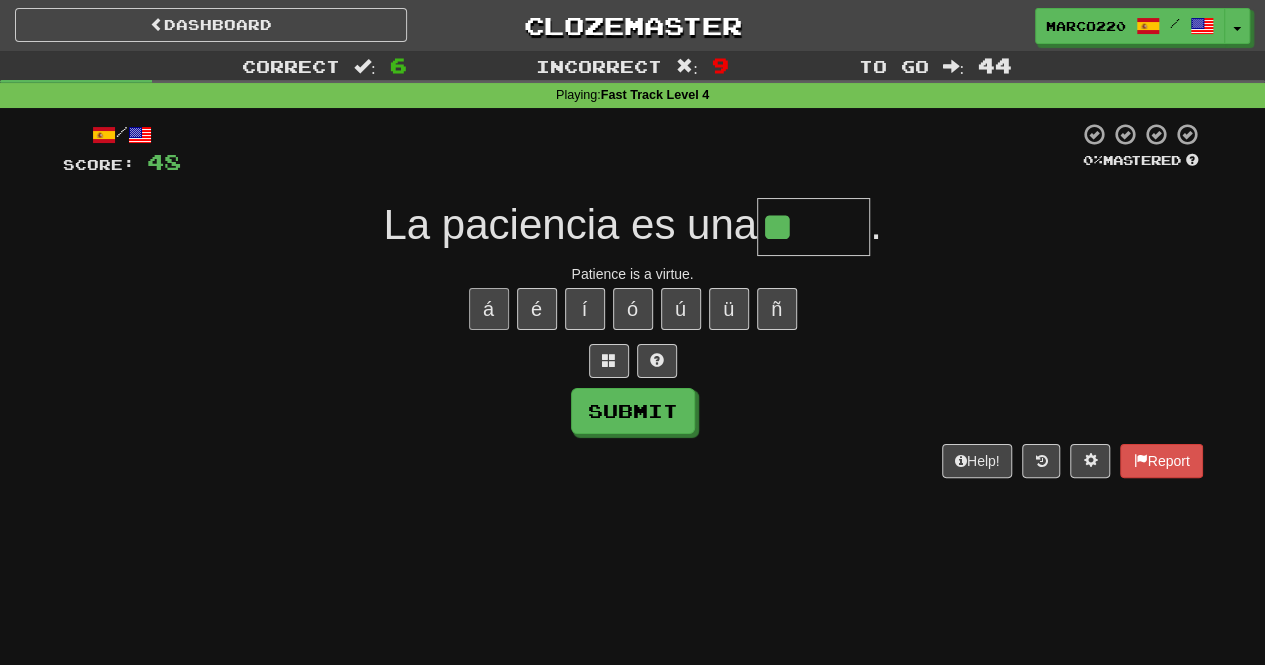 type on "*" 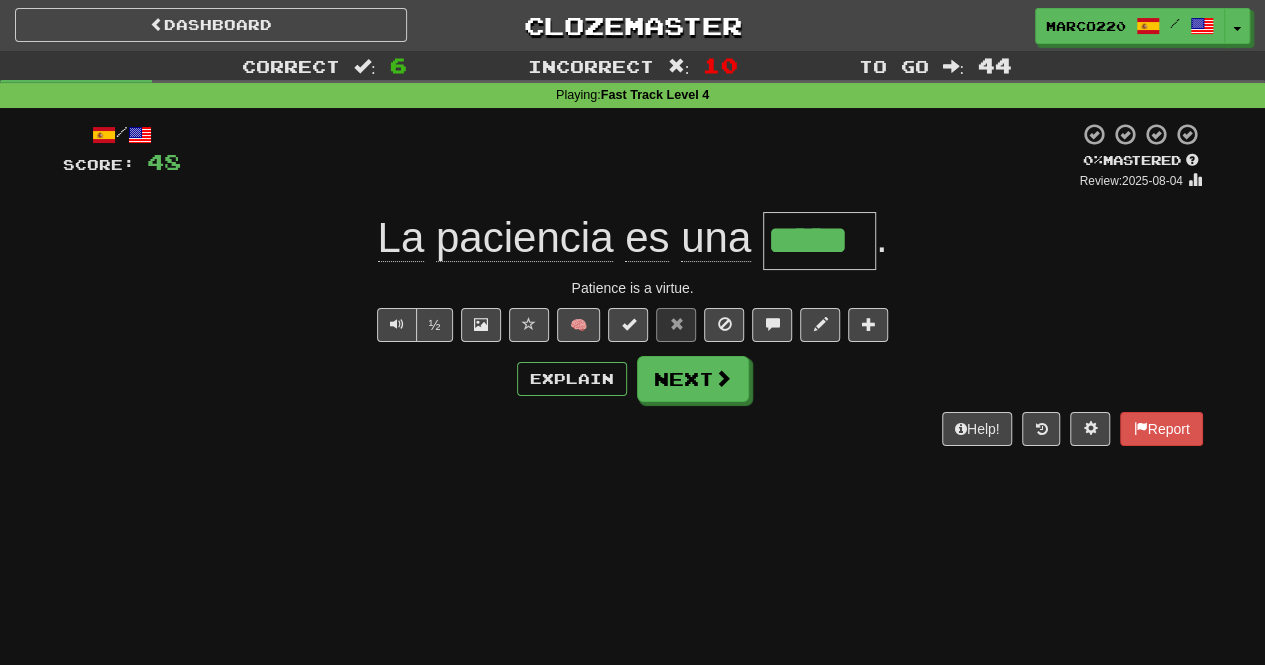 type on "******" 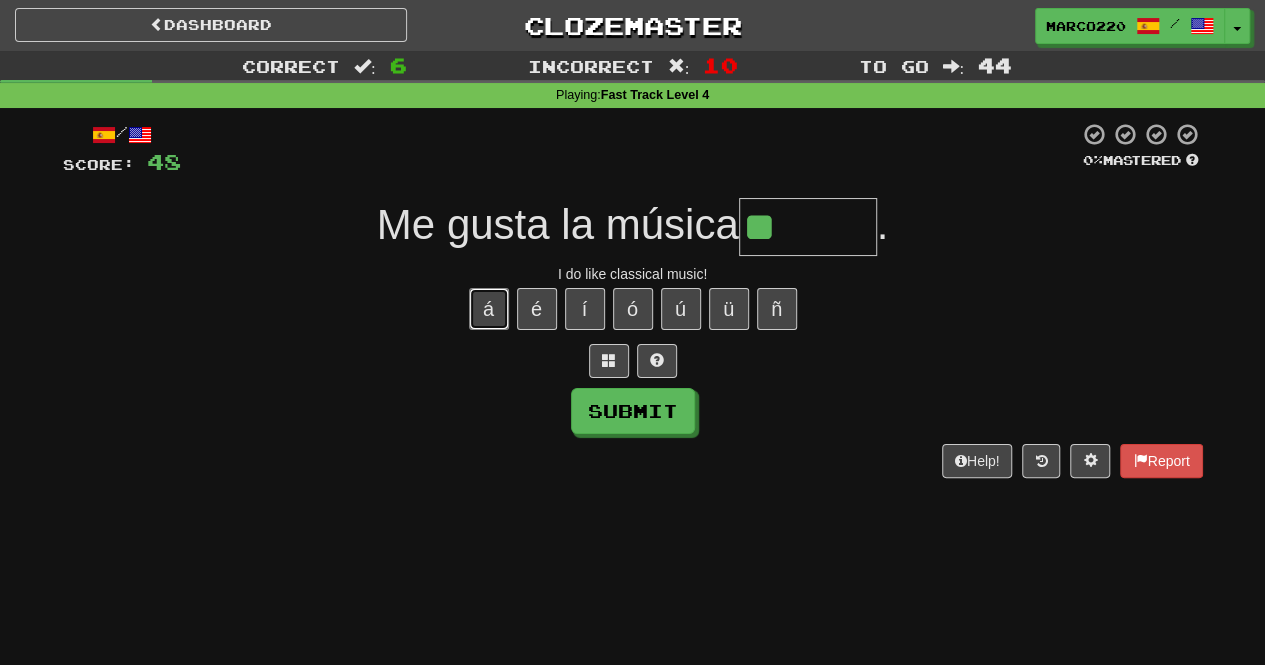click on "á" at bounding box center (489, 309) 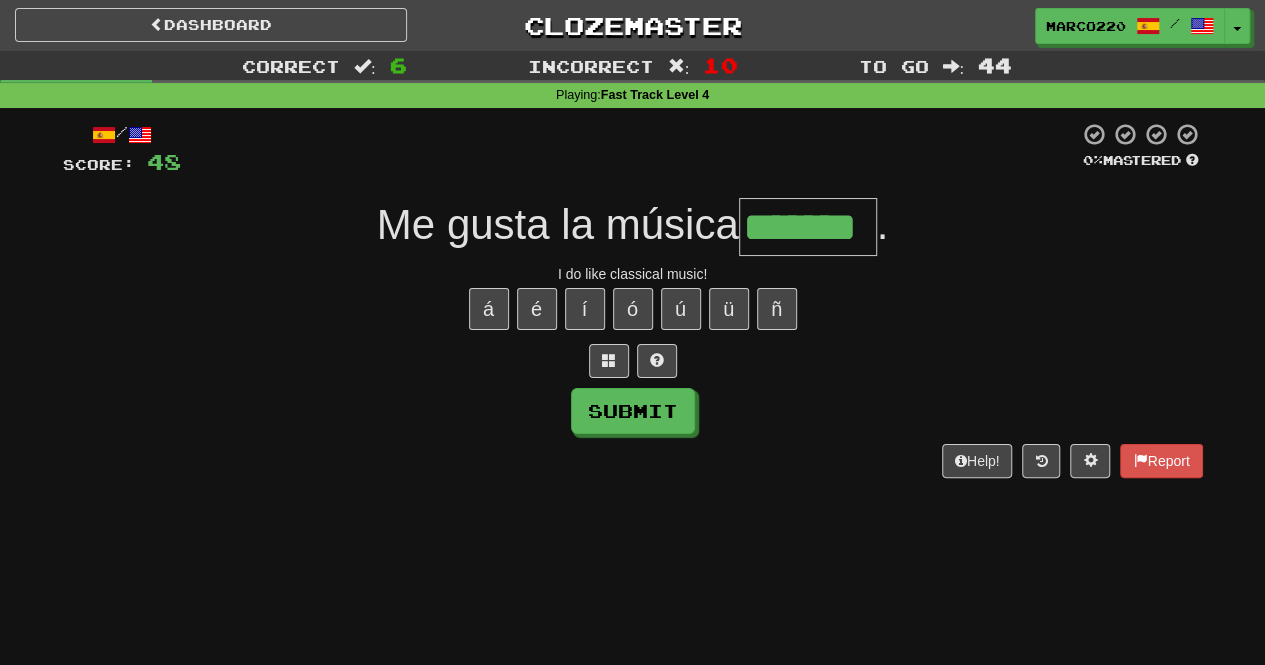 type on "*******" 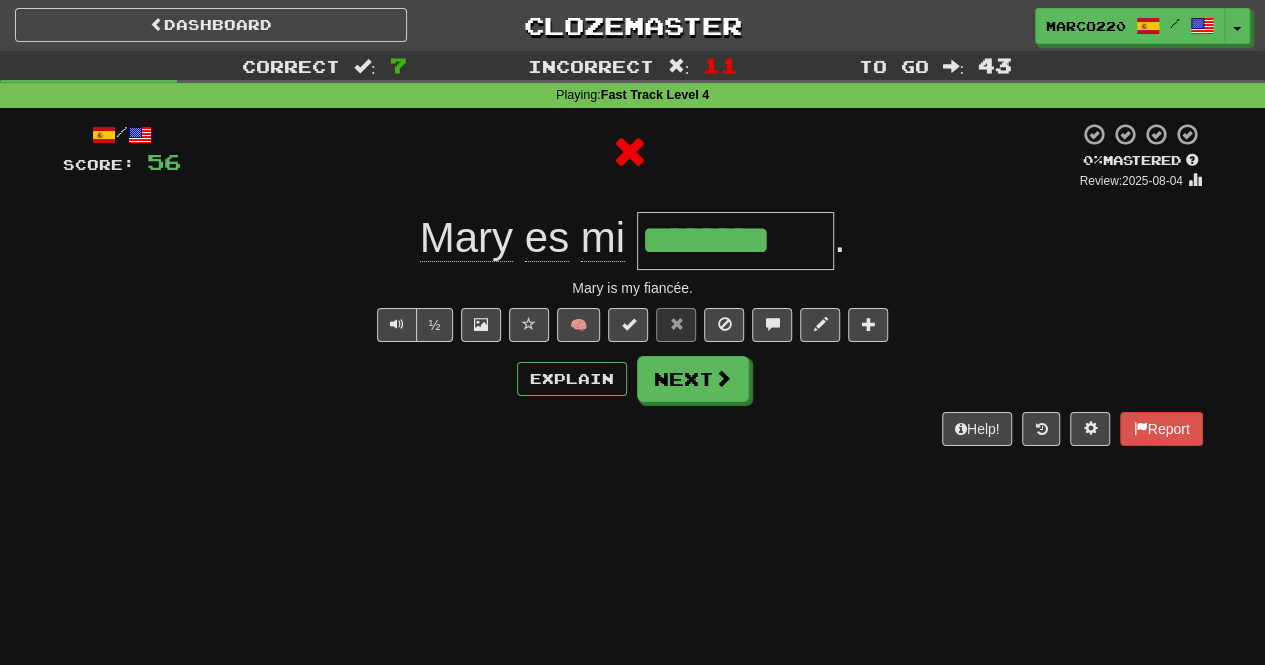 type on "*********" 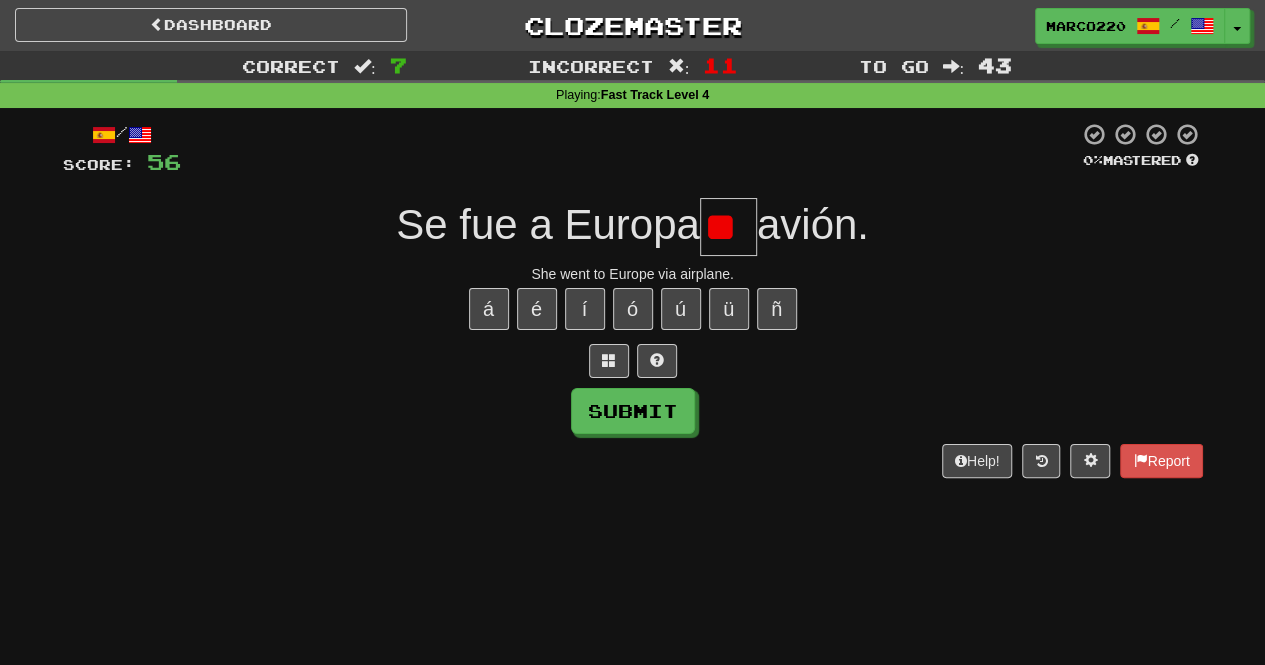 scroll, scrollTop: 0, scrollLeft: 0, axis: both 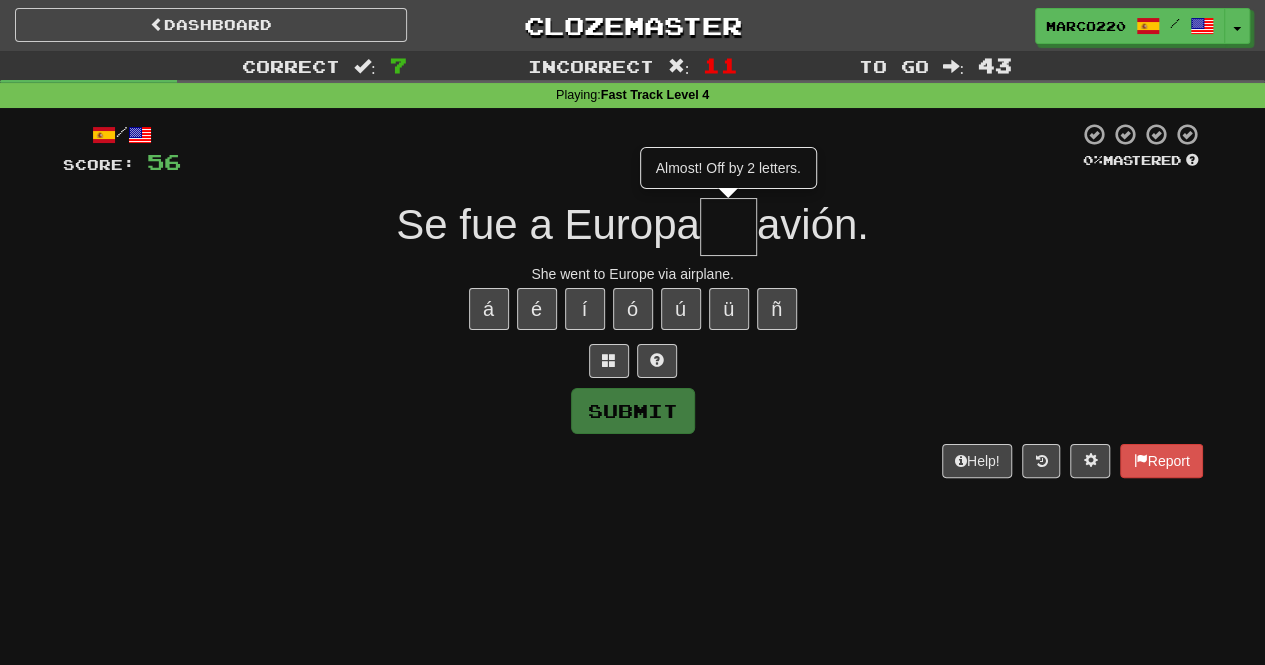 type on "*" 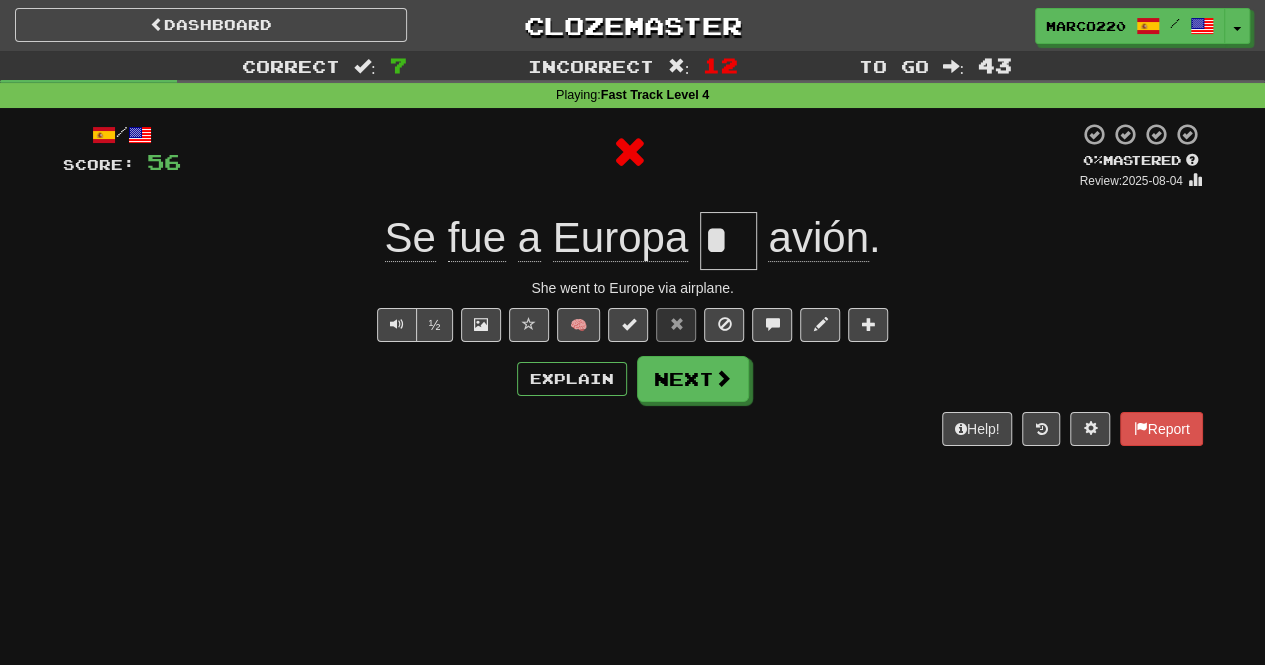 type on "**" 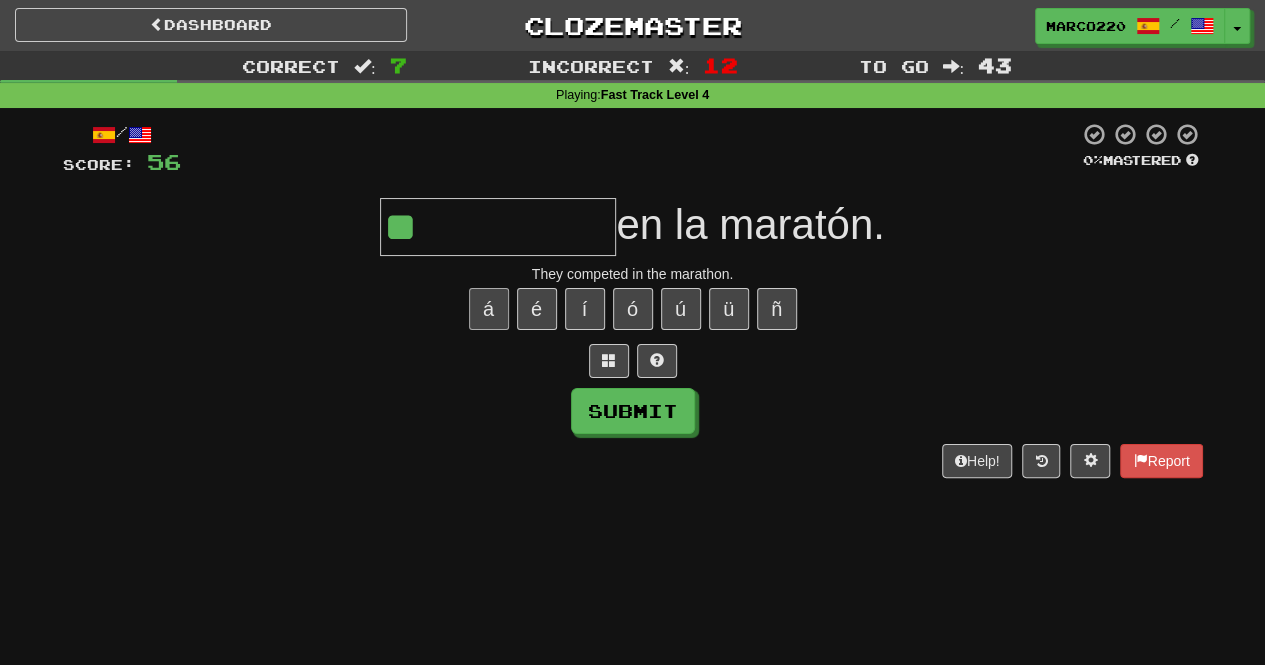 type on "*" 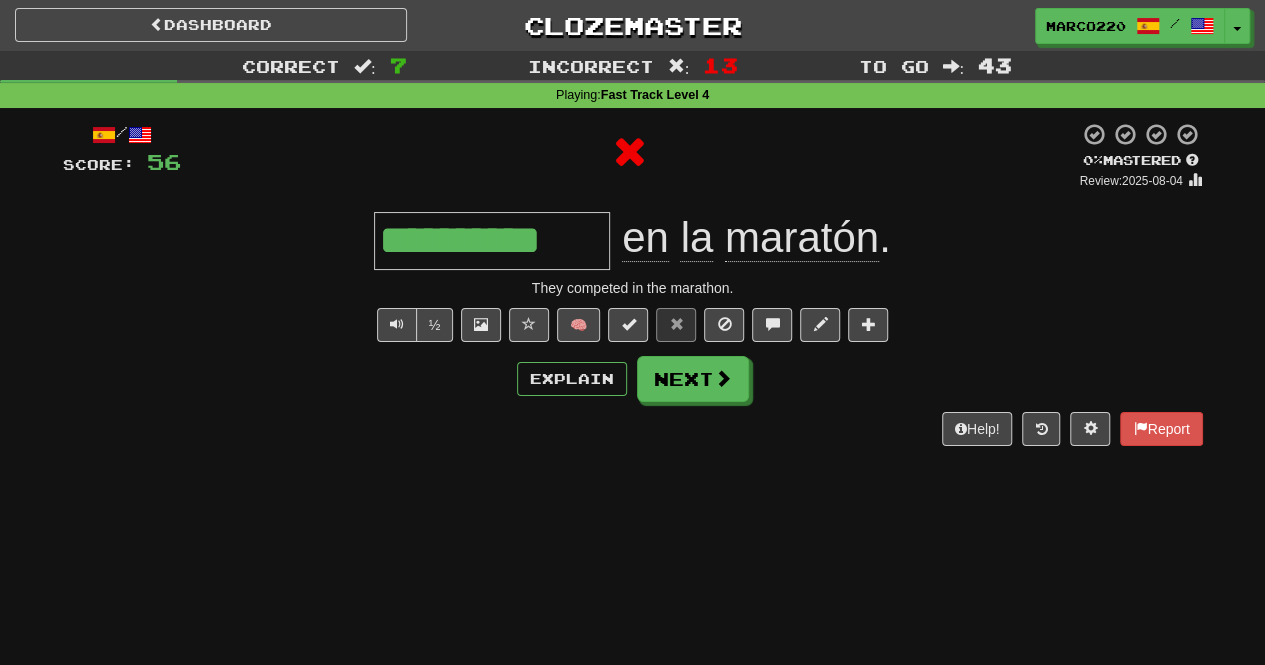 type on "**********" 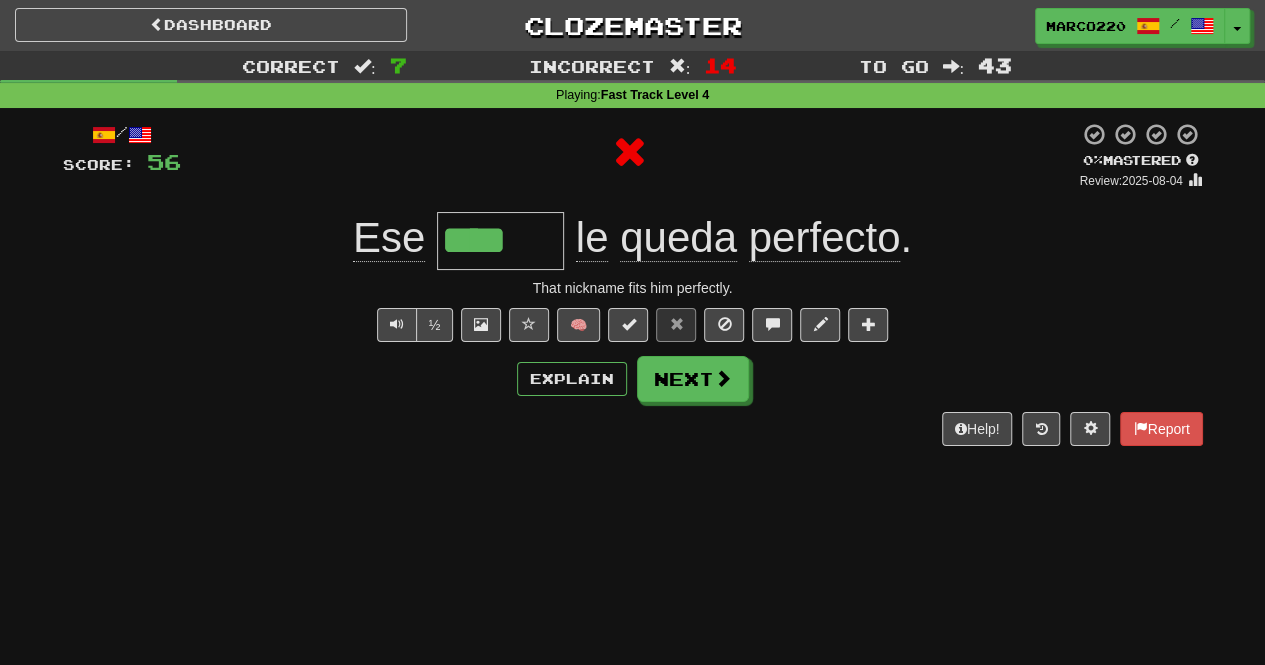 type on "*****" 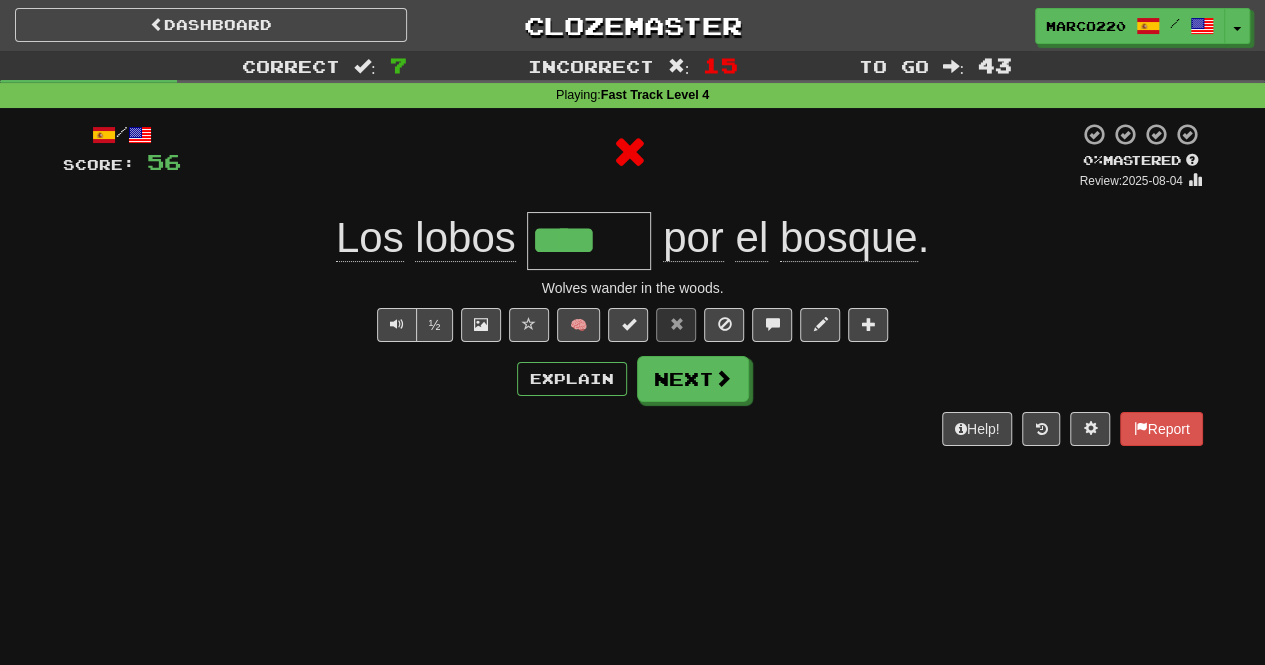 type on "*****" 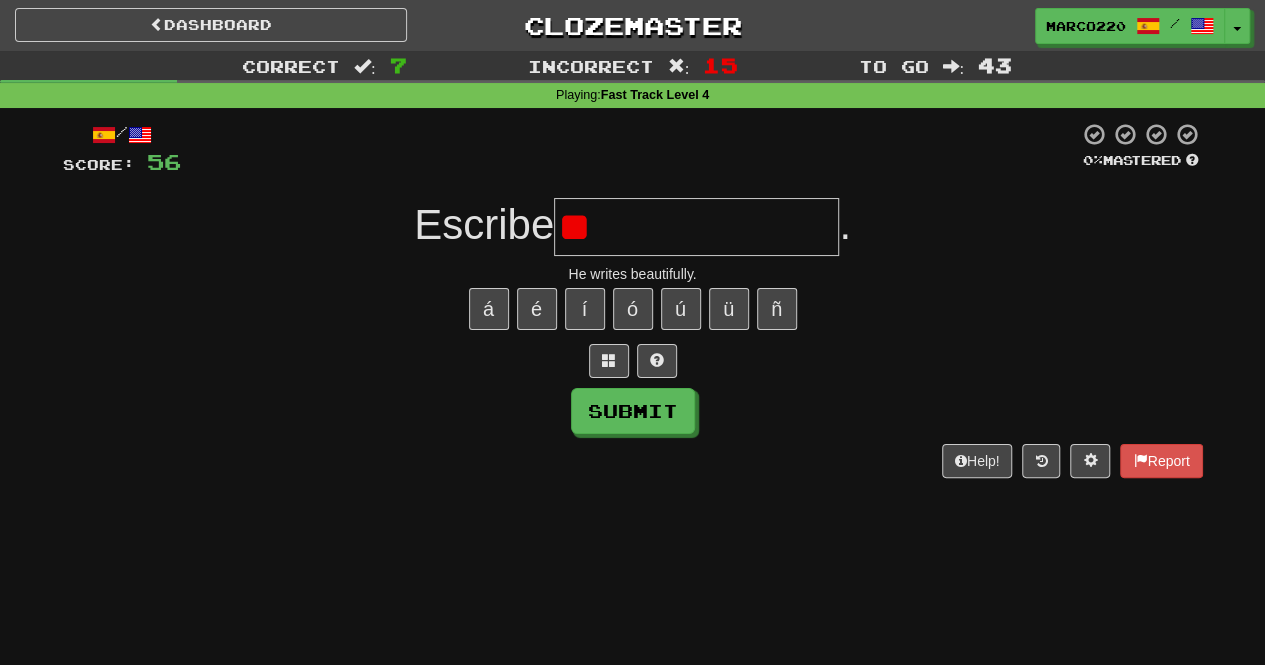 type on "*" 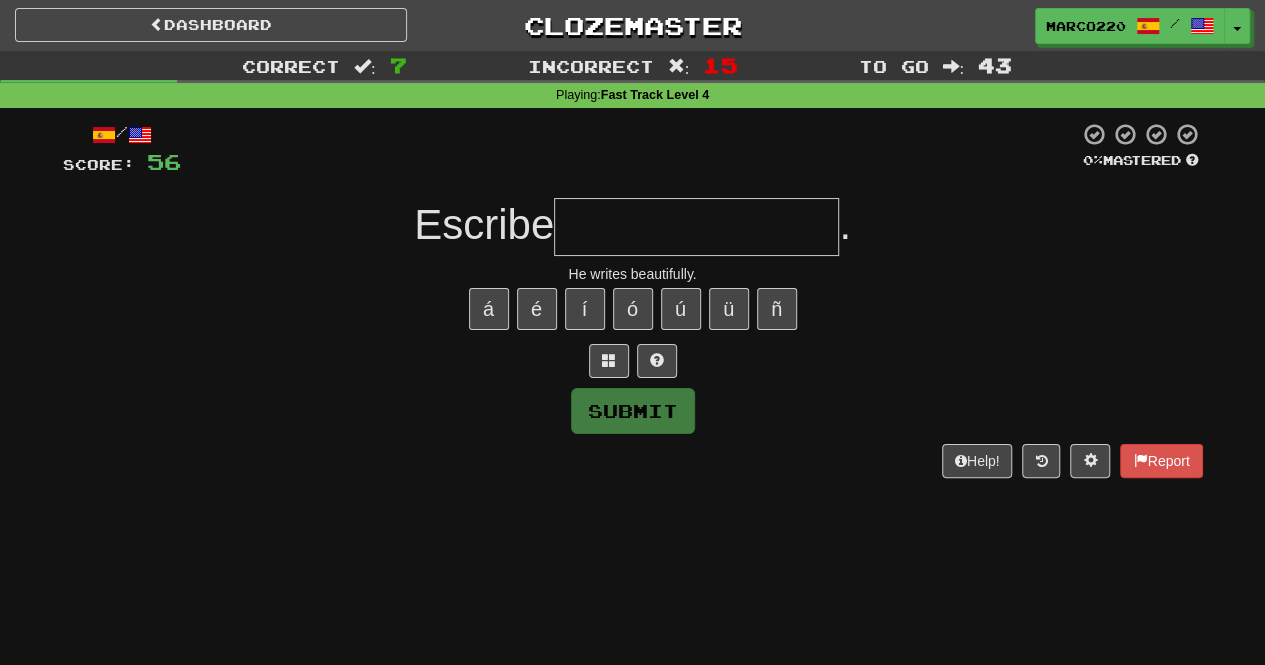 type on "*" 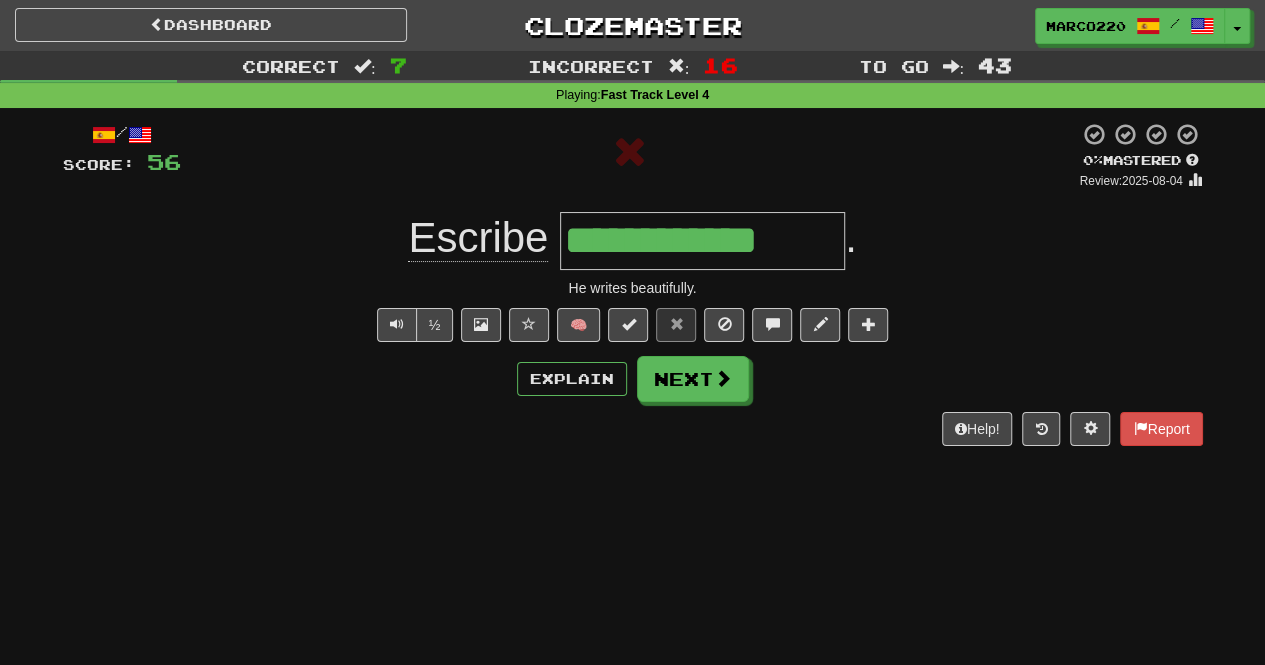 type on "**********" 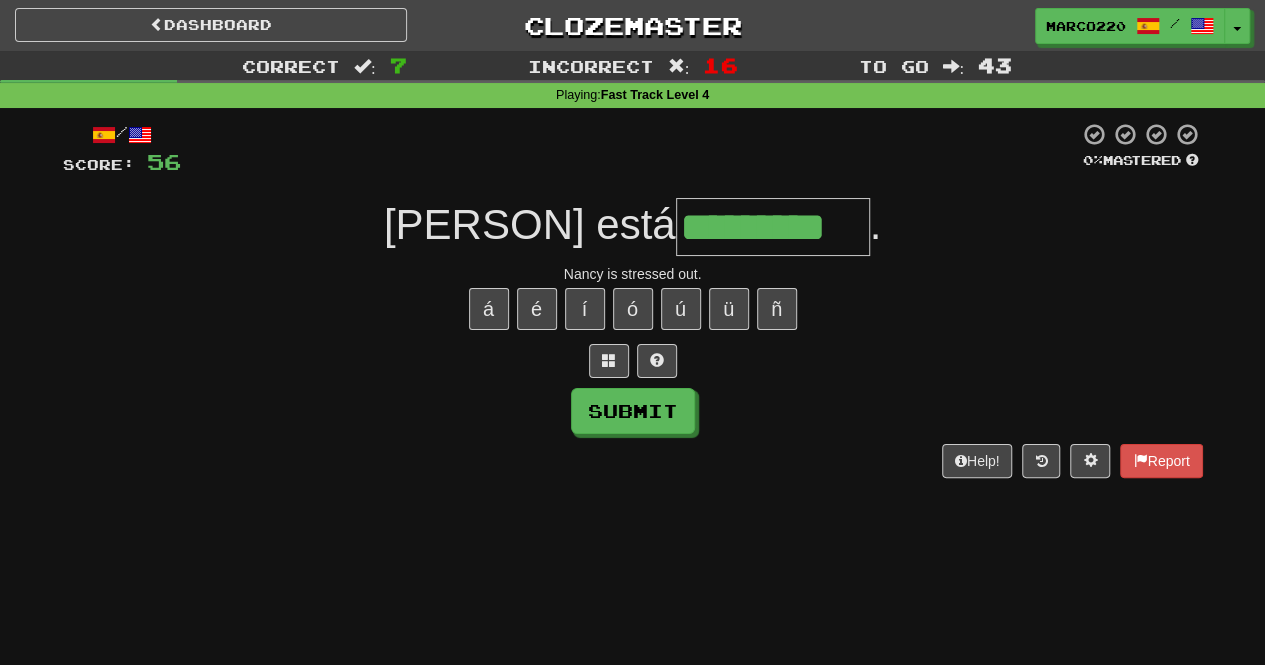 type on "*********" 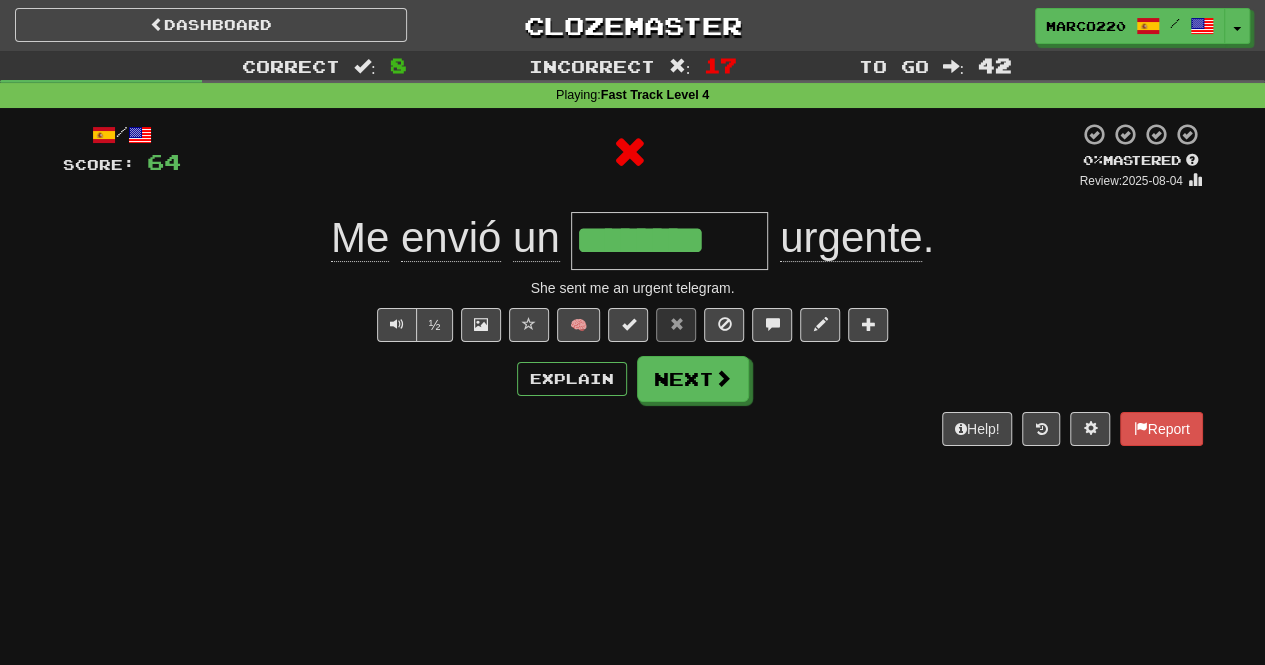type on "*********" 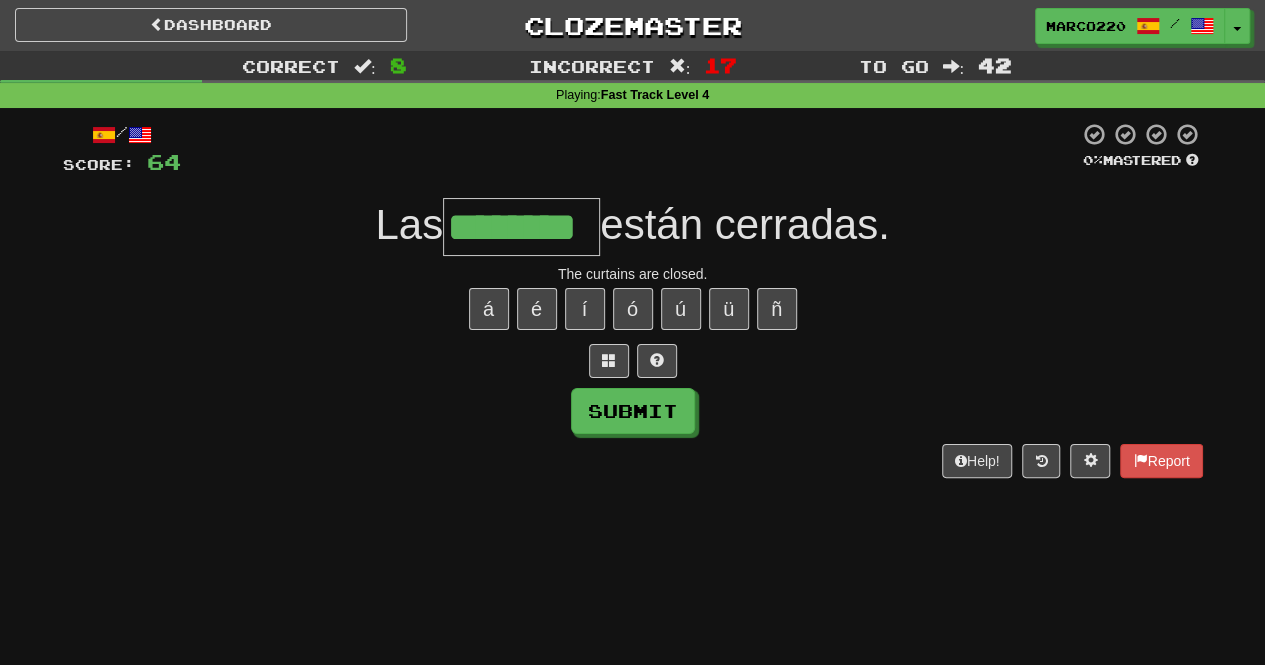 type on "********" 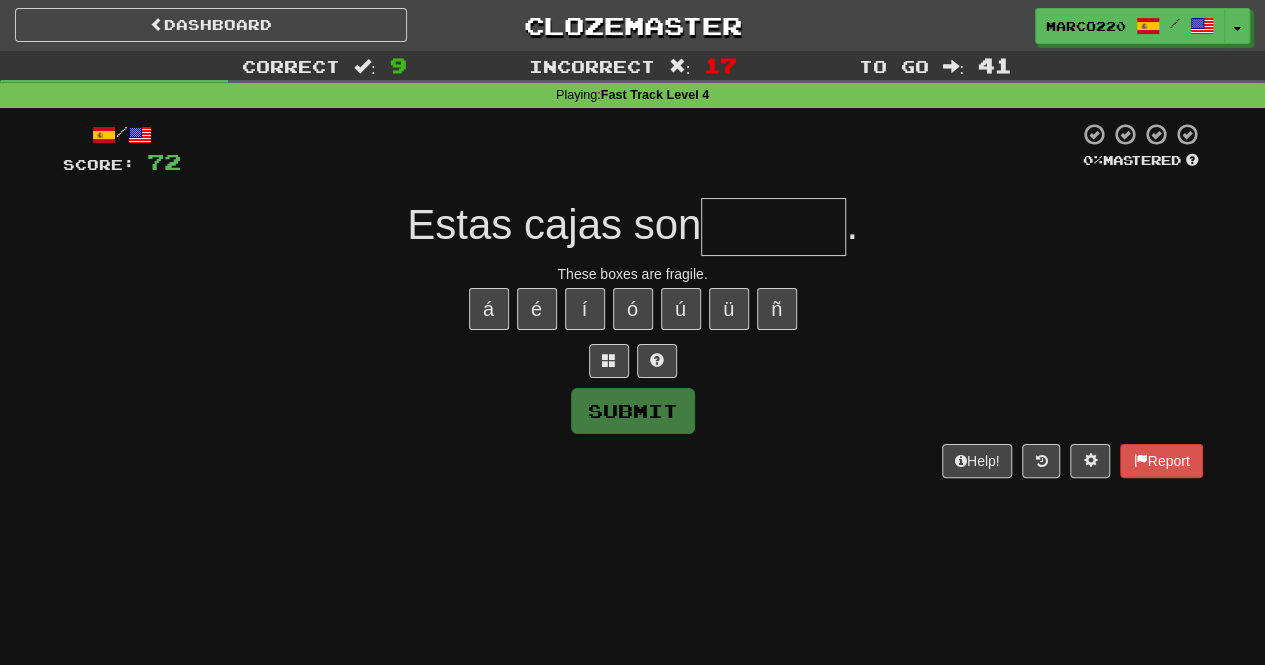 type on "*" 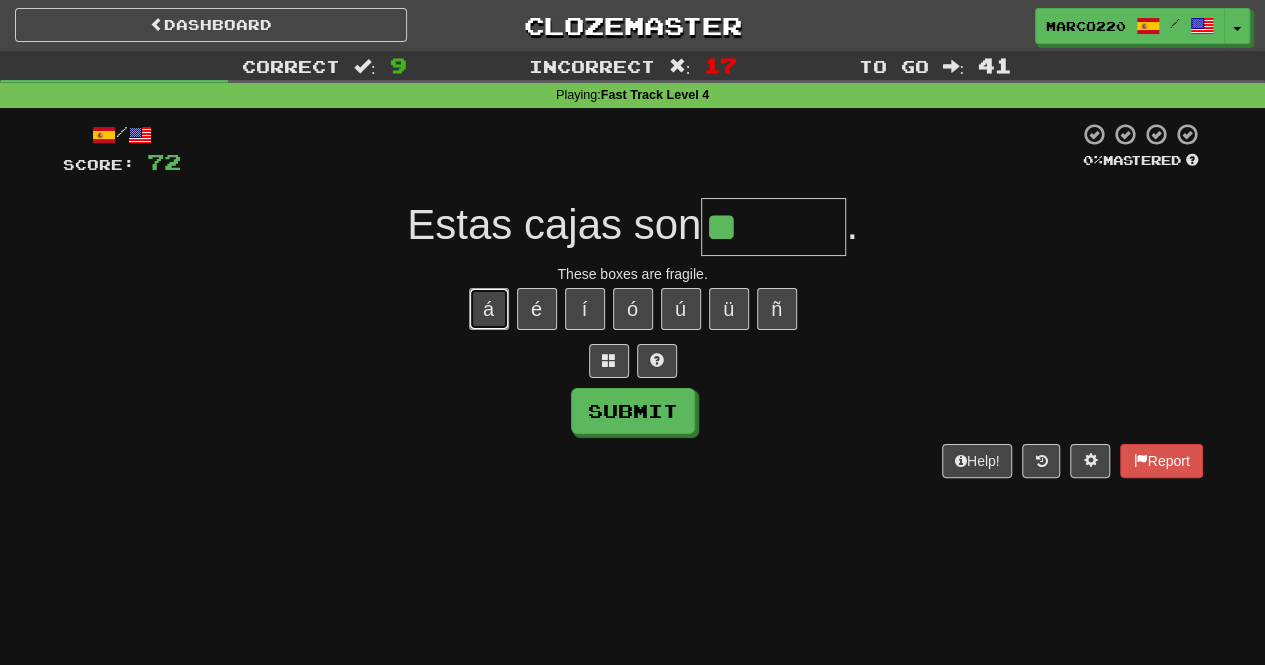 click on "á" at bounding box center (489, 309) 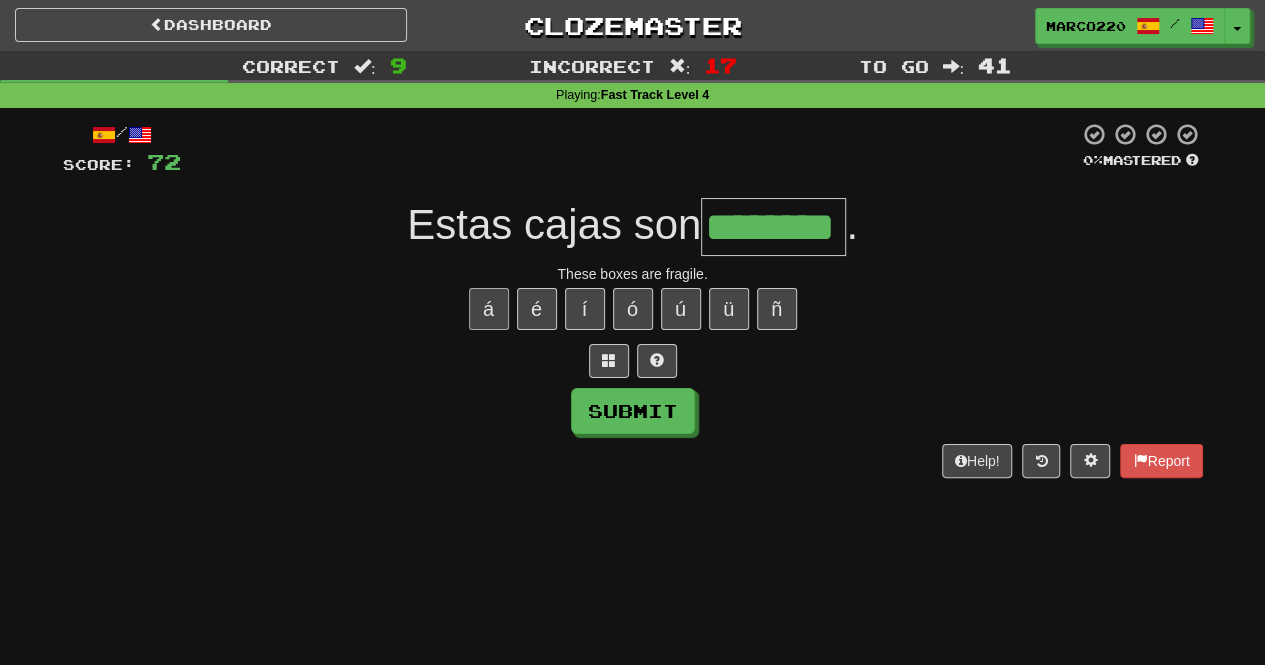 type on "********" 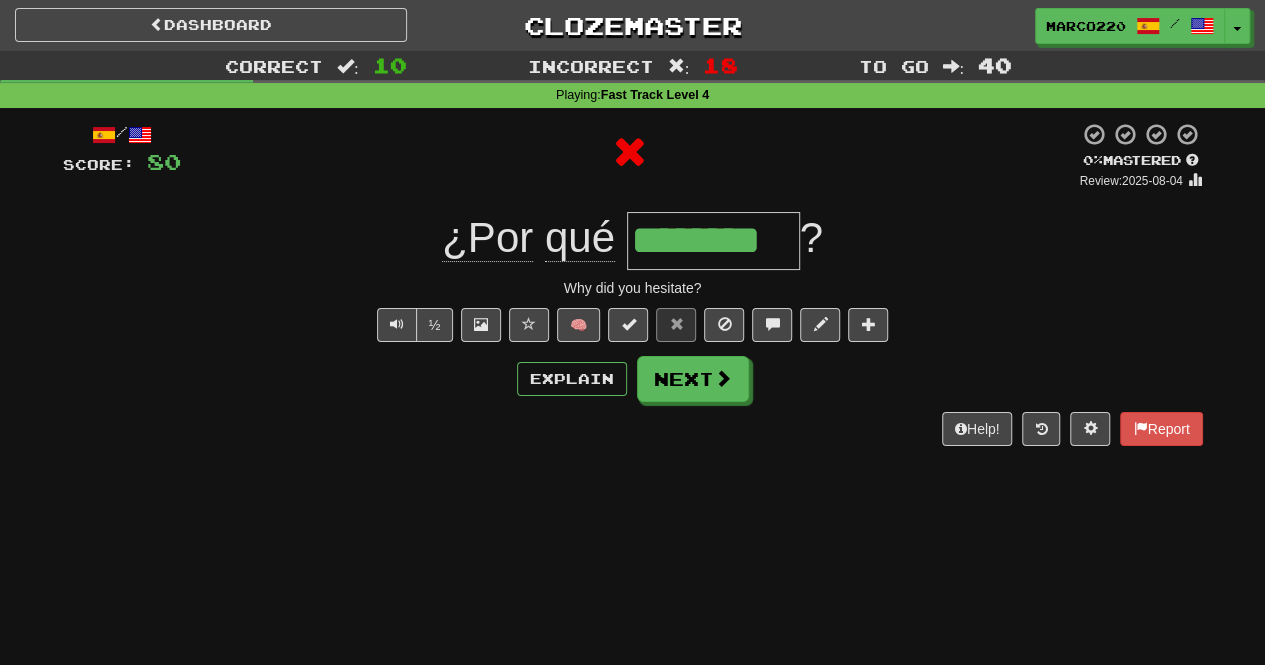 type on "*********" 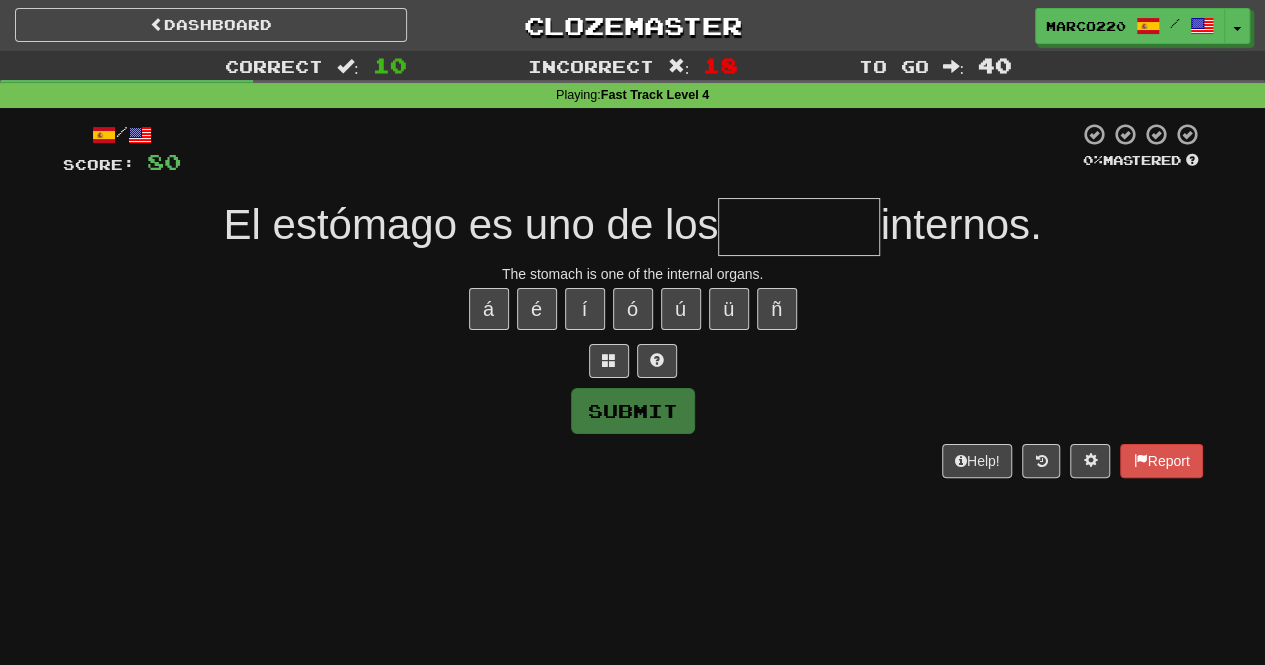 type on "*" 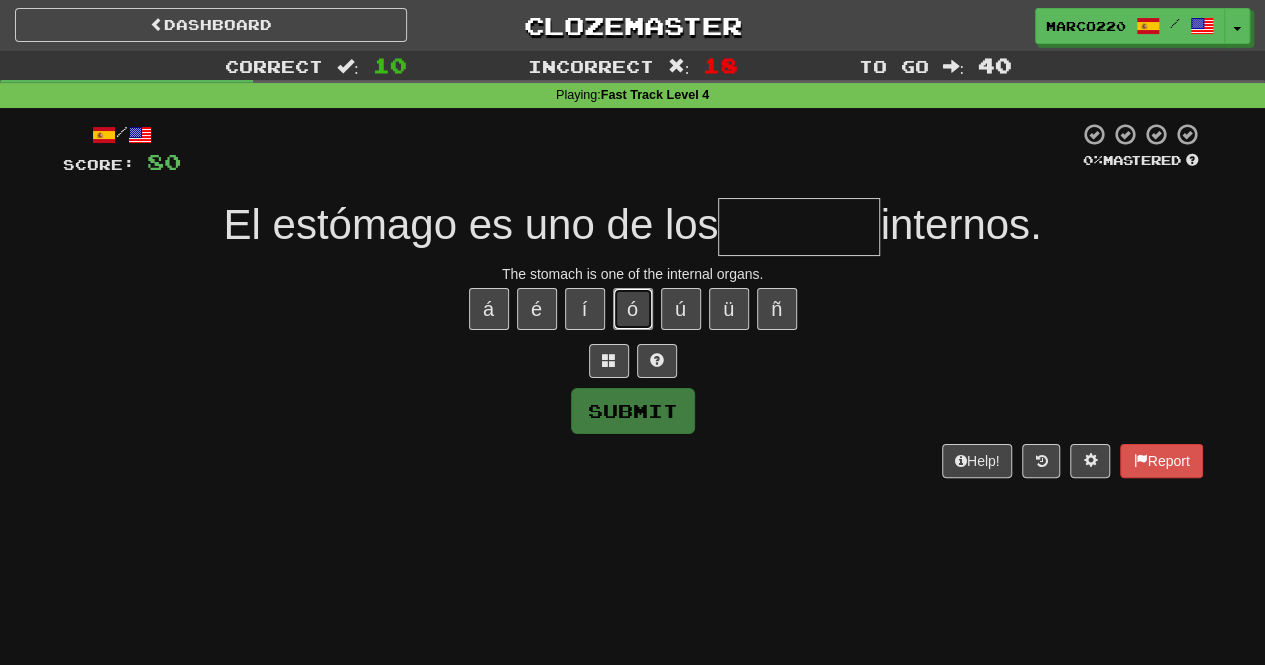 click on "ó" at bounding box center (633, 309) 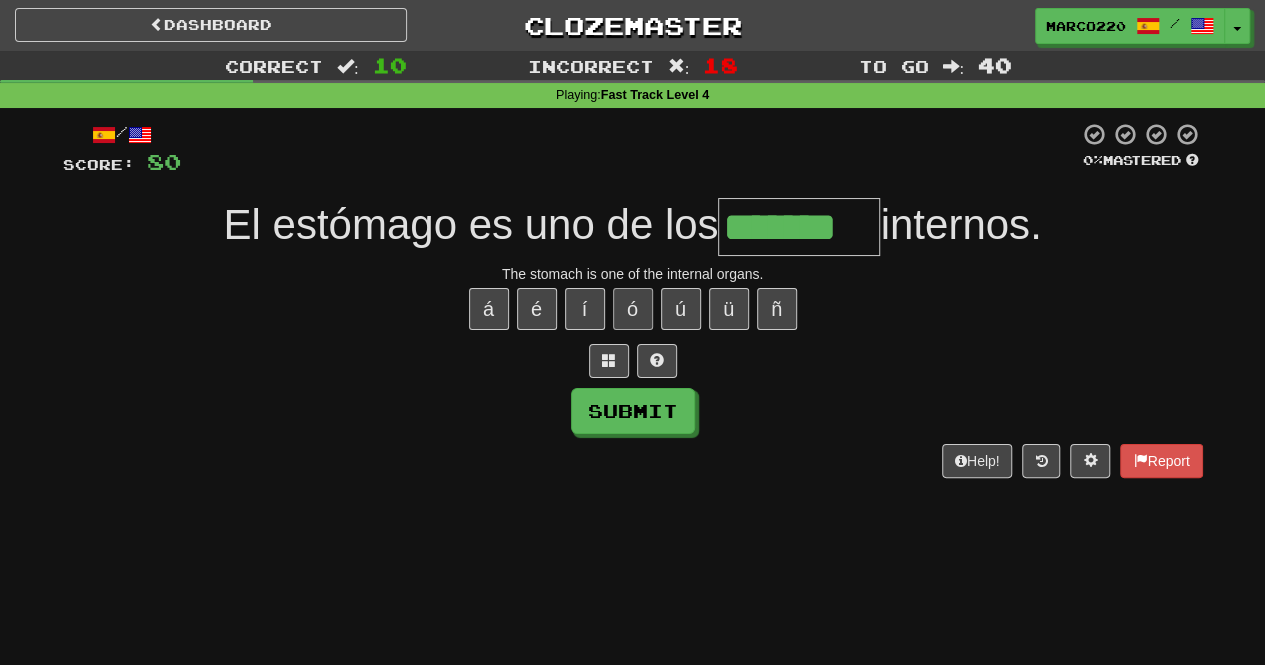 type on "*******" 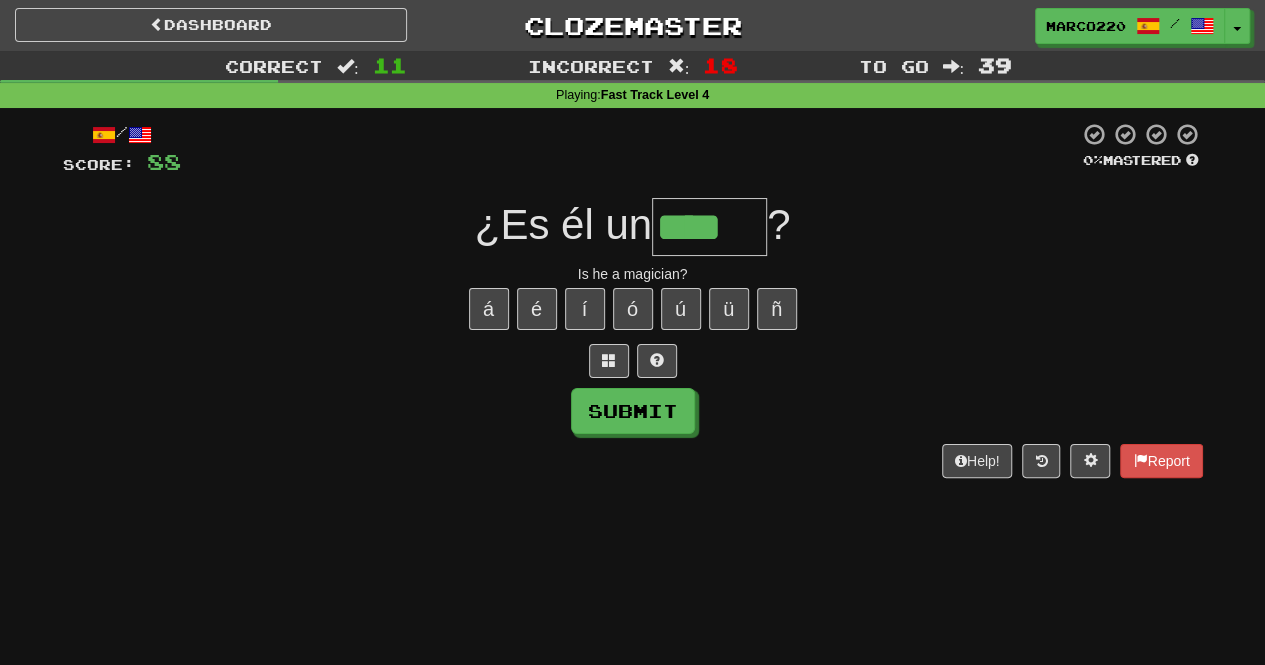 type on "****" 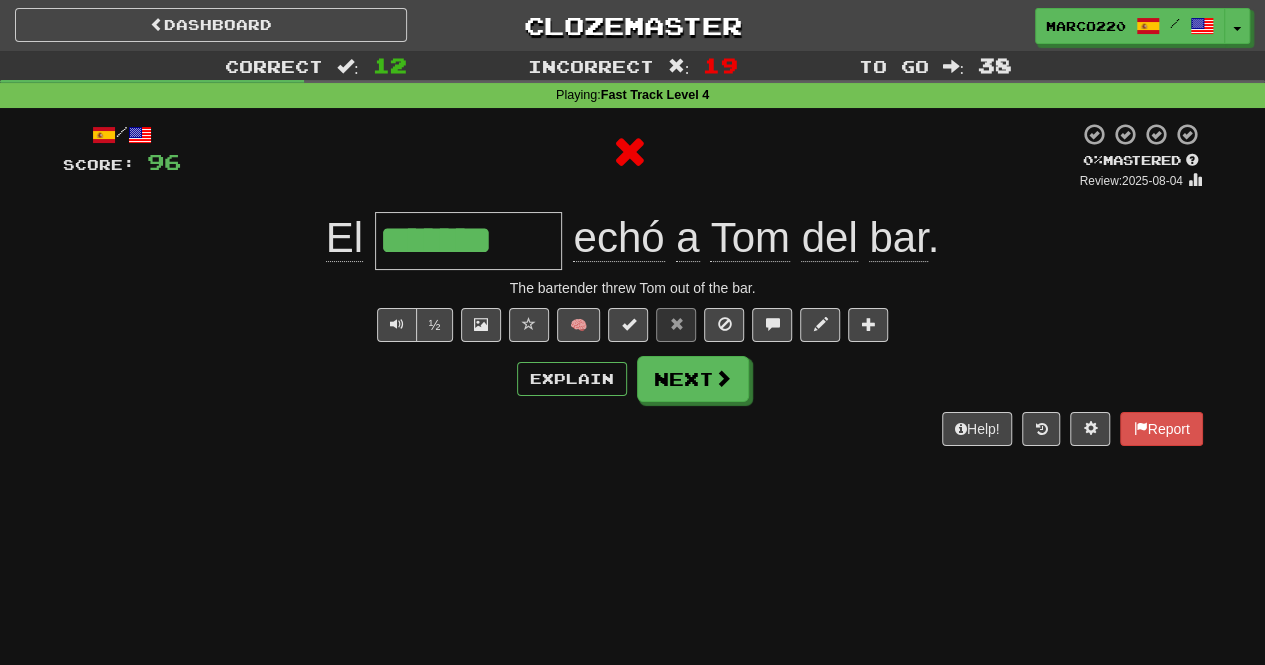 type on "********" 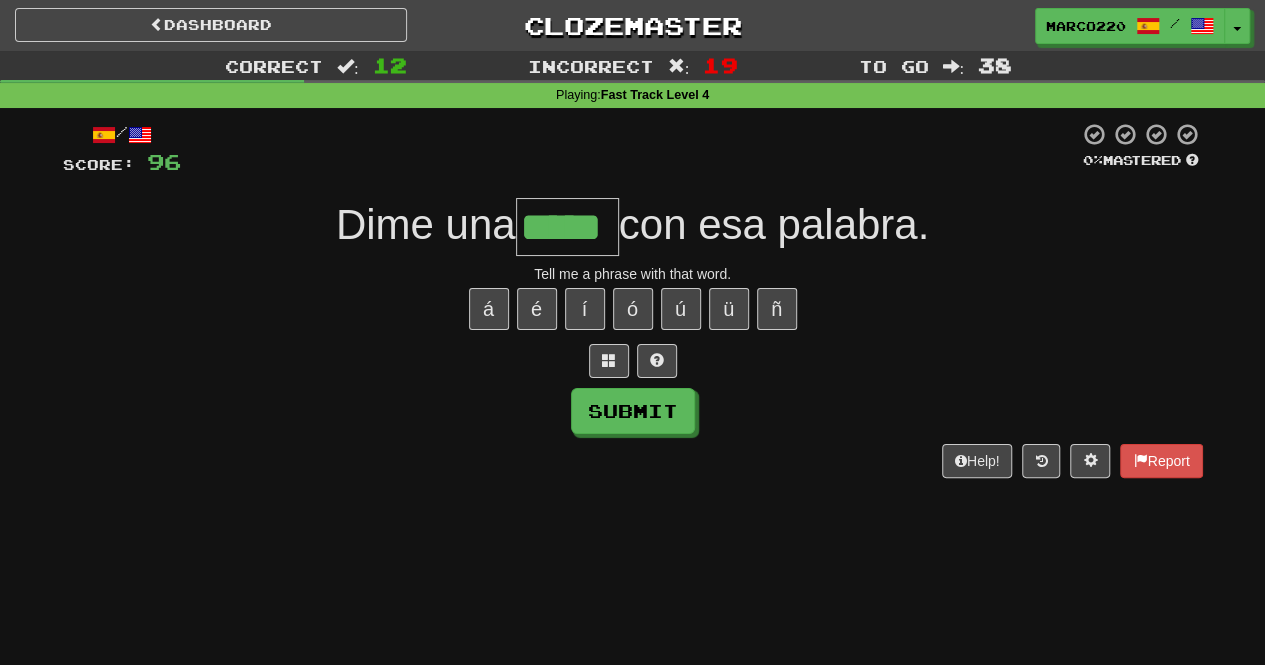 type on "*****" 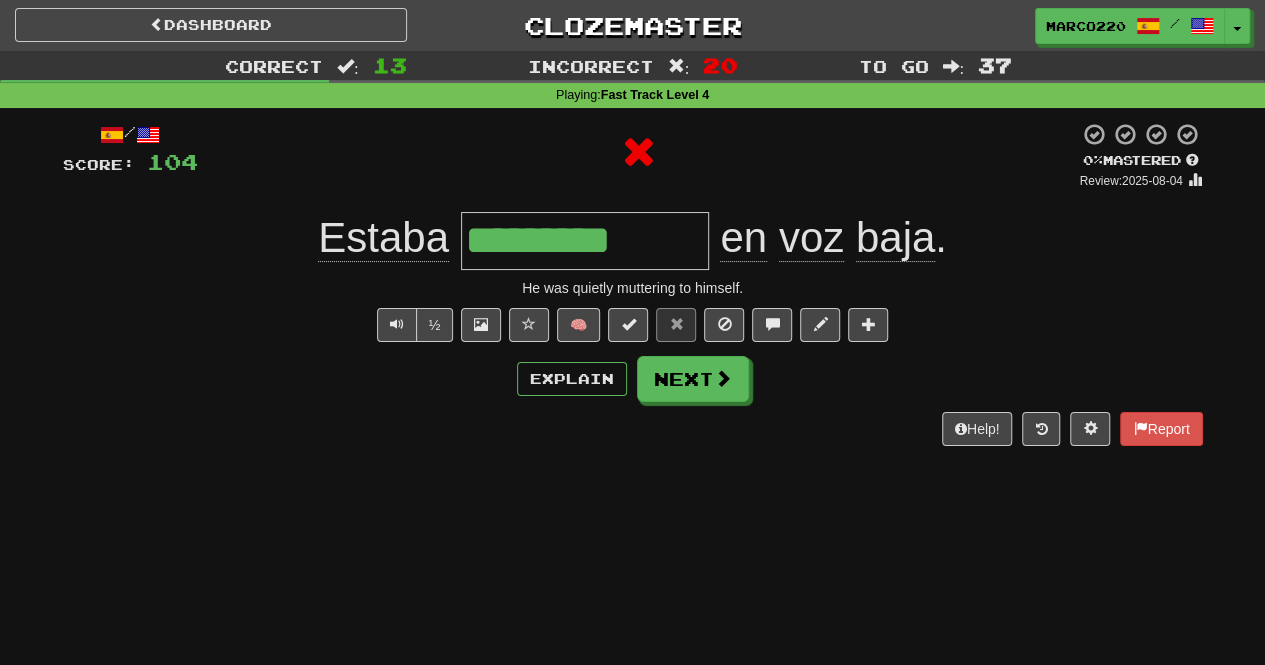 type on "**********" 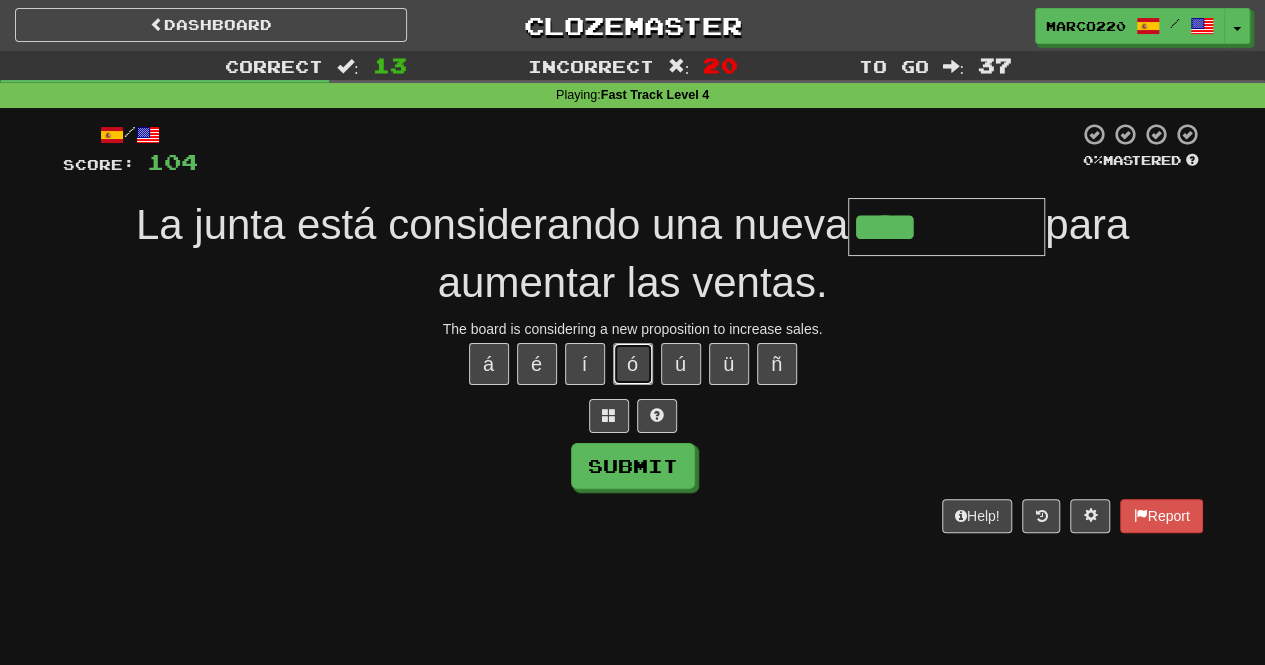 click on "ó" at bounding box center (633, 364) 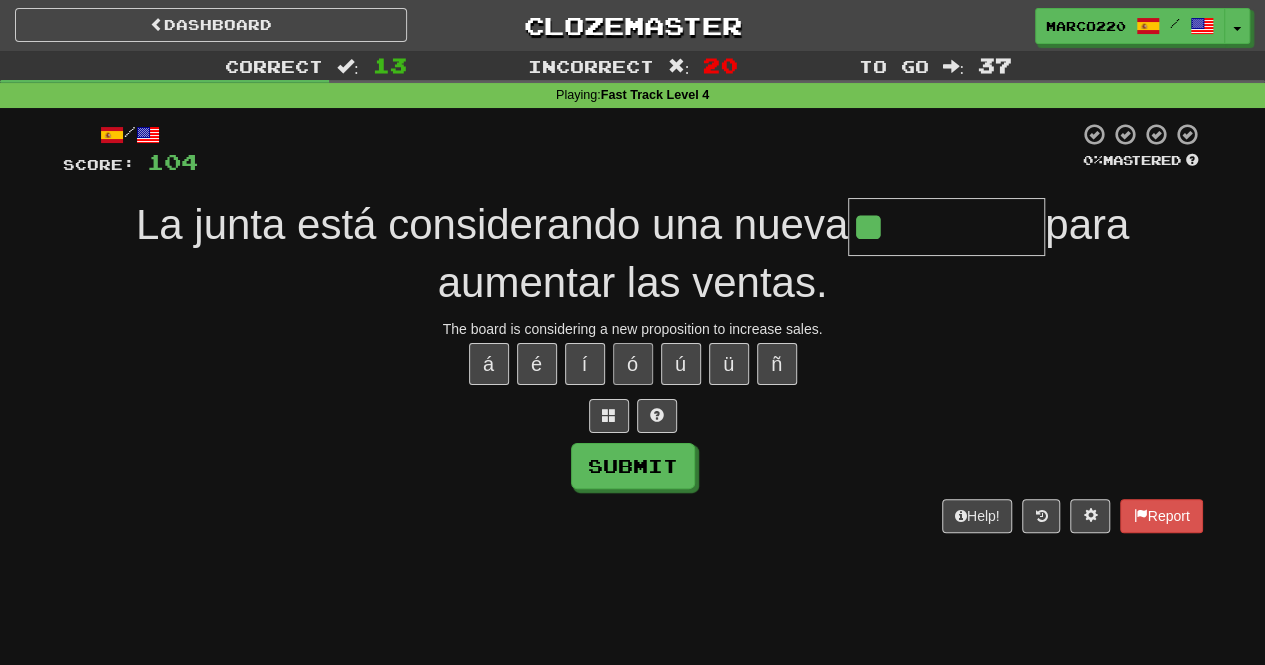 type on "*" 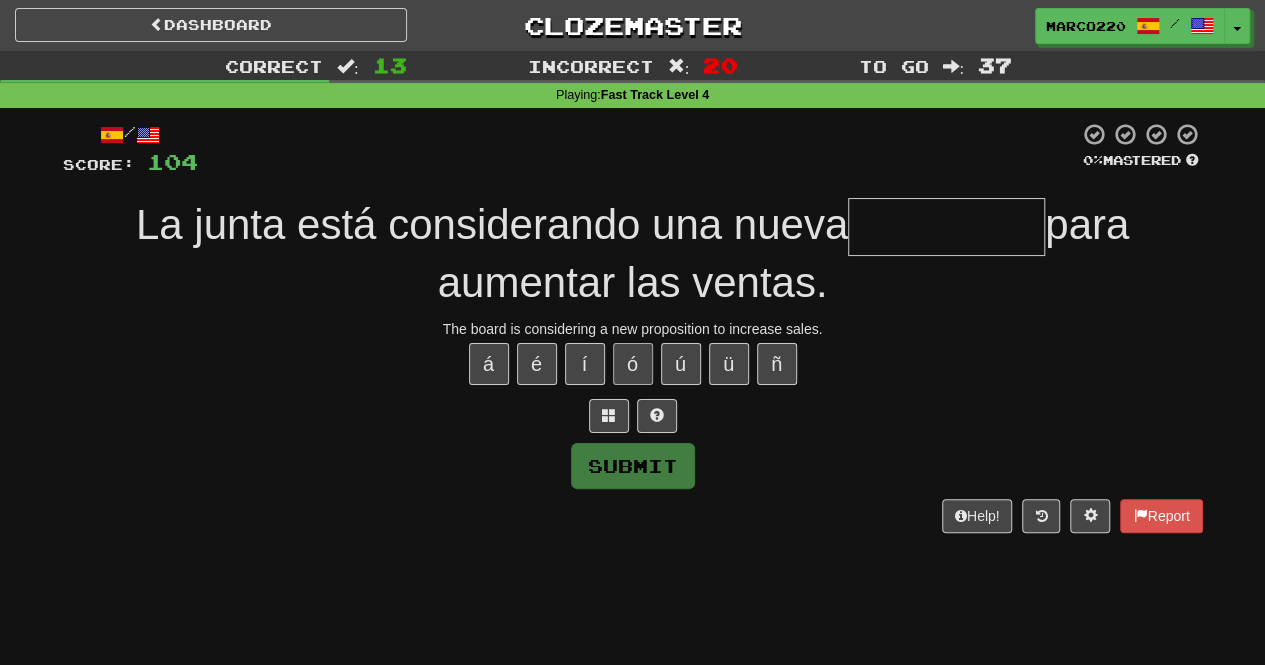 type on "*********" 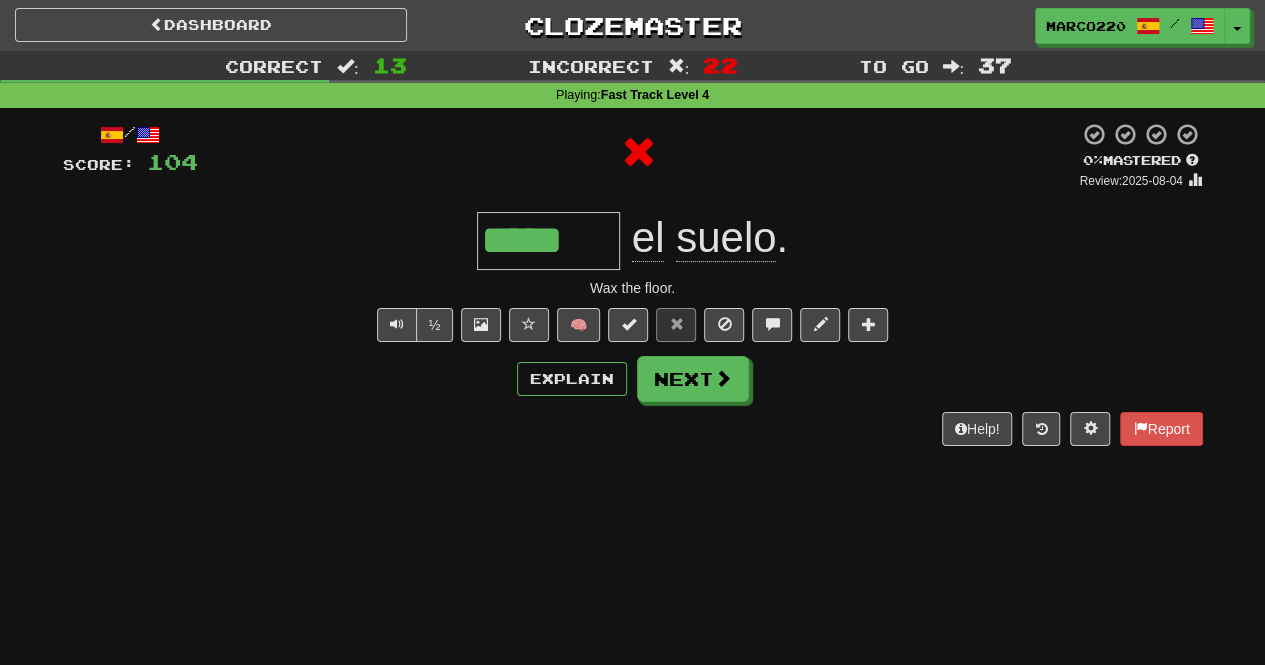 type on "******" 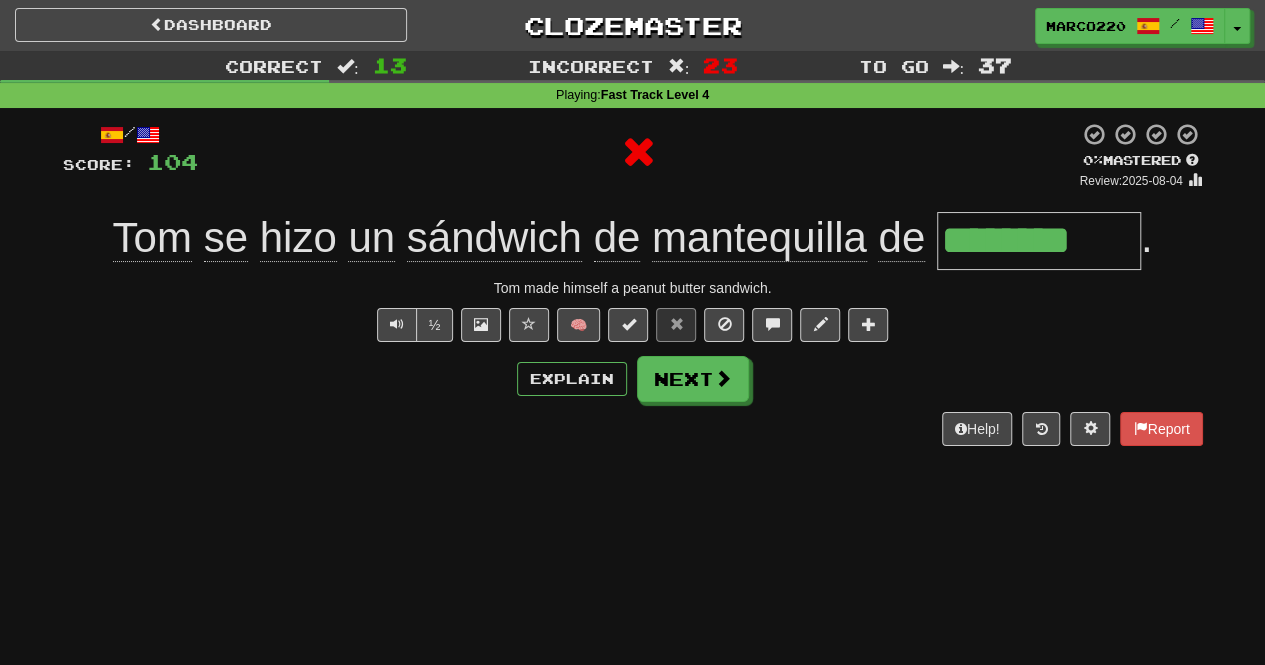 type on "*********" 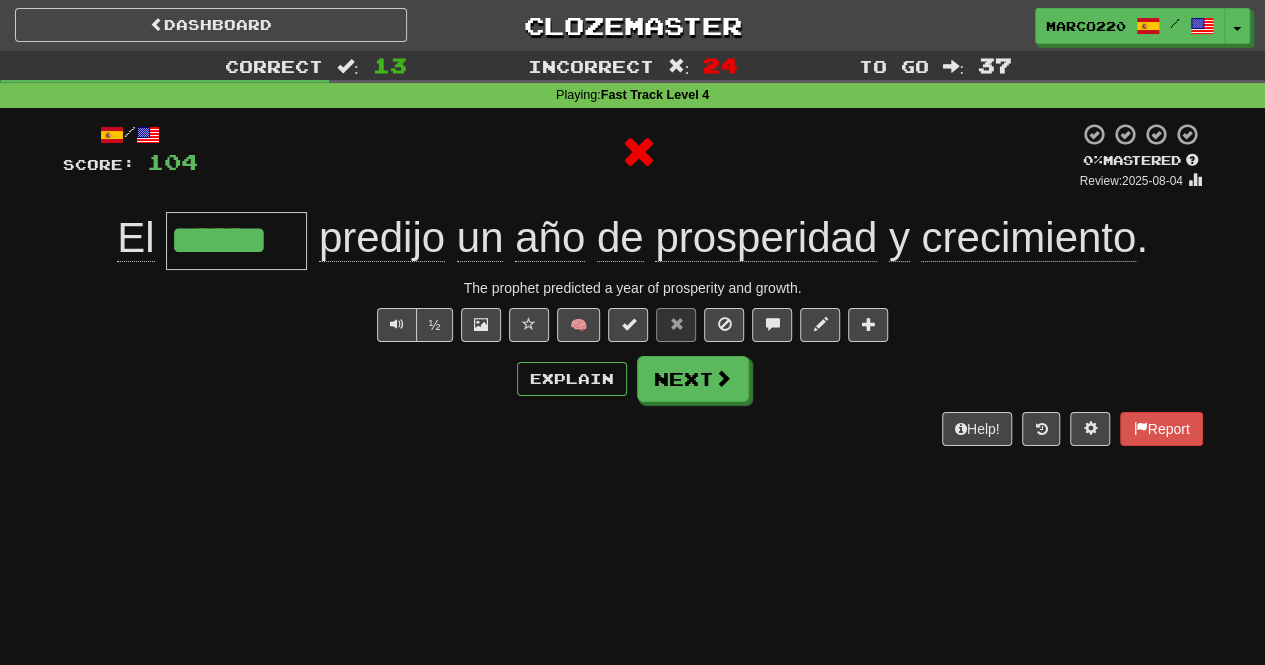 type on "*******" 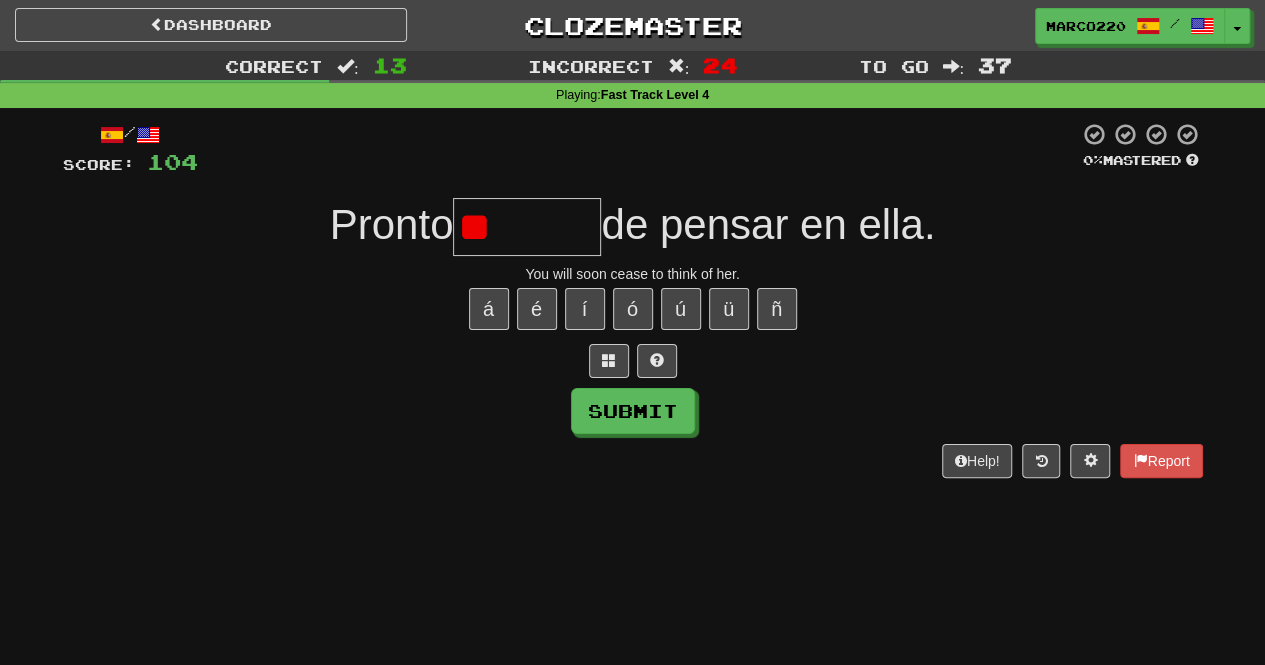 type on "*" 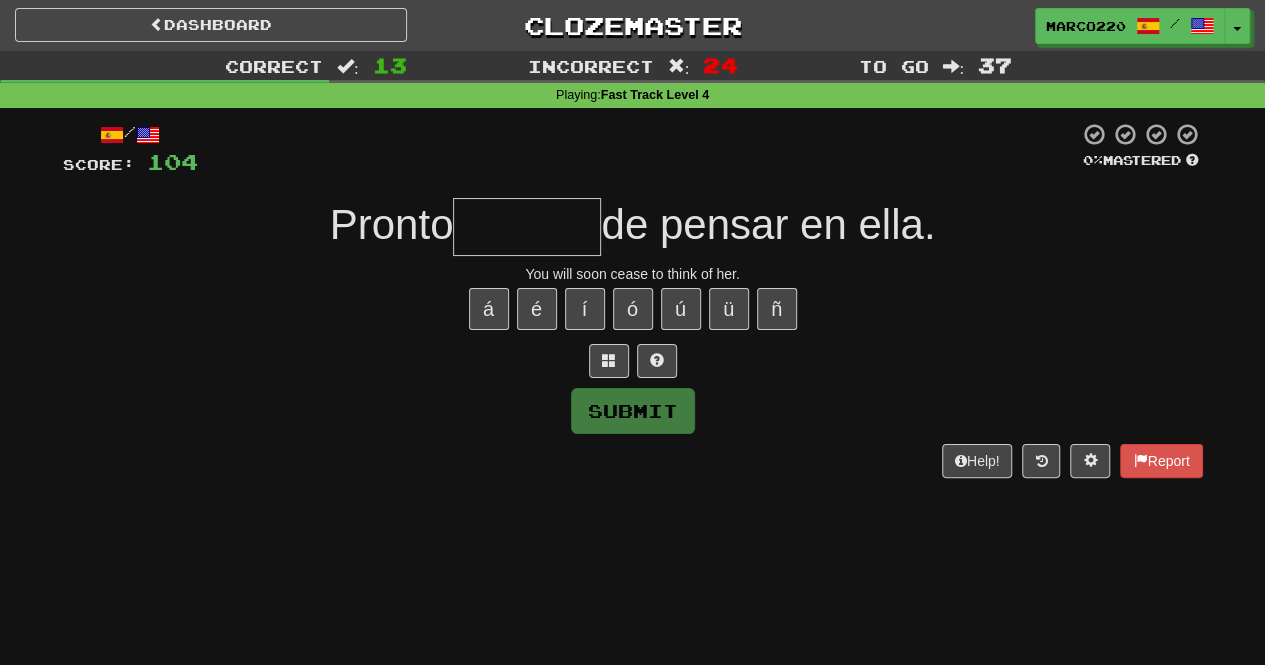 type on "*" 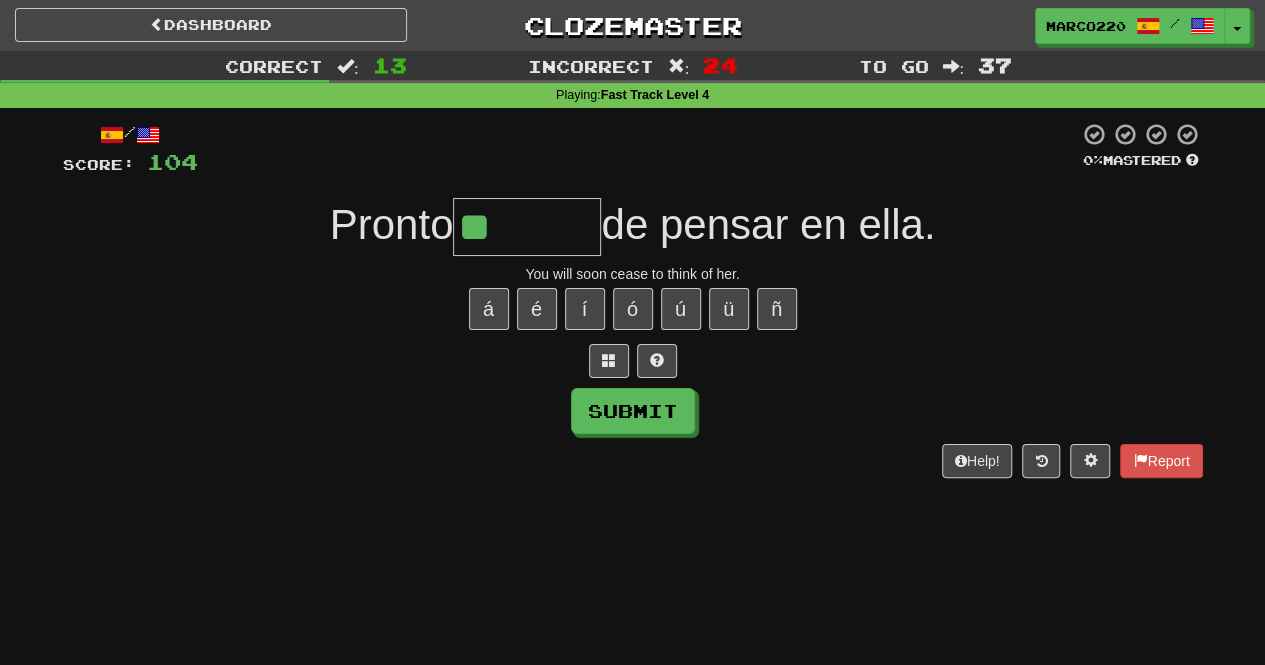 type on "*" 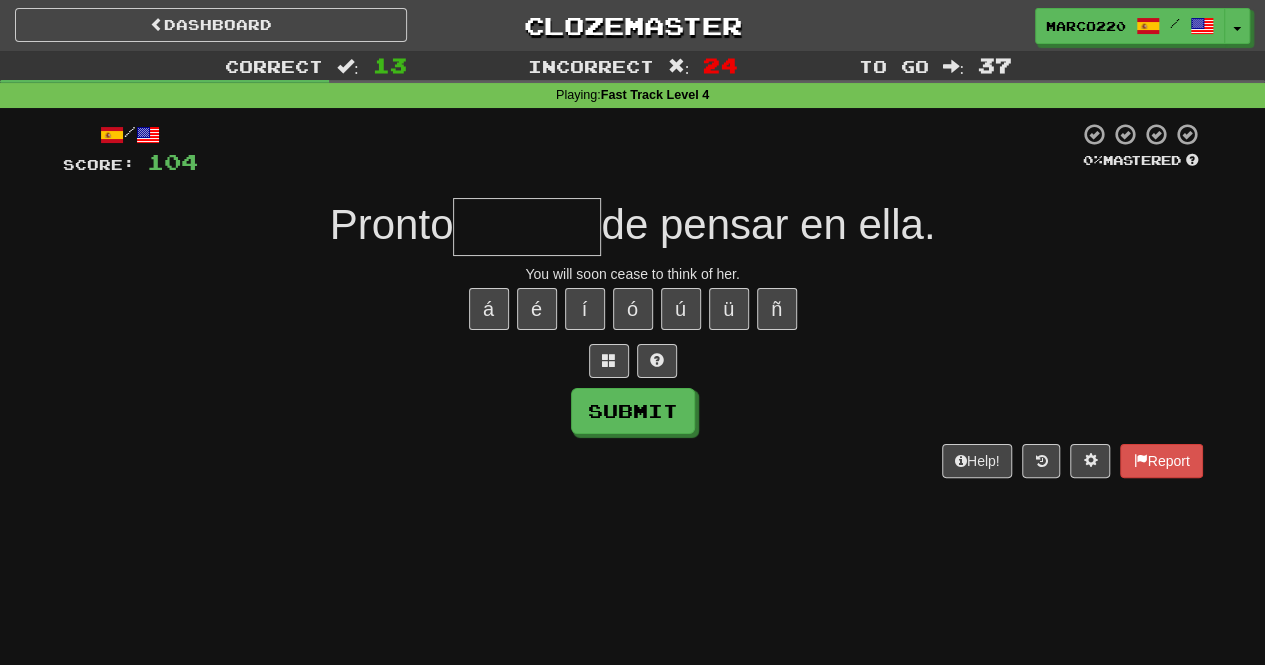 type on "*******" 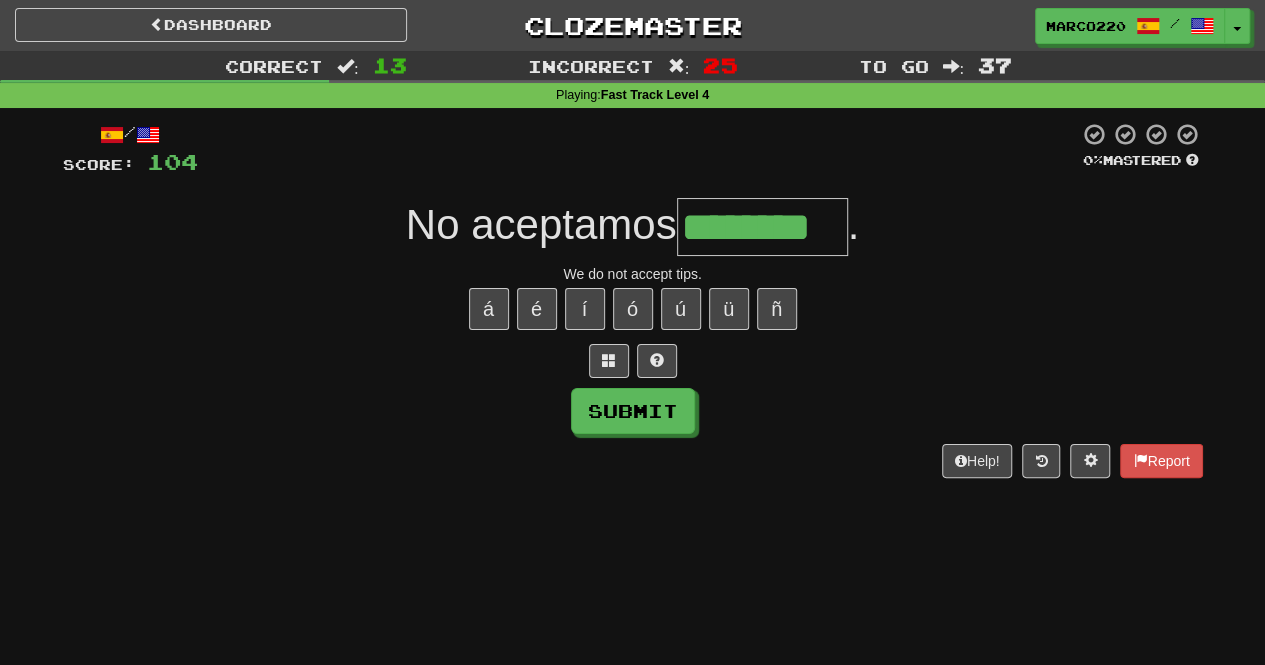 type on "********" 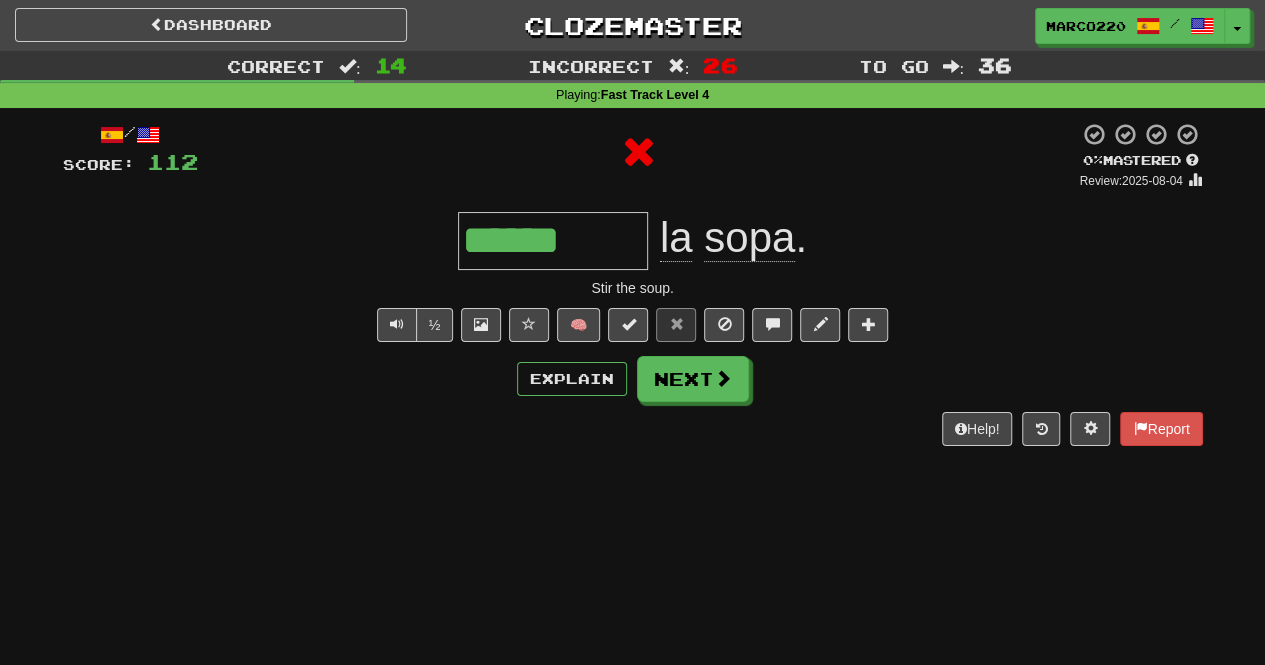 type on "*******" 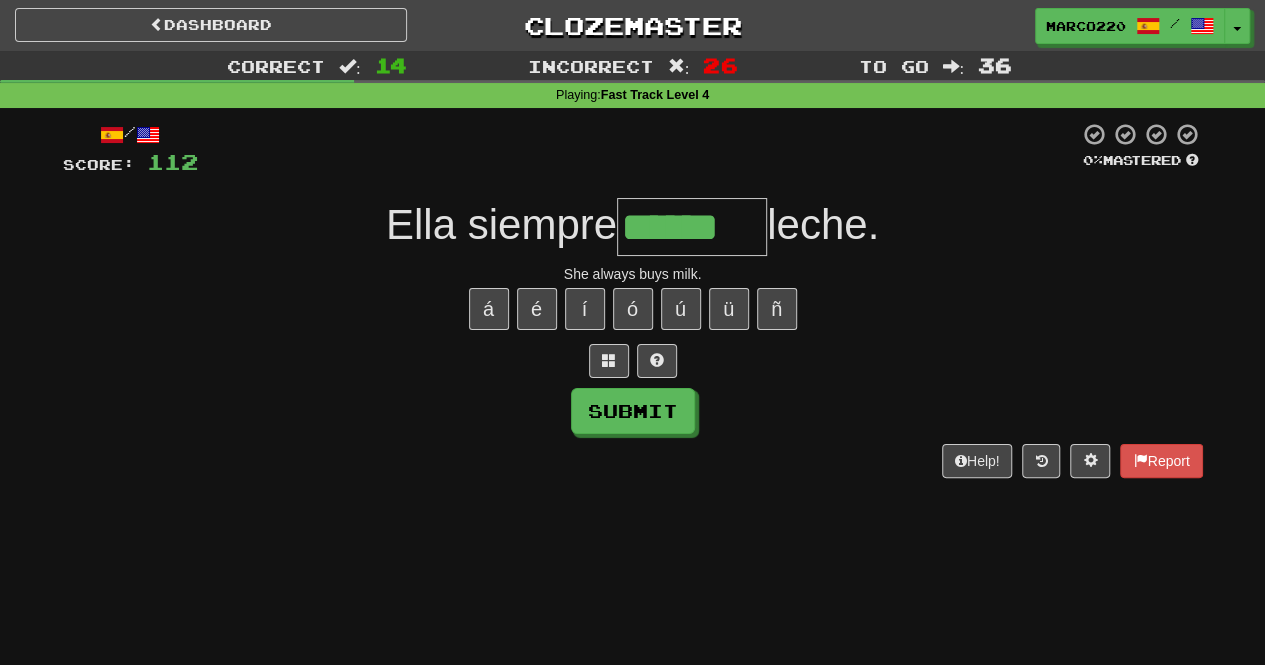 type on "******" 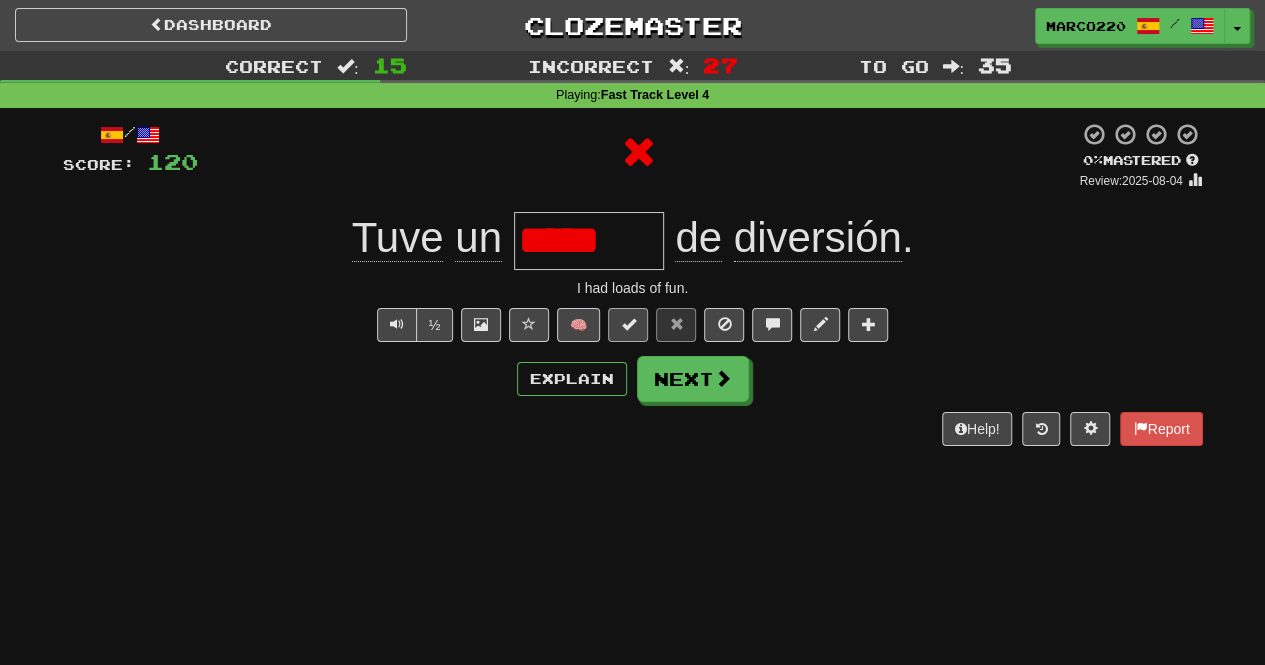 type on "******" 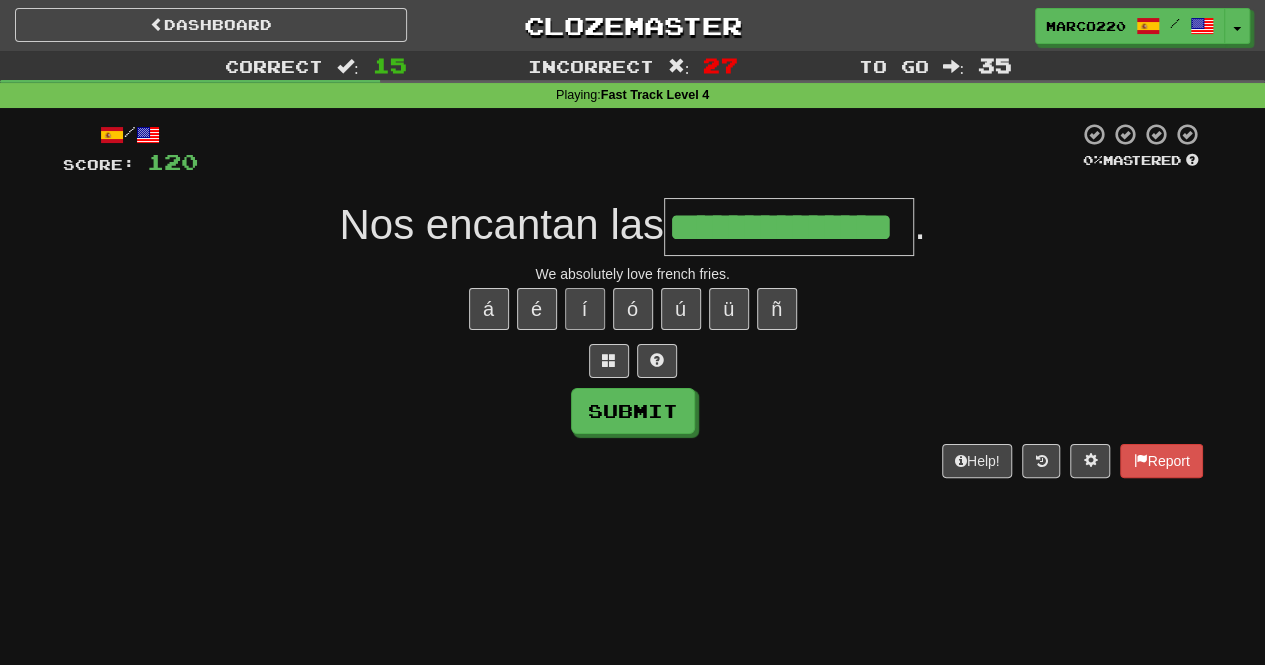 type on "**********" 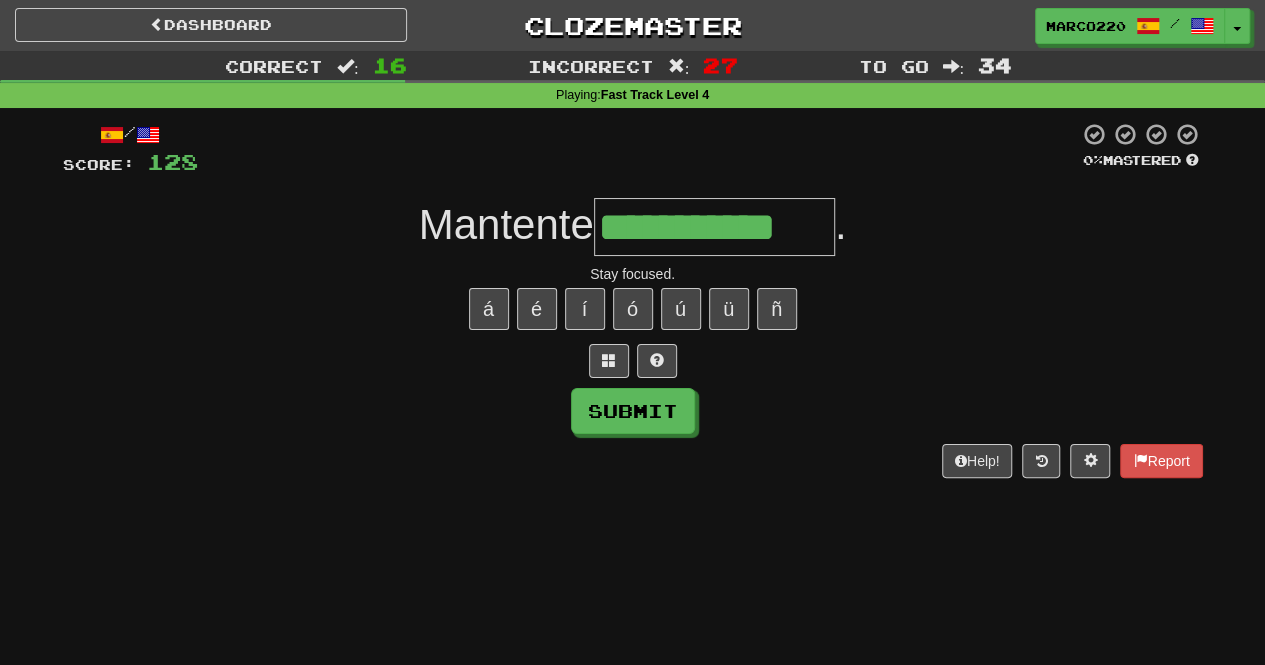 type on "**********" 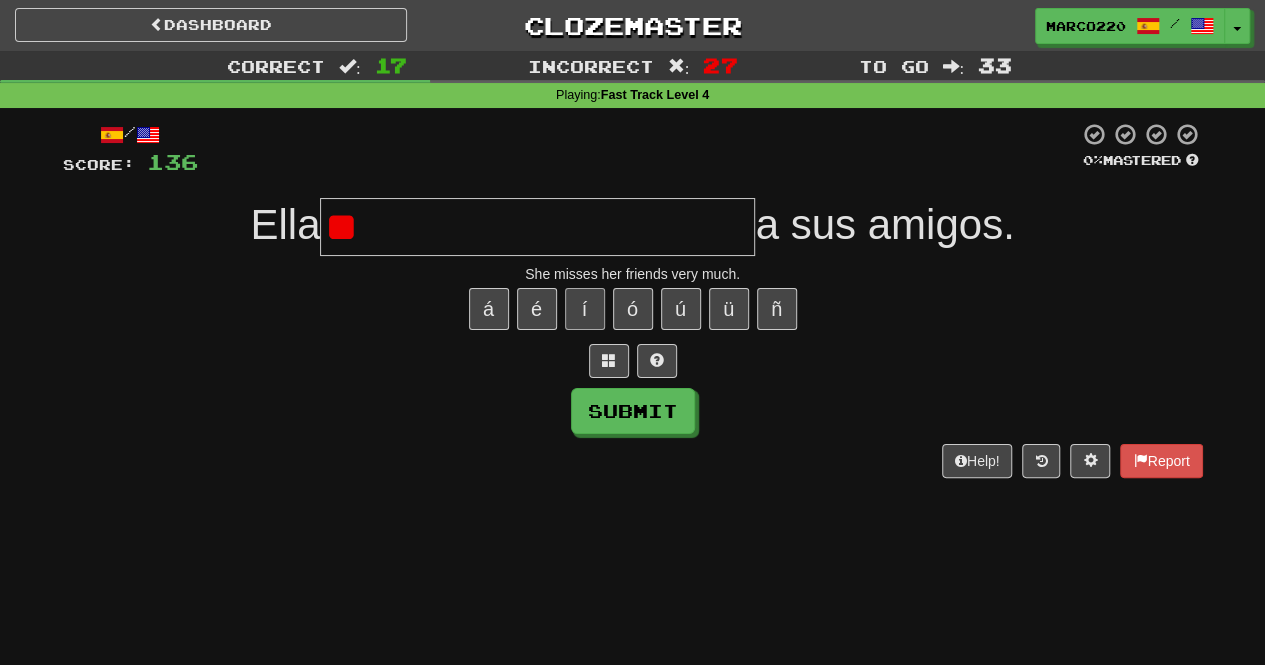 type on "*" 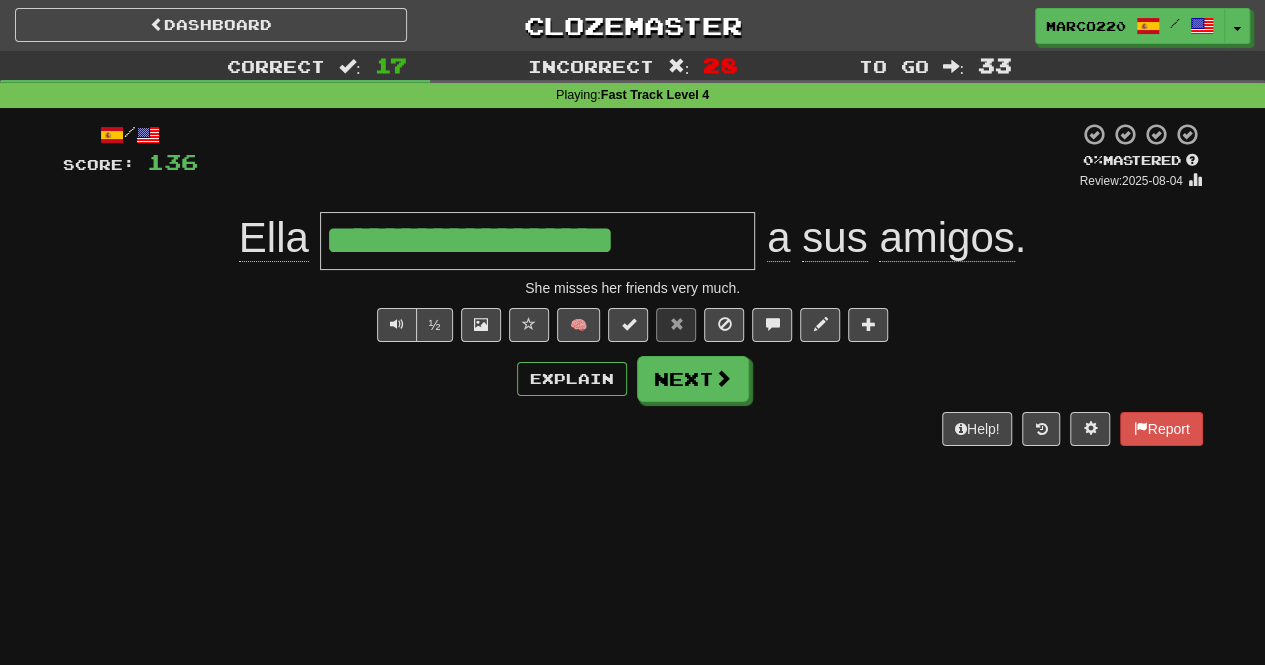 type on "**********" 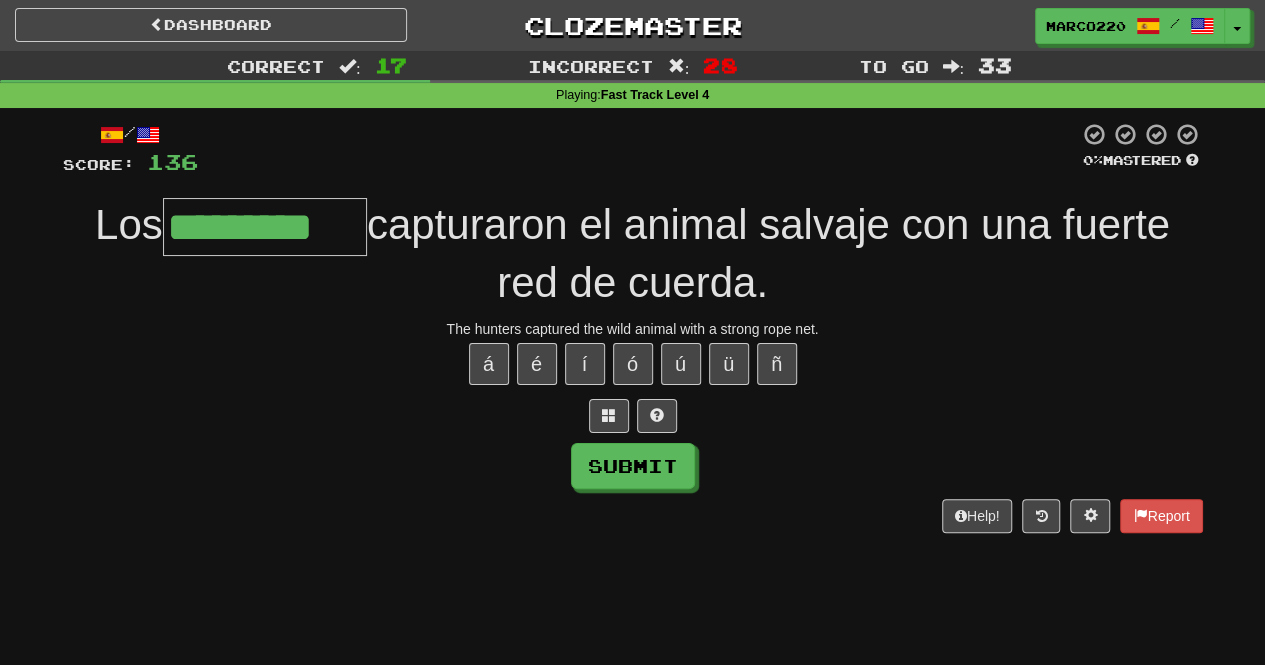 type on "*********" 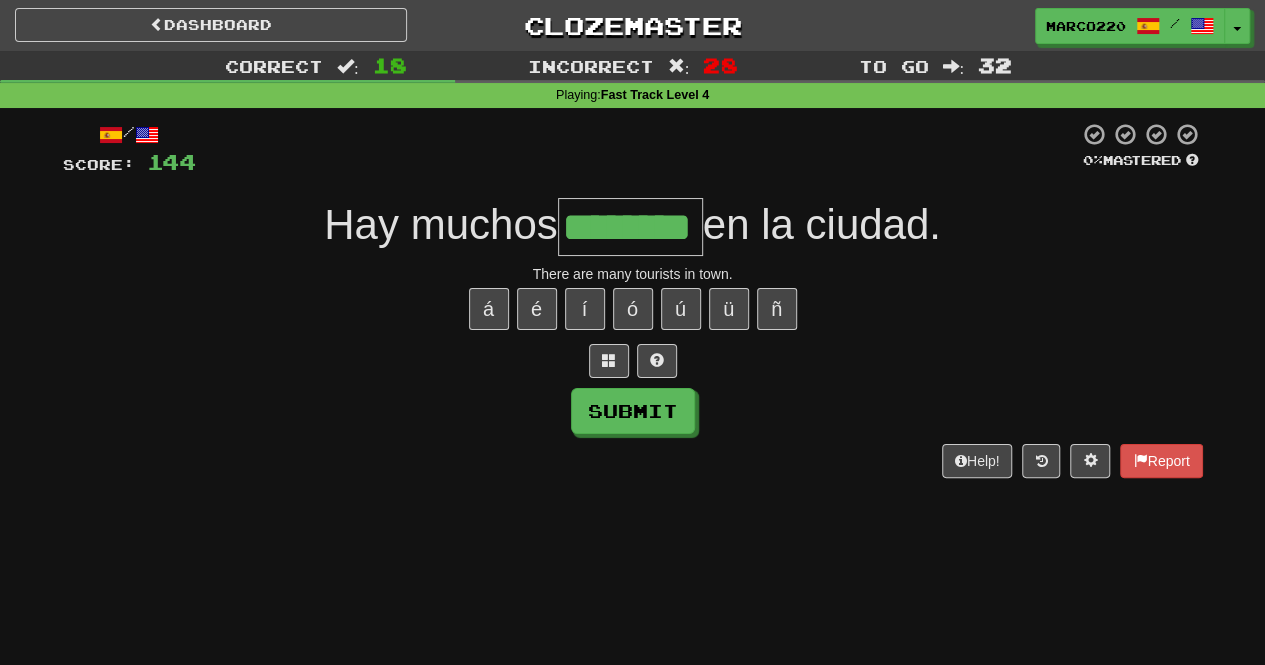 type on "********" 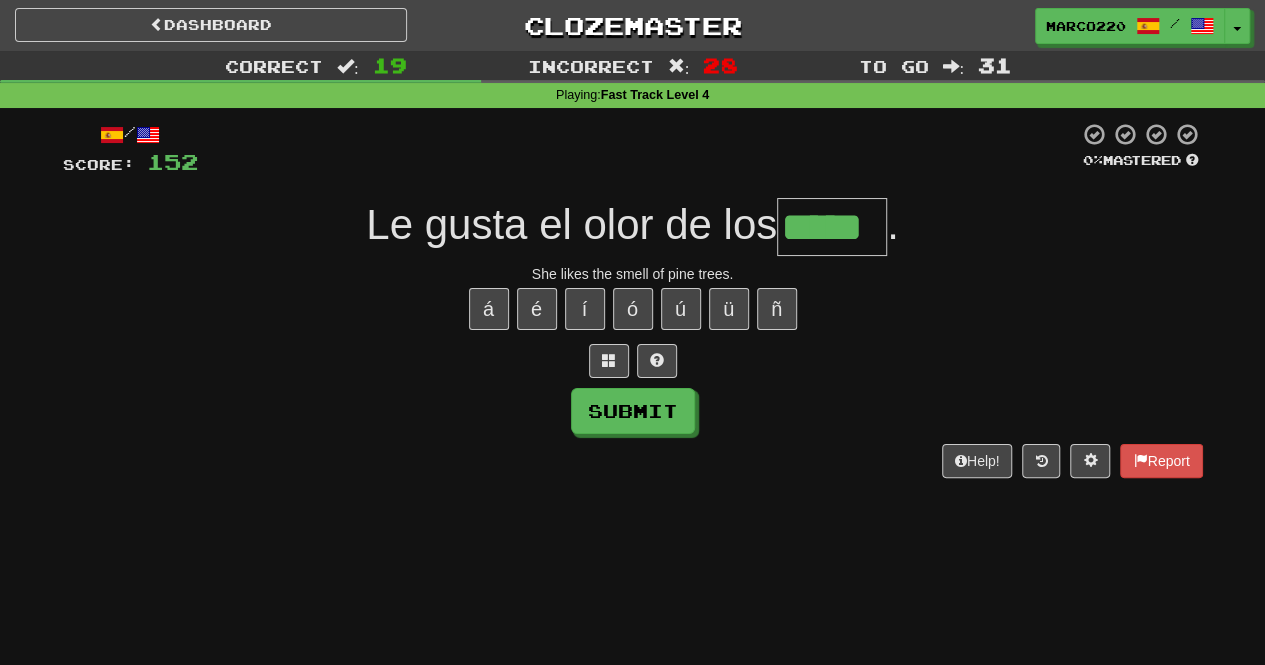 type on "*****" 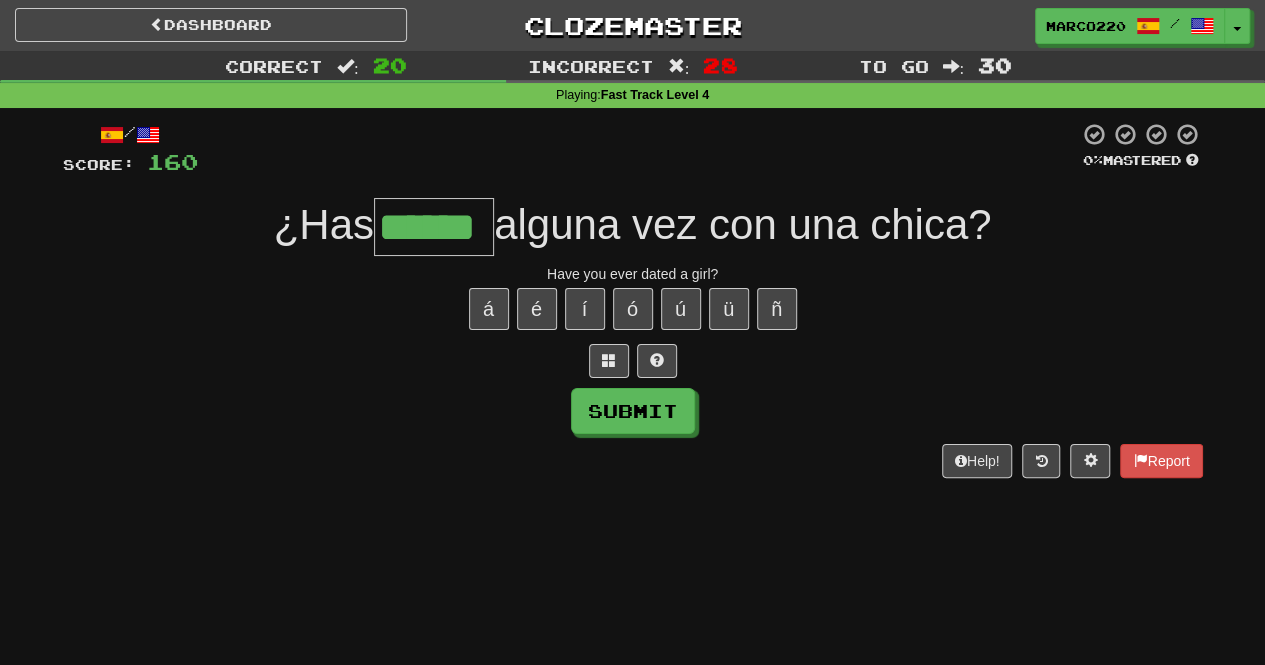 type on "******" 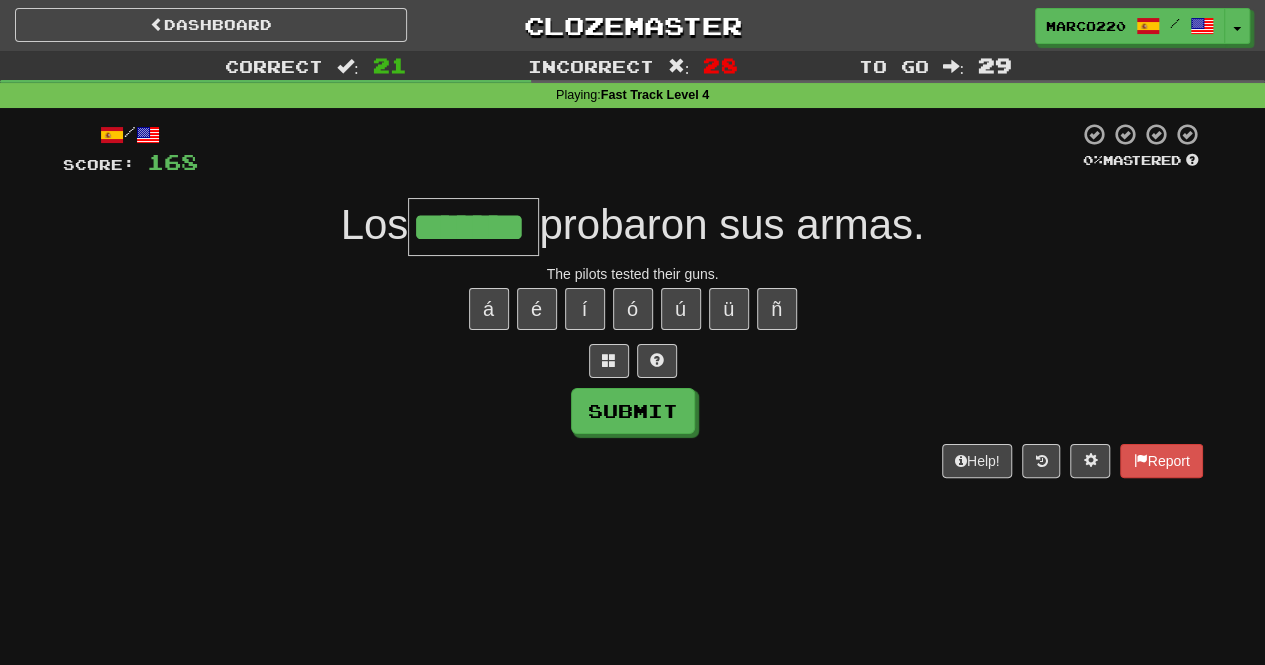 type on "*******" 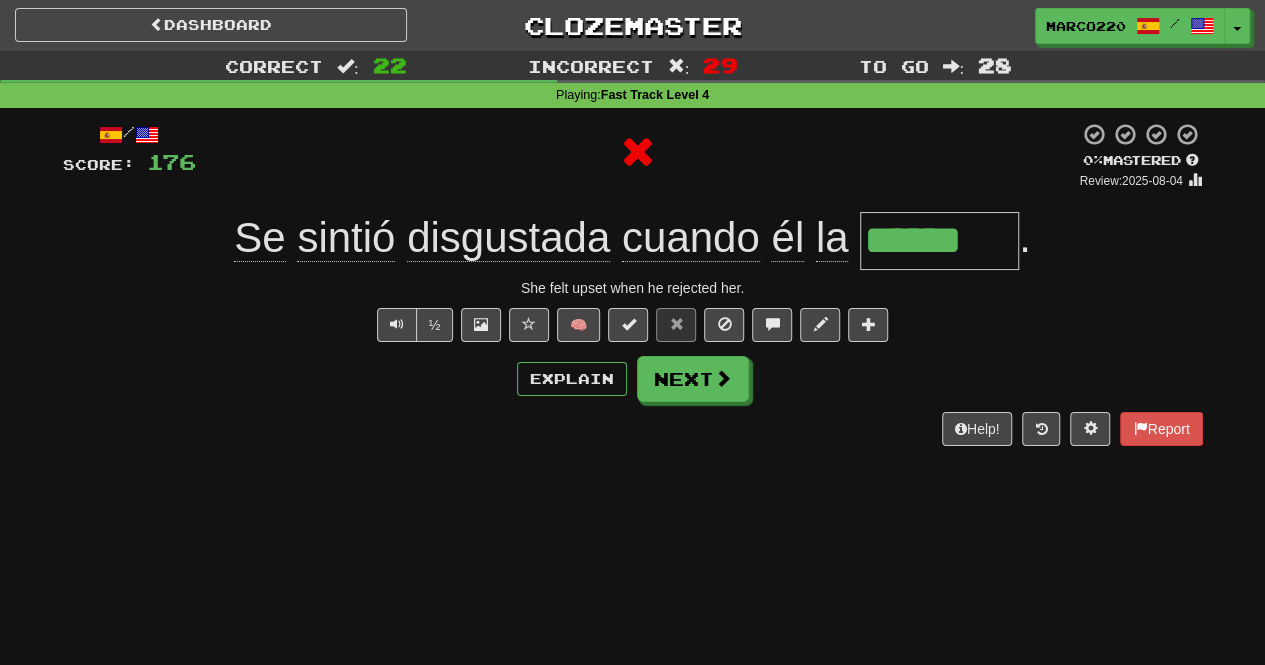 type on "*******" 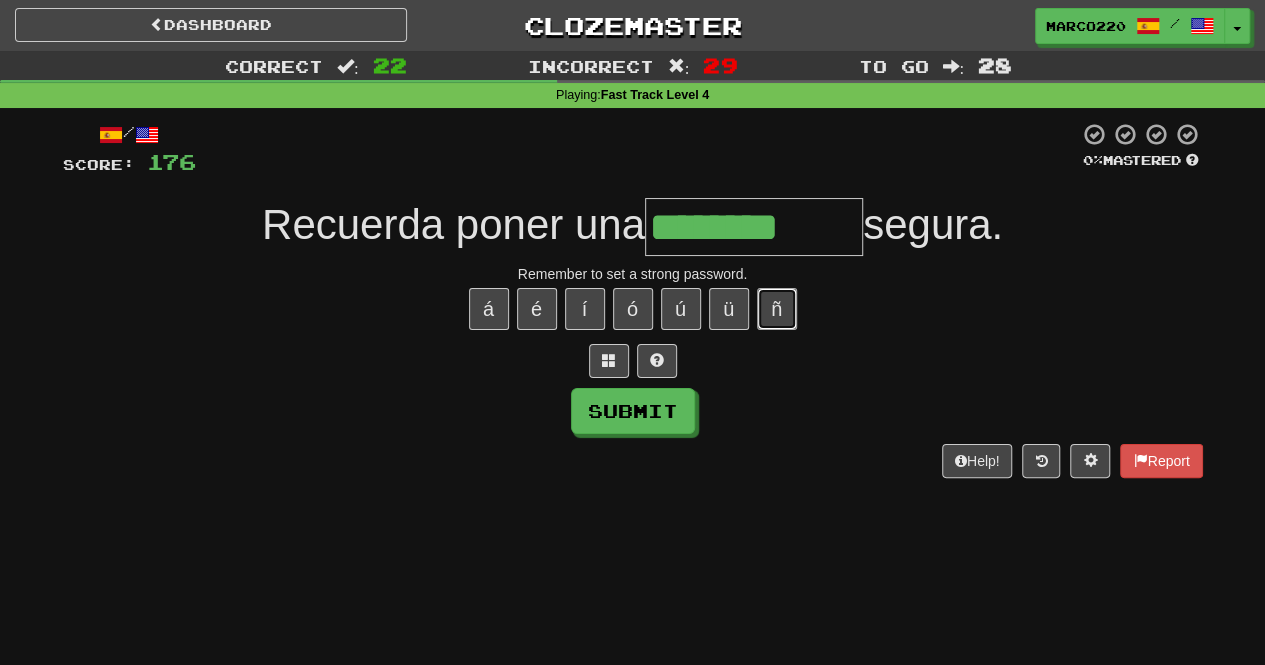 click on "ñ" at bounding box center (777, 309) 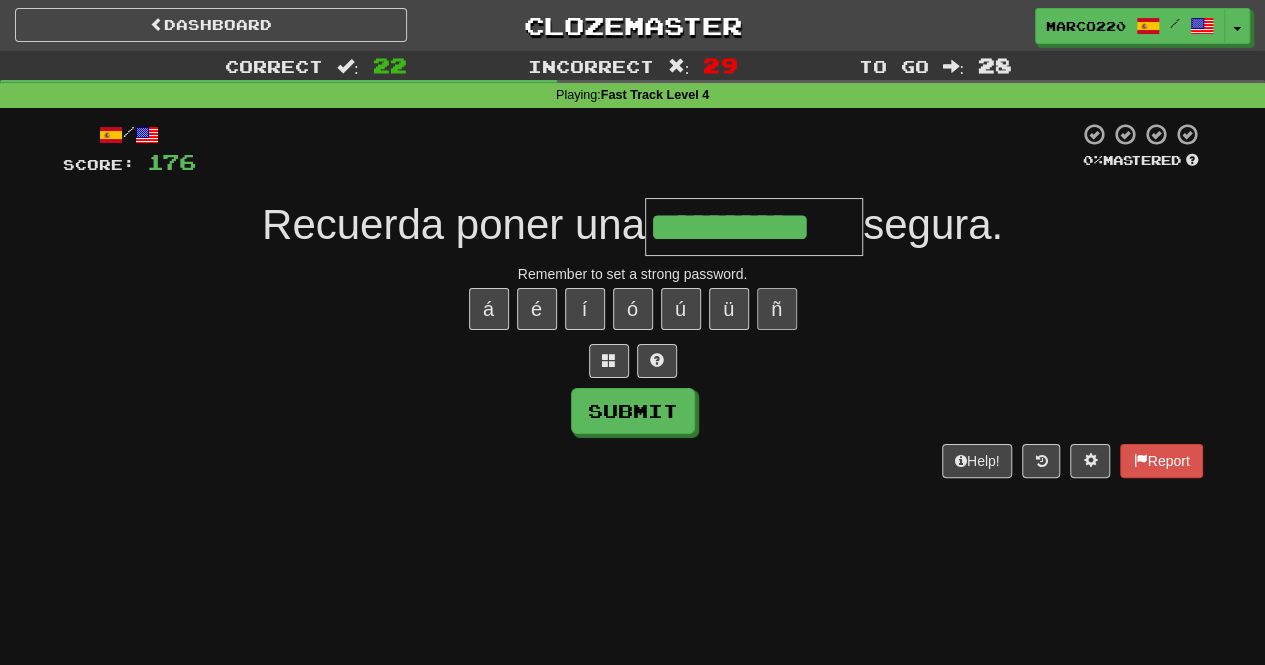 type on "**********" 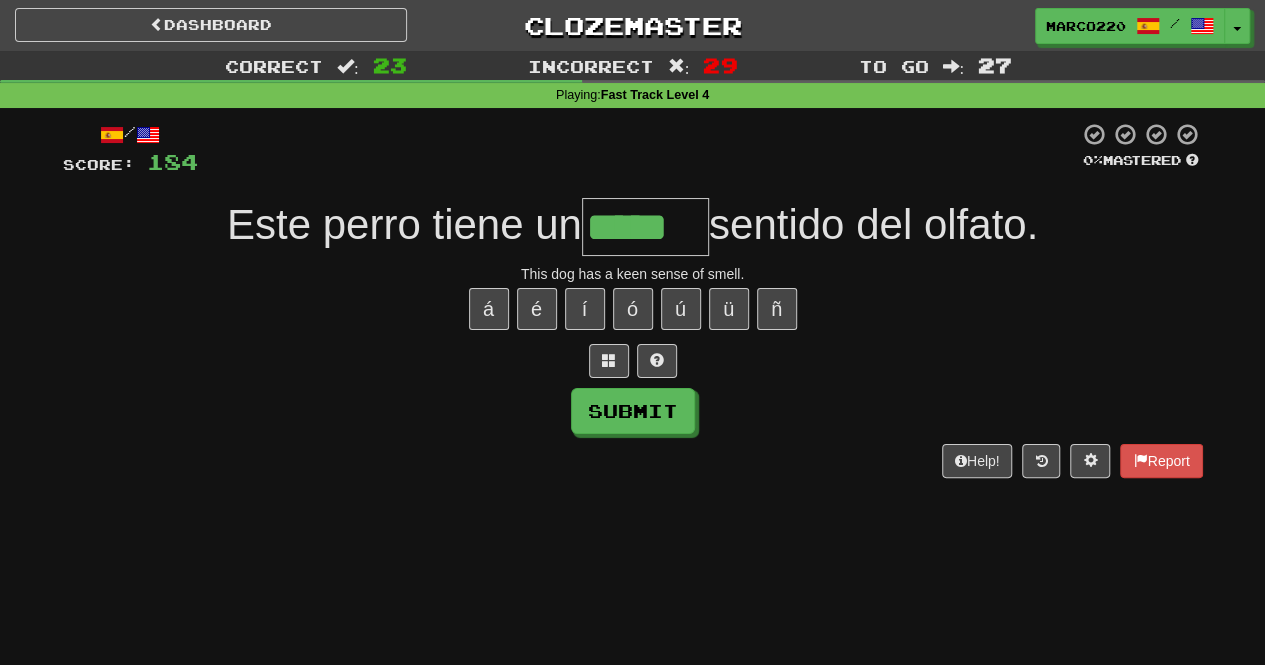 type on "*****" 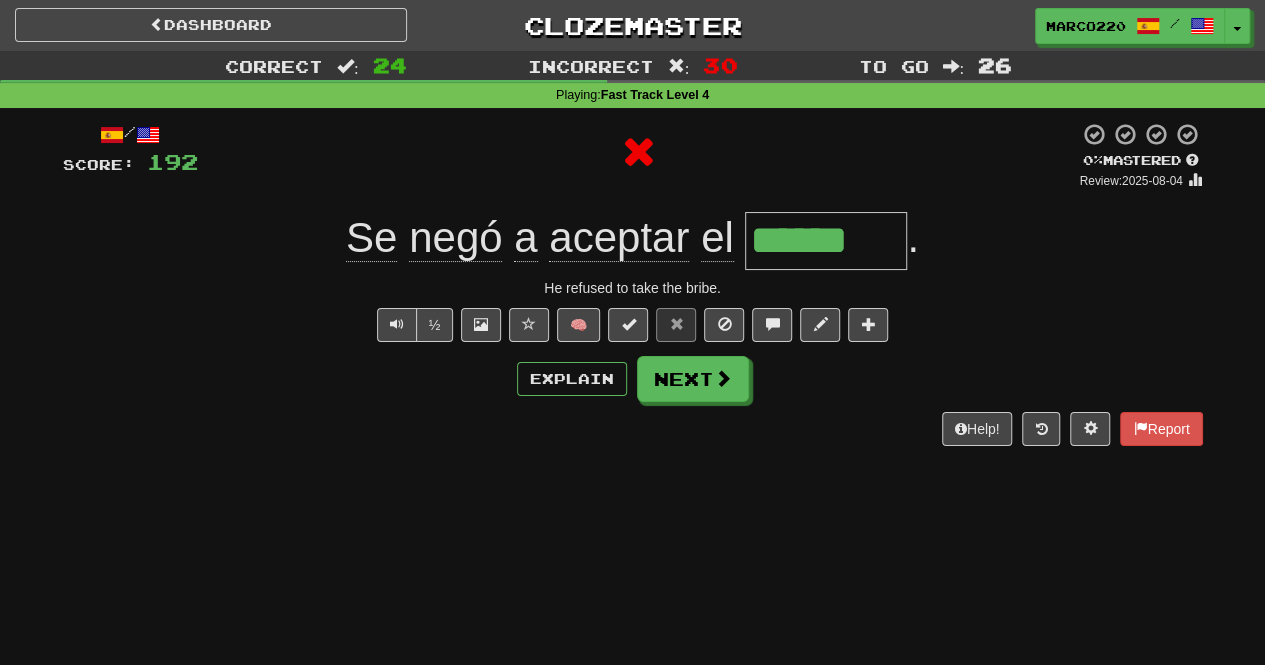 type on "*******" 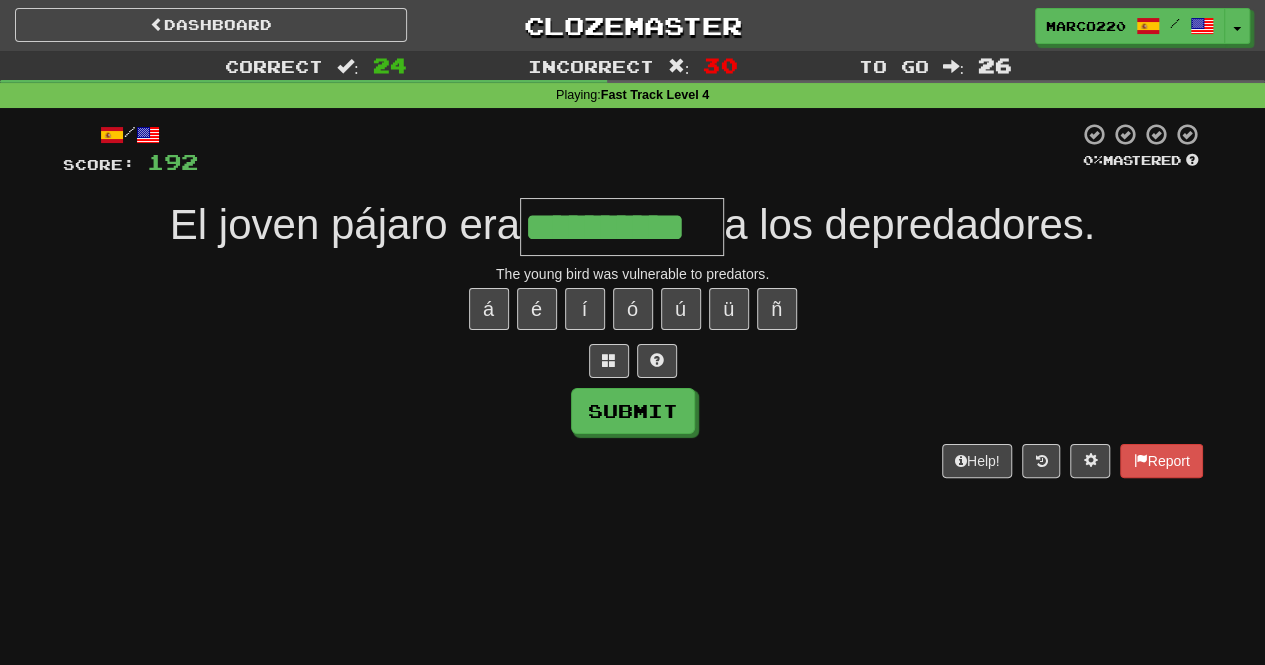 type on "**********" 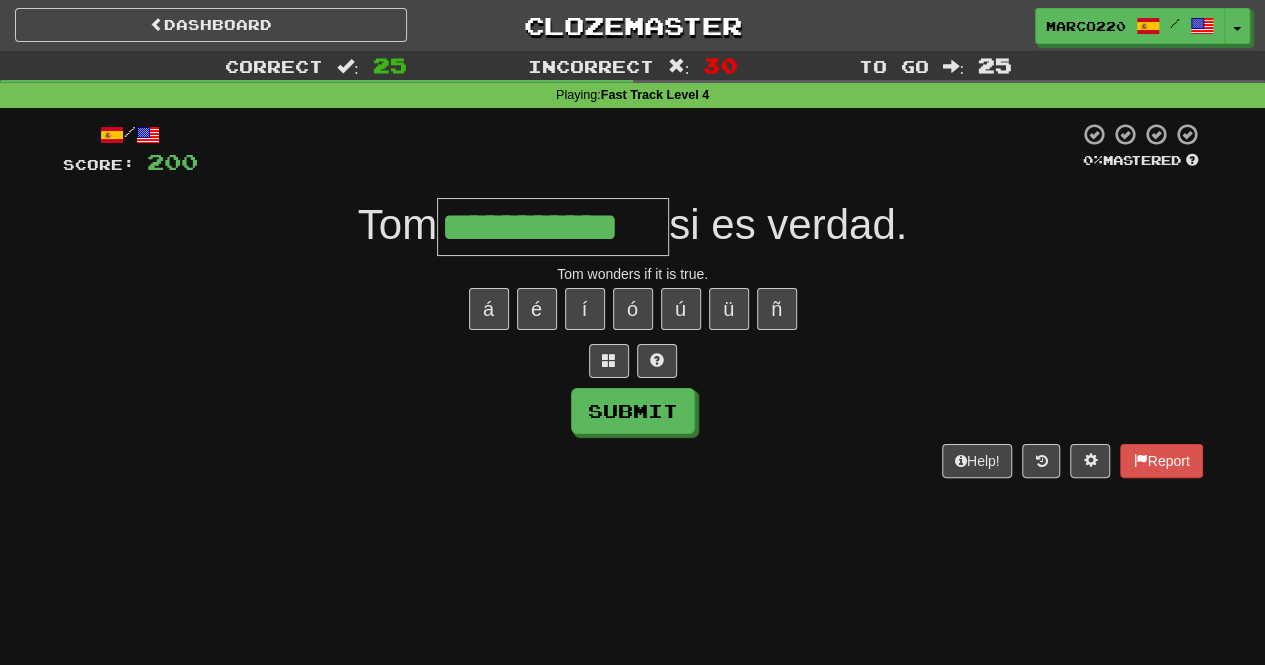 type on "**********" 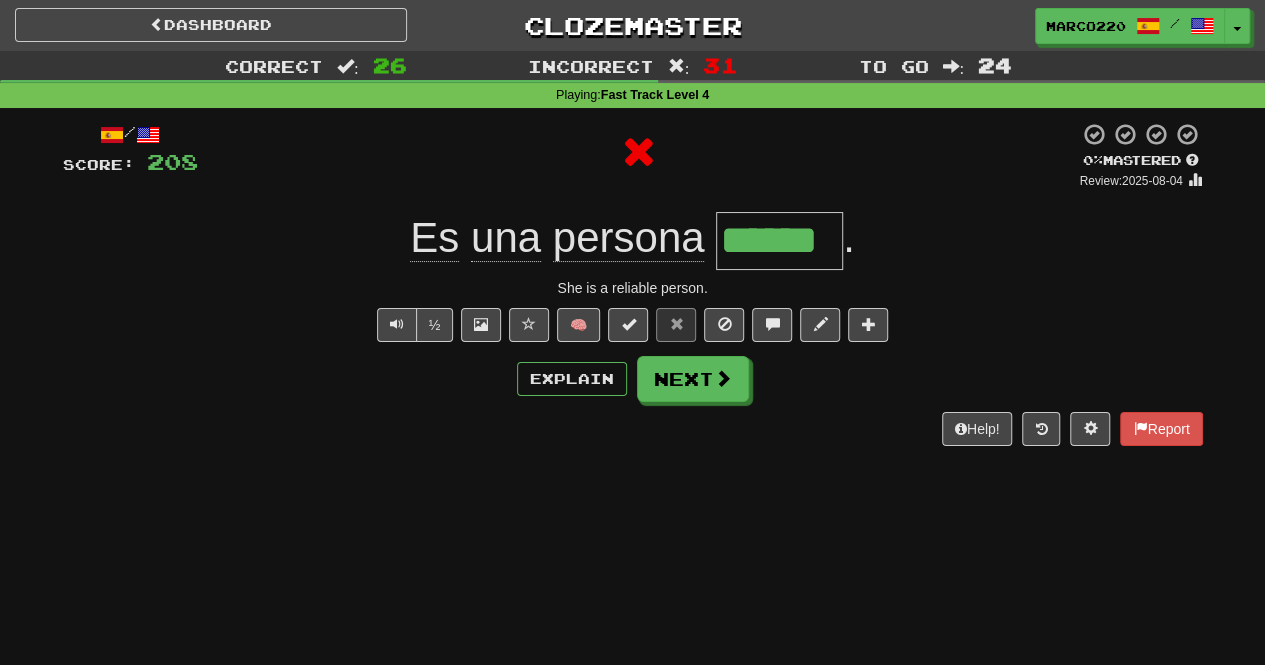 type on "*******" 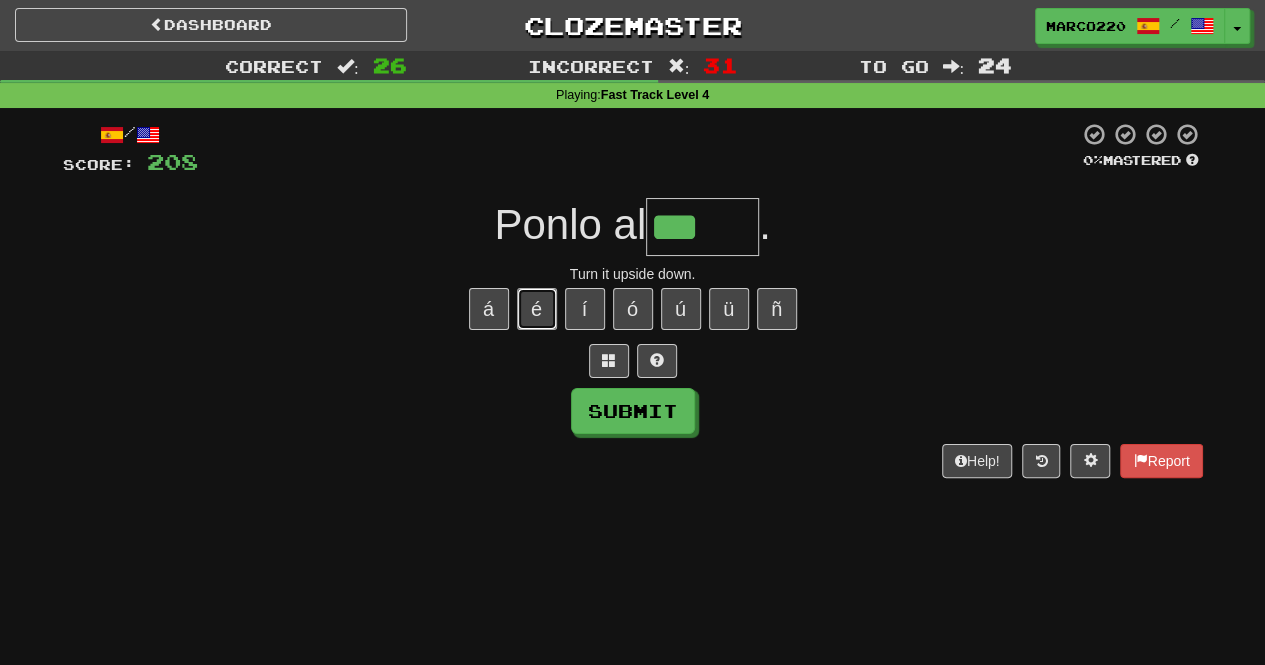 click on "é" at bounding box center (537, 309) 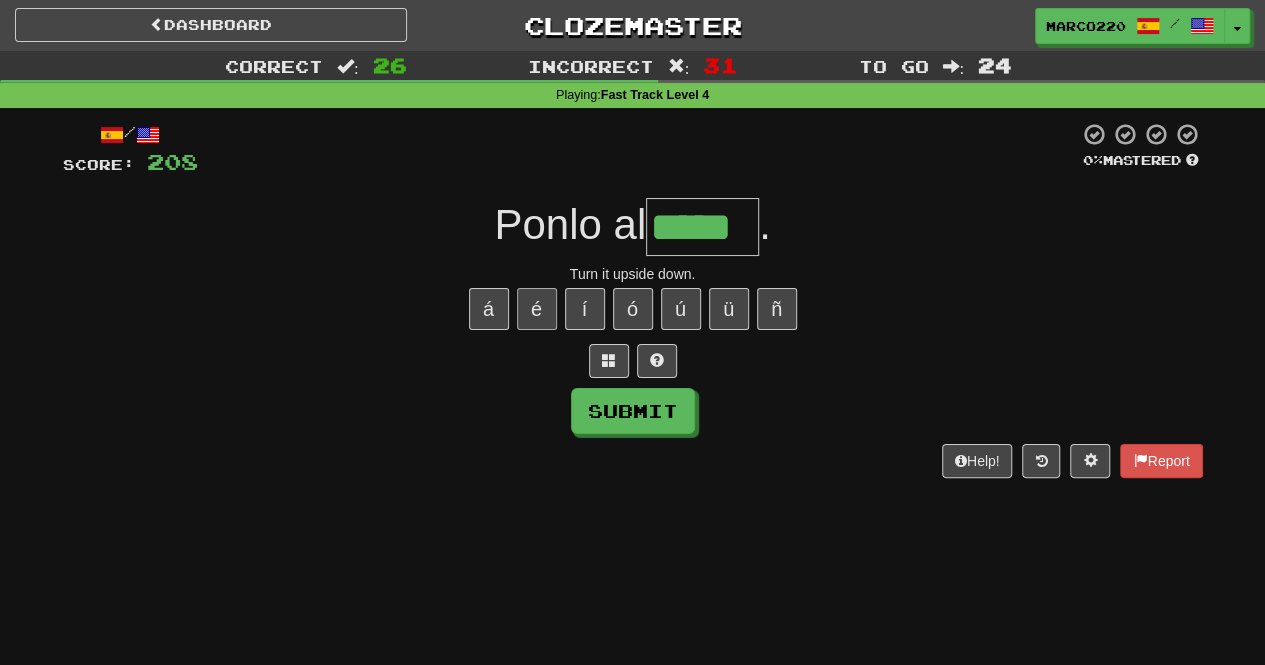 type on "*****" 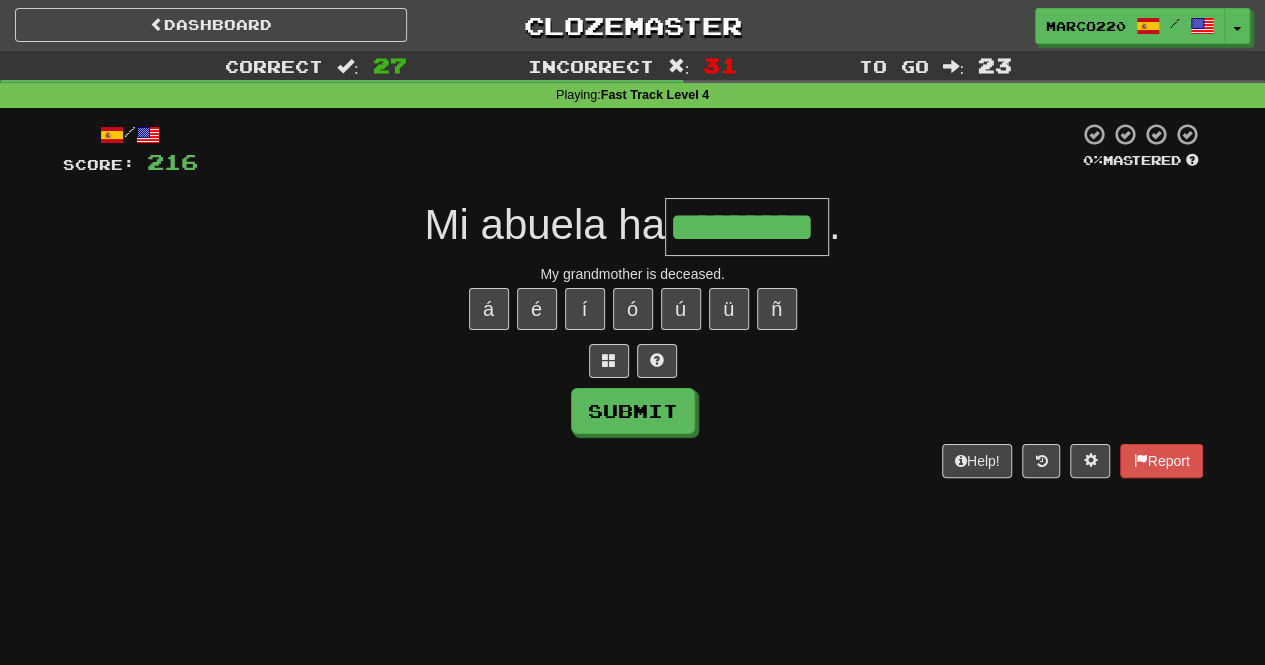 type on "*********" 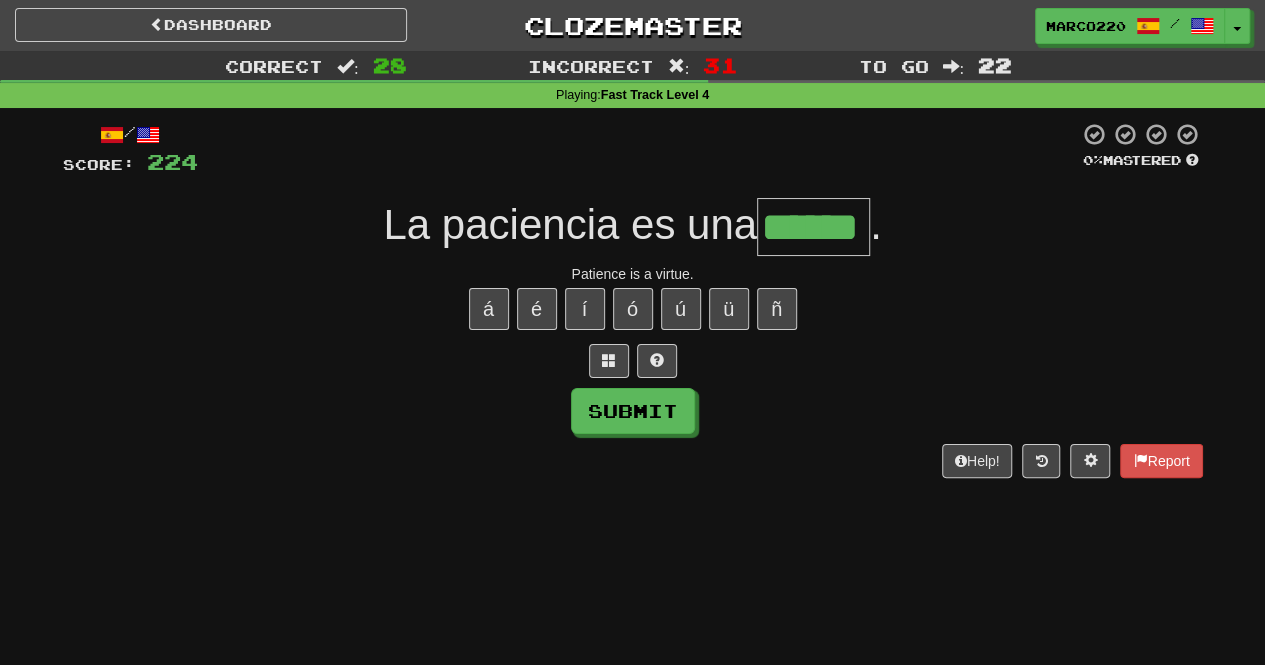 type on "******" 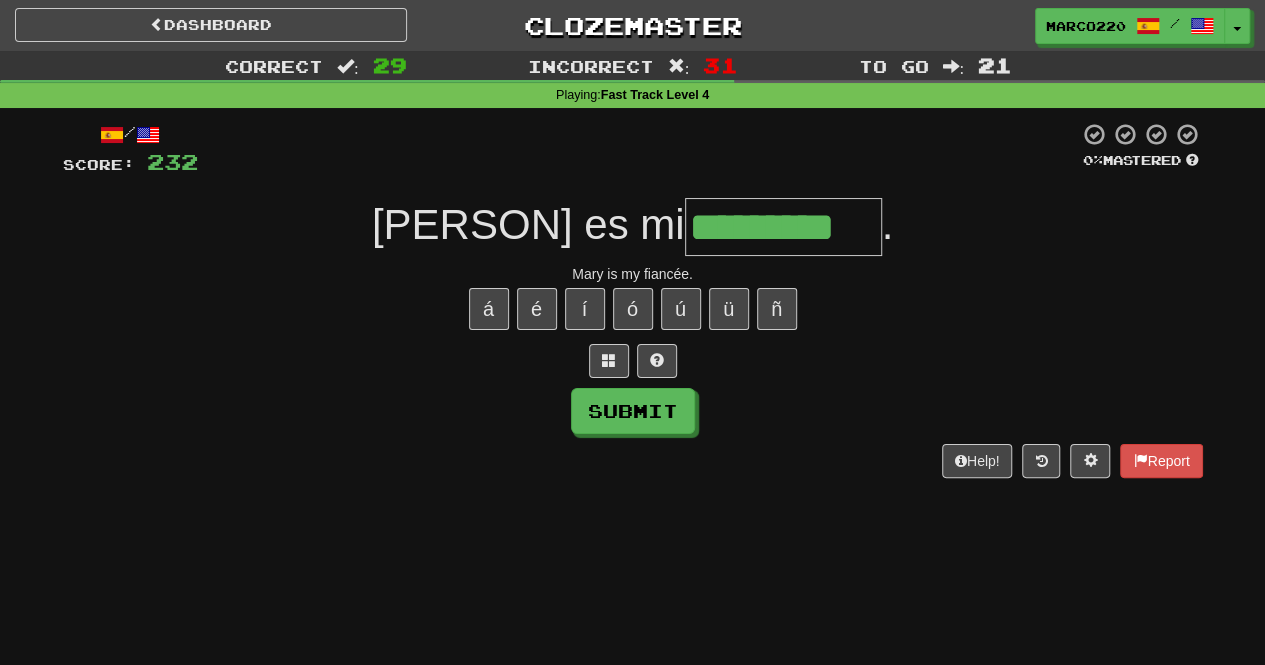 type on "*********" 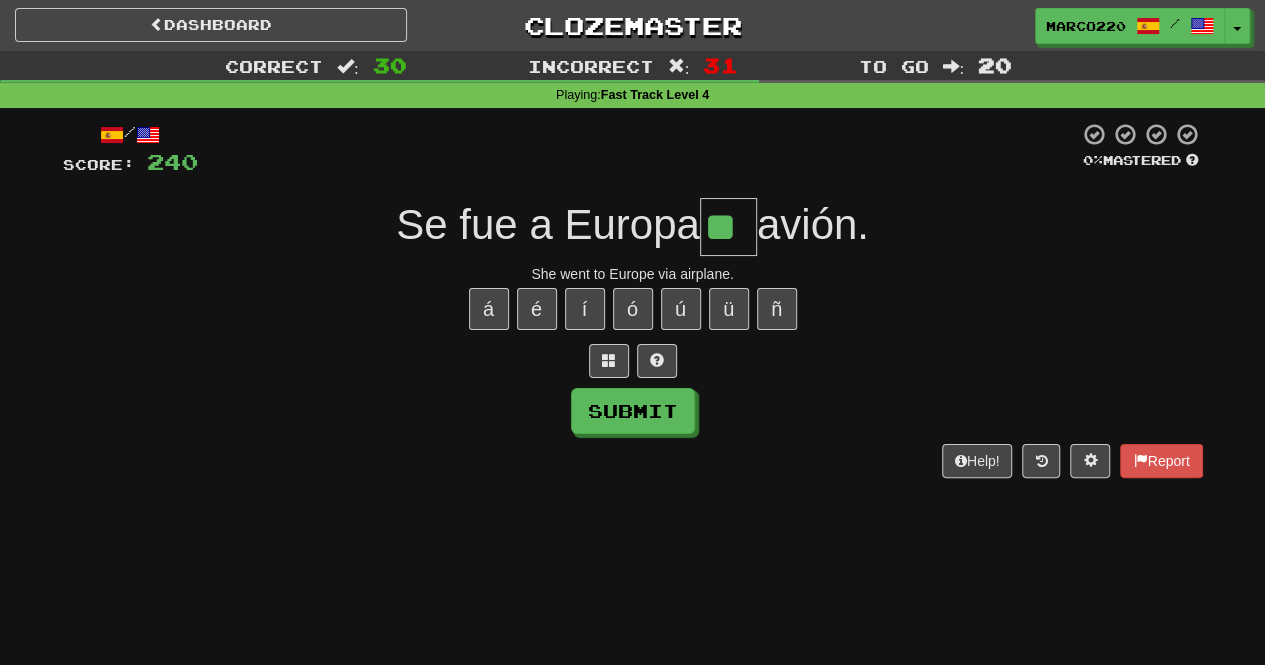 type on "**" 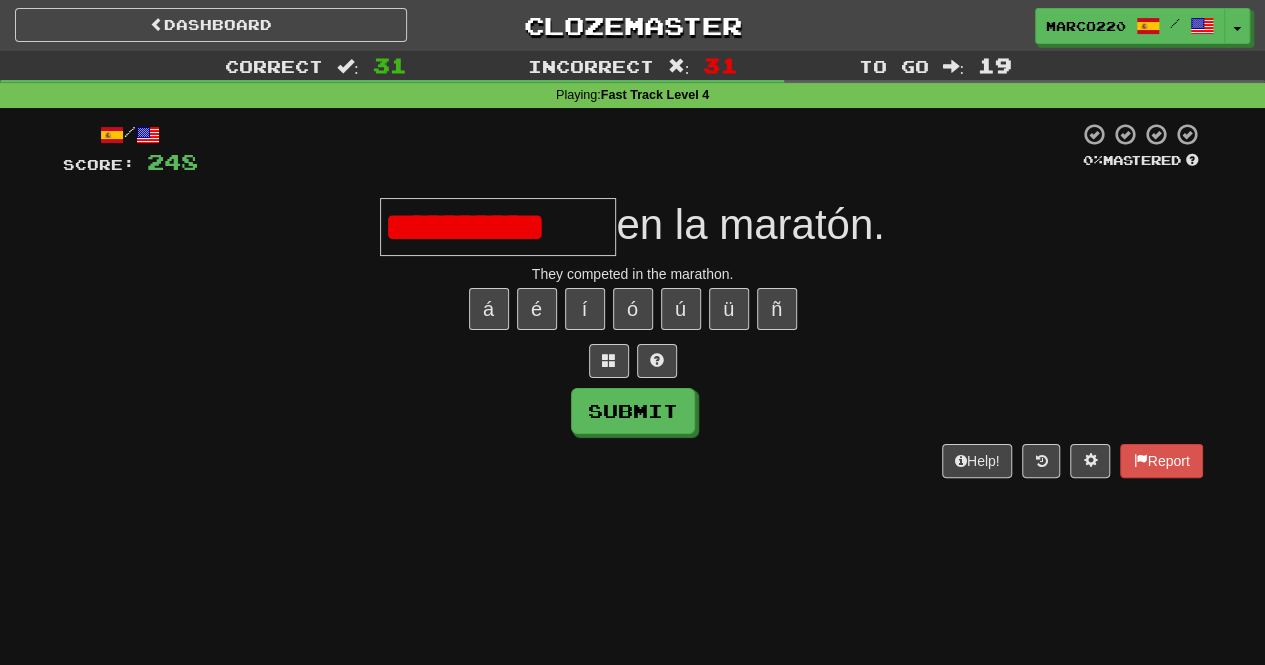 scroll, scrollTop: 0, scrollLeft: 0, axis: both 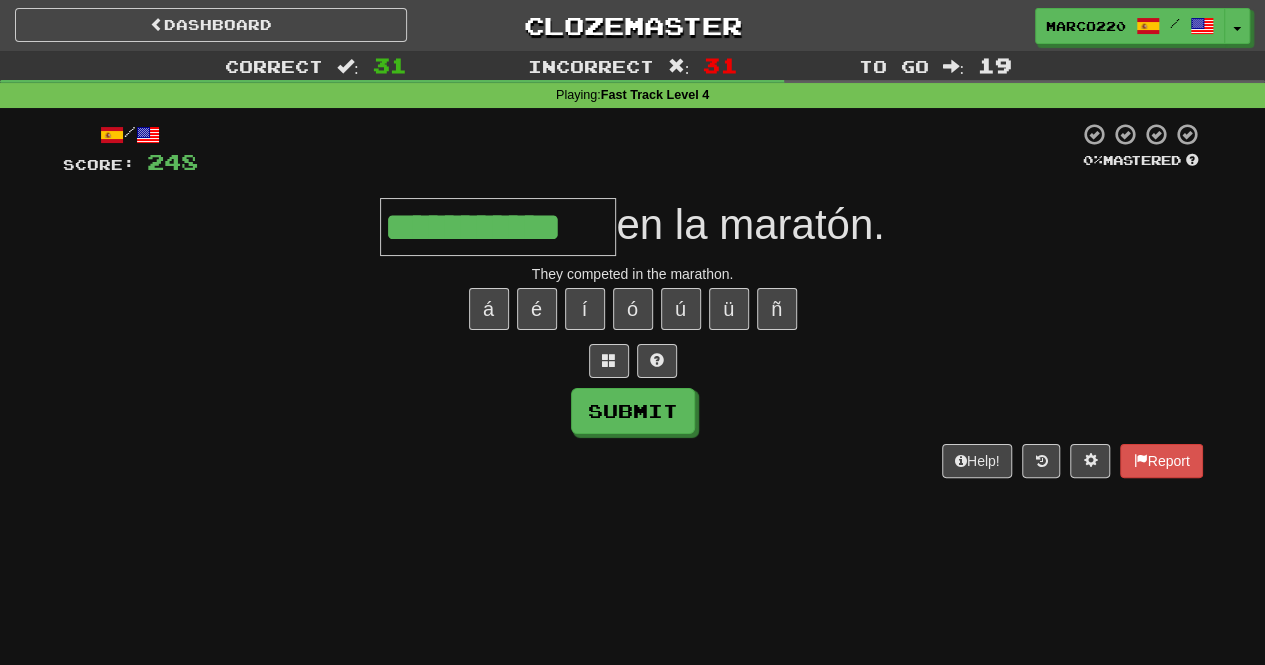 type on "**********" 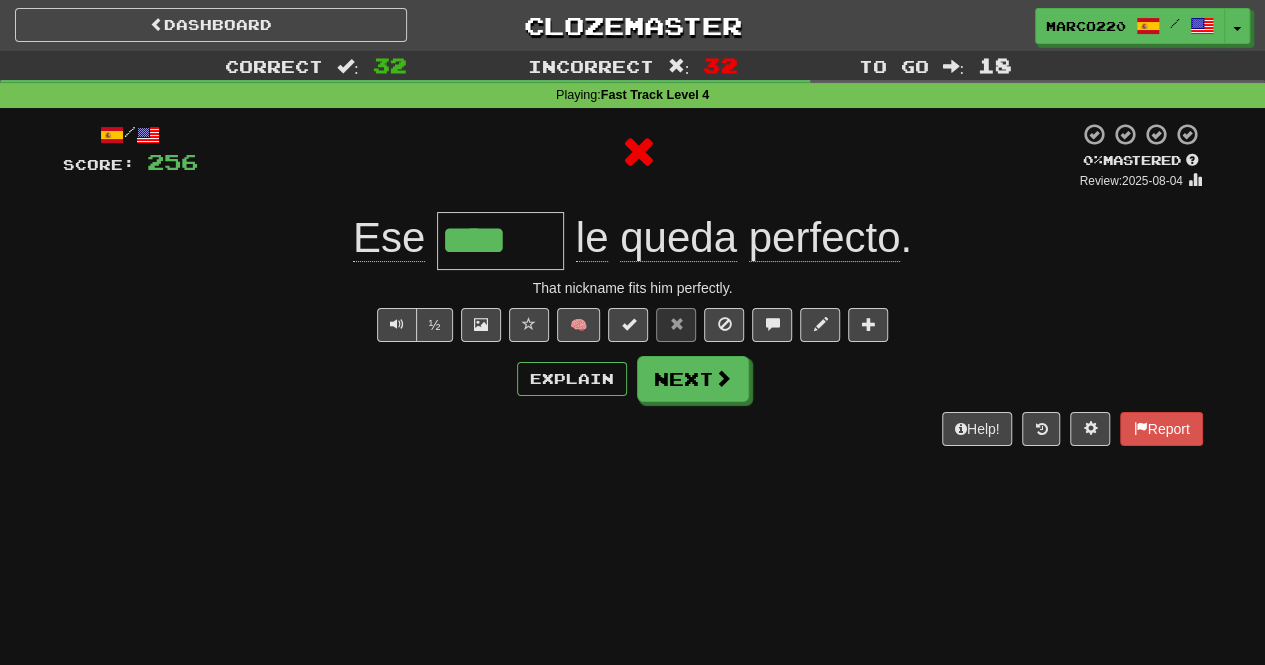 type on "*****" 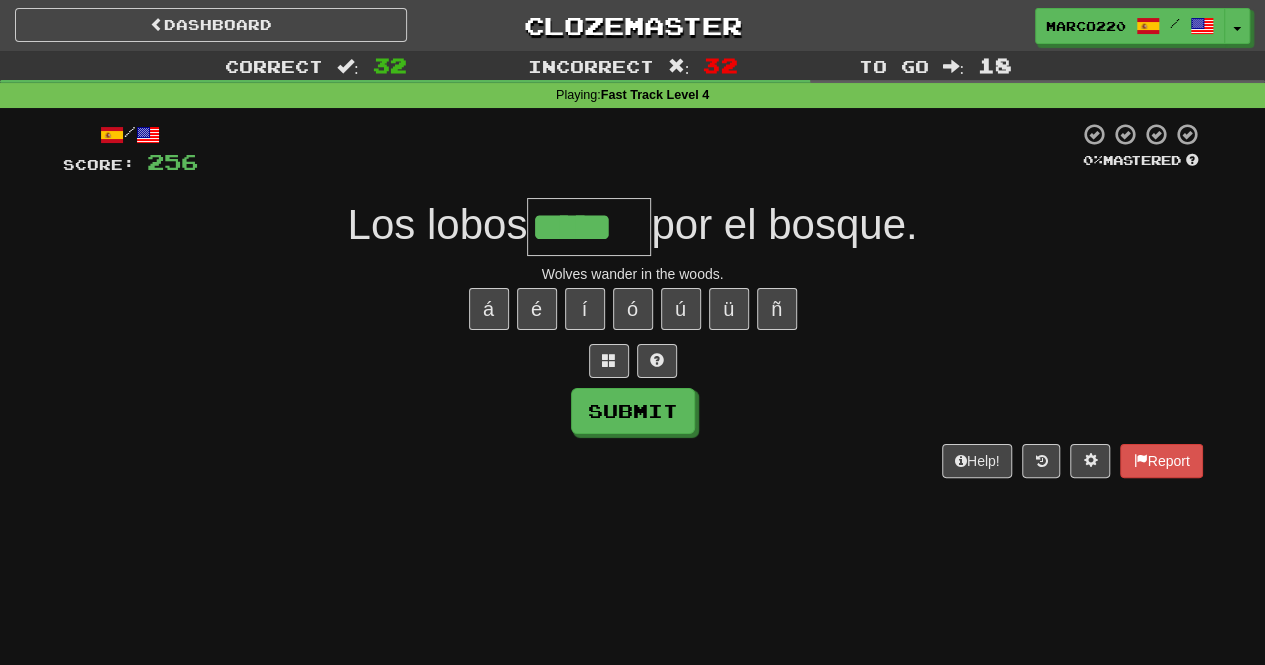 type on "*****" 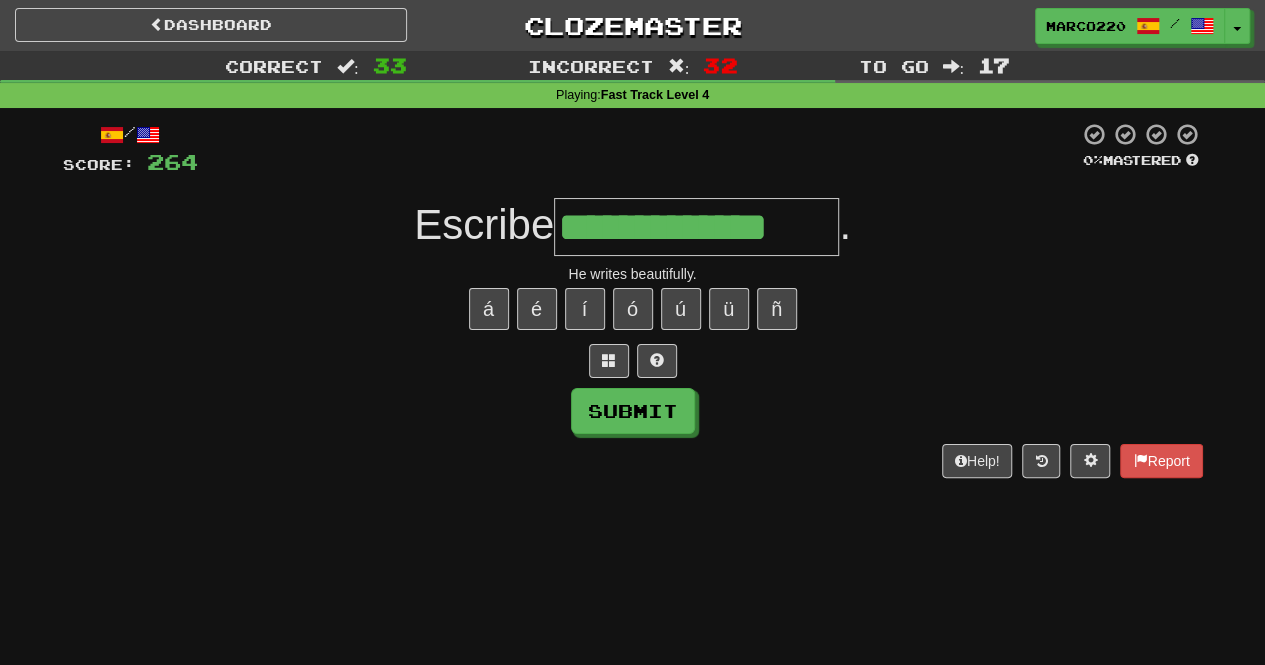 type on "**********" 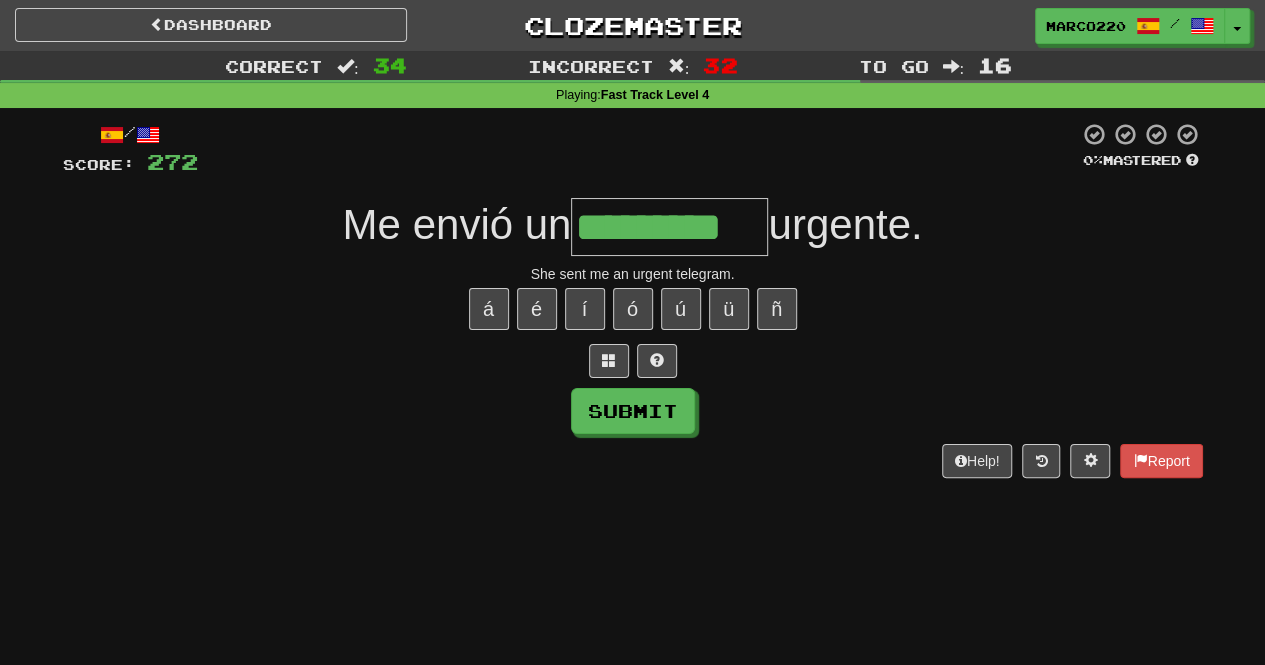 type on "*********" 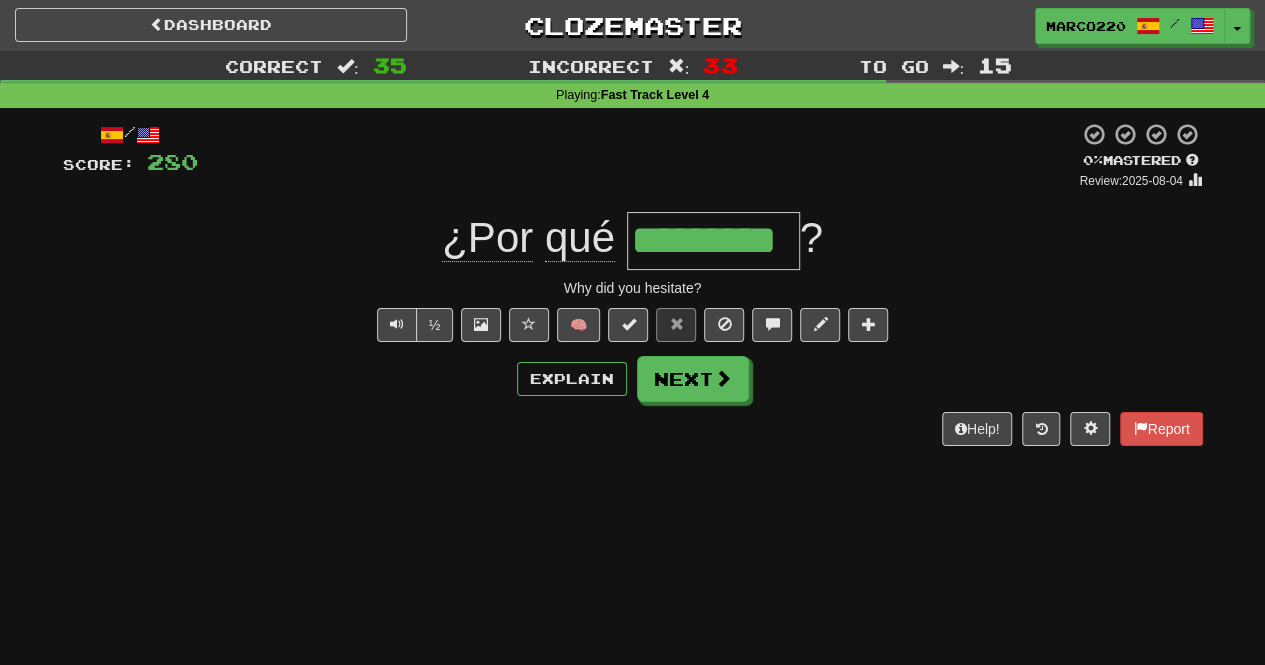 scroll, scrollTop: 0, scrollLeft: 0, axis: both 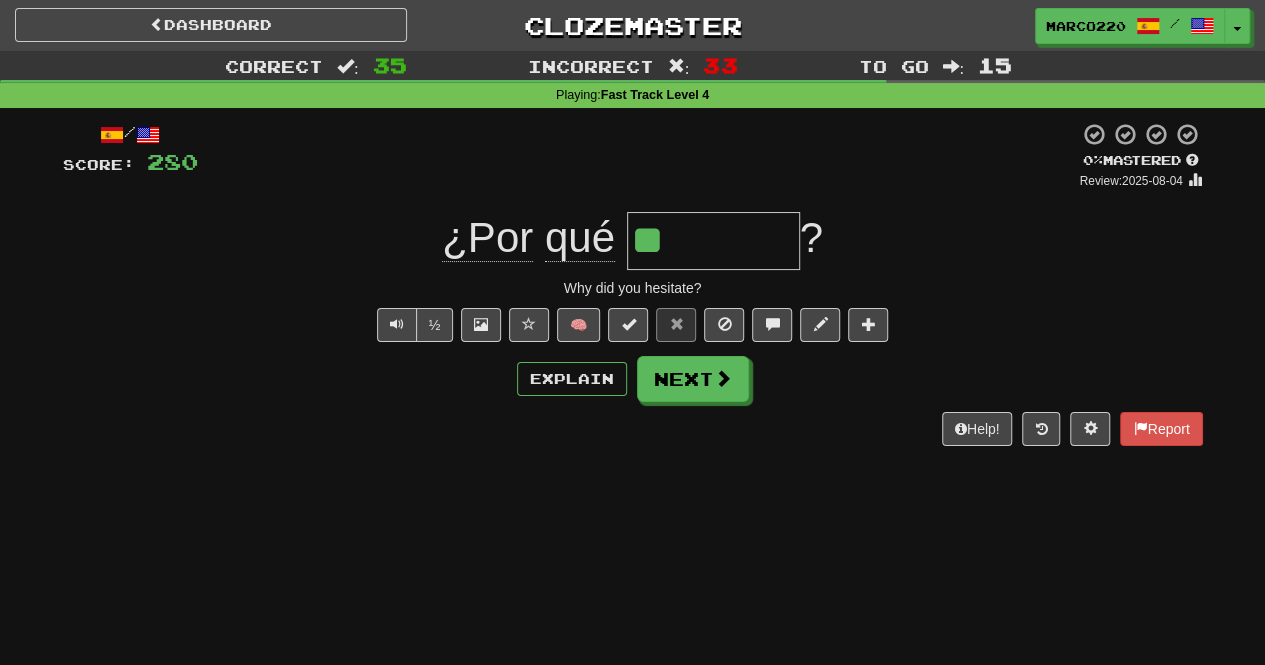 type on "*" 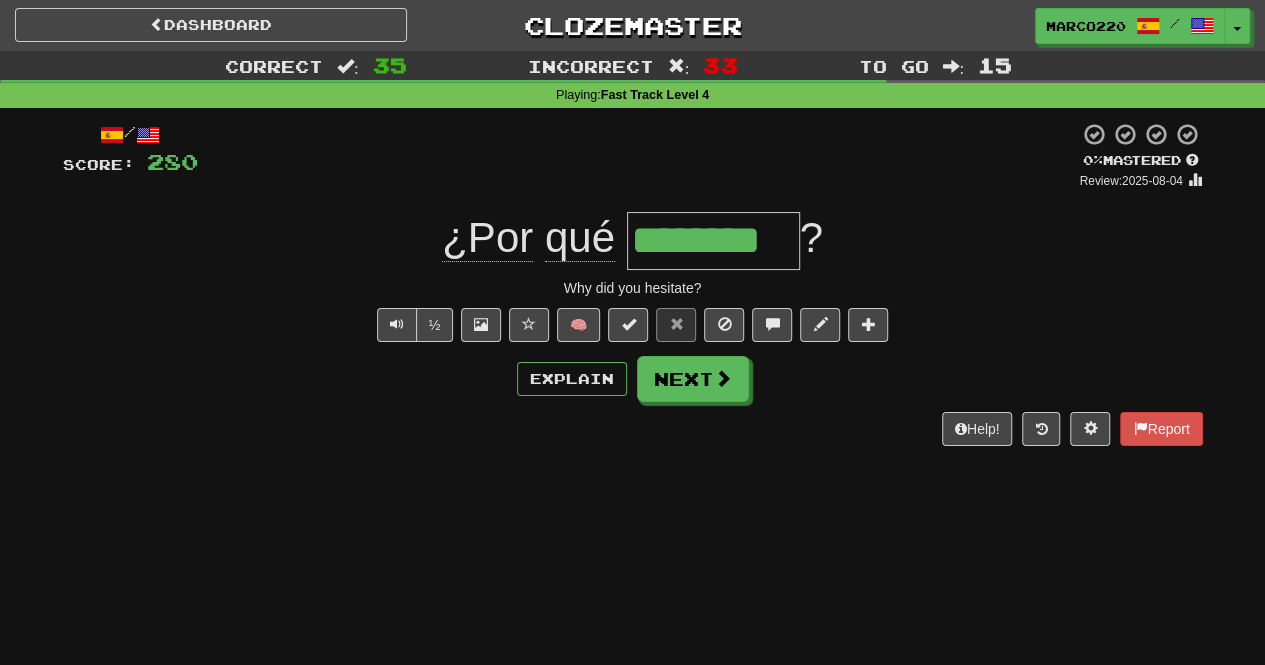 type on "*********" 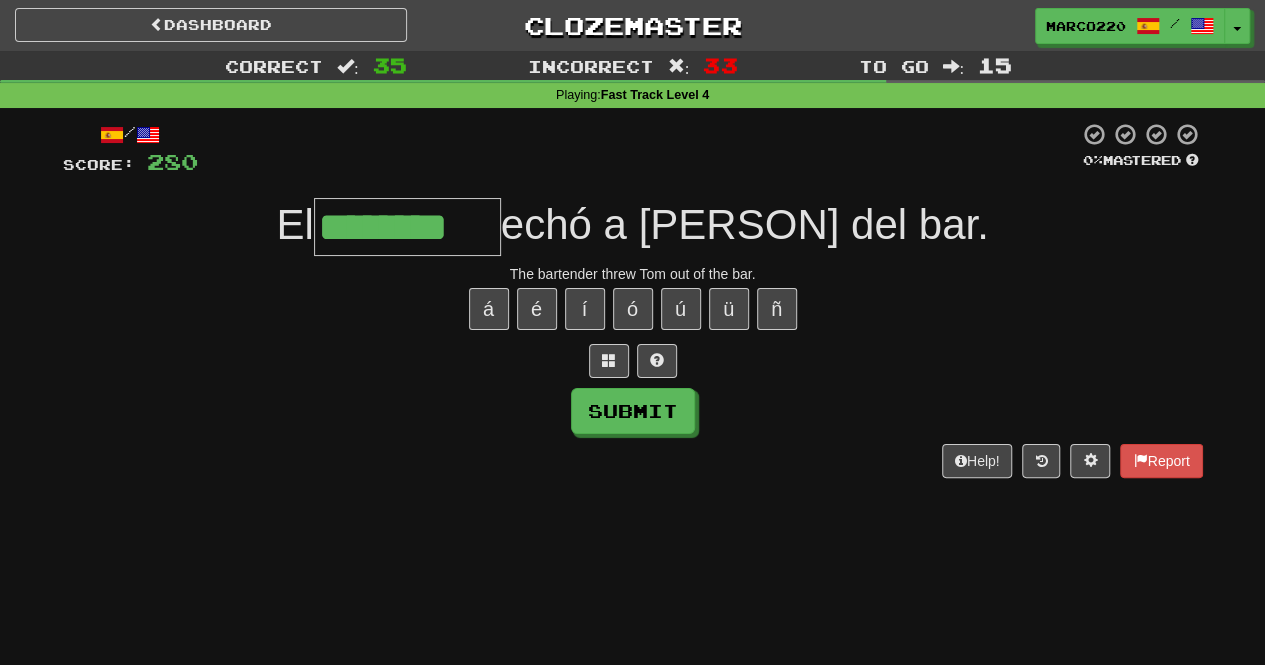type on "********" 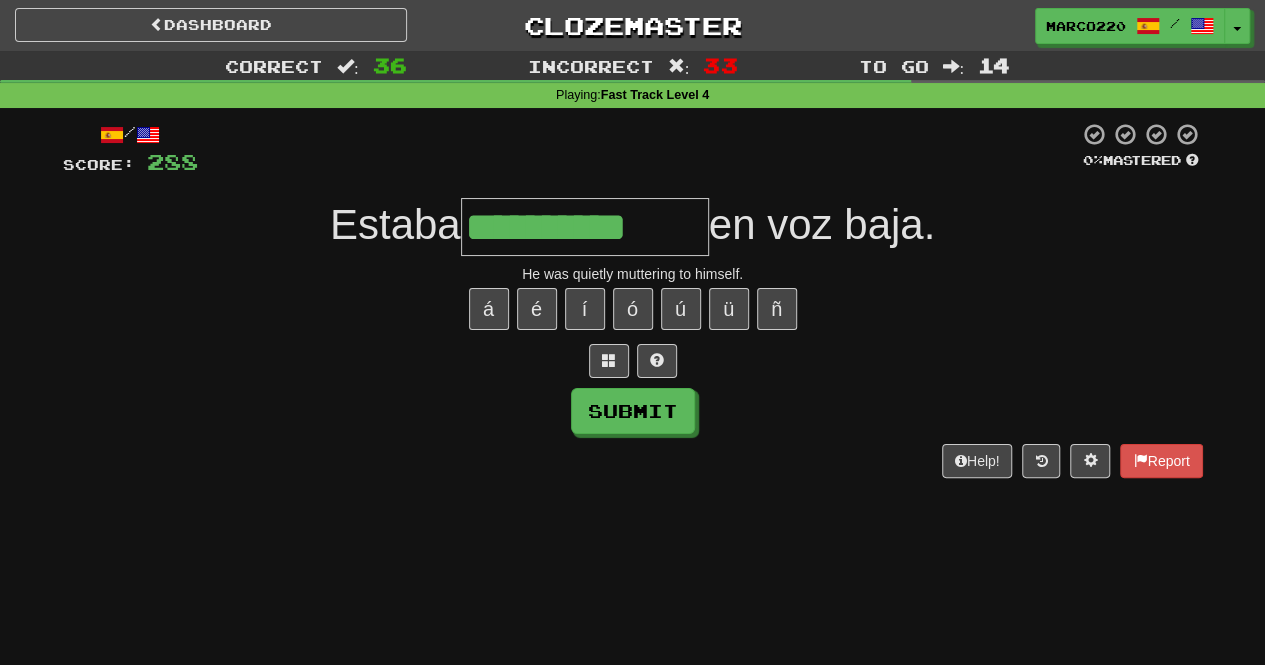 type on "**********" 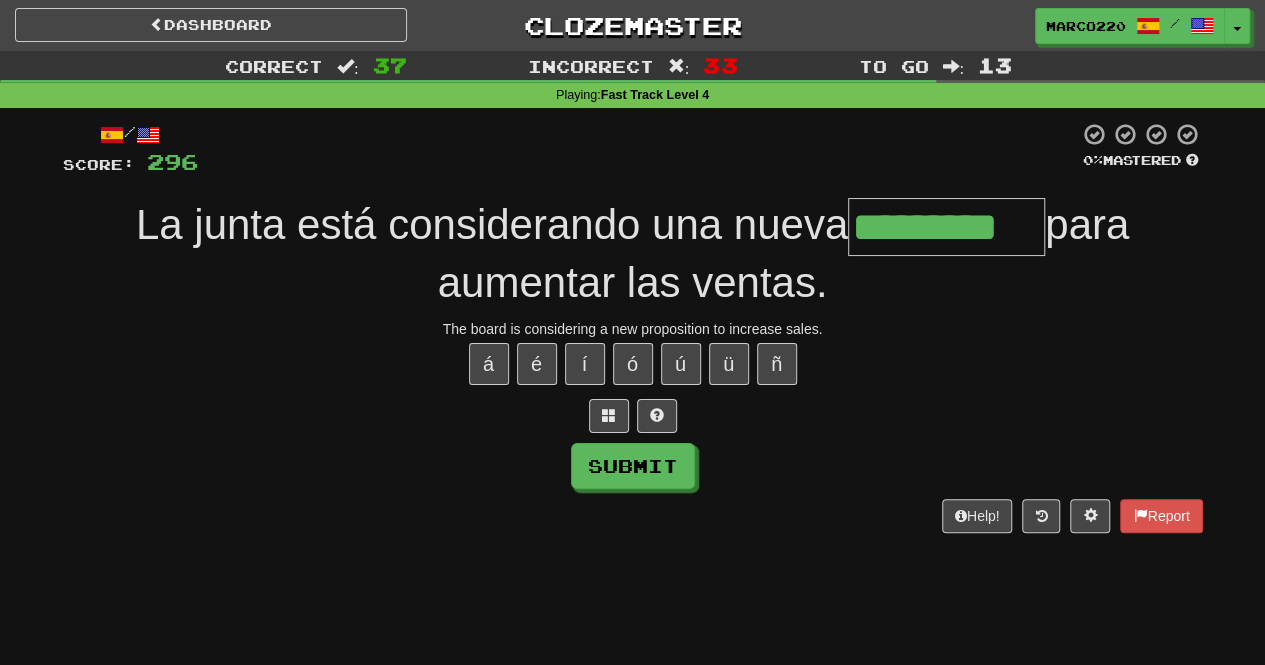 type on "*********" 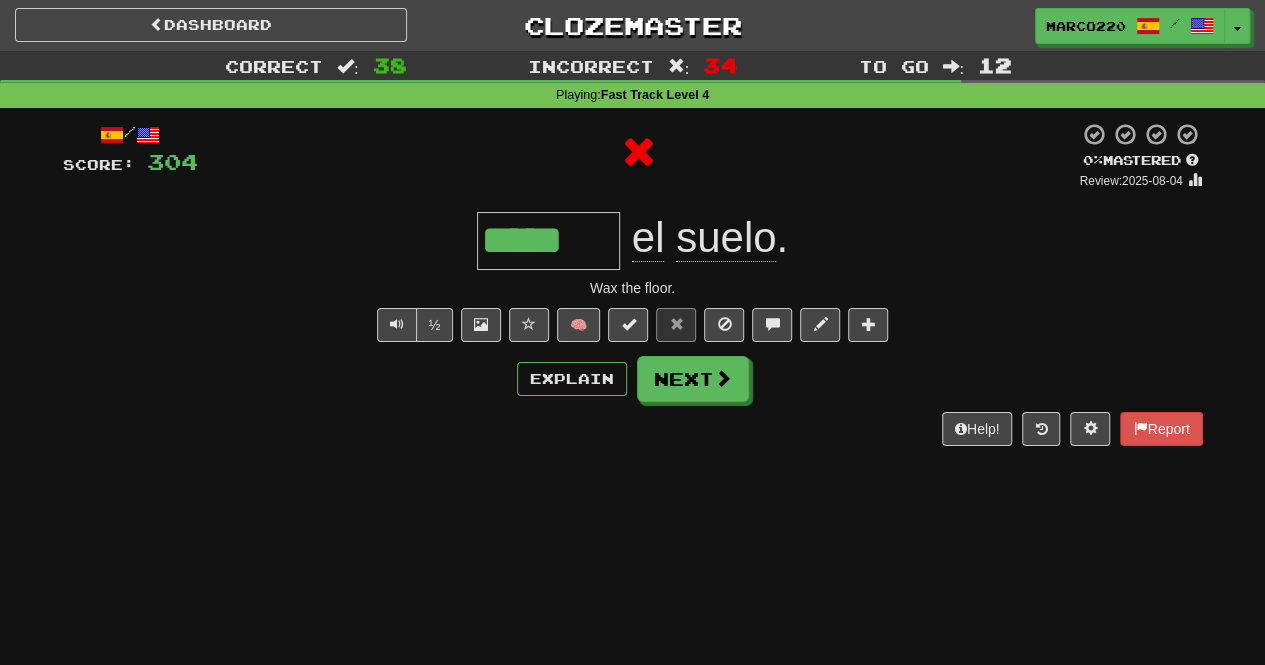 type on "******" 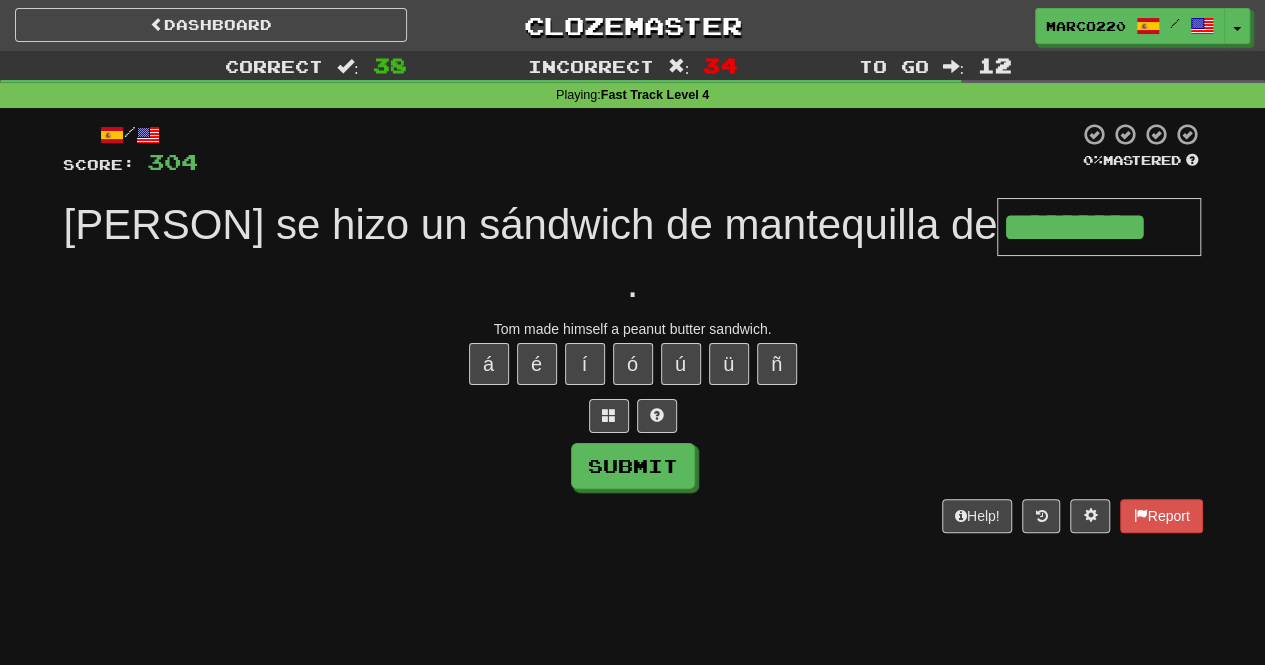 type on "*********" 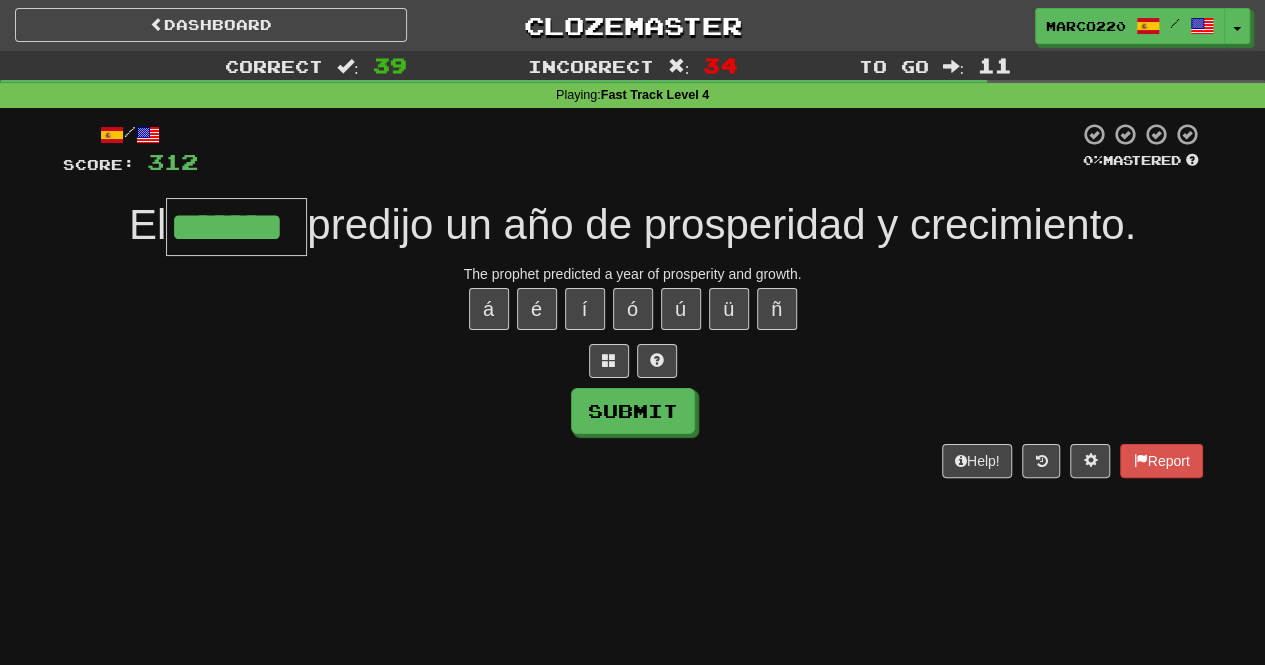 type on "*******" 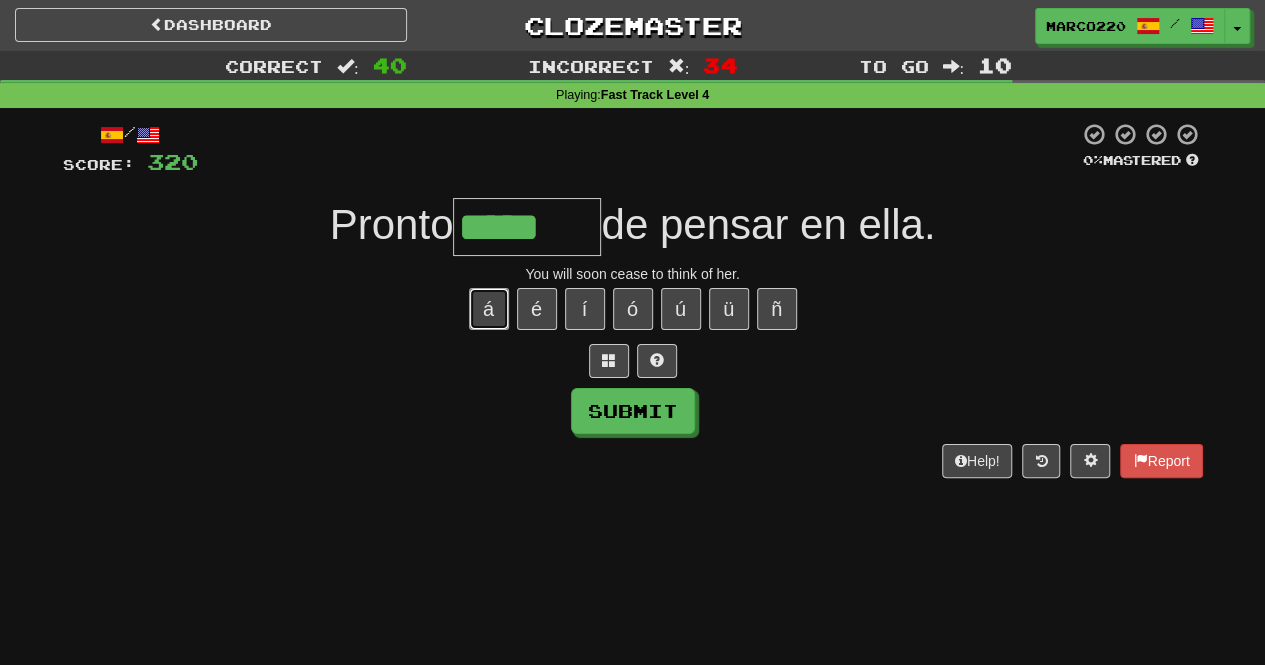 click on "á" at bounding box center (489, 309) 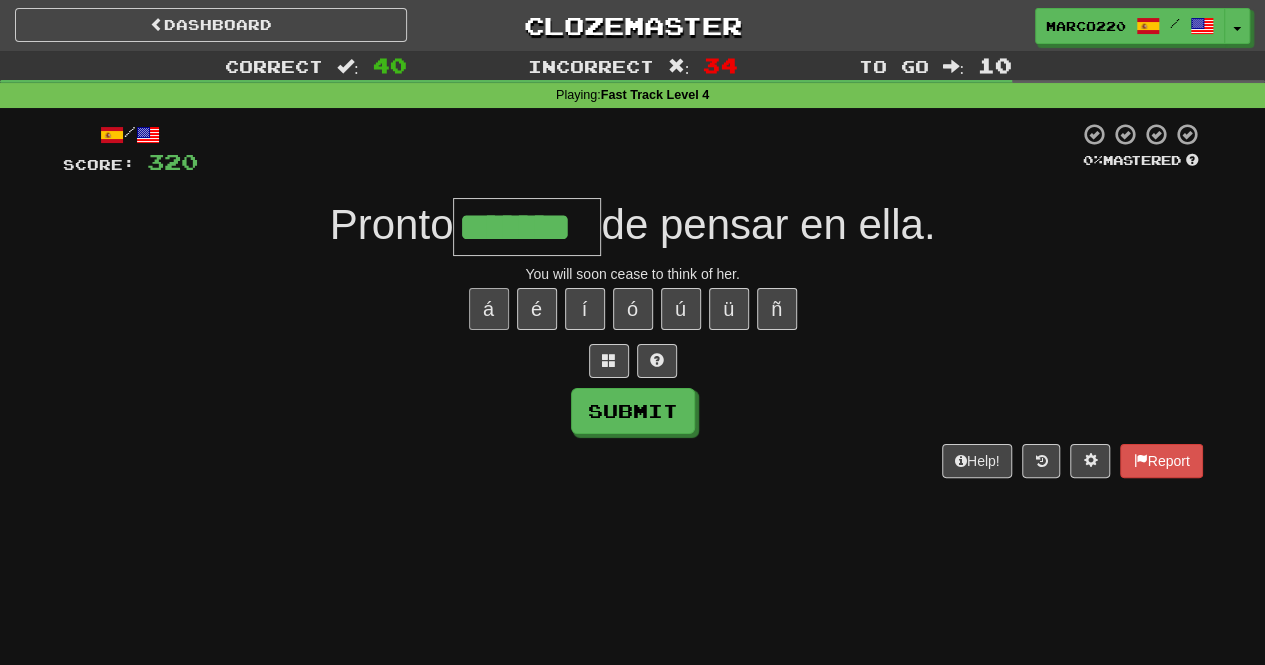 type on "*******" 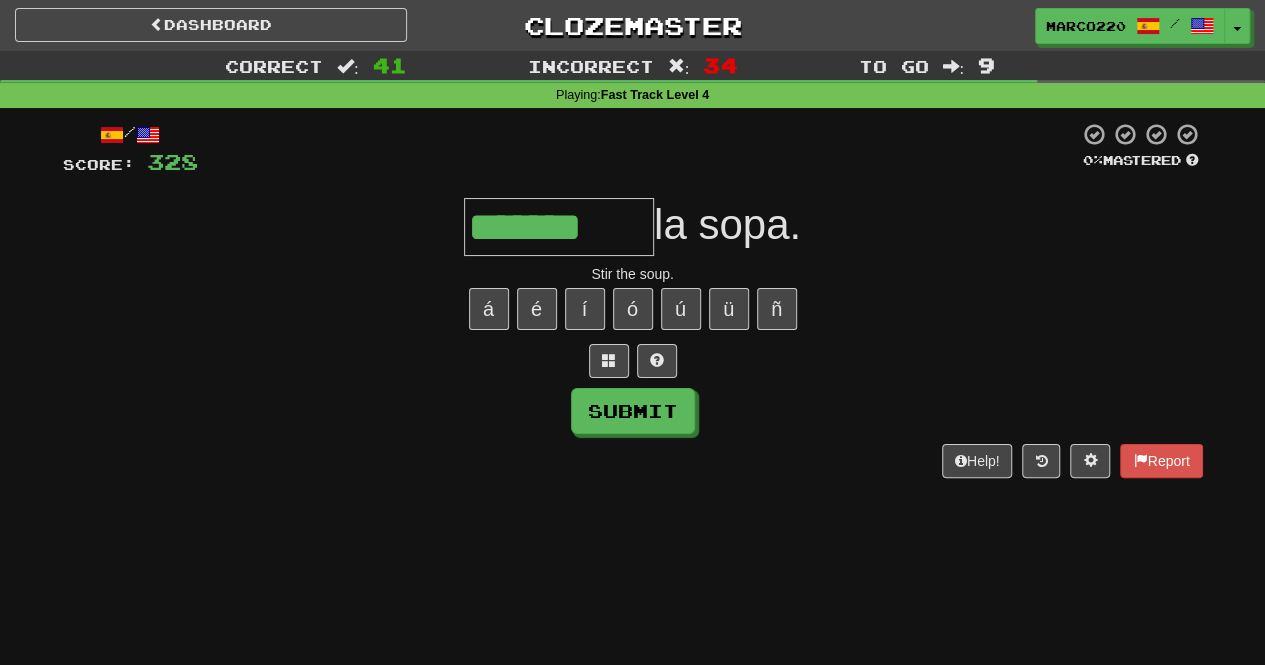 type on "*******" 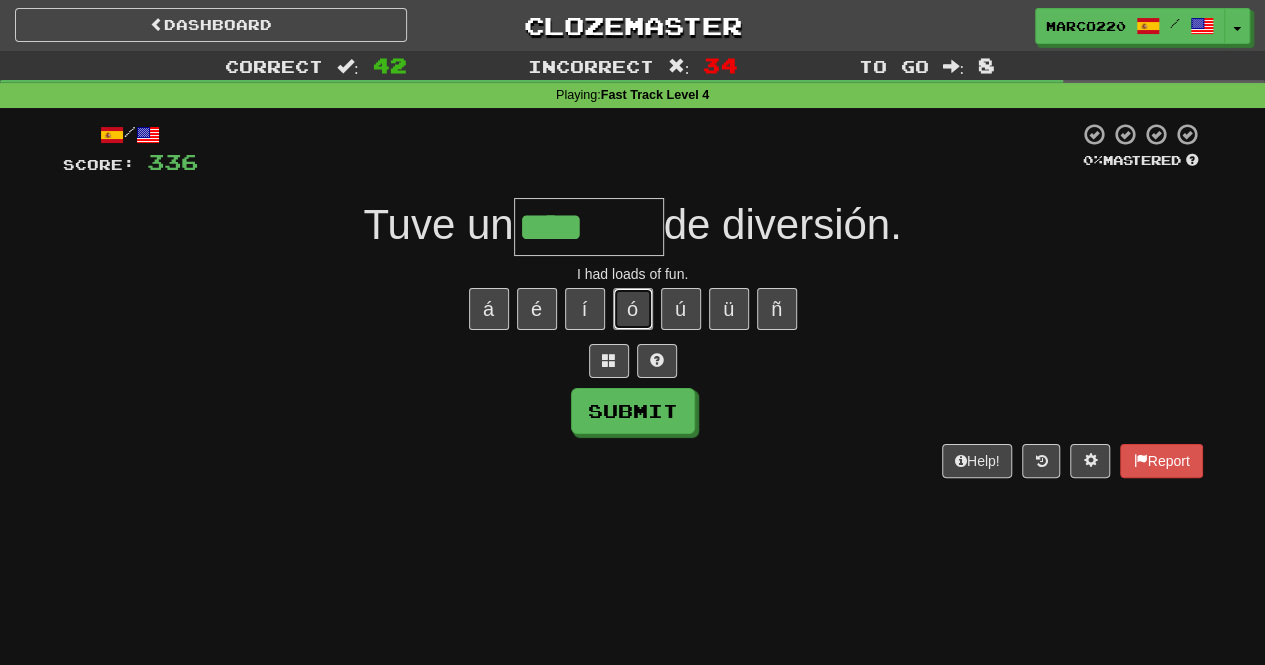 click on "ó" at bounding box center (633, 309) 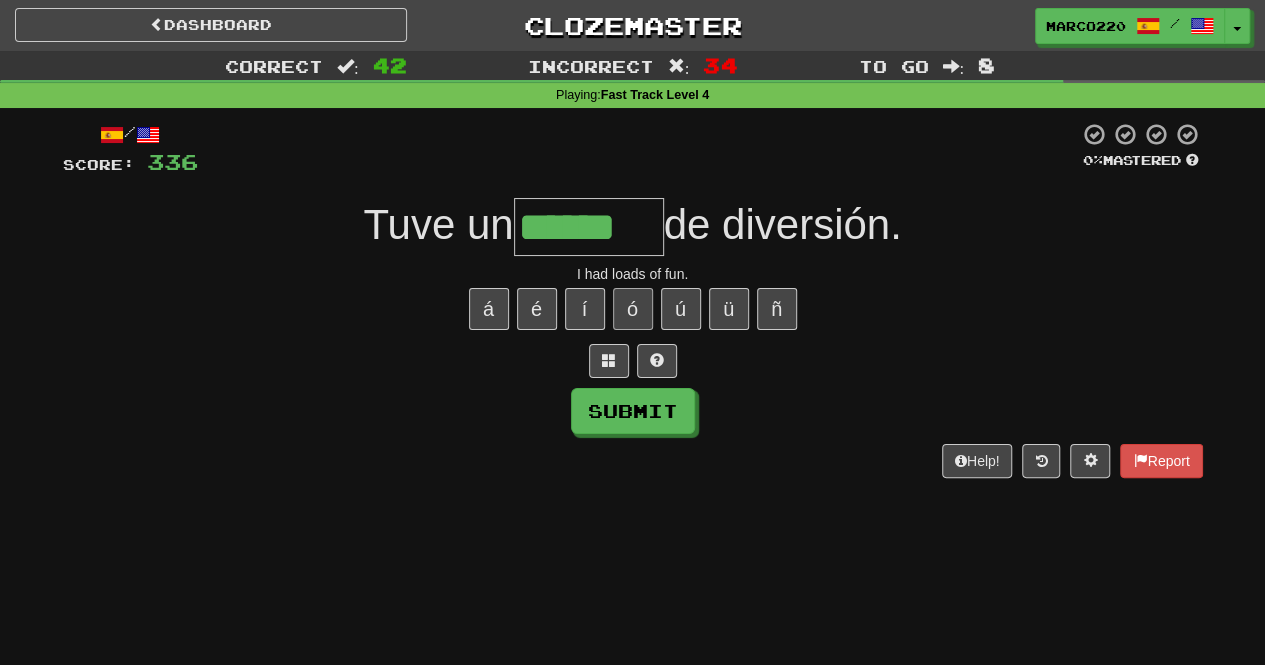 type on "******" 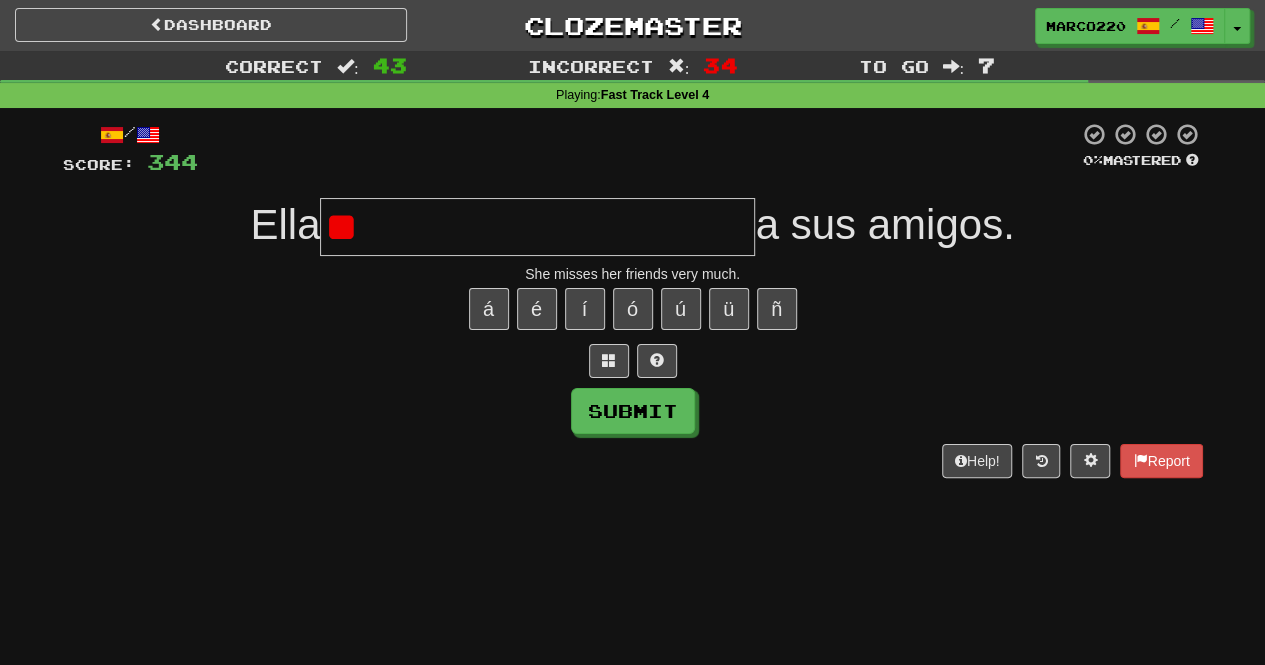 type on "*" 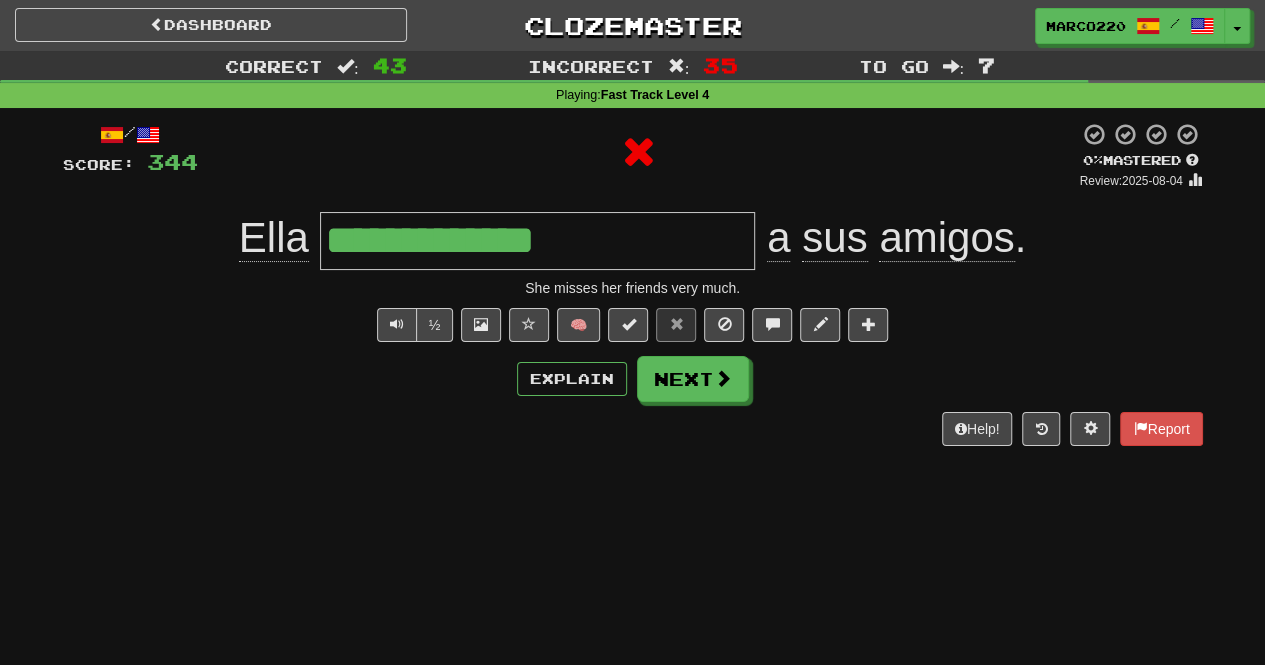 type on "**********" 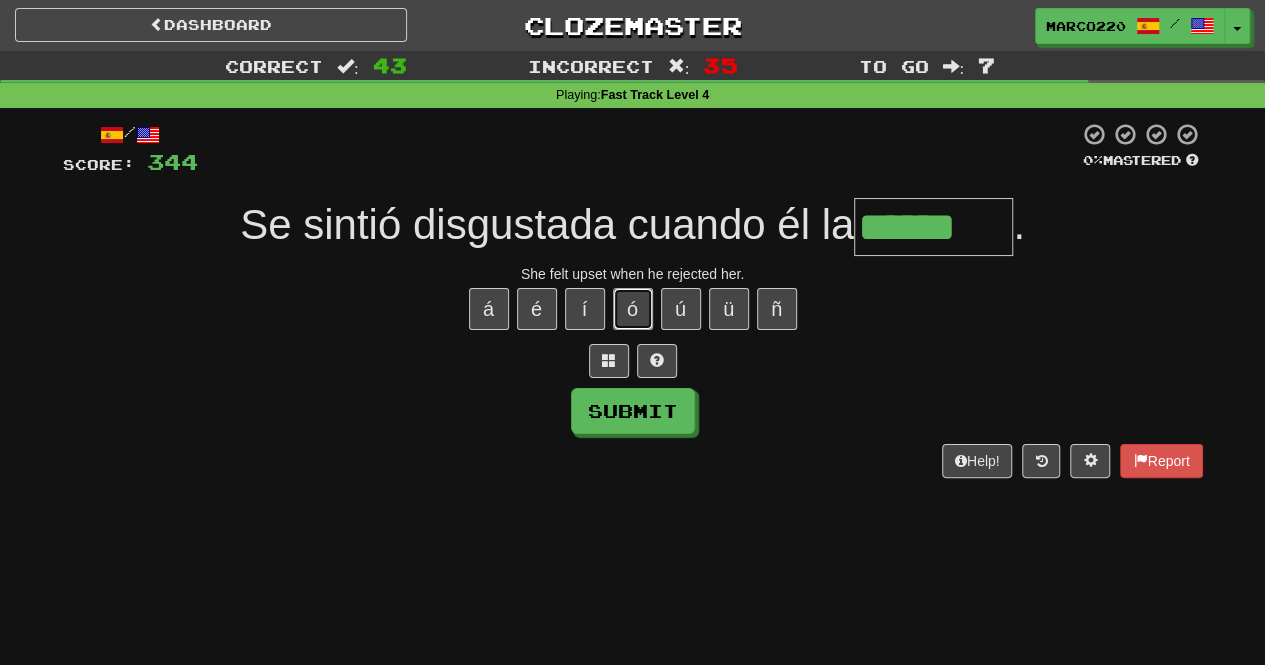 click on "ó" at bounding box center [633, 309] 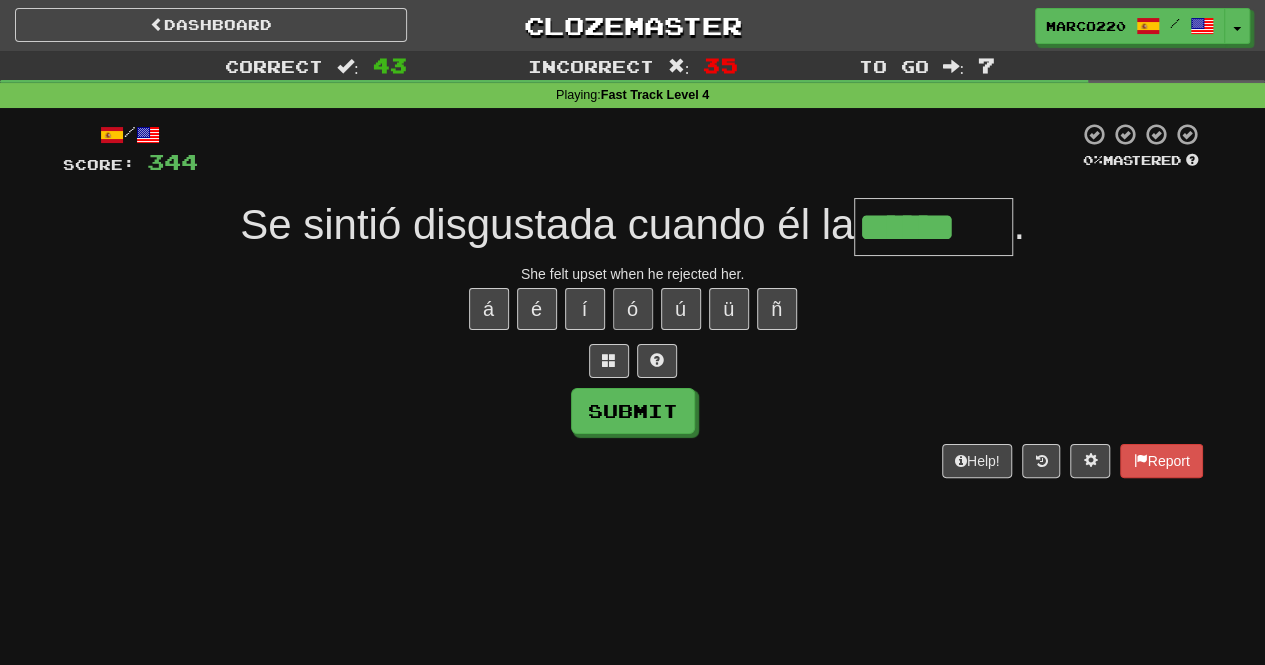 type on "*******" 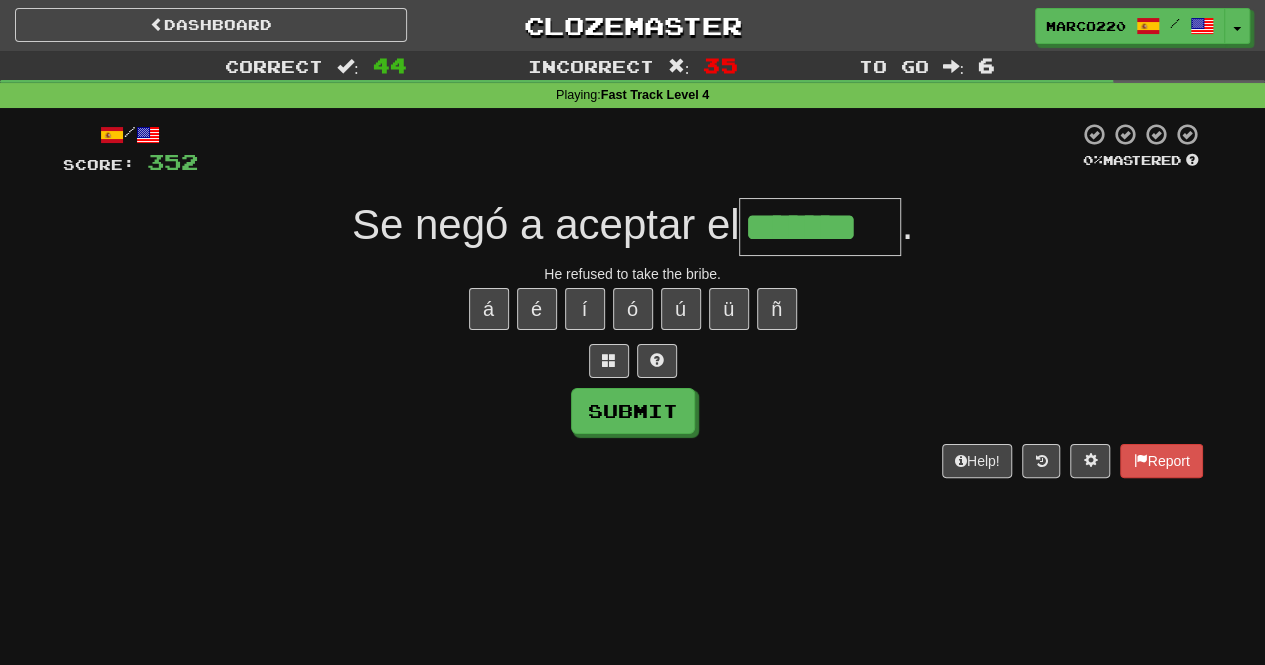 type on "*******" 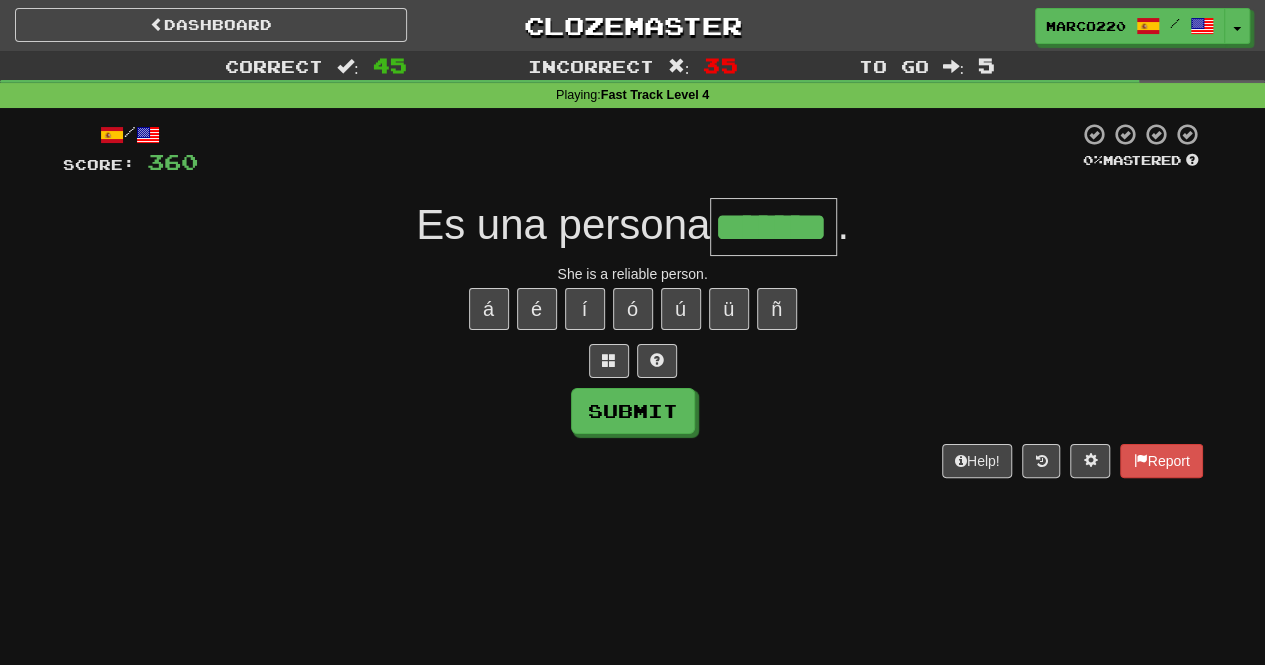 type on "*******" 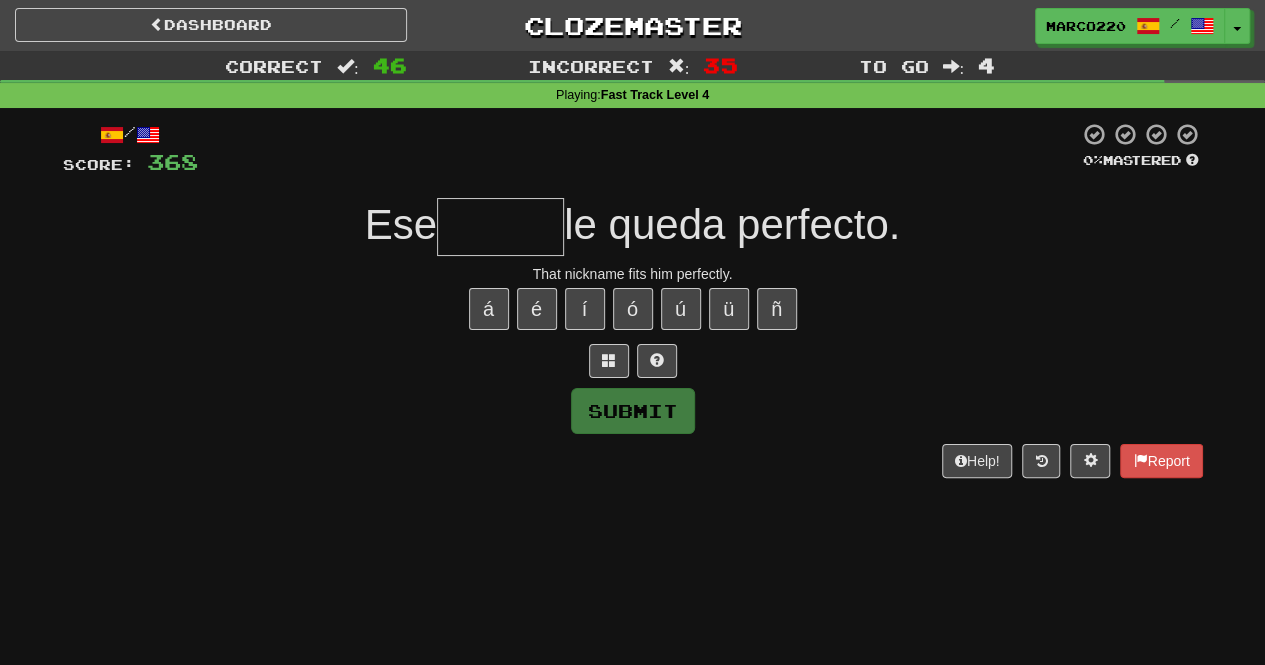 type on "*****" 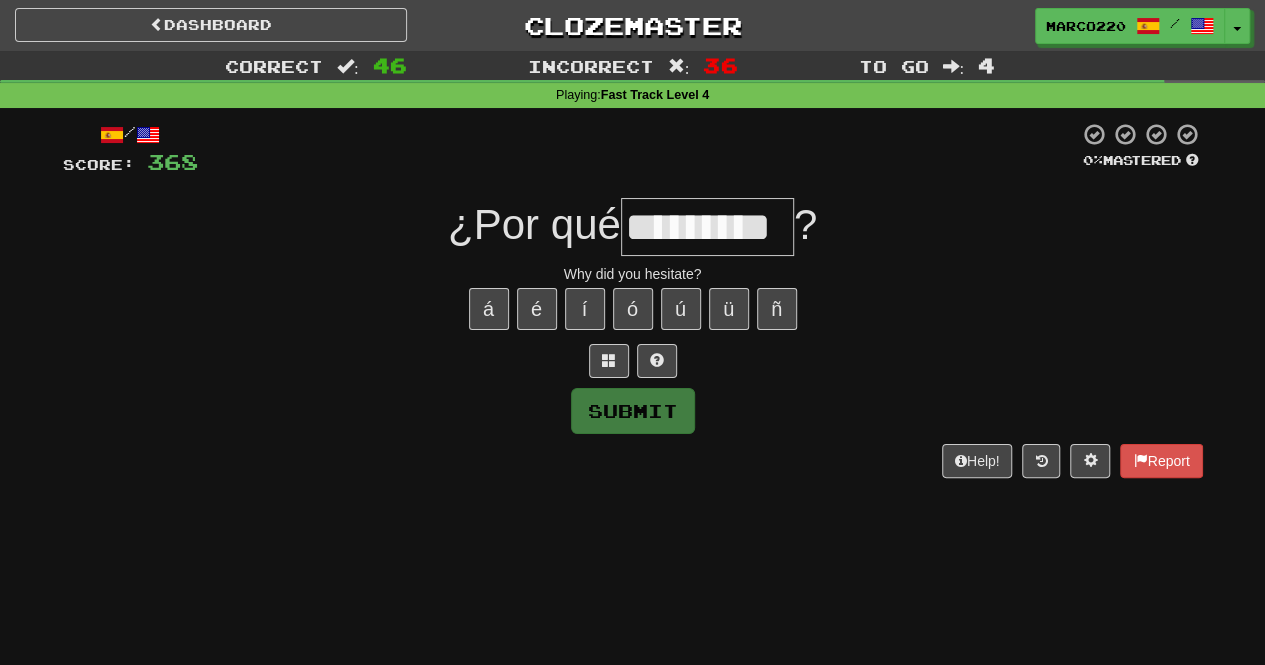type on "*" 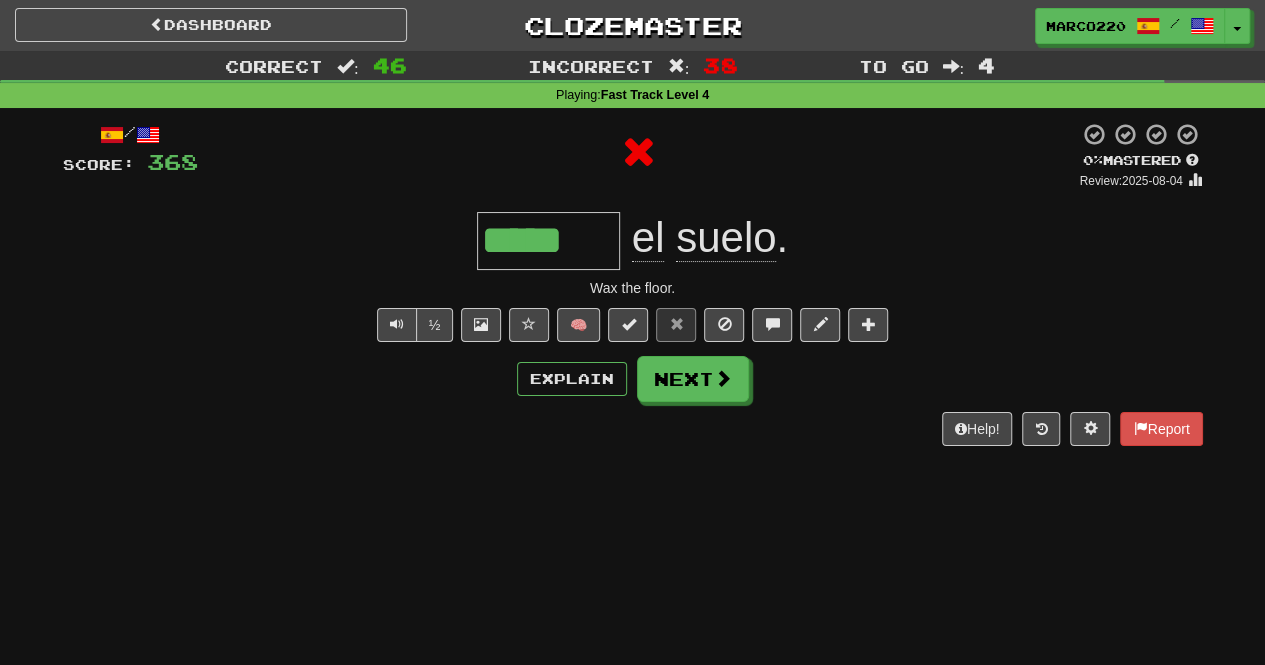 type on "******" 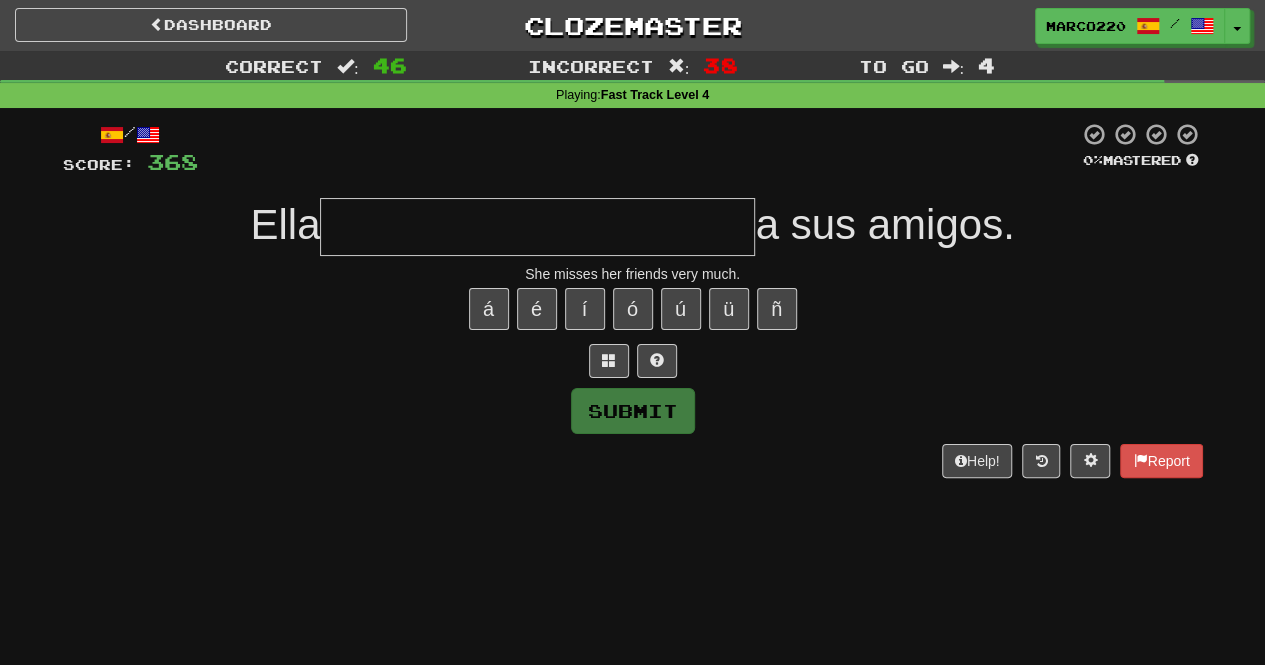 type on "**********" 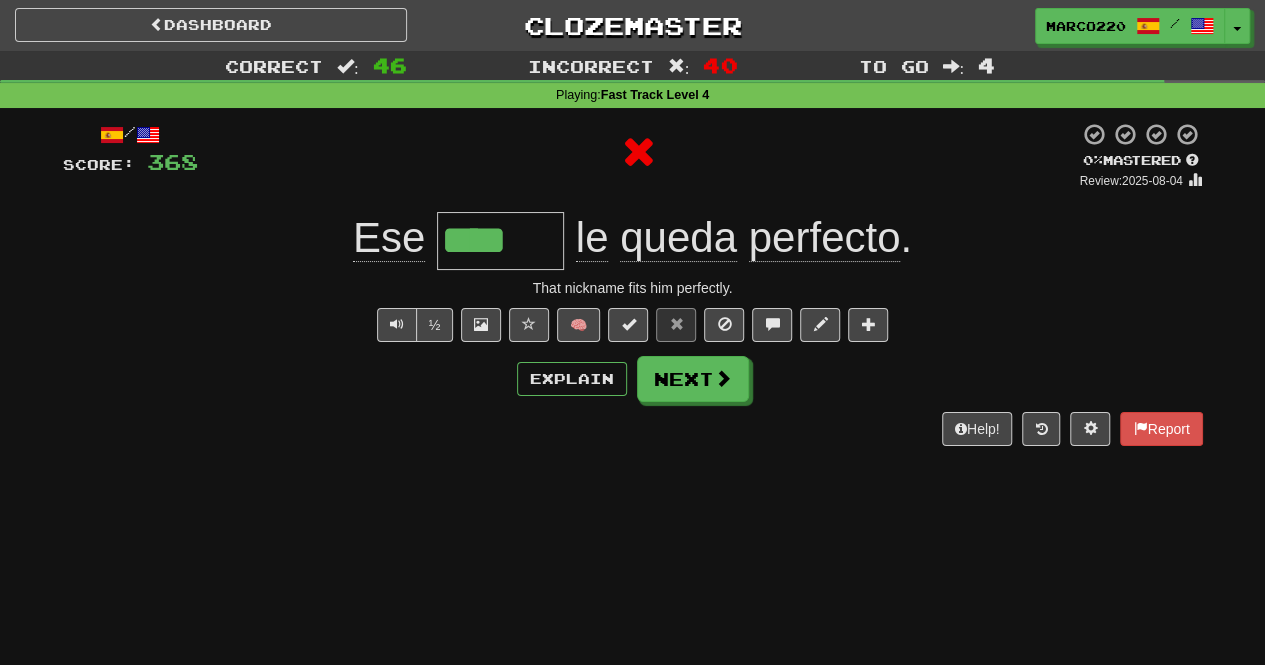 type on "*****" 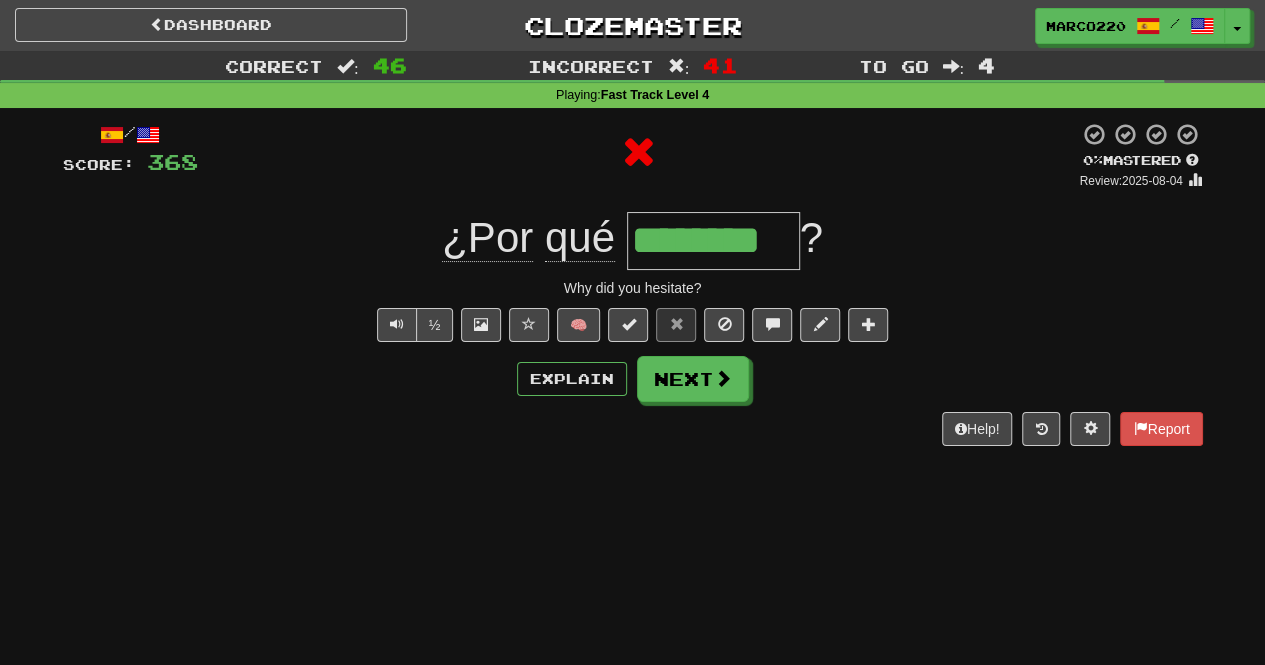 type on "*********" 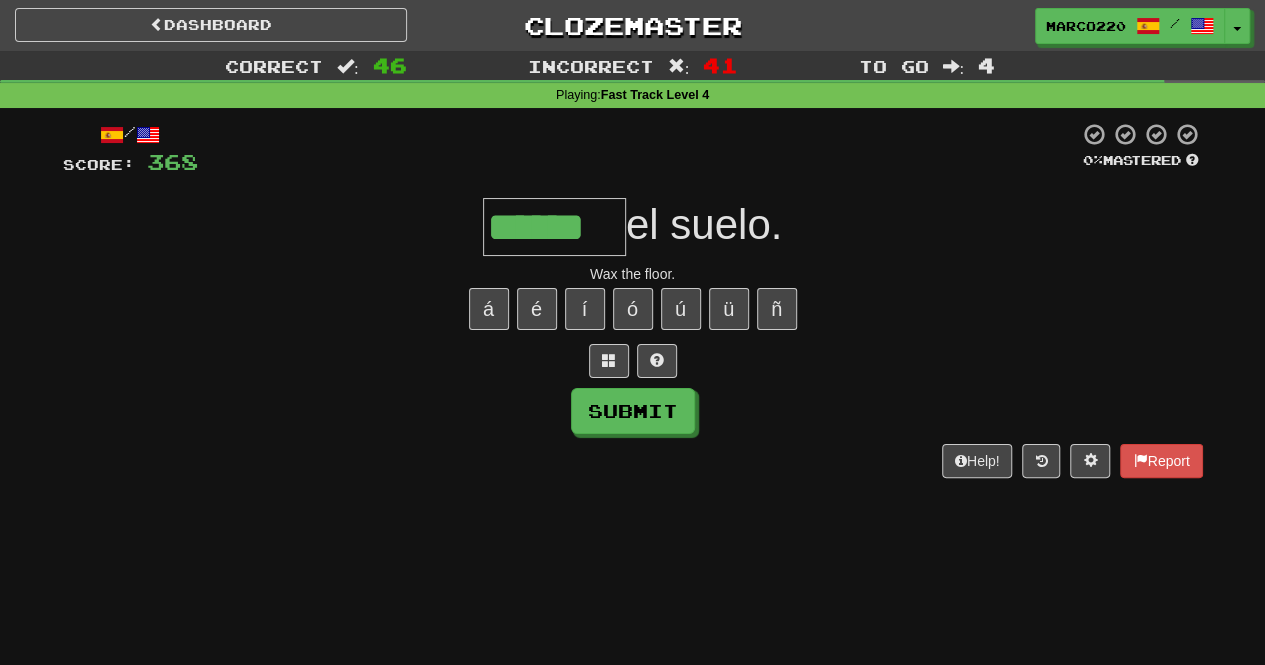 type on "******" 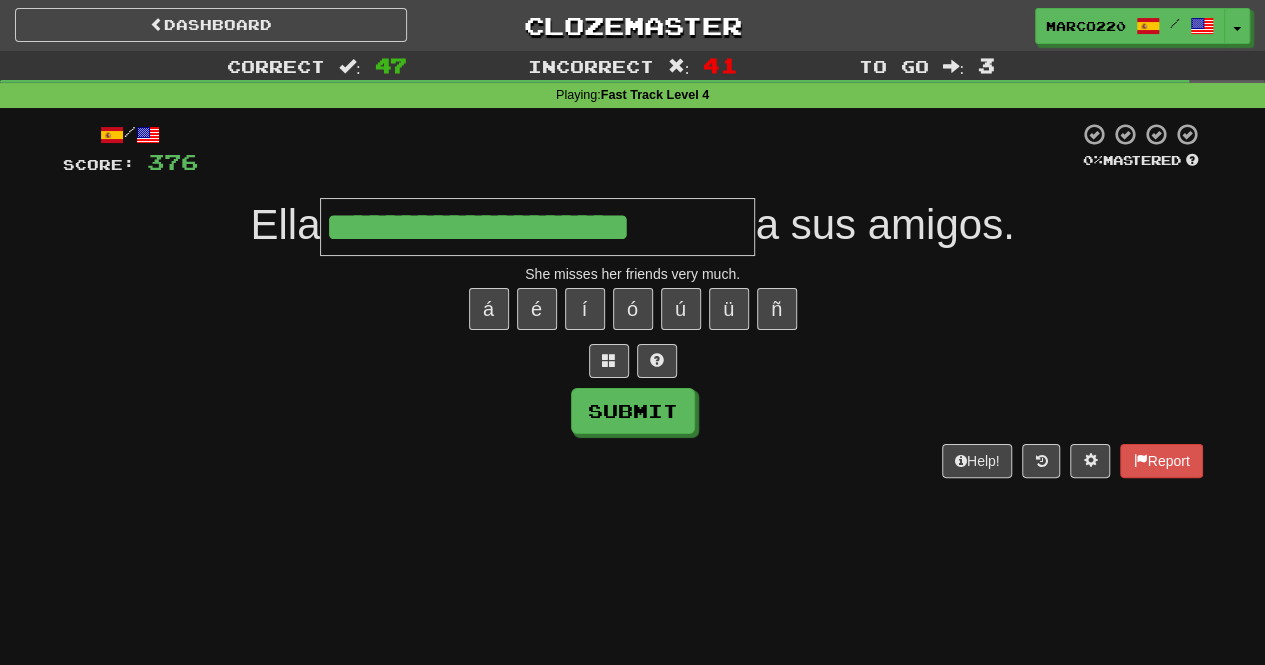 type on "**********" 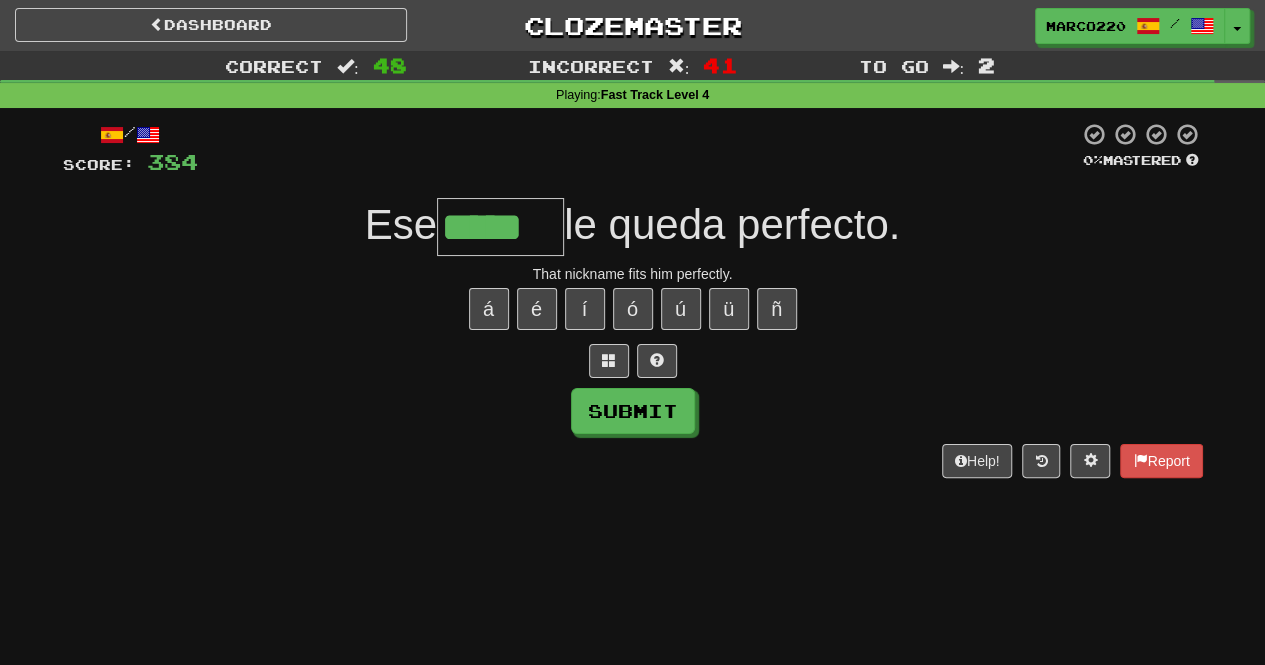 type on "*****" 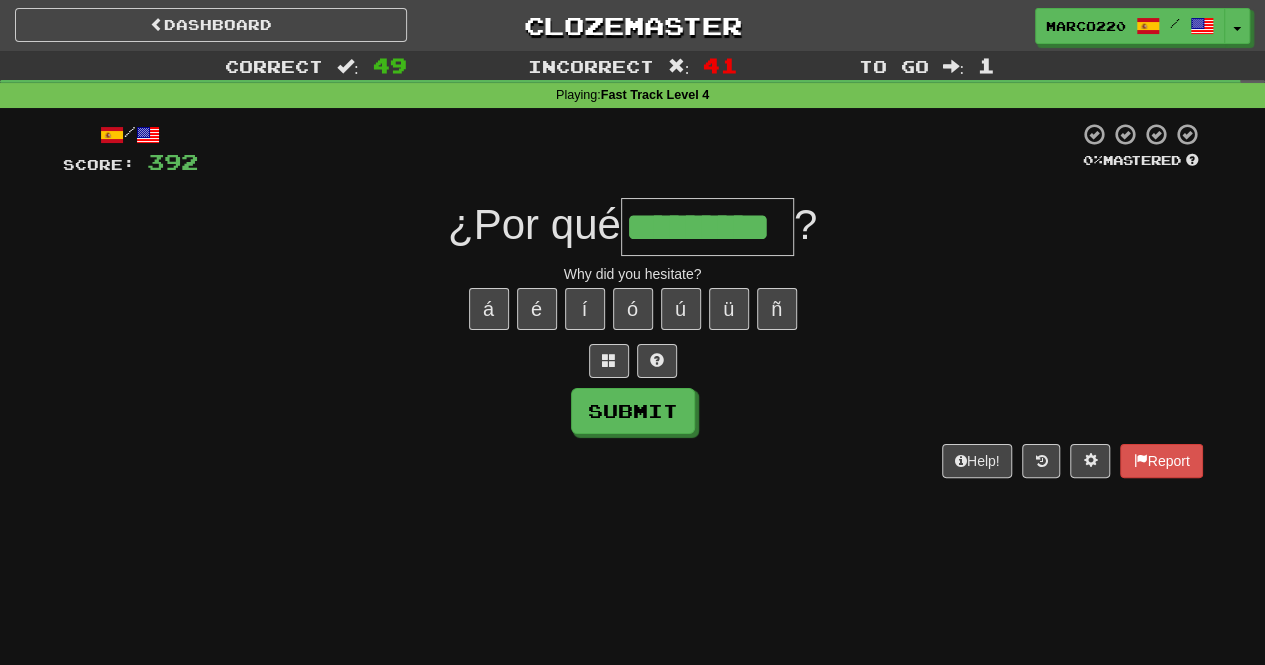 type on "*********" 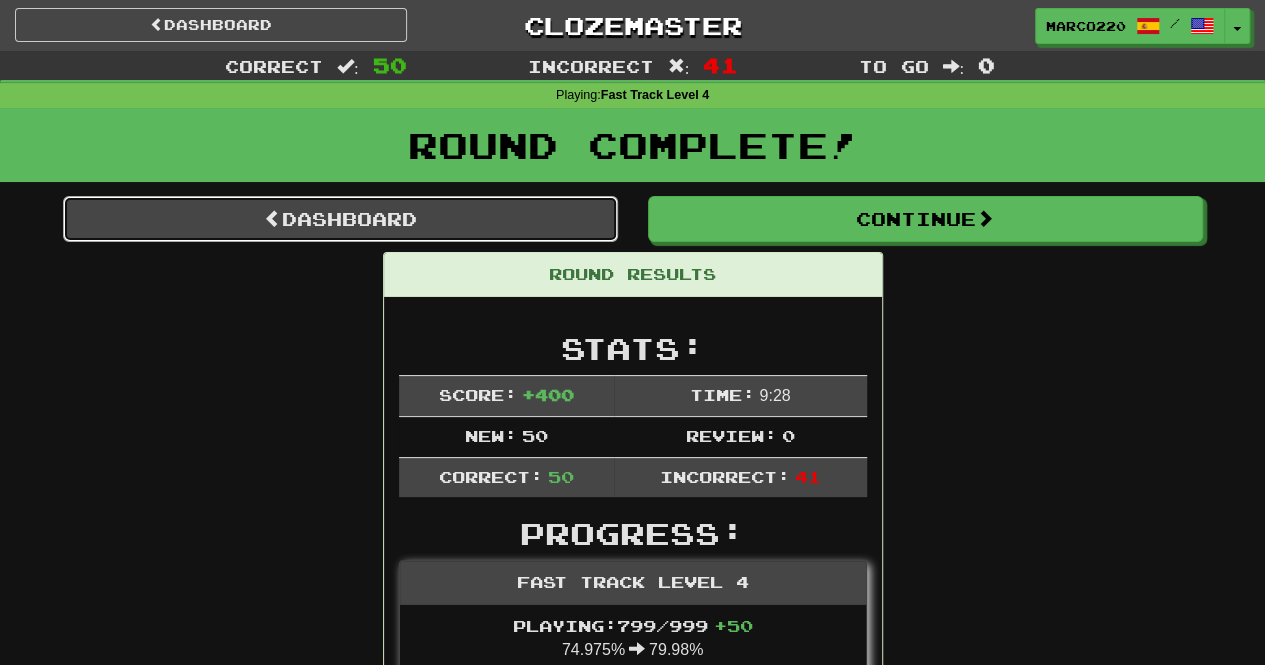 click on "Dashboard" at bounding box center [340, 219] 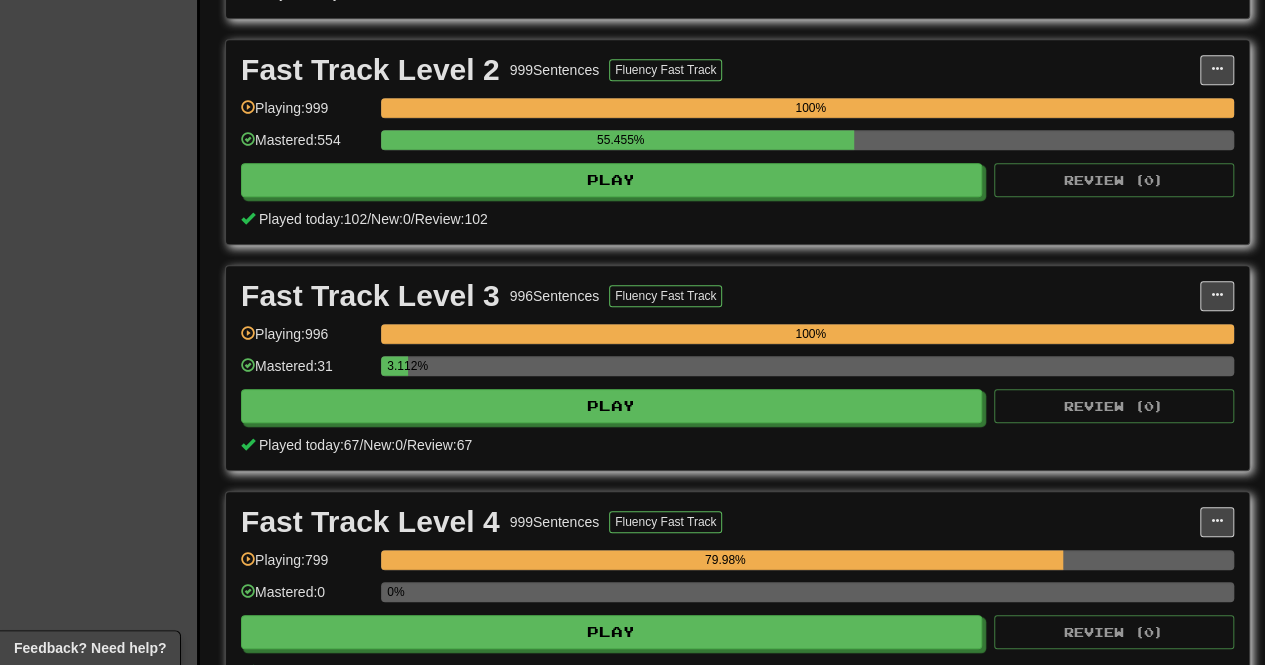 scroll, scrollTop: 592, scrollLeft: 0, axis: vertical 